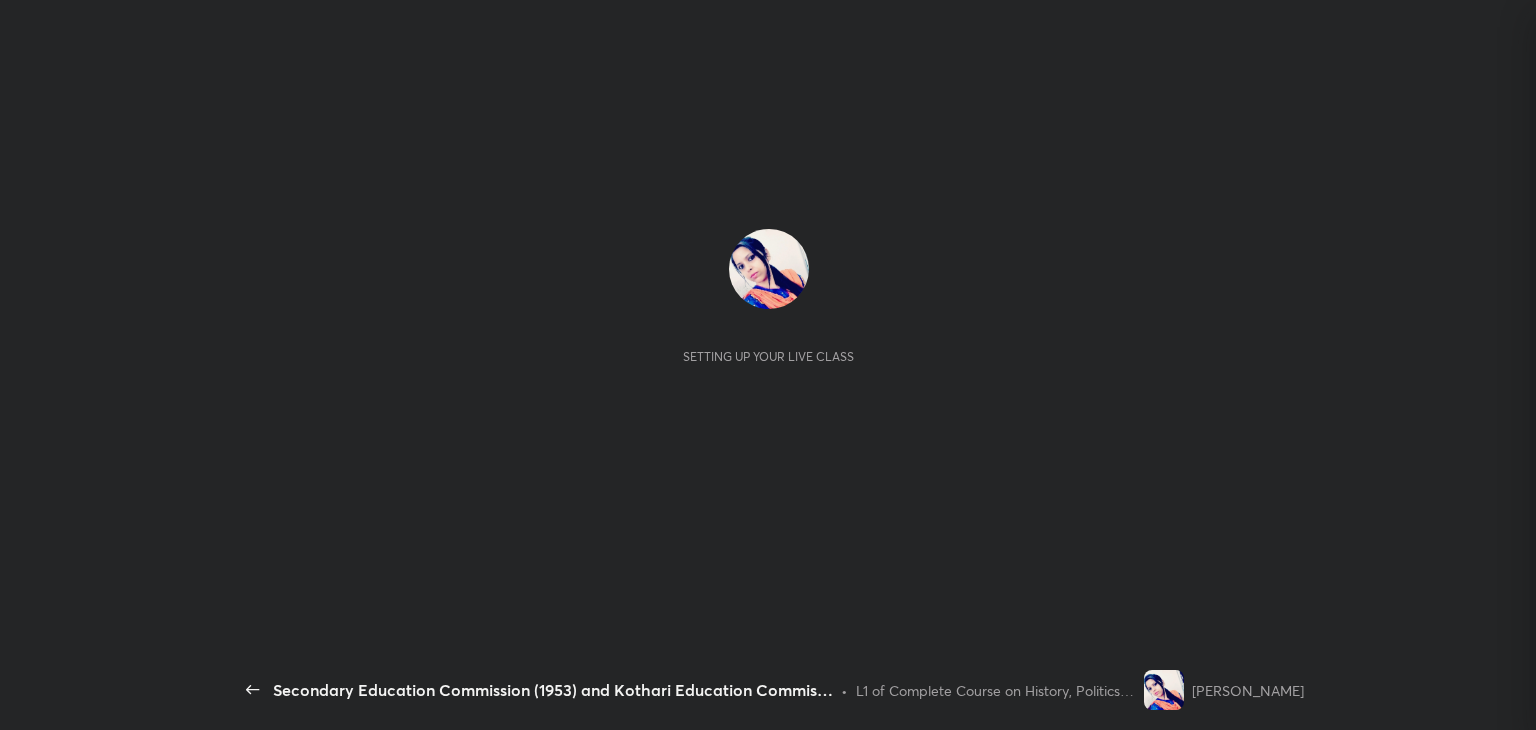 scroll, scrollTop: 0, scrollLeft: 0, axis: both 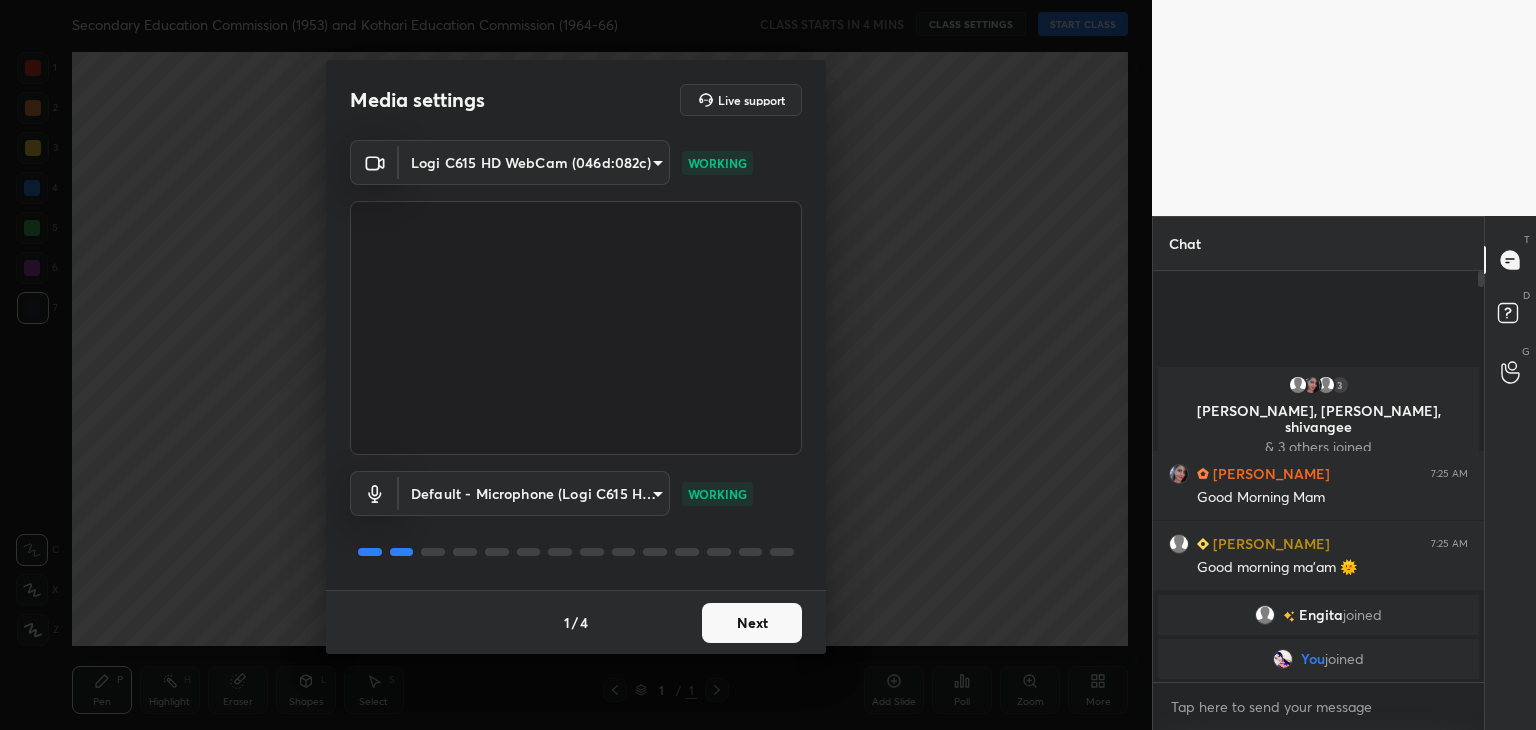 click on "Next" at bounding box center (752, 623) 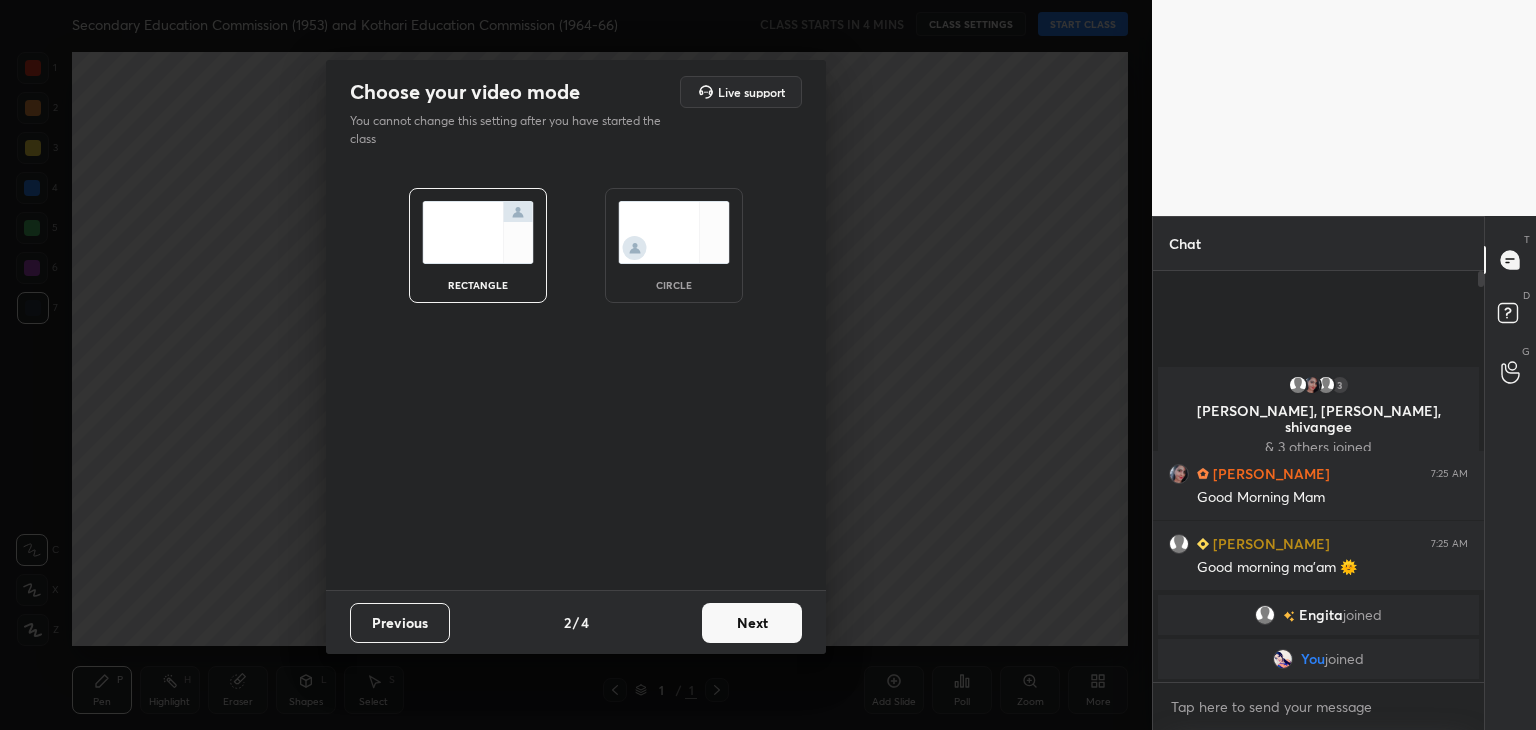 click on "Next" at bounding box center (752, 623) 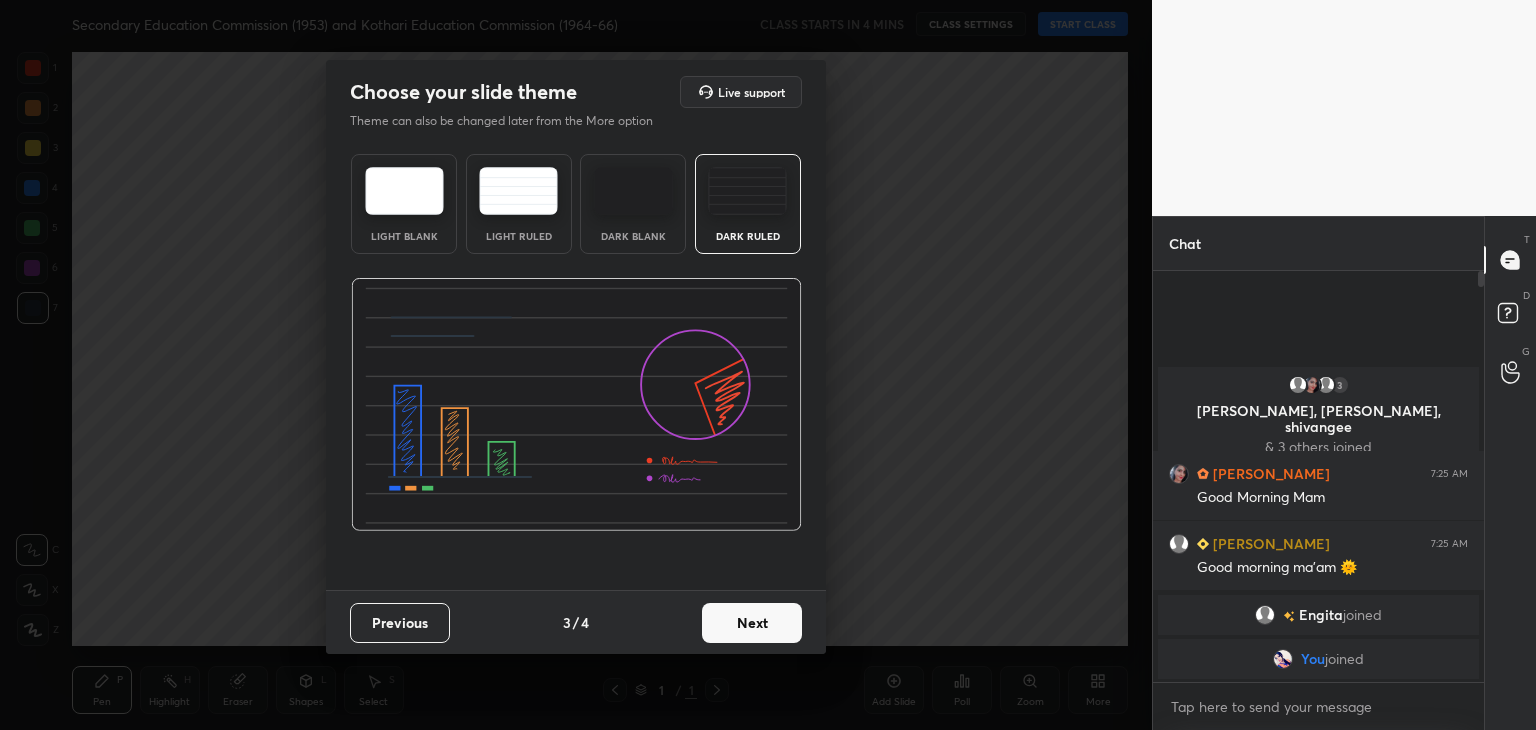 click on "Next" at bounding box center (752, 623) 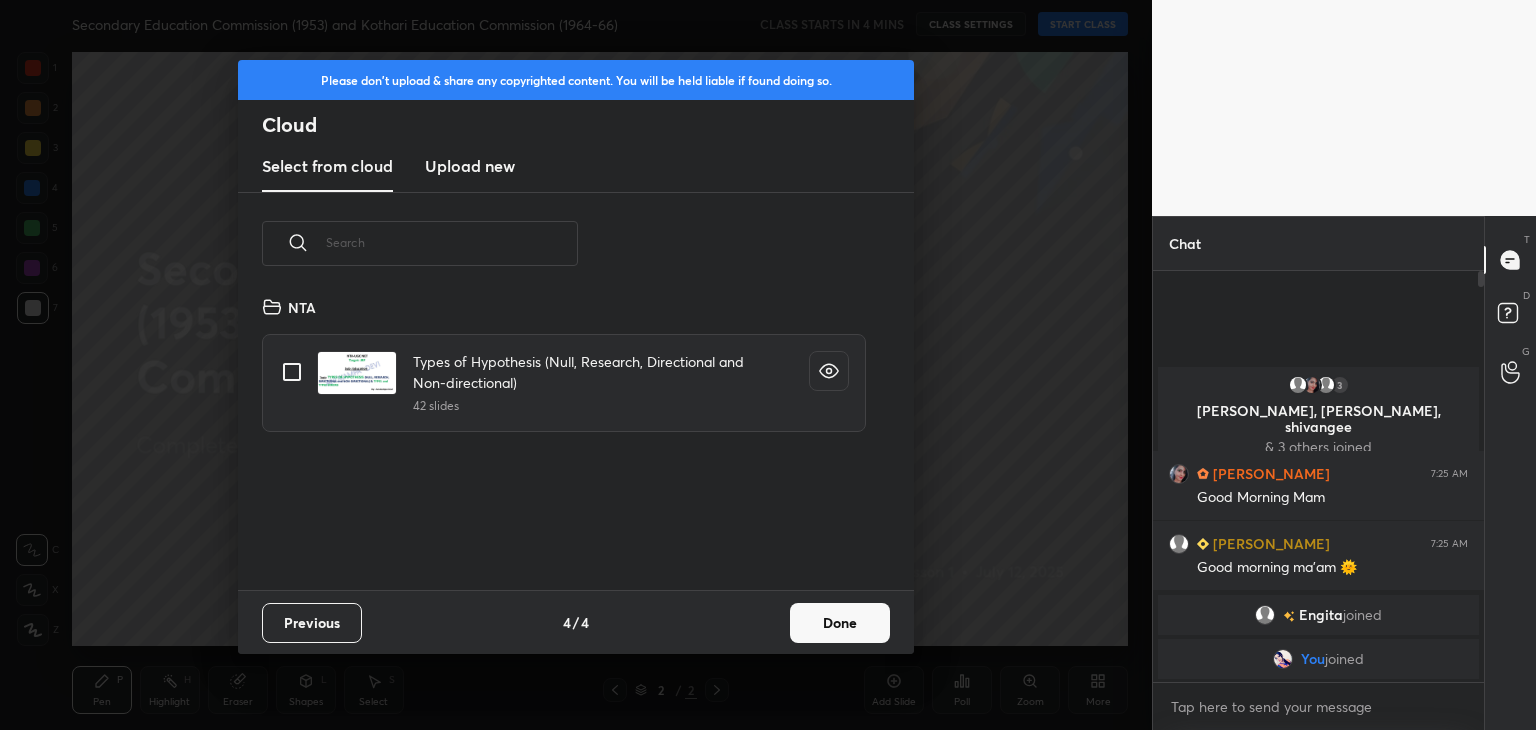 scroll, scrollTop: 6, scrollLeft: 10, axis: both 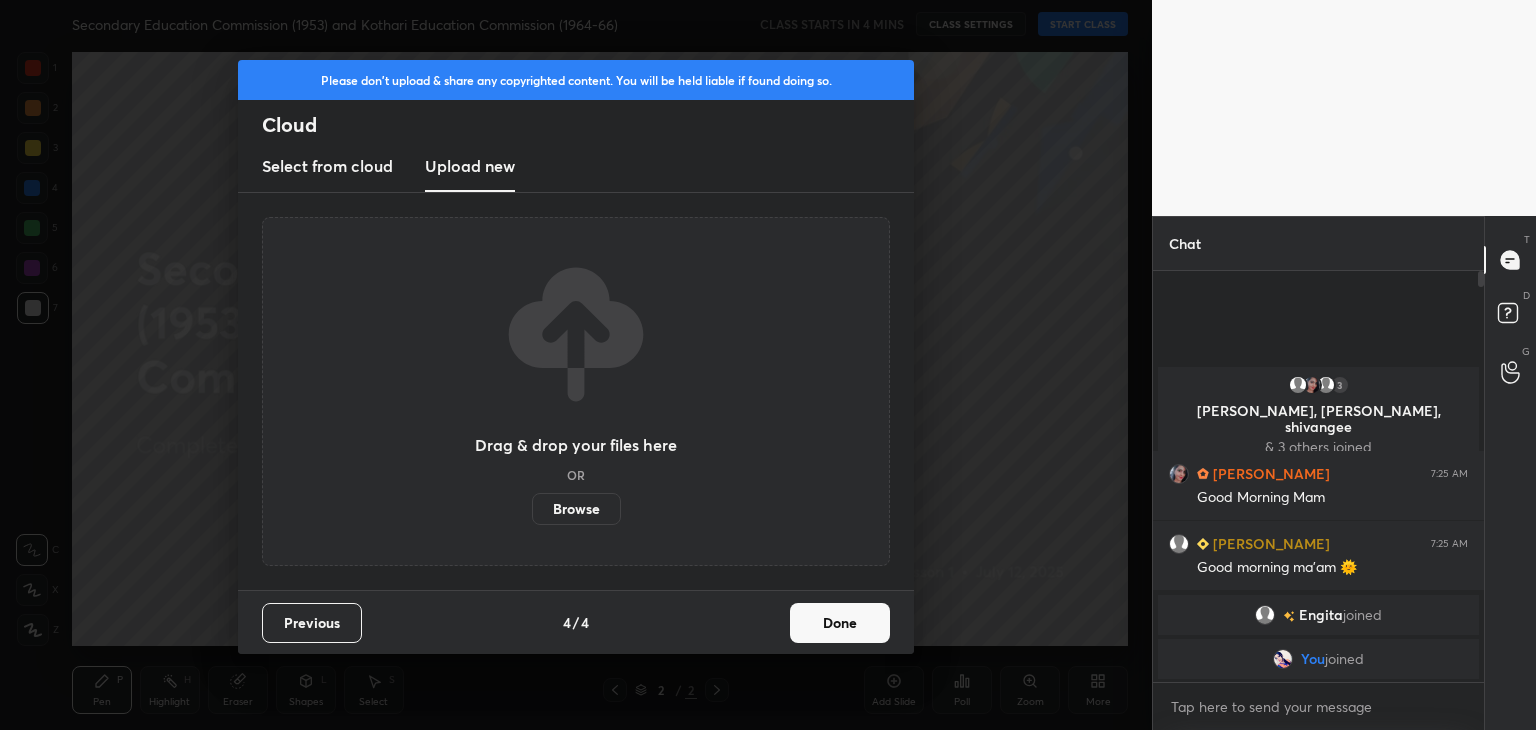 click on "Browse" at bounding box center (576, 509) 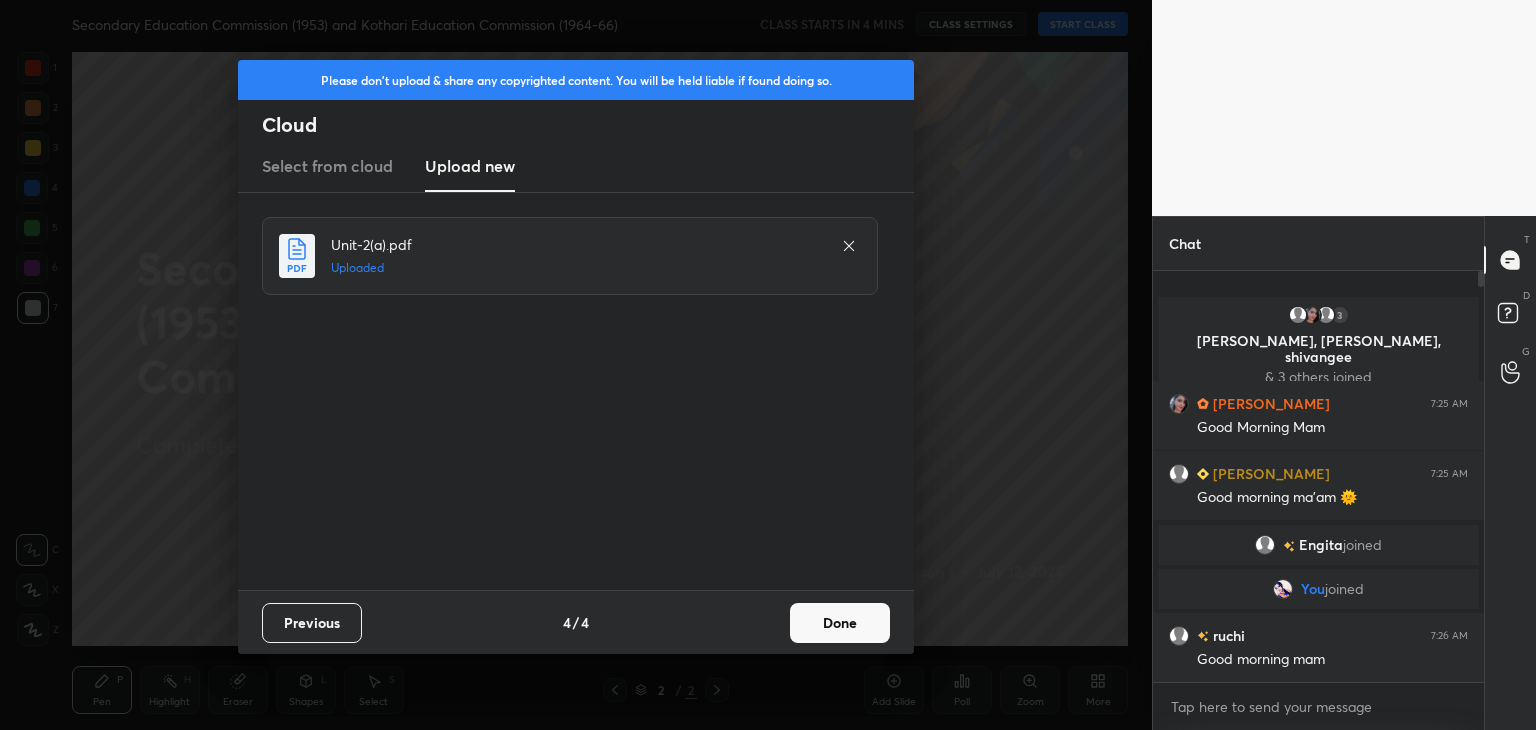 click on "Done" at bounding box center [840, 623] 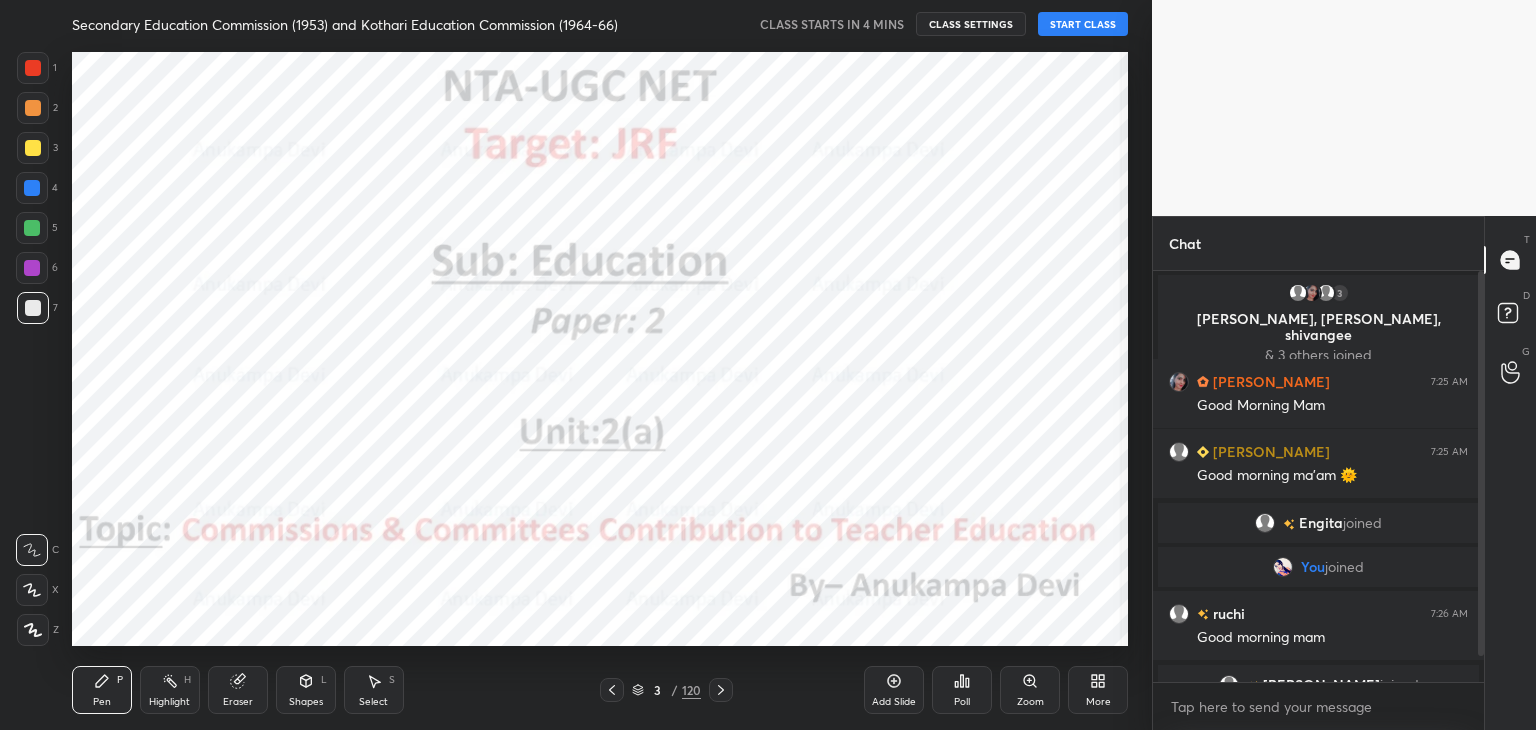 click 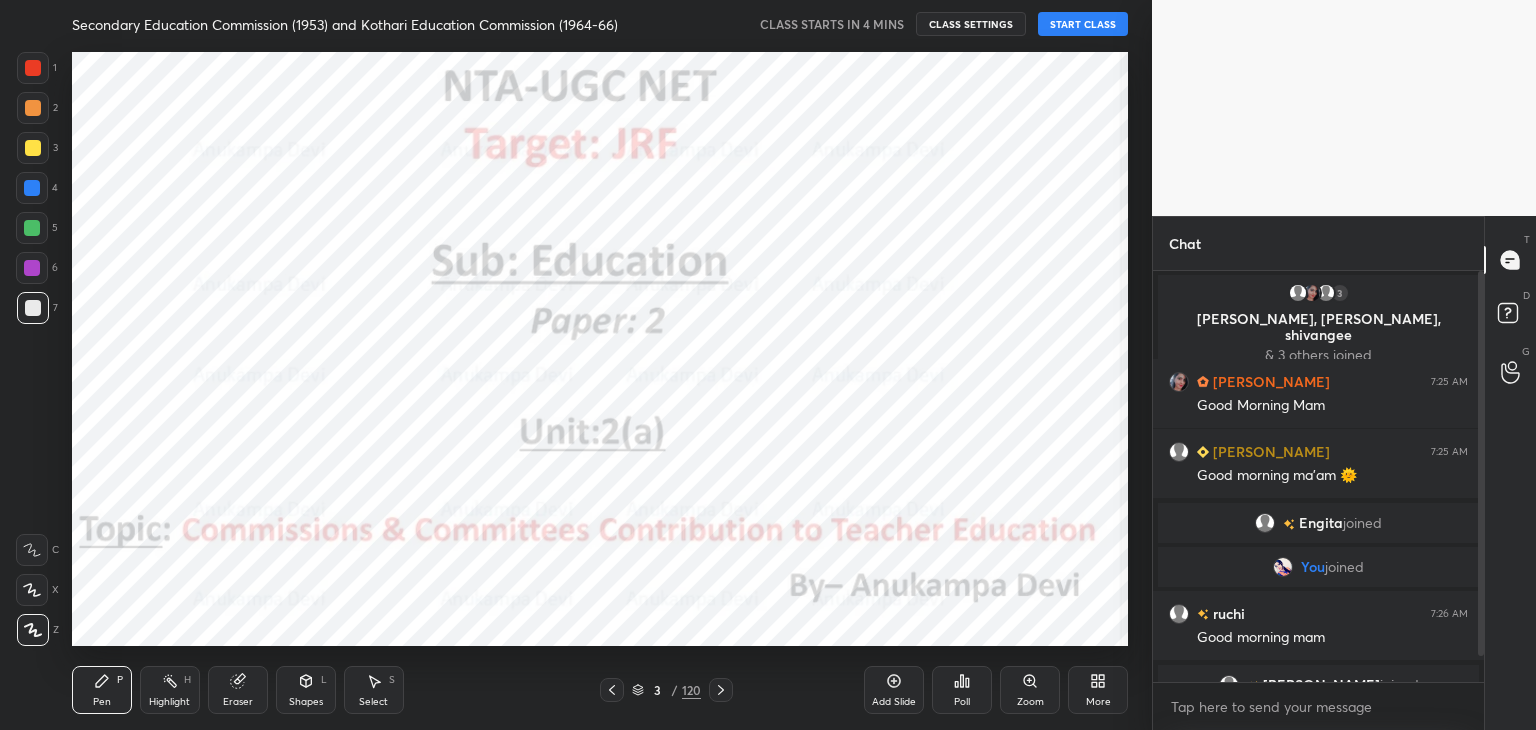 click at bounding box center (32, 268) 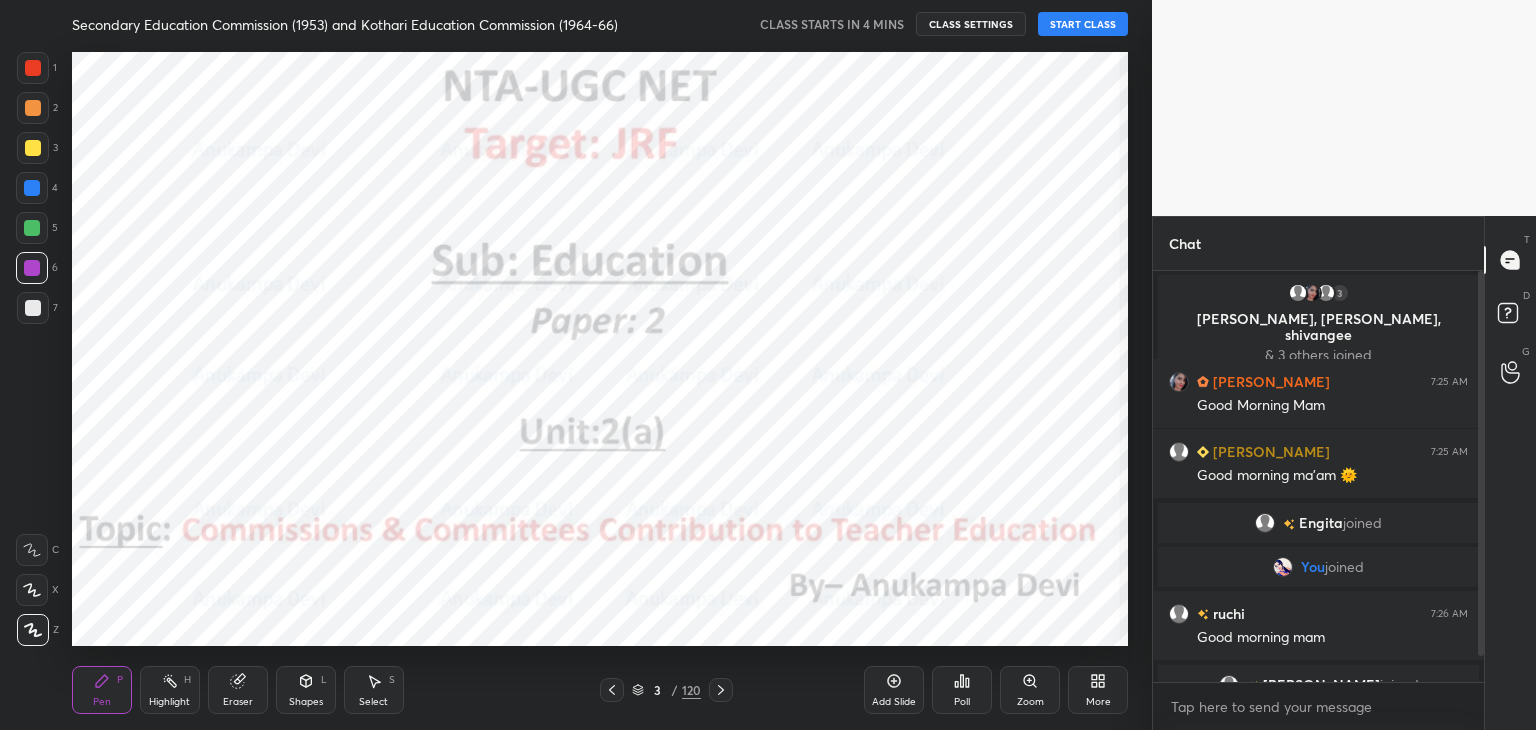 click 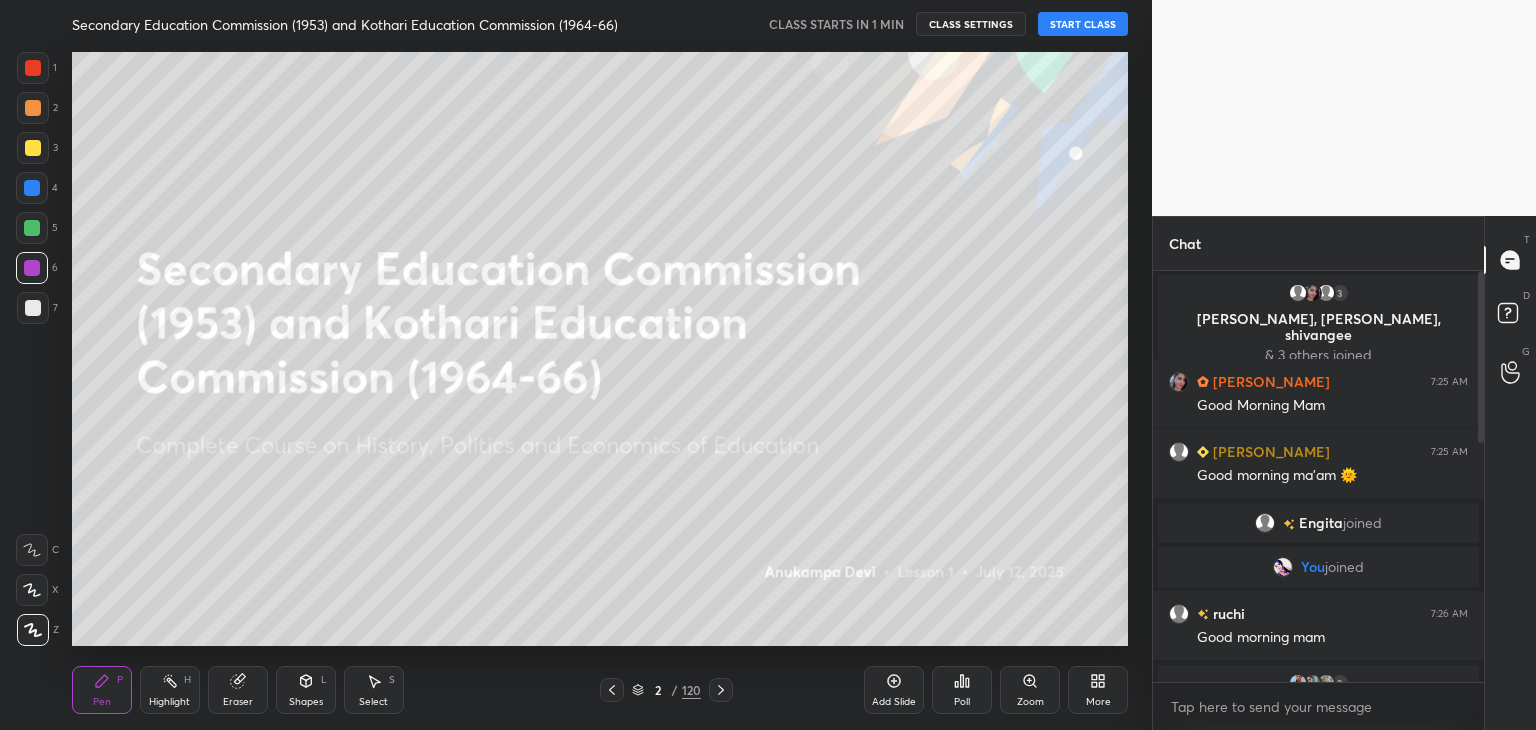 click on "START CLASS" at bounding box center [1083, 24] 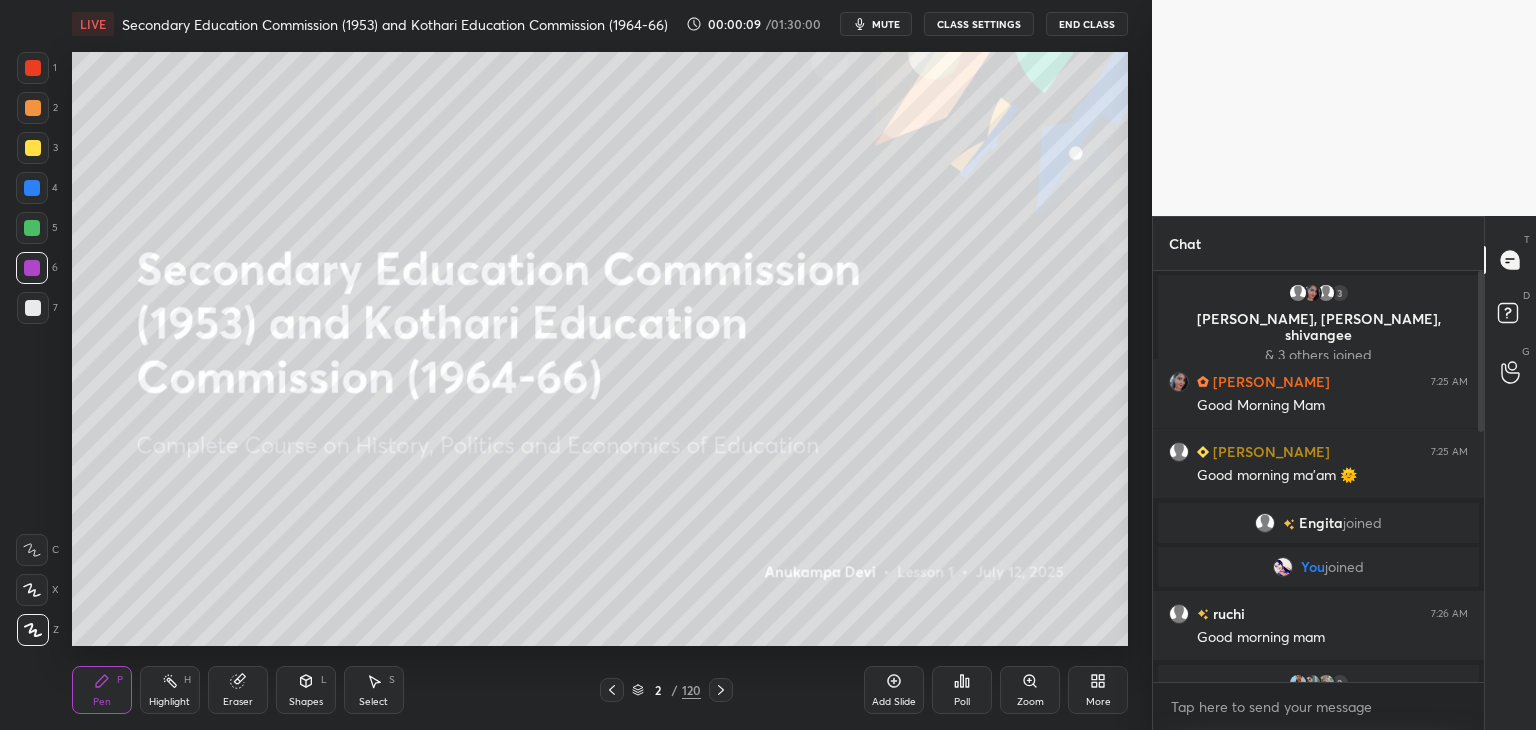 click at bounding box center (32, 228) 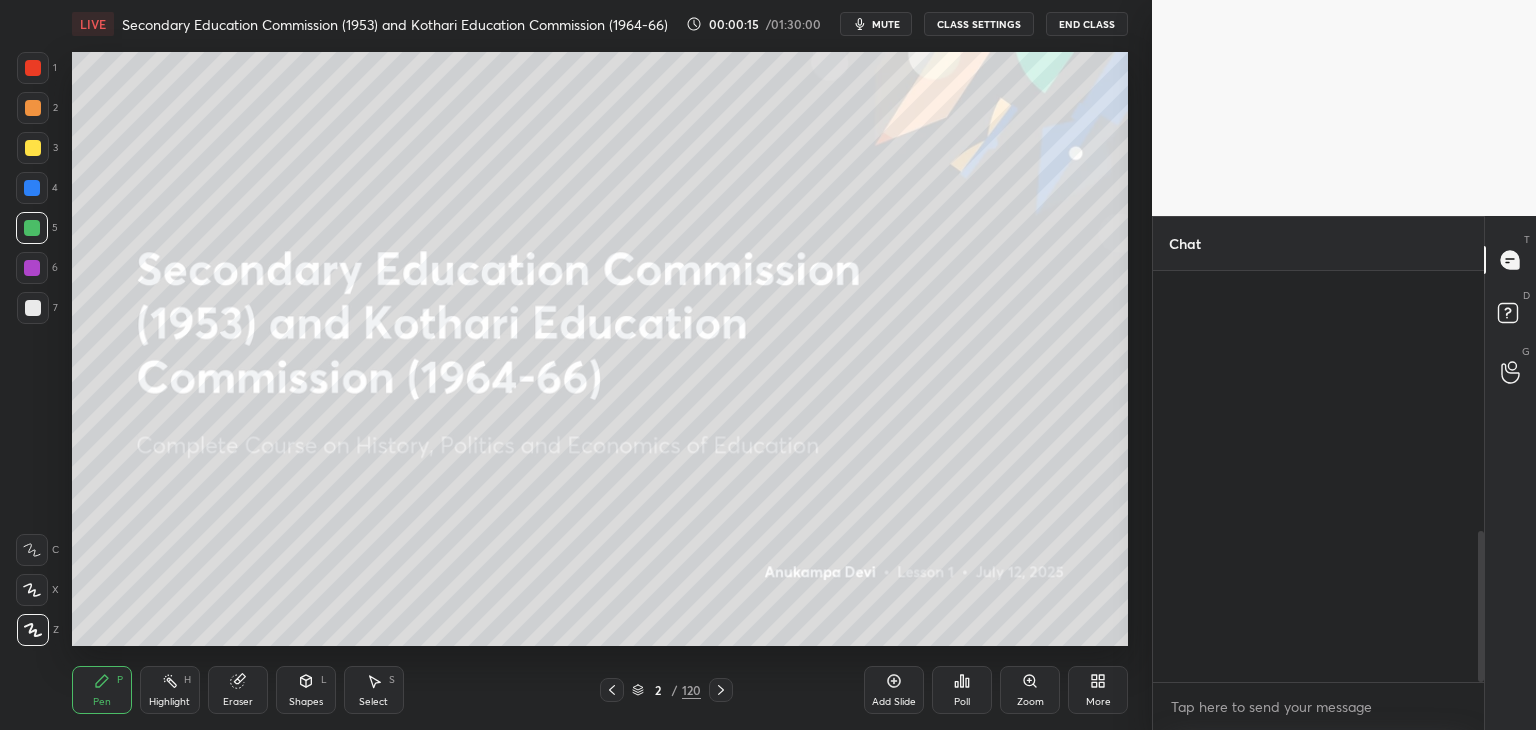 scroll, scrollTop: 708, scrollLeft: 0, axis: vertical 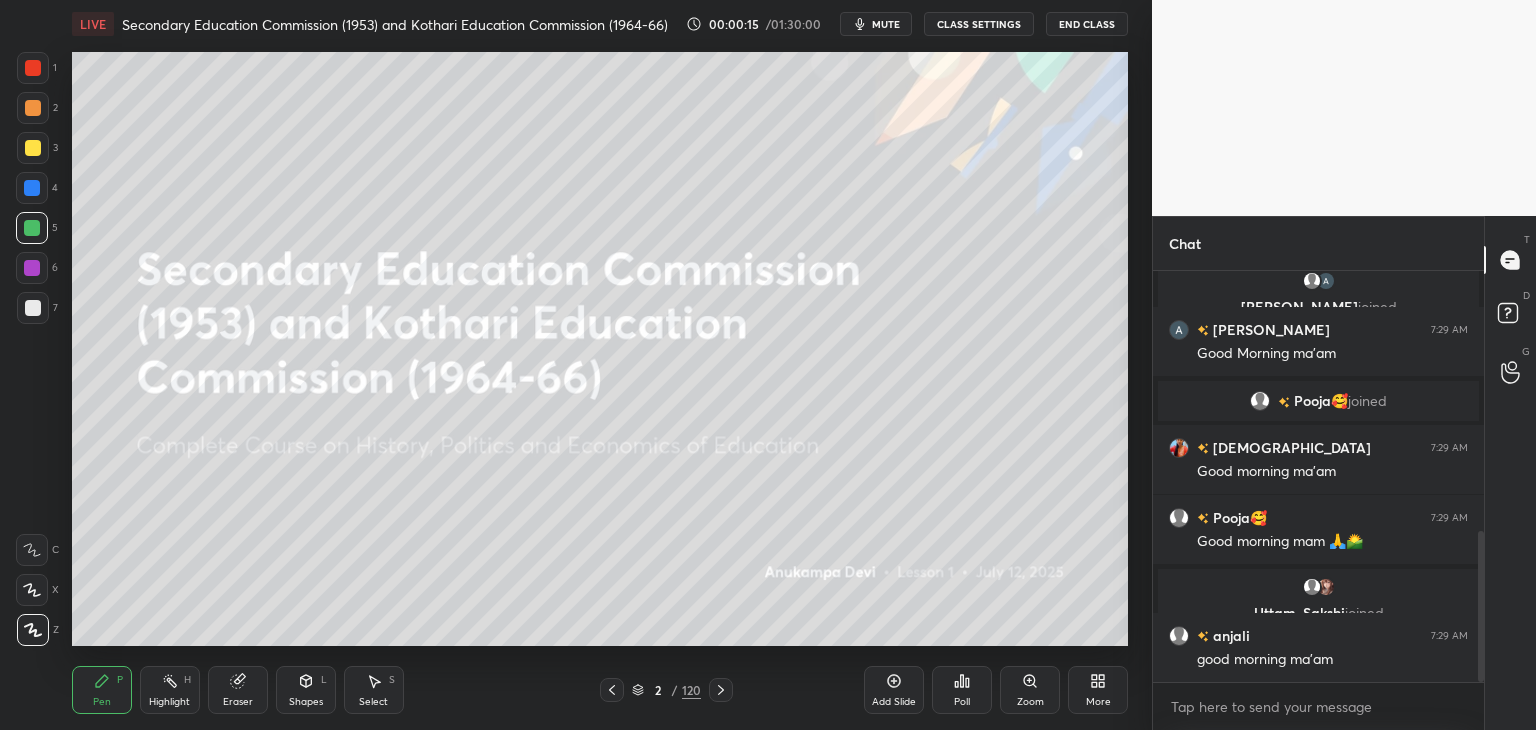 click at bounding box center (1478, 476) 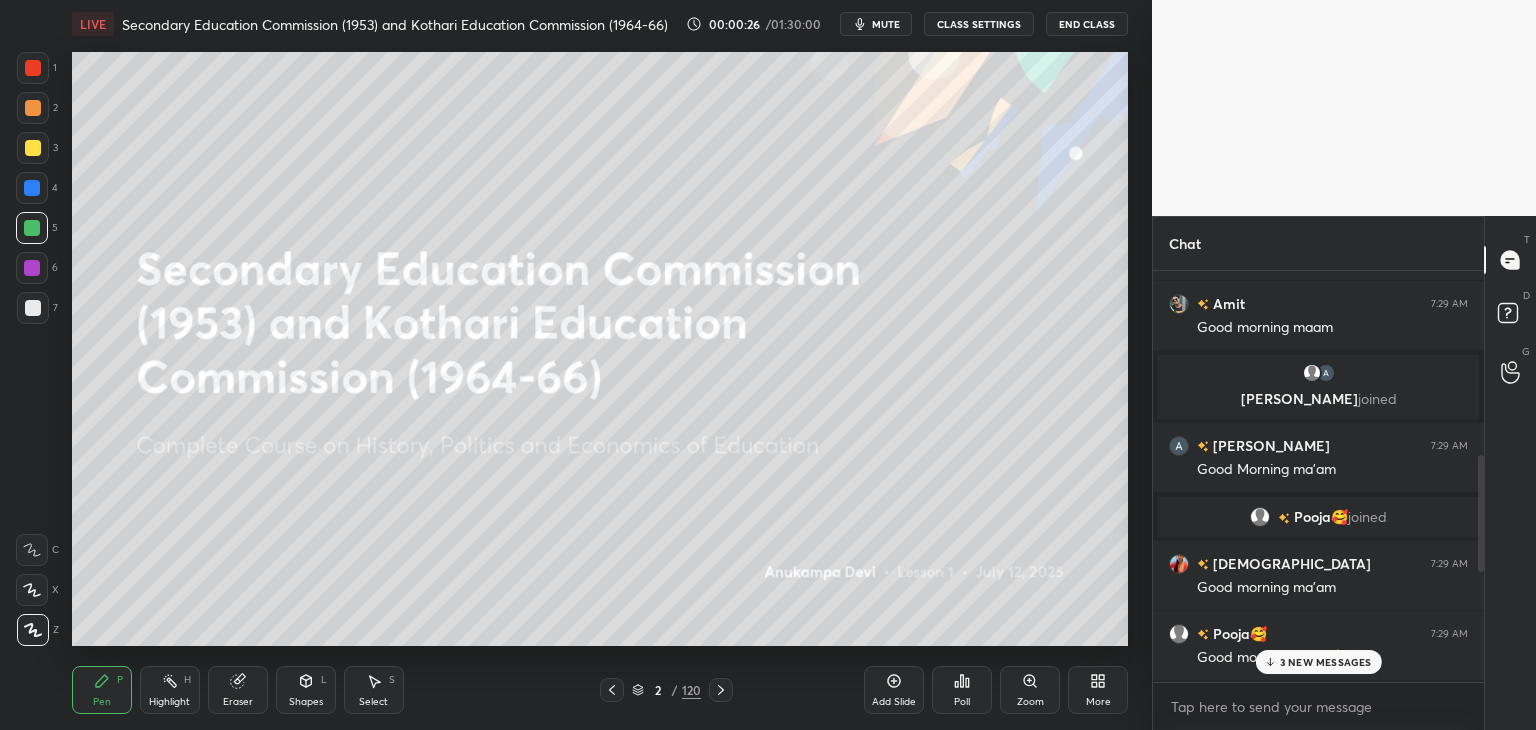 scroll, scrollTop: 664, scrollLeft: 0, axis: vertical 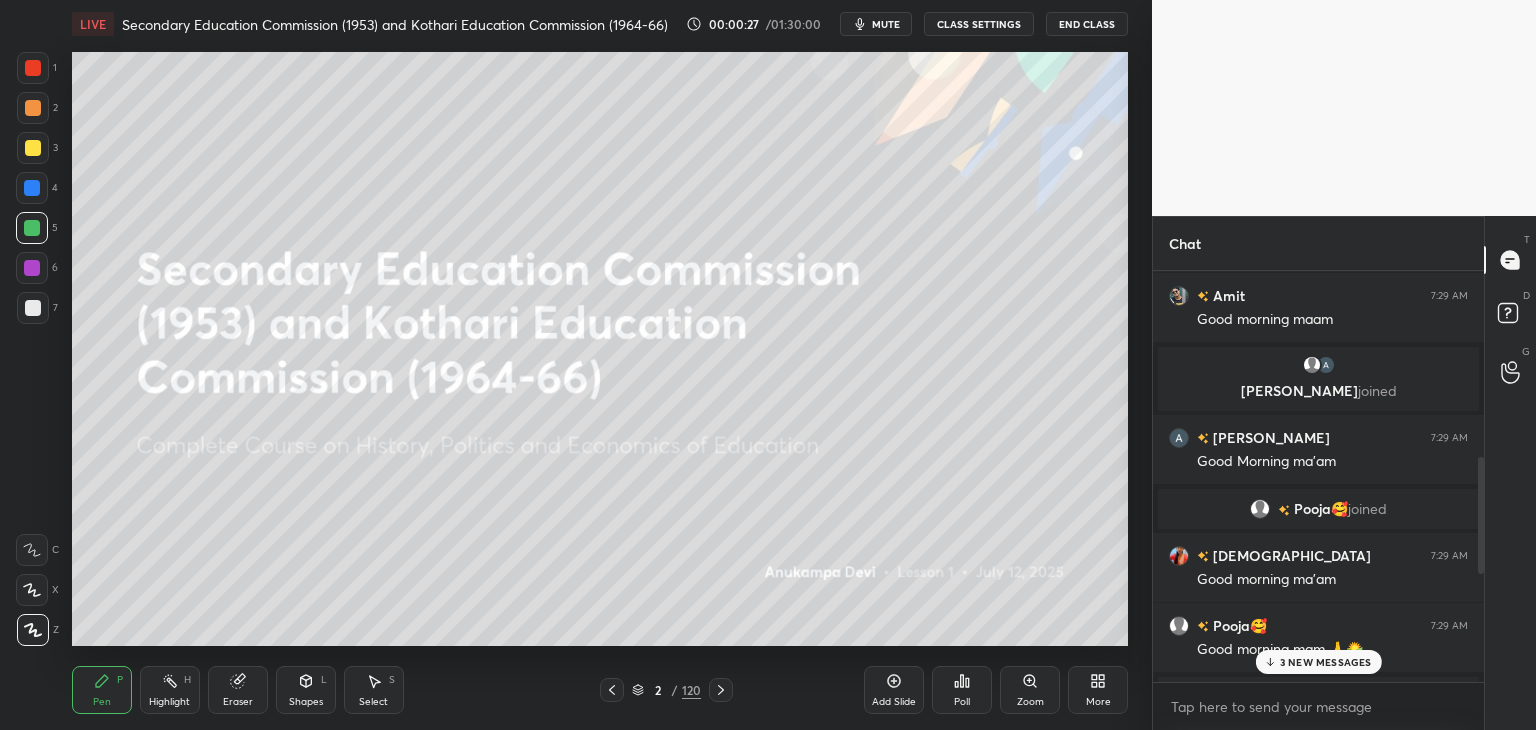 drag, startPoint x: 1481, startPoint y: 565, endPoint x: 1481, endPoint y: 525, distance: 40 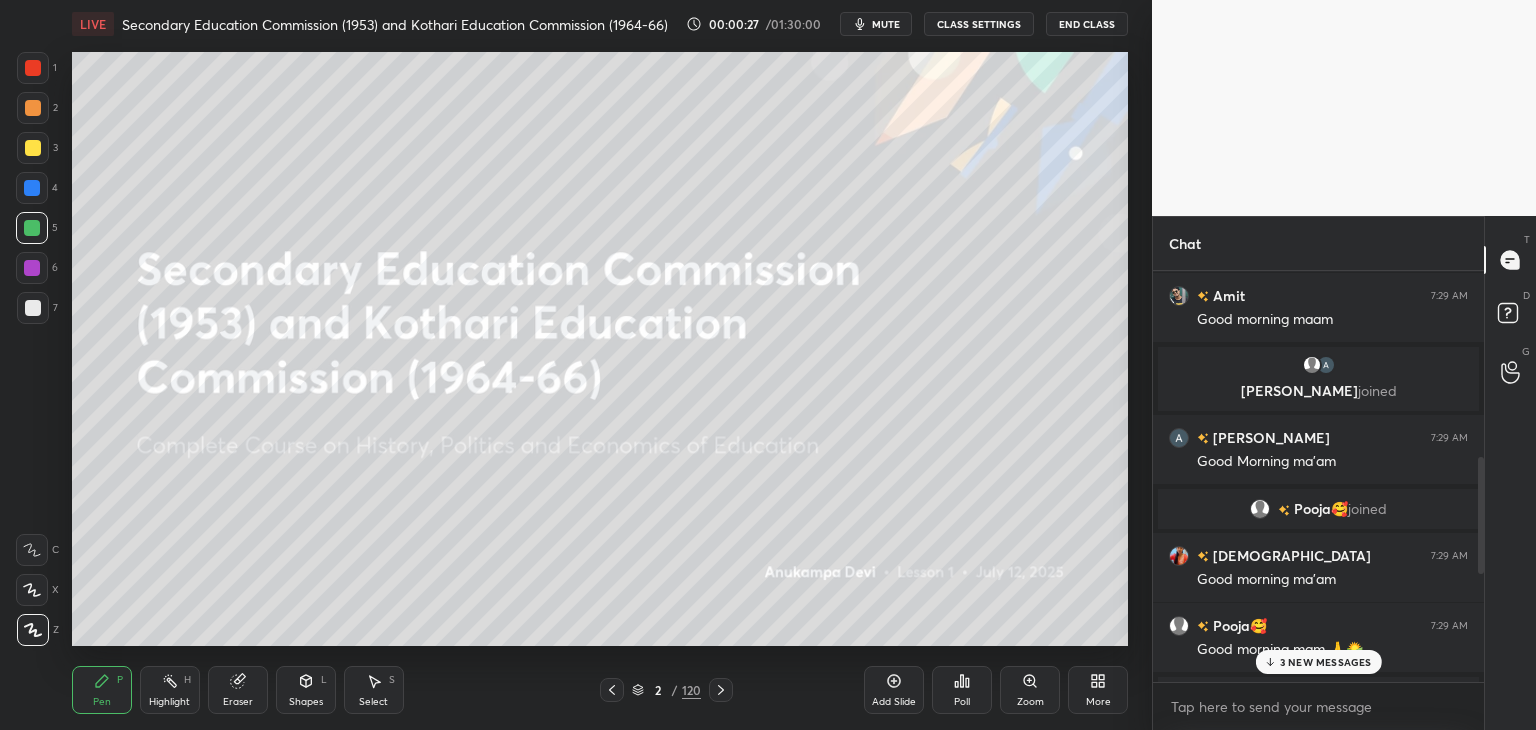 click at bounding box center (1481, 515) 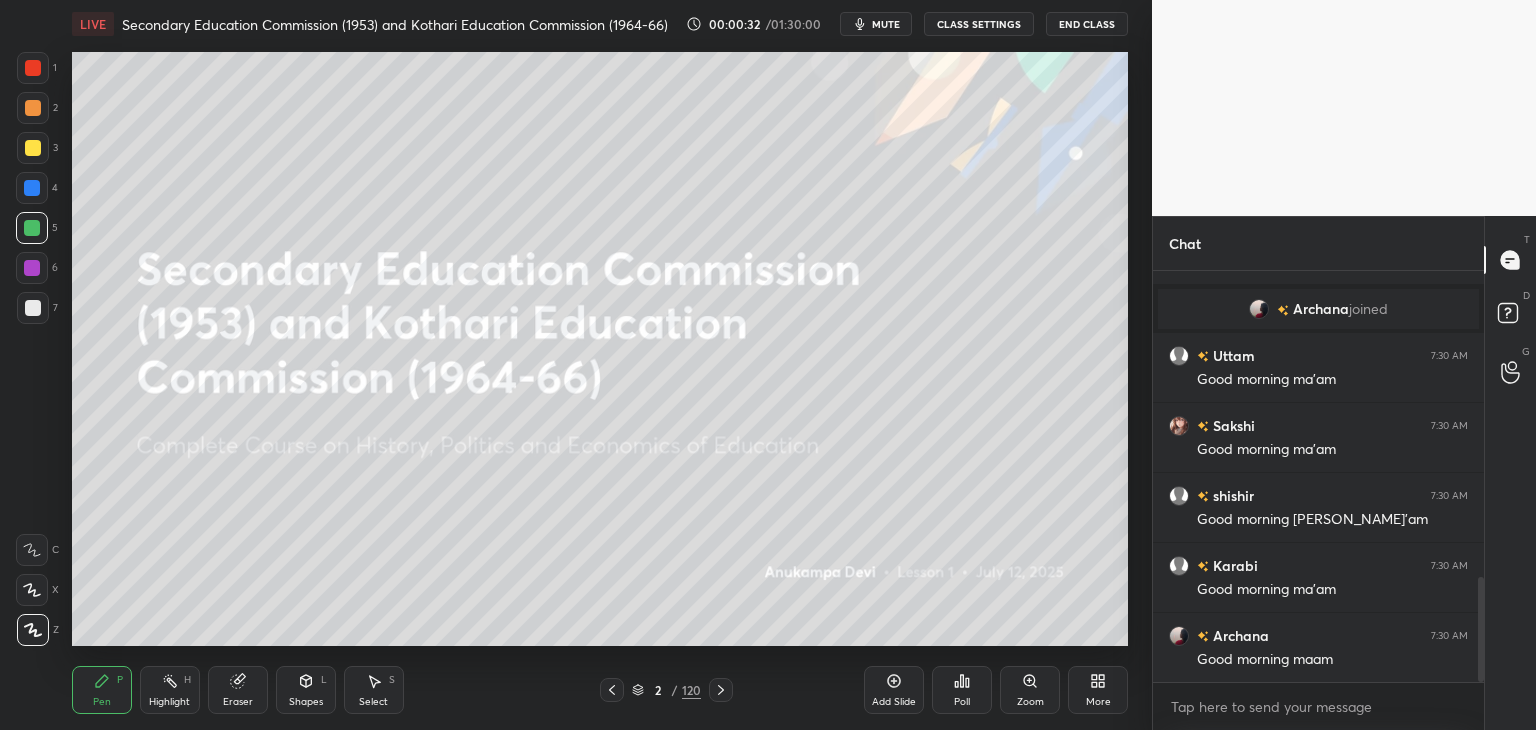 scroll, scrollTop: 1242, scrollLeft: 0, axis: vertical 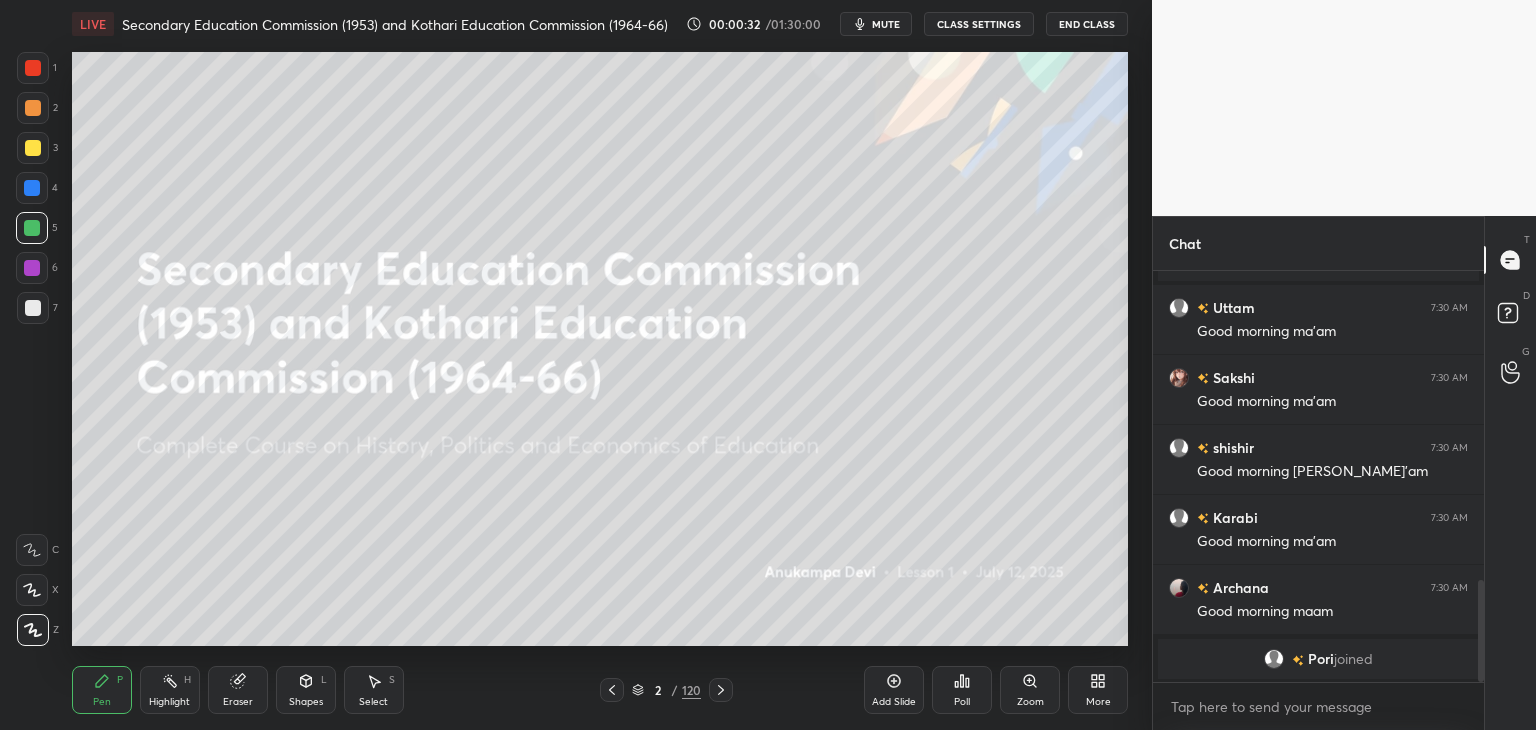 drag, startPoint x: 1482, startPoint y: 505, endPoint x: 1482, endPoint y: 660, distance: 155 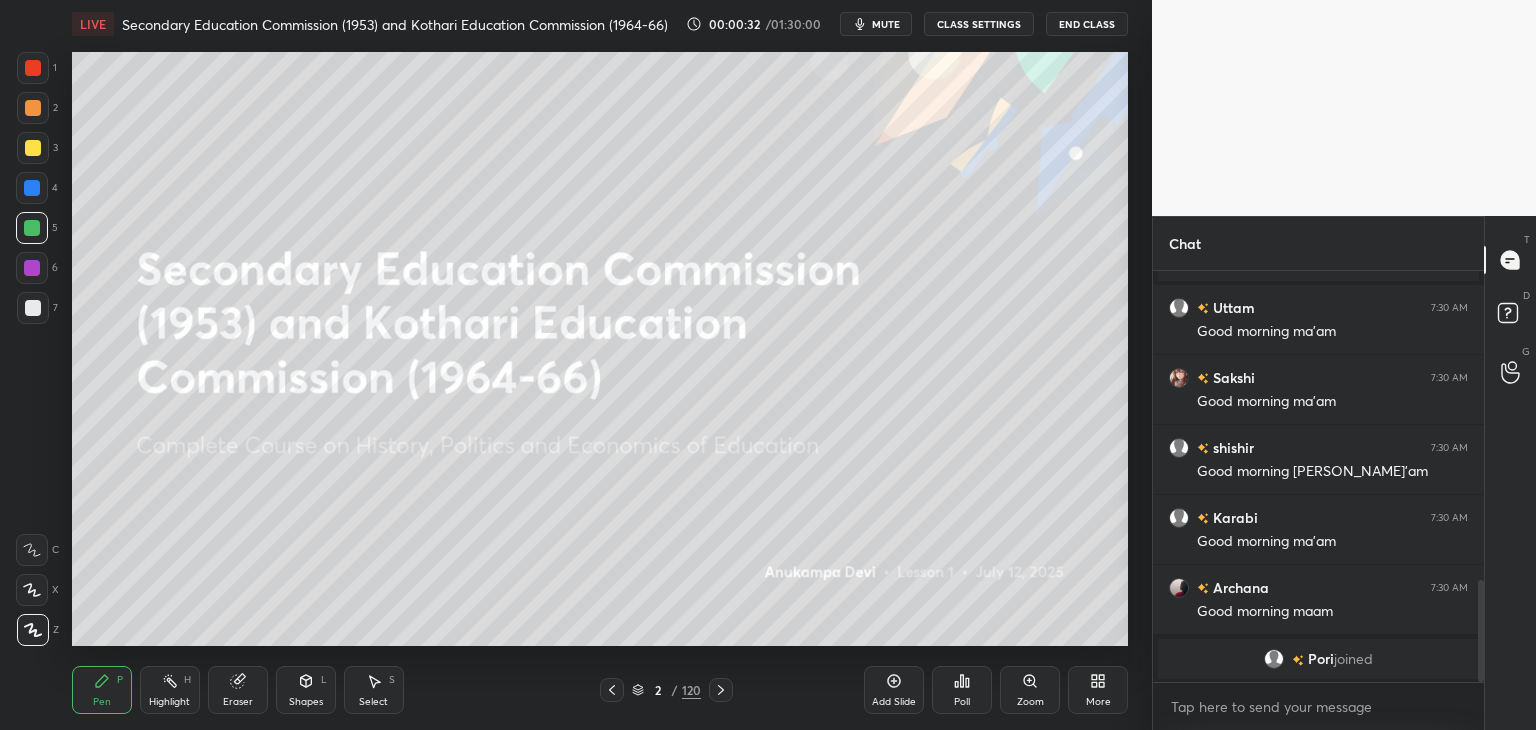 click at bounding box center [1481, 631] 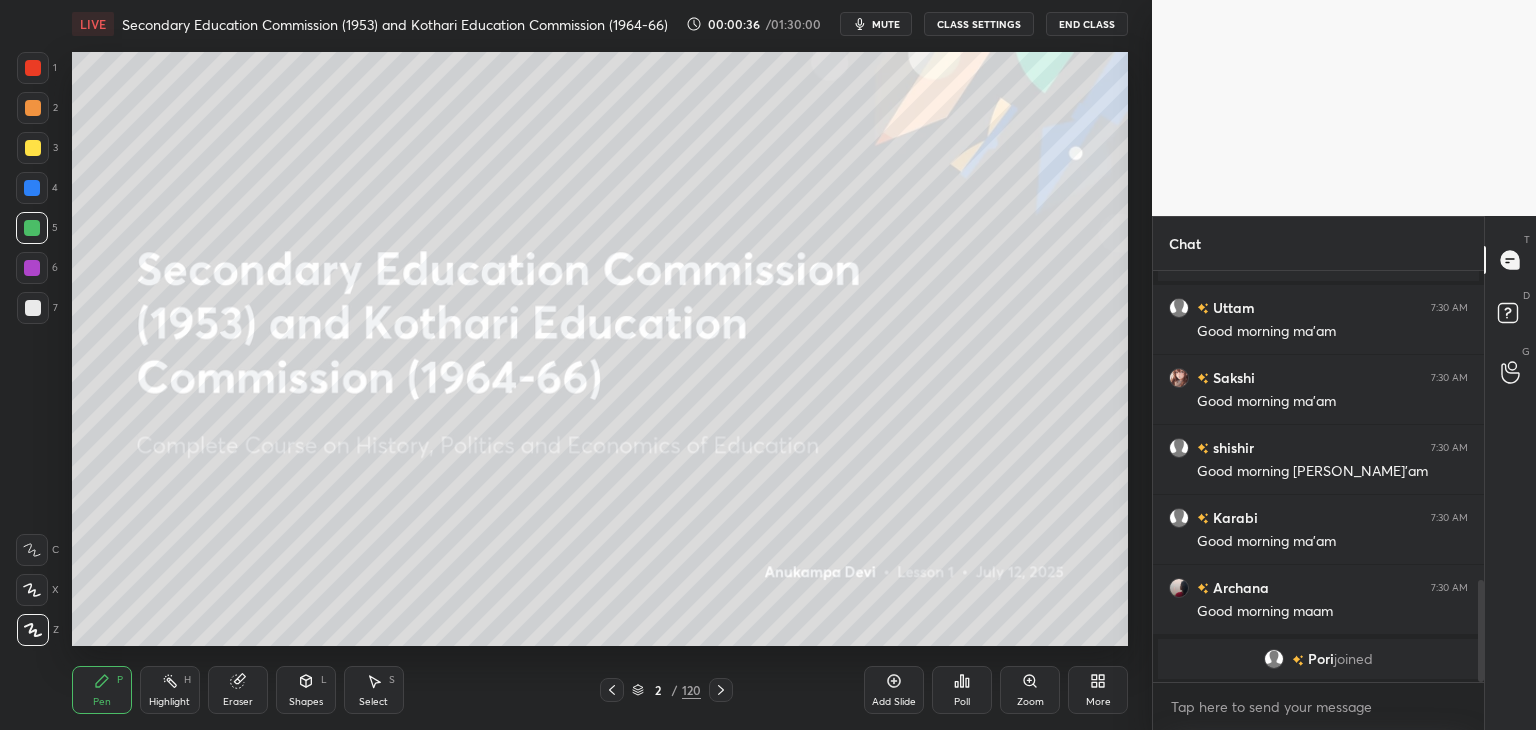 click at bounding box center (32, 268) 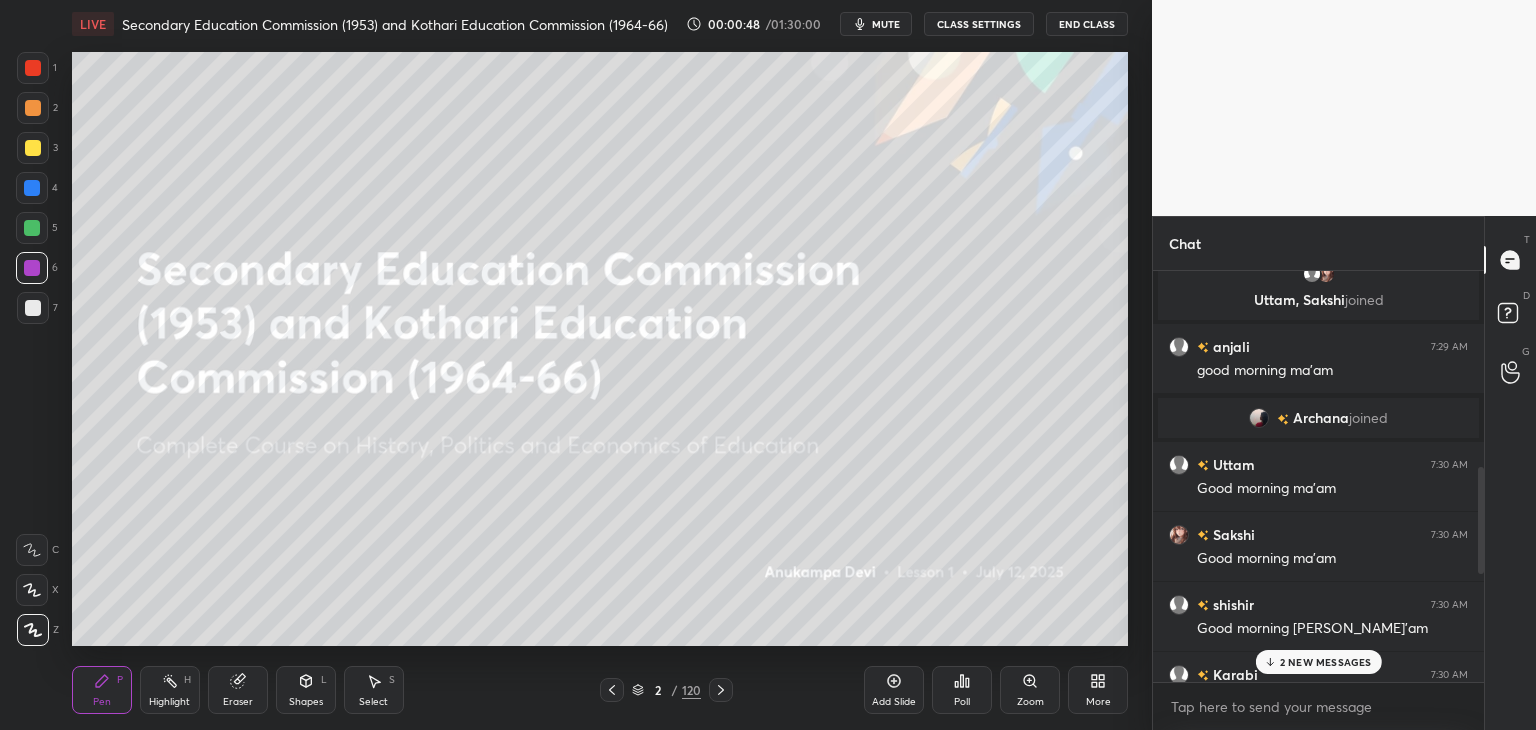 scroll, scrollTop: 1360, scrollLeft: 0, axis: vertical 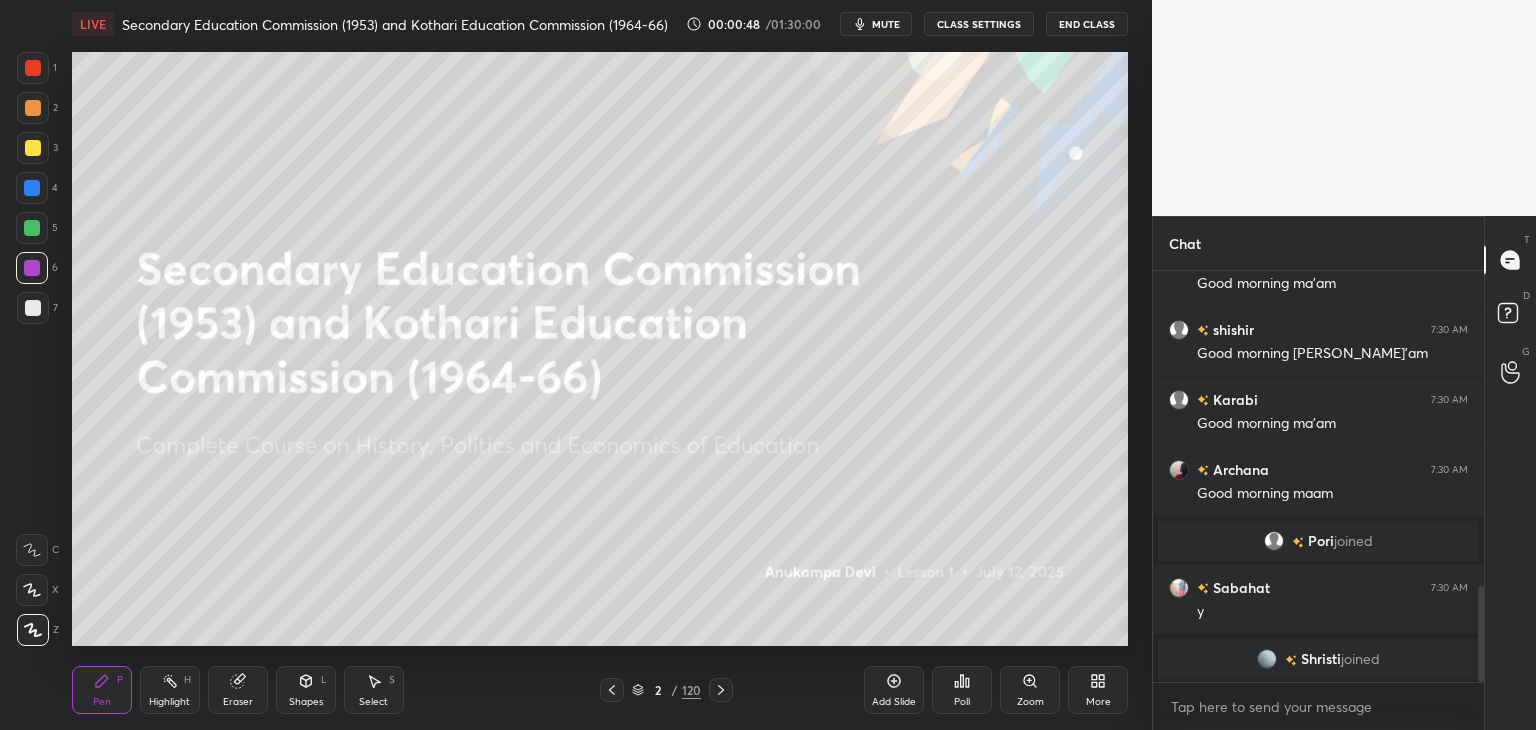 drag, startPoint x: 1481, startPoint y: 596, endPoint x: 1396, endPoint y: 662, distance: 107.61505 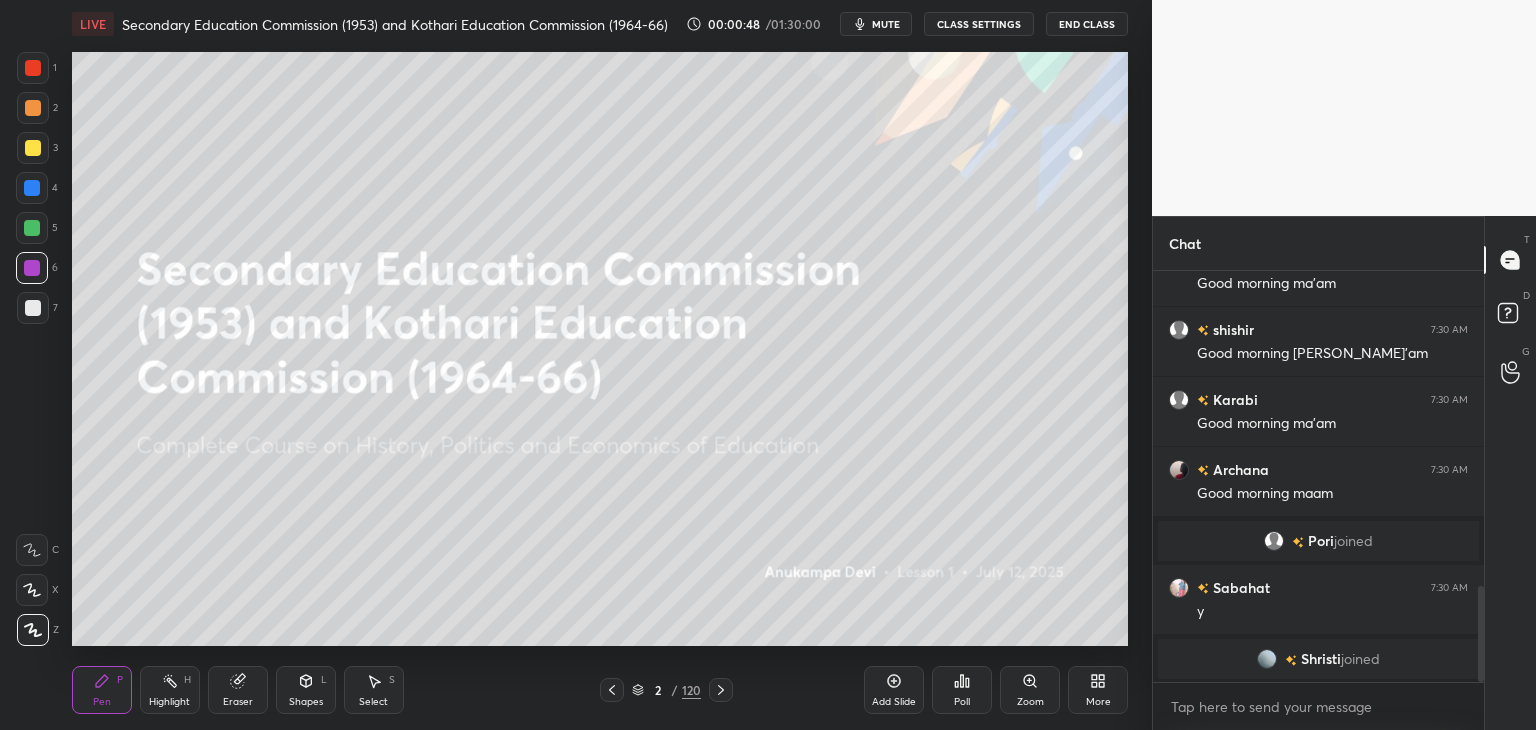 click on "Uttam 7:30 AM Good morning ma'am Sakshi 7:30 AM Good morning ma'am shishir 7:30 AM Good morning Ma'am Karabi 7:30 AM Good morning ma’am Archana 7:30 AM Good morning maam Pori  joined Sabahat 7:30 AM y [PERSON_NAME]  joined JUMP TO LATEST Enable hand raising Enable raise hand to speak to learners. Once enabled, chat will be turned off temporarily. Enable x" at bounding box center [1318, 500] 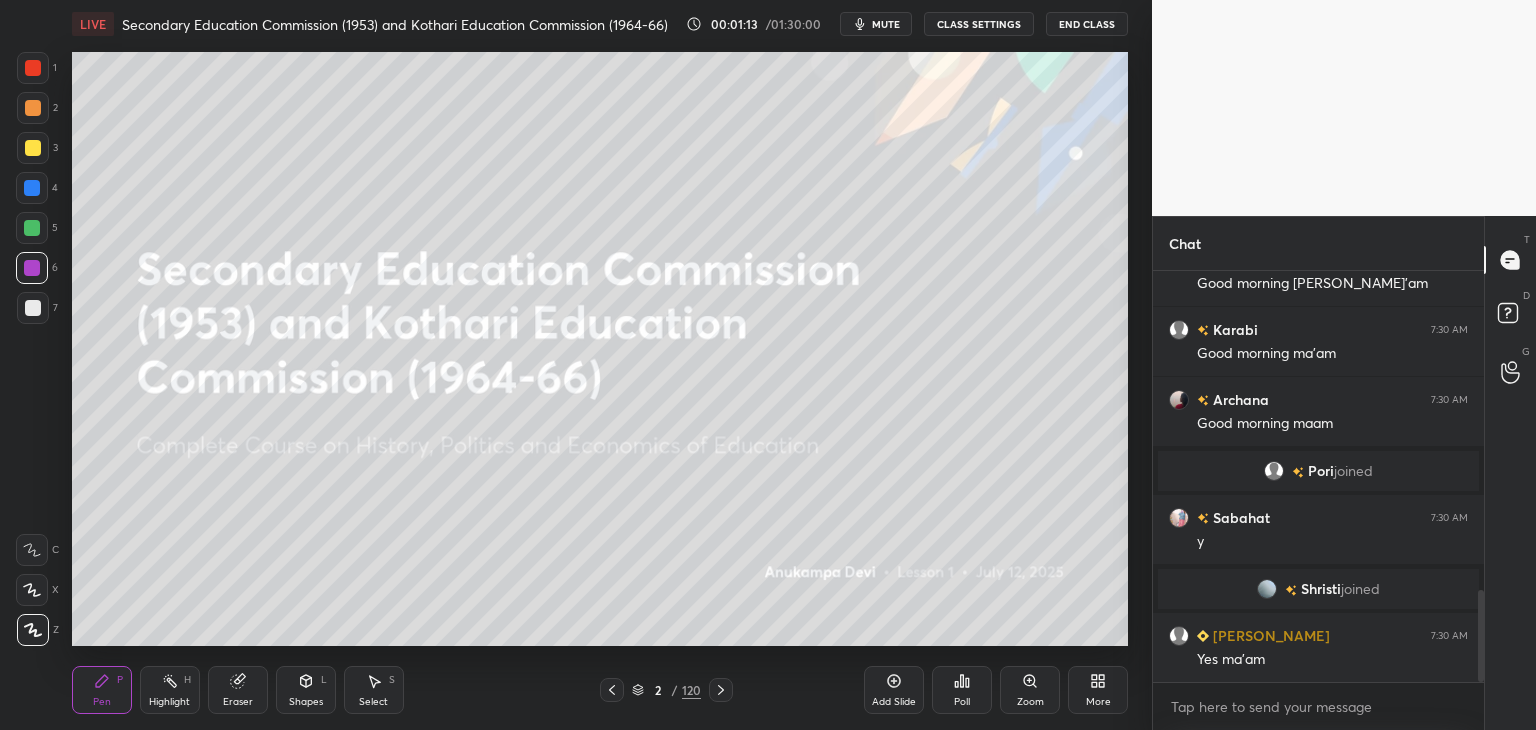 scroll, scrollTop: 1478, scrollLeft: 0, axis: vertical 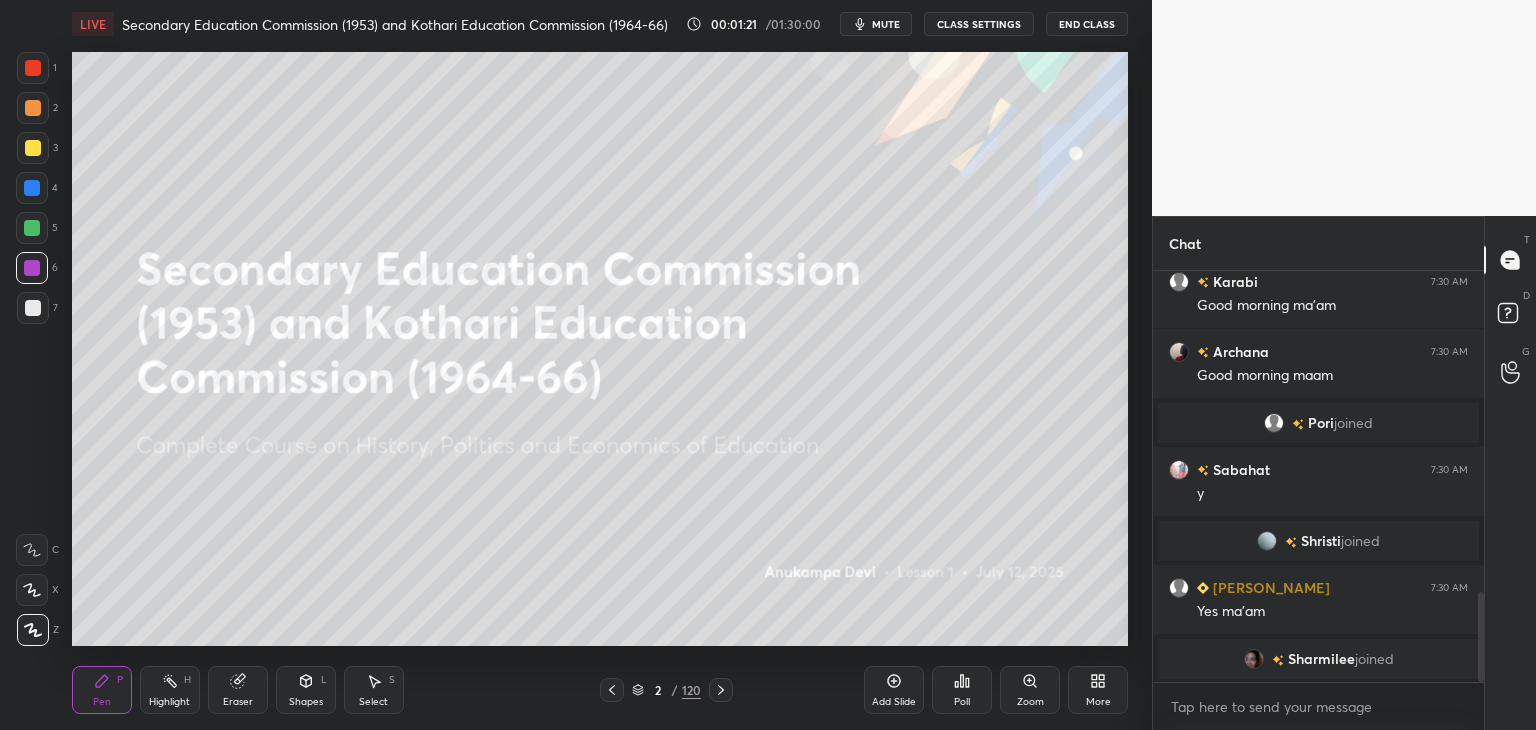 click on "Eraser" at bounding box center [238, 702] 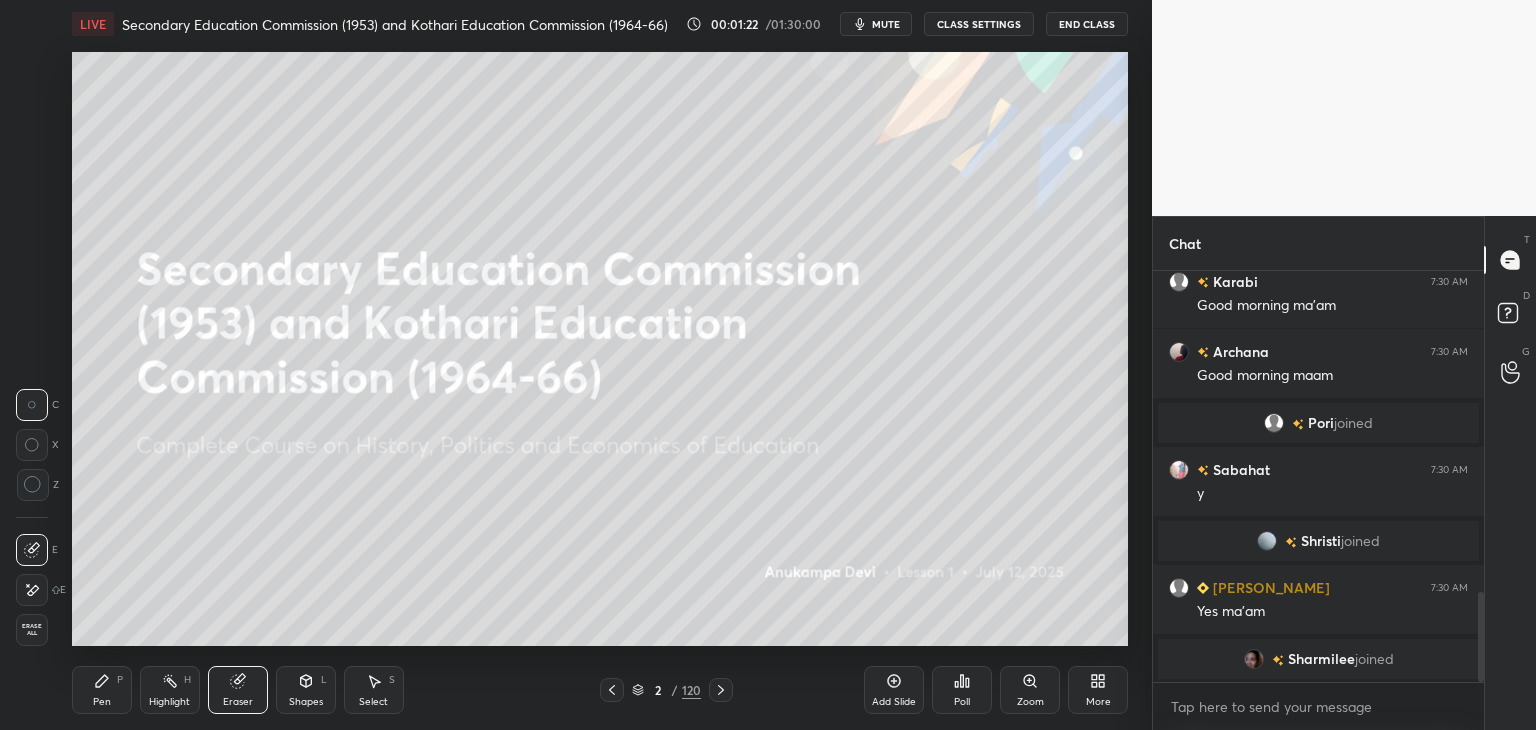 click on "Eraser" at bounding box center (238, 690) 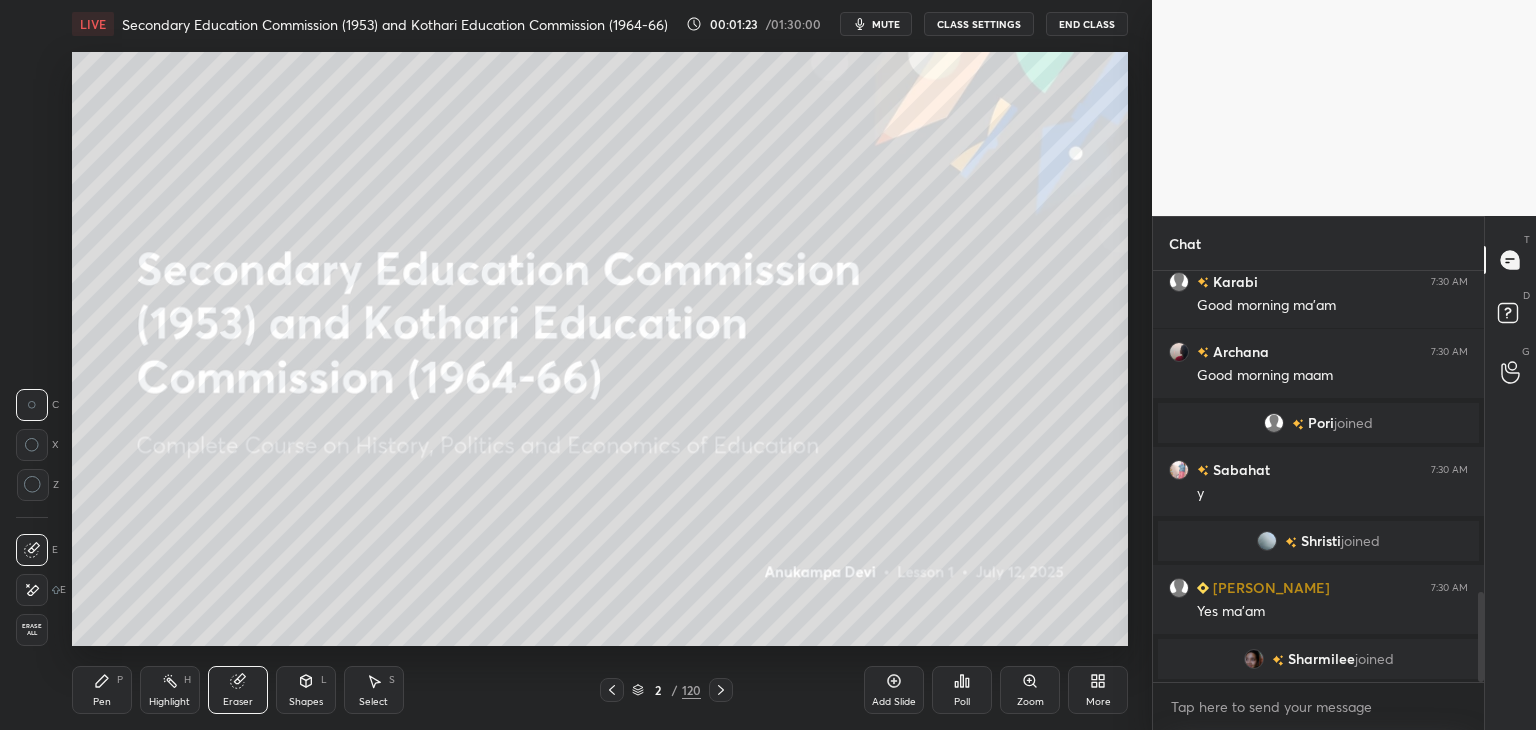 click on "Erase all" at bounding box center [32, 630] 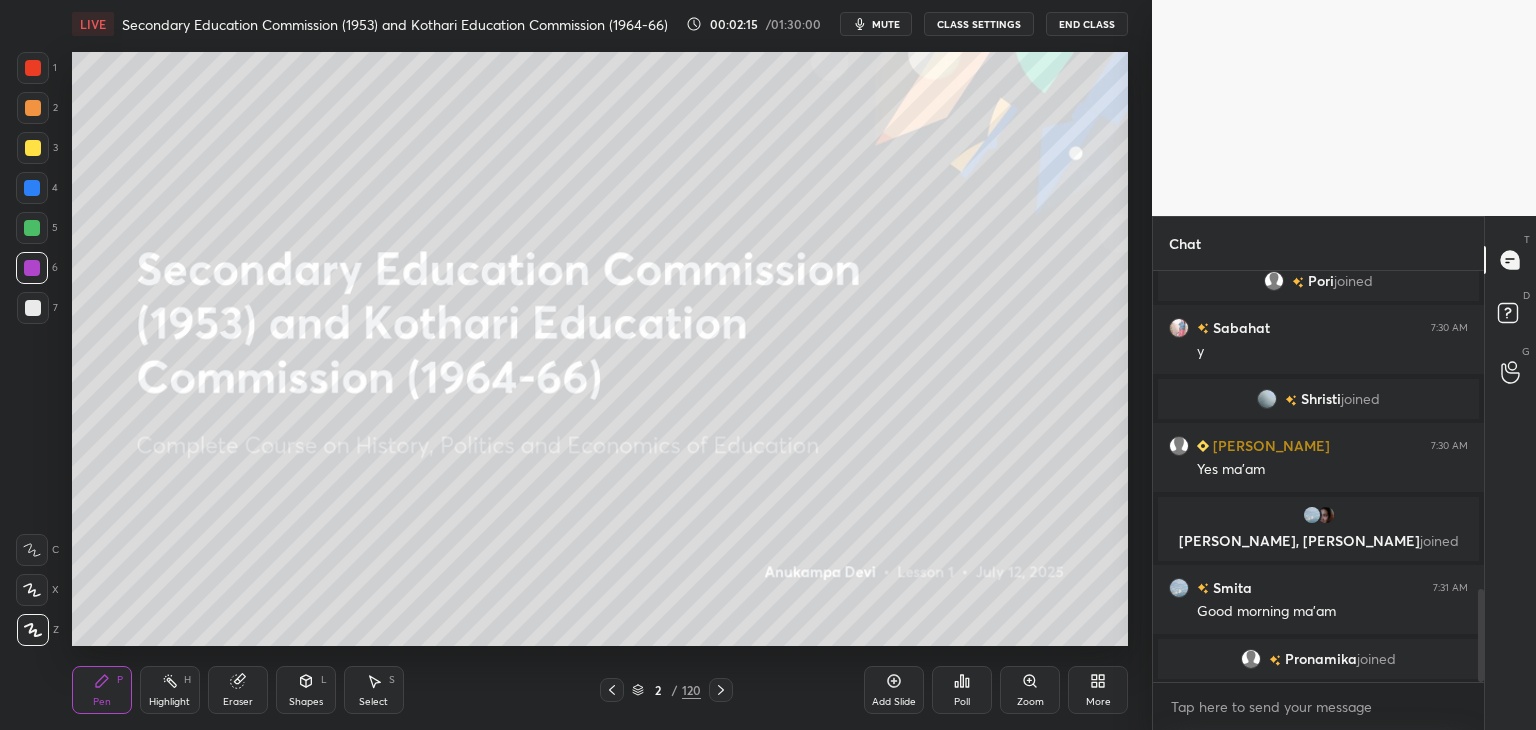 scroll, scrollTop: 1436, scrollLeft: 0, axis: vertical 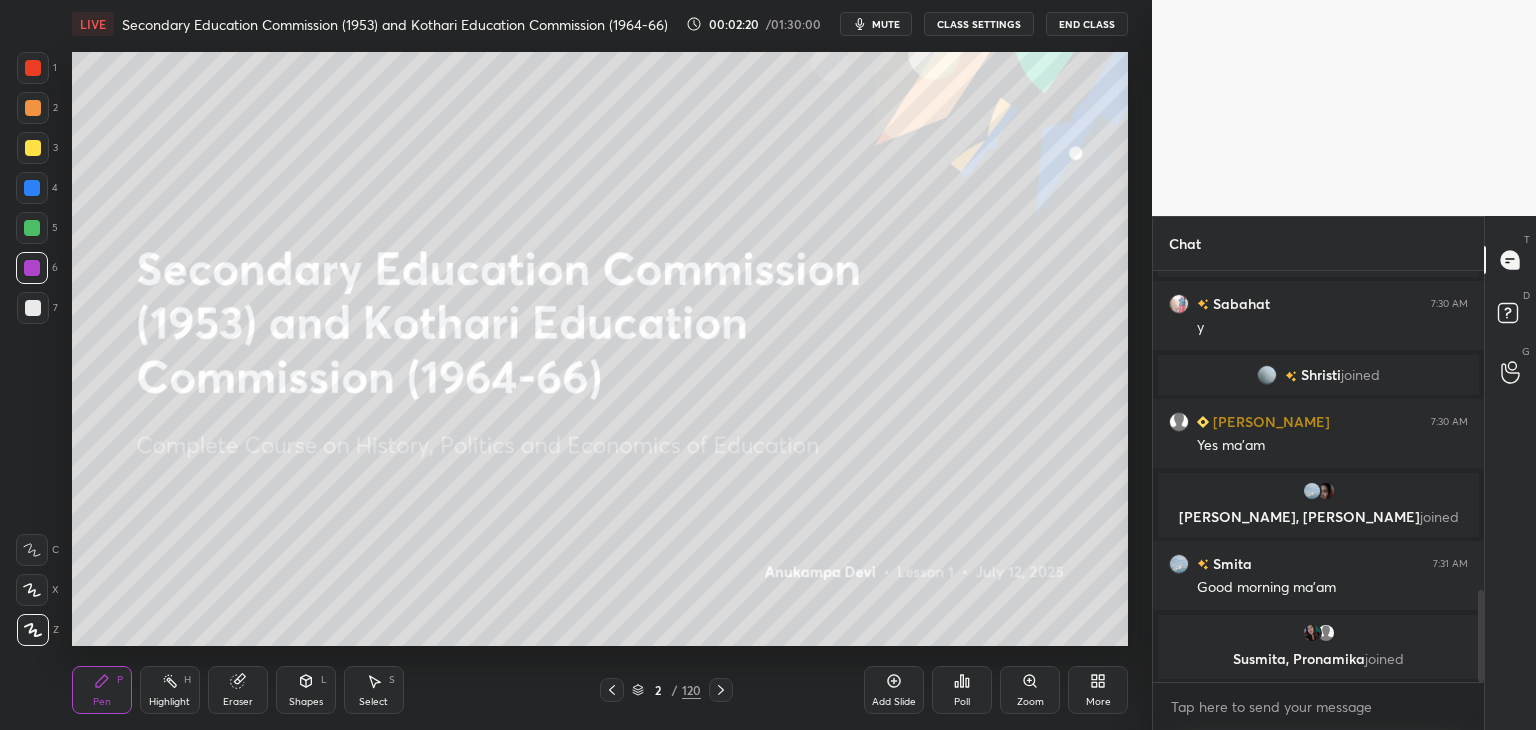 click at bounding box center (32, 228) 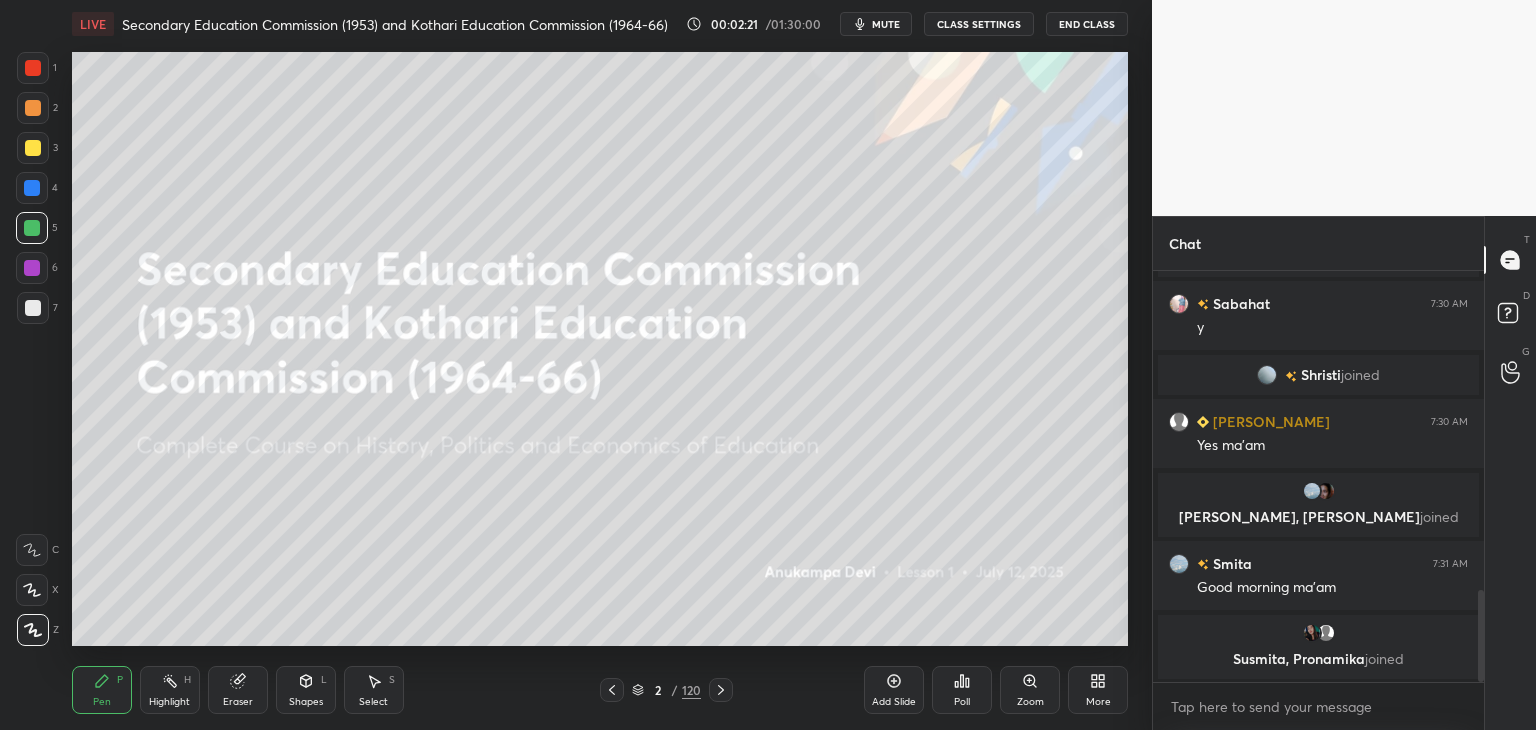 scroll, scrollTop: 1486, scrollLeft: 0, axis: vertical 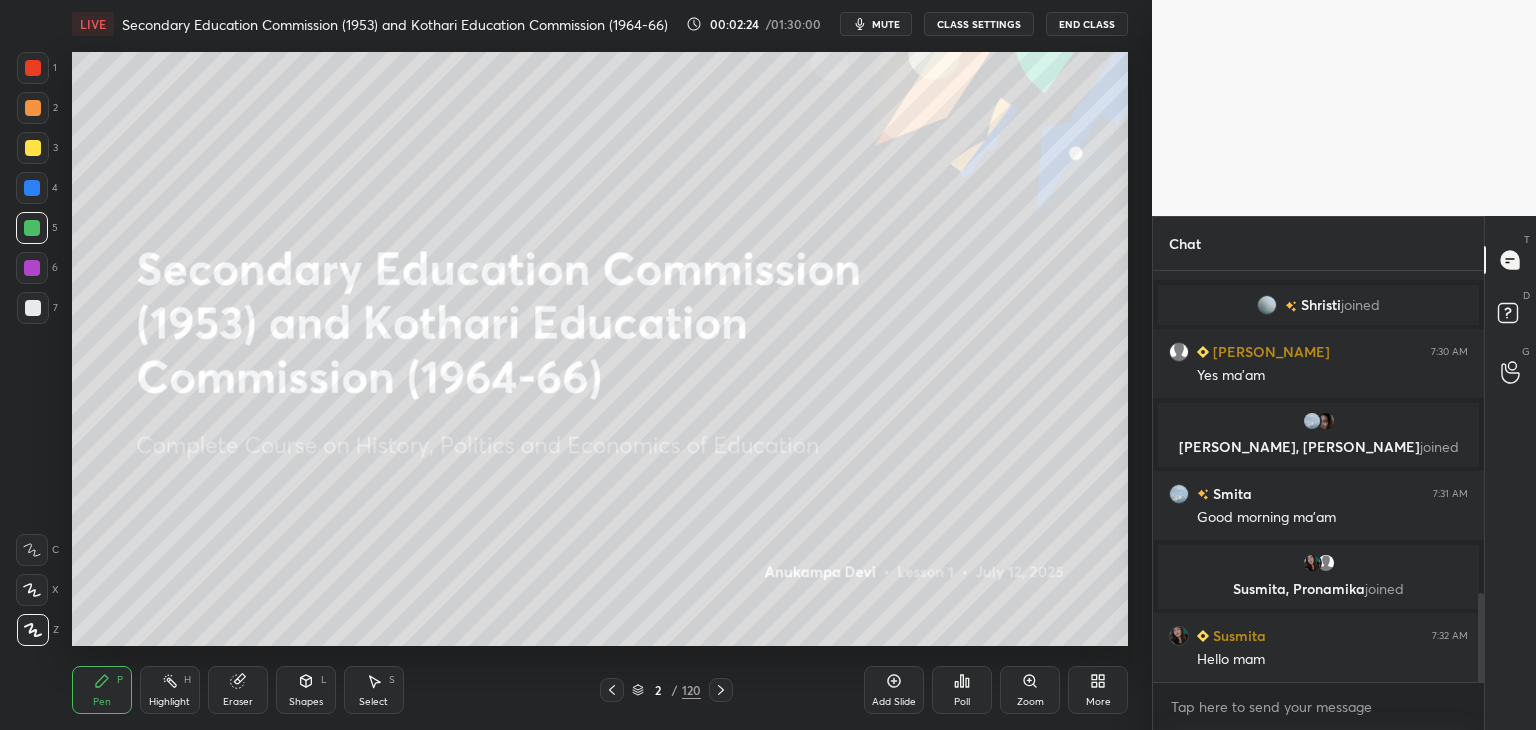 drag, startPoint x: 720, startPoint y: 696, endPoint x: 722, endPoint y: 667, distance: 29.068884 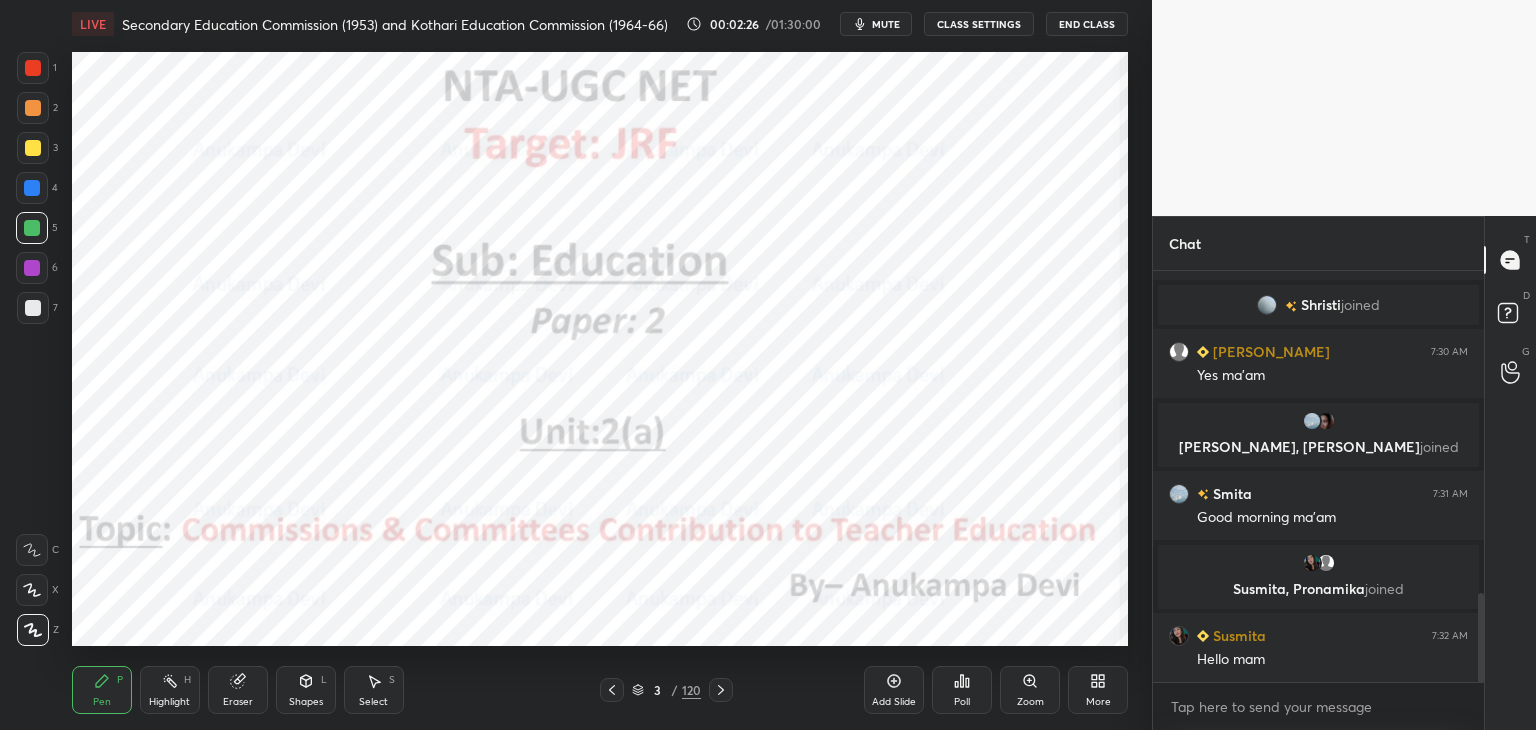 click at bounding box center (32, 268) 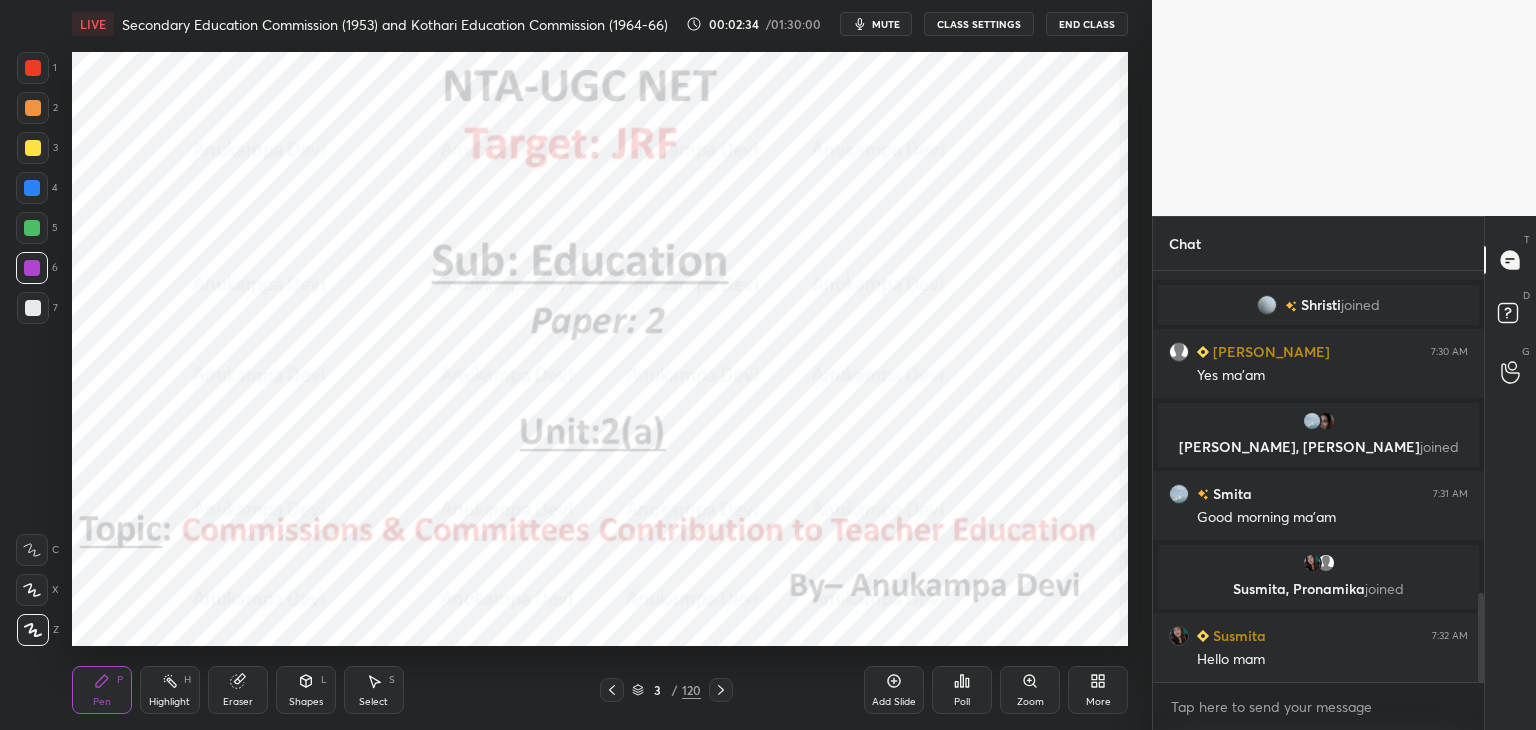 click at bounding box center [32, 188] 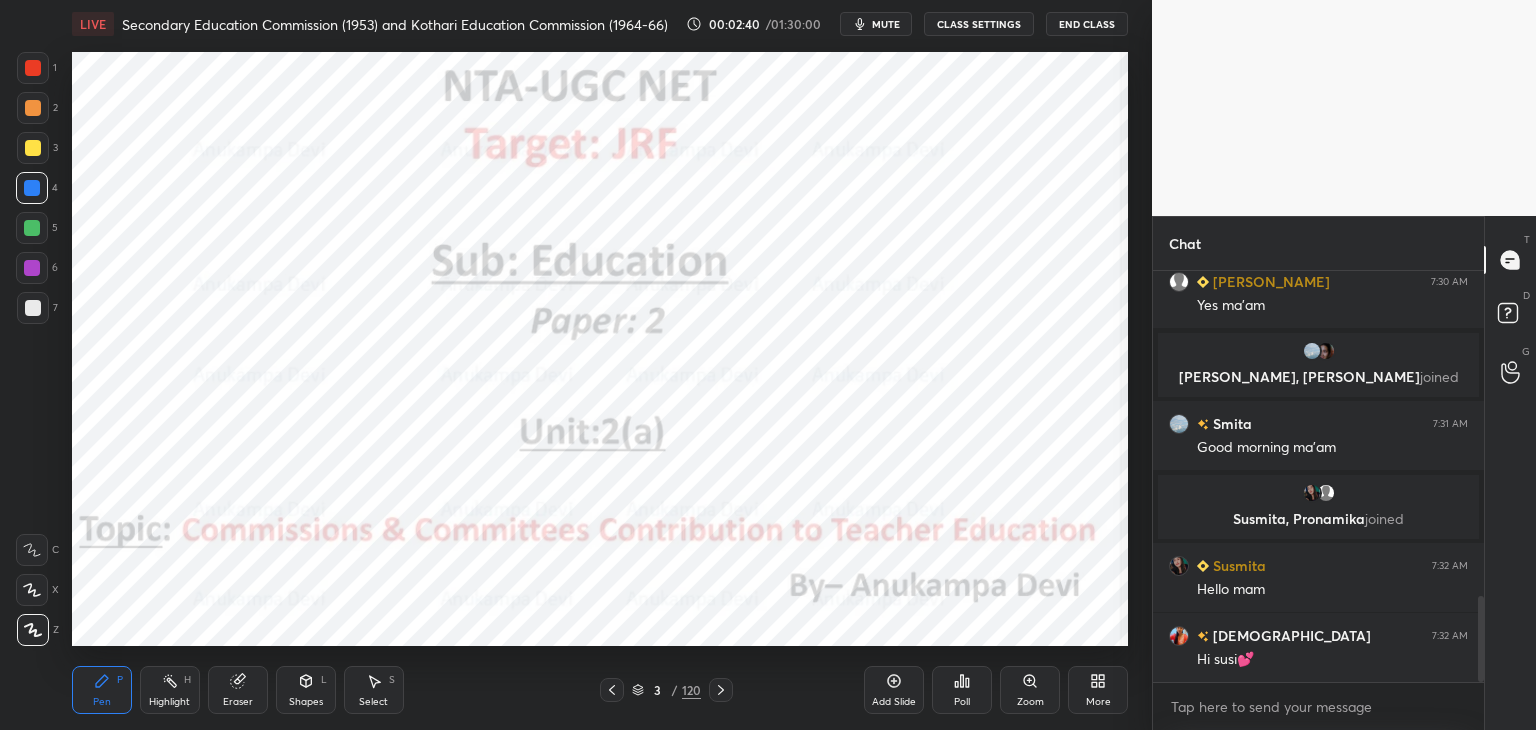 scroll, scrollTop: 1626, scrollLeft: 0, axis: vertical 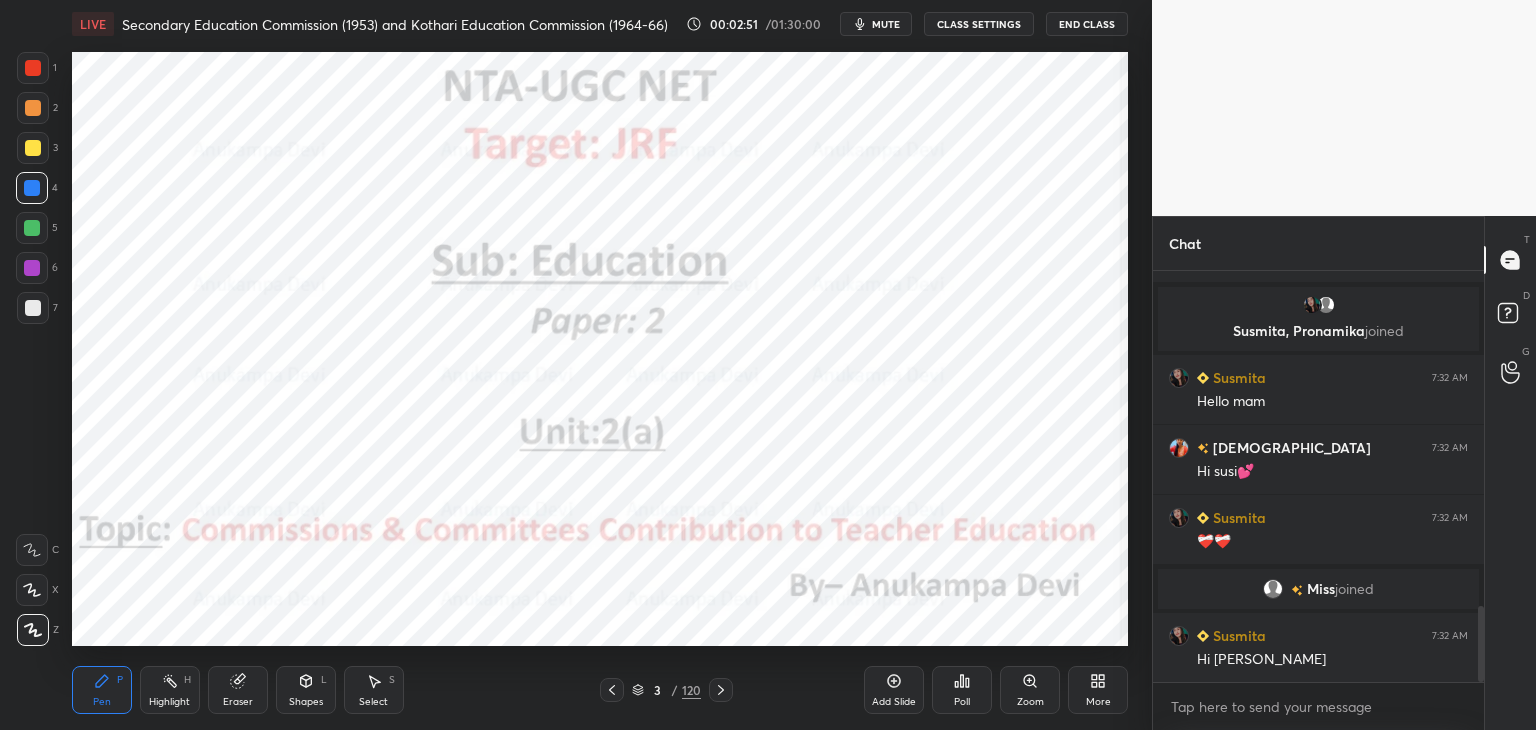drag, startPoint x: 1482, startPoint y: 620, endPoint x: 1480, endPoint y: 684, distance: 64.03124 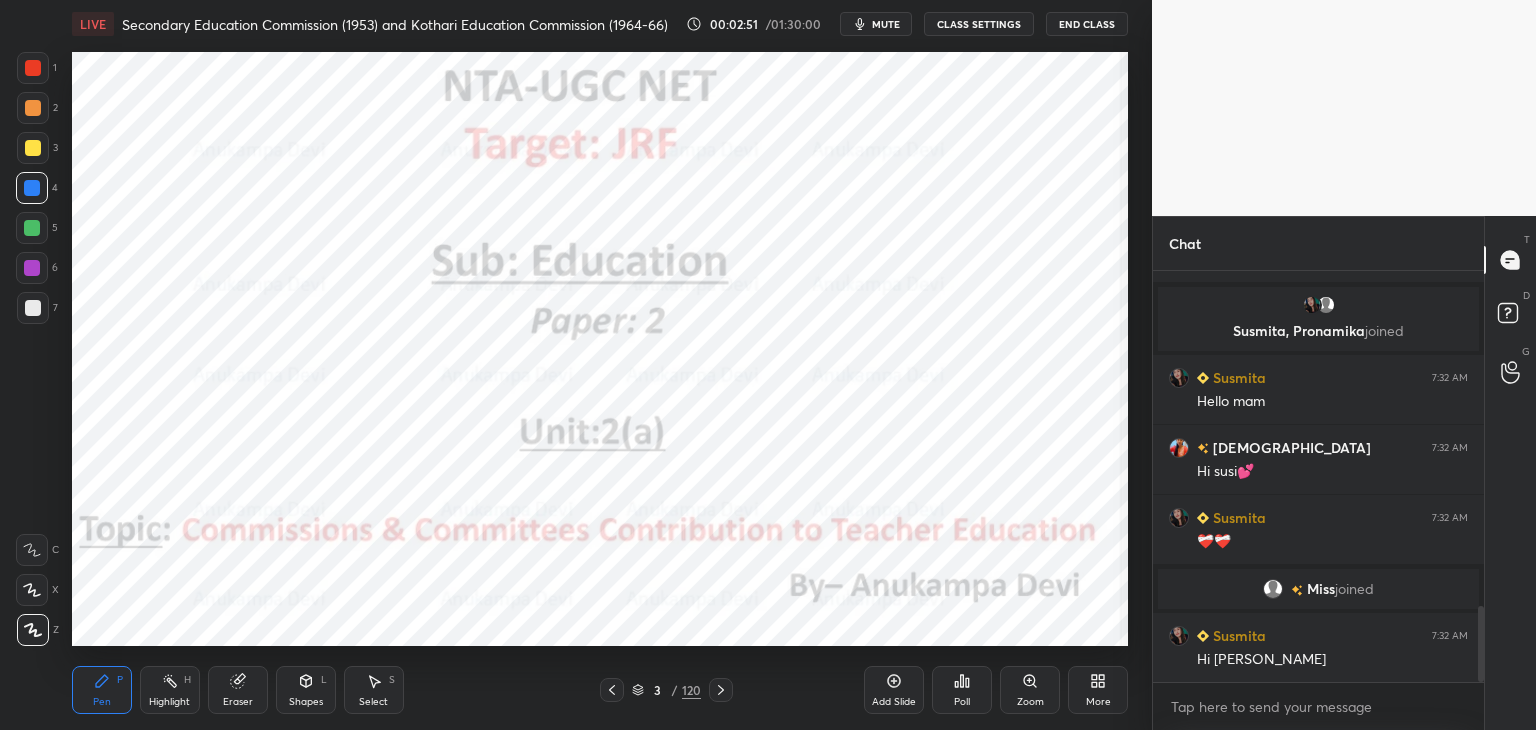 click on "[PERSON_NAME], [PERSON_NAME]  joined [PERSON_NAME] 7:31 AM Good morning ma'am Susmita, [PERSON_NAME]  joined Susmita 7:32 AM Hello mam [PERSON_NAME] 7:32 AM Hi susi💕 Susmita 7:32 AM ❤️‍🩹❤️‍🩹 Miss  joined Susmita 7:32 AM Hi [PERSON_NAME] JUMP TO LATEST Enable hand raising Enable raise hand to speak to learners. Once enabled, chat will be turned off temporarily. Enable x" at bounding box center (1318, 500) 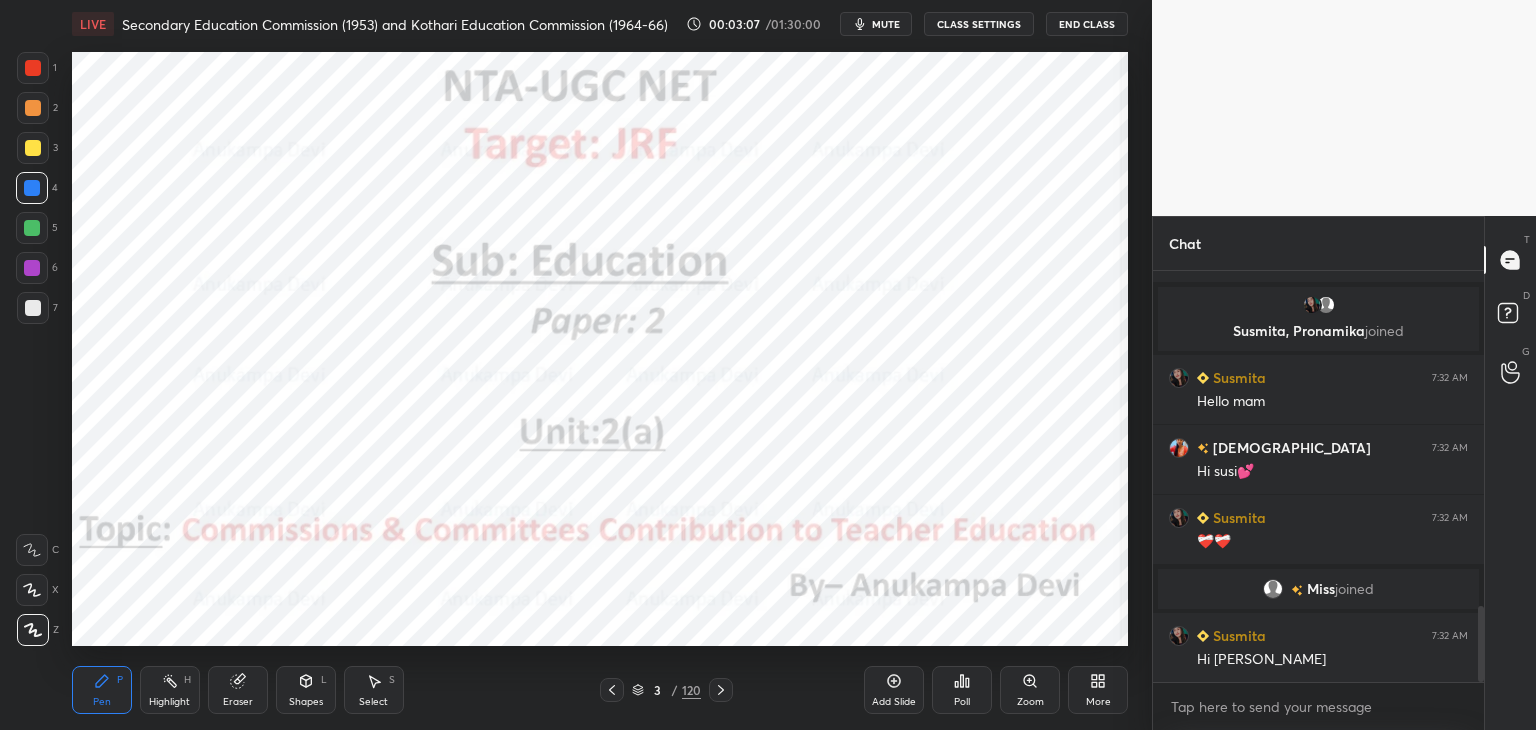click 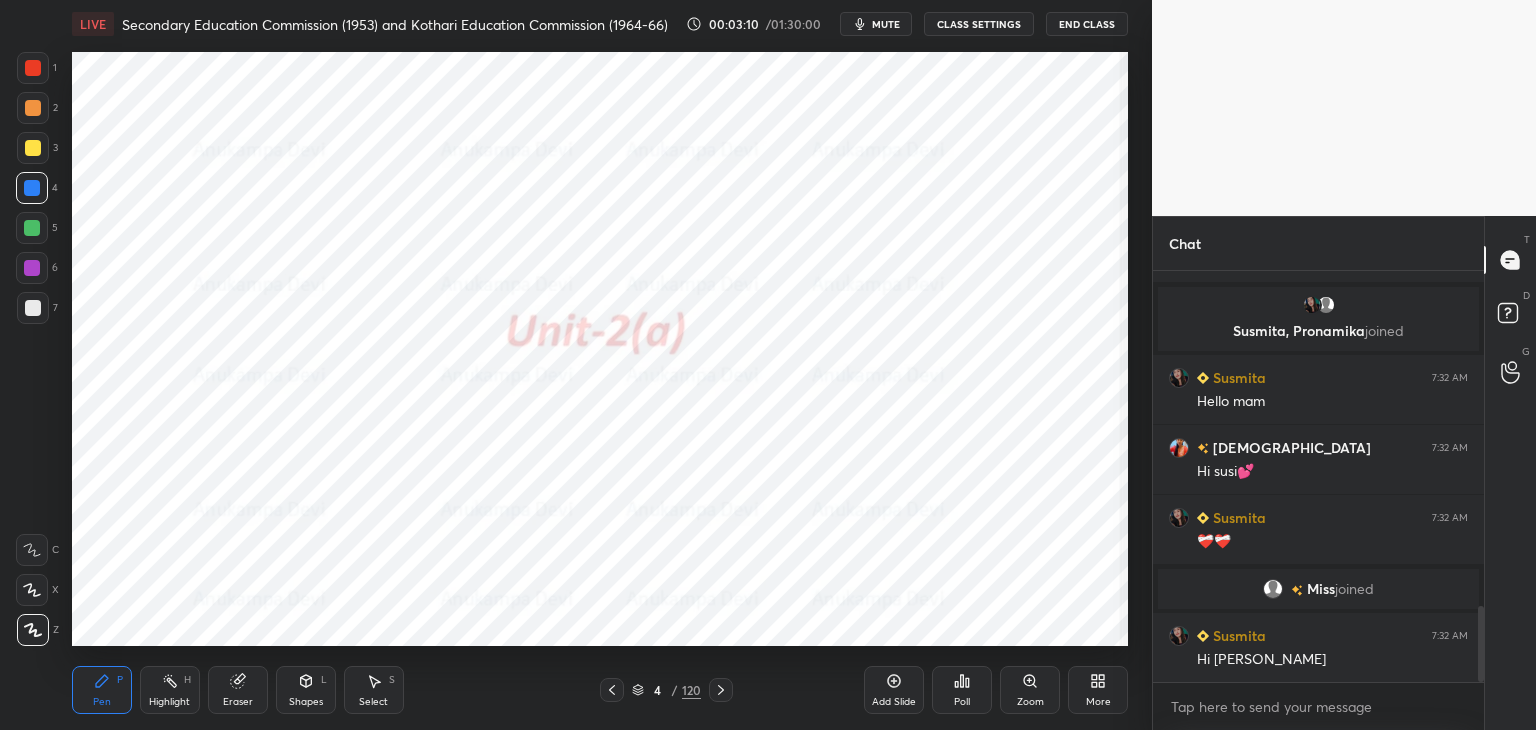 click on "Shapes L" at bounding box center [306, 690] 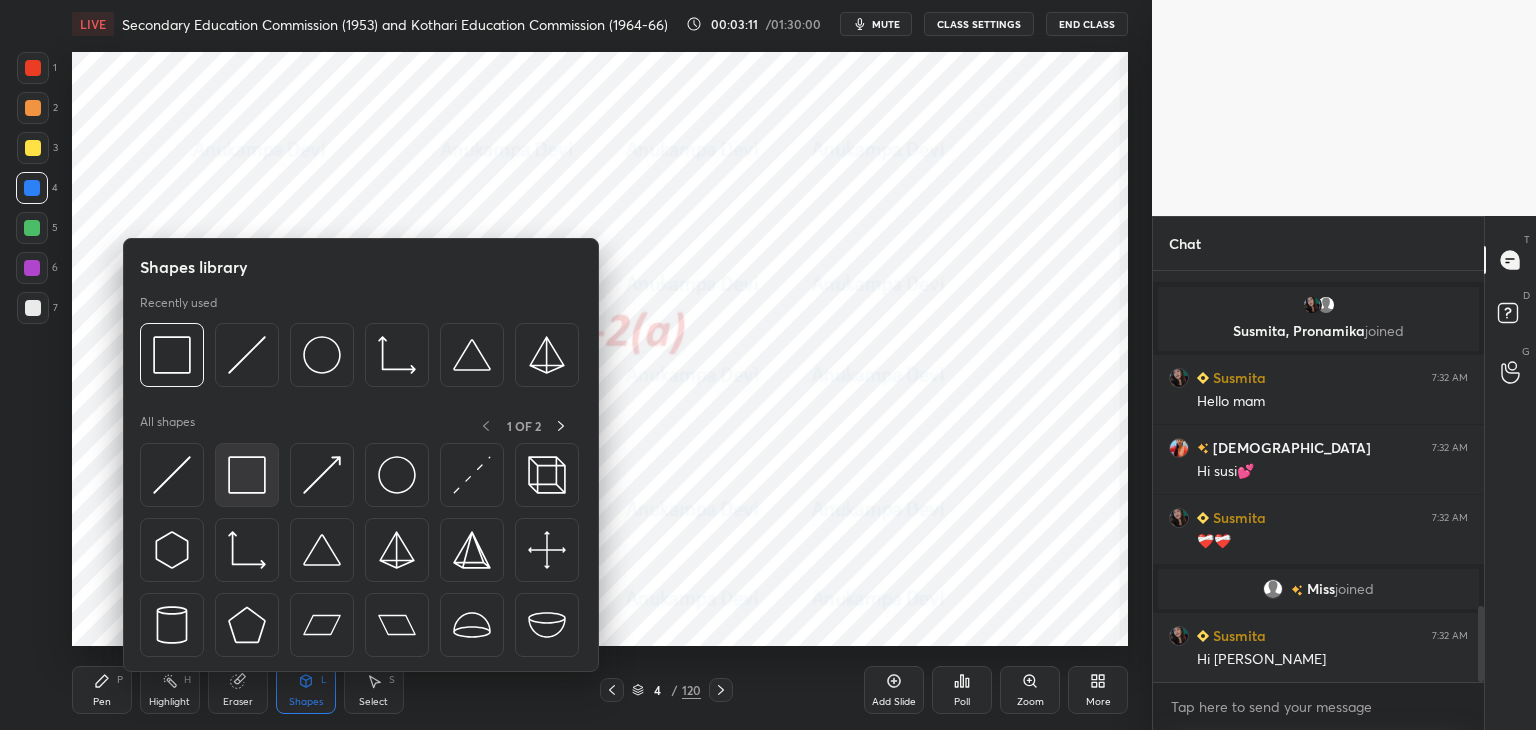 click at bounding box center [247, 475] 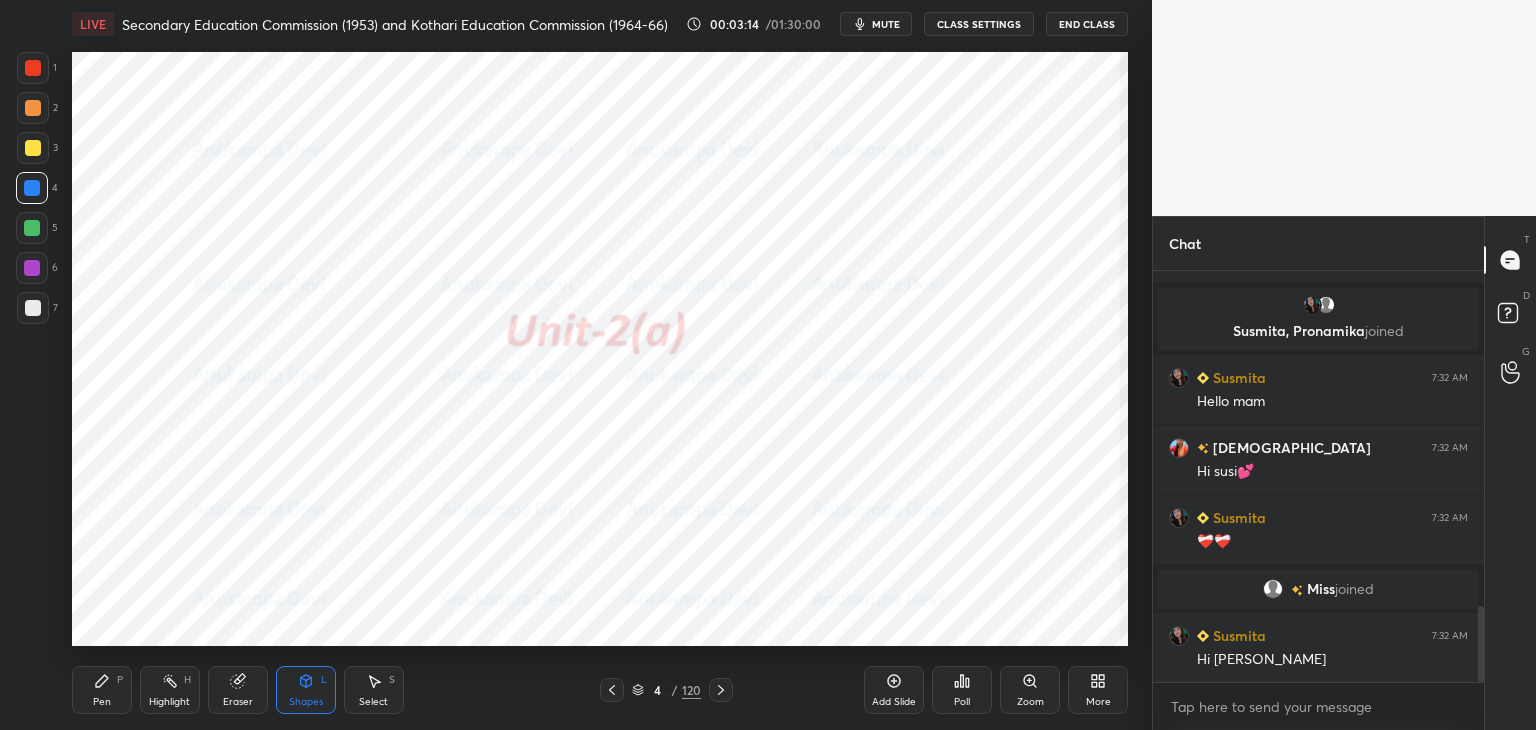drag, startPoint x: 96, startPoint y: 701, endPoint x: 110, endPoint y: 689, distance: 18.439089 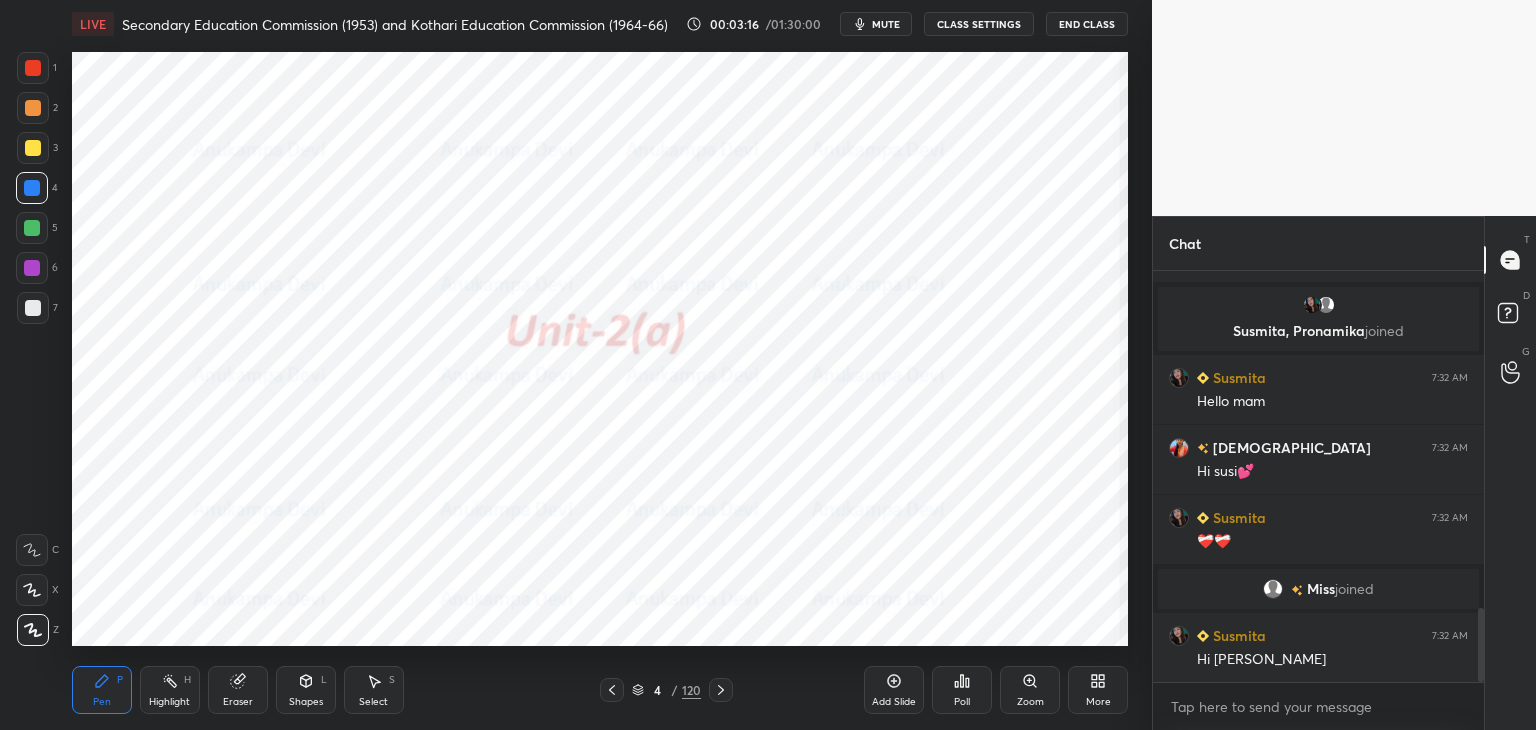 click on "mute" at bounding box center (886, 24) 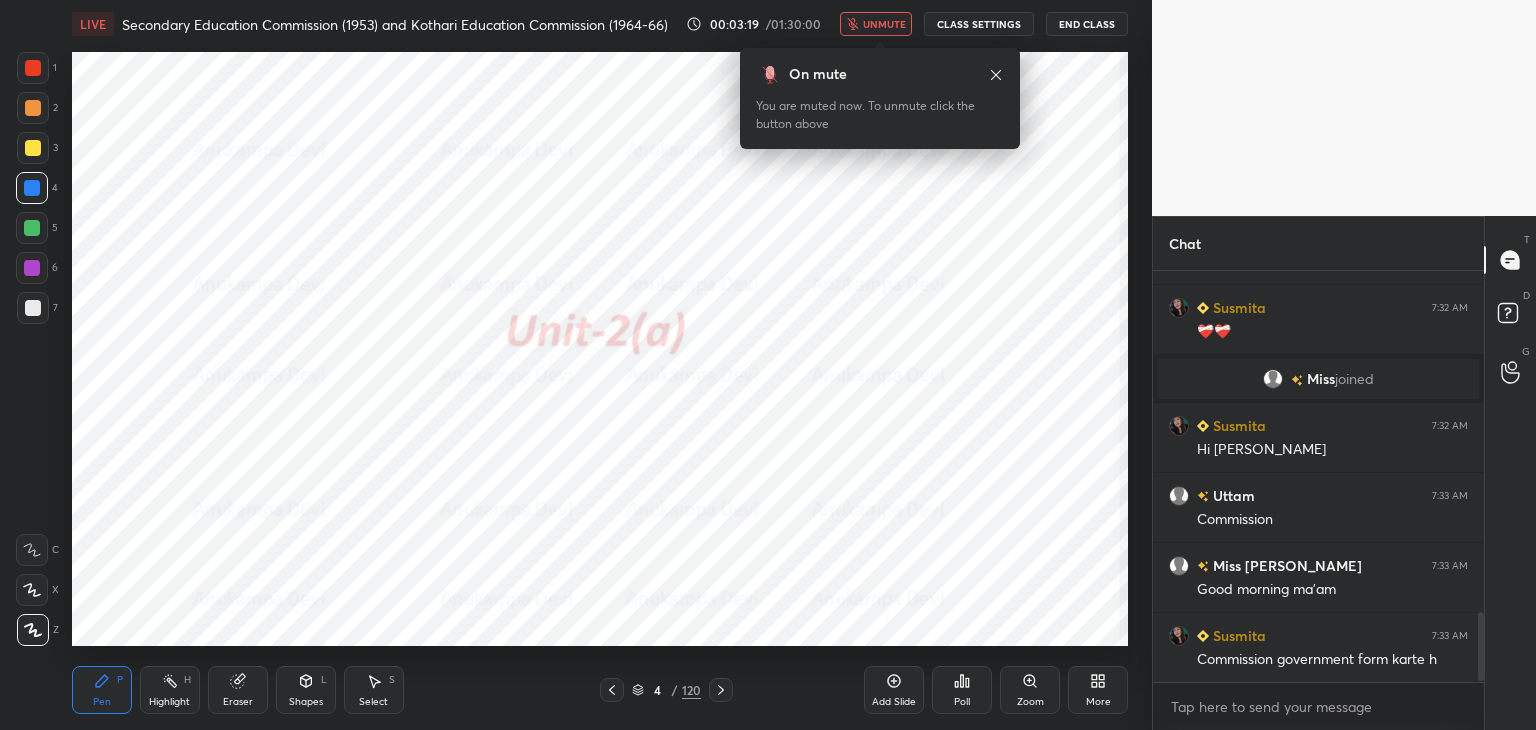 scroll, scrollTop: 2086, scrollLeft: 0, axis: vertical 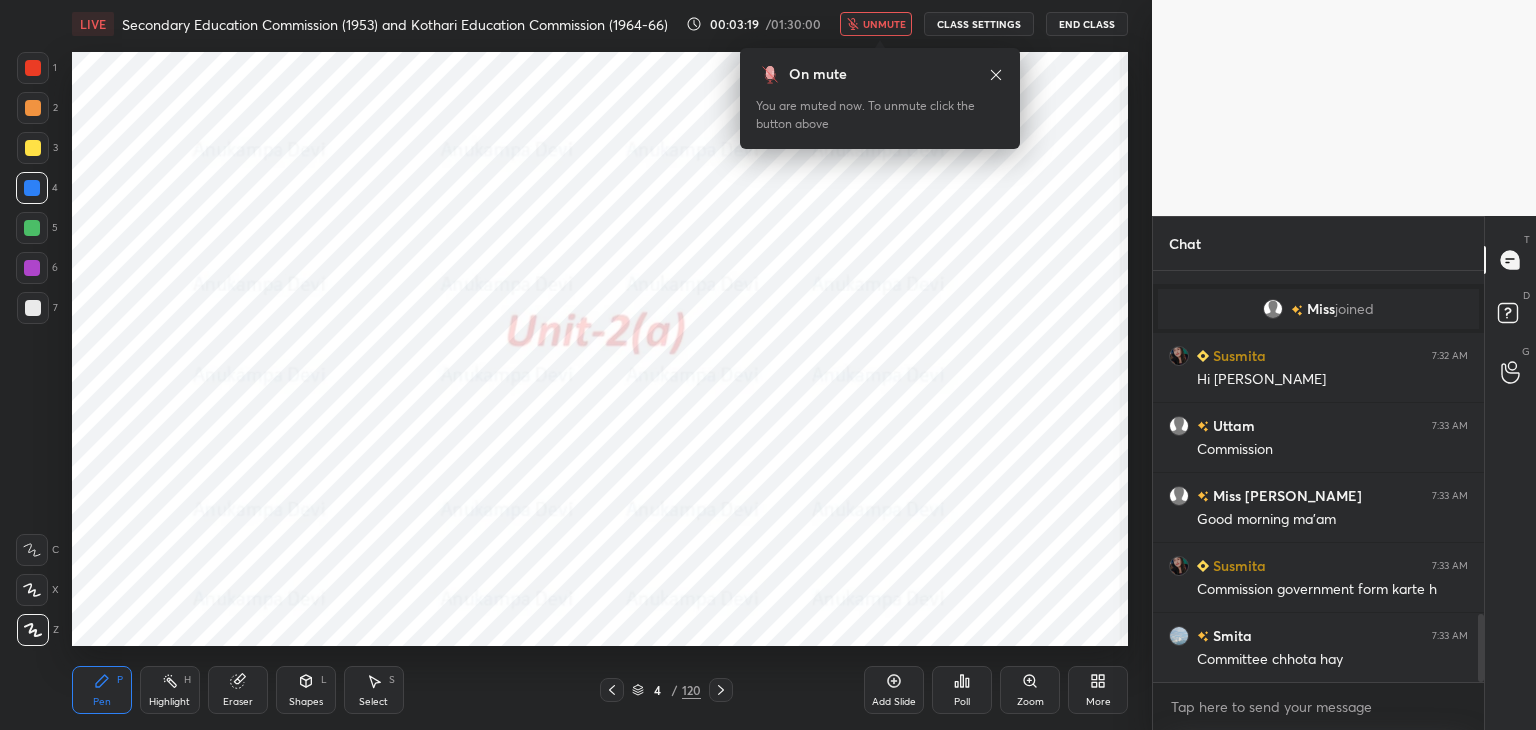 click on "unmute" at bounding box center (884, 24) 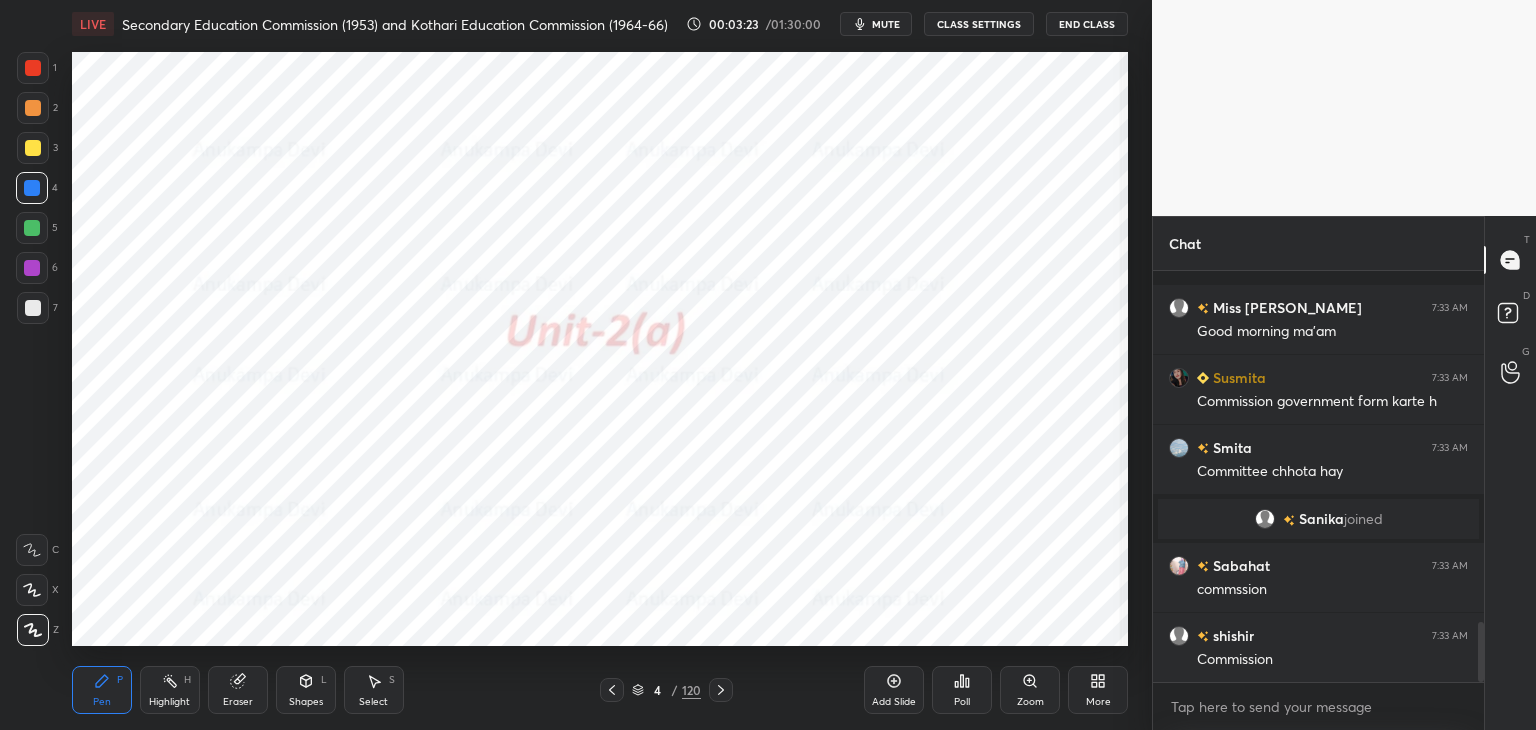 scroll, scrollTop: 2414, scrollLeft: 0, axis: vertical 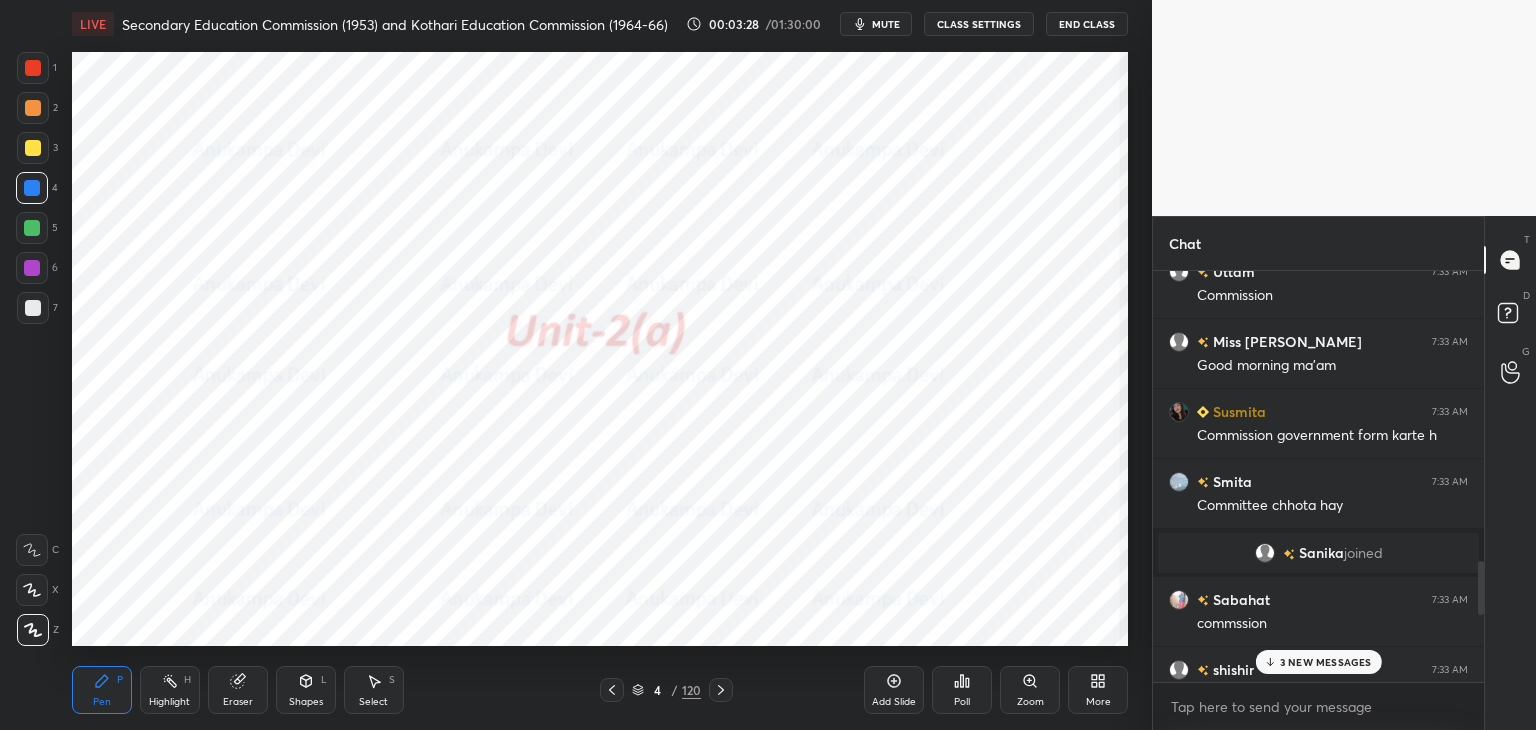 drag, startPoint x: 1481, startPoint y: 639, endPoint x: 1481, endPoint y: 593, distance: 46 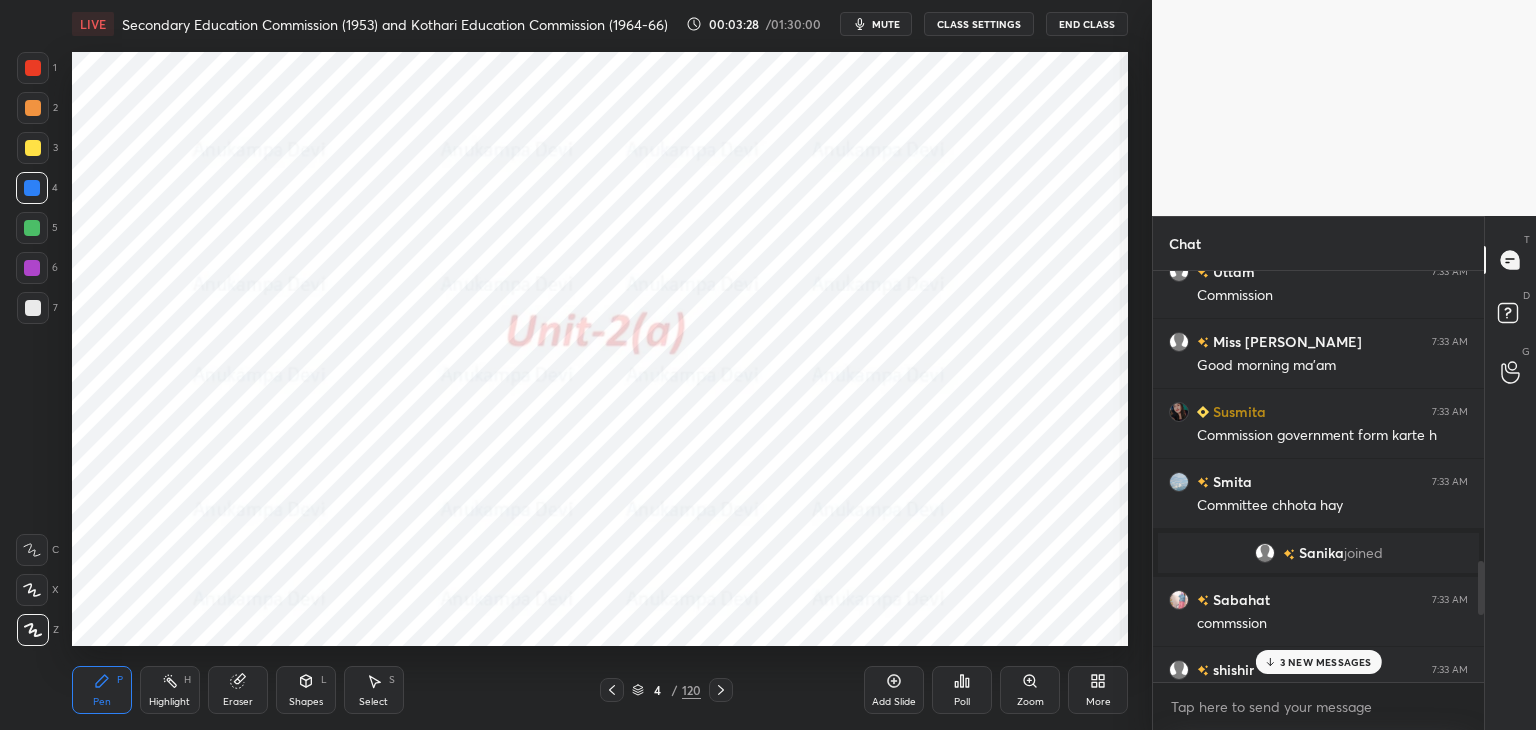click at bounding box center (1481, 588) 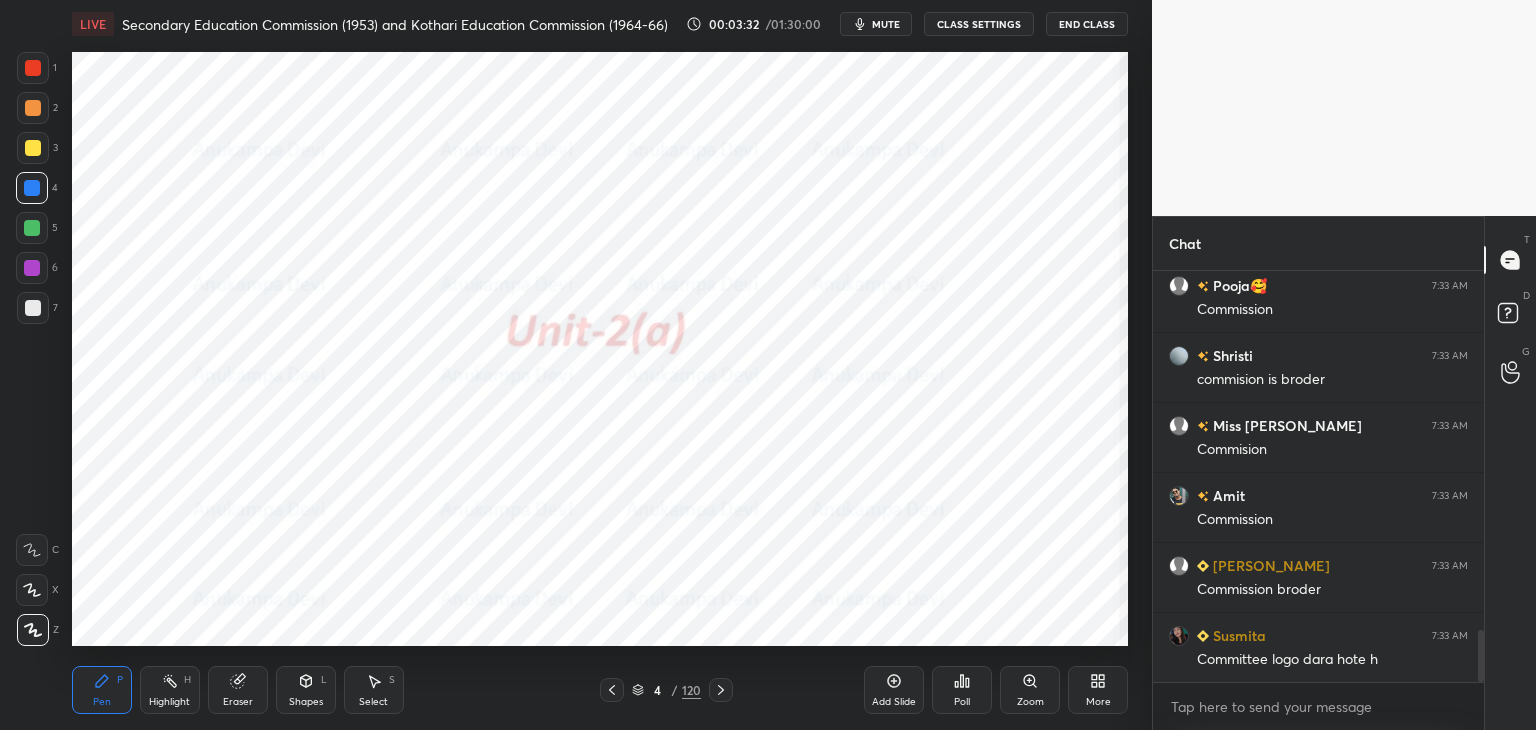 scroll, scrollTop: 2834, scrollLeft: 0, axis: vertical 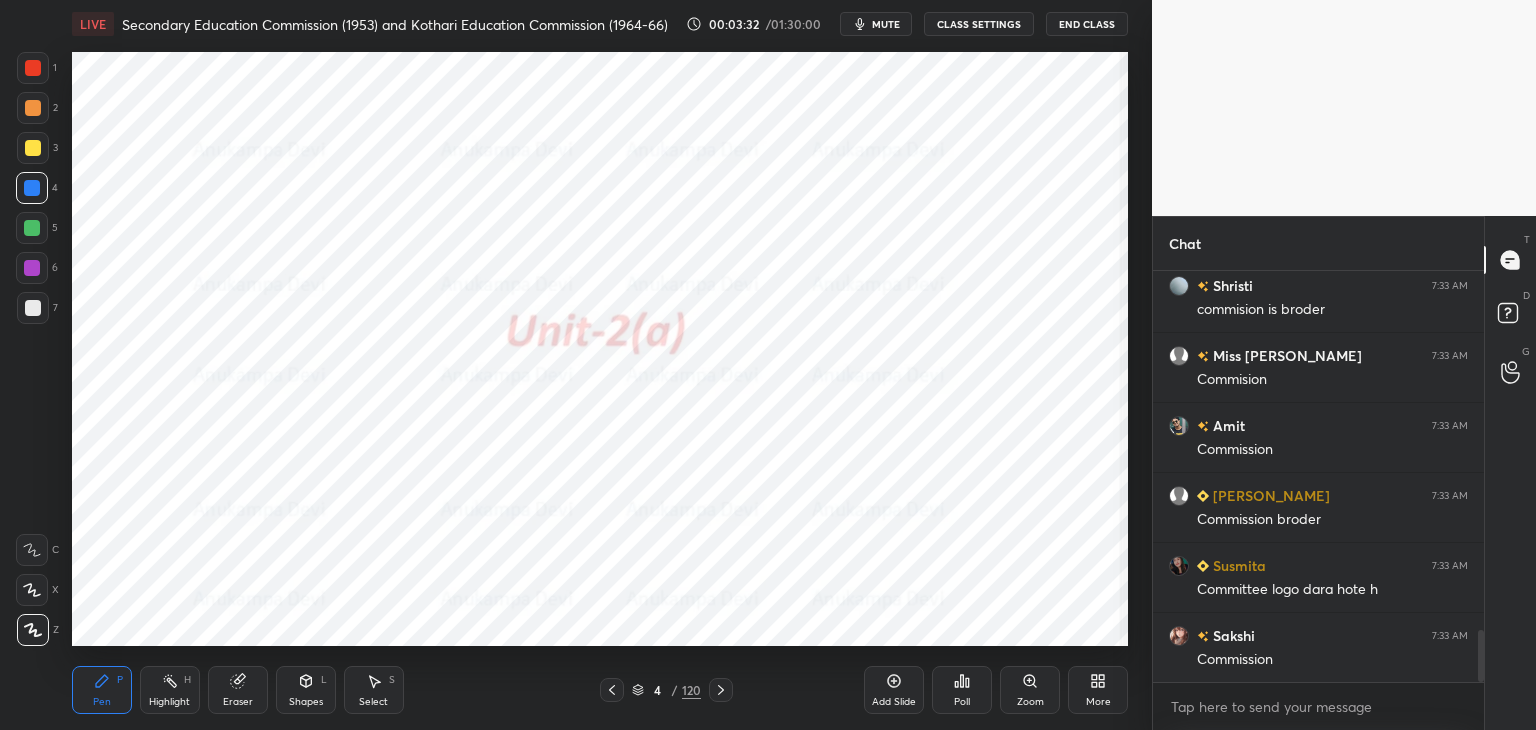 drag, startPoint x: 1478, startPoint y: 584, endPoint x: 1486, endPoint y: 680, distance: 96.332756 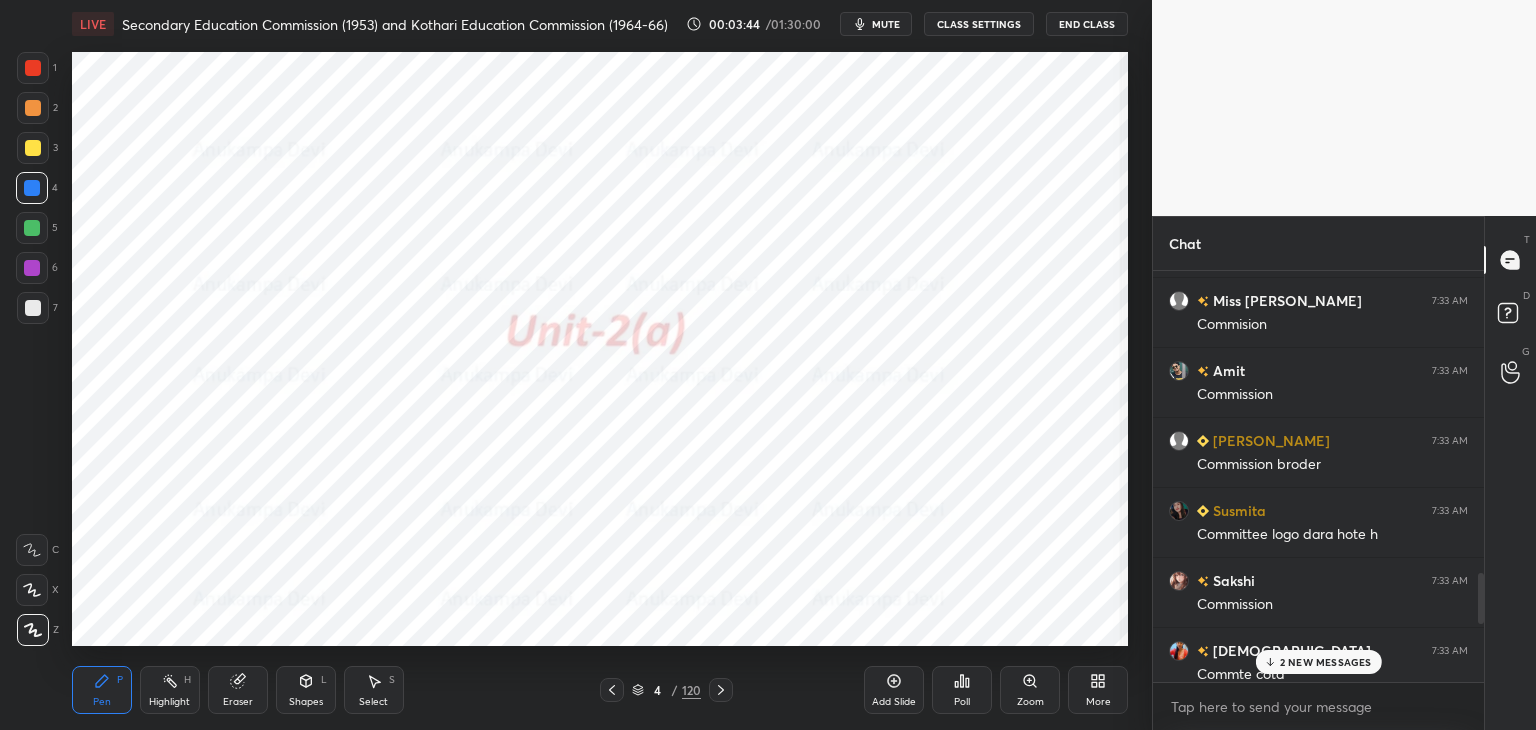 scroll, scrollTop: 2976, scrollLeft: 0, axis: vertical 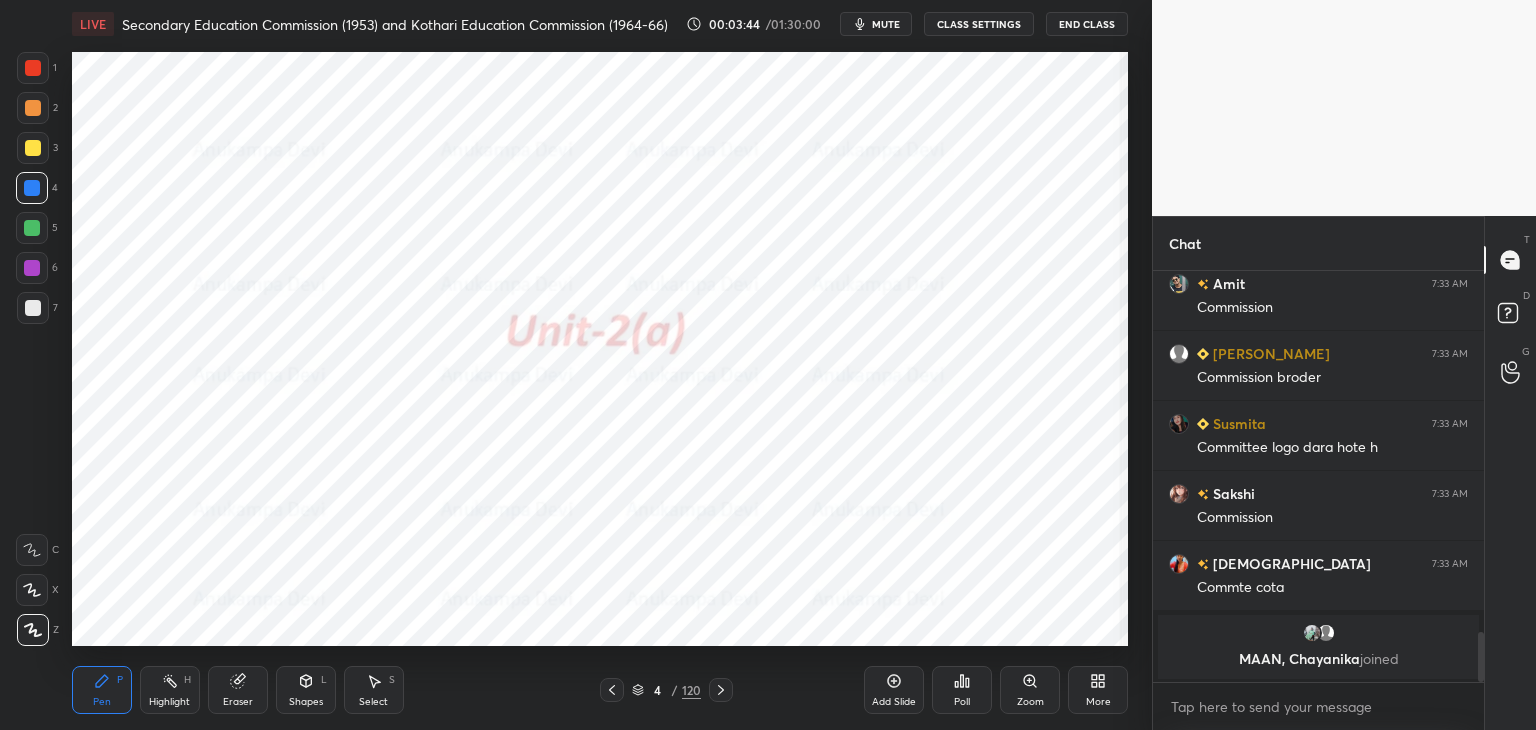 drag, startPoint x: 1479, startPoint y: 653, endPoint x: 1446, endPoint y: 687, distance: 47.38143 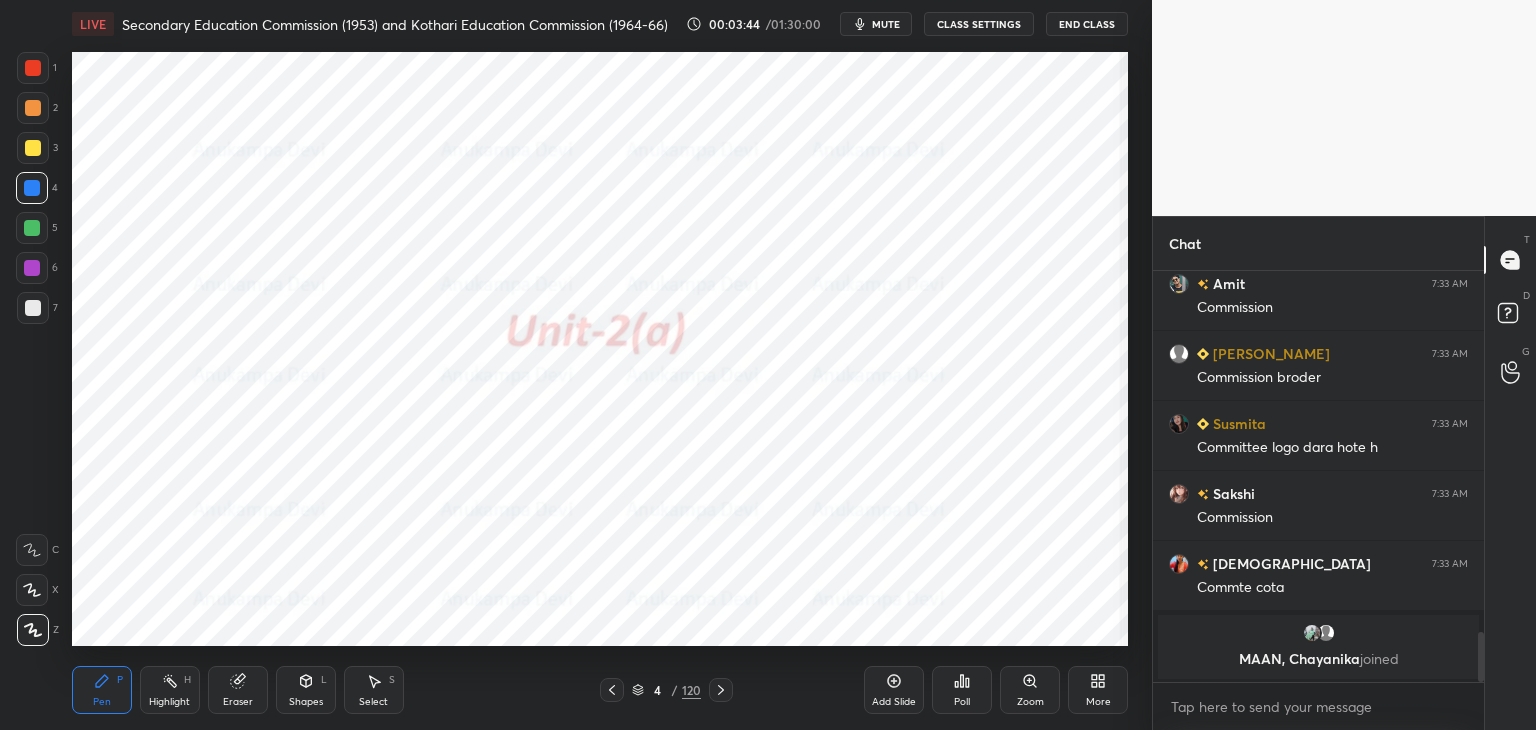 click on "Miss [PERSON_NAME] 7:33 AM Commision Amit 7:33 AM Commission Meghali 7:33 AM Commission broder Susmita 7:33 AM Committee logo dara hote h Sakshi 7:33 AM Commission krishnavi 7:33 AM Commte [PERSON_NAME], [PERSON_NAME]  joined JUMP TO LATEST Enable hand raising Enable raise hand to speak to learners. Once enabled, chat will be turned off temporarily. Enable x" at bounding box center (1318, 500) 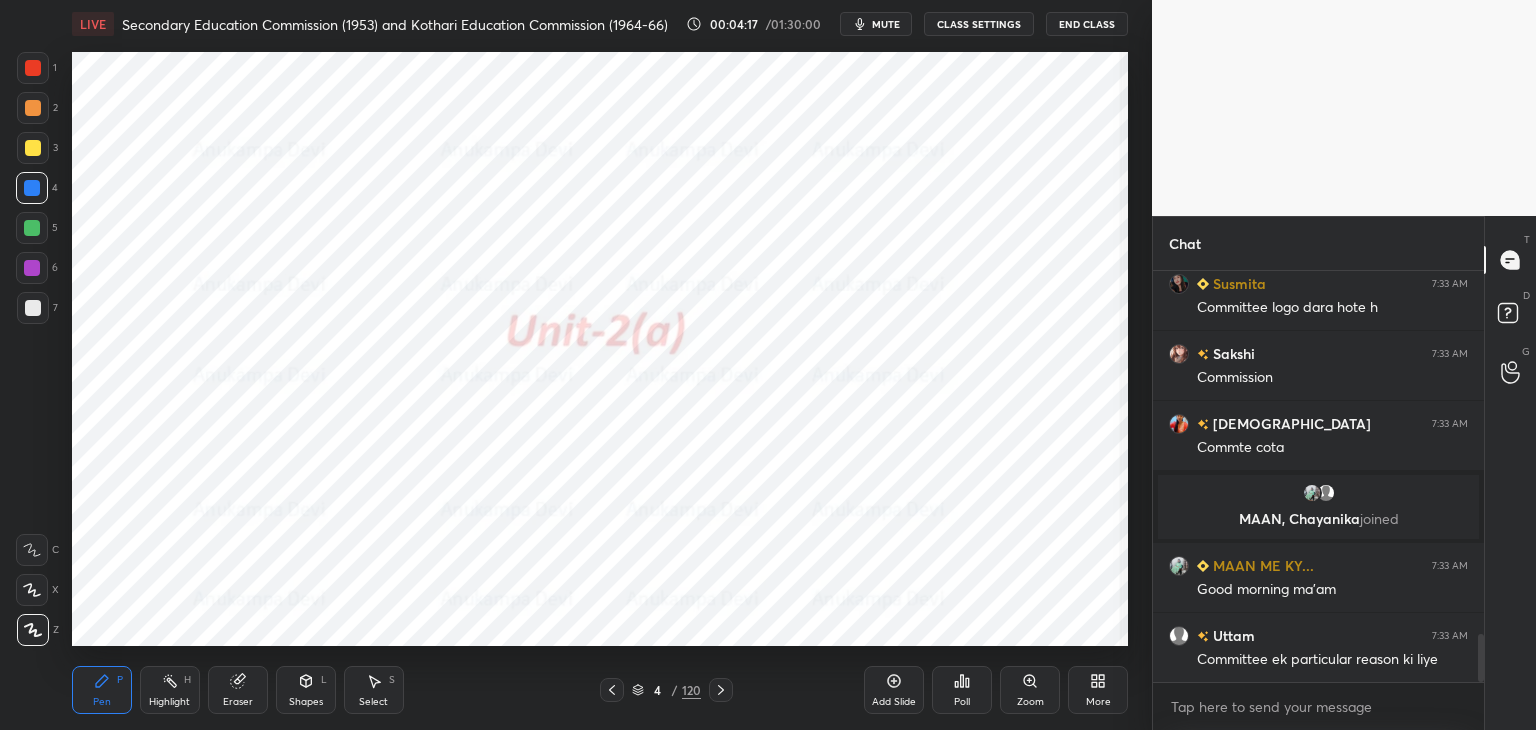 scroll, scrollTop: 3186, scrollLeft: 0, axis: vertical 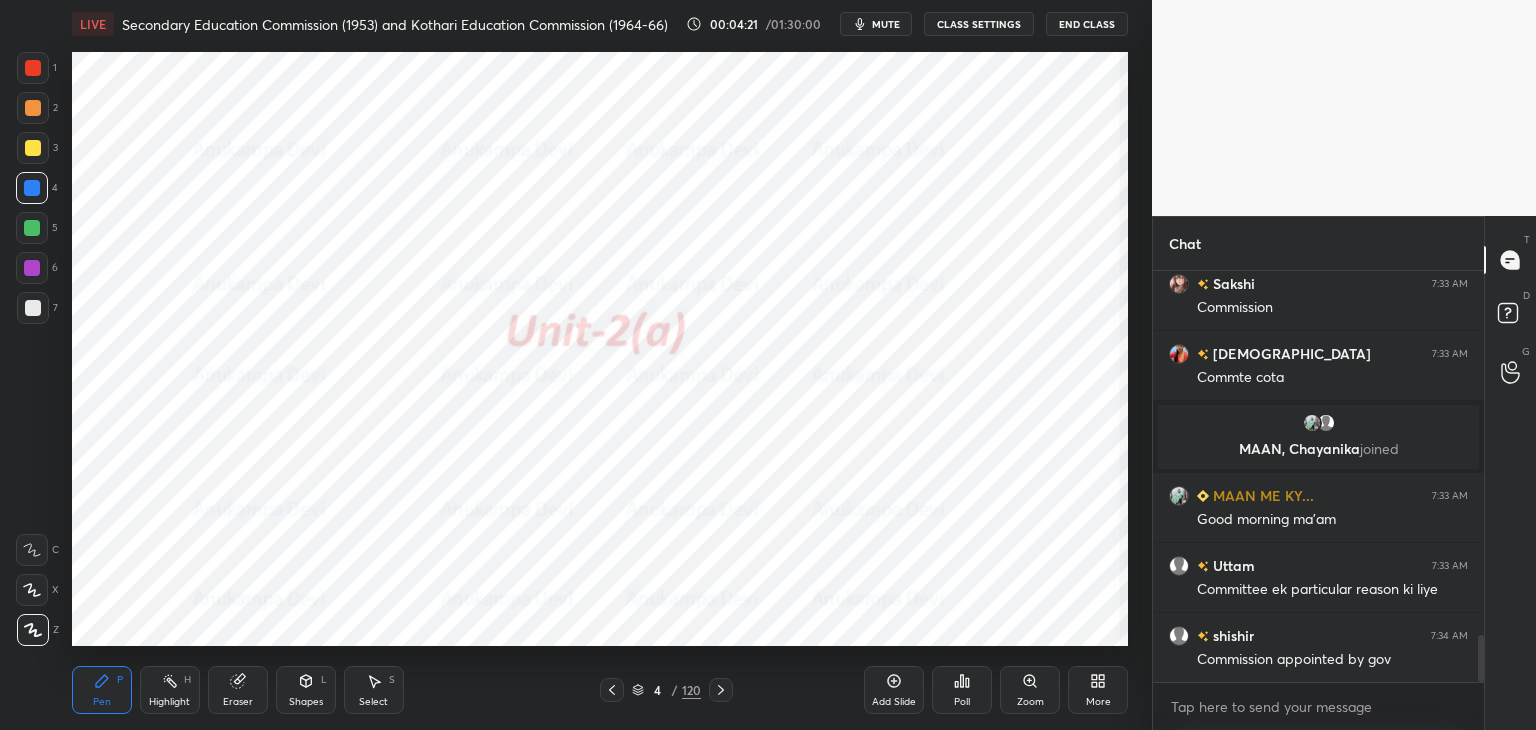 click 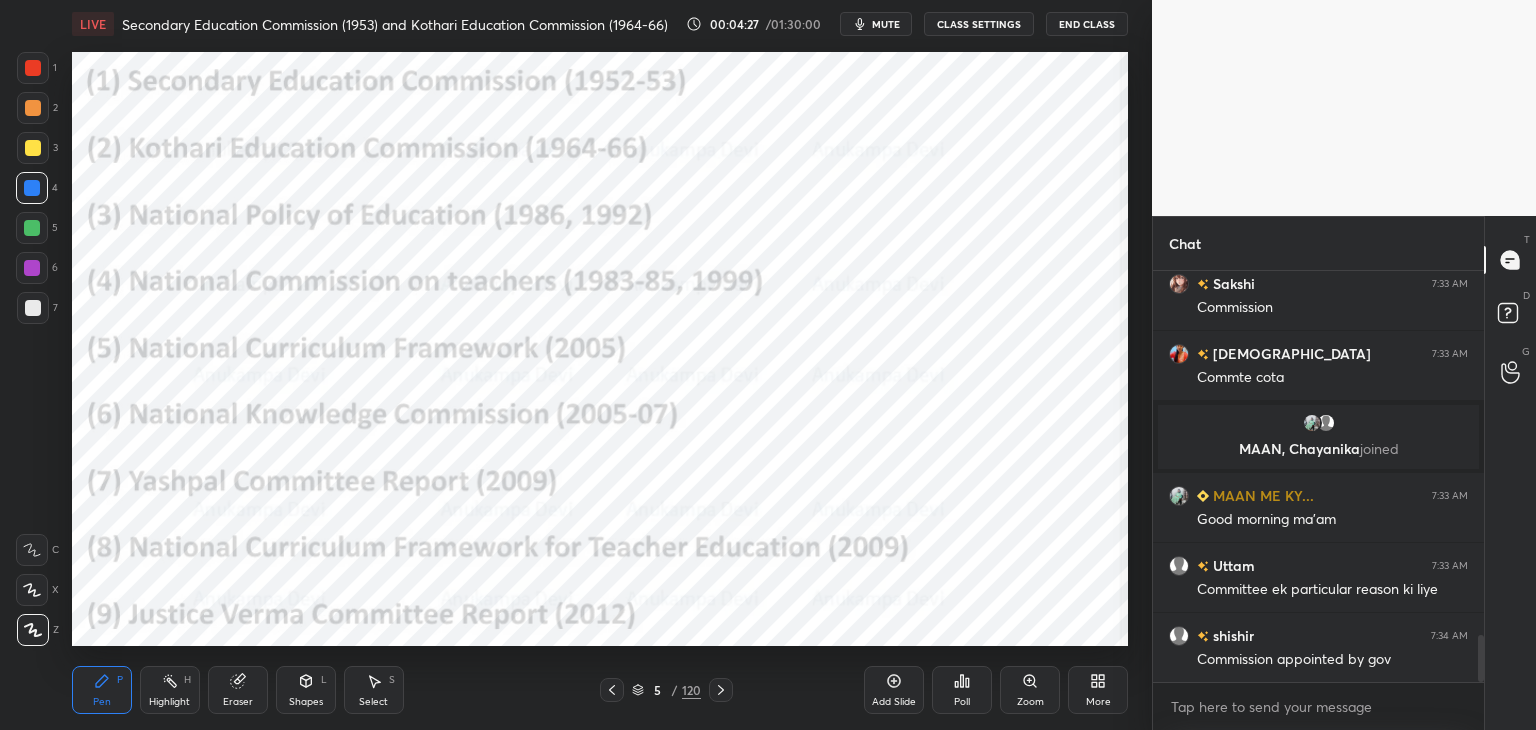 scroll, scrollTop: 3234, scrollLeft: 0, axis: vertical 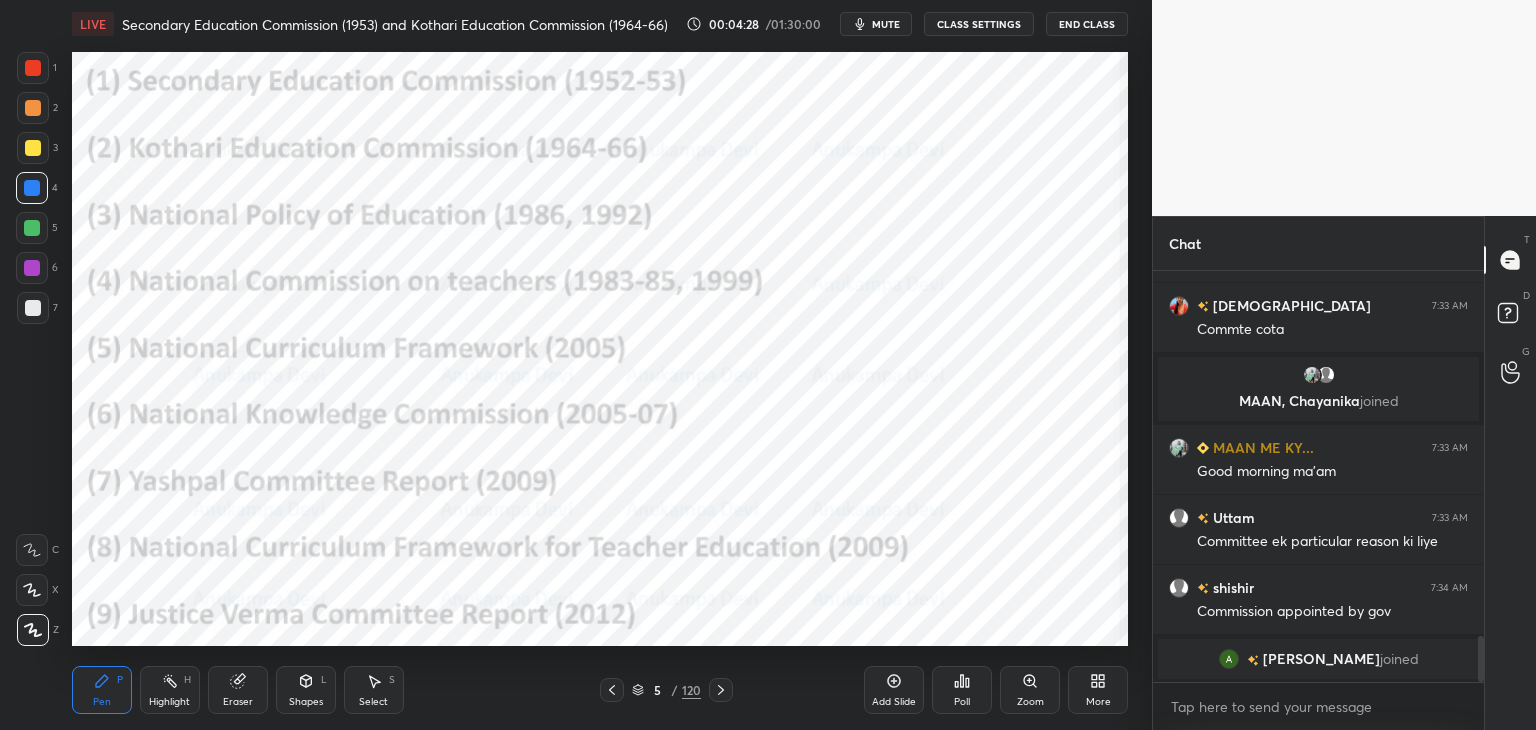 click on "mute" at bounding box center (886, 24) 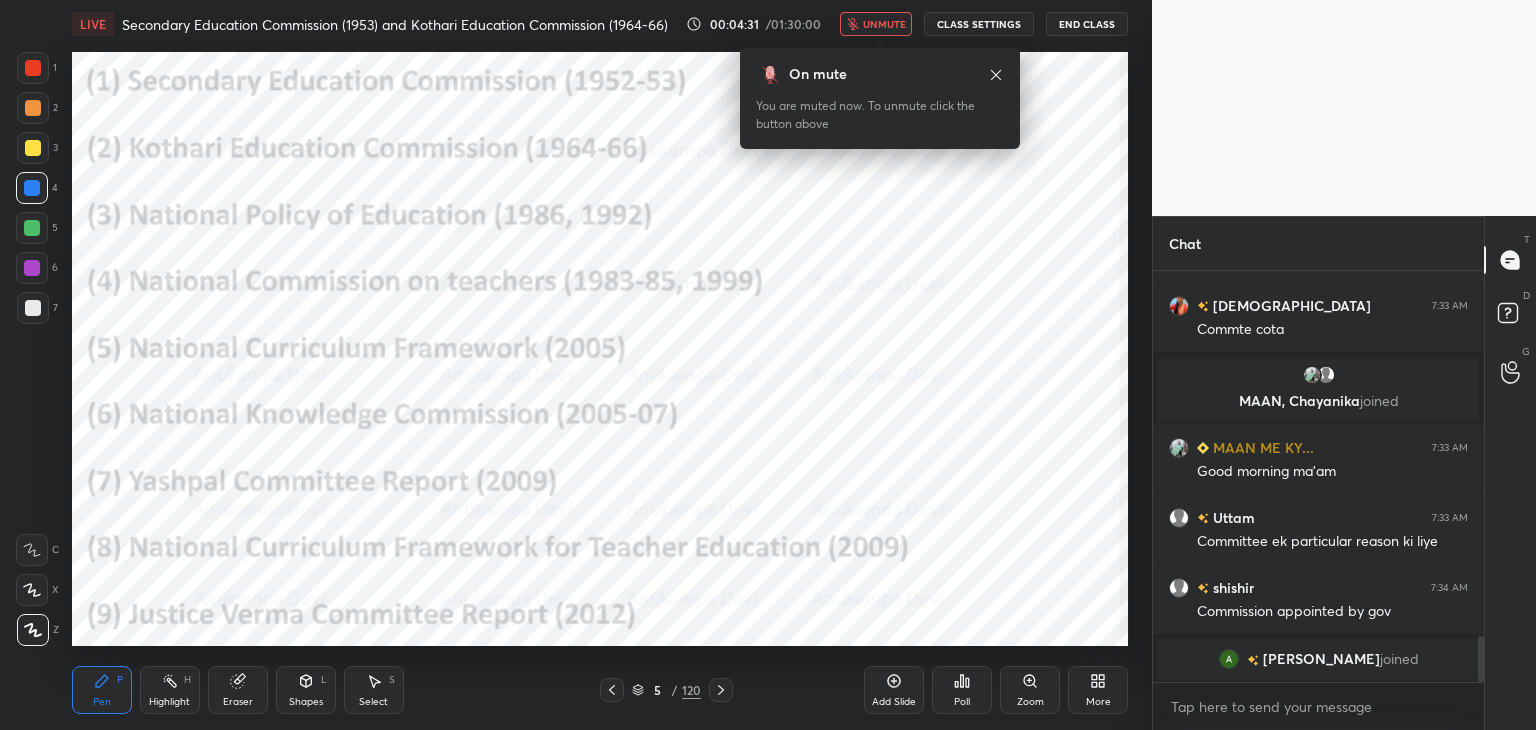click on "unmute" at bounding box center (884, 24) 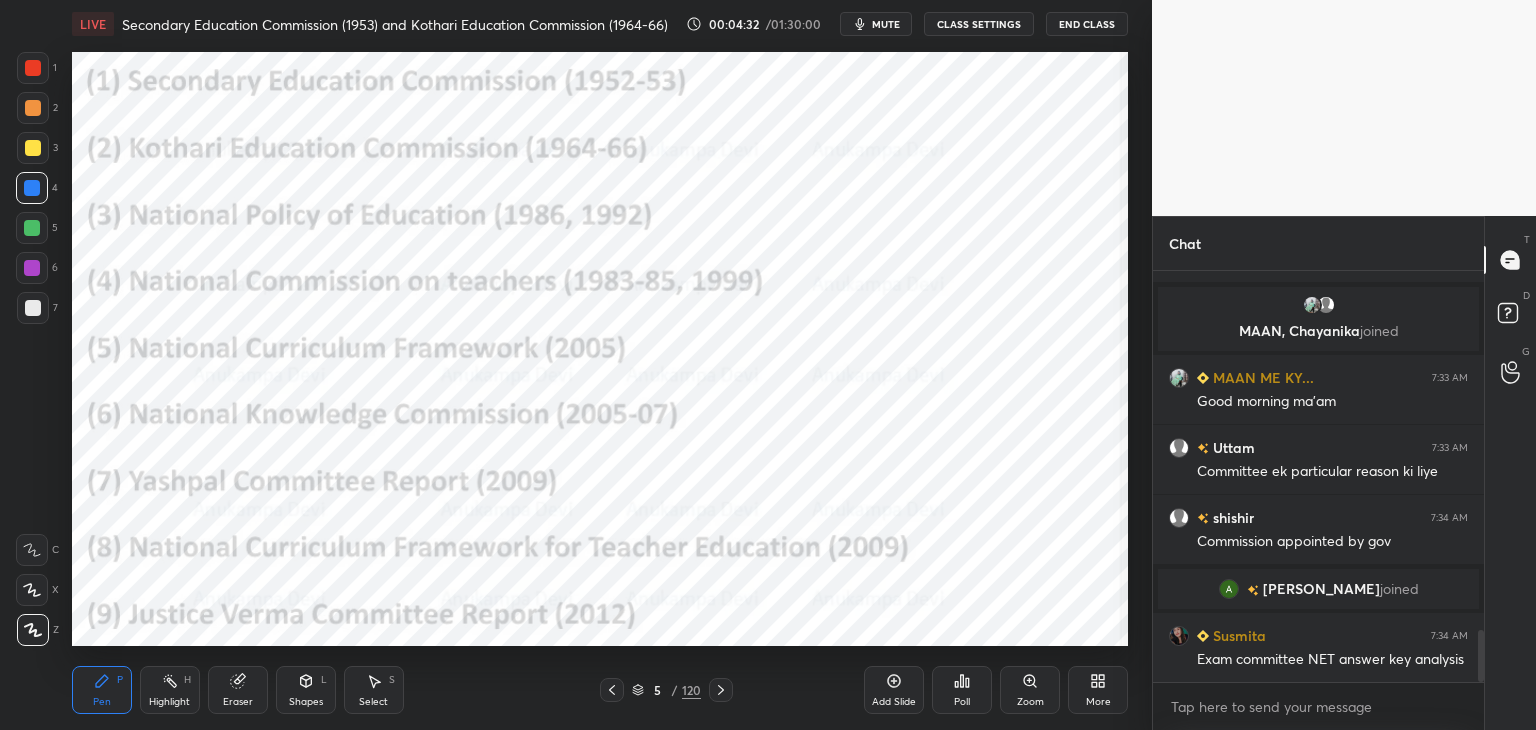 scroll, scrollTop: 2826, scrollLeft: 0, axis: vertical 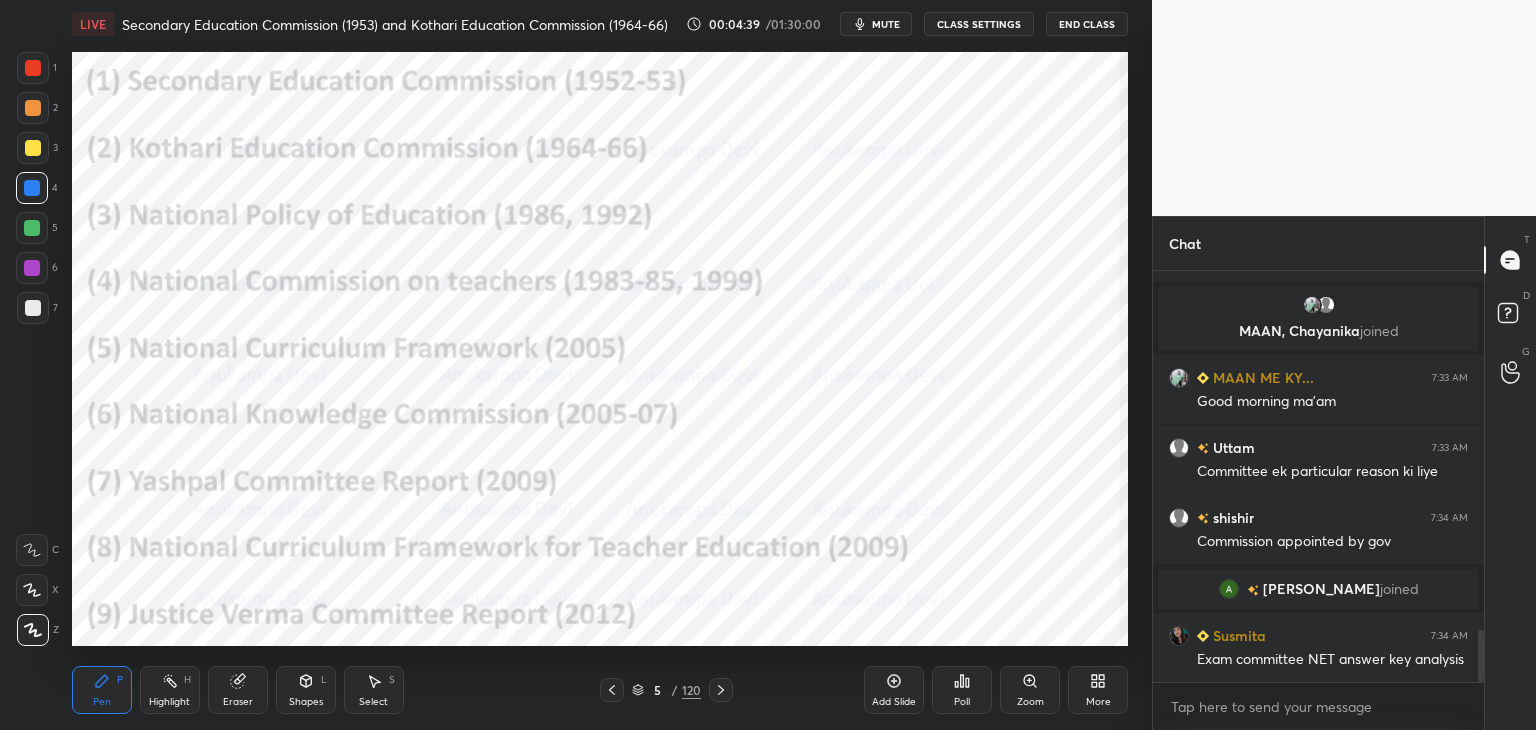 drag, startPoint x: 638, startPoint y: 693, endPoint x: 616, endPoint y: 682, distance: 24.596748 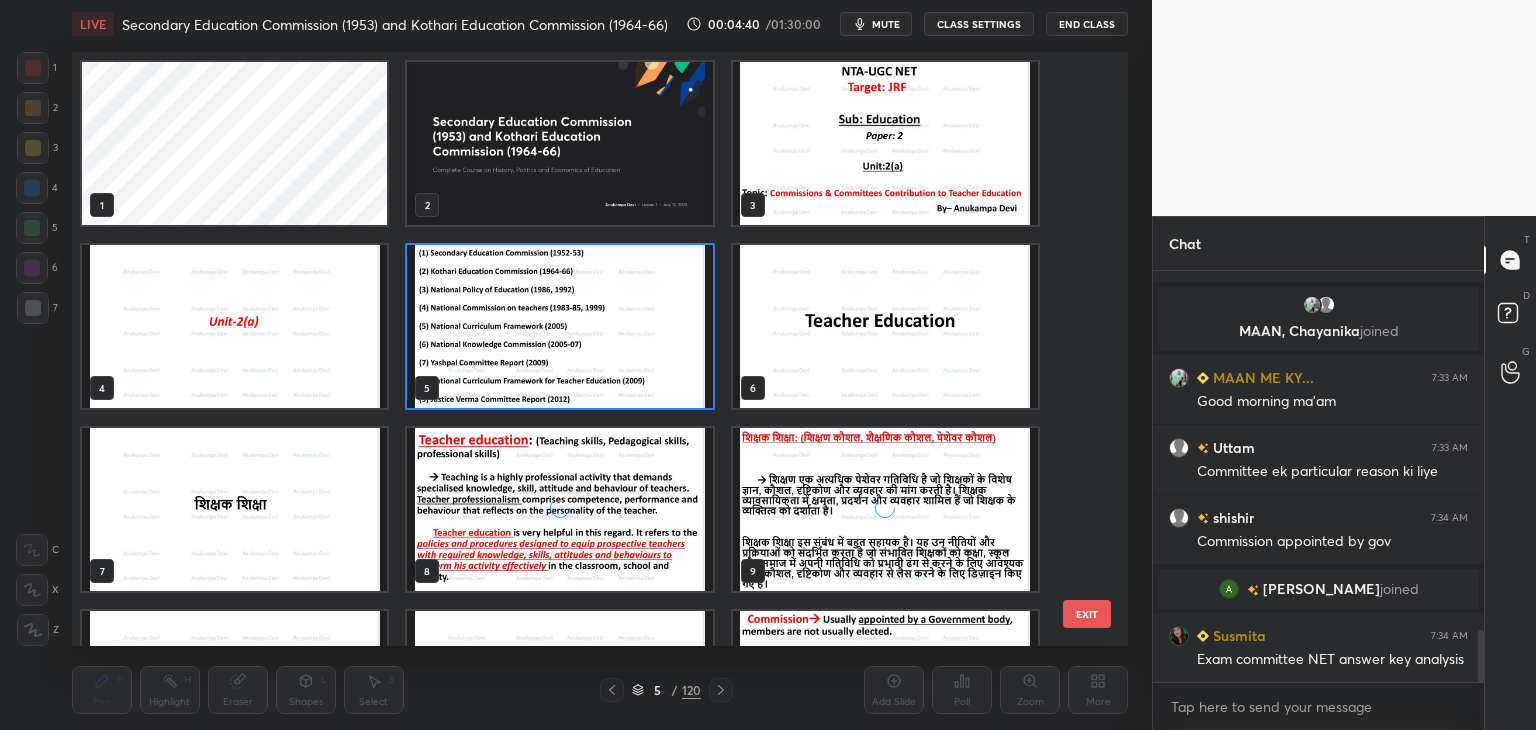 scroll, scrollTop: 6, scrollLeft: 10, axis: both 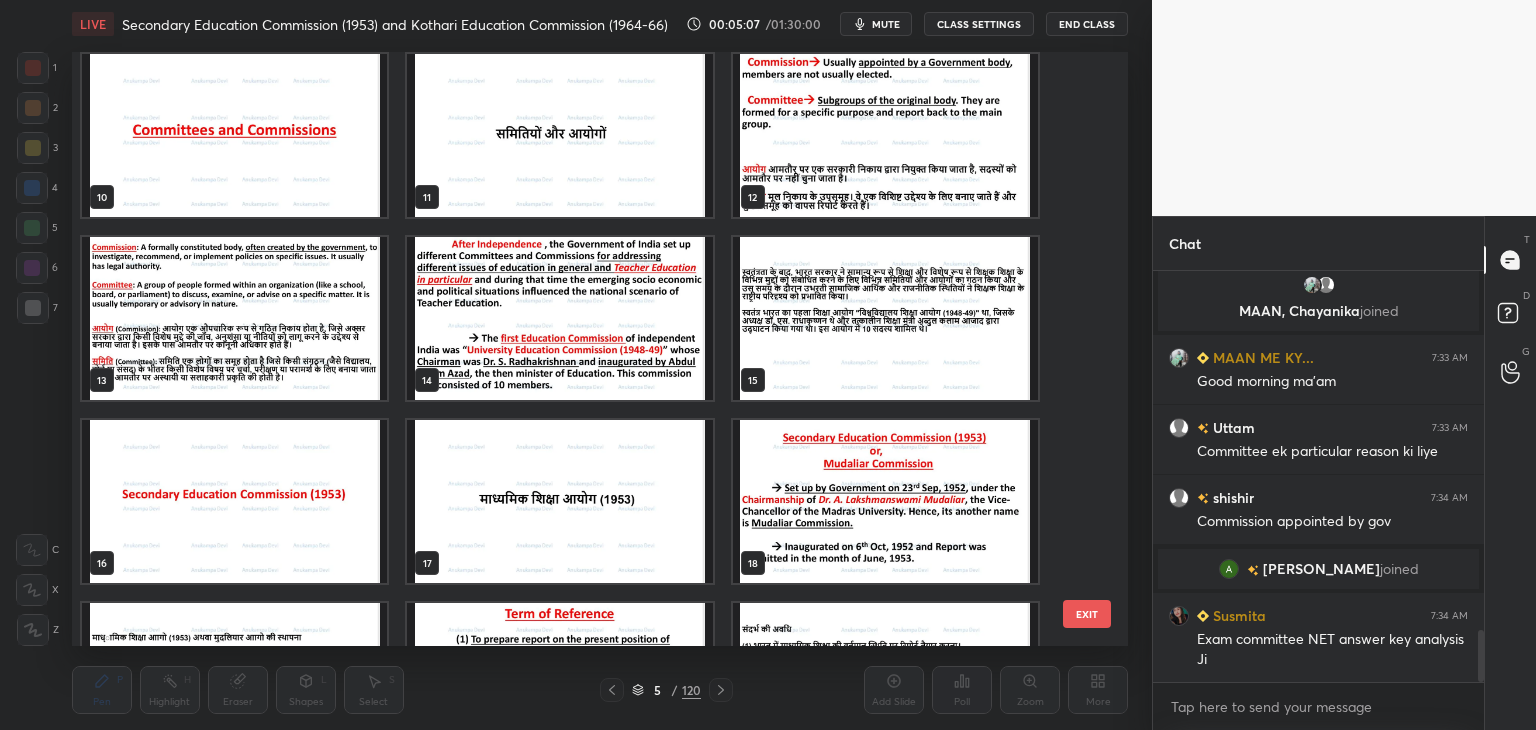 click at bounding box center (234, 135) 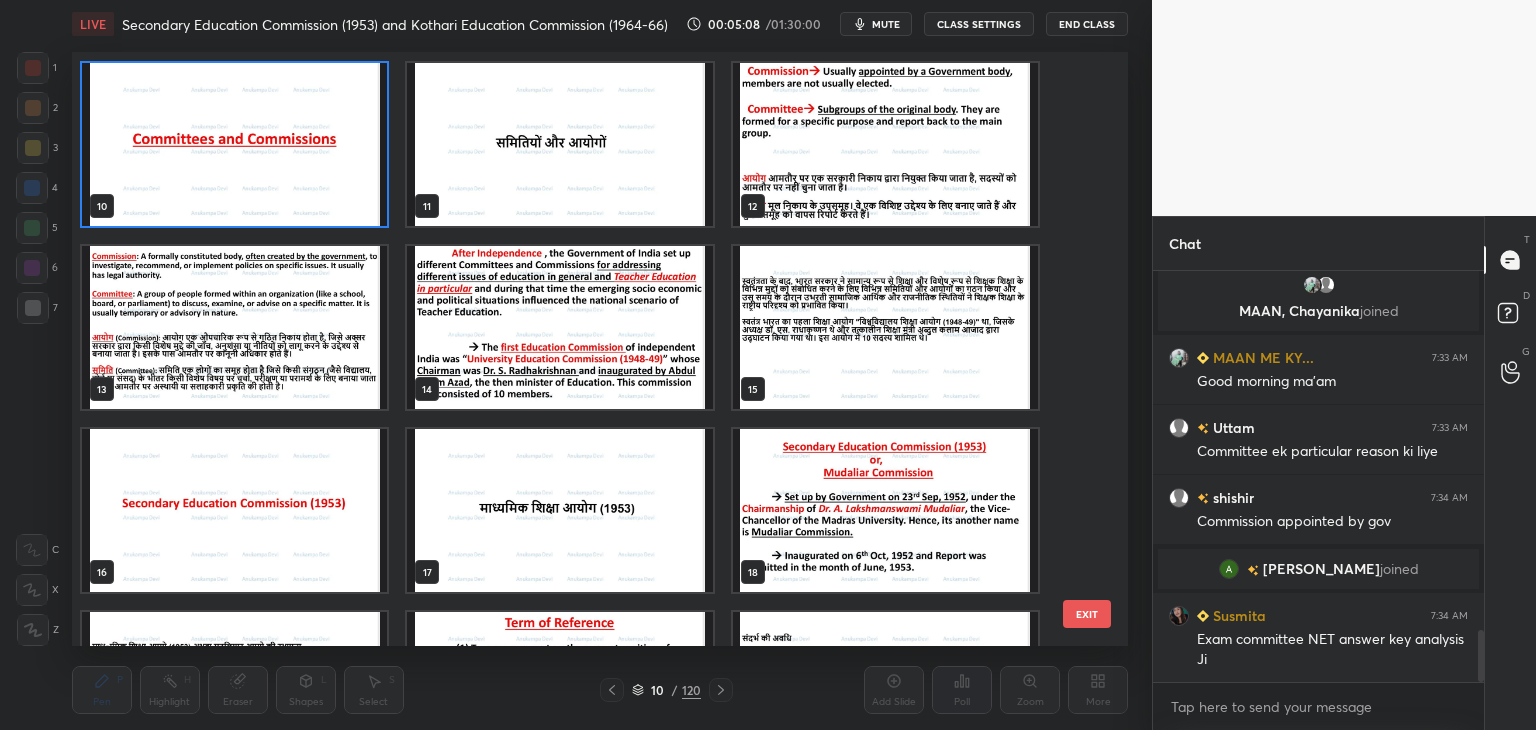 click on "4 5 6 7 8 9 10 11 12 13 14 15 16 17 18 19 20 21" at bounding box center [582, 349] 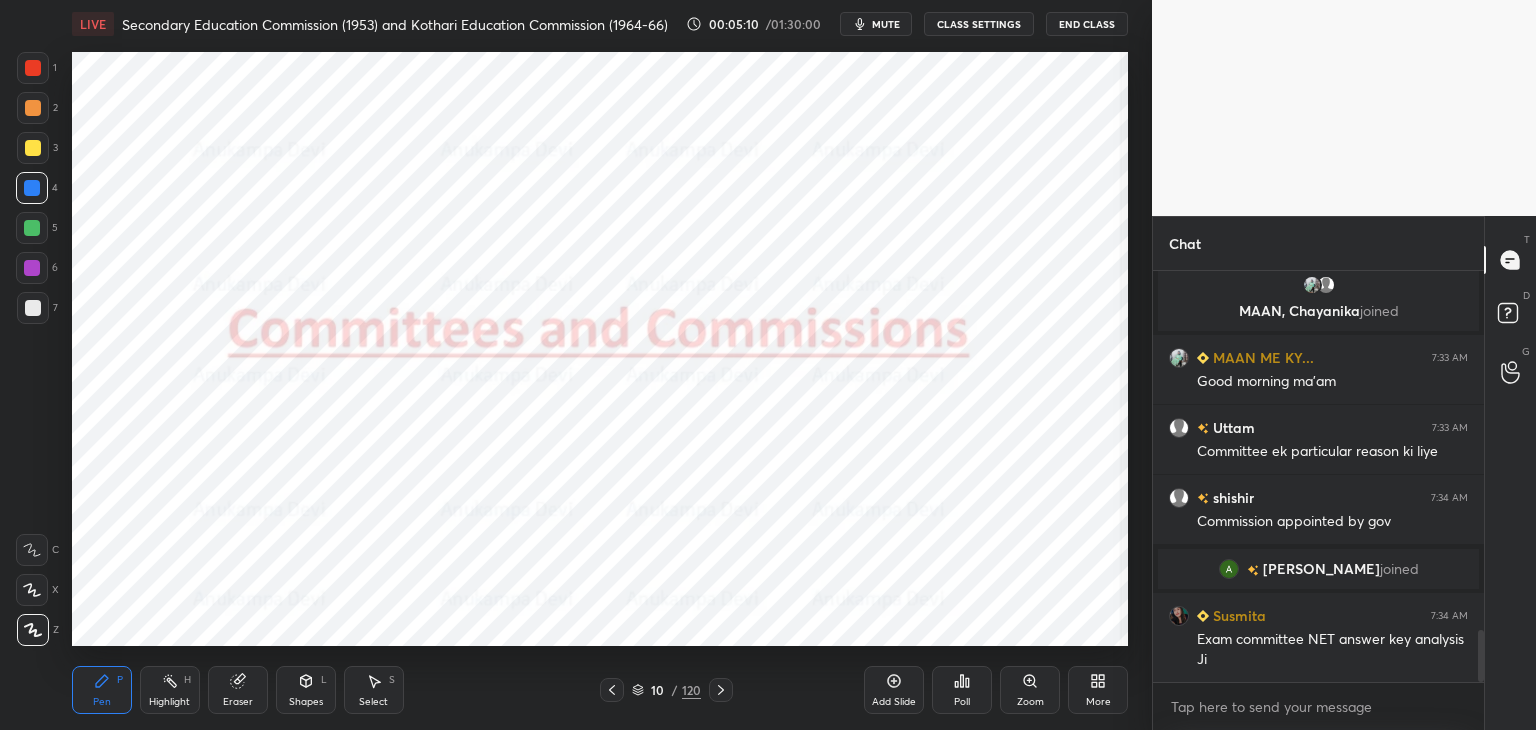 click 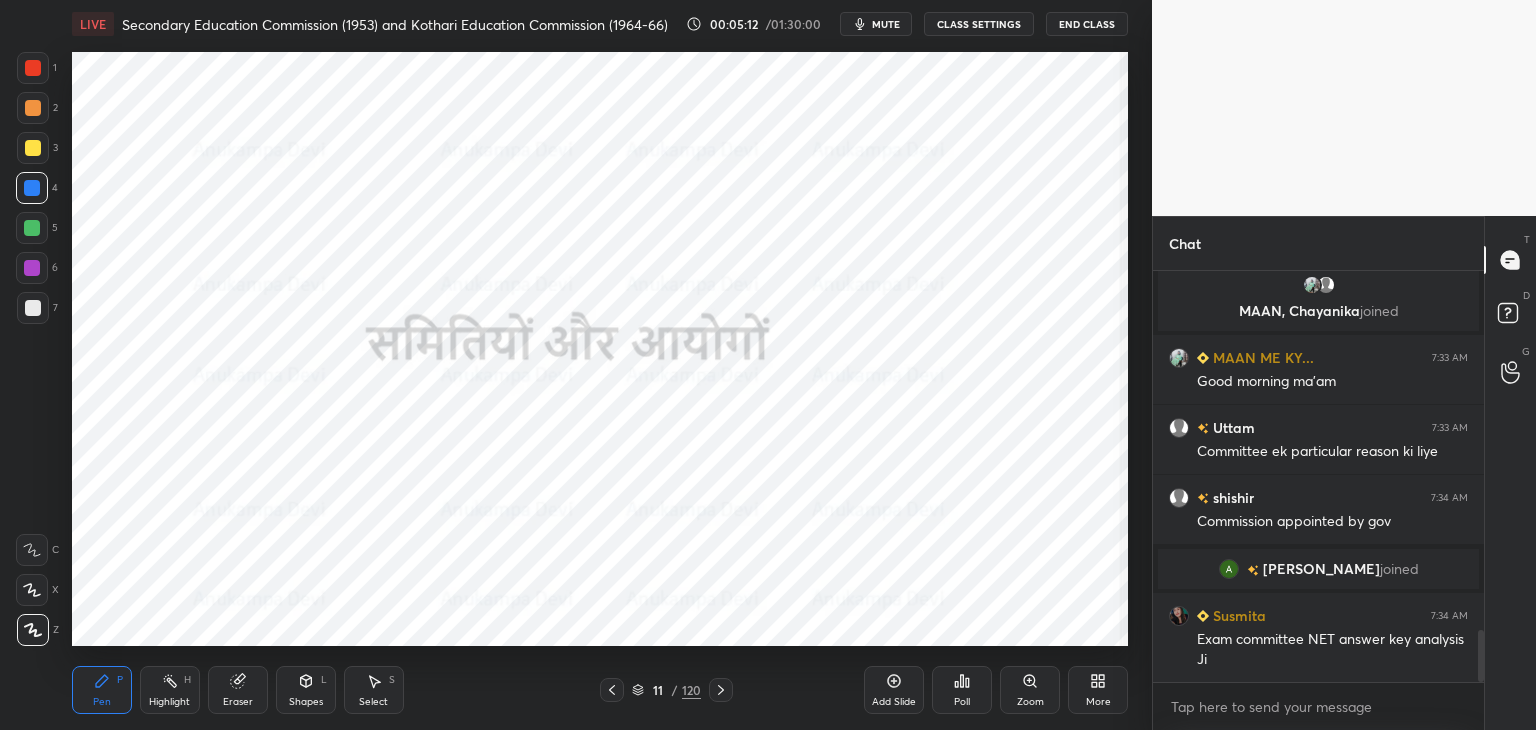 click at bounding box center [612, 690] 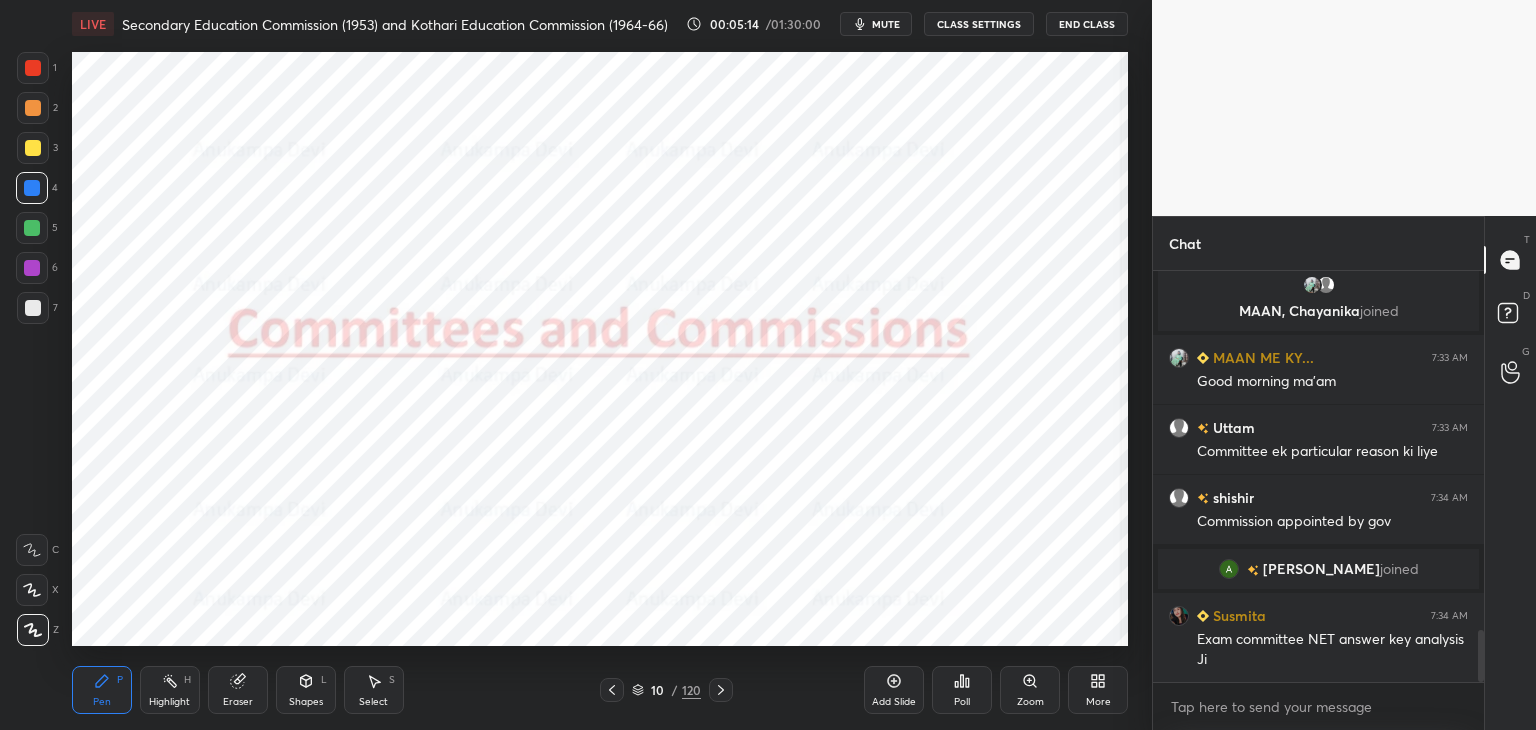 drag, startPoint x: 717, startPoint y: 689, endPoint x: 692, endPoint y: 656, distance: 41.400482 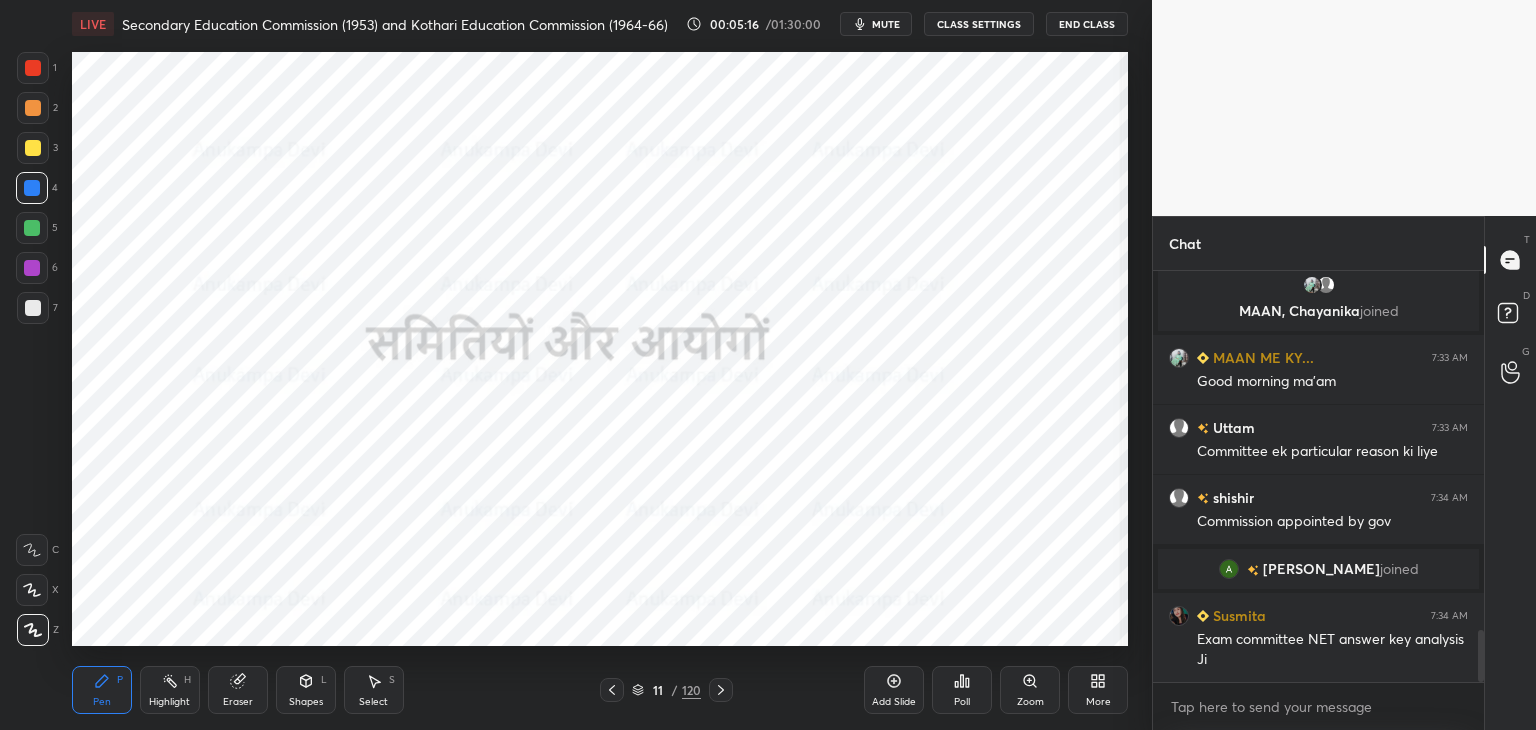 drag, startPoint x: 606, startPoint y: 689, endPoint x: 615, endPoint y: 649, distance: 41 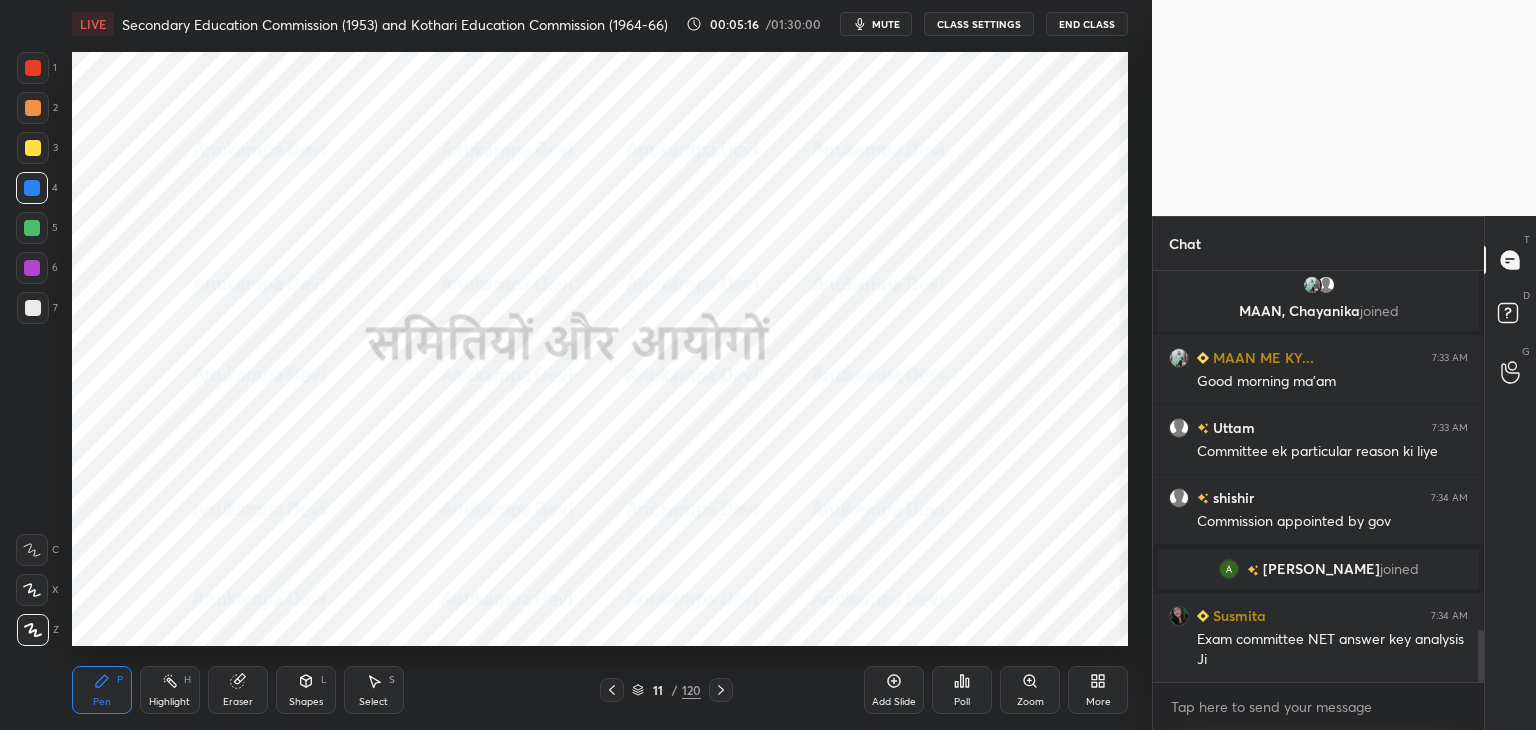 click 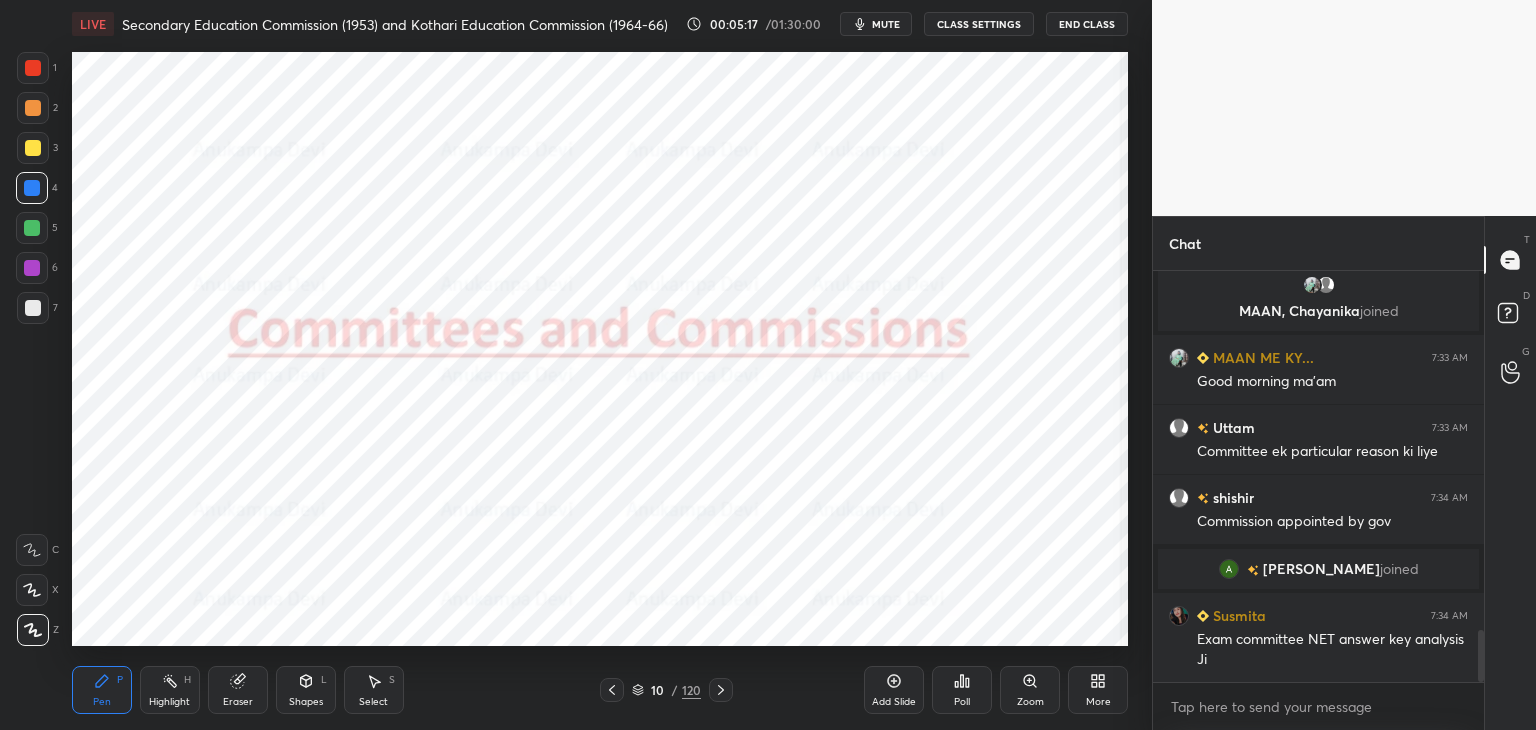 click 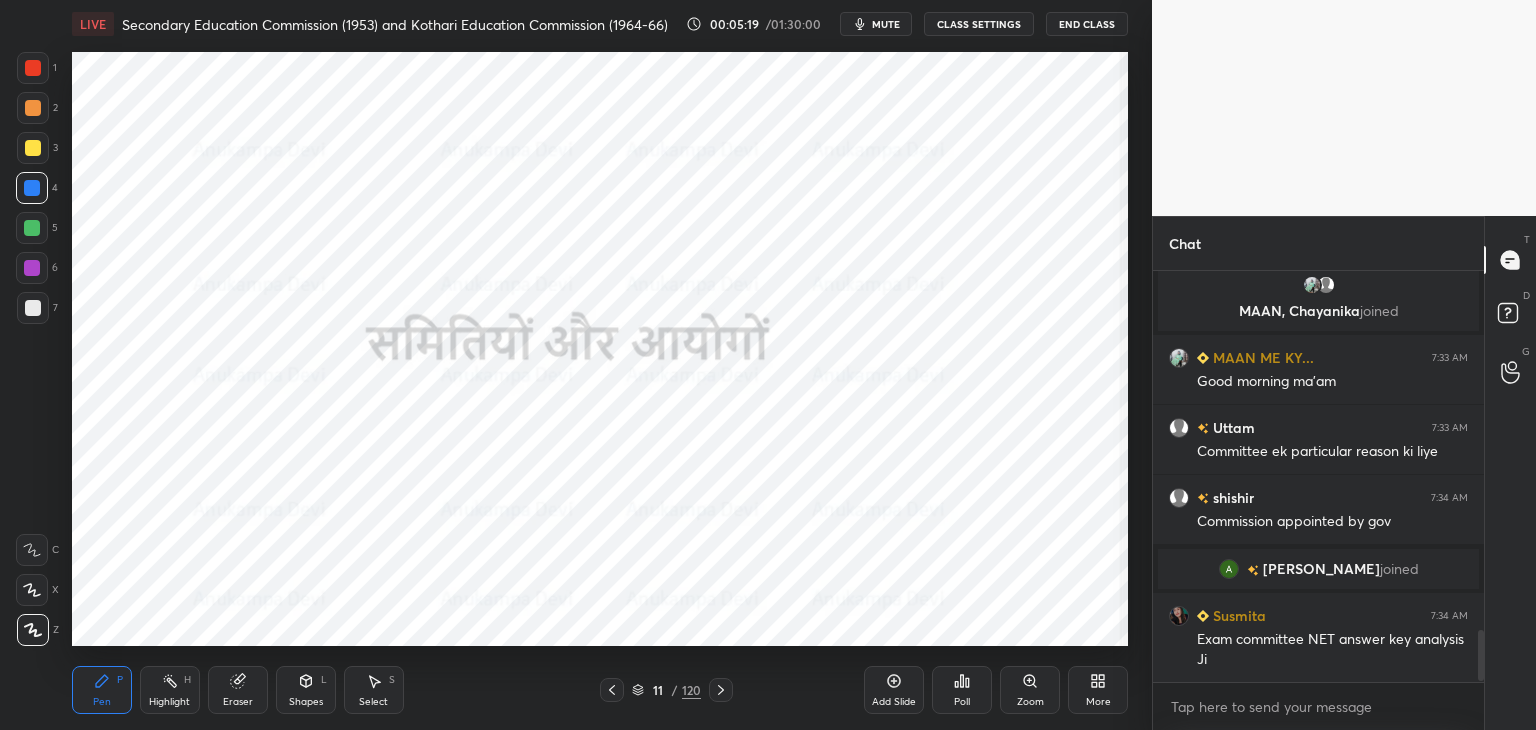 scroll, scrollTop: 2916, scrollLeft: 0, axis: vertical 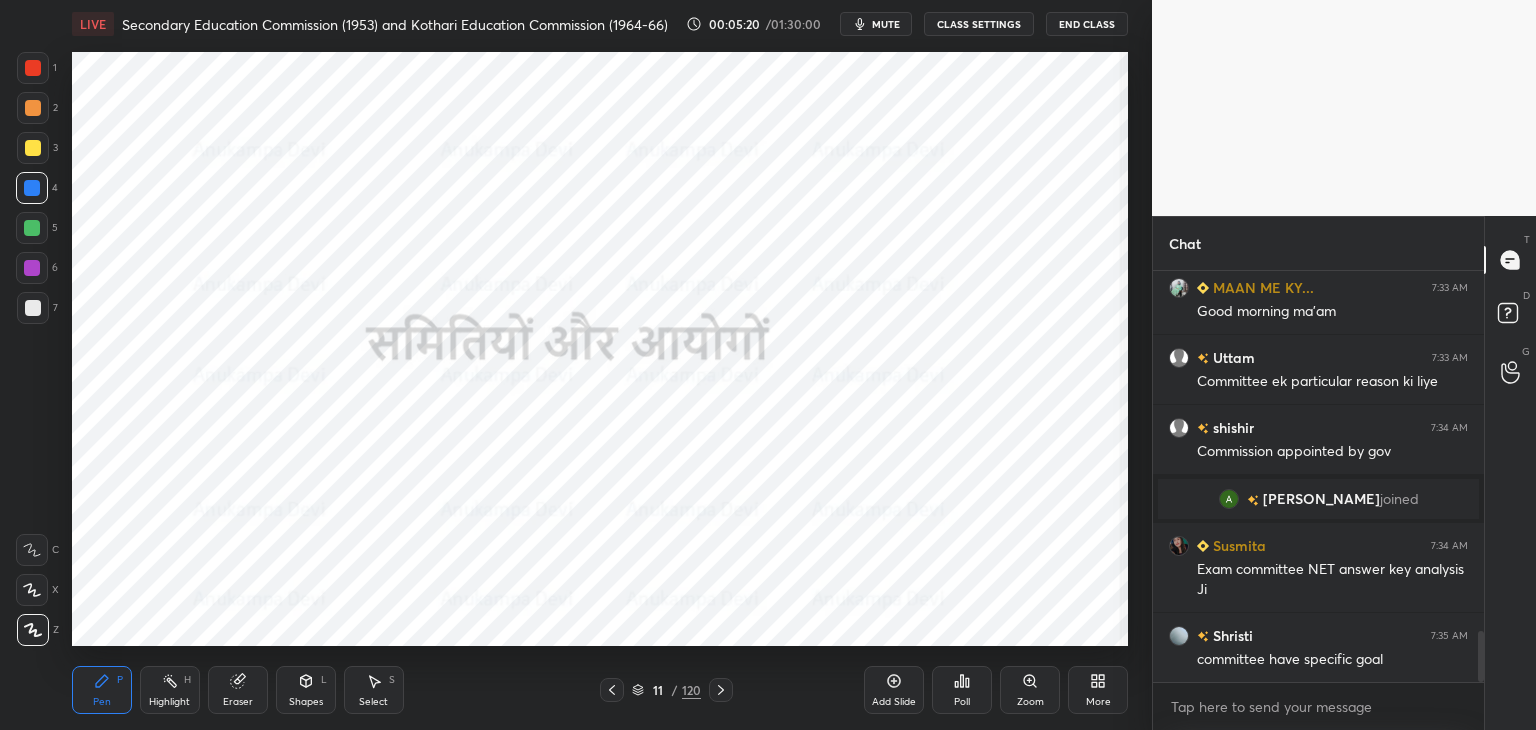 click 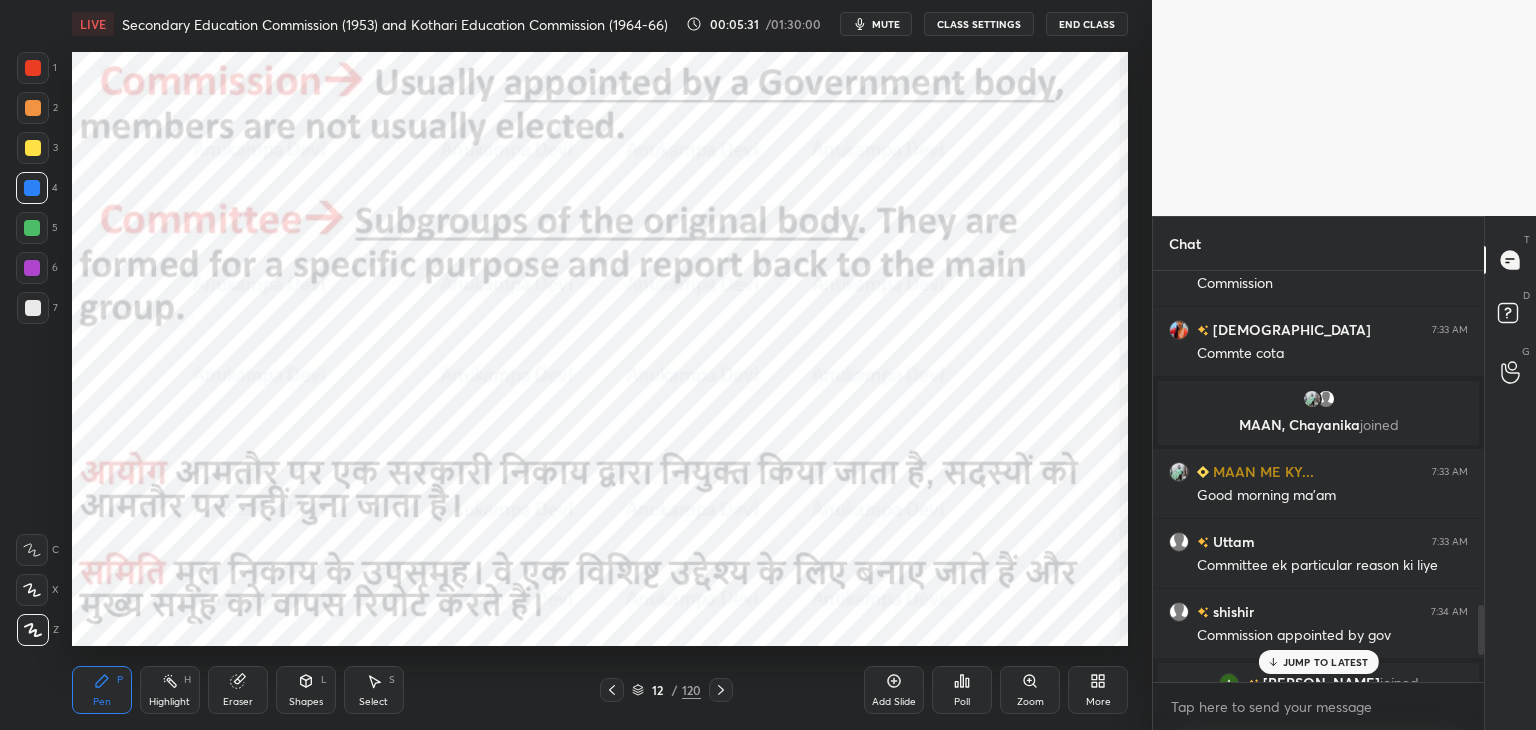 scroll, scrollTop: 3024, scrollLeft: 0, axis: vertical 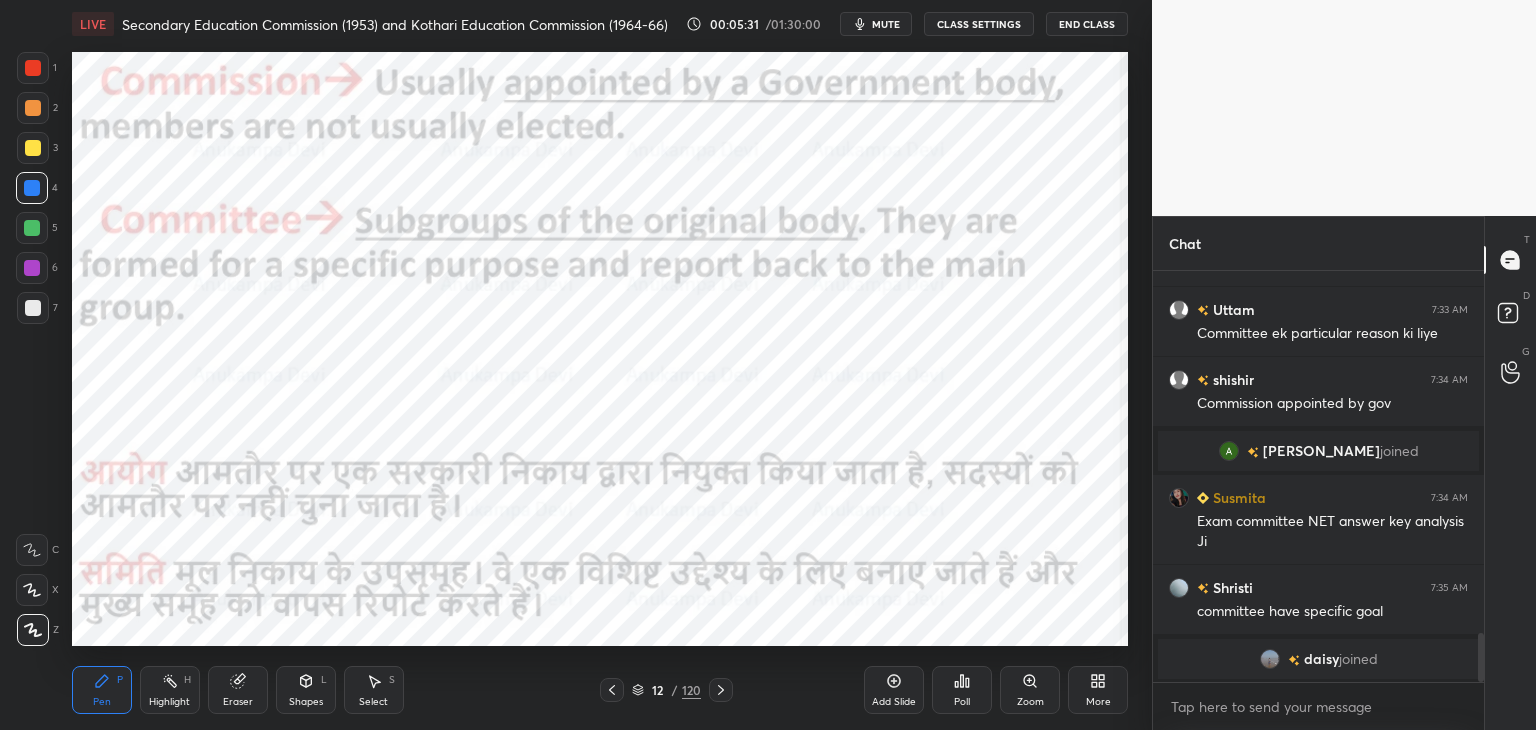 drag, startPoint x: 1483, startPoint y: 653, endPoint x: 1238, endPoint y: 625, distance: 246.5948 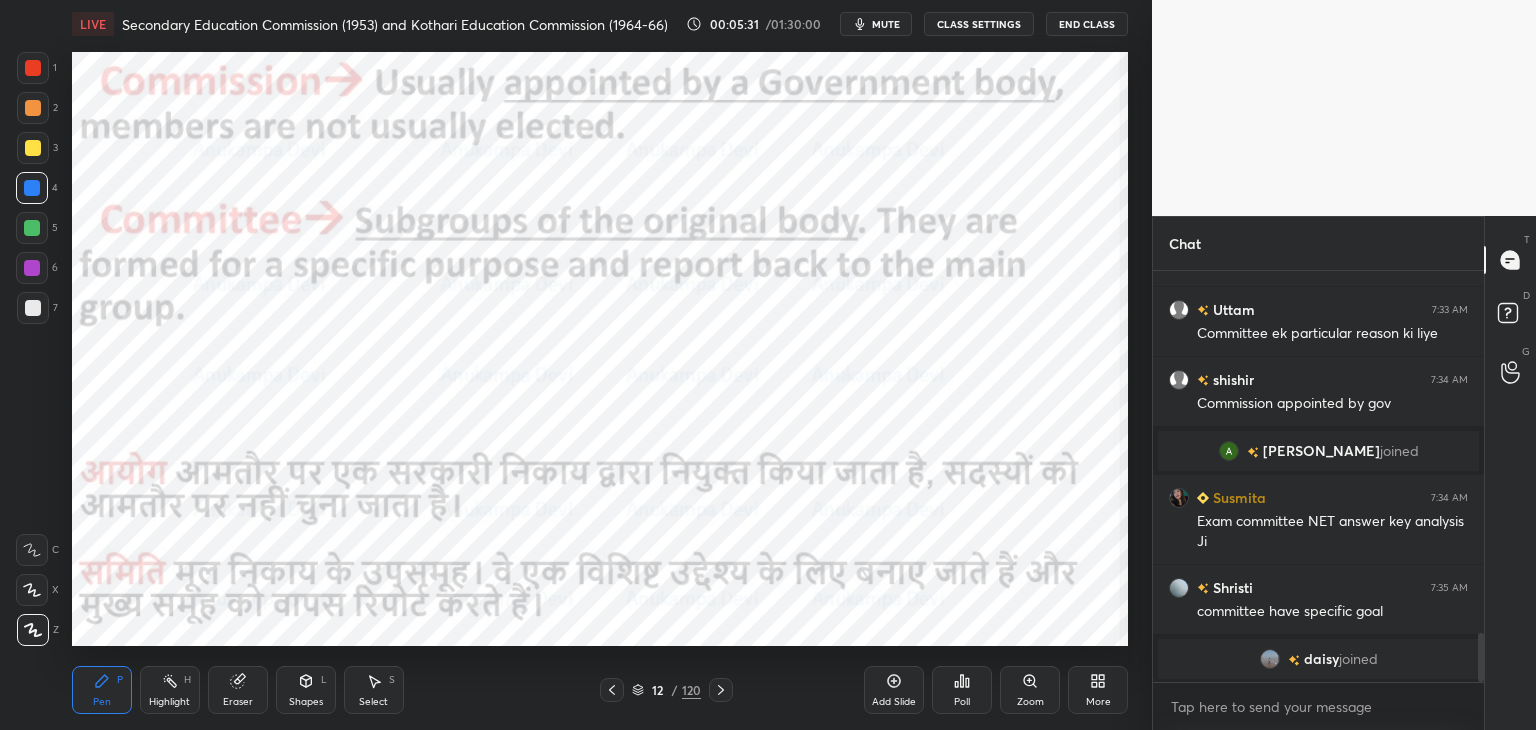 click on "Chat MAAN, [PERSON_NAME]  joined MAAN ME KY... 7:33 AM Good morning ma'am Uttam 7:33 AM Committee ek particular reason ki liye shishir 7:34 AM Commission appointed by gov [PERSON_NAME]  joined Susmita 7:34 AM Exam committee NET answer key analysis Ji Shristi 7:35 AM committee have specific goal [PERSON_NAME]  joined JUMP TO LATEST Enable hand raising Enable raise hand to speak to learners. Once enabled, chat will be turned off temporarily. Enable x   introducing Raise a hand with a doubt Now learners can raise their hand along with a doubt  How it works? Doubts asked by learners will show up here NEW DOUBTS ASKED No one has raised a hand yet Can't raise hand Looks like educator just invited you to speak. Please wait before you can raise your hand again. Got it T Messages (T) D Doubts (D) G Raise Hand (G)" at bounding box center [1344, 473] 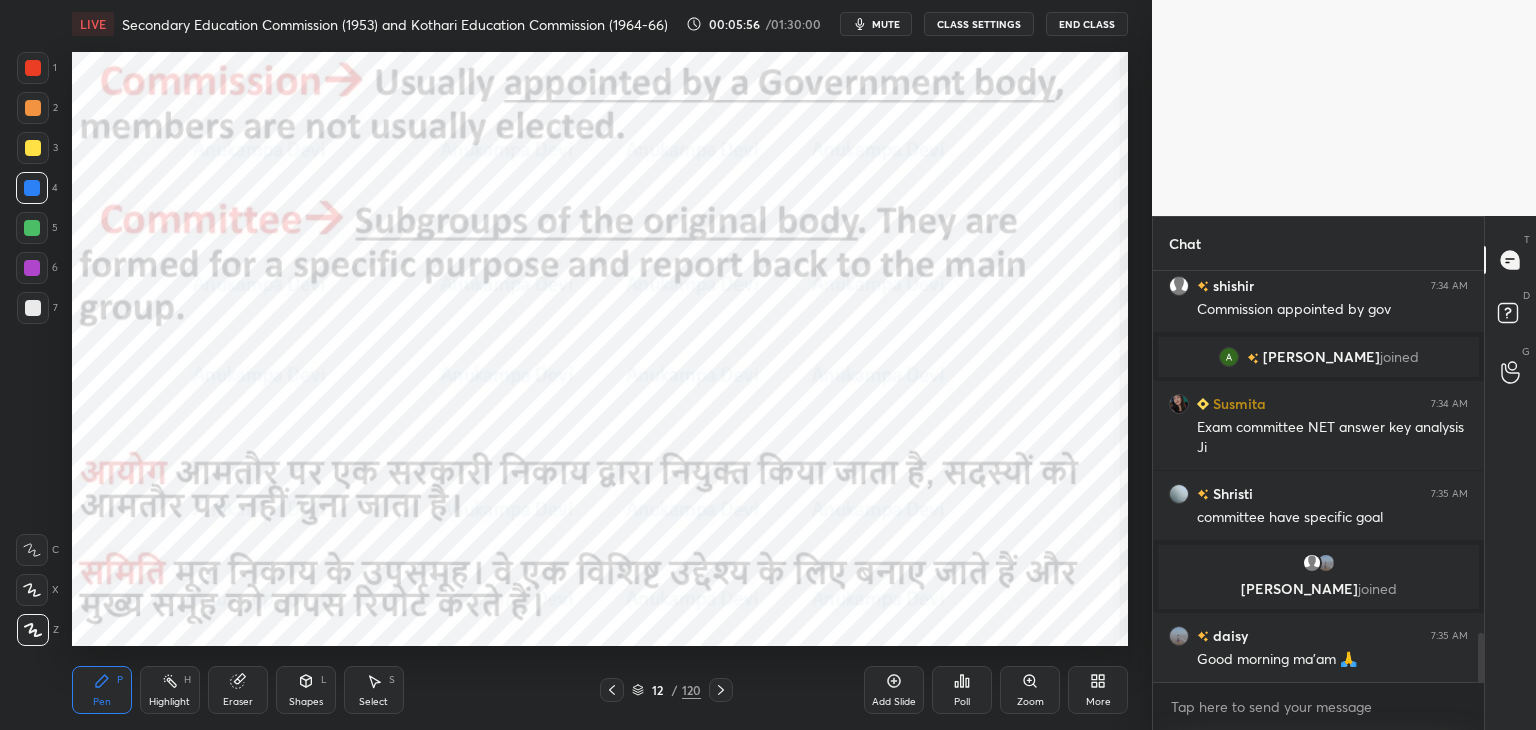 scroll, scrollTop: 3020, scrollLeft: 0, axis: vertical 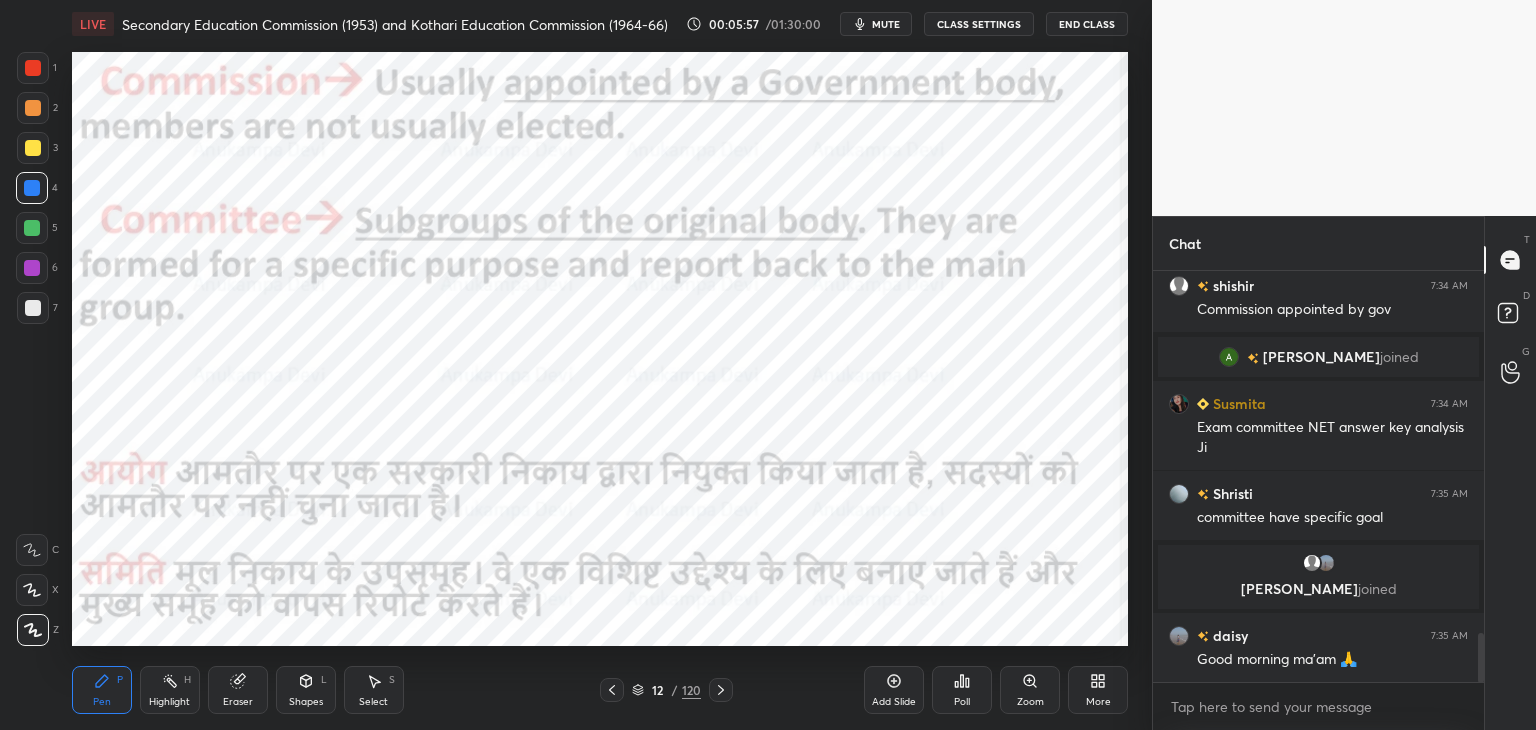 click on "mute" at bounding box center [886, 24] 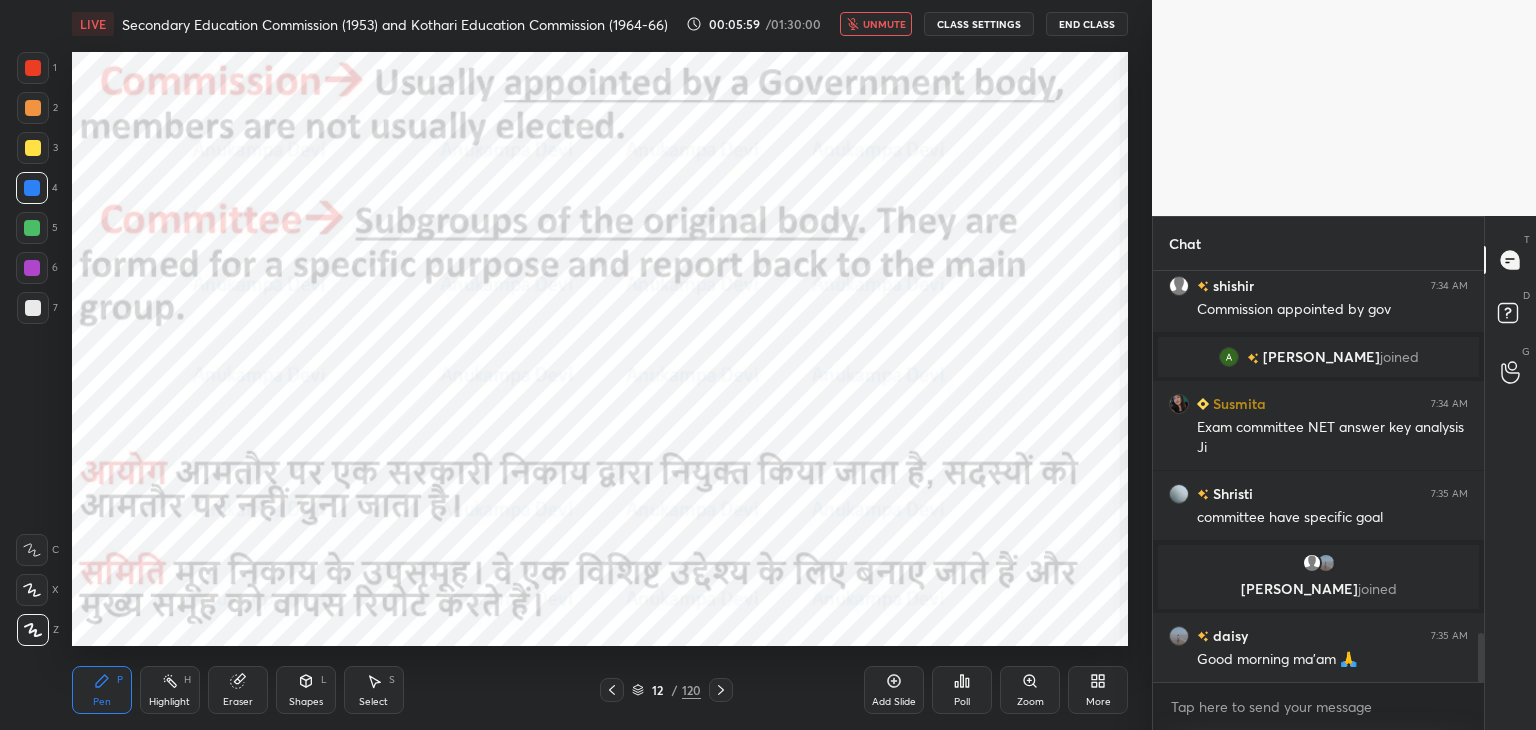 scroll, scrollTop: 3090, scrollLeft: 0, axis: vertical 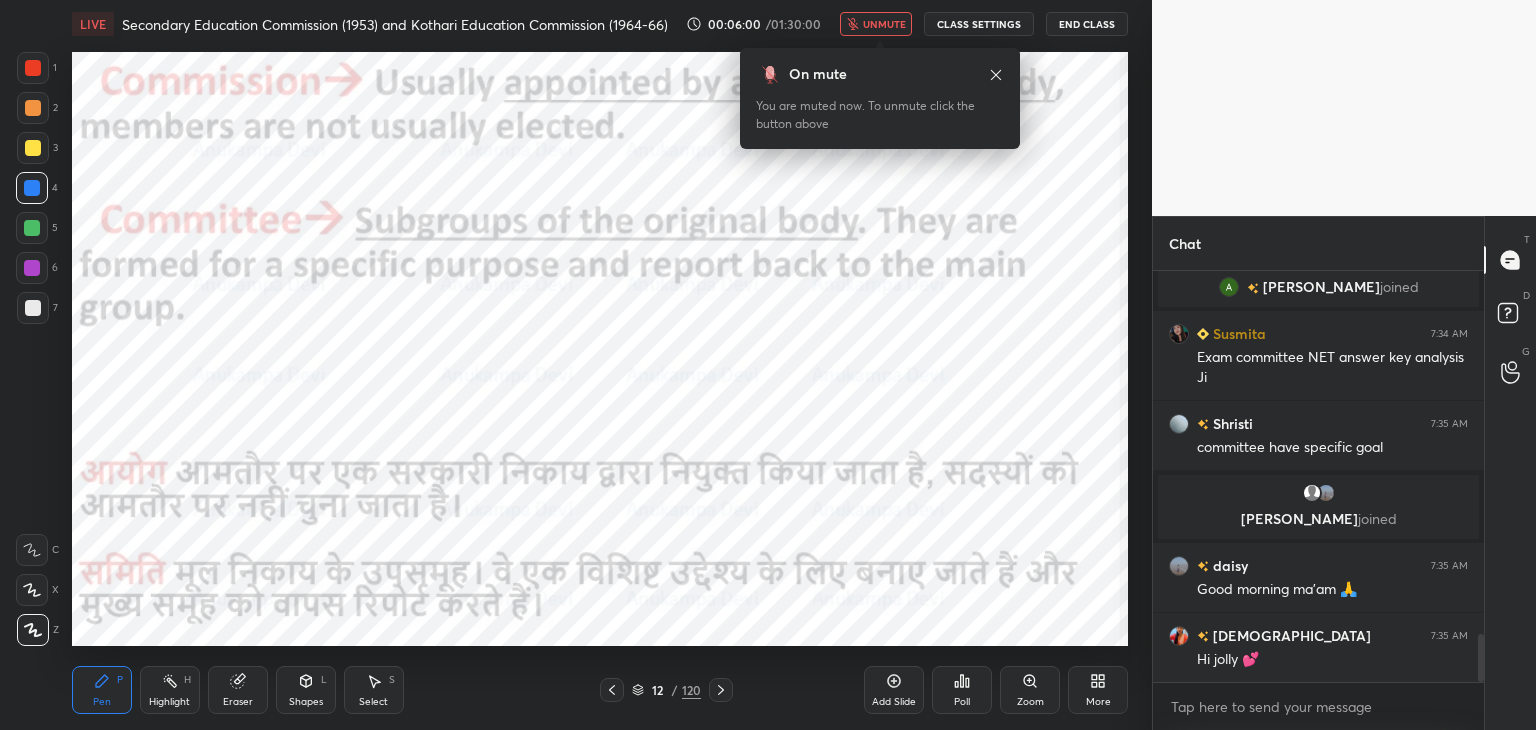 click on "unmute" at bounding box center [884, 24] 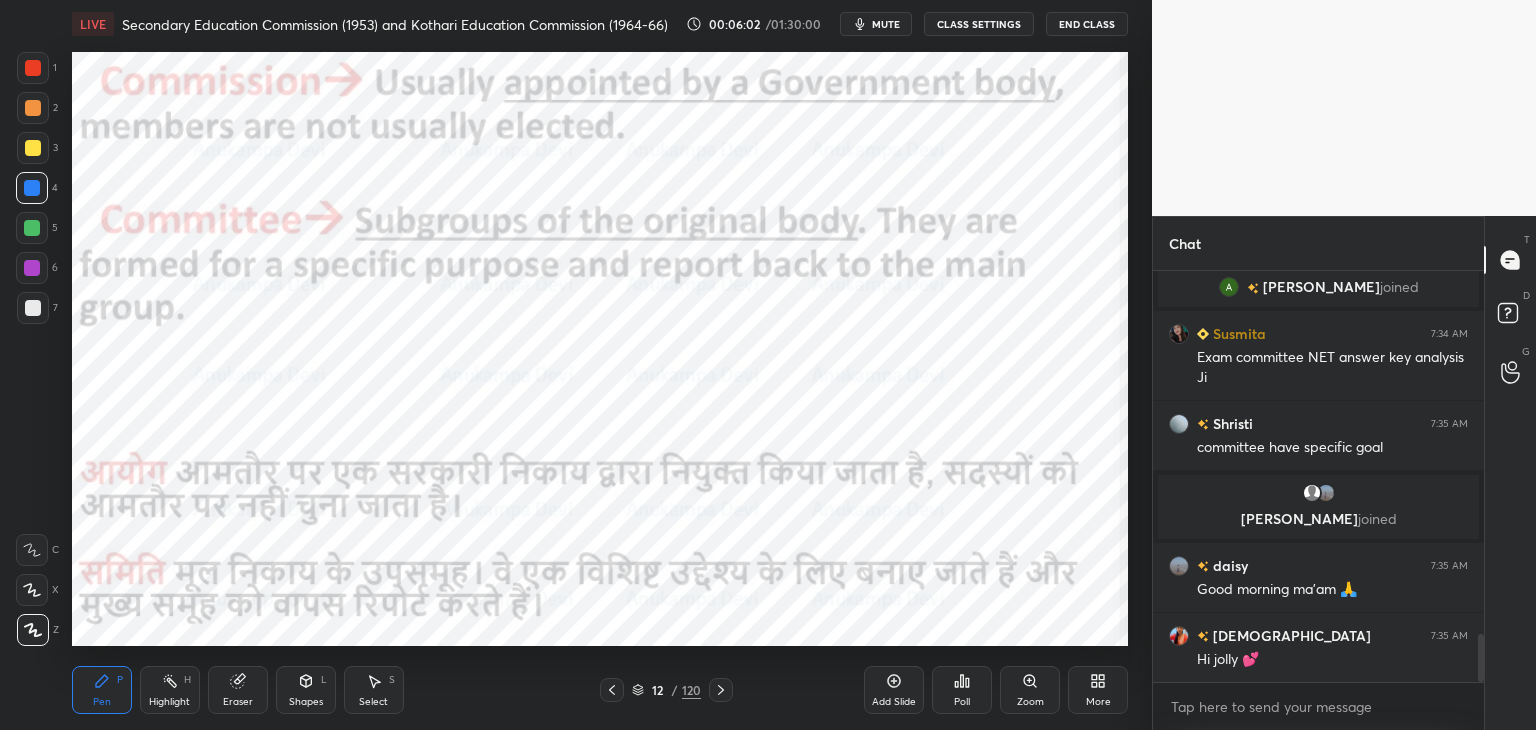 click 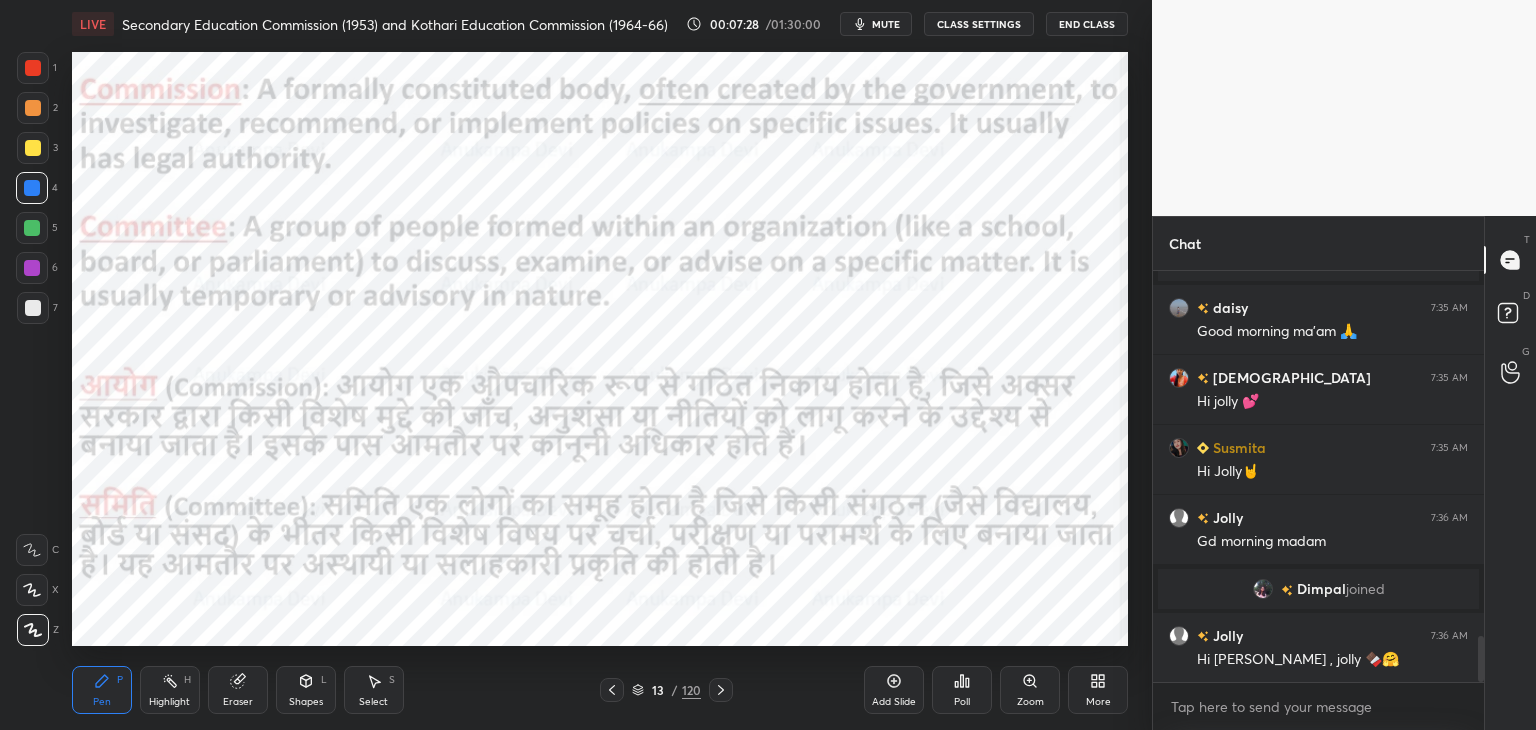 scroll, scrollTop: 3296, scrollLeft: 0, axis: vertical 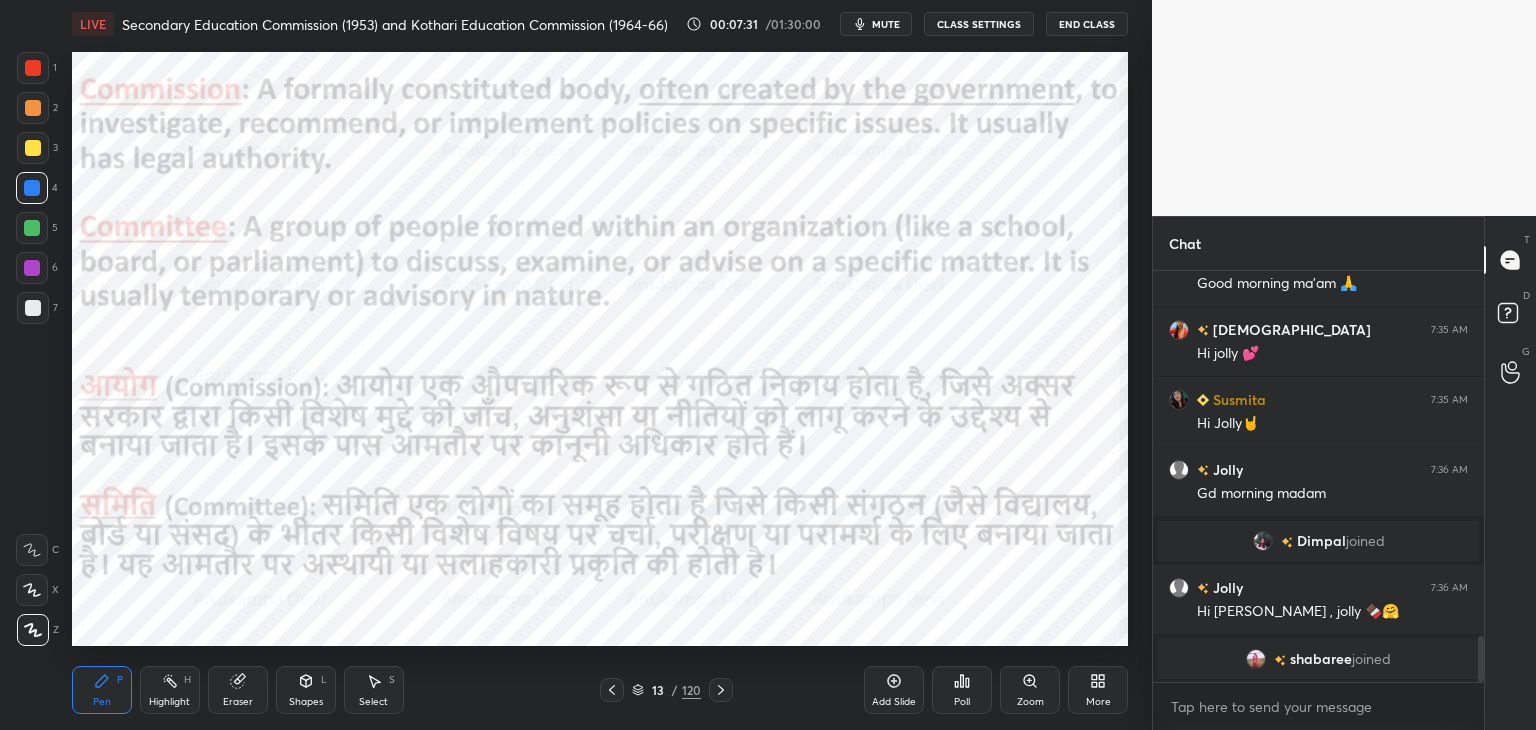 drag, startPoint x: 637, startPoint y: 693, endPoint x: 657, endPoint y: 657, distance: 41.18252 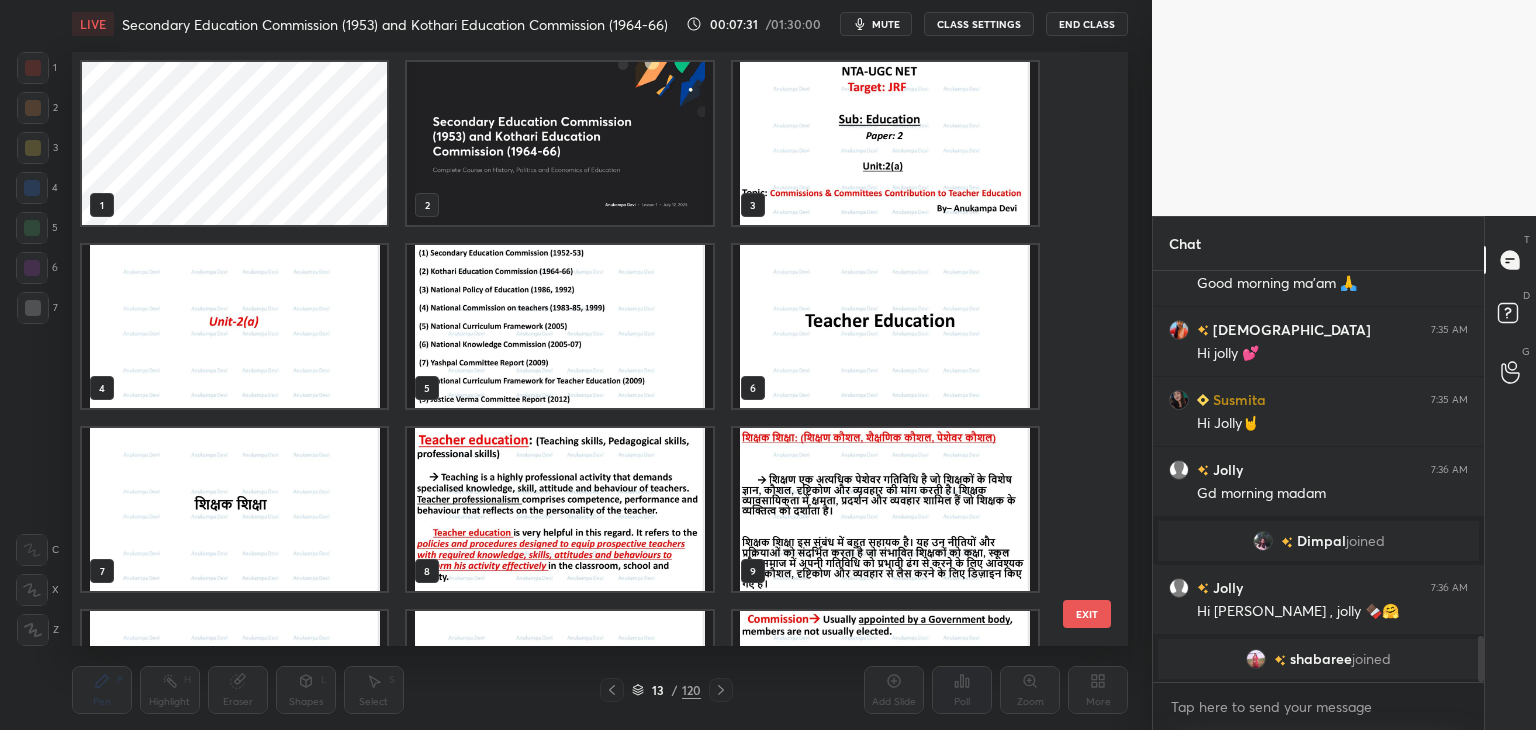 scroll, scrollTop: 320, scrollLeft: 0, axis: vertical 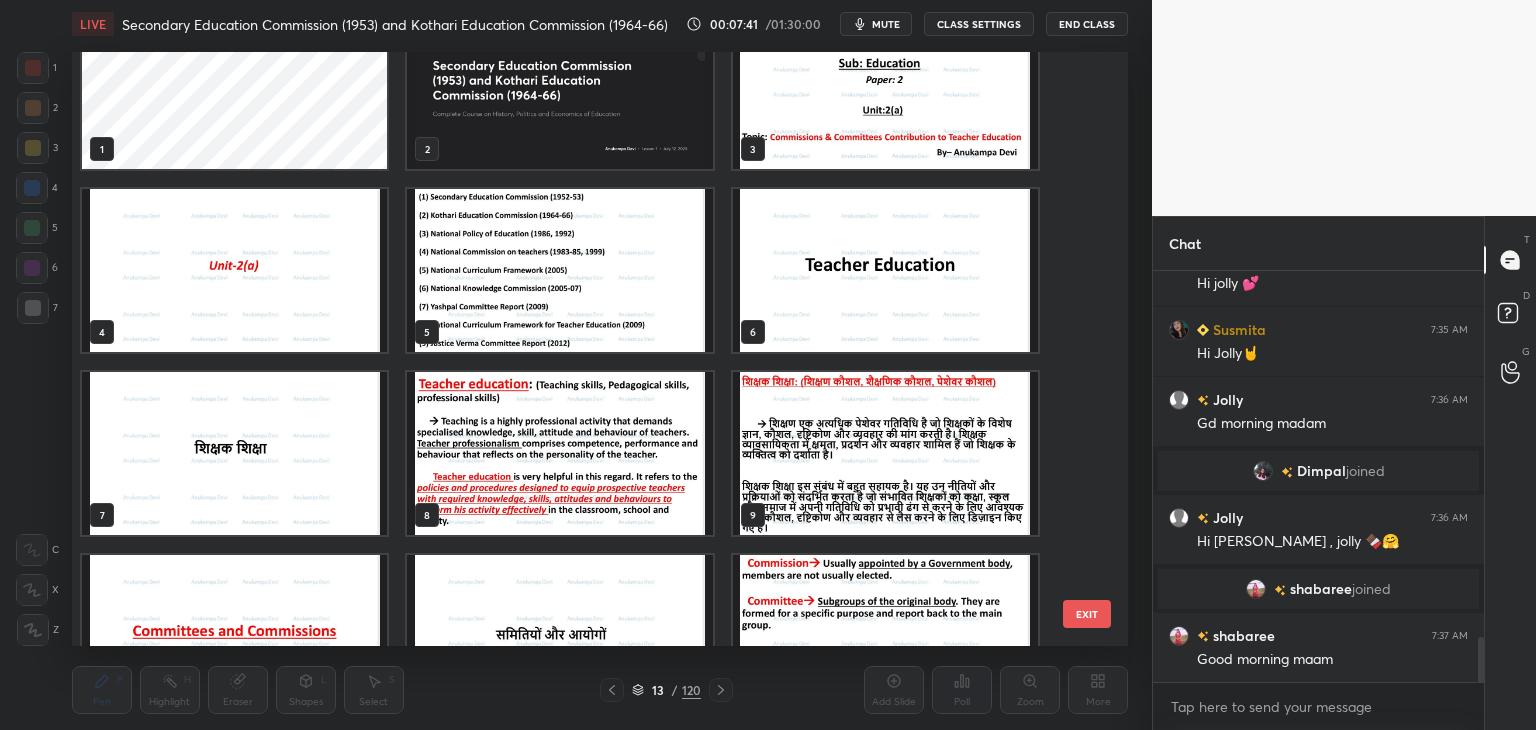 click at bounding box center [885, 87] 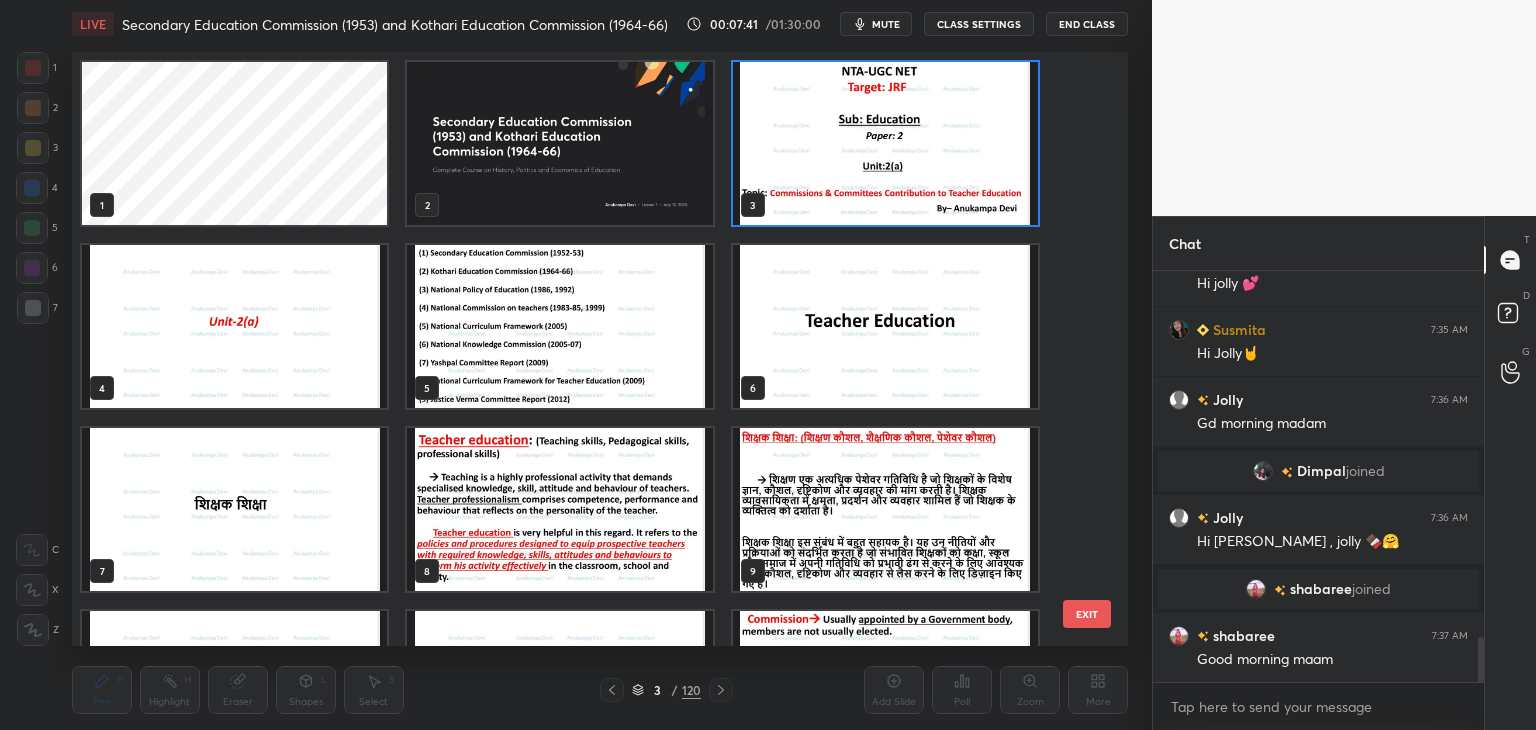 click at bounding box center [885, 143] 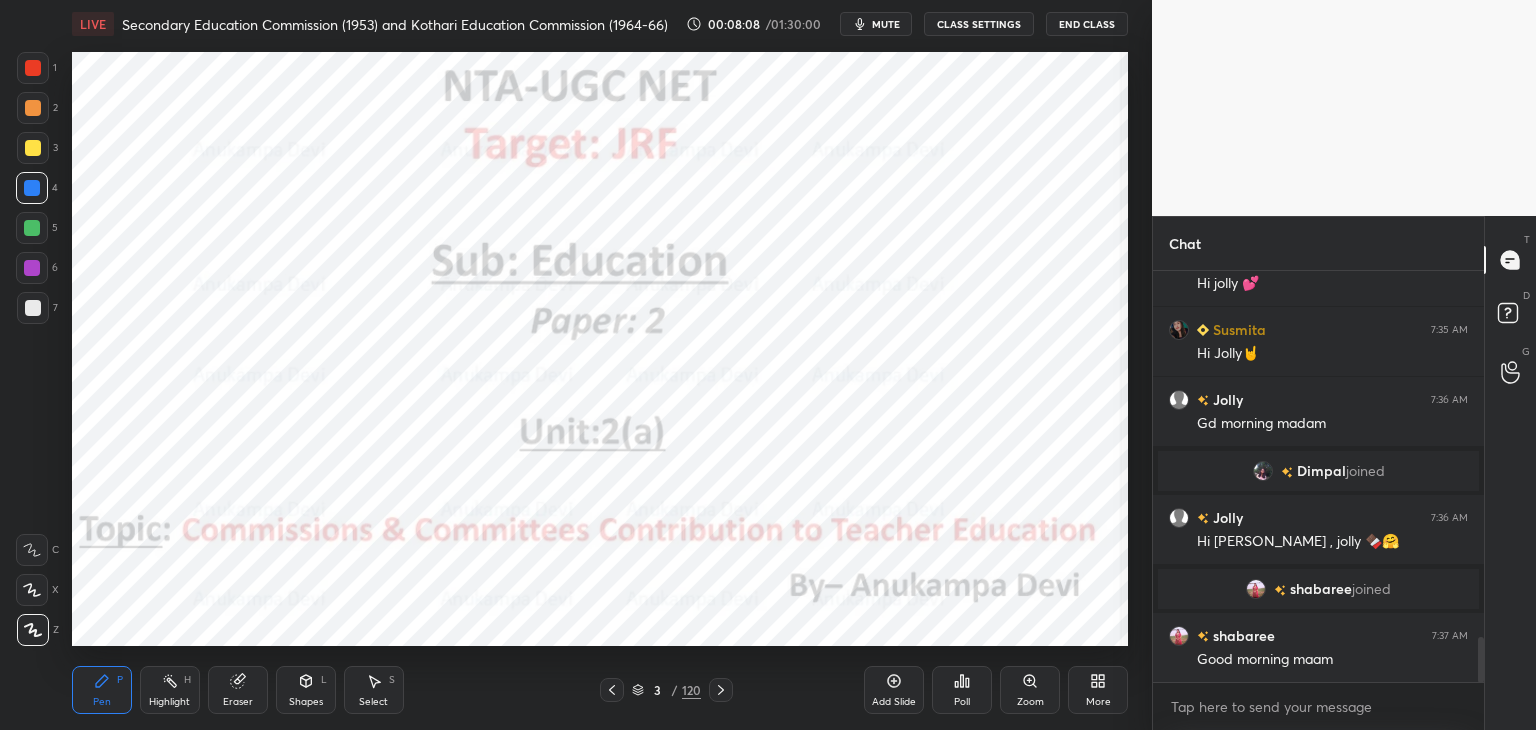 click 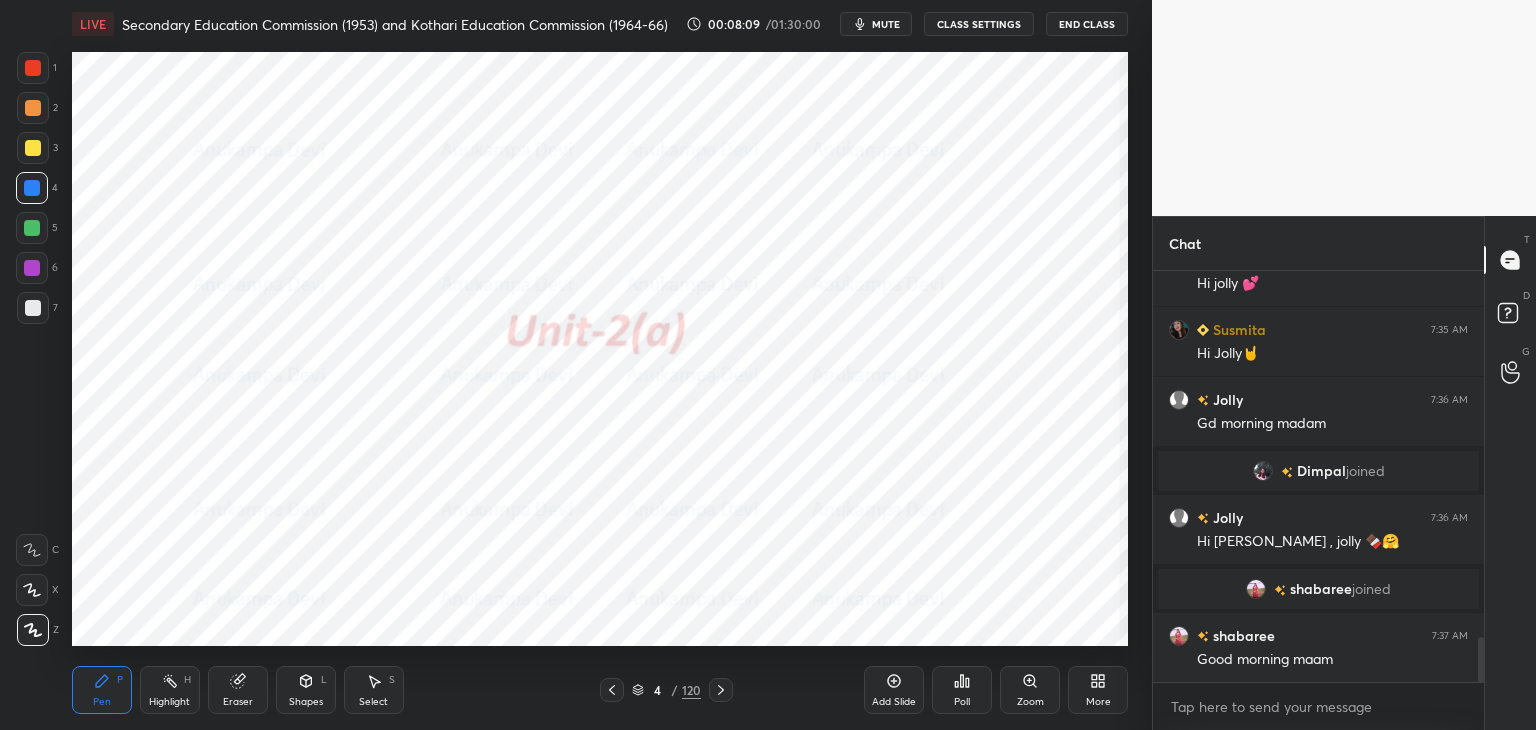 drag, startPoint x: 720, startPoint y: 693, endPoint x: 711, endPoint y: 657, distance: 37.107952 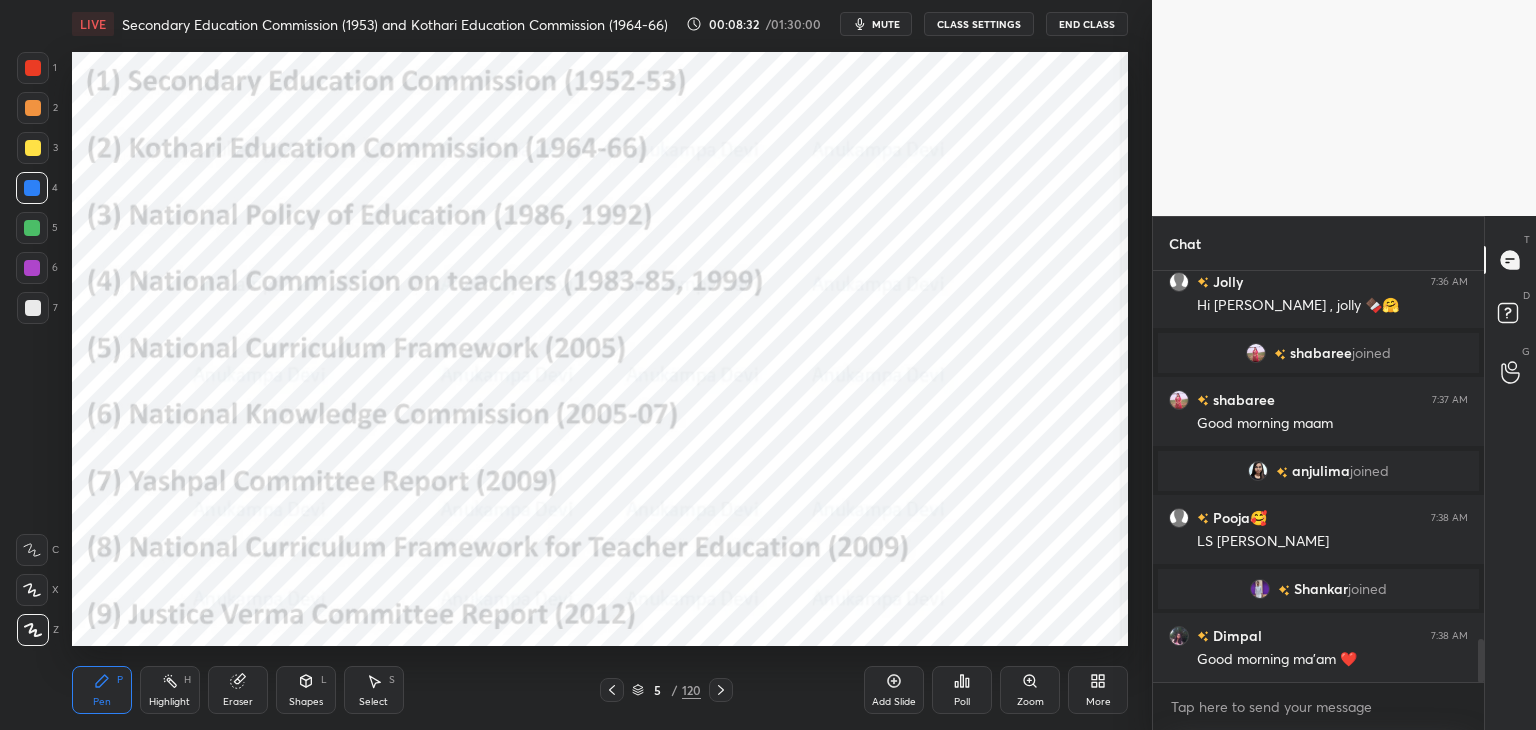 scroll, scrollTop: 3570, scrollLeft: 0, axis: vertical 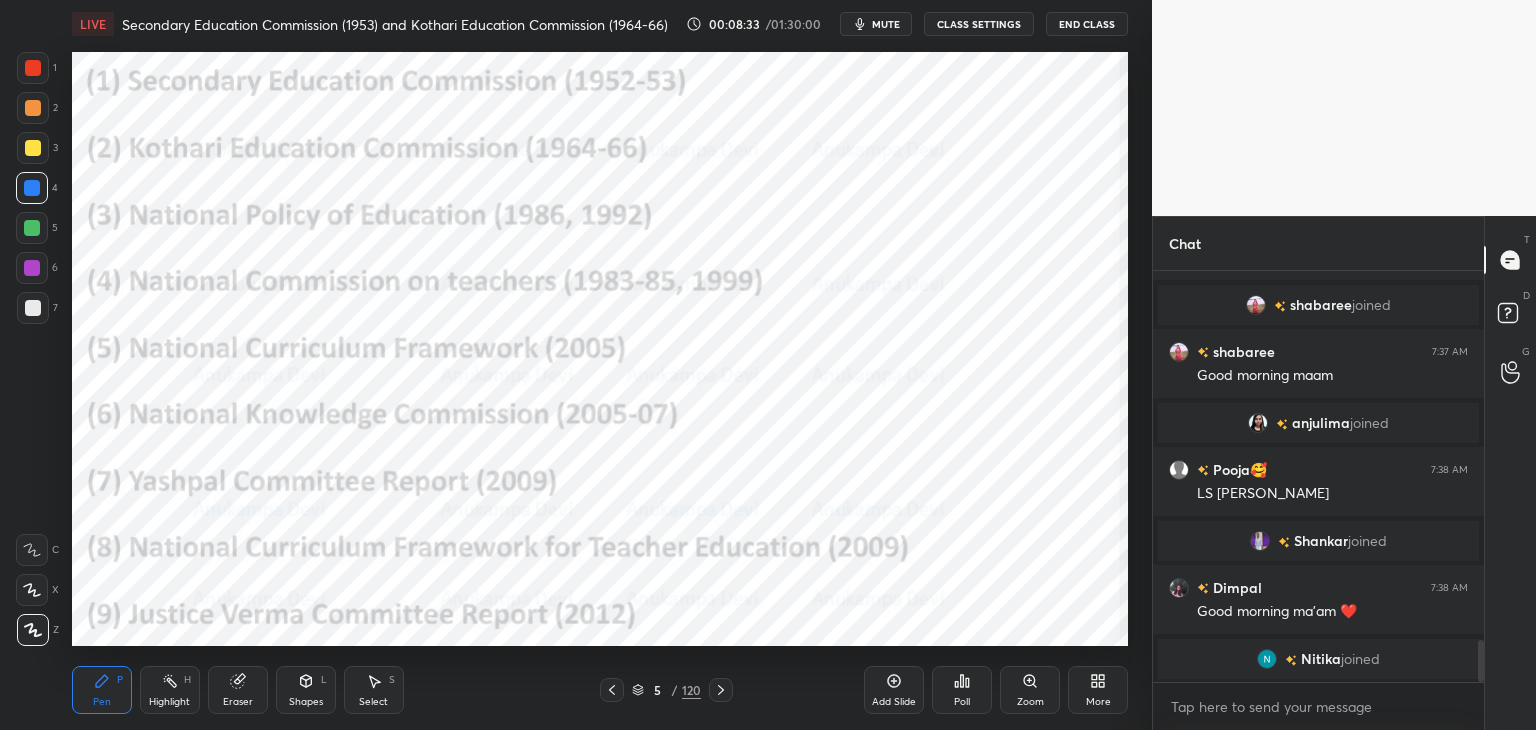 click on "mute" at bounding box center [886, 24] 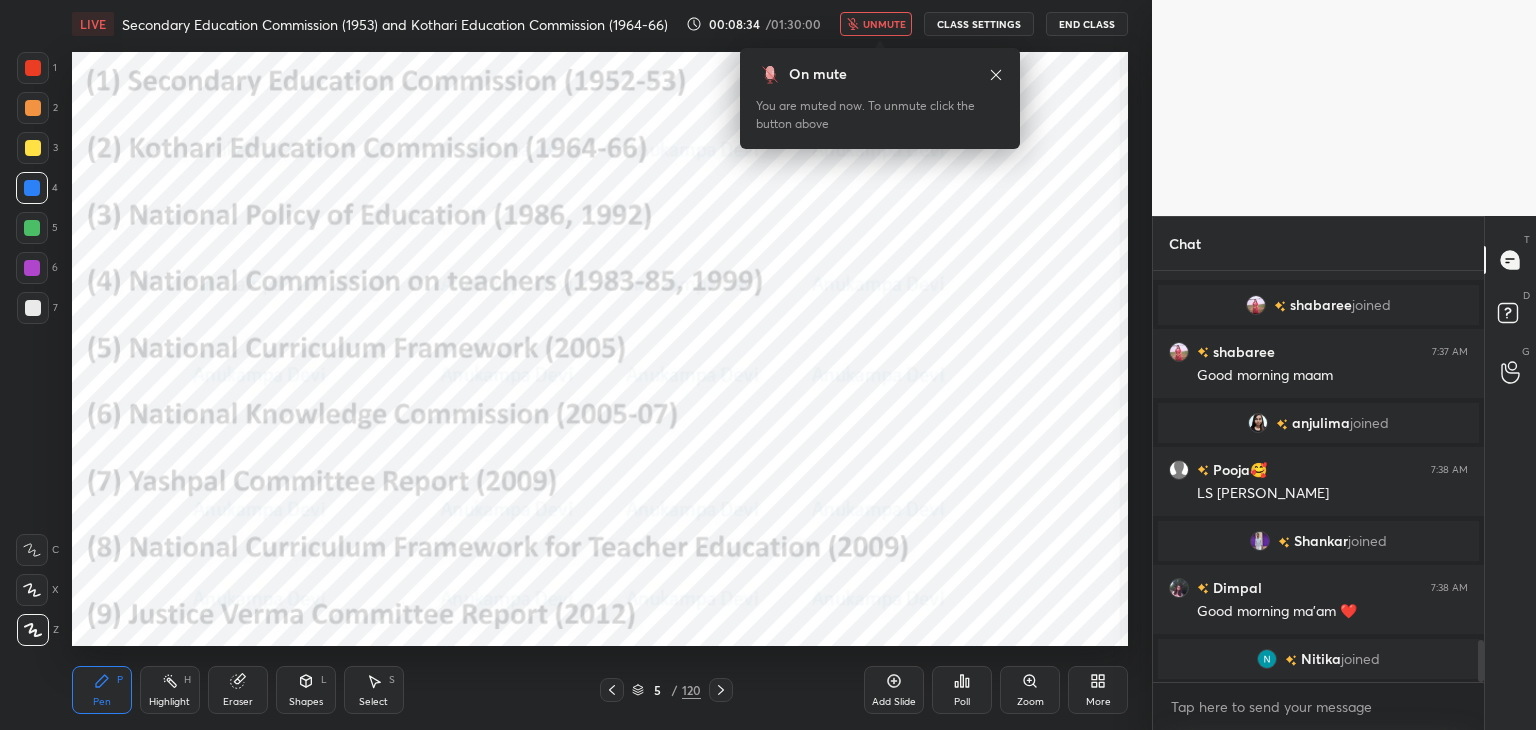 click on "unmute" at bounding box center [884, 24] 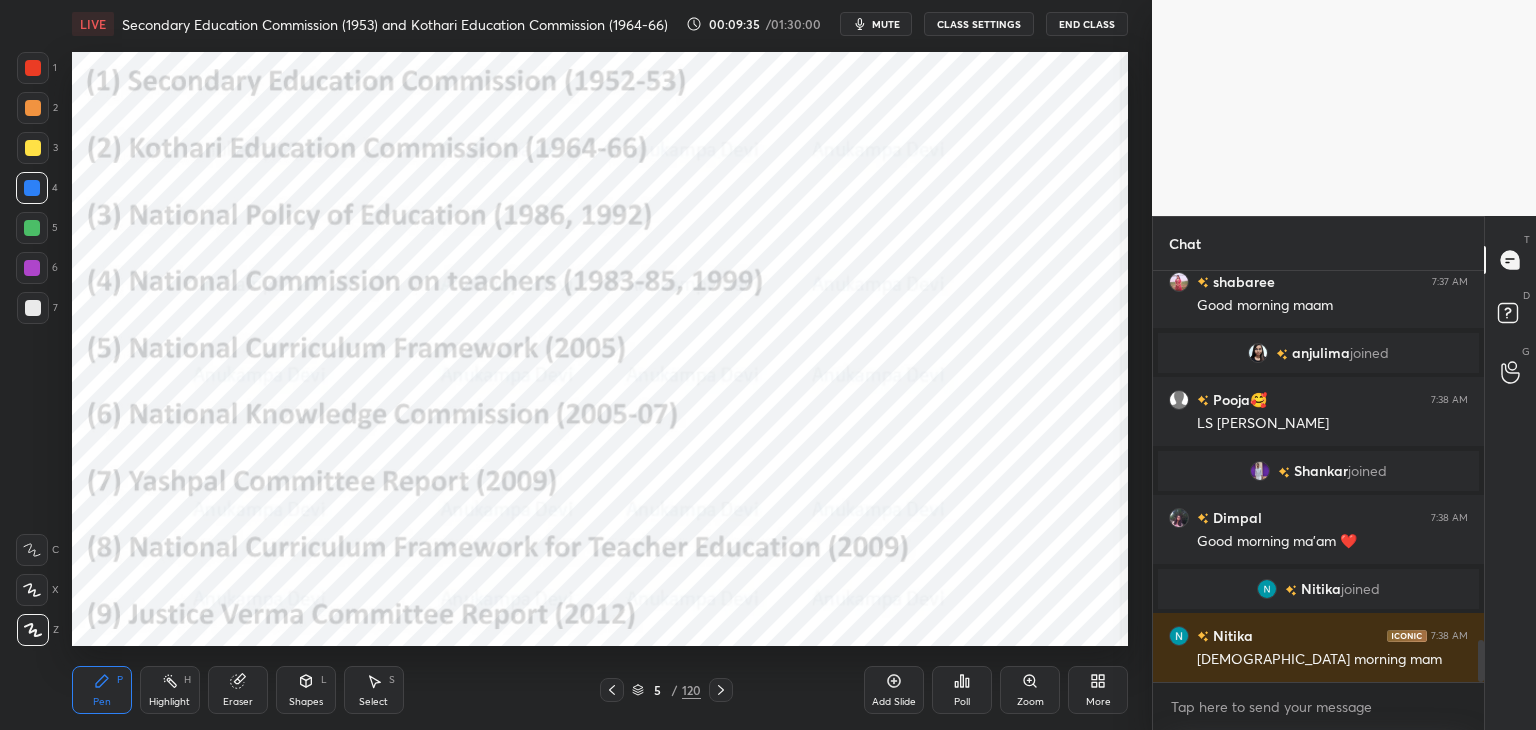 scroll, scrollTop: 3646, scrollLeft: 0, axis: vertical 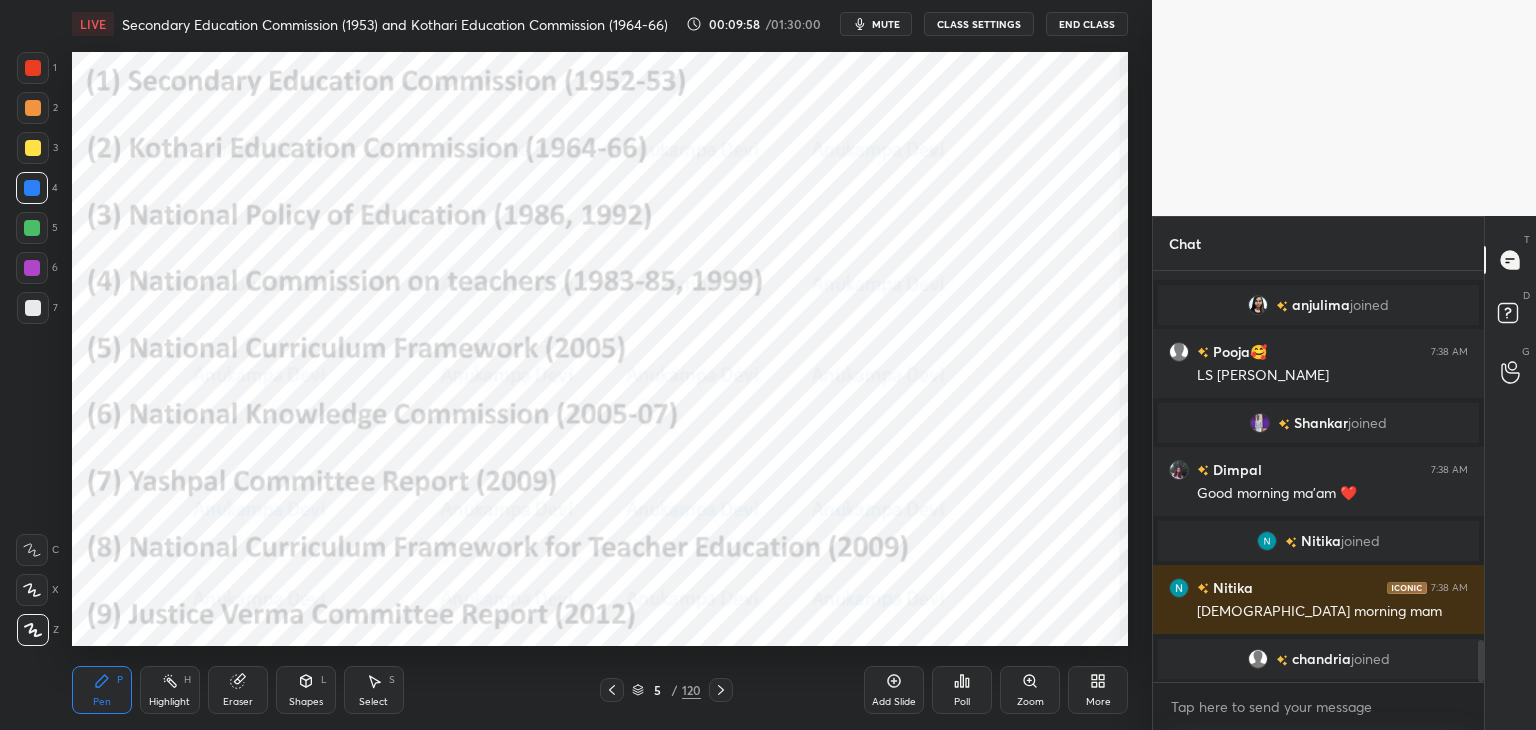click 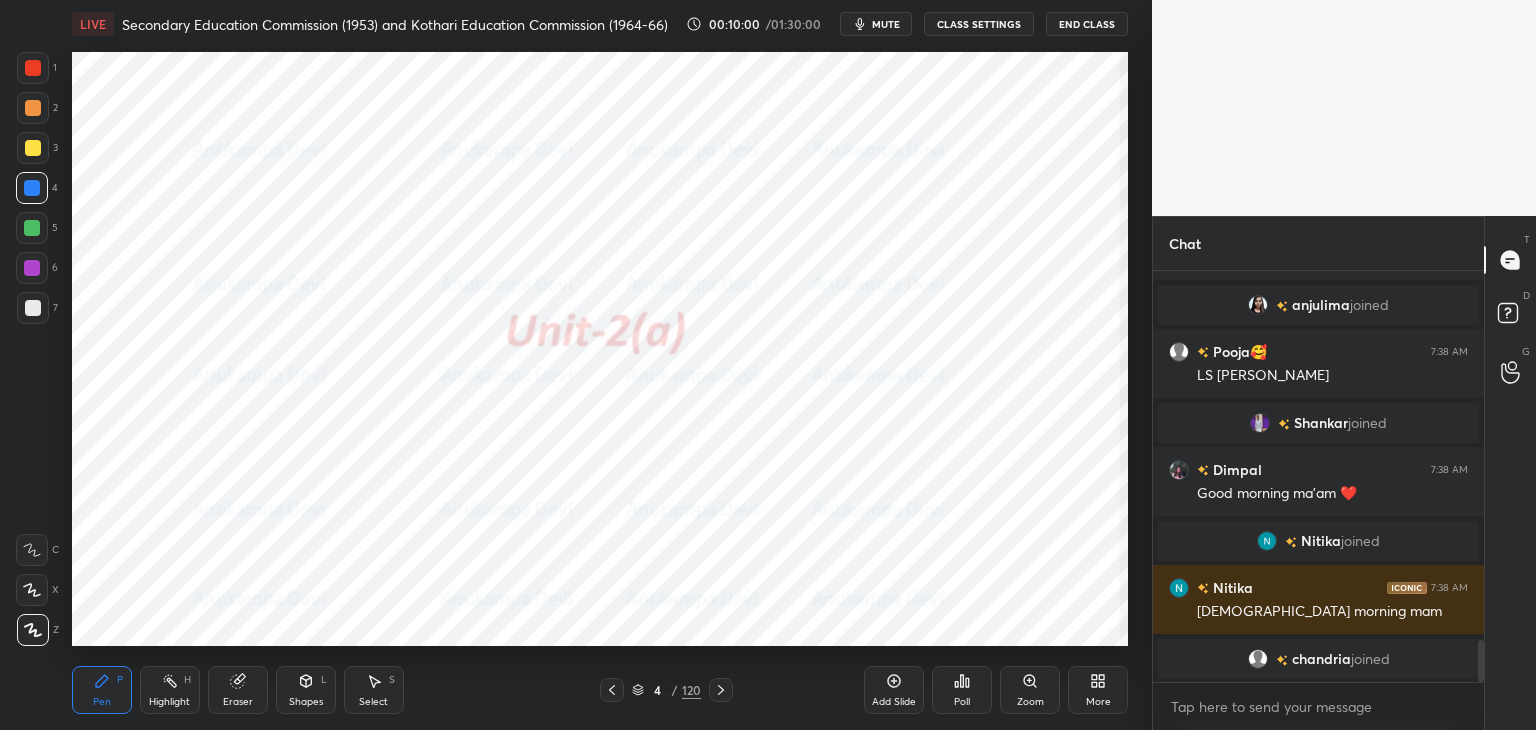 click 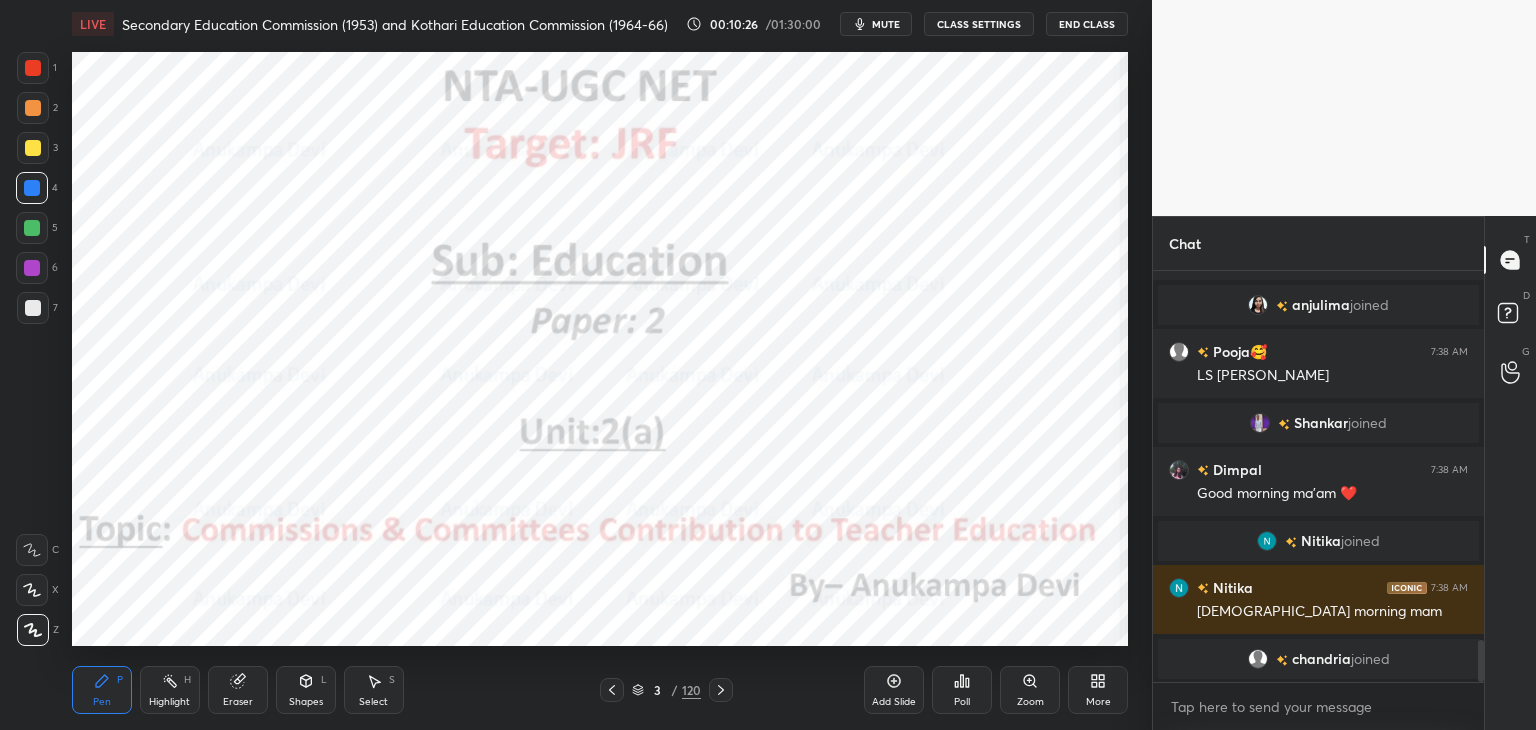 click 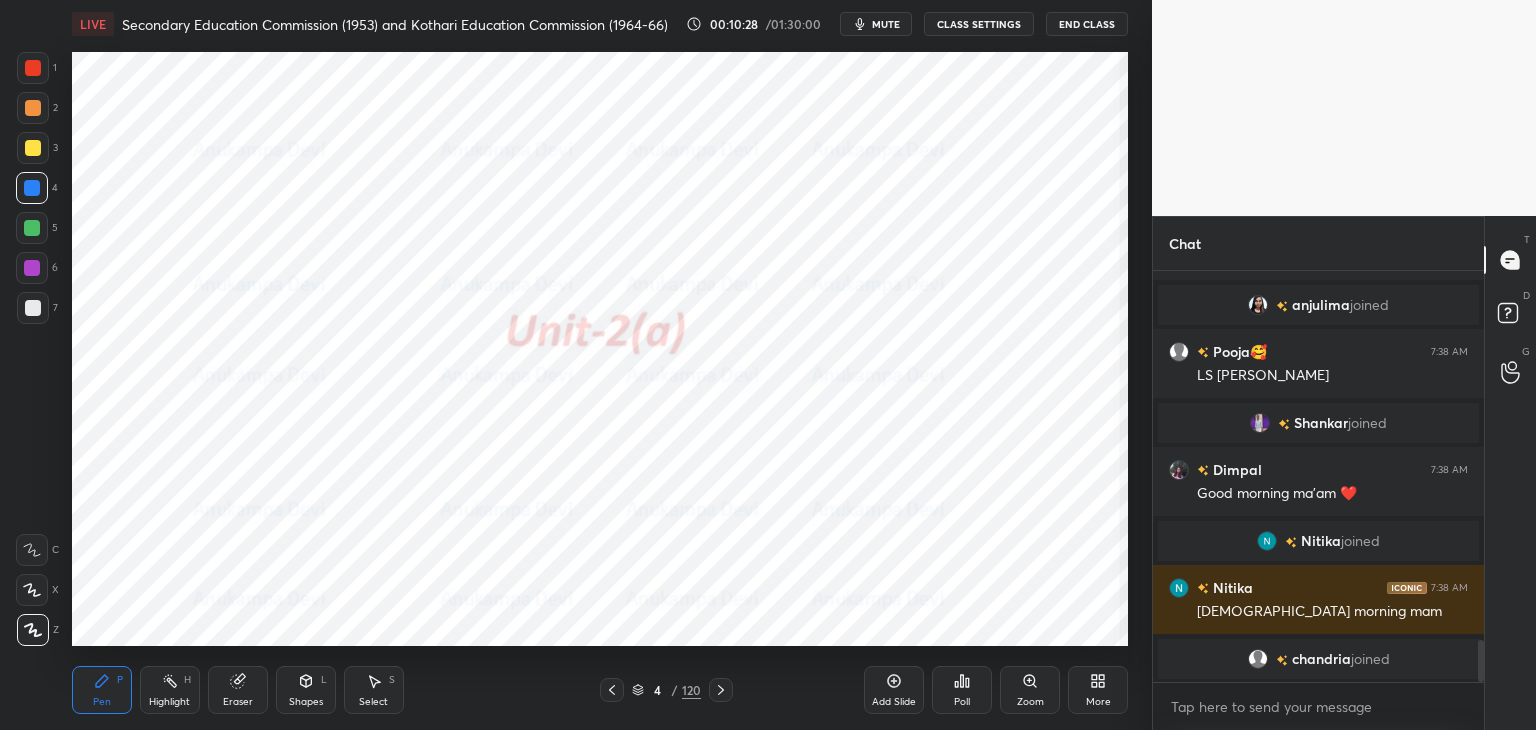 click 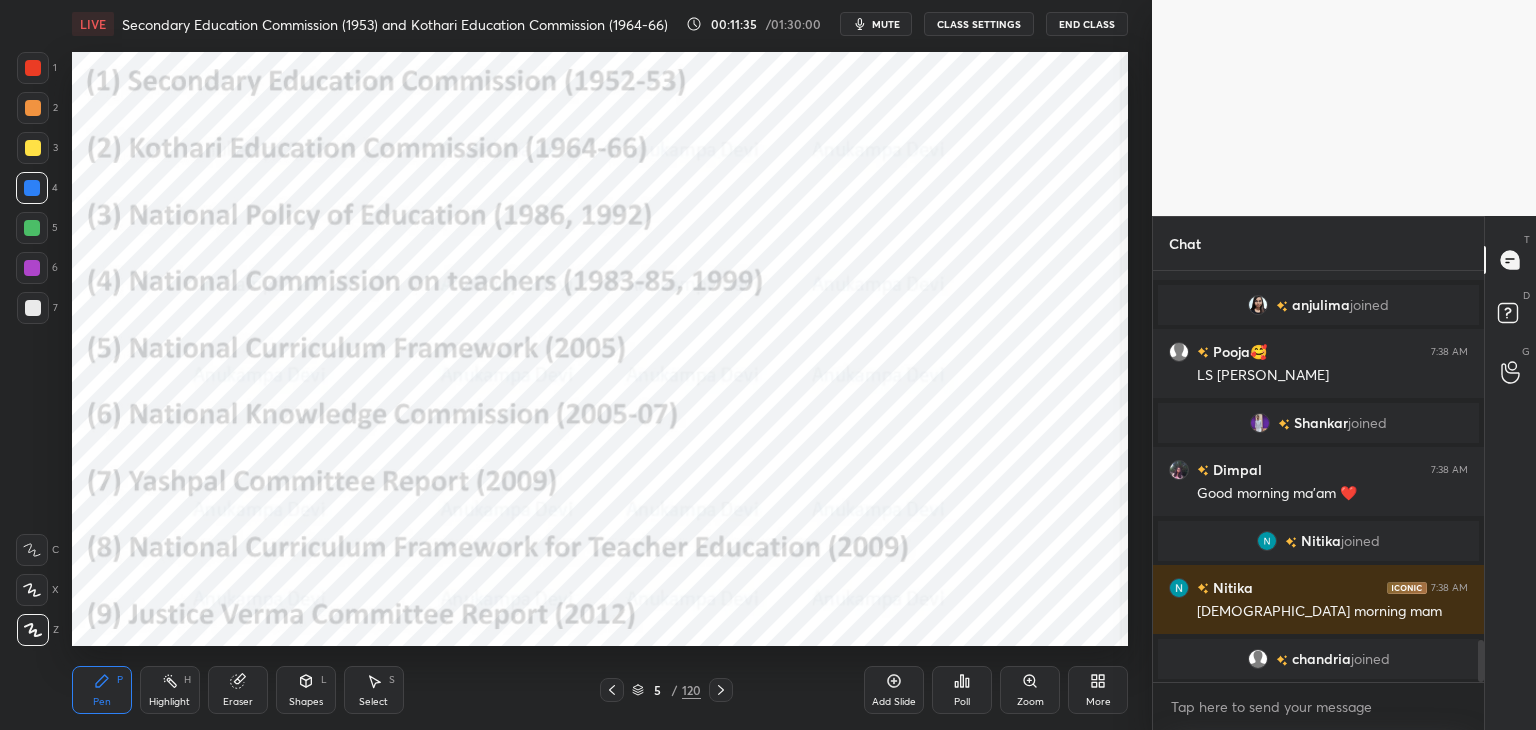 click 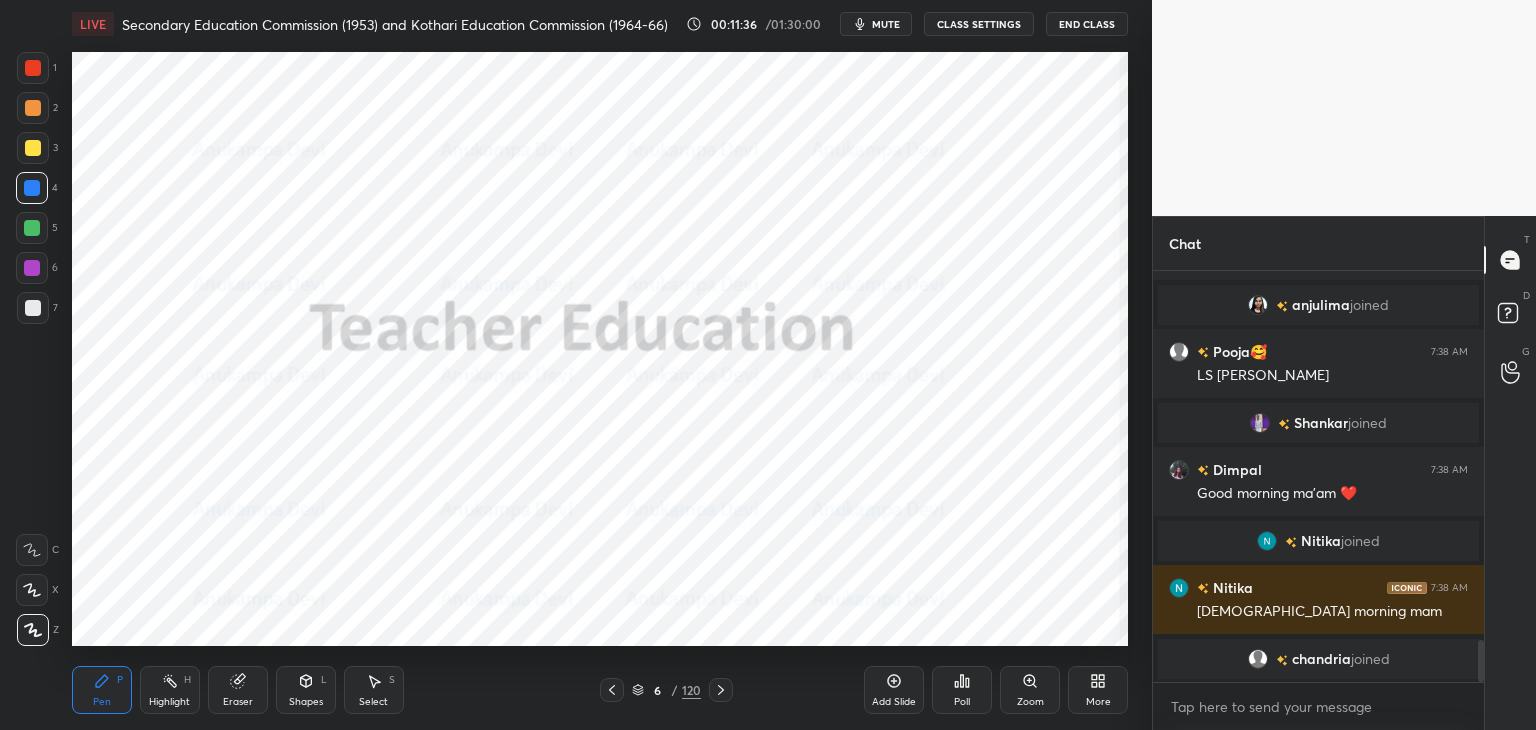 click 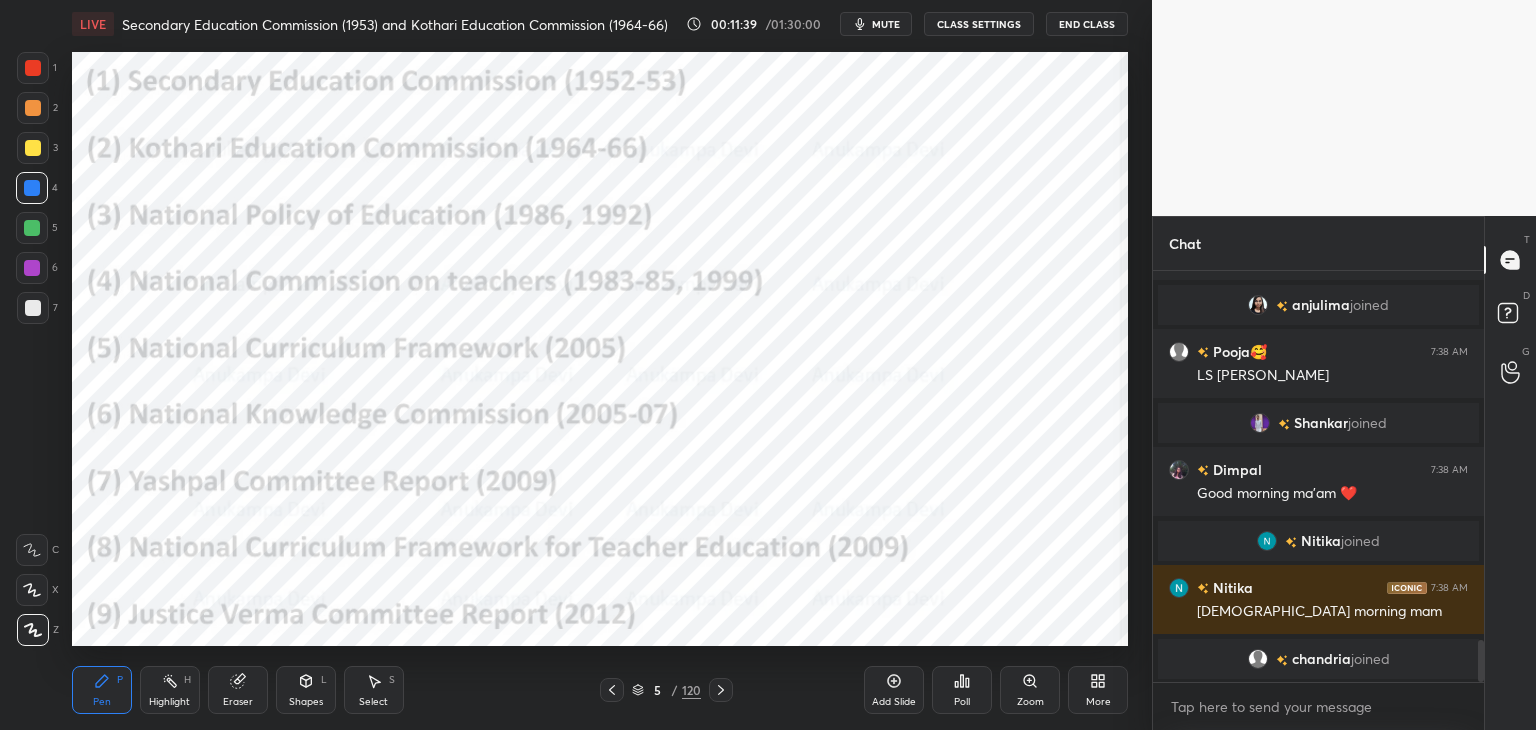 click 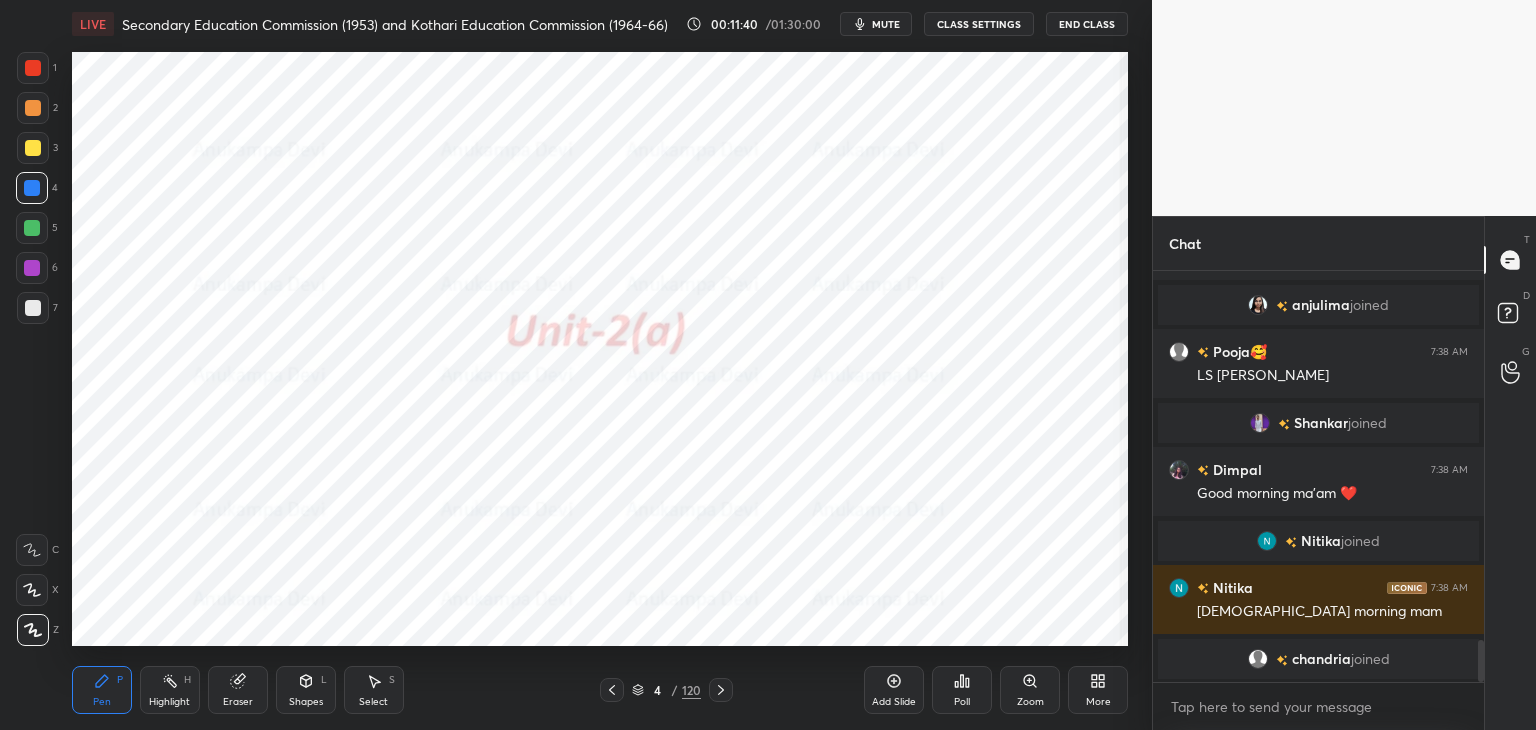 click 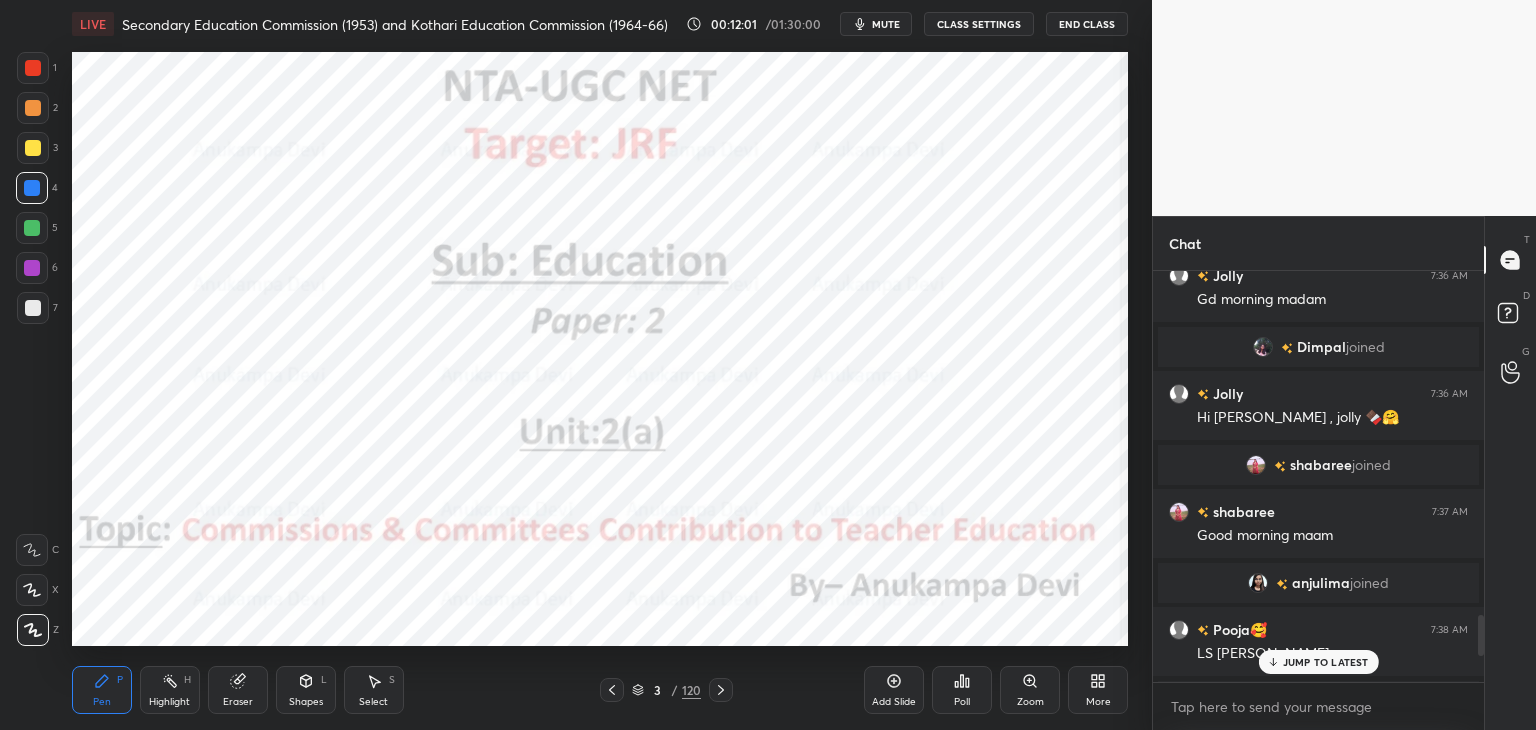 scroll, scrollTop: 3668, scrollLeft: 0, axis: vertical 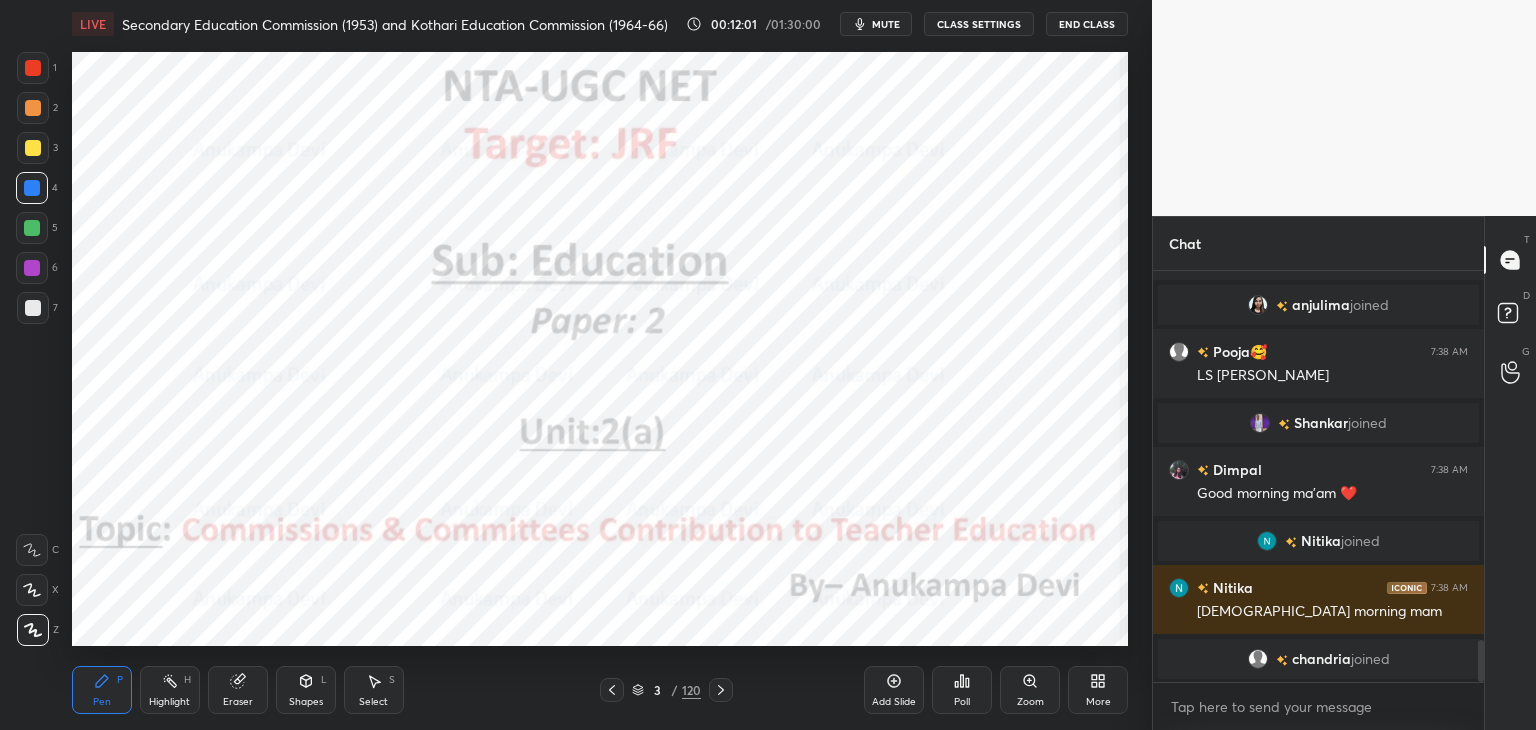 click on "Chat shabaree  joined shabaree 7:37 AM Good morning maam anjulima  joined [PERSON_NAME]🥰 7:38 AM LS [PERSON_NAME]  joined Dimpal 7:38 AM Good morning ma'am ❤️ [PERSON_NAME]  joined Nitika 7:38 AM gud morning mam [PERSON_NAME]  joined JUMP TO LATEST Enable hand raising Enable raise hand to speak to learners. Once enabled, chat will be turned off temporarily. Enable x   introducing Raise a hand with a doubt Now learners can raise their hand along with a doubt  How it works? Doubts asked by learners will show up here NEW DOUBTS ASKED No one has raised a hand yet Can't raise hand Looks like educator just invited you to speak. Please wait before you can raise your hand again. Got it T Messages (T) D Doubts (D) G Raise Hand (G)" at bounding box center [1344, 473] 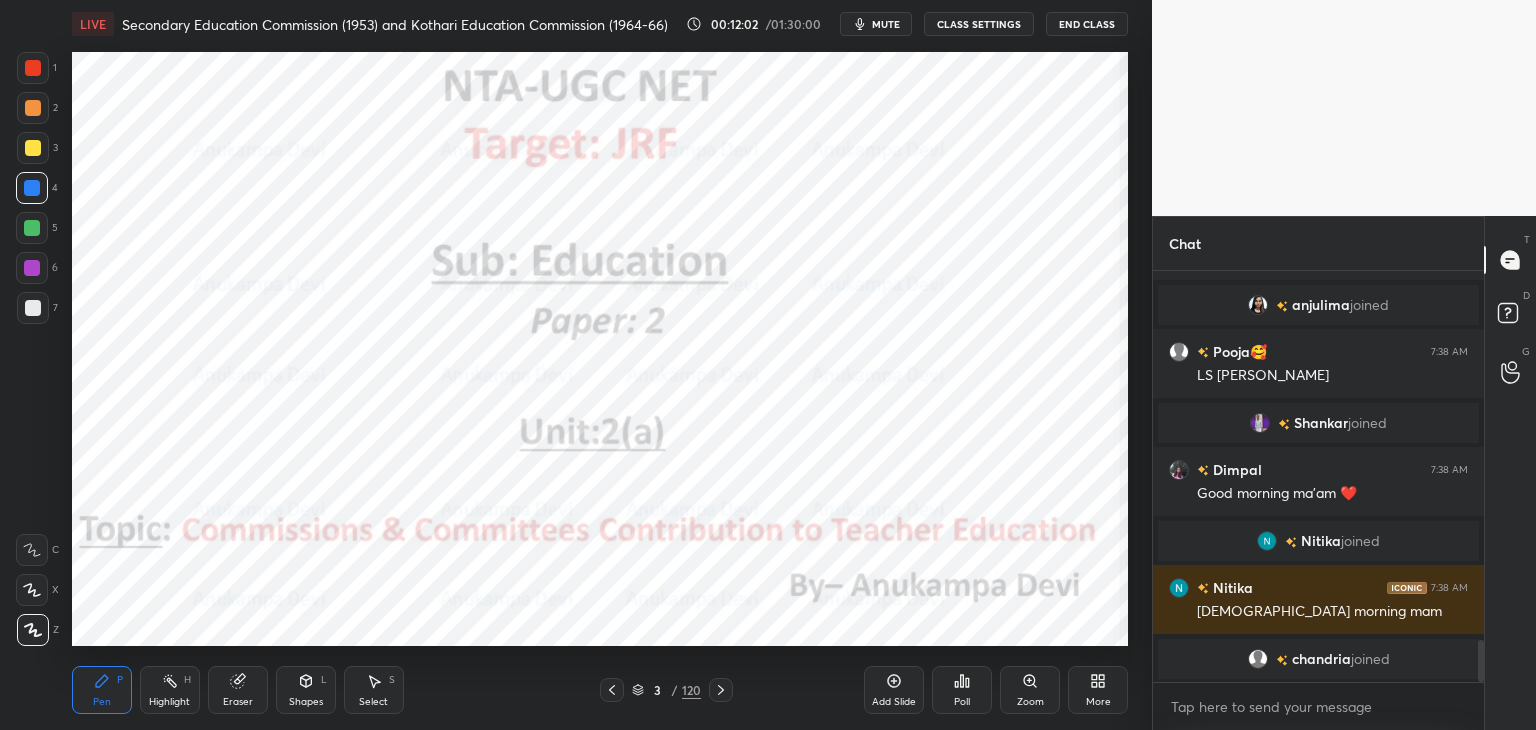 drag, startPoint x: 1480, startPoint y: 649, endPoint x: 1454, endPoint y: 677, distance: 38.209946 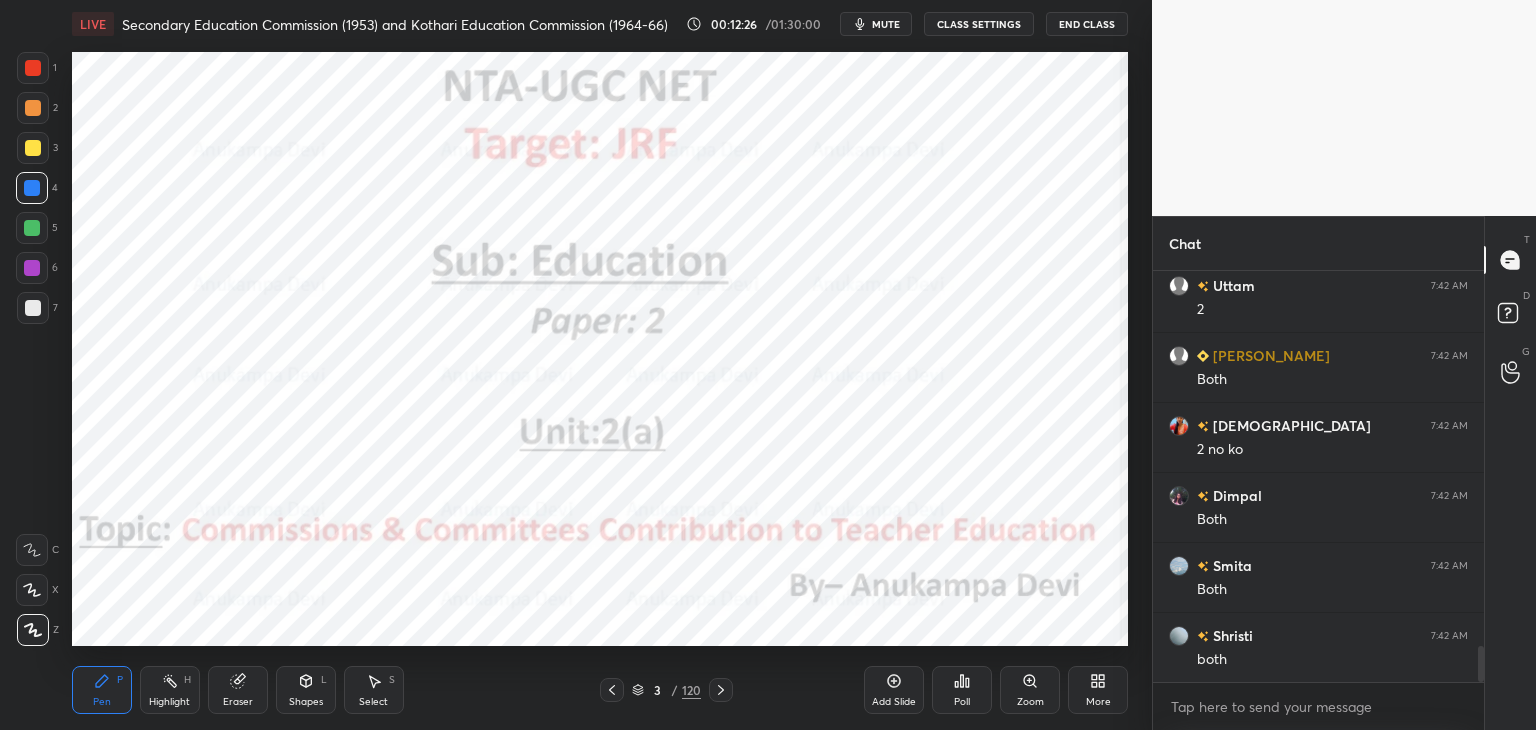 scroll, scrollTop: 4386, scrollLeft: 0, axis: vertical 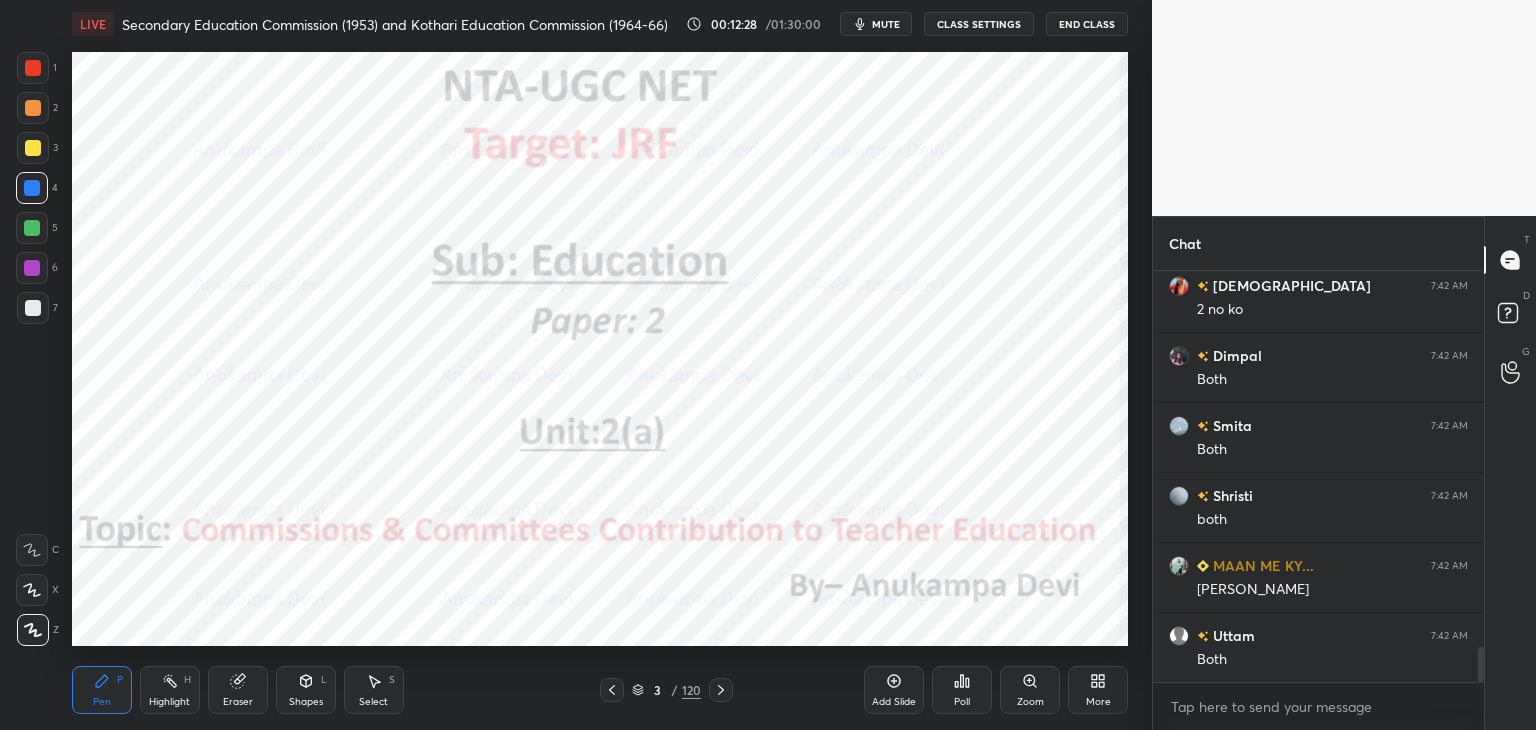 click on "Chat [PERSON_NAME] 7:42 AM Both krishnavi 7:42 AM 2 no ko Dimpal 7:42 AM Both Smita 7:42 AM Both Shristi 7:42 AM both MAAN ME KY... 7:42 AM [PERSON_NAME] Uttam 7:42 AM Both JUMP TO LATEST Enable hand raising Enable raise hand to speak to learners. Once enabled, chat will be turned off temporarily. Enable x   introducing Raise a hand with a doubt Now learners can raise their hand along with a doubt  How it works? Doubts asked by learners will show up here NEW DOUBTS ASKED No one has raised a hand yet Can't raise hand Looks like educator just invited you to speak. Please wait before you can raise your hand again. Got it T Messages (T) D Doubts (D) G Raise Hand (G)" at bounding box center (1344, 473) 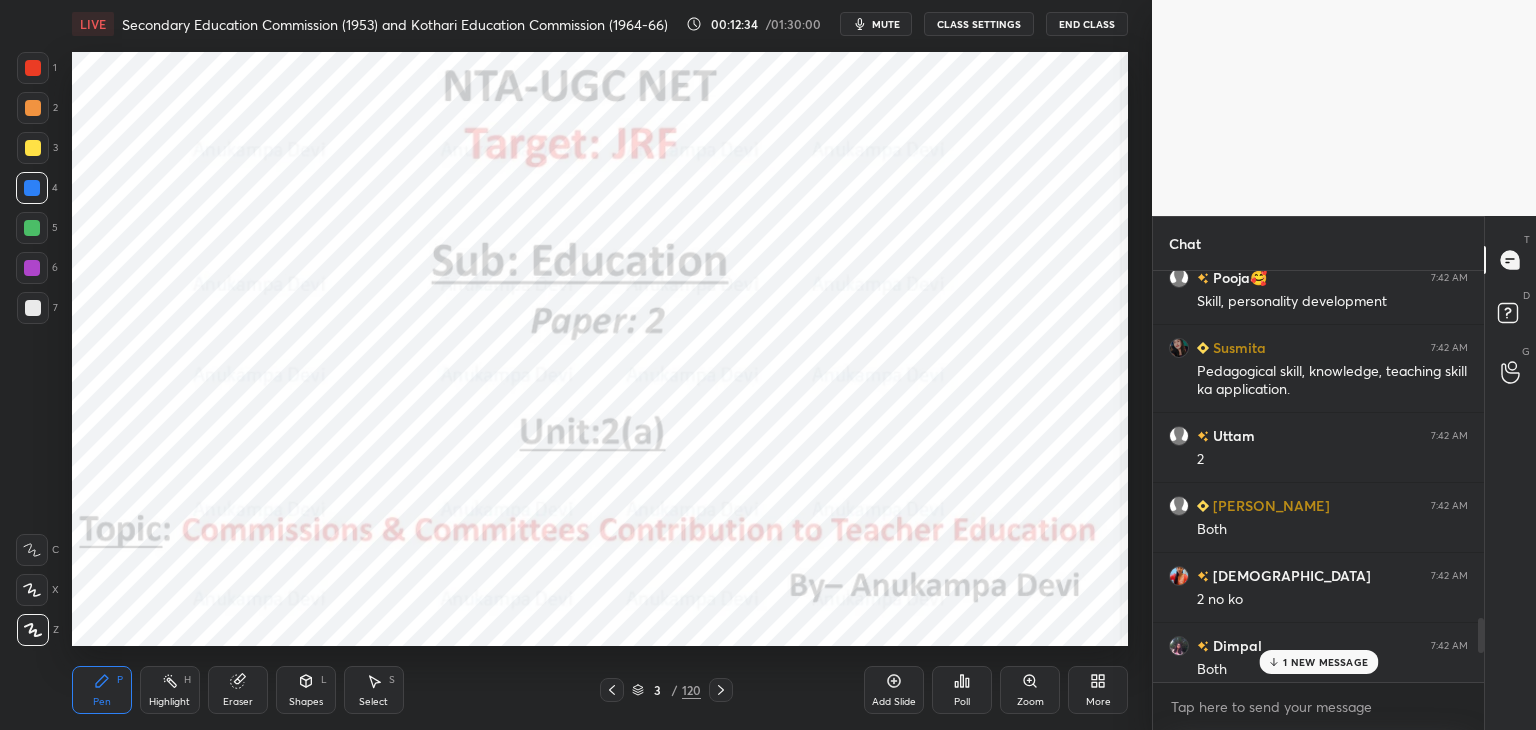 scroll, scrollTop: 4177, scrollLeft: 0, axis: vertical 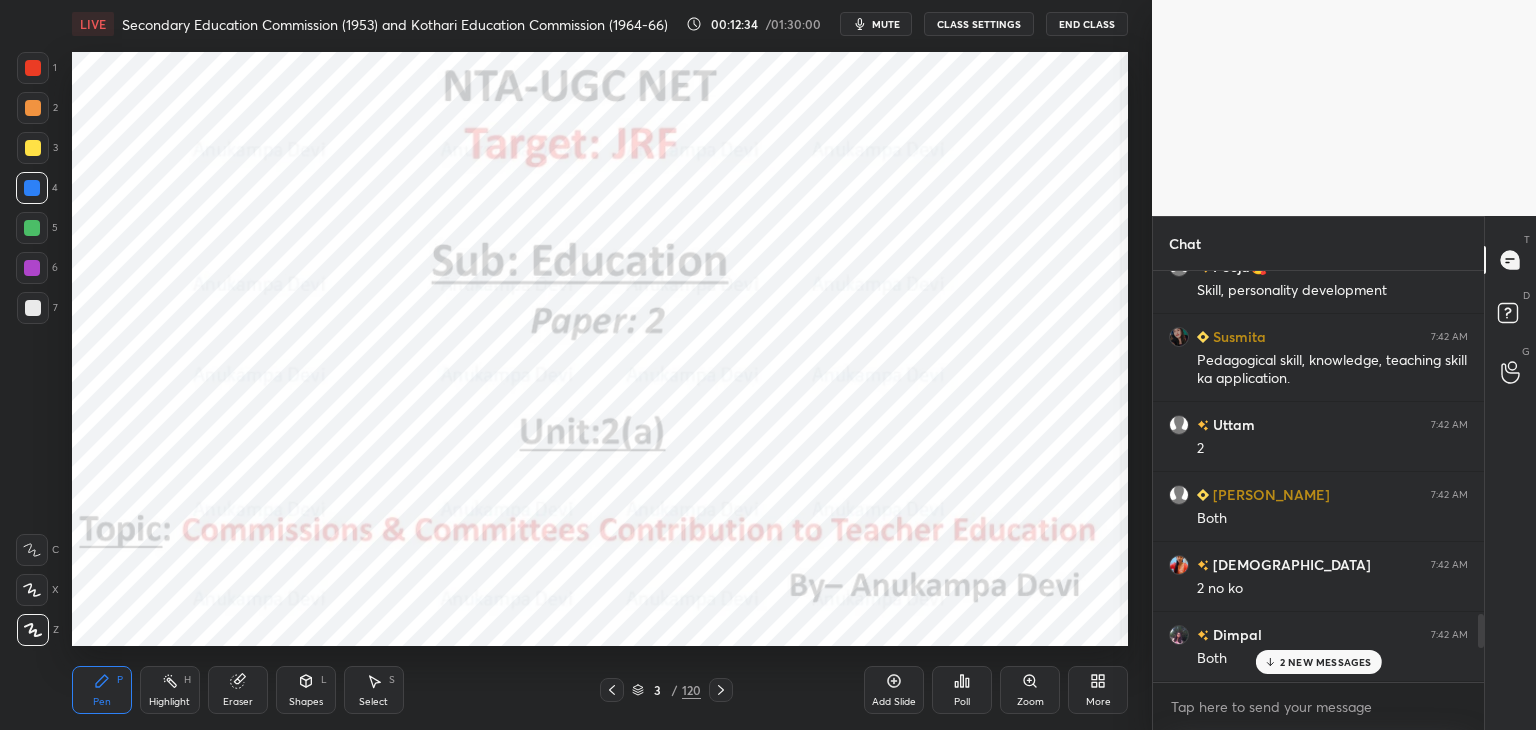 drag, startPoint x: 1483, startPoint y: 661, endPoint x: 1484, endPoint y: 638, distance: 23.021729 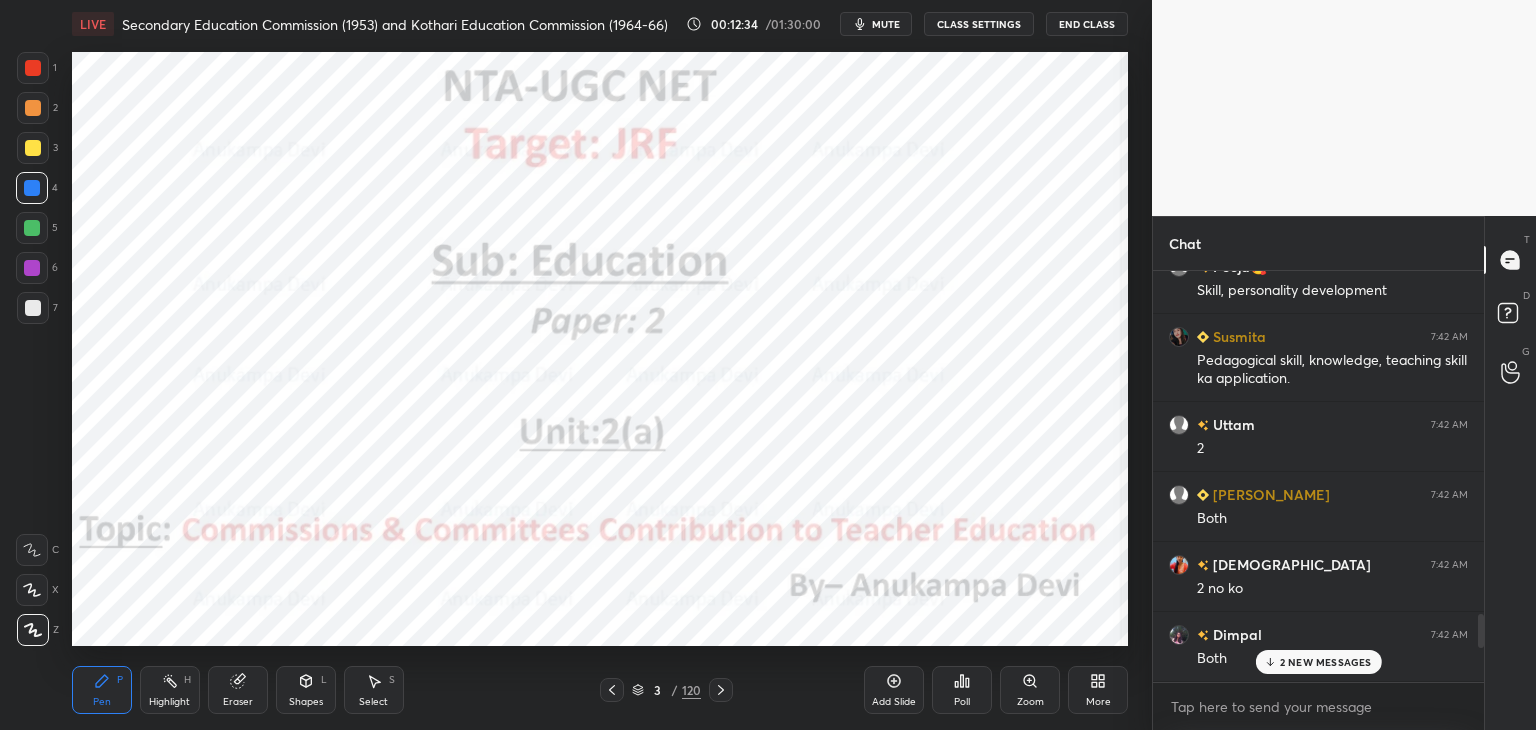 click on "Chat shishir 7:41 AM Teaching skill Pooja🥰 7:42 AM Skill, personality development Susmita 7:42 AM Pedagogical skill, knowledge, teaching skill ka application. Uttam 7:42 AM 2 Meghali 7:42 AM Both krishnavi 7:42 AM 2 no ko Dimpal 7:42 AM Both Smita 7:42 AM Both Shristi 7:42 AM both MAAN ME KY... 7:42 AM Jo bonge Uttam 7:42 AM Both shishir 7:42 AM Both Susmita 7:42 AM Both Pre service and in service 2 NEW MESSAGES Enable hand raising Enable raise hand to speak to learners. Once enabled, chat will be turned off temporarily. Enable x   introducing Raise a hand with a doubt Now learners can raise their hand along with a doubt  How it works? Doubts asked by learners will show up here NEW DOUBTS ASKED No one has raised a hand yet Can't raise hand Looks like educator just invited you to speak. Please wait before you can raise your hand again. Got it T Messages (T) D Doubts (D) G Raise Hand (G)" at bounding box center (1344, 473) 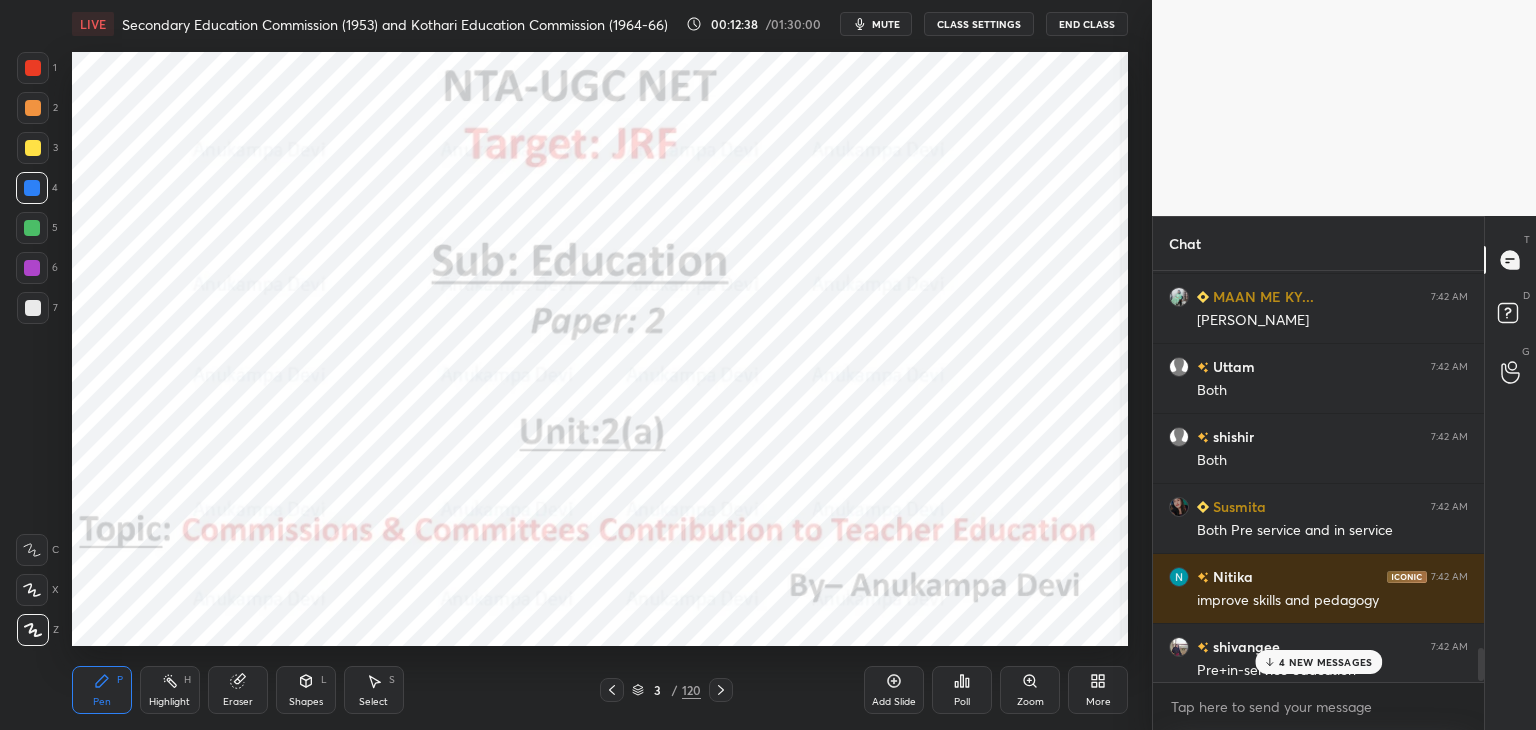scroll, scrollTop: 4736, scrollLeft: 0, axis: vertical 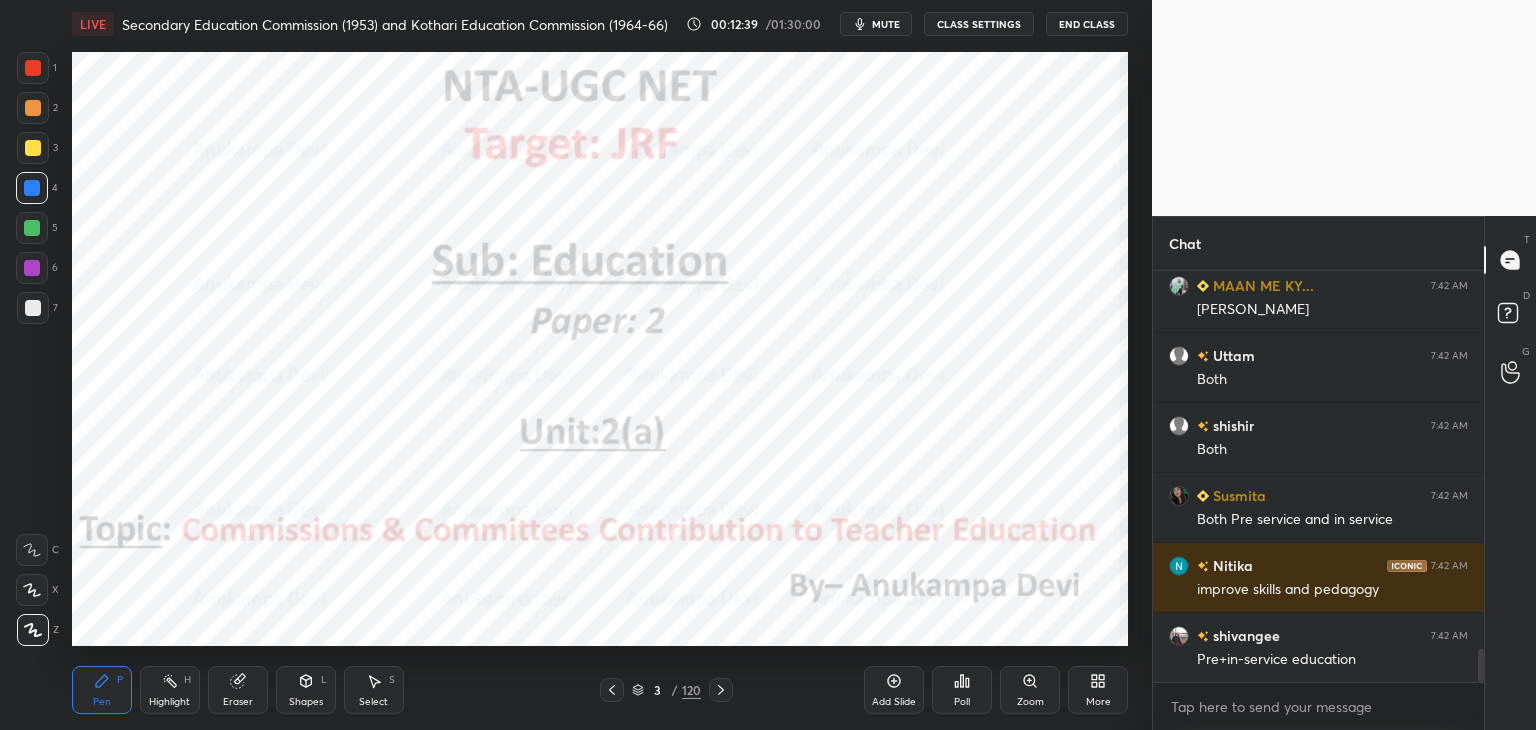 drag, startPoint x: 1483, startPoint y: 625, endPoint x: 1479, endPoint y: 692, distance: 67.11929 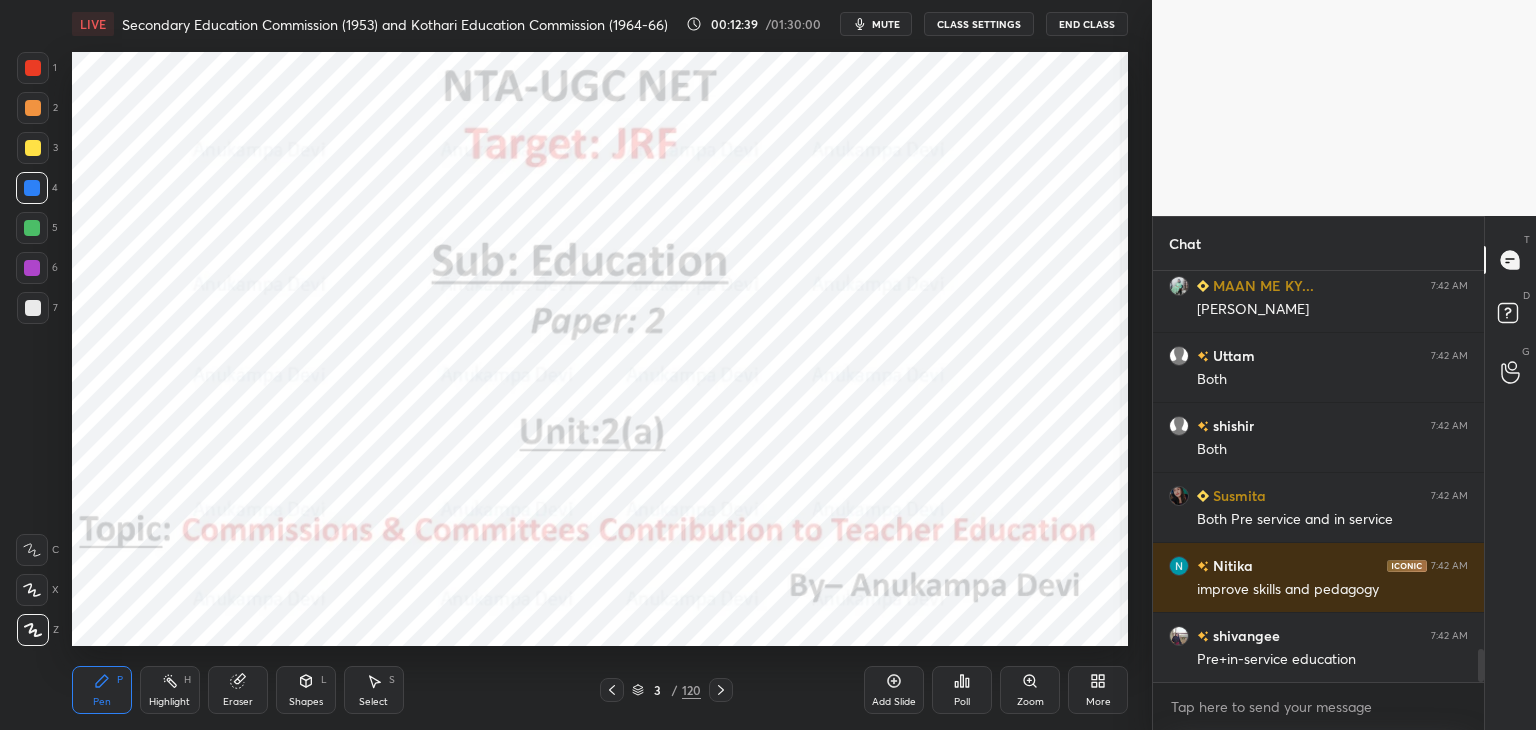 click on "Shristi 7:42 AM both MAAN ME KY... 7:42 AM [PERSON_NAME] 7:42 AM Both shishir 7:42 AM Both Susmita 7:42 AM Both Pre service and in service [GEOGRAPHIC_DATA] 7:42 AM improve skills and pedagogy shivangee 7:42 AM Pre+in-service education JUMP TO LATEST Enable hand raising Enable raise hand to speak to learners. Once enabled, chat will be turned off temporarily. Enable x" at bounding box center (1318, 500) 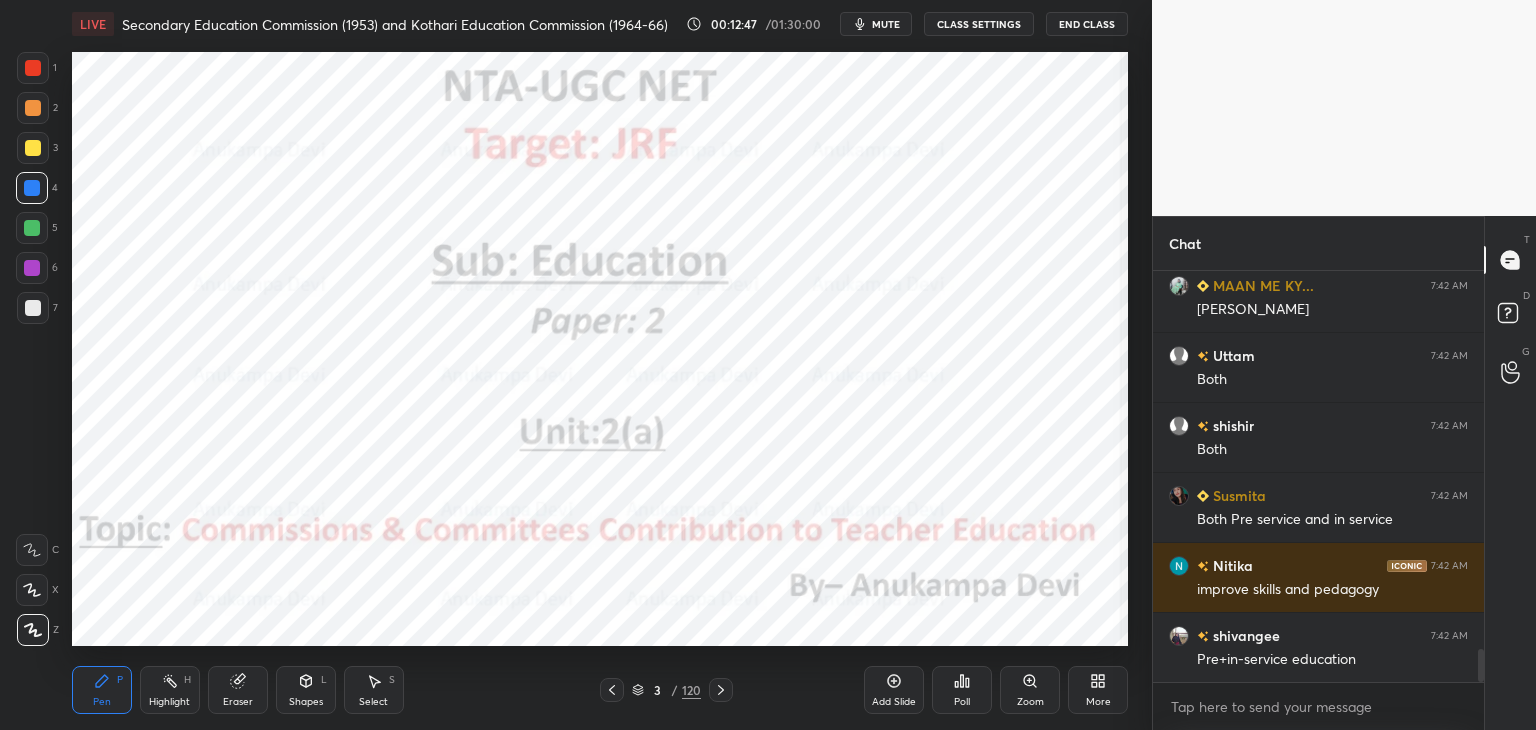 scroll, scrollTop: 4806, scrollLeft: 0, axis: vertical 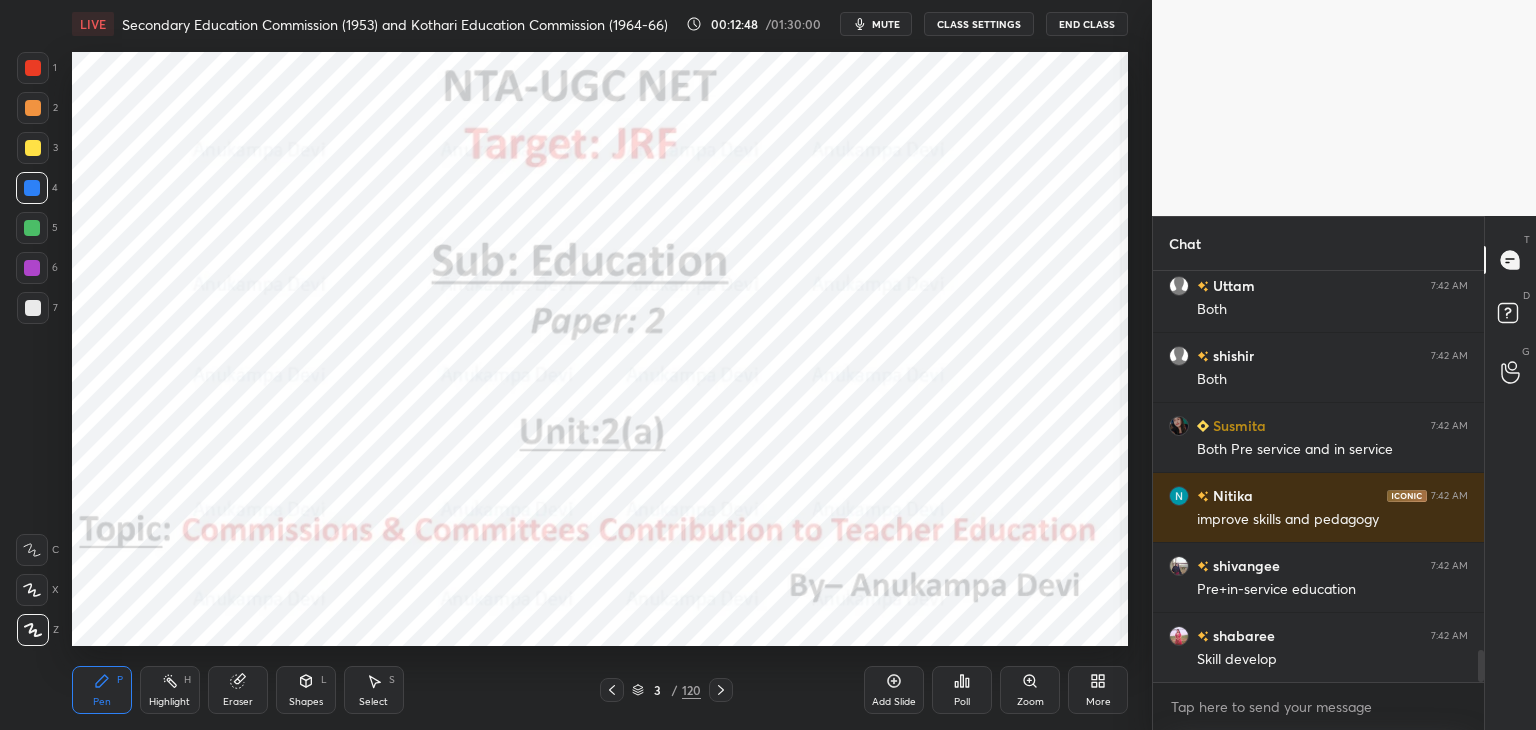 click at bounding box center [32, 268] 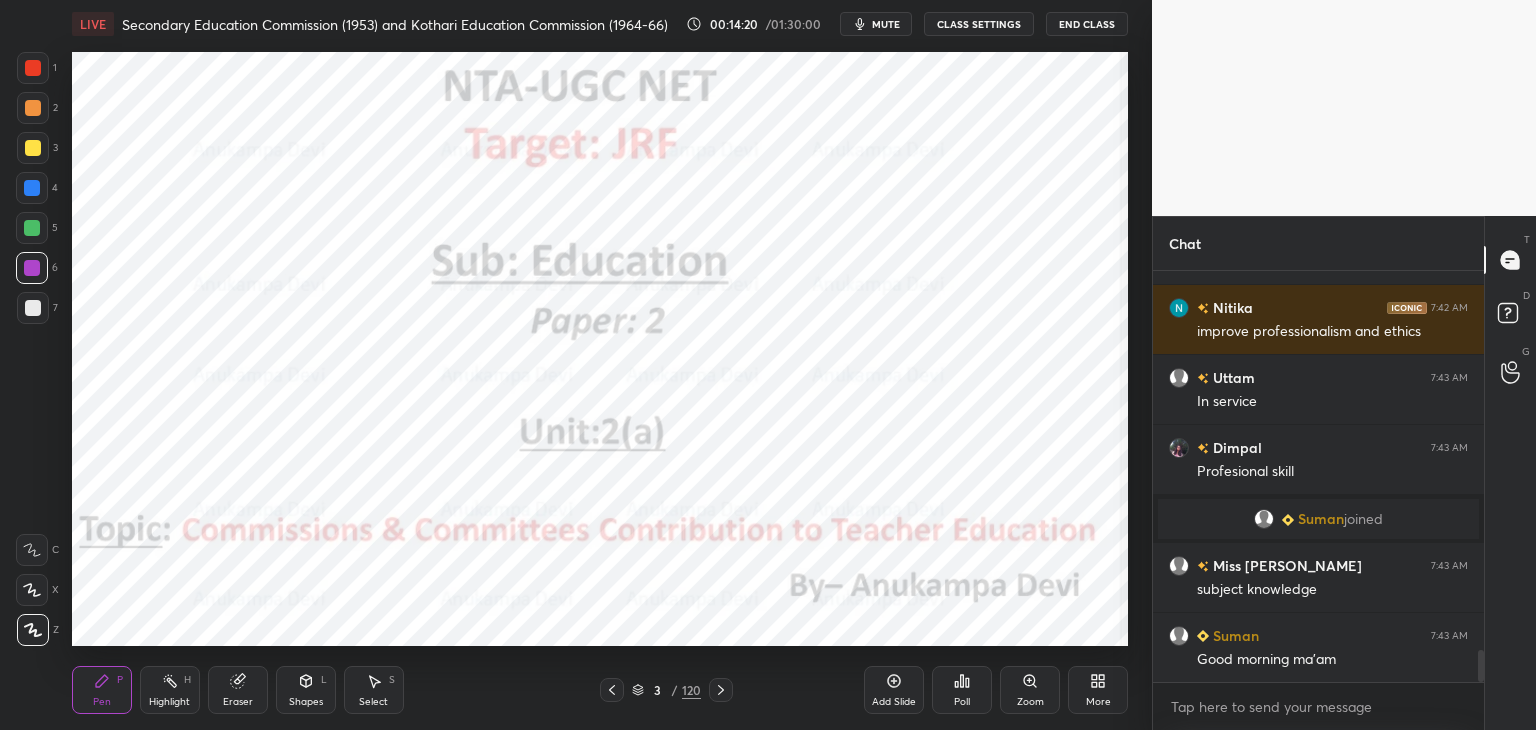scroll, scrollTop: 4902, scrollLeft: 0, axis: vertical 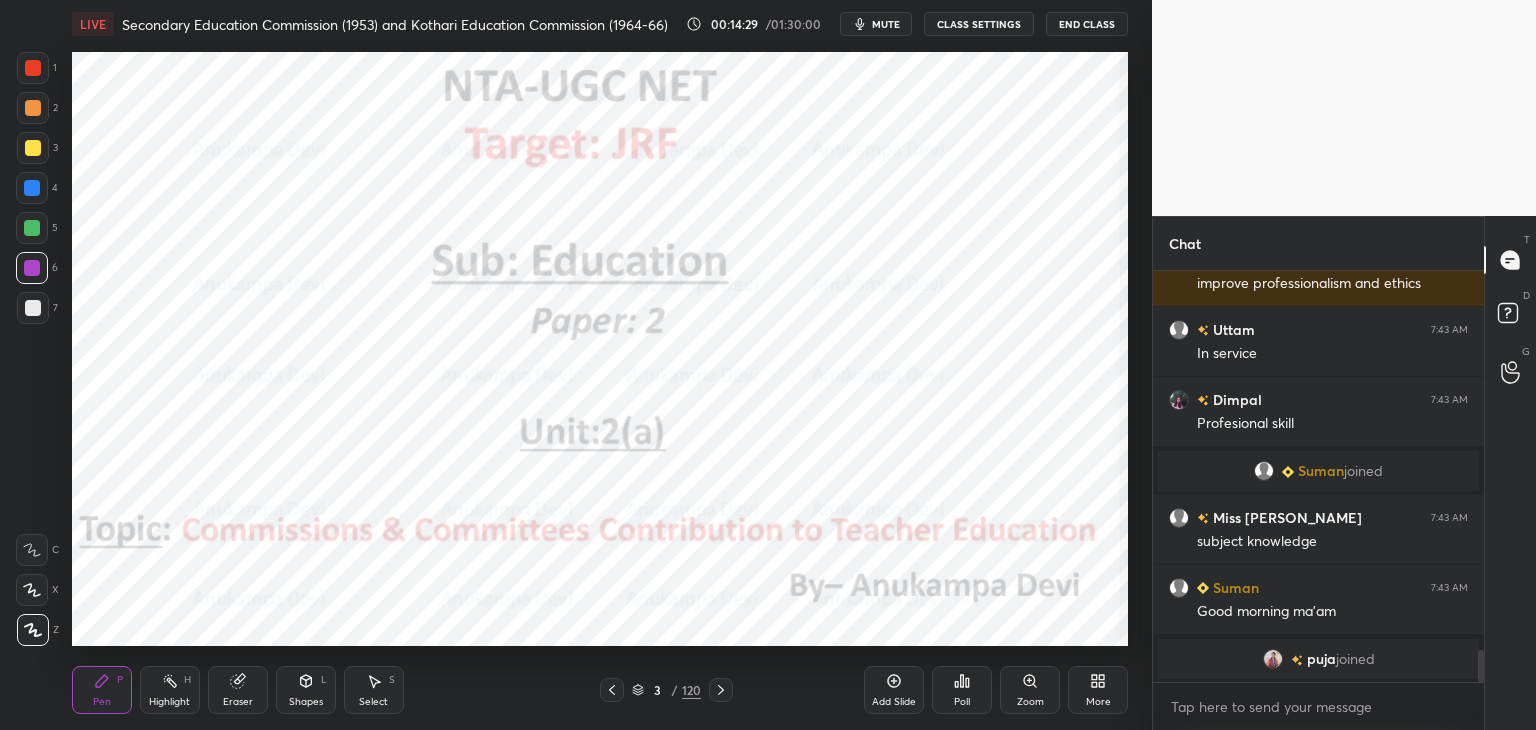 click 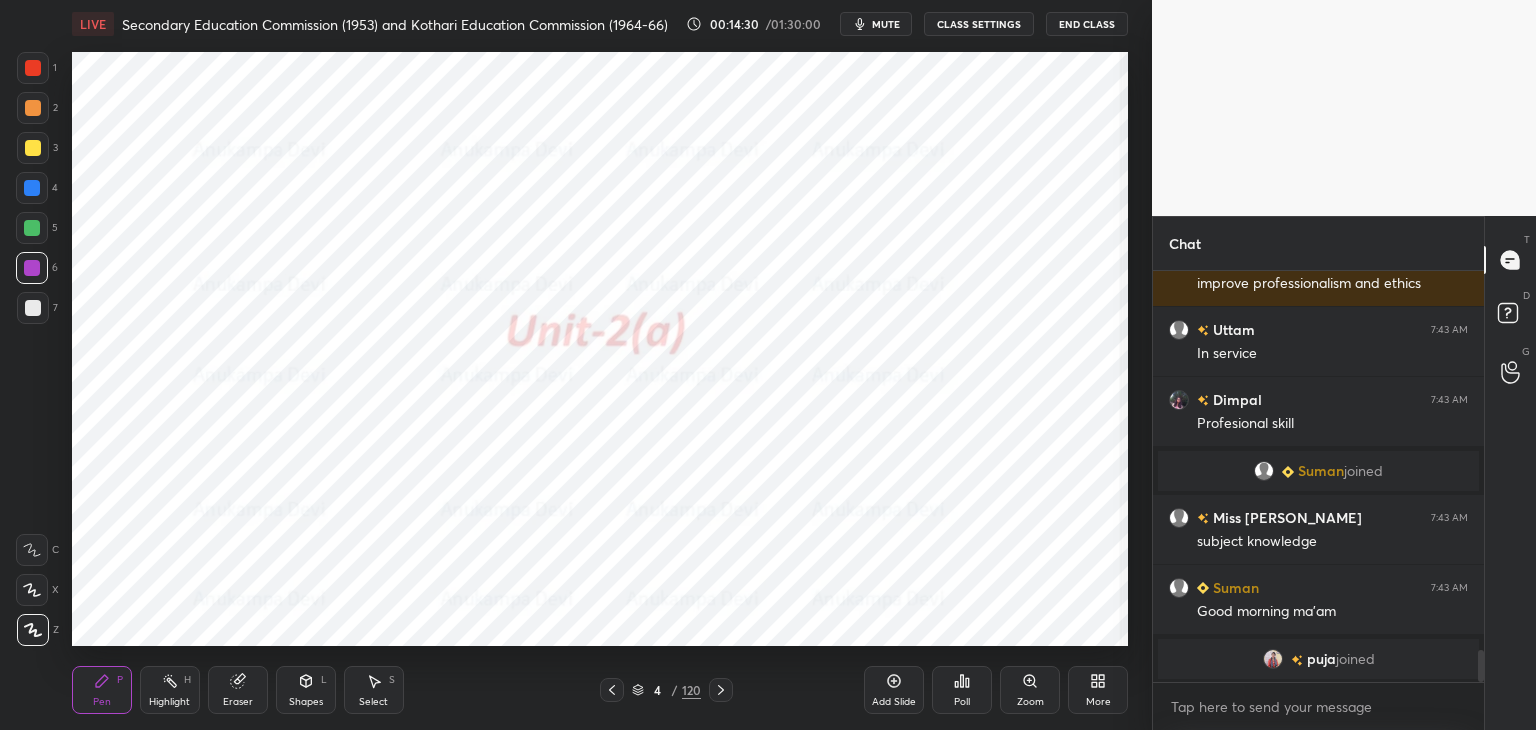 click 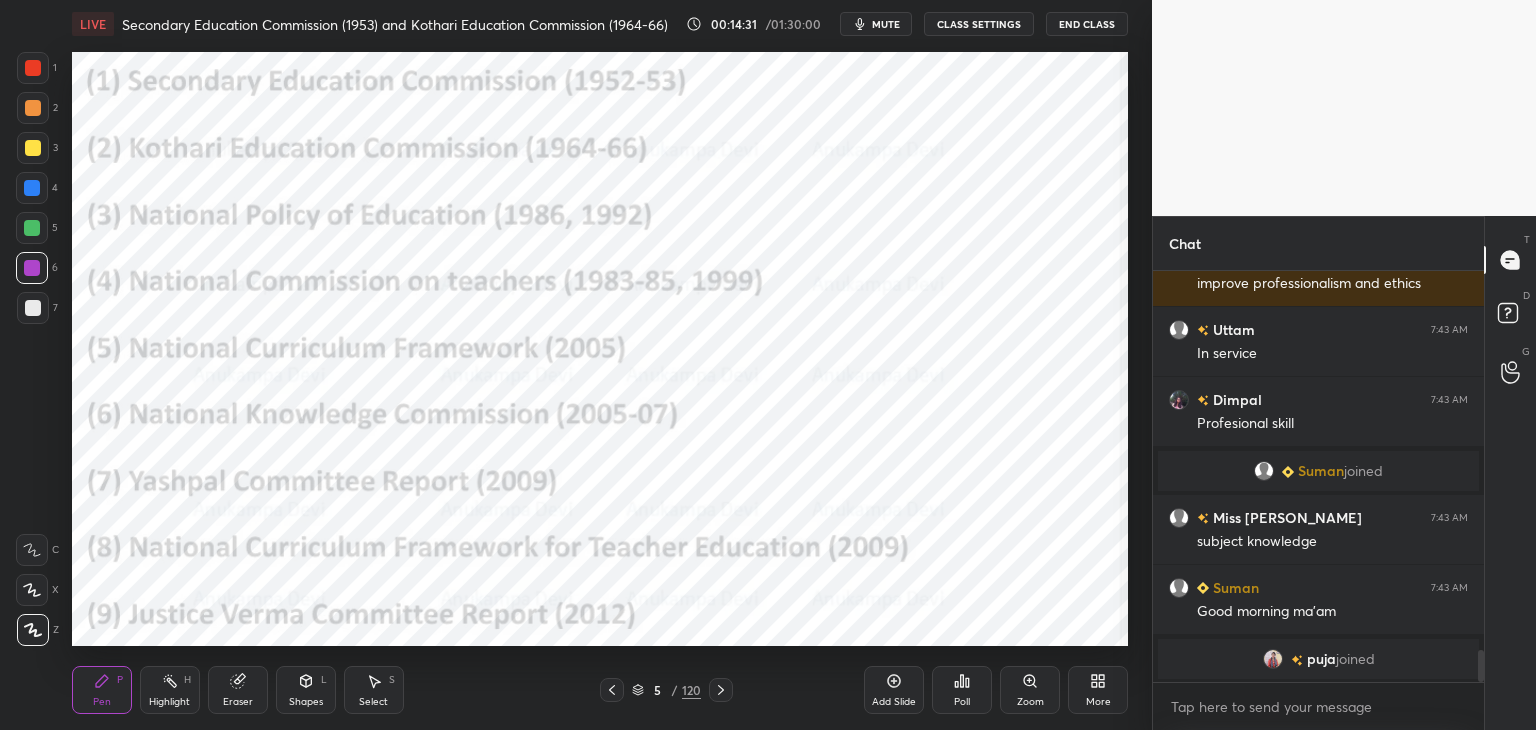 click 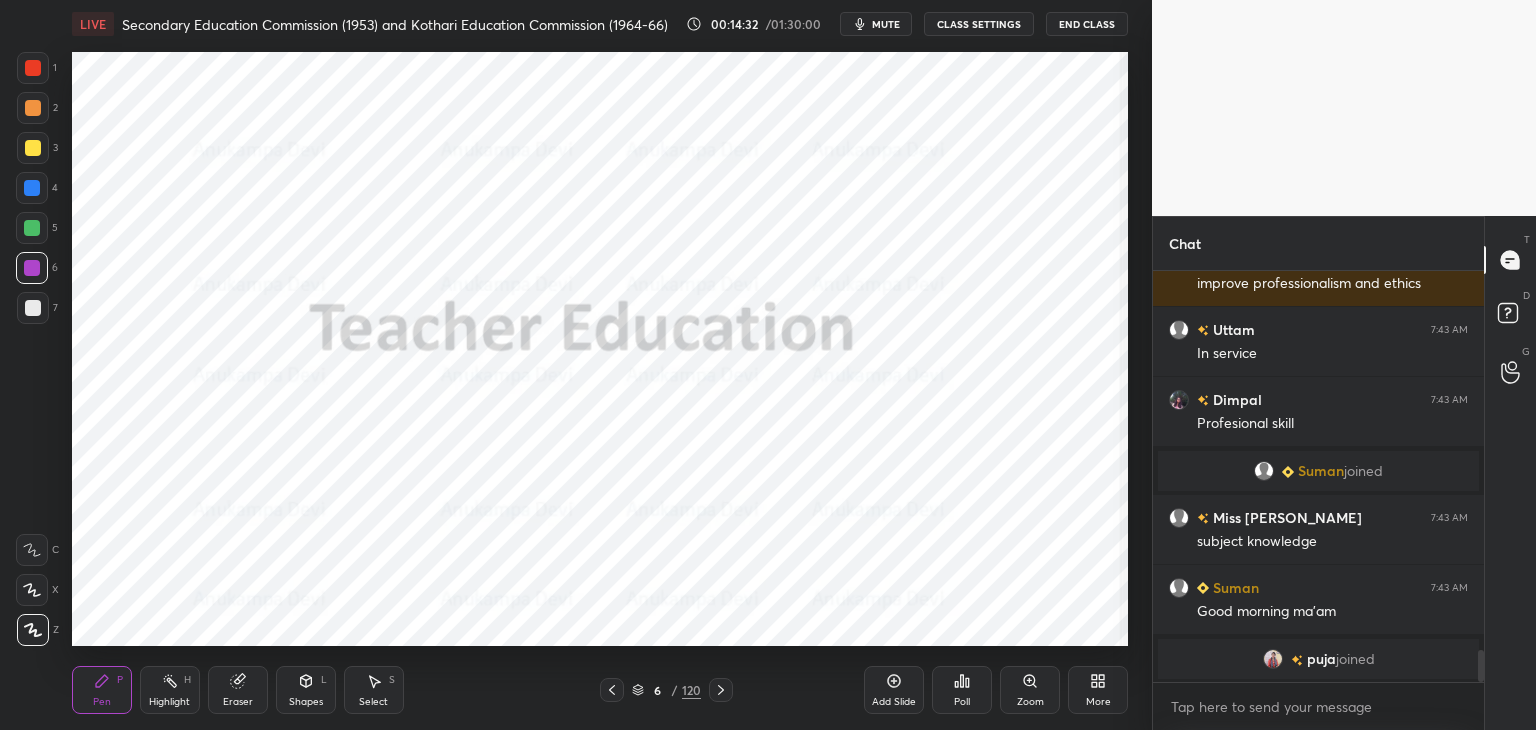 click 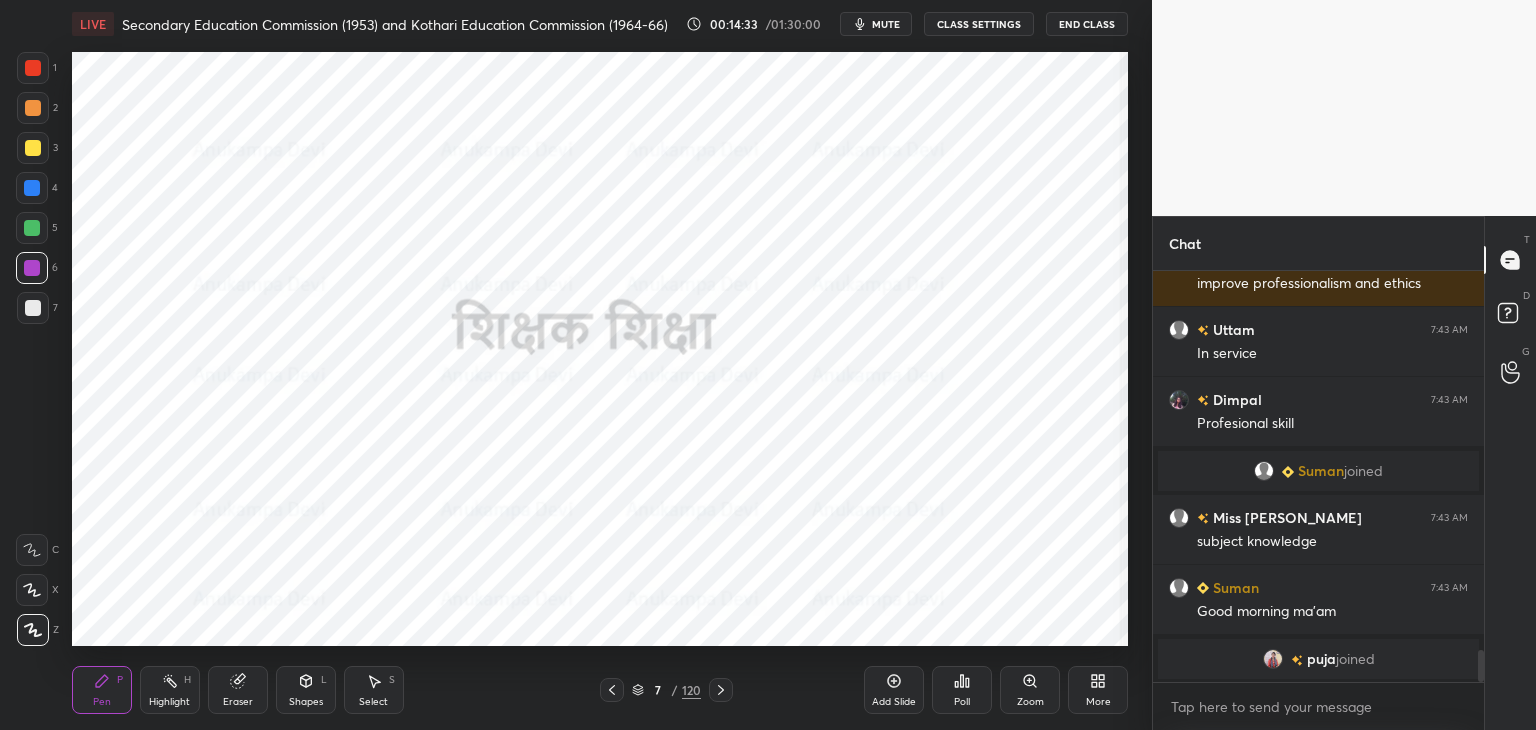 click 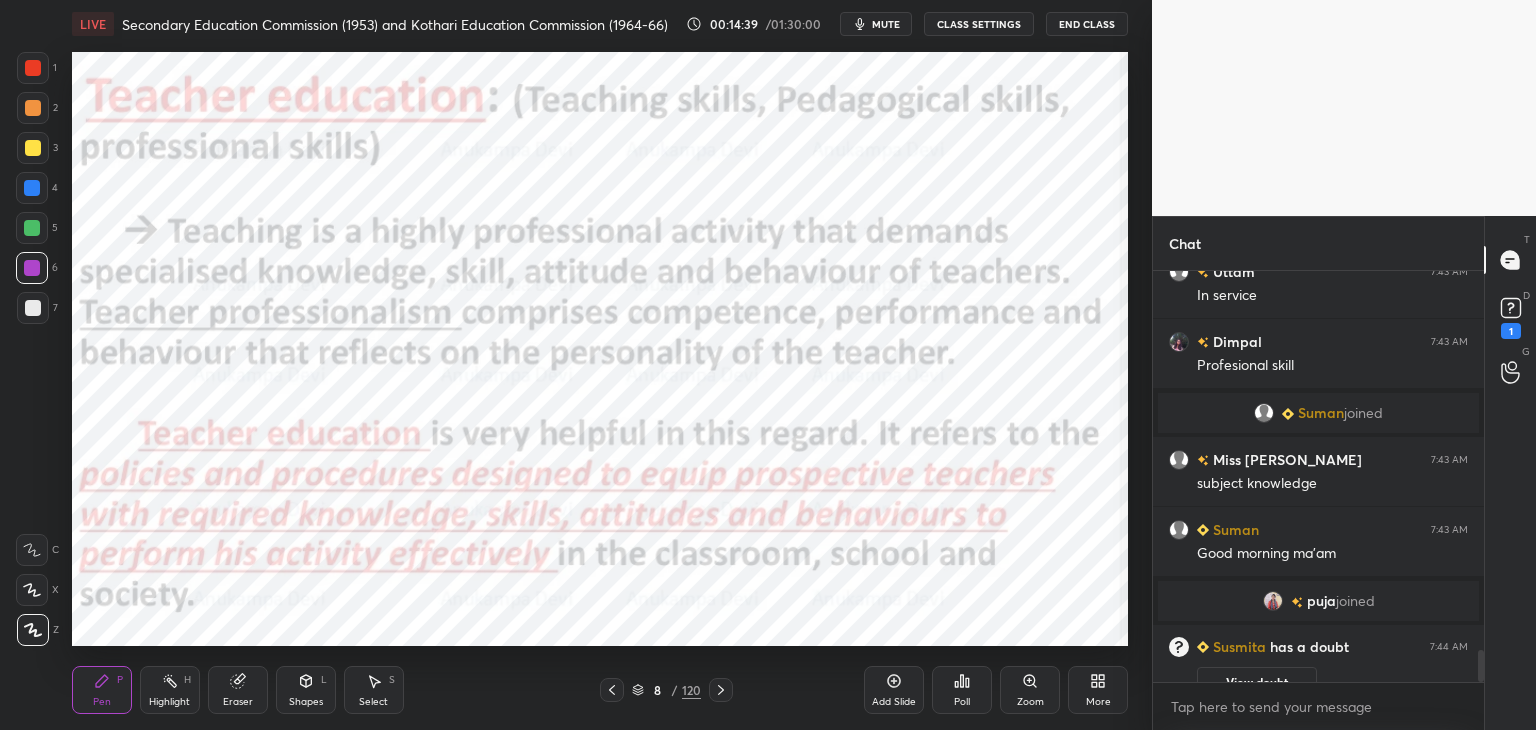 scroll, scrollTop: 4930, scrollLeft: 0, axis: vertical 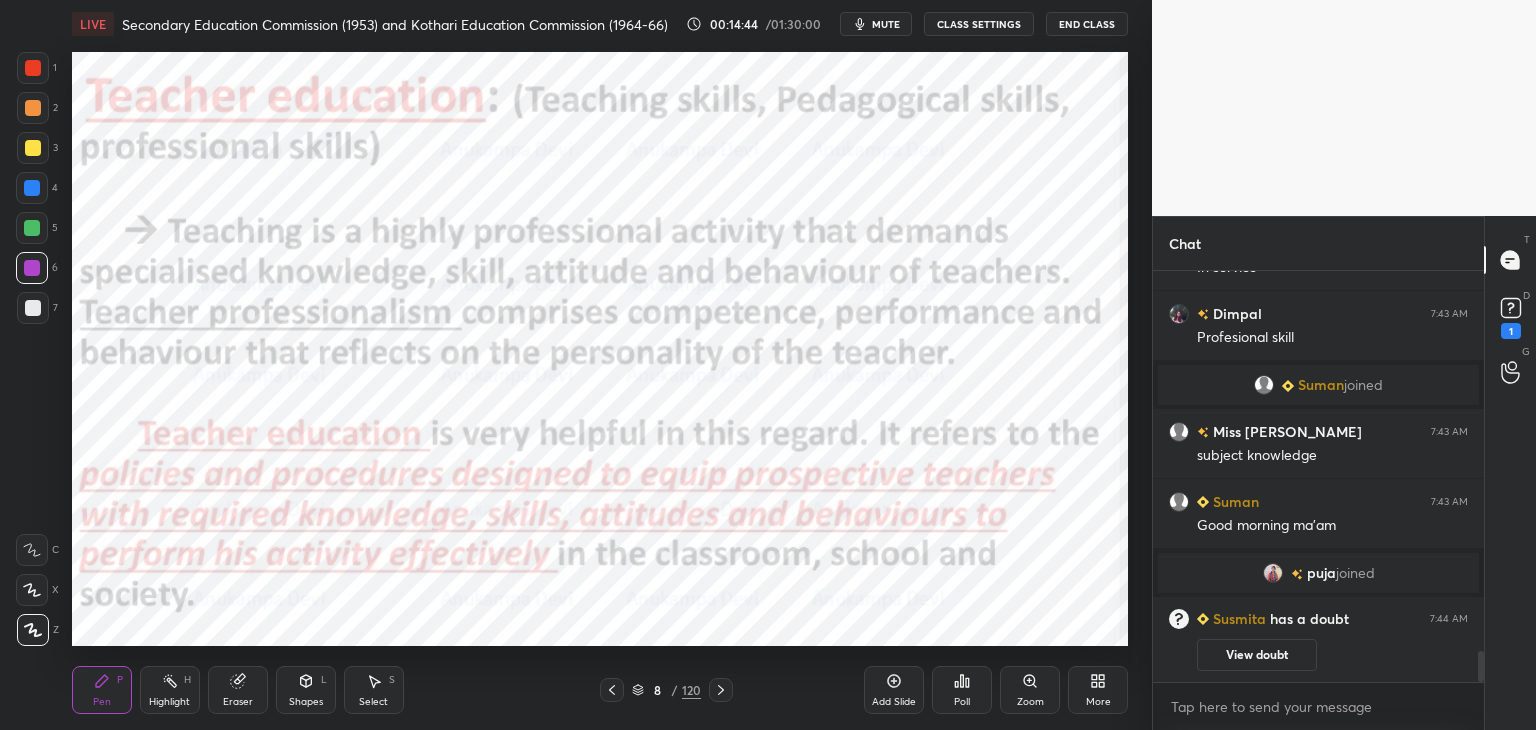drag, startPoint x: 1480, startPoint y: 664, endPoint x: 1452, endPoint y: 718, distance: 60.827625 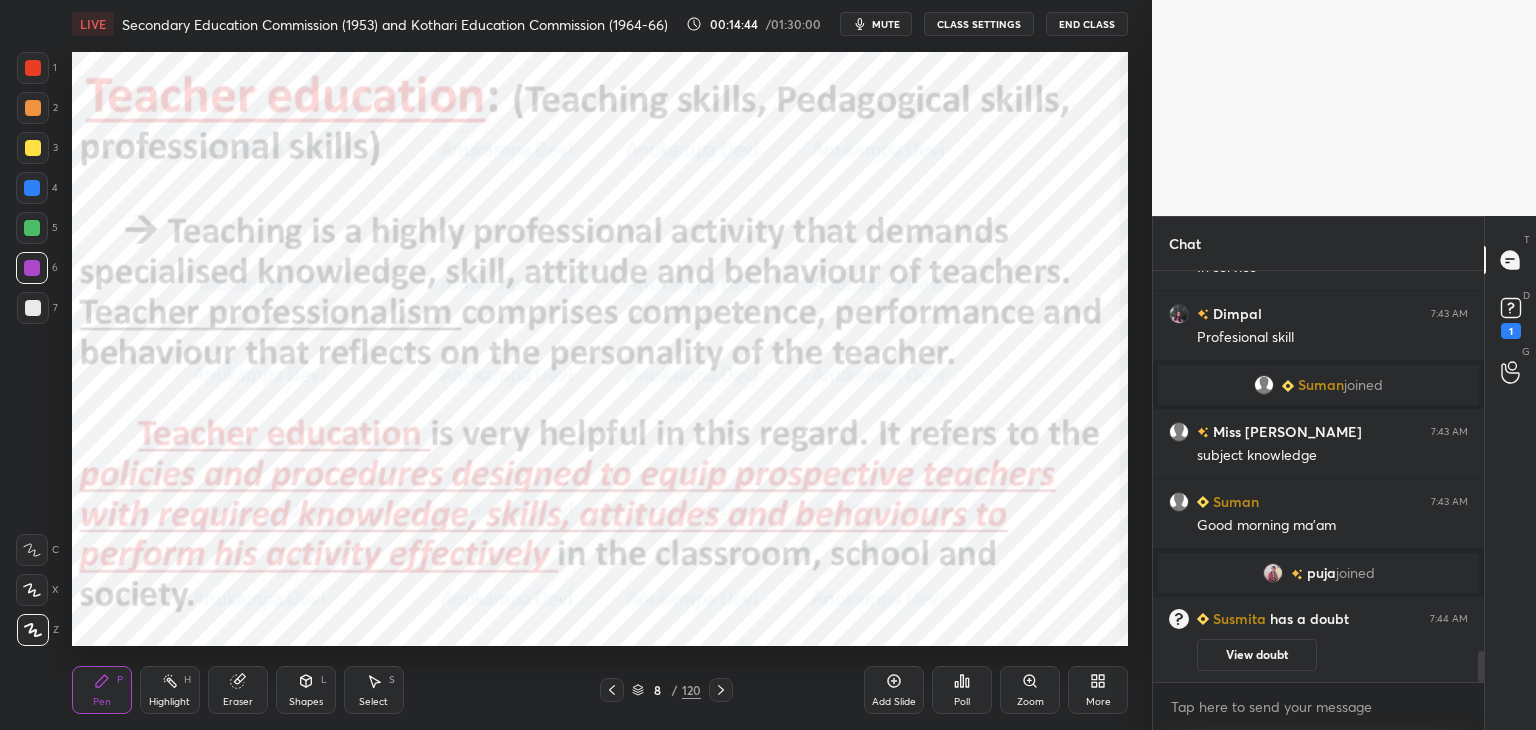 click on "Nitika 7:42 AM improve professionalism and ethics Uttam 7:43 AM In service Dimpal 7:43 AM Profesional skill [PERSON_NAME]  joined Miss Nitu 7:43 AM subject knowledge Suman 7:43 AM Good morning ma'am puja  joined [PERSON_NAME]   has a doubt 7:44 AM View doubt JUMP TO LATEST Enable hand raising Enable raise hand to speak to learners. Once enabled, chat will be turned off temporarily. Enable x" at bounding box center [1318, 500] 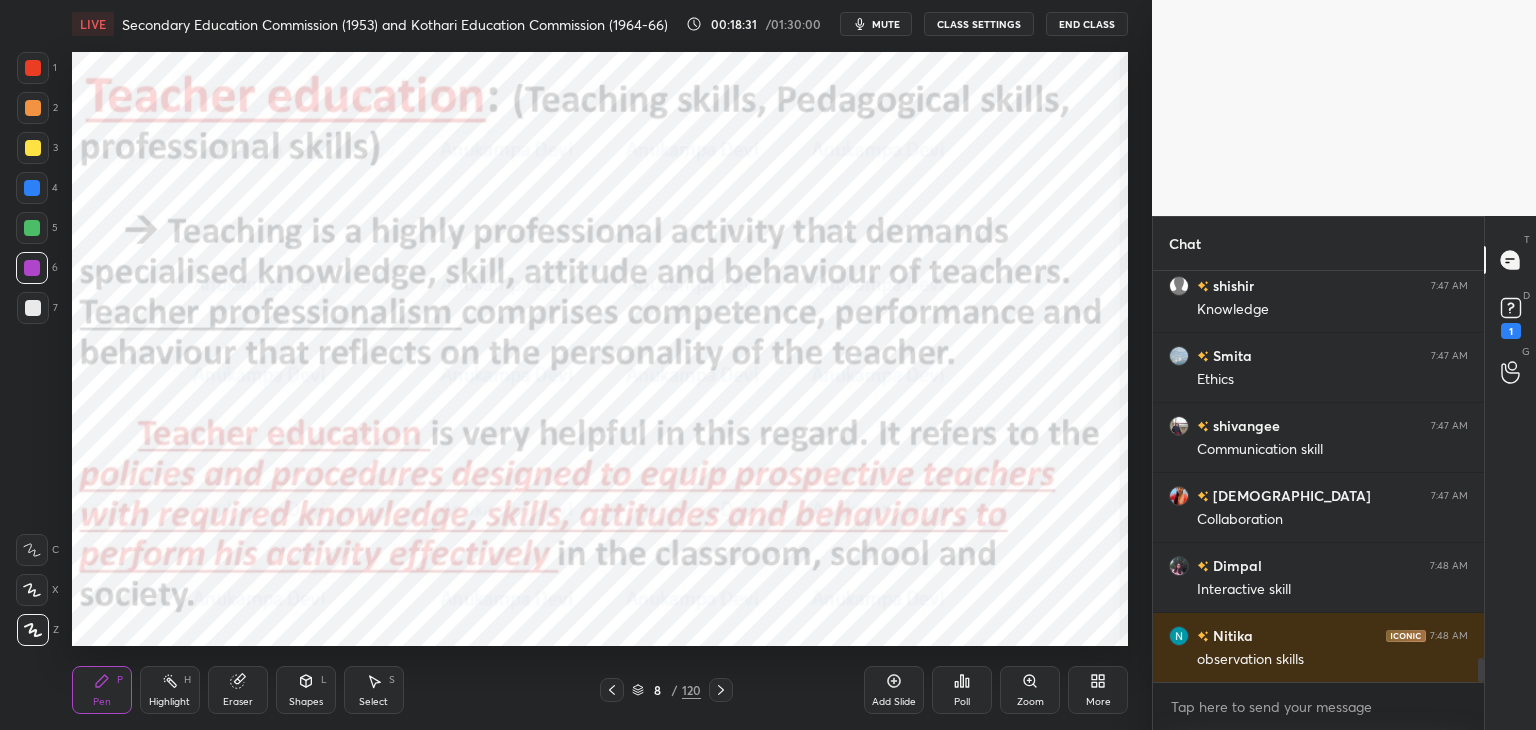 scroll, scrollTop: 6642, scrollLeft: 0, axis: vertical 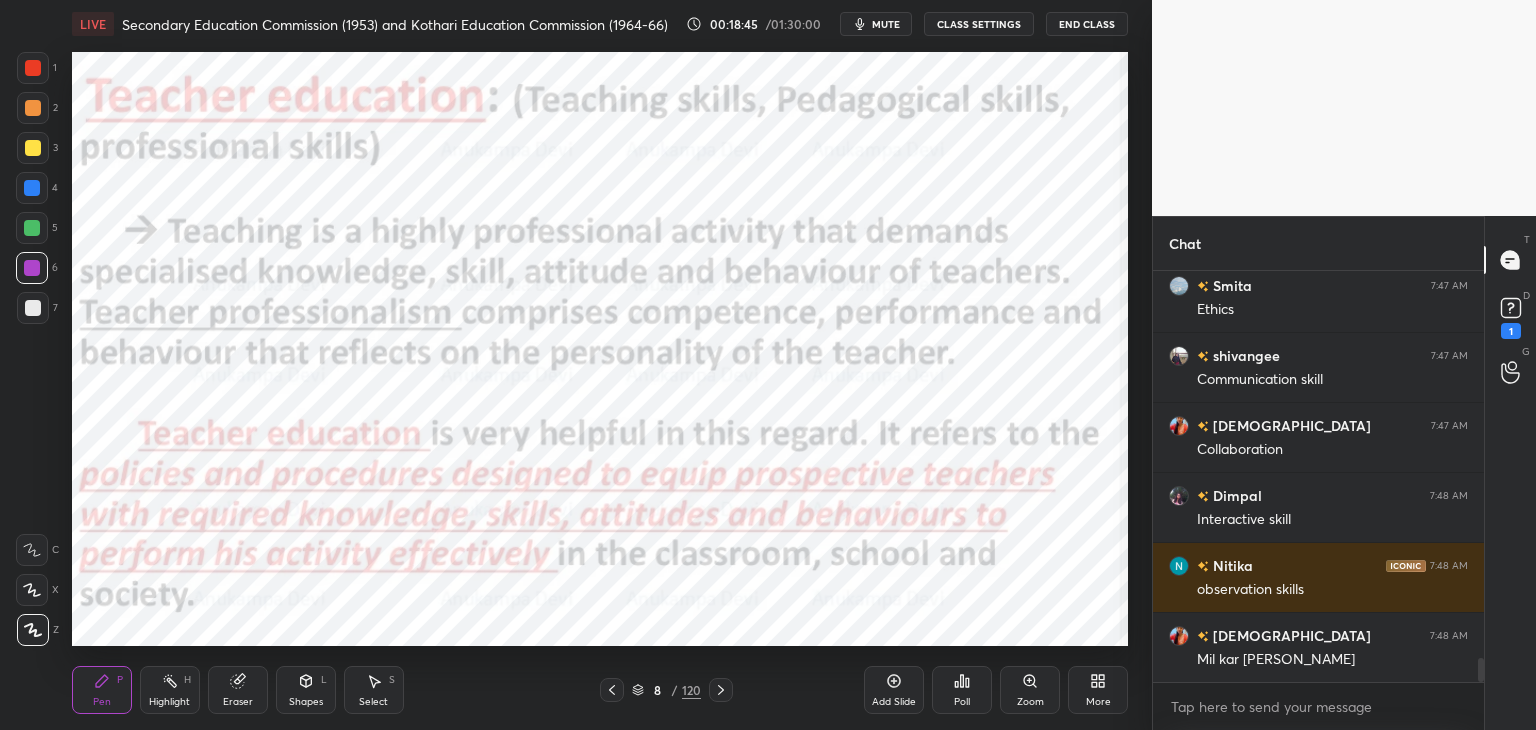 click 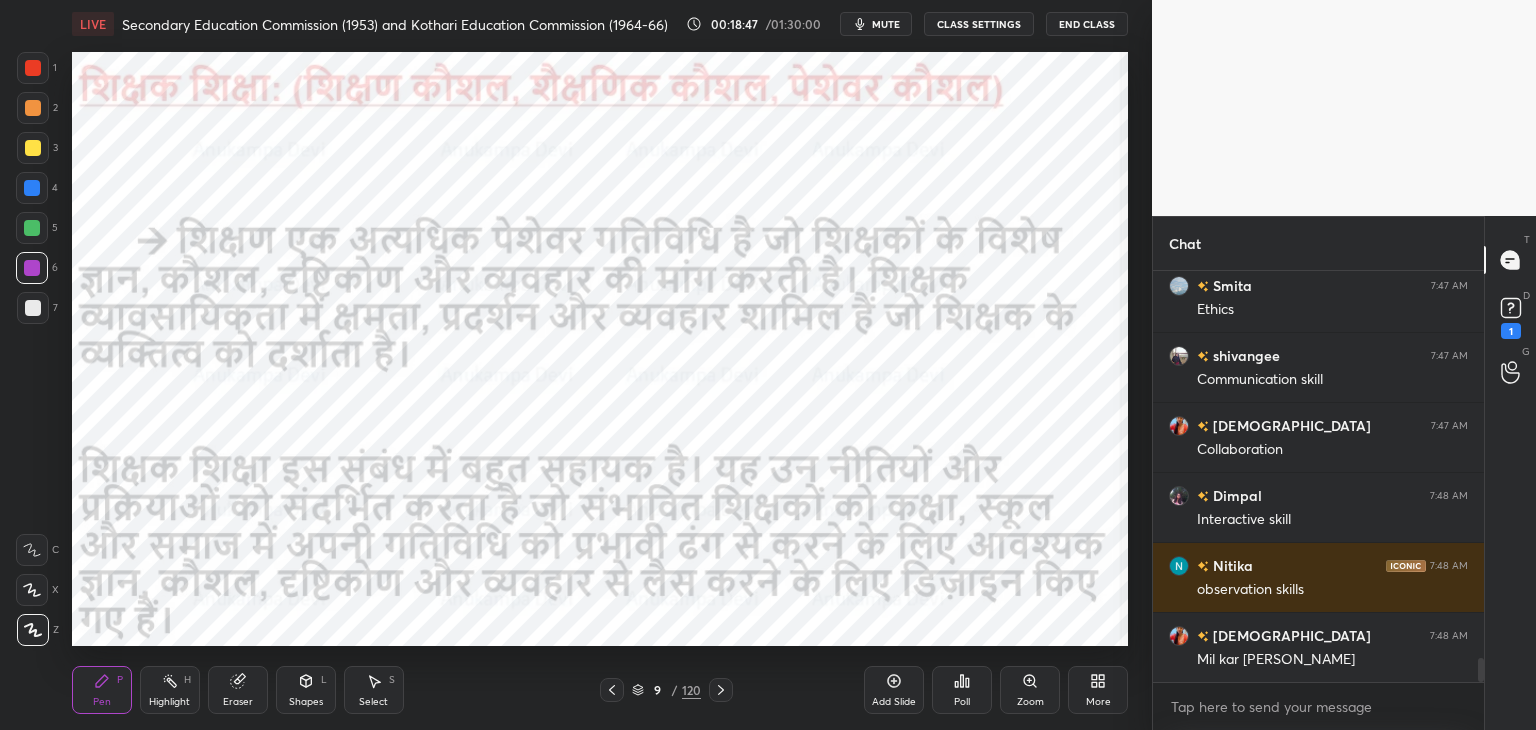 drag, startPoint x: 636, startPoint y: 686, endPoint x: 624, endPoint y: 681, distance: 13 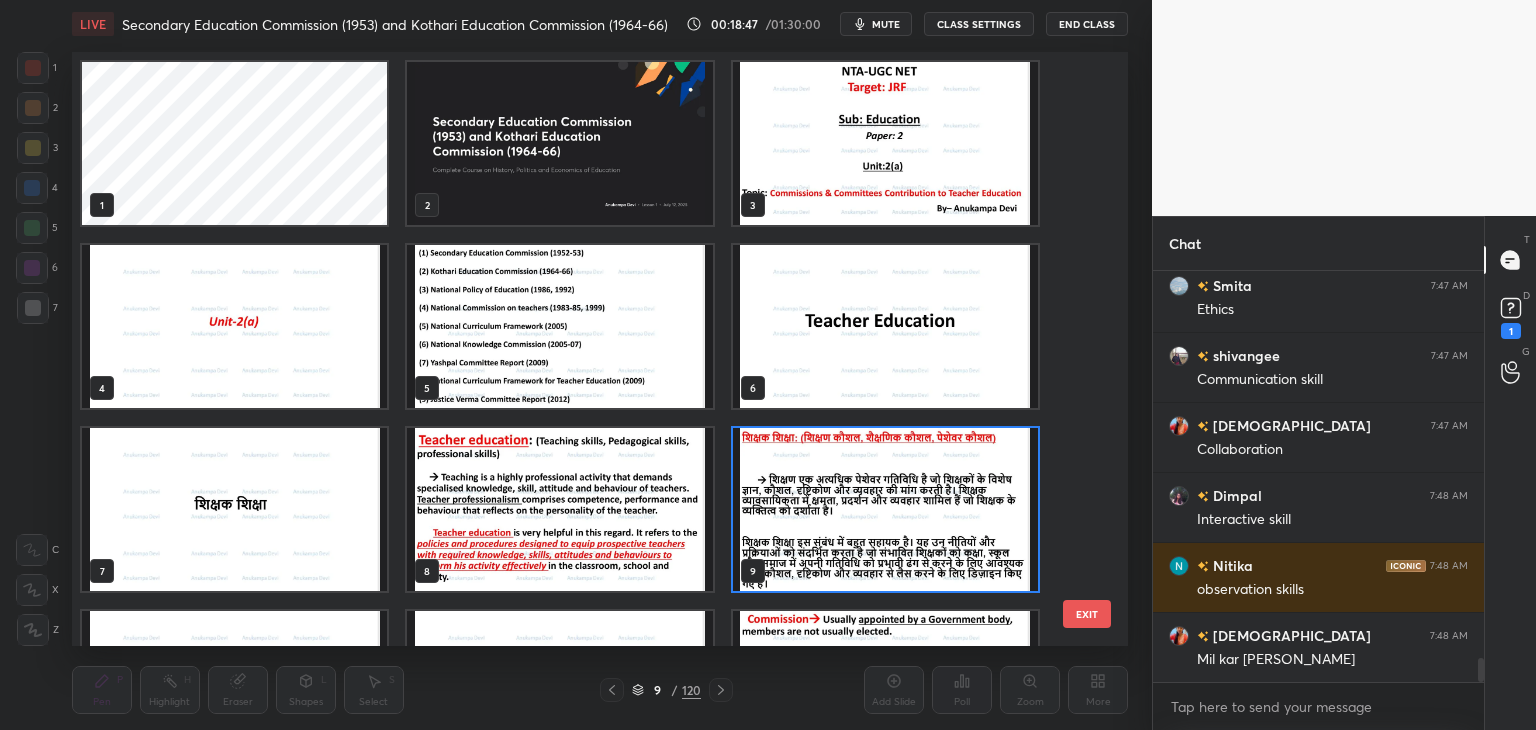 scroll, scrollTop: 6, scrollLeft: 10, axis: both 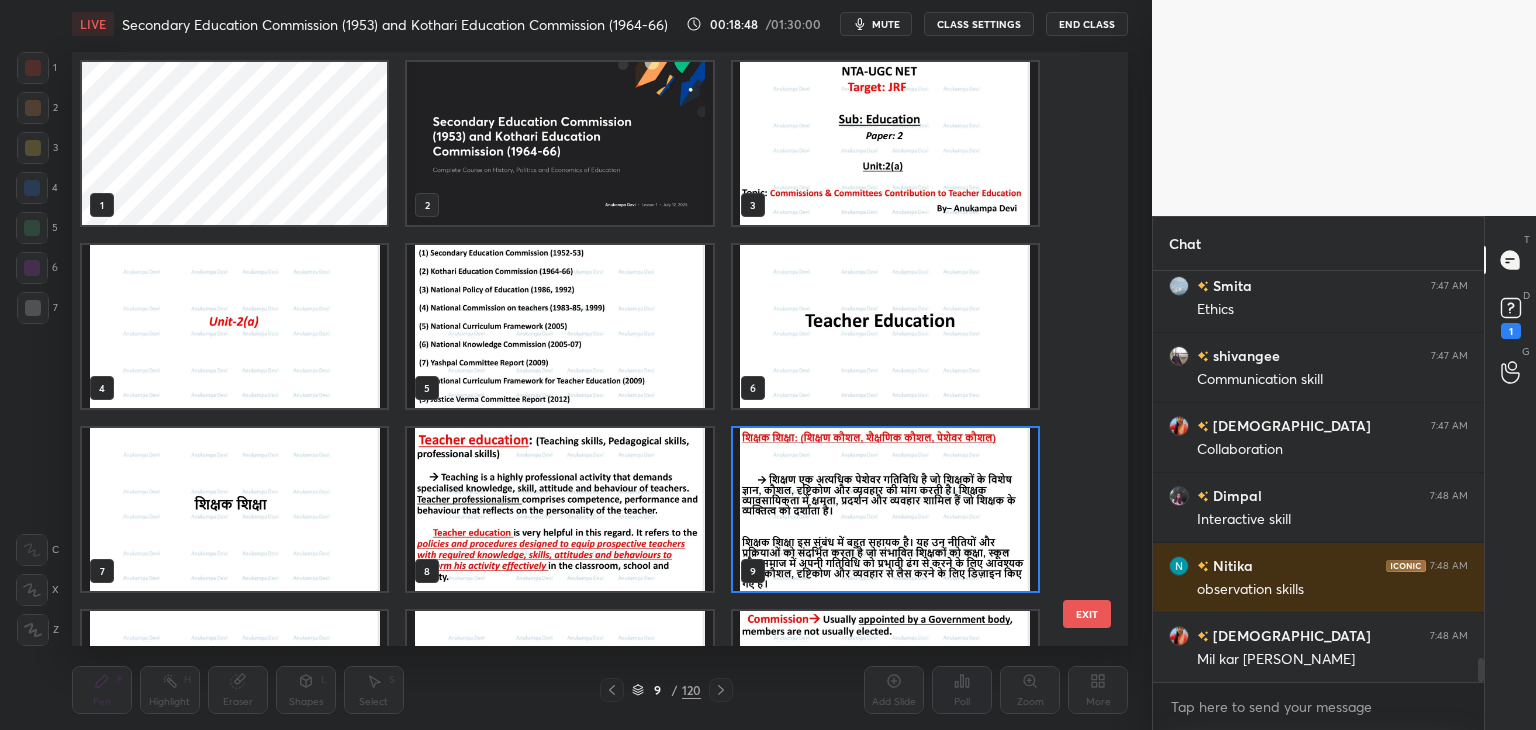 click at bounding box center [885, 143] 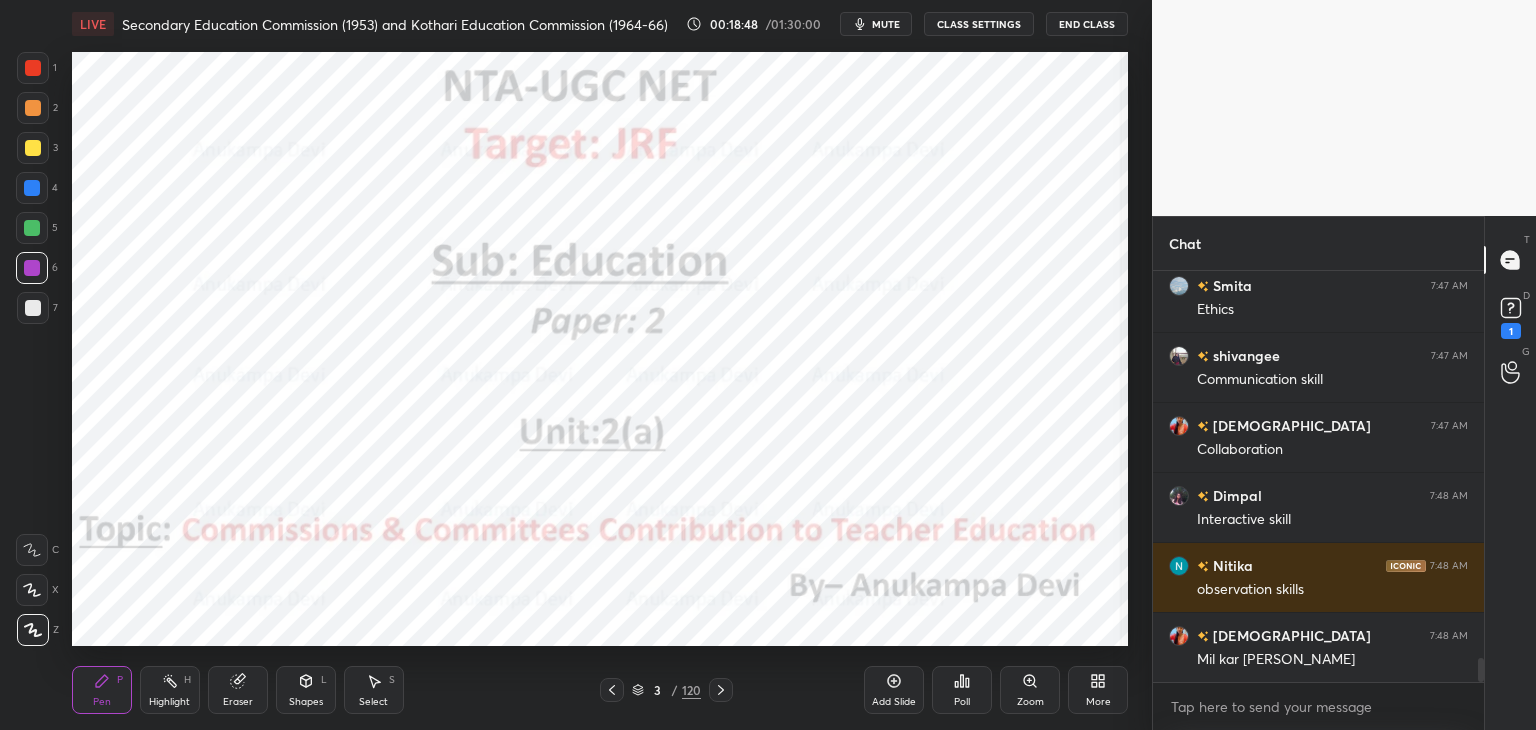 drag, startPoint x: 827, startPoint y: 168, endPoint x: 843, endPoint y: 180, distance: 20 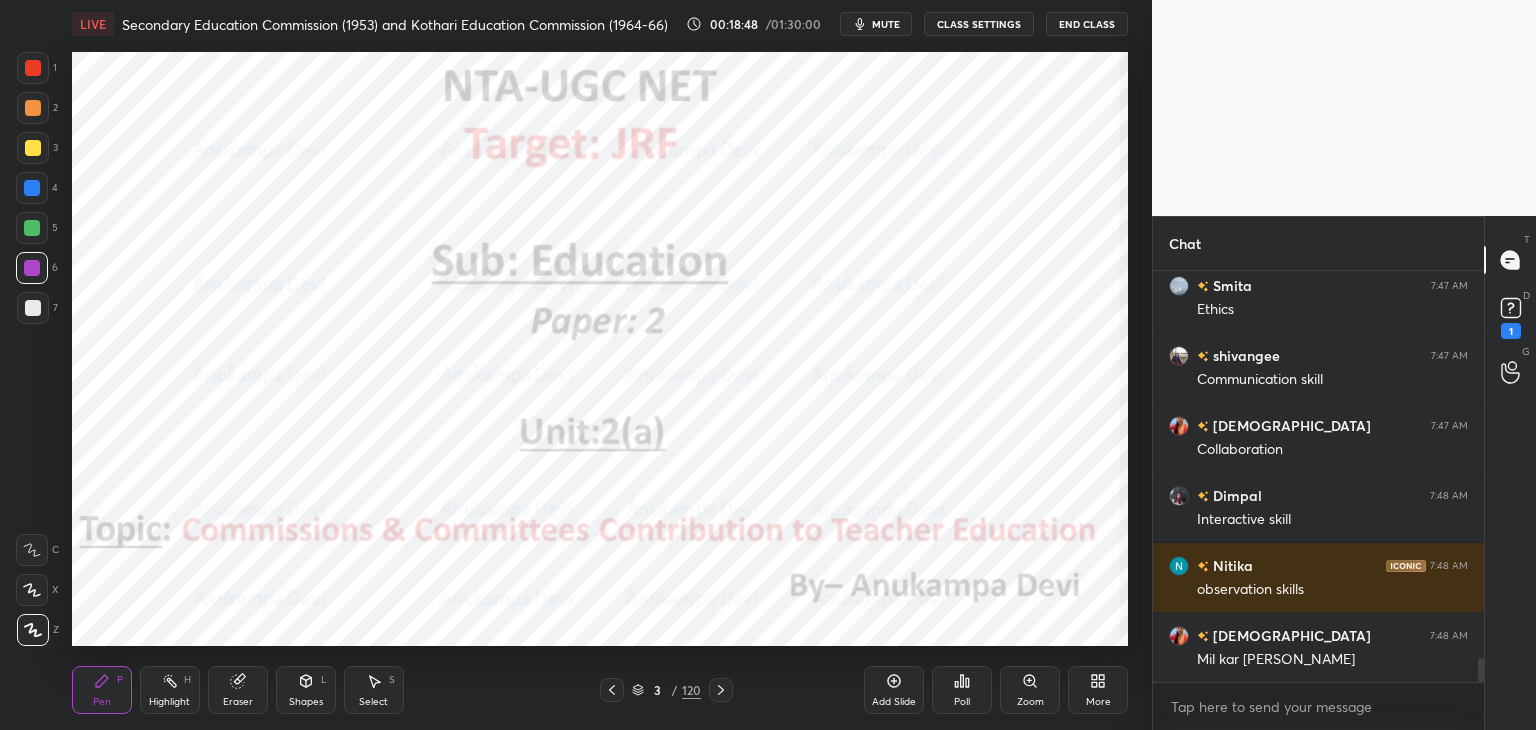 click at bounding box center (885, 143) 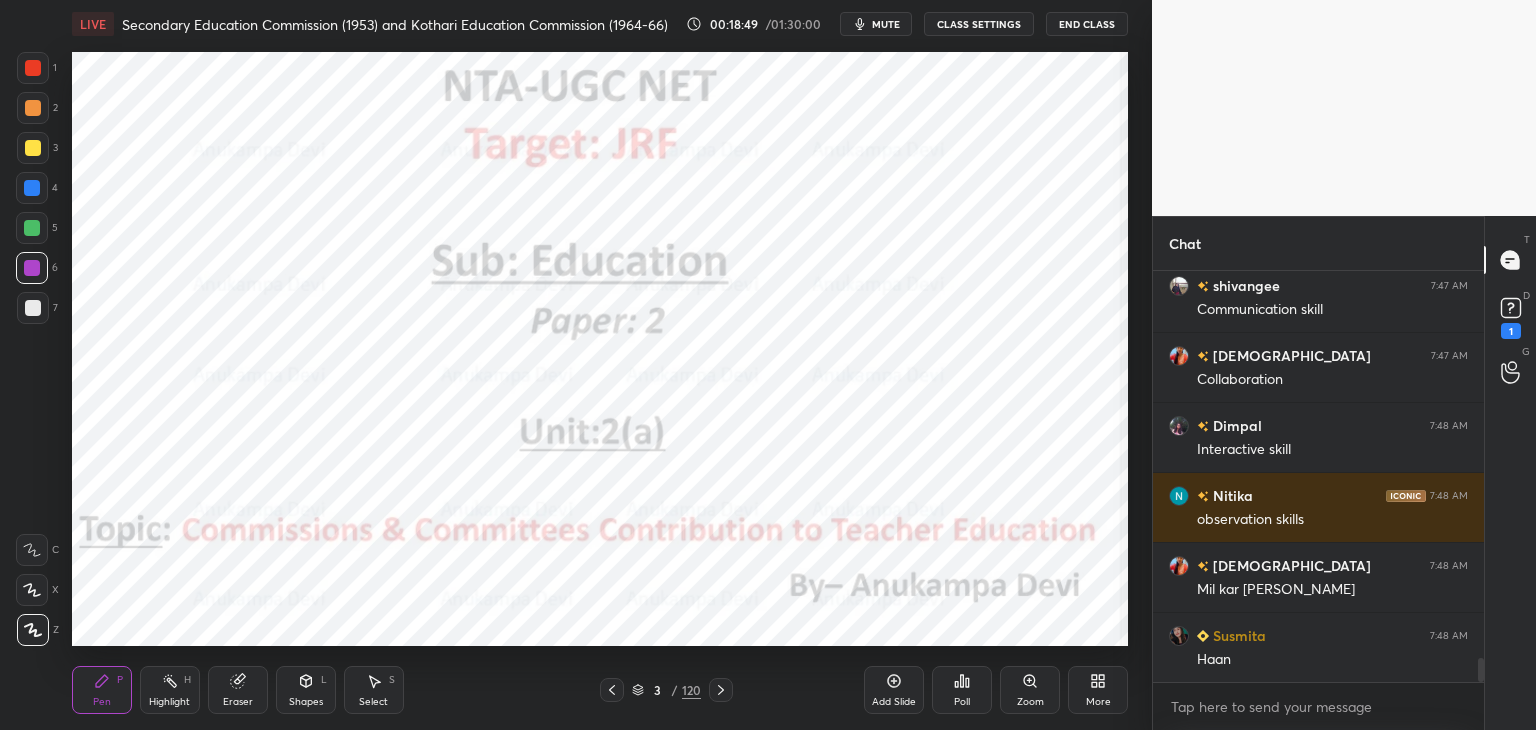 scroll, scrollTop: 6512, scrollLeft: 0, axis: vertical 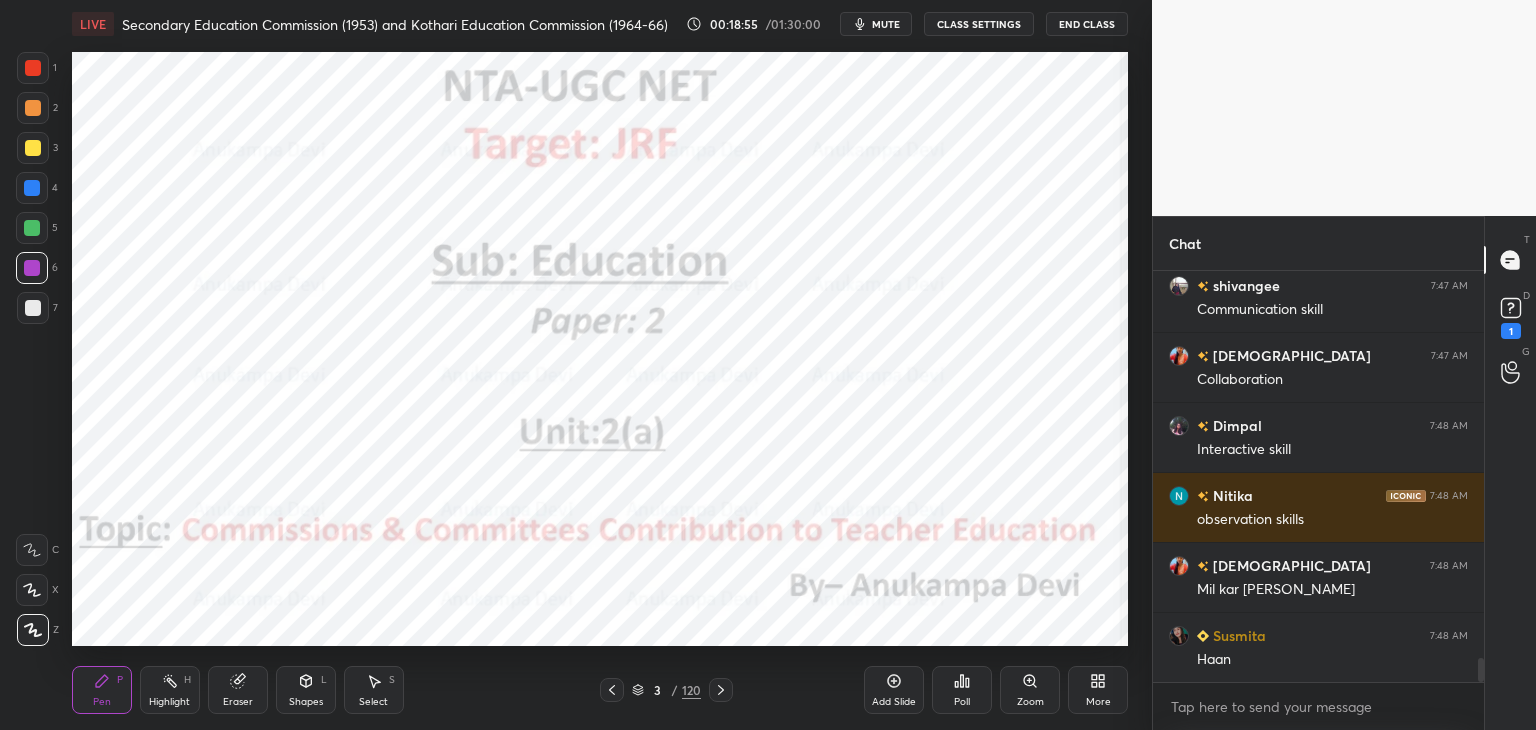 click 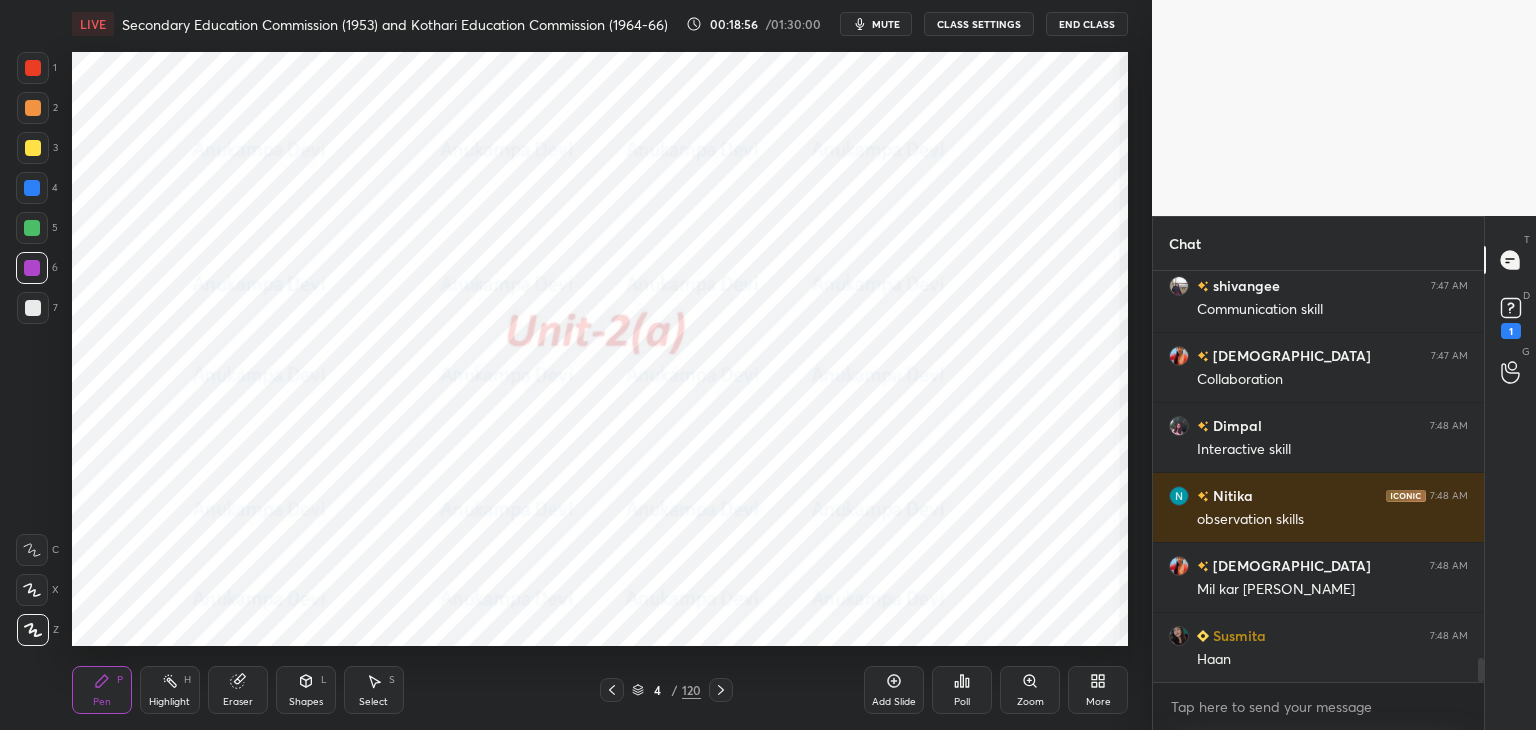click 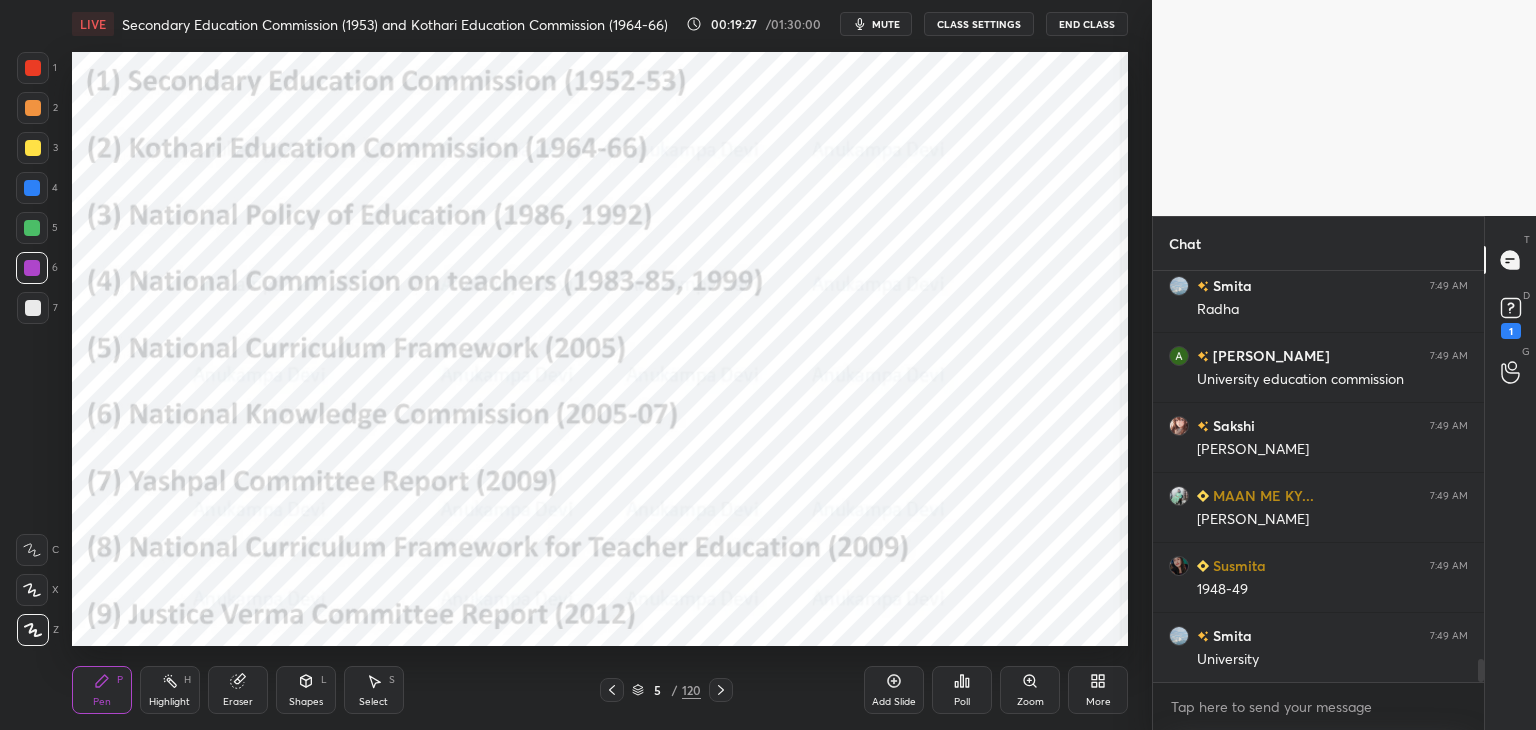 scroll, scrollTop: 7142, scrollLeft: 0, axis: vertical 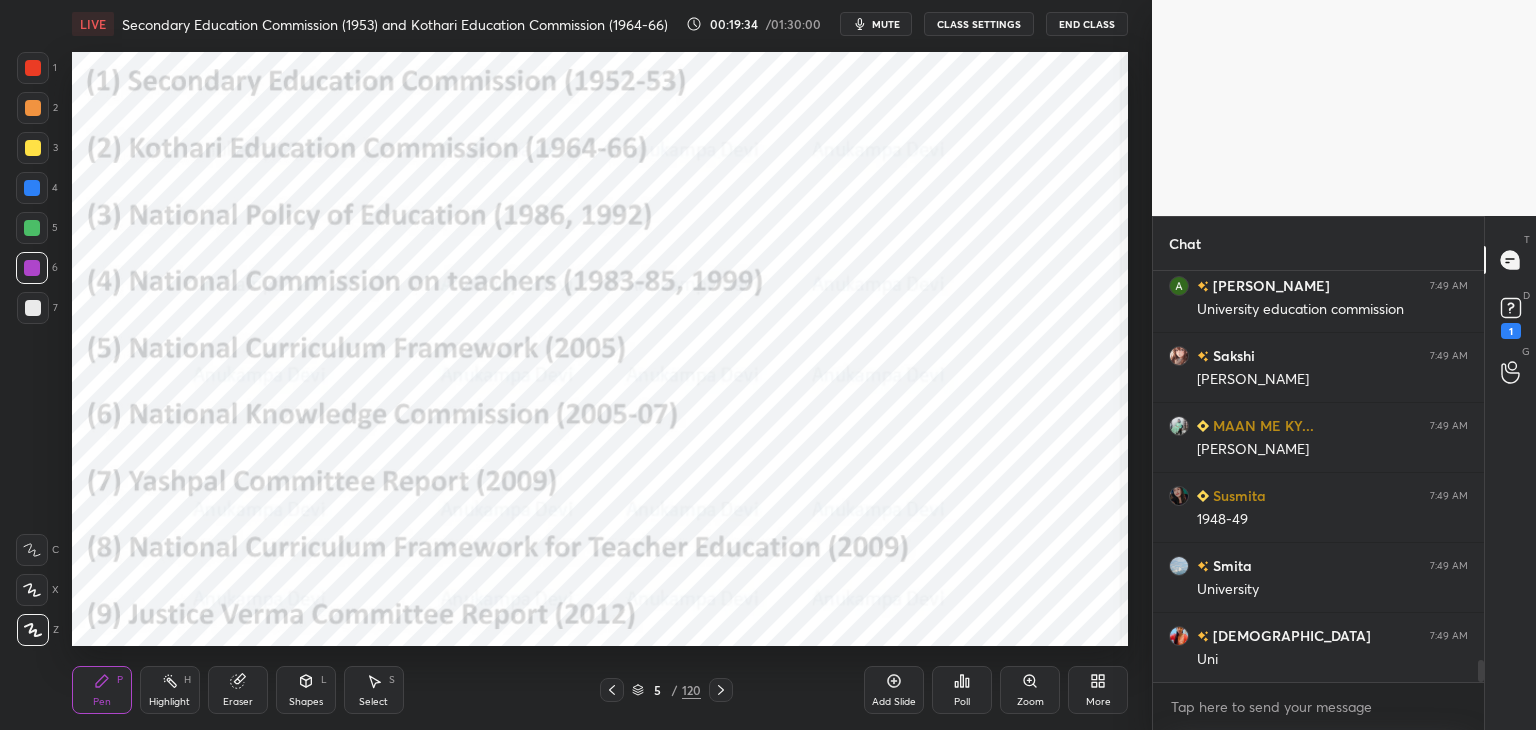 drag, startPoint x: 1482, startPoint y: 667, endPoint x: 1488, endPoint y: 717, distance: 50.358715 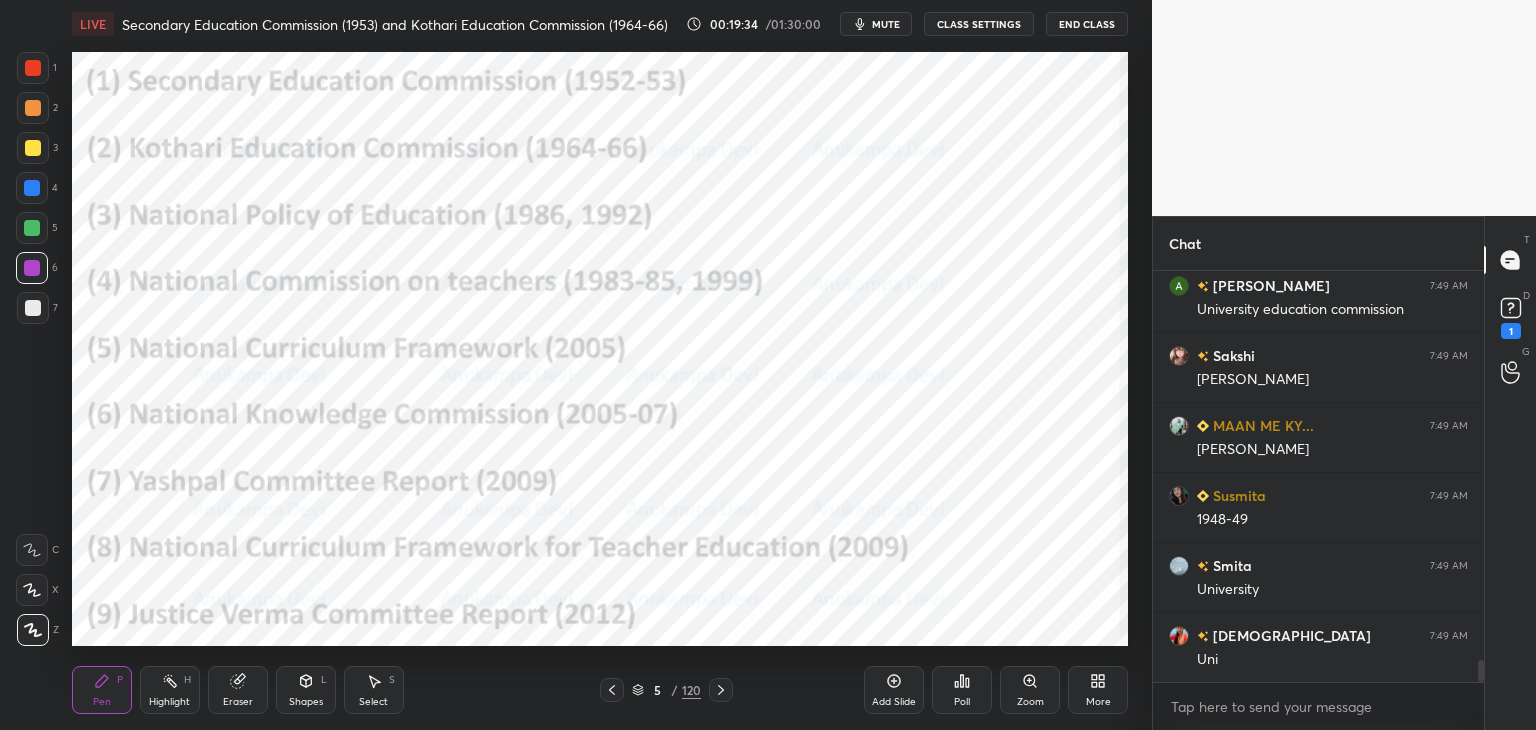click on "Chat Smita 7:49 AM [PERSON_NAME] 7:49 AM University education commission Sakshi 7:49 AM Radhakrishnan MAAN ME KY... 7:49 AM Radhakrishnan Susmita 7:49 AM 1948-49 Smita 7:49 AM University krishnavi 7:49 AM Uni JUMP TO LATEST Enable hand raising Enable raise hand to speak to learners. Once enabled, chat will be turned off temporarily. Enable x   introducing Raise a hand with a doubt Now learners can raise their hand along with a doubt  How it works? Susmita Asked a doubt 2 Please help me with this doubt Pick this doubt NEW DOUBTS ASKED No one has raised a hand yet Can't raise hand Looks like educator just invited you to speak. Please wait before you can raise your hand again. Got it T Messages (T) D Doubts (D) 1 G Raise Hand (G)" at bounding box center (1344, 473) 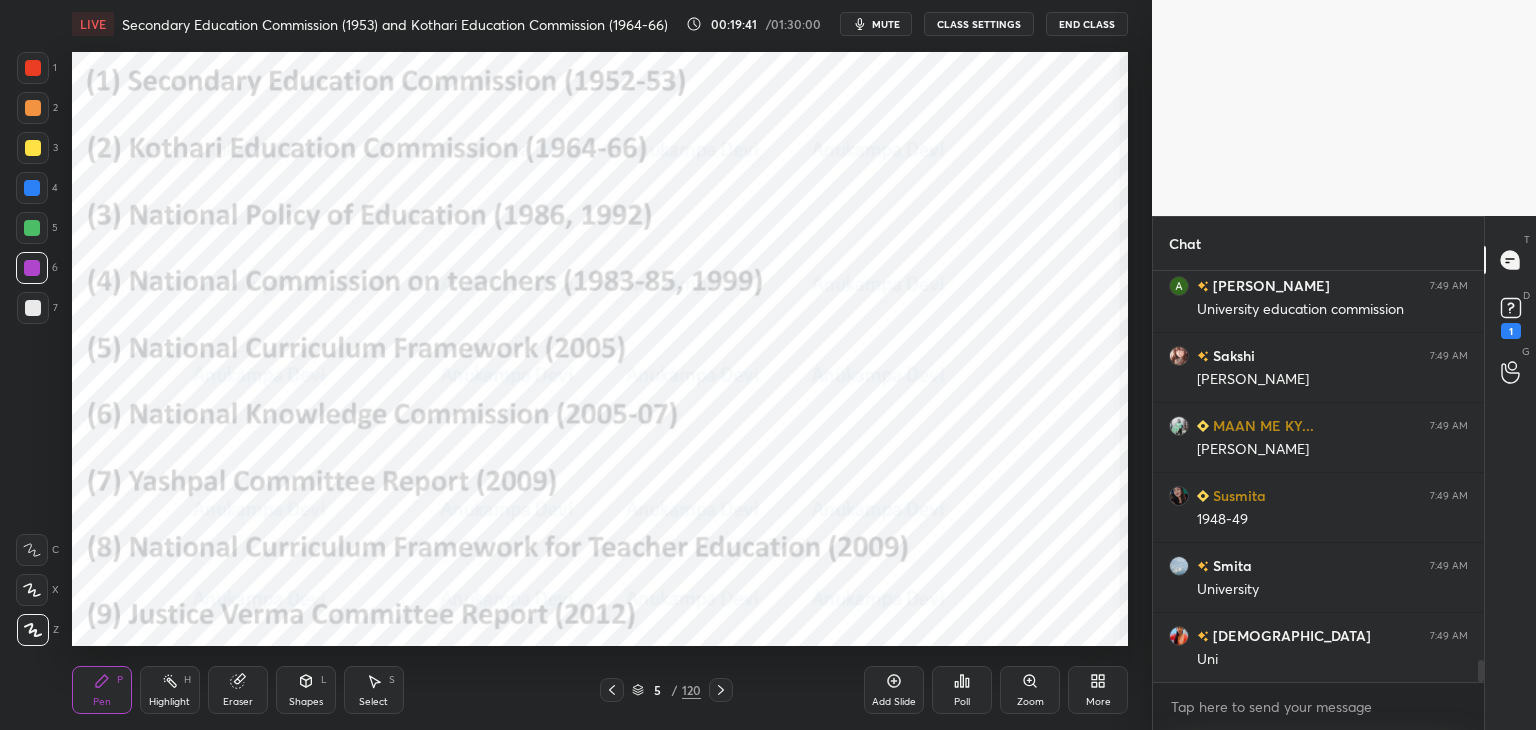 click 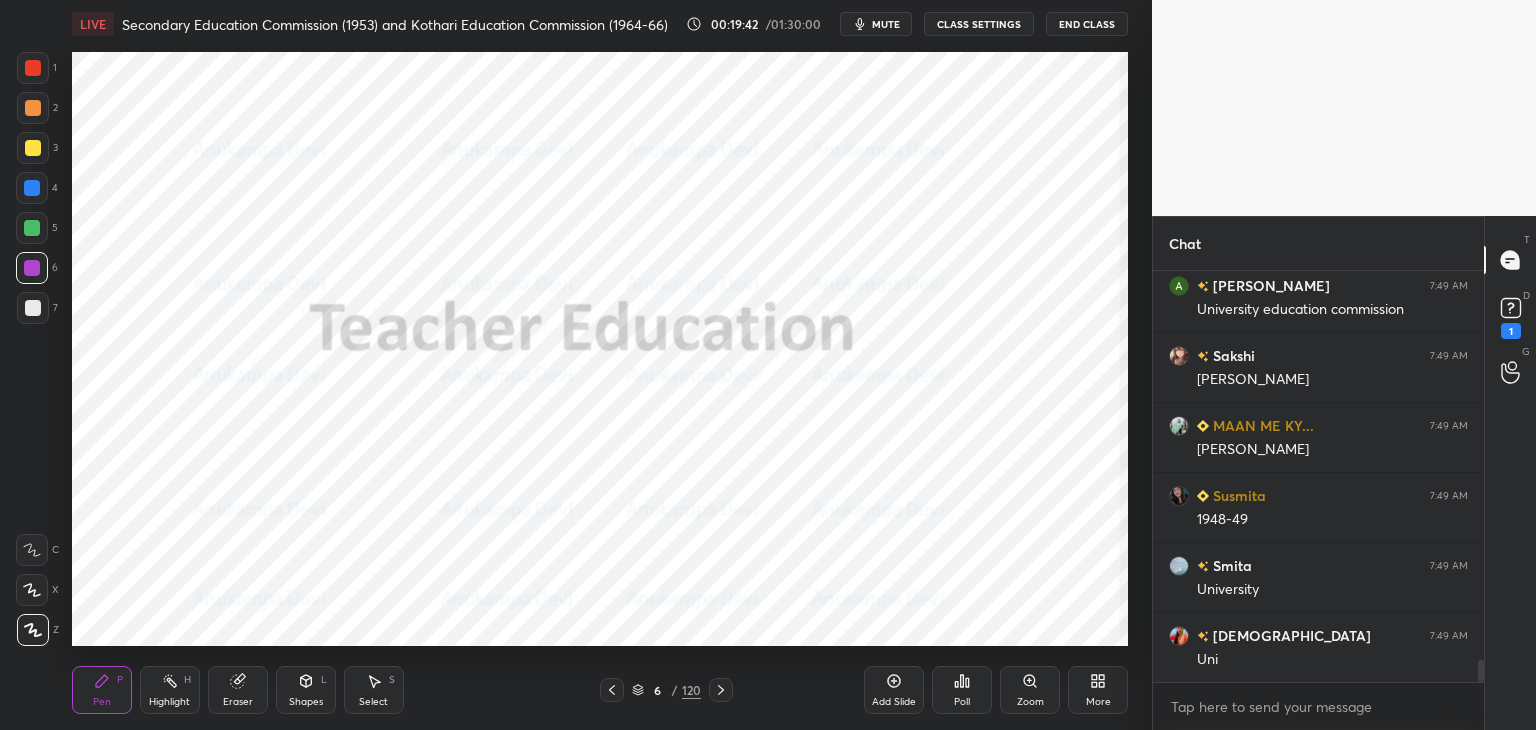 click 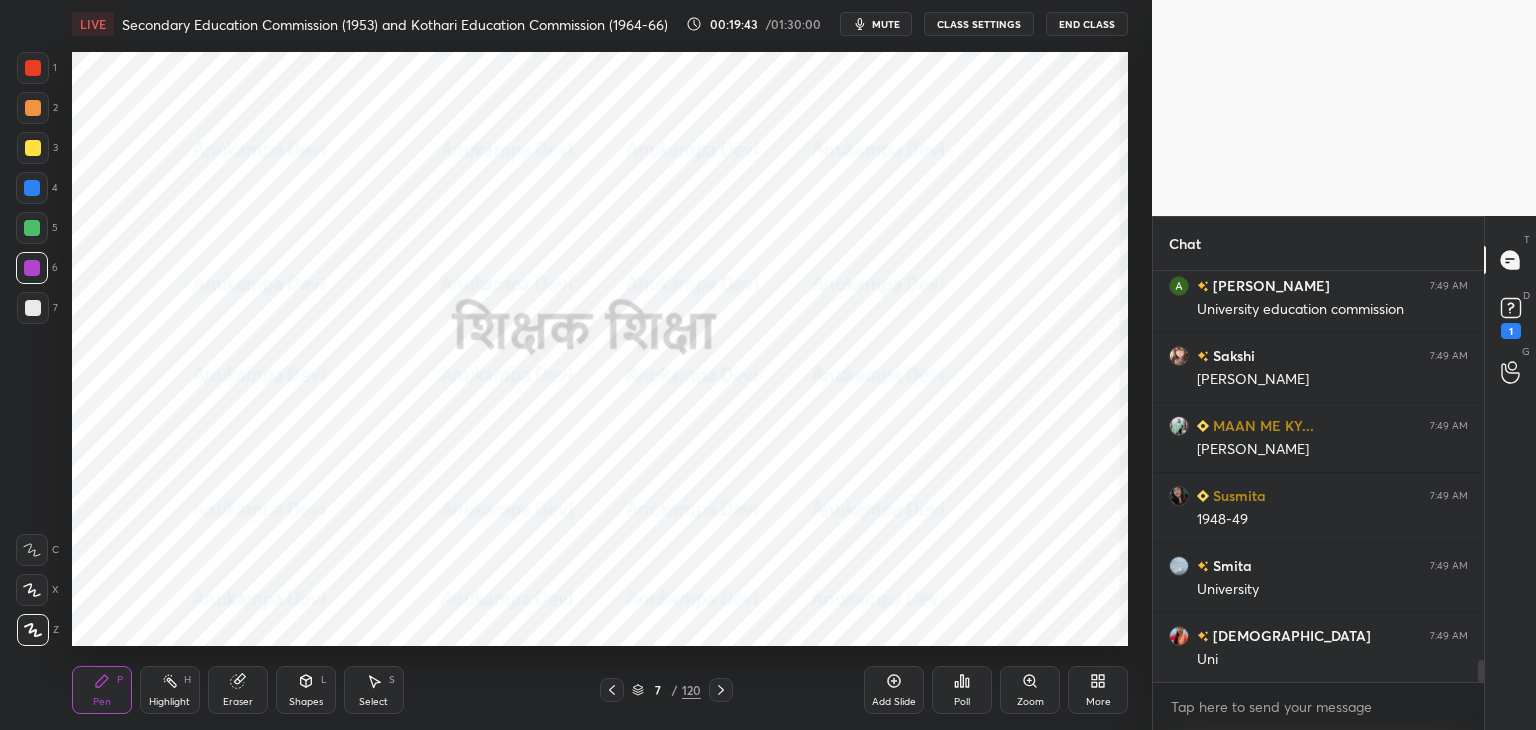click 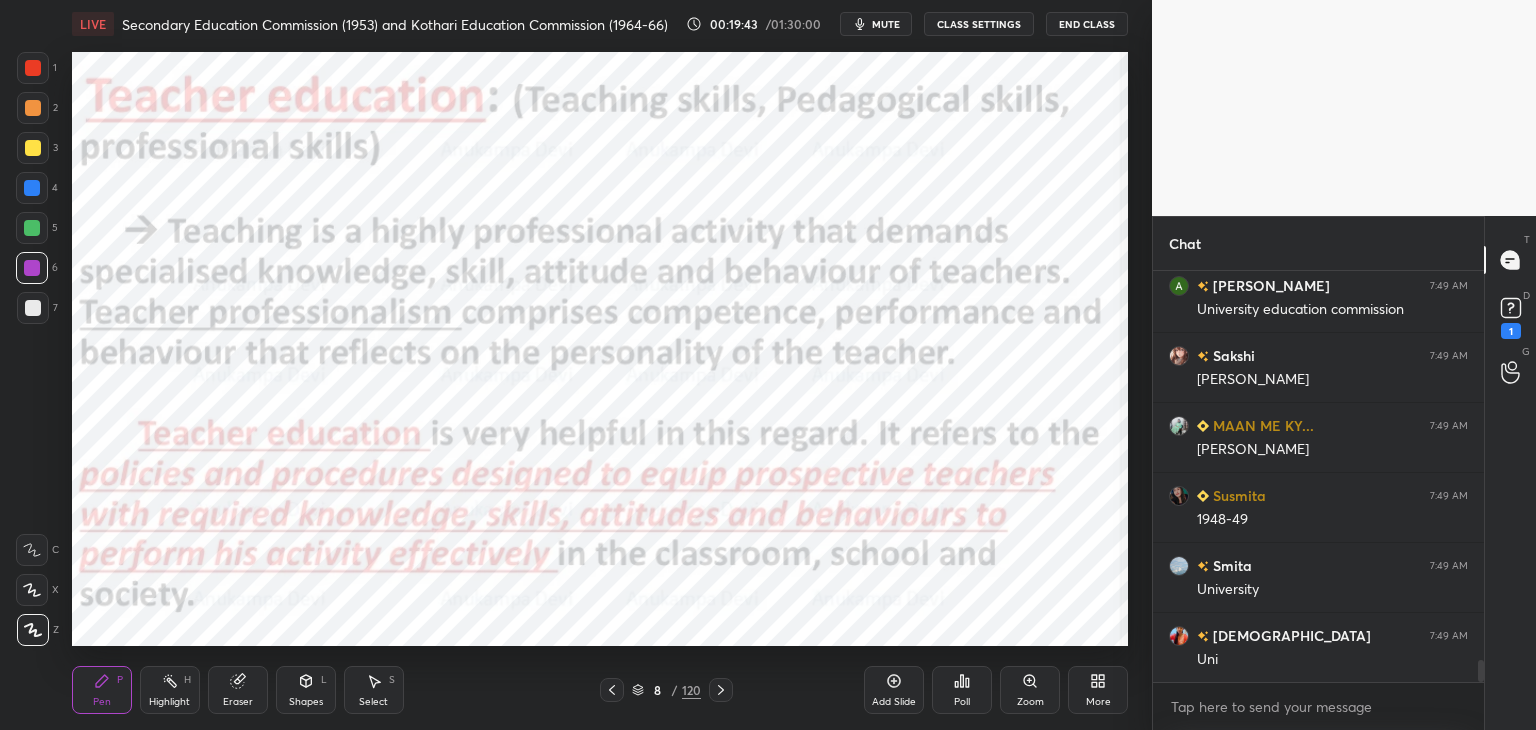 scroll, scrollTop: 7212, scrollLeft: 0, axis: vertical 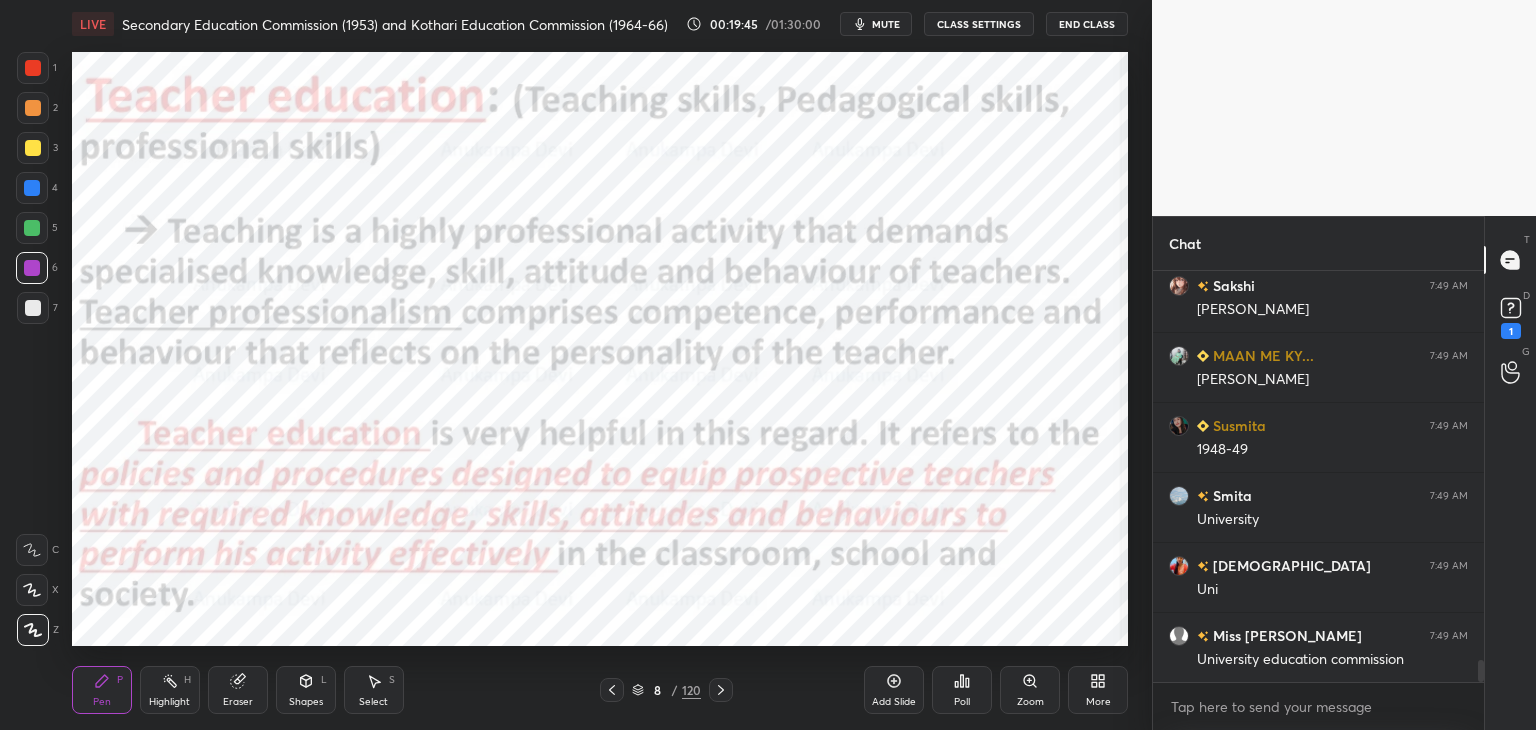 click 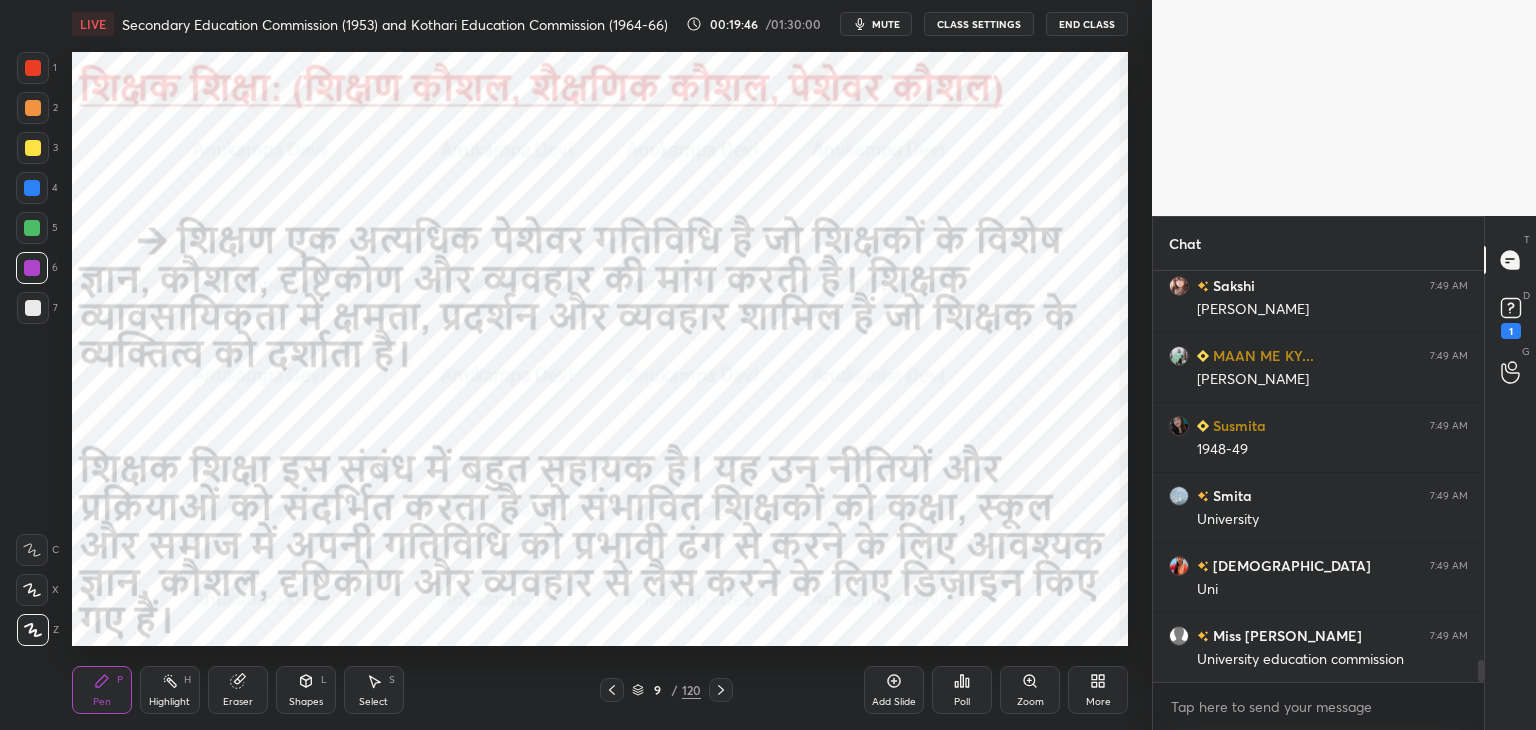 scroll, scrollTop: 7282, scrollLeft: 0, axis: vertical 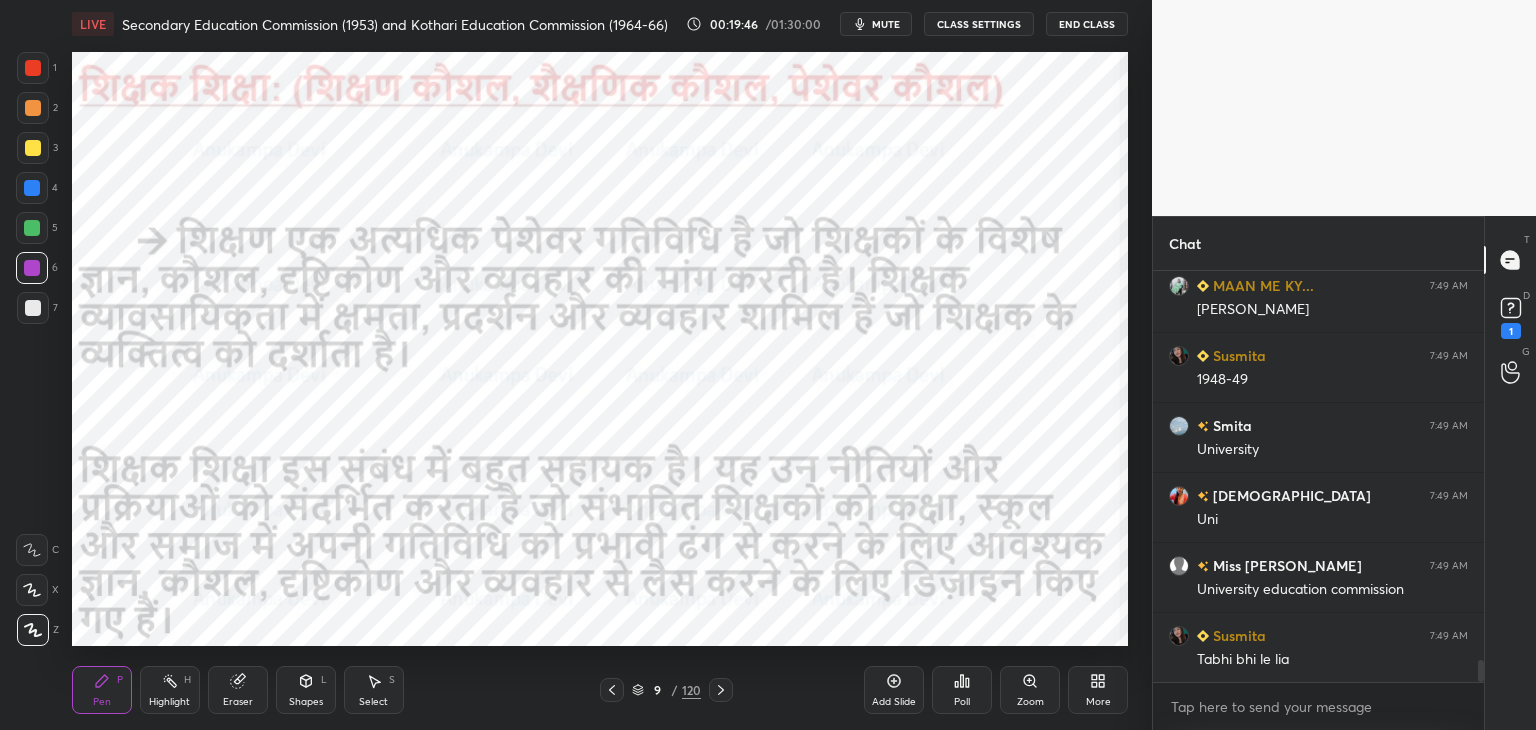 click 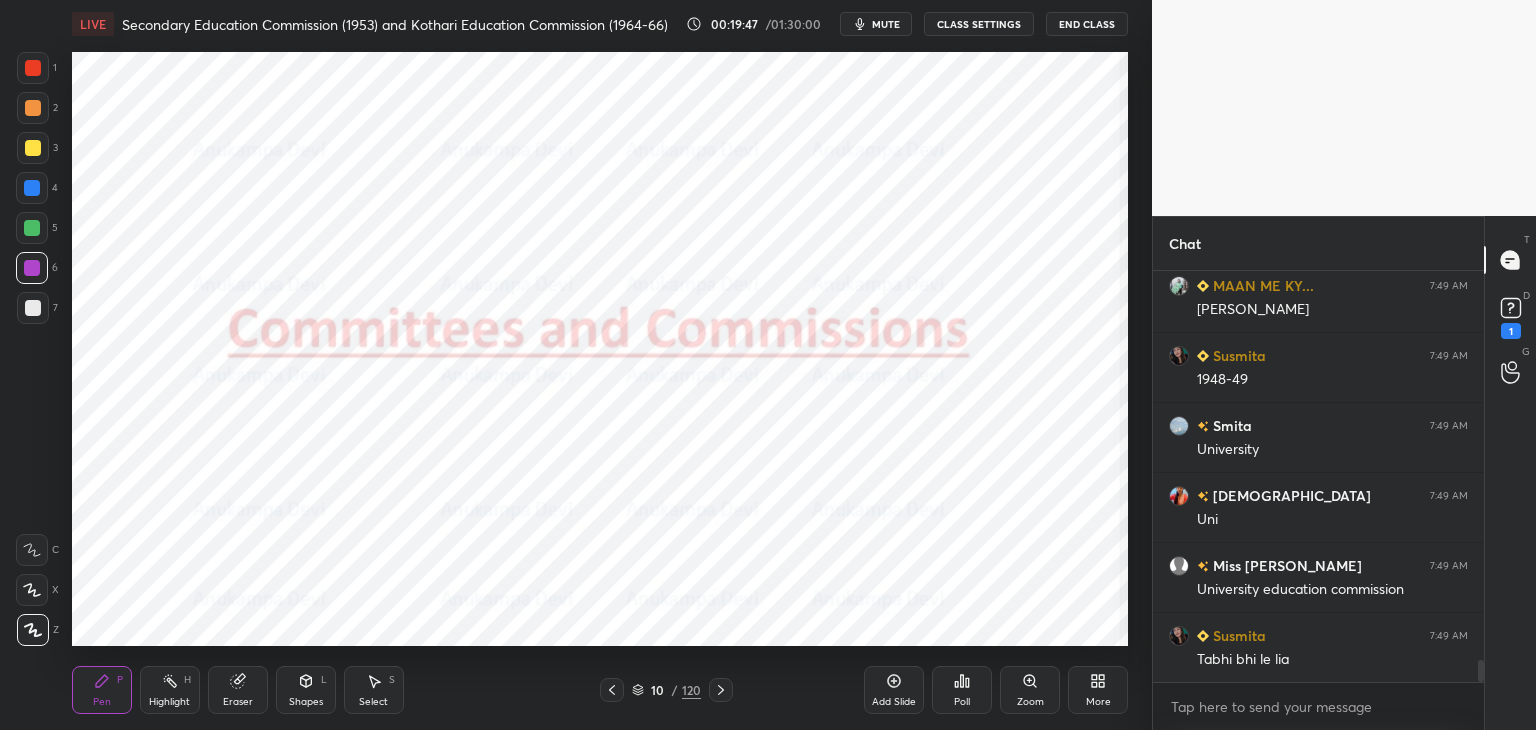 click 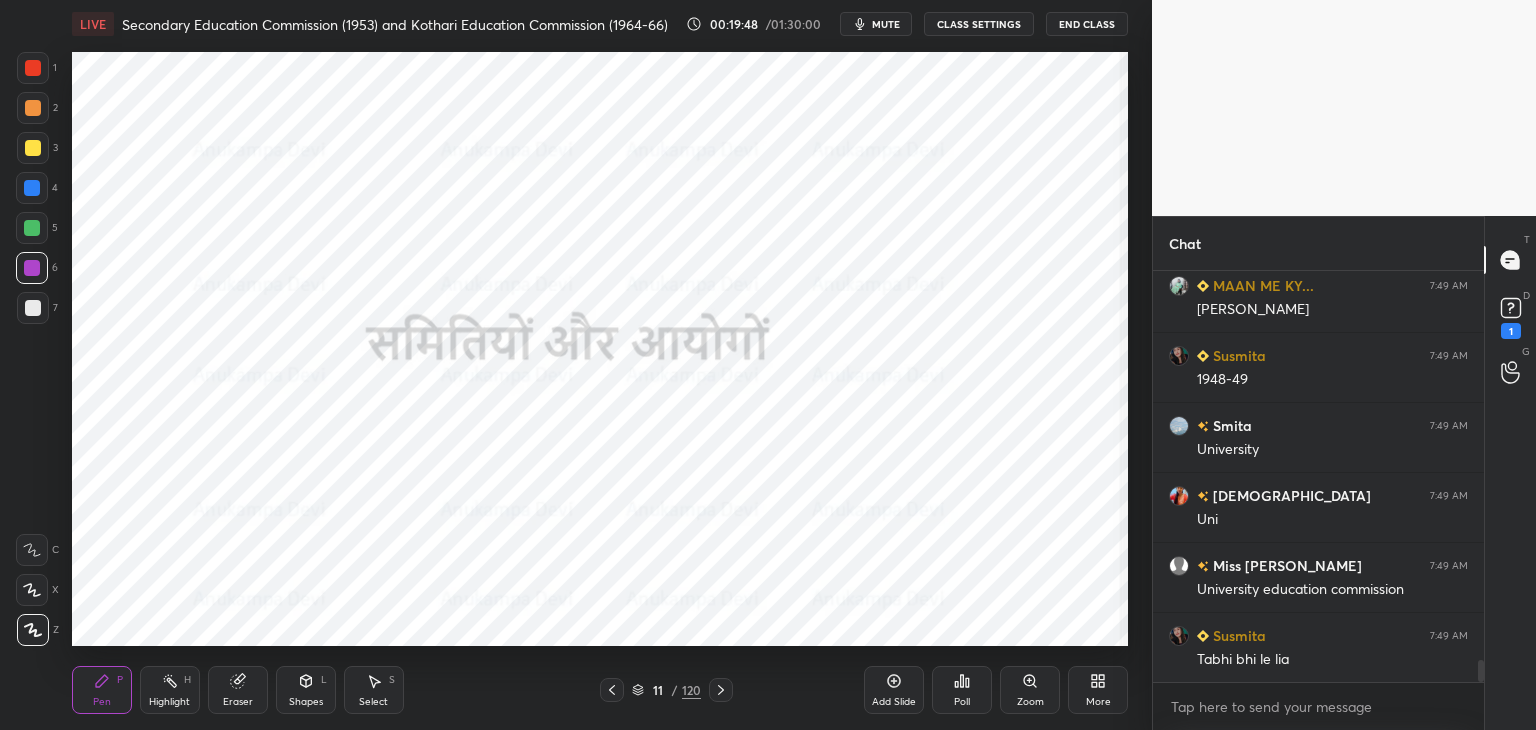 click 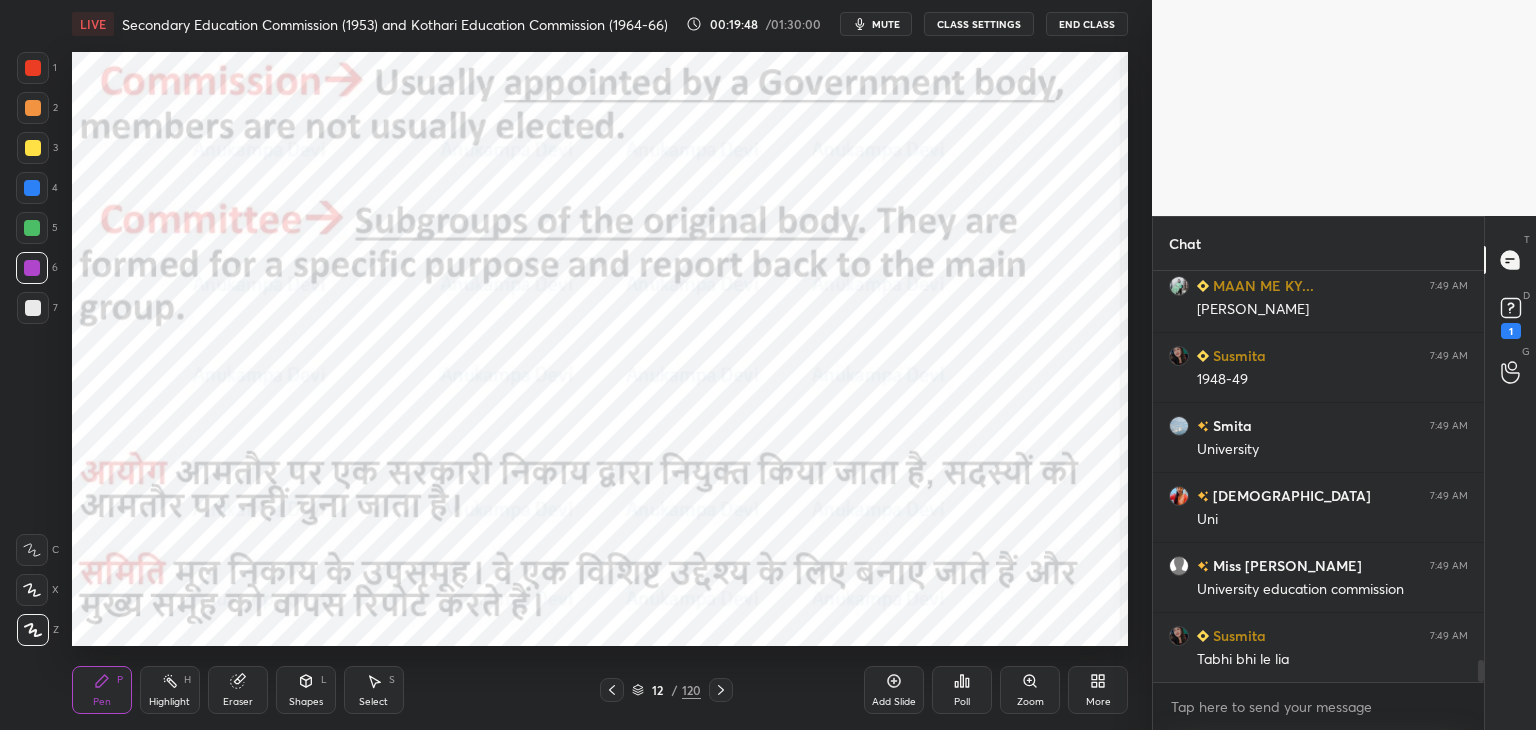 click 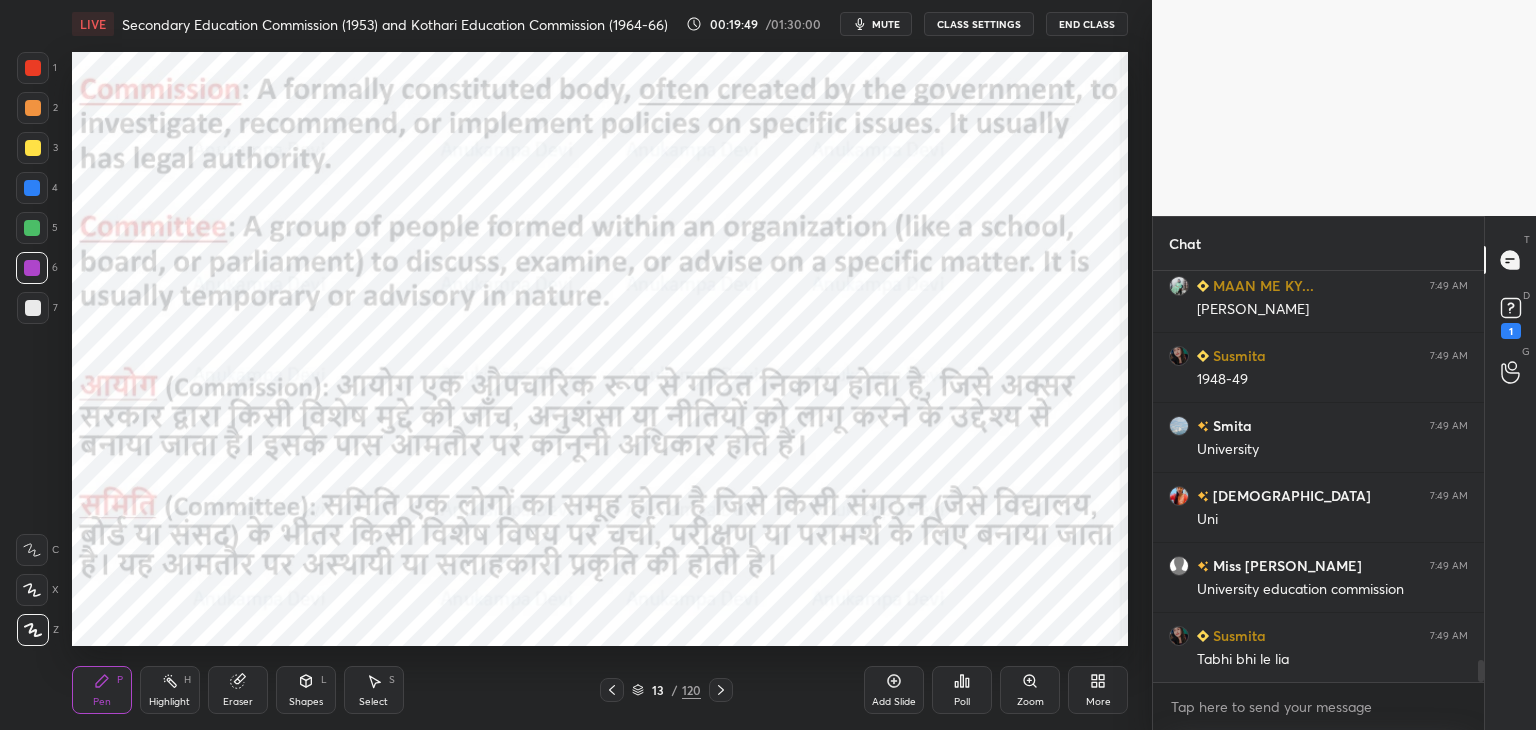 click 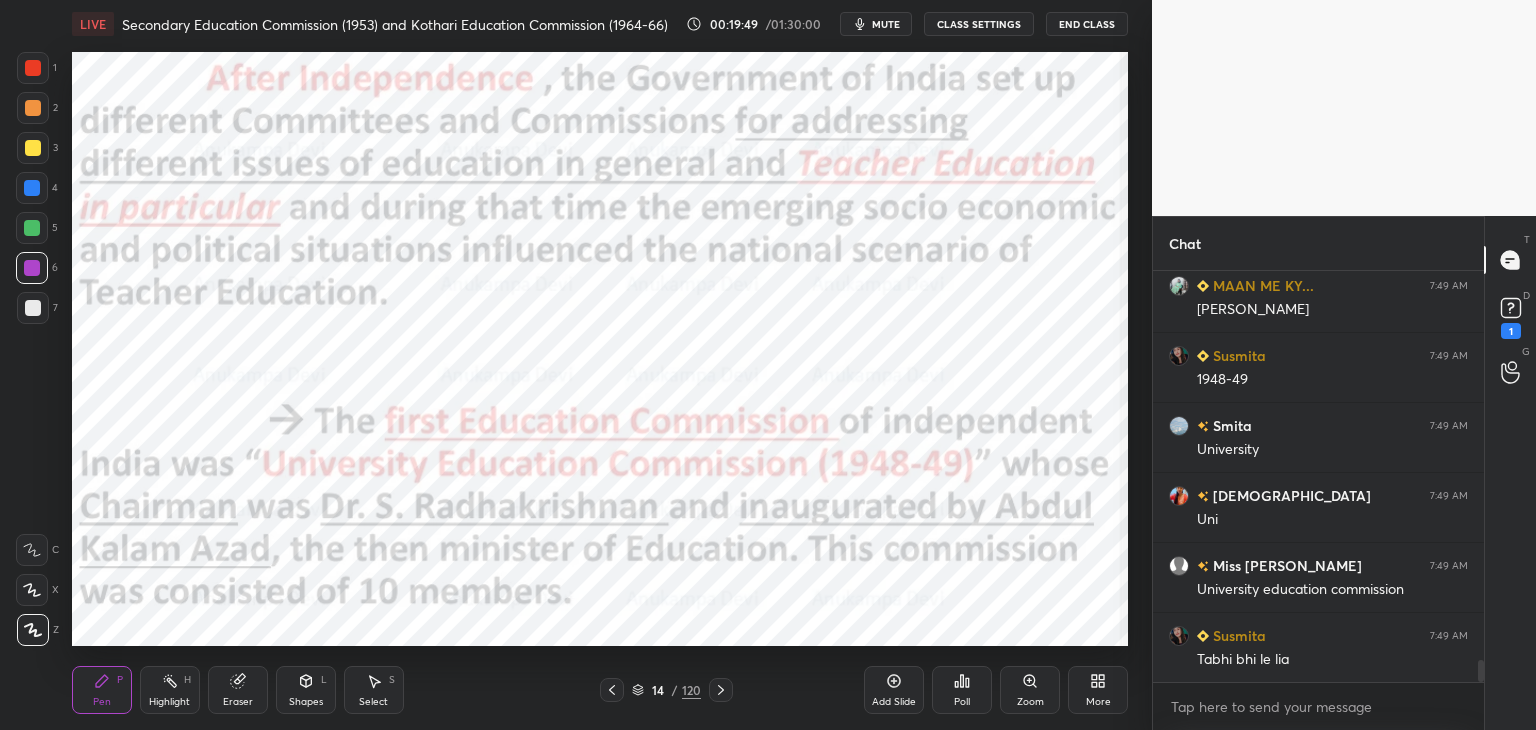 click 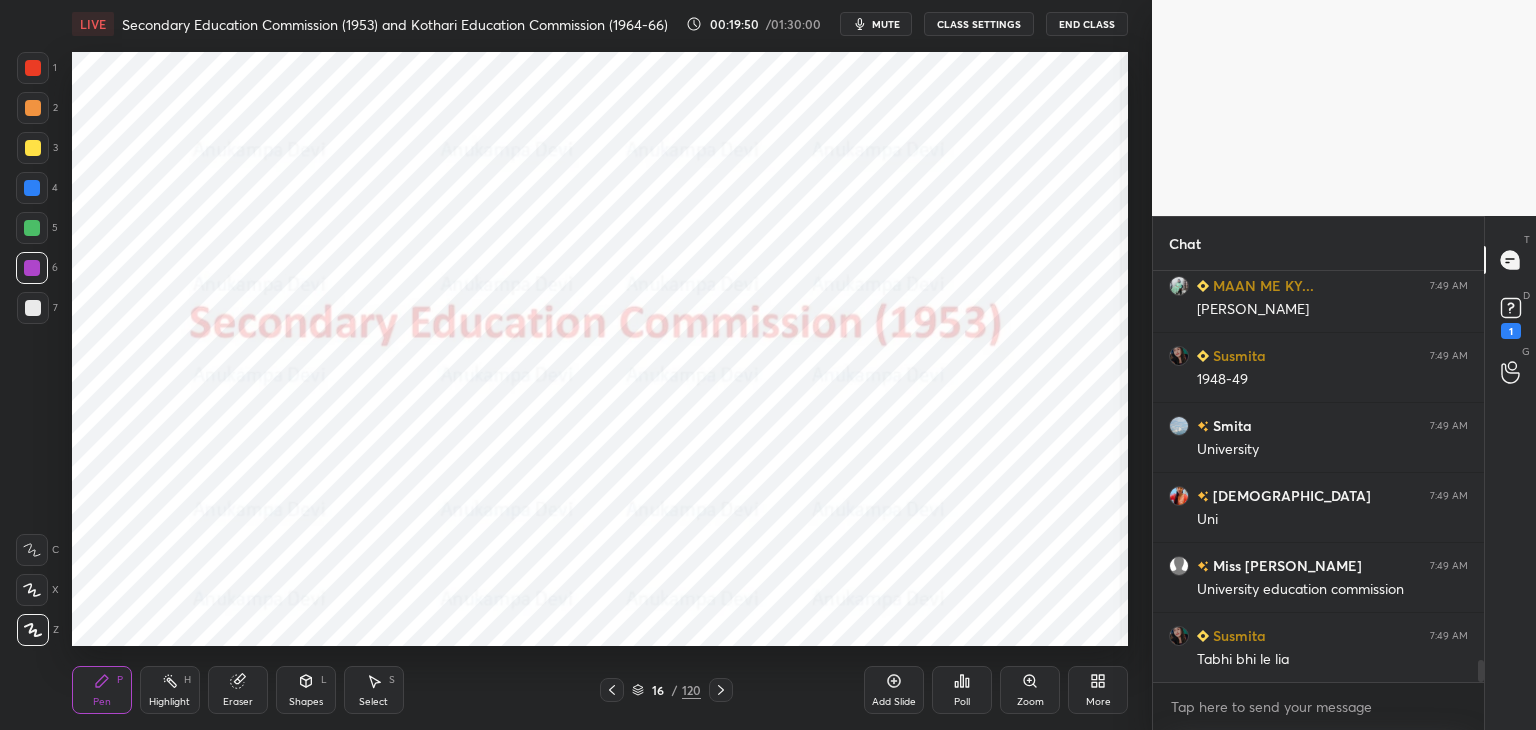 click 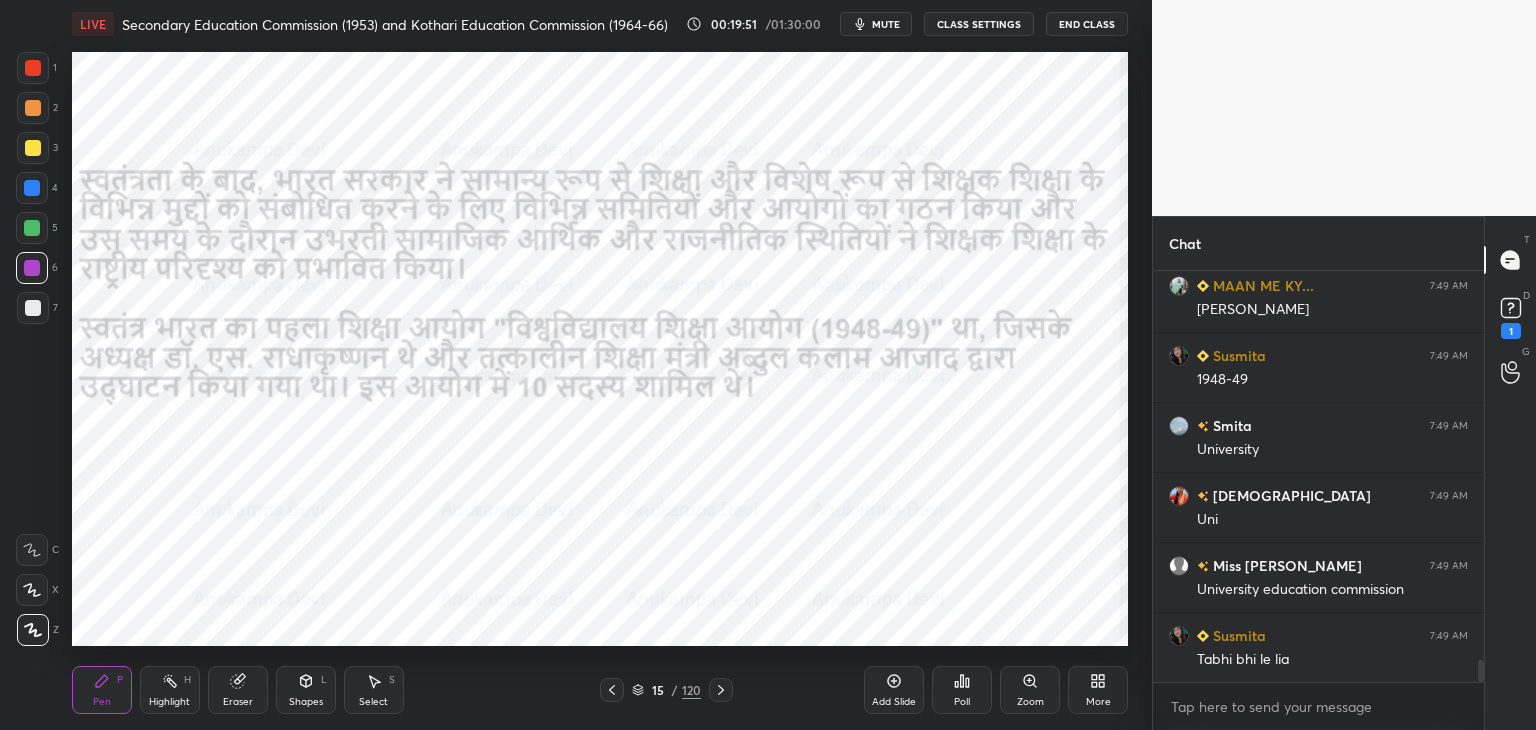 click 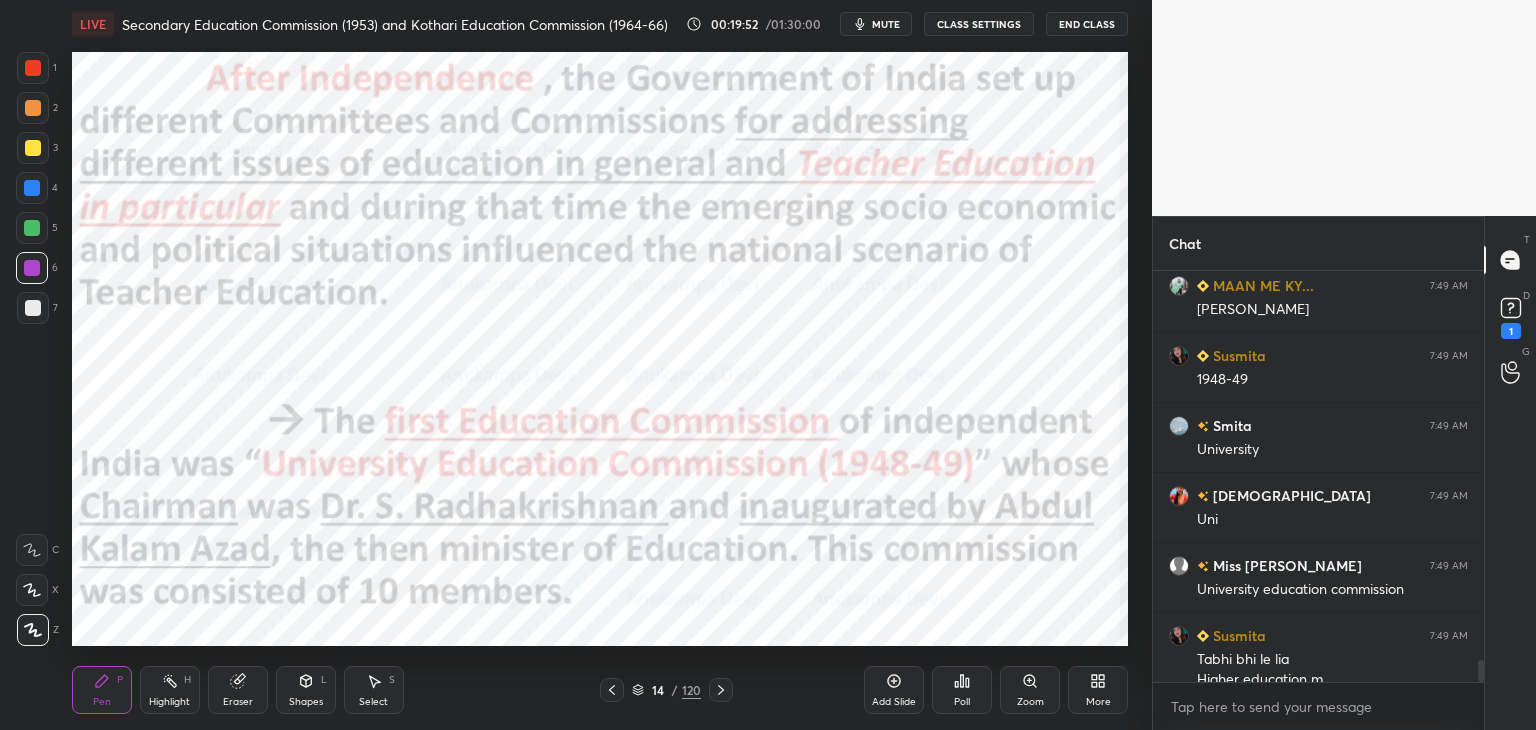 scroll, scrollTop: 7302, scrollLeft: 0, axis: vertical 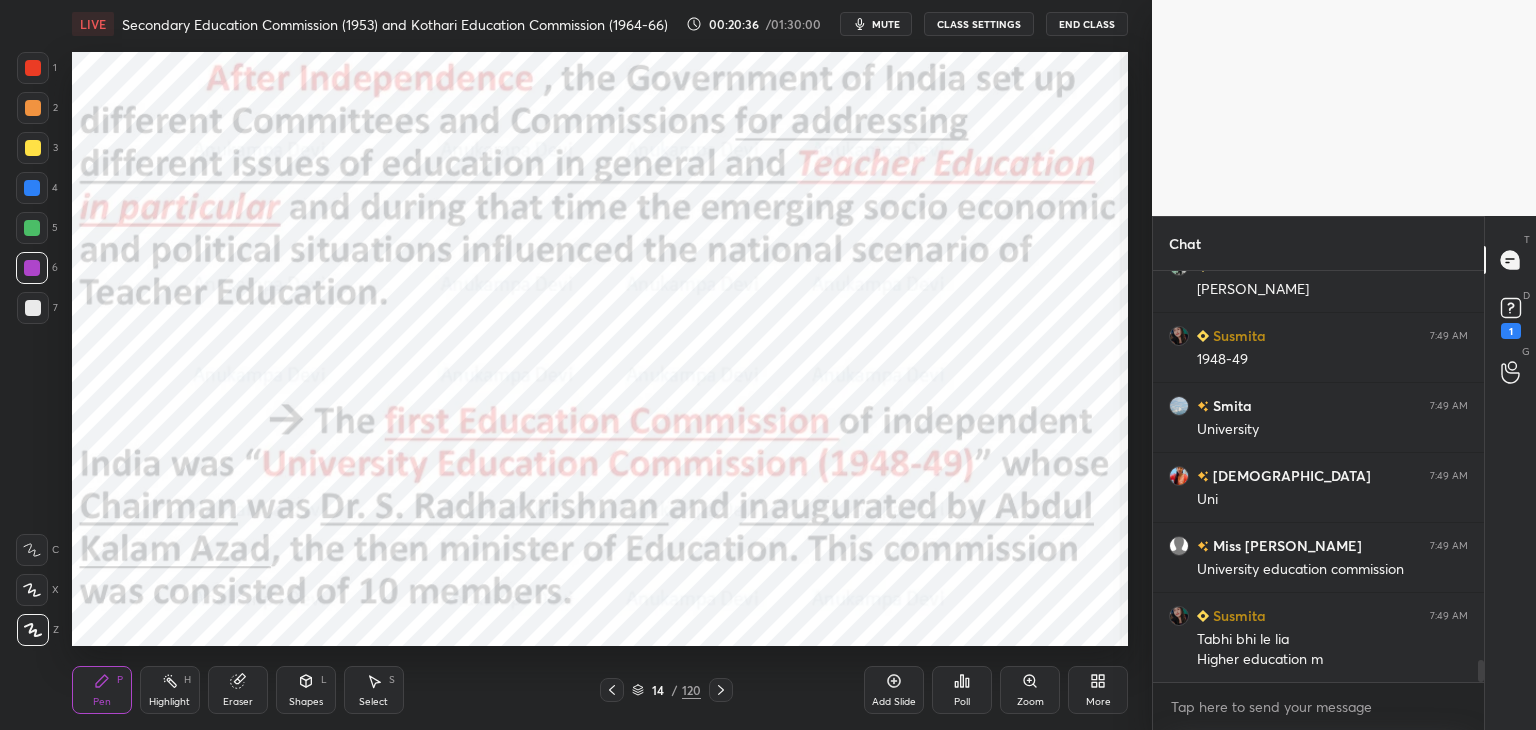 click at bounding box center [721, 690] 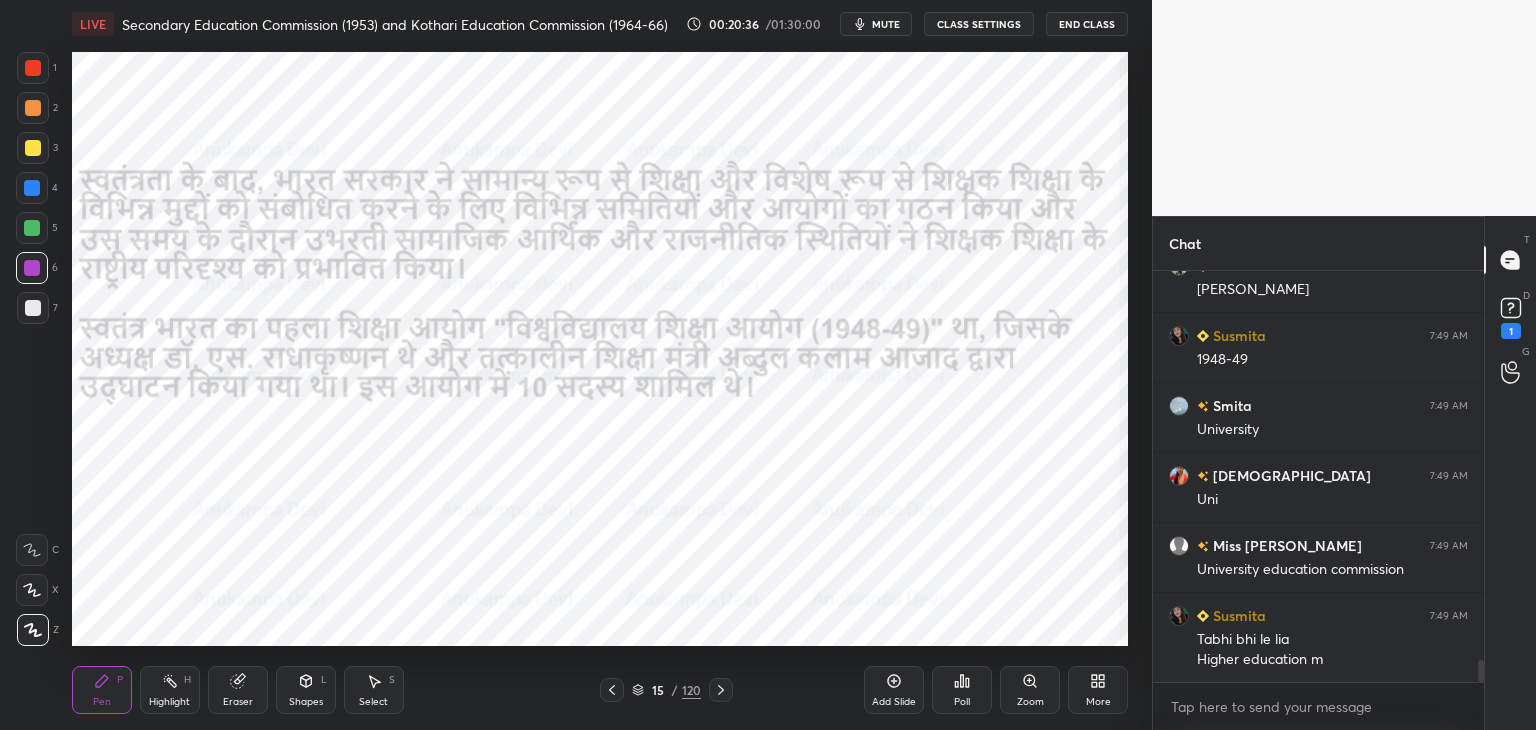 click 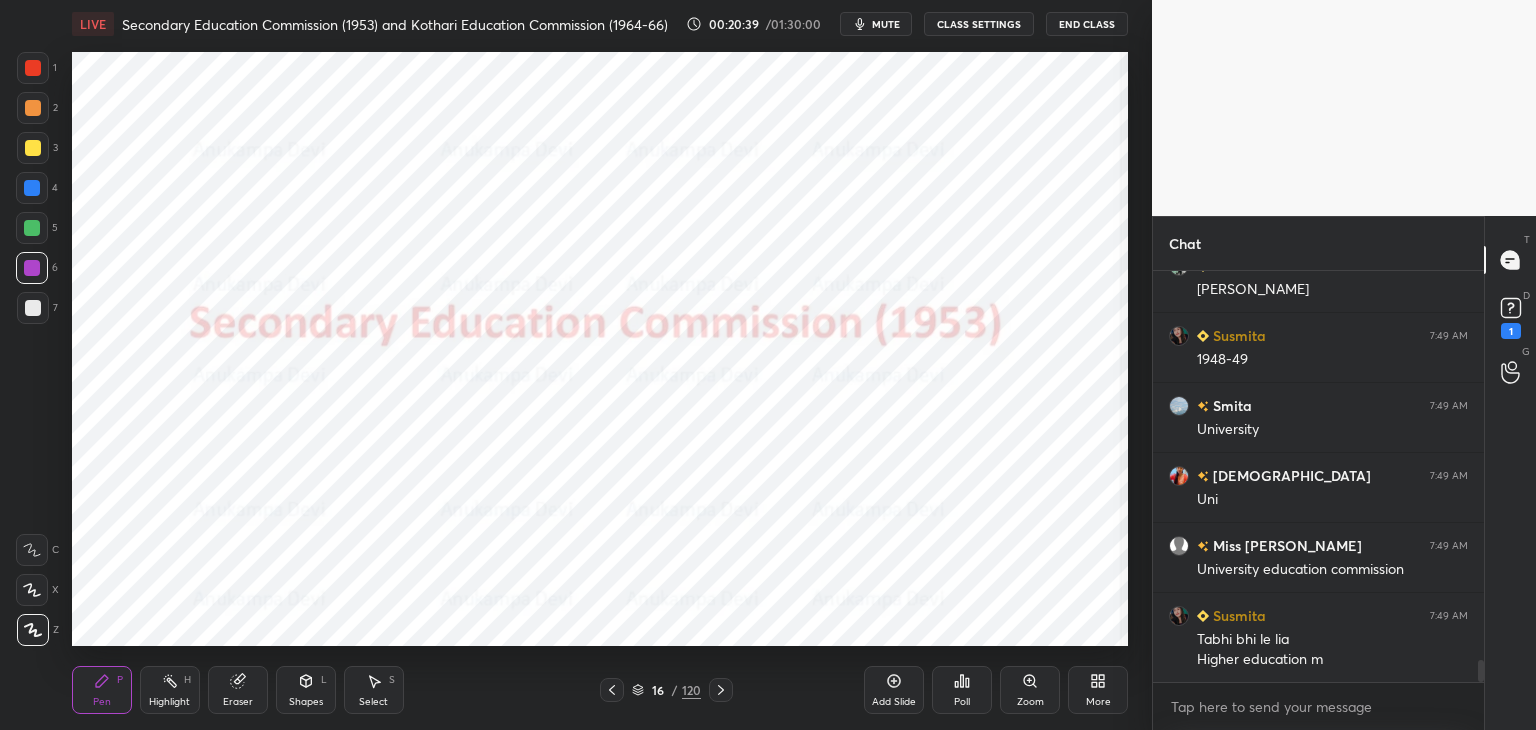 drag, startPoint x: 33, startPoint y: 231, endPoint x: 66, endPoint y: 239, distance: 33.955853 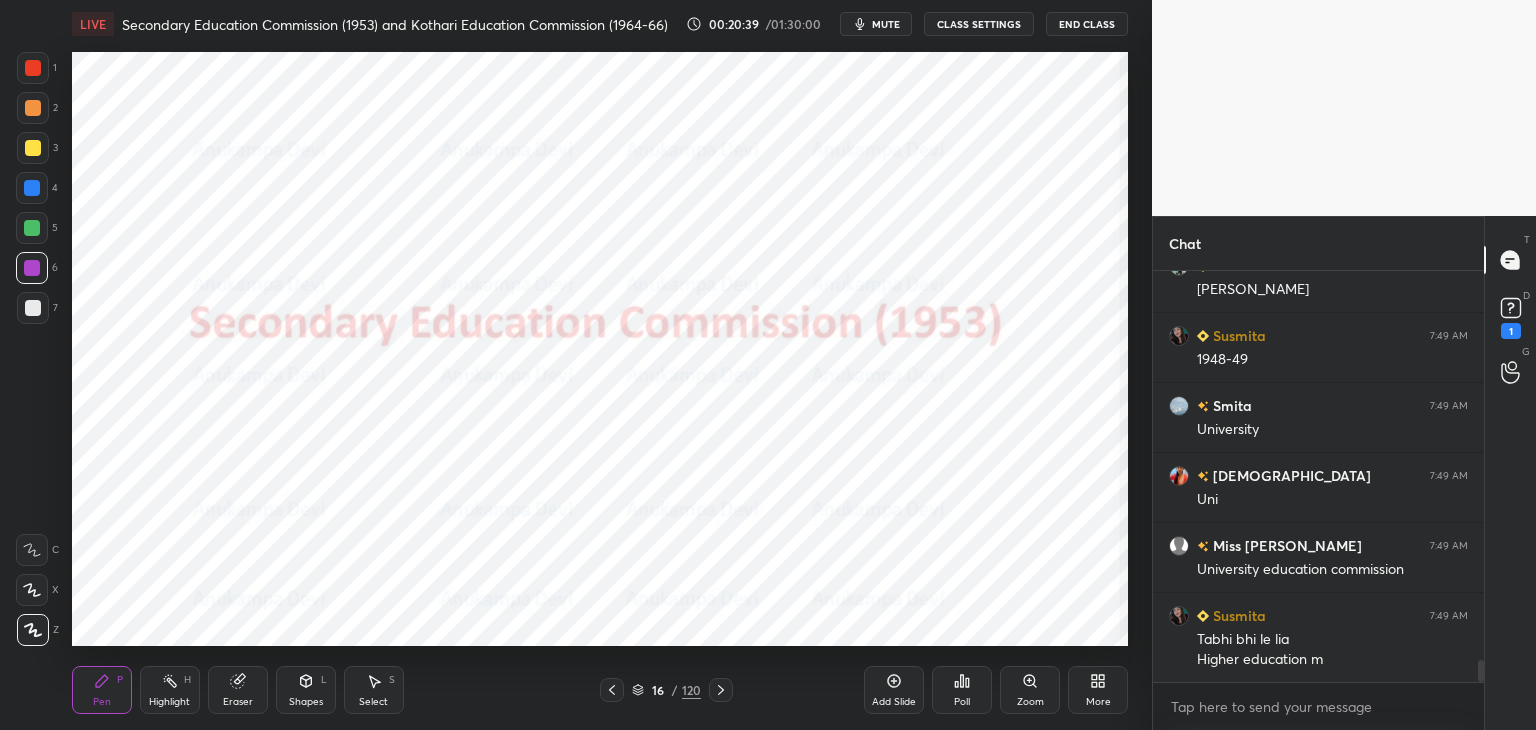 click at bounding box center (32, 228) 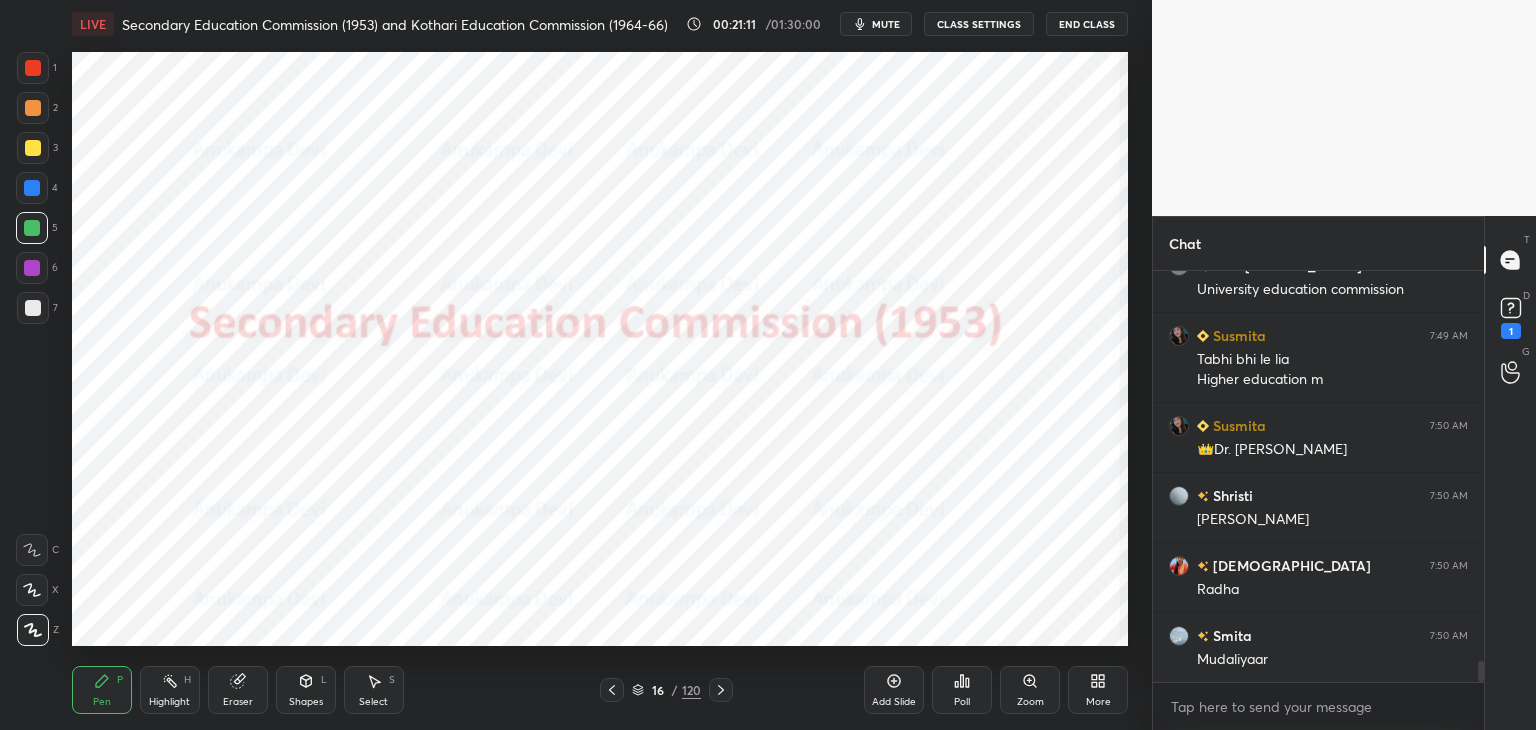 scroll, scrollTop: 7652, scrollLeft: 0, axis: vertical 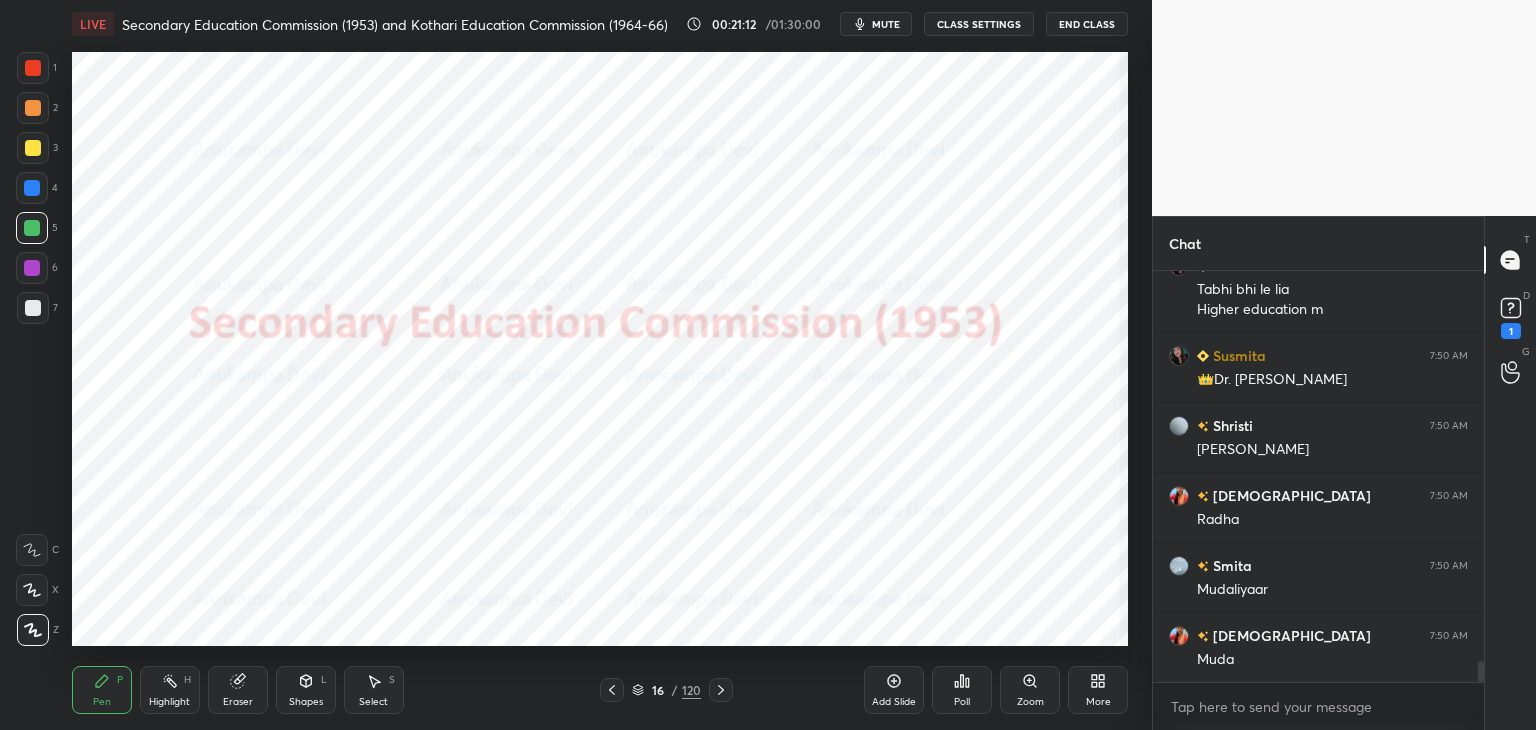 drag, startPoint x: 31, startPoint y: 268, endPoint x: 31, endPoint y: 257, distance: 11 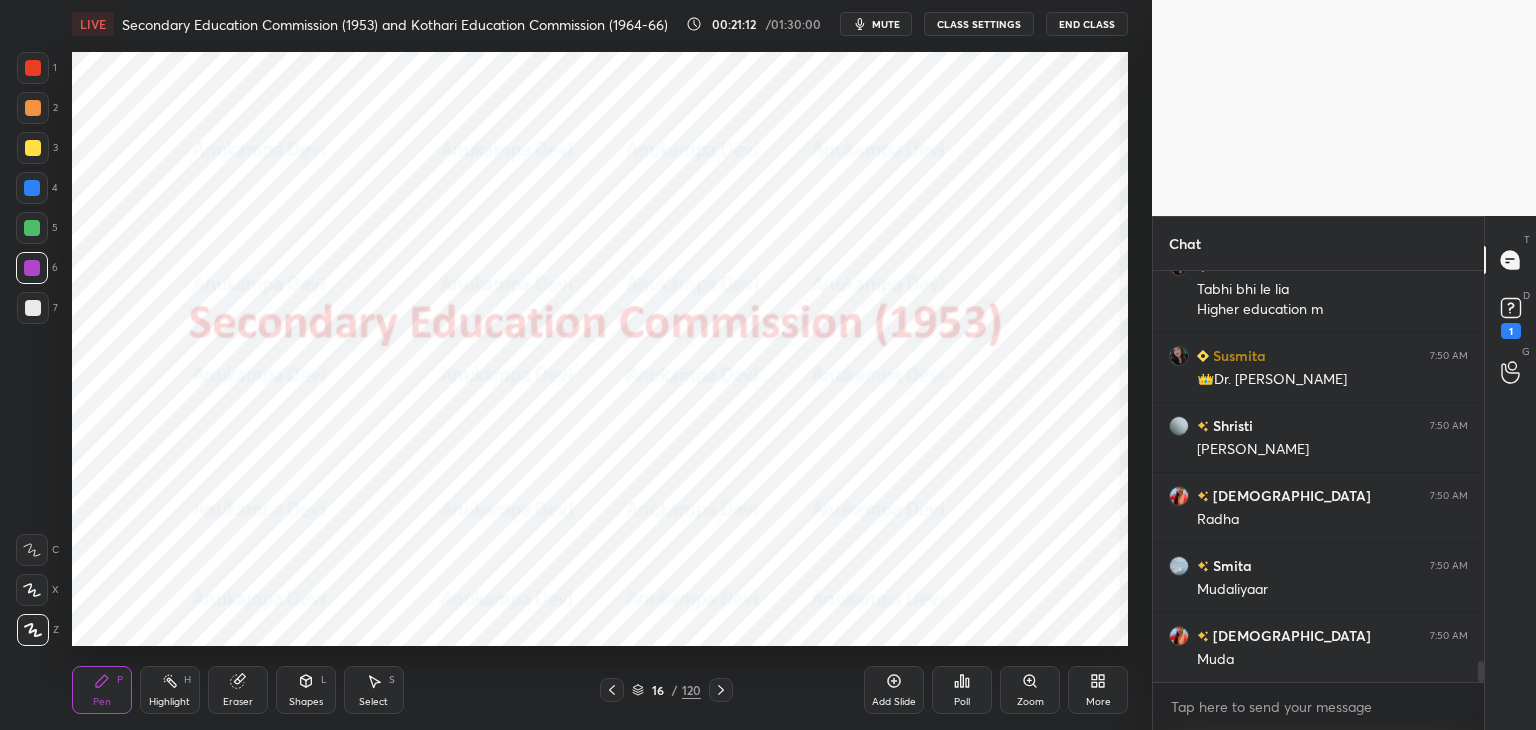 click at bounding box center (32, 188) 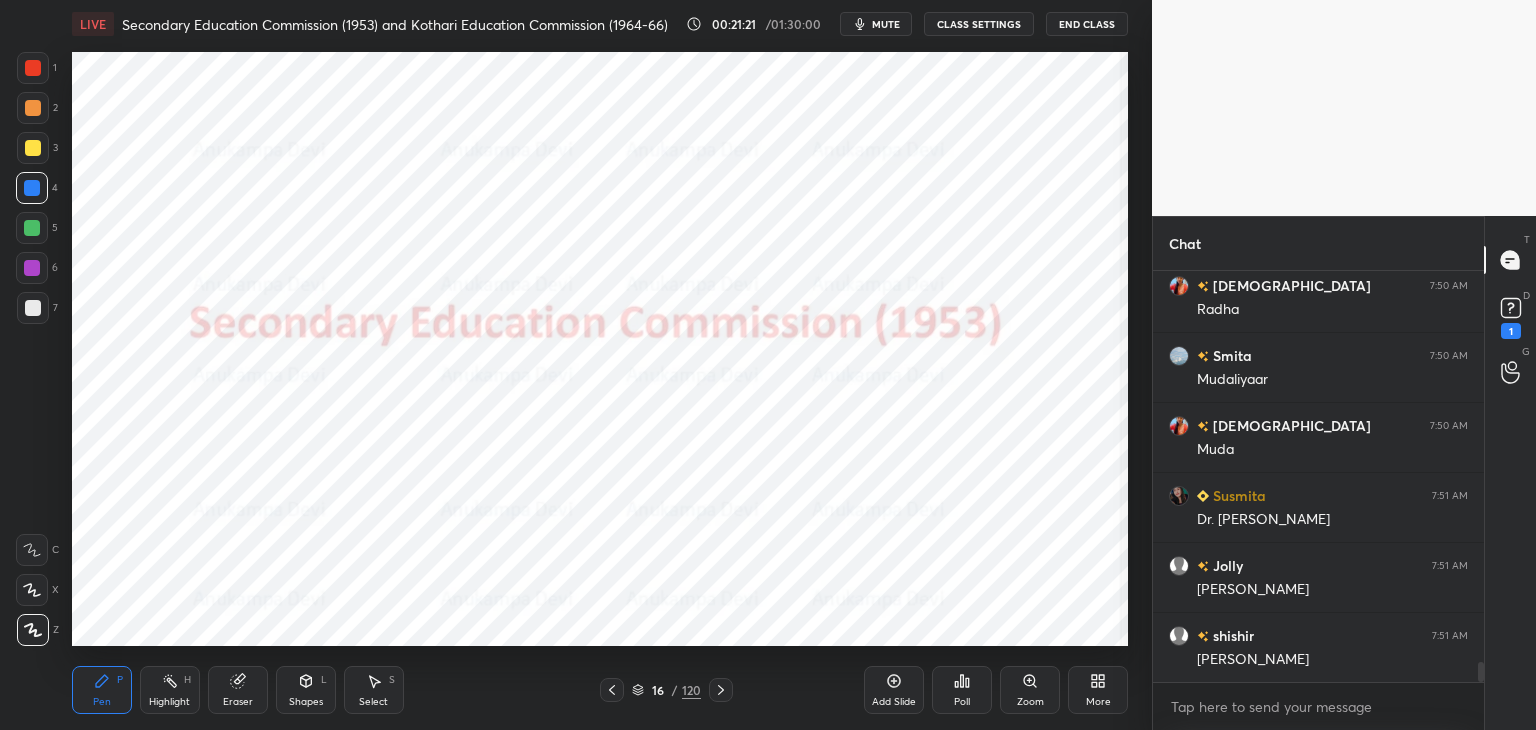 scroll, scrollTop: 7932, scrollLeft: 0, axis: vertical 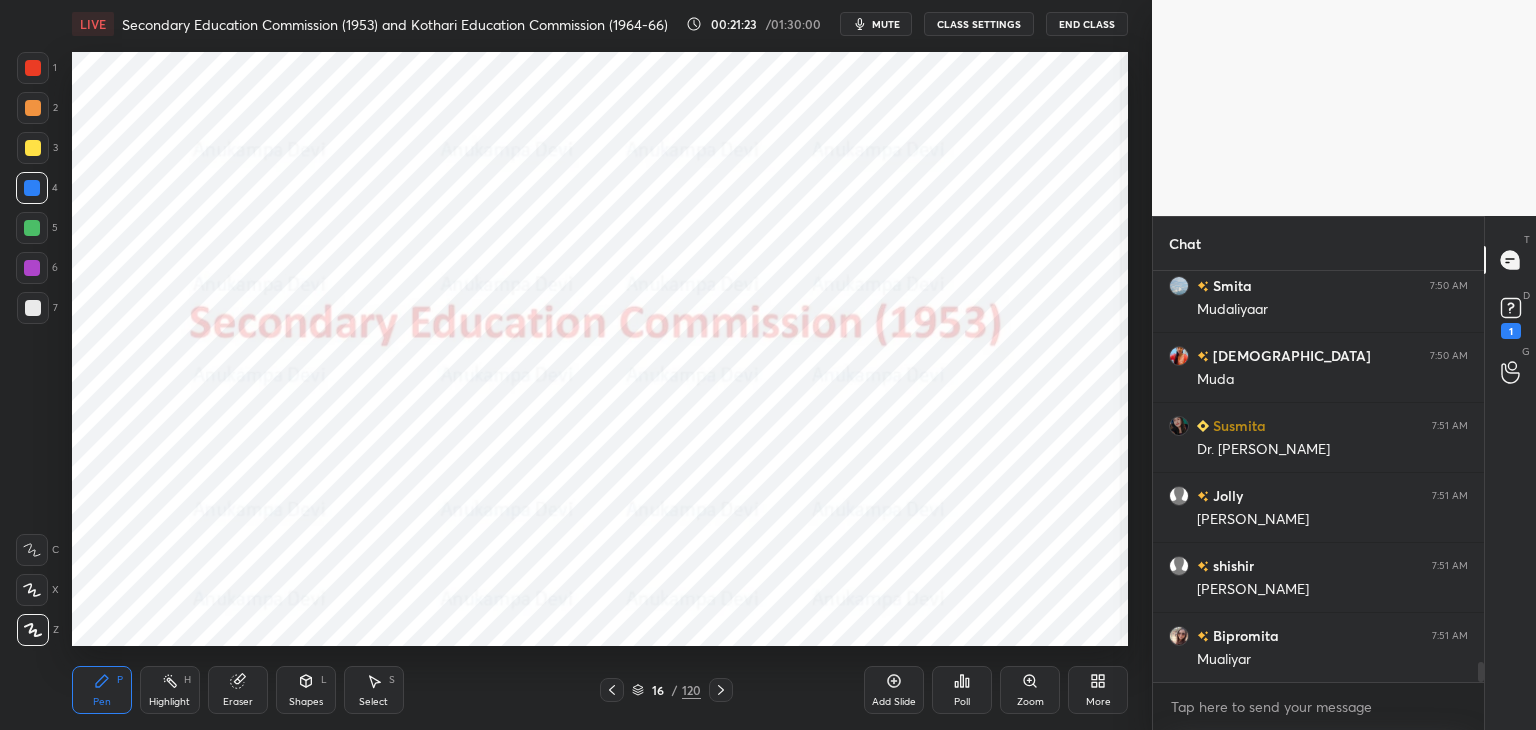 click 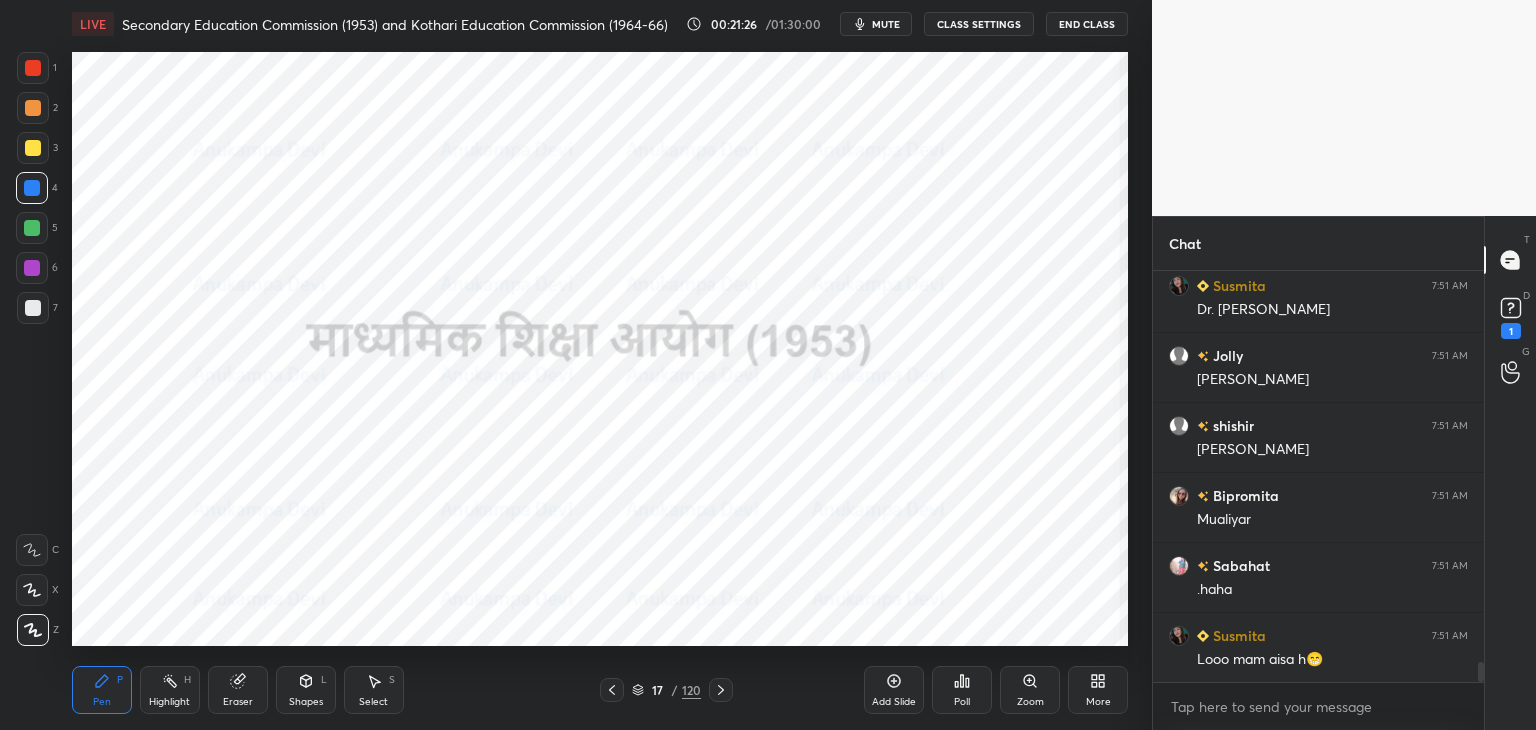 scroll, scrollTop: 8142, scrollLeft: 0, axis: vertical 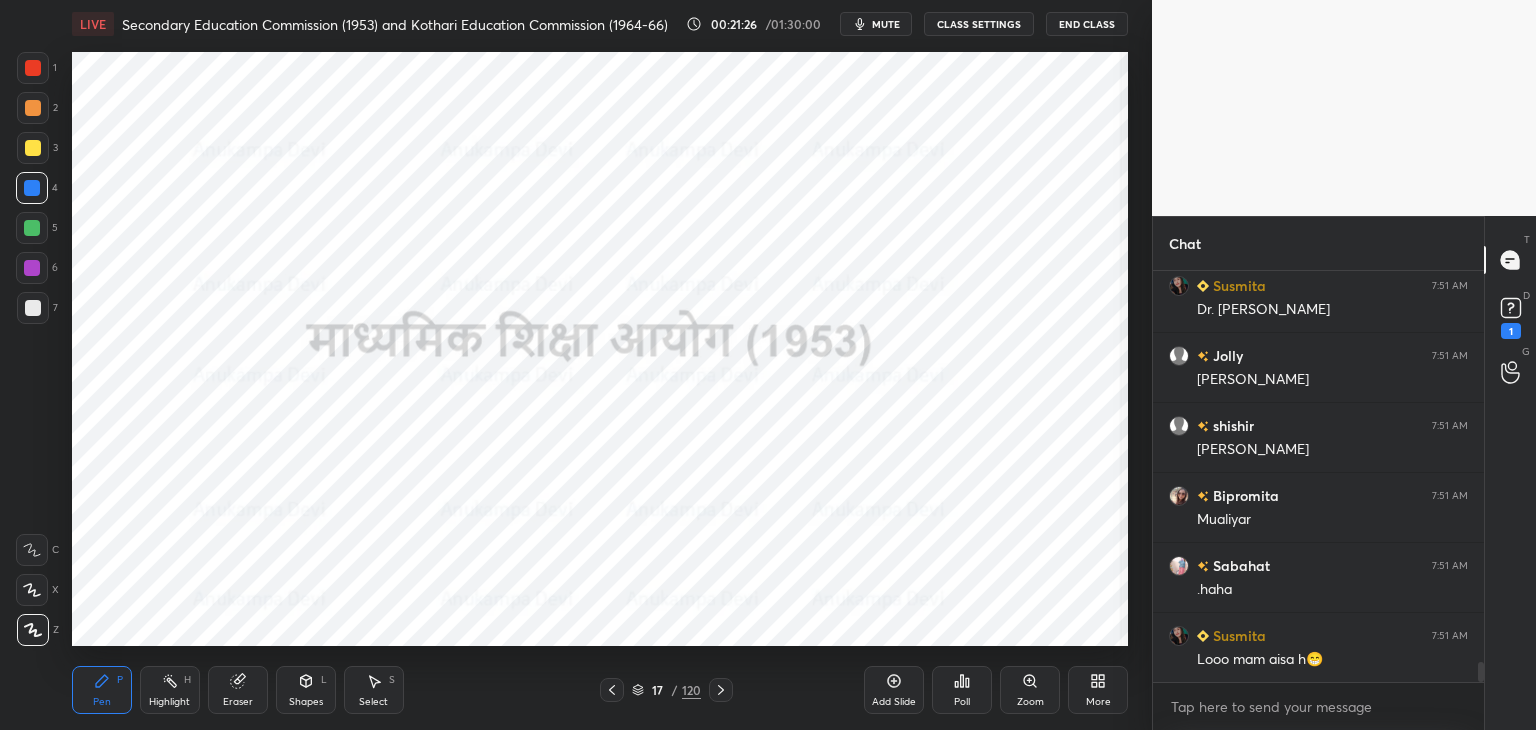 click 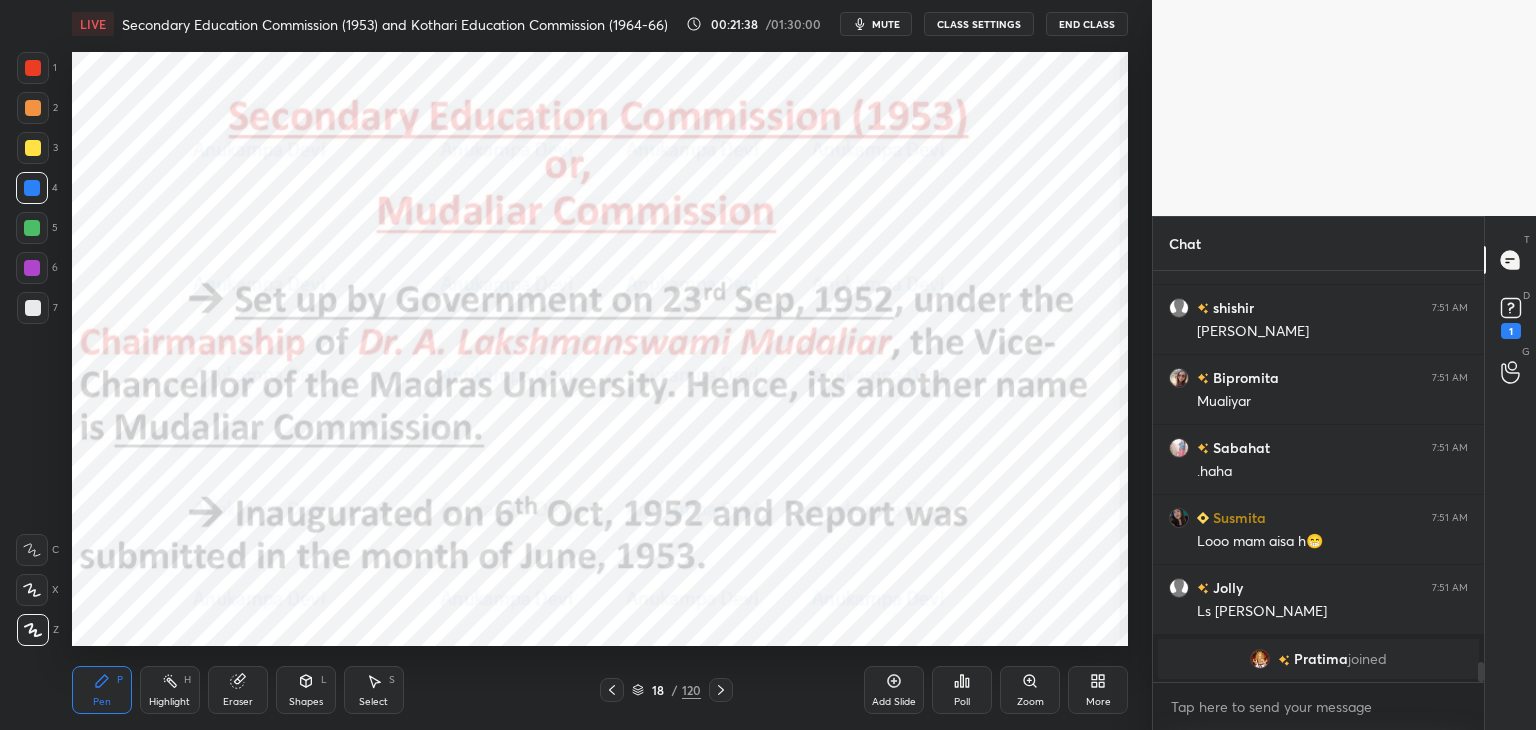scroll, scrollTop: 7786, scrollLeft: 0, axis: vertical 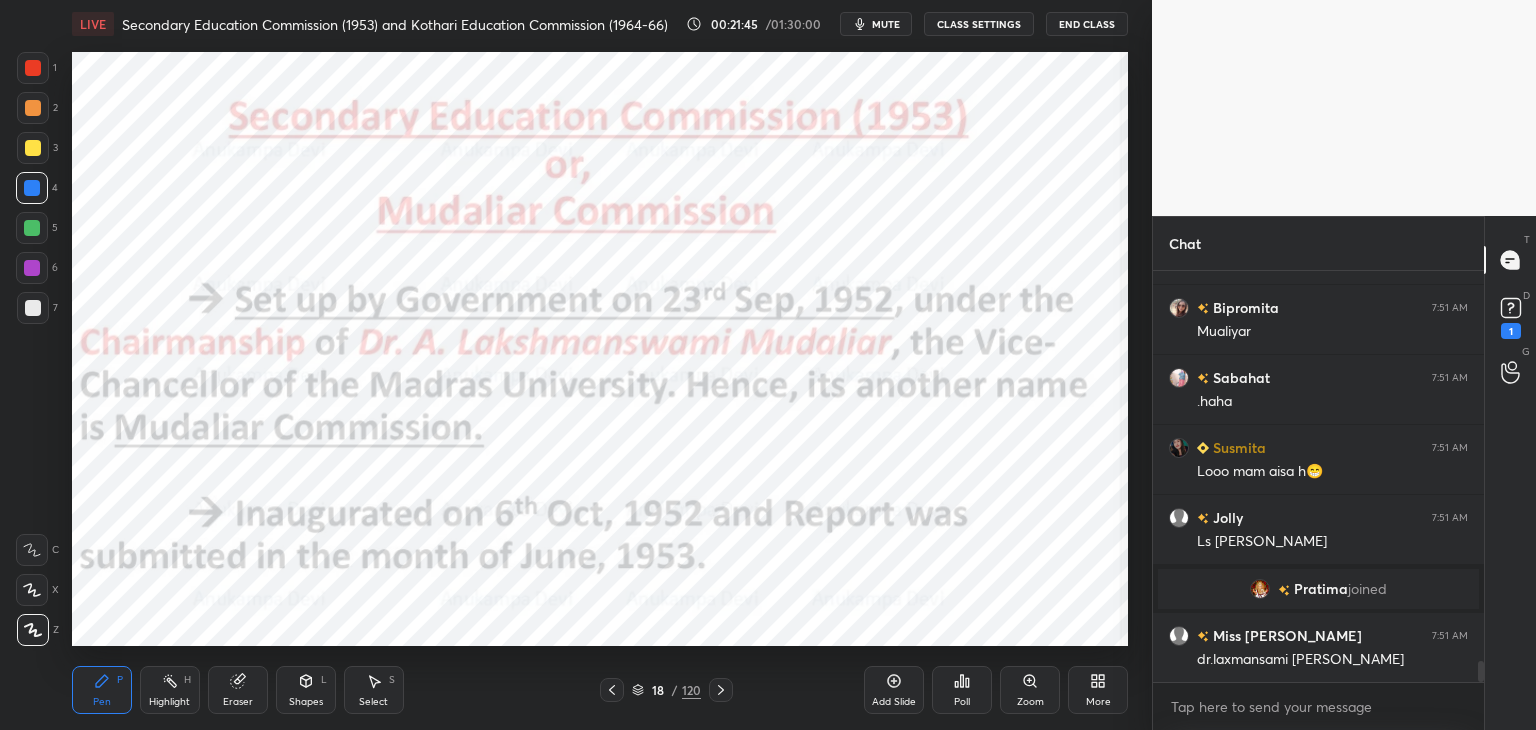 click at bounding box center [32, 268] 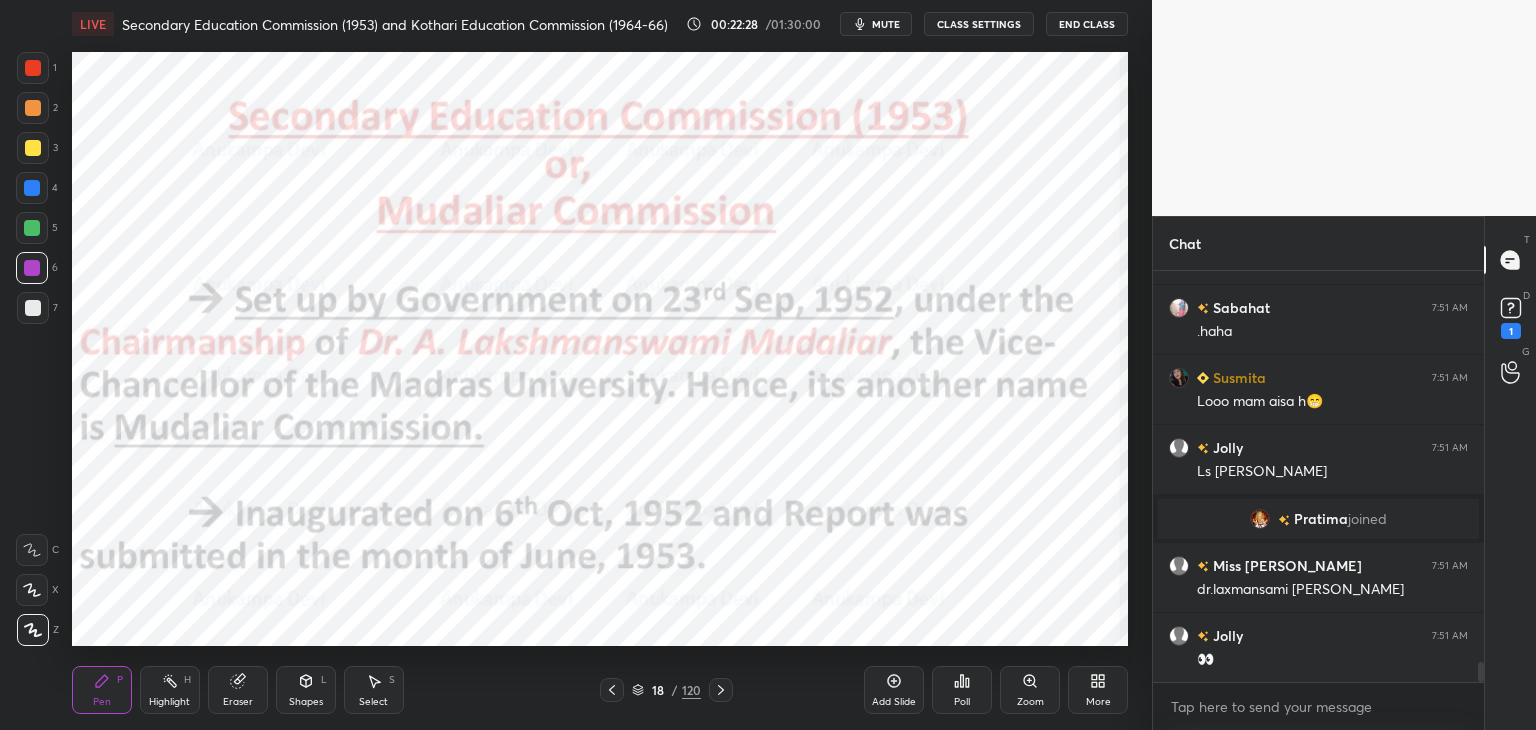 scroll, scrollTop: 7926, scrollLeft: 0, axis: vertical 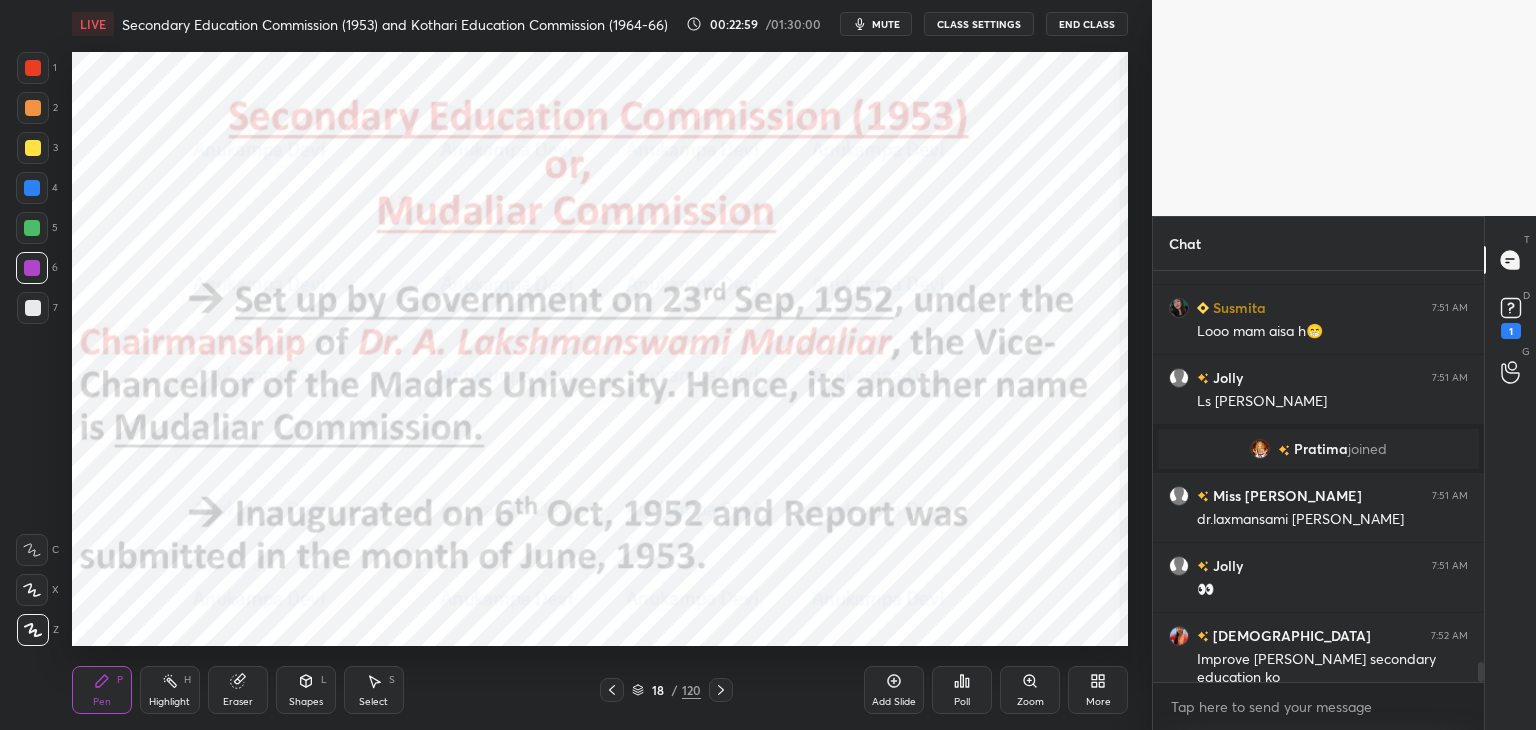 click 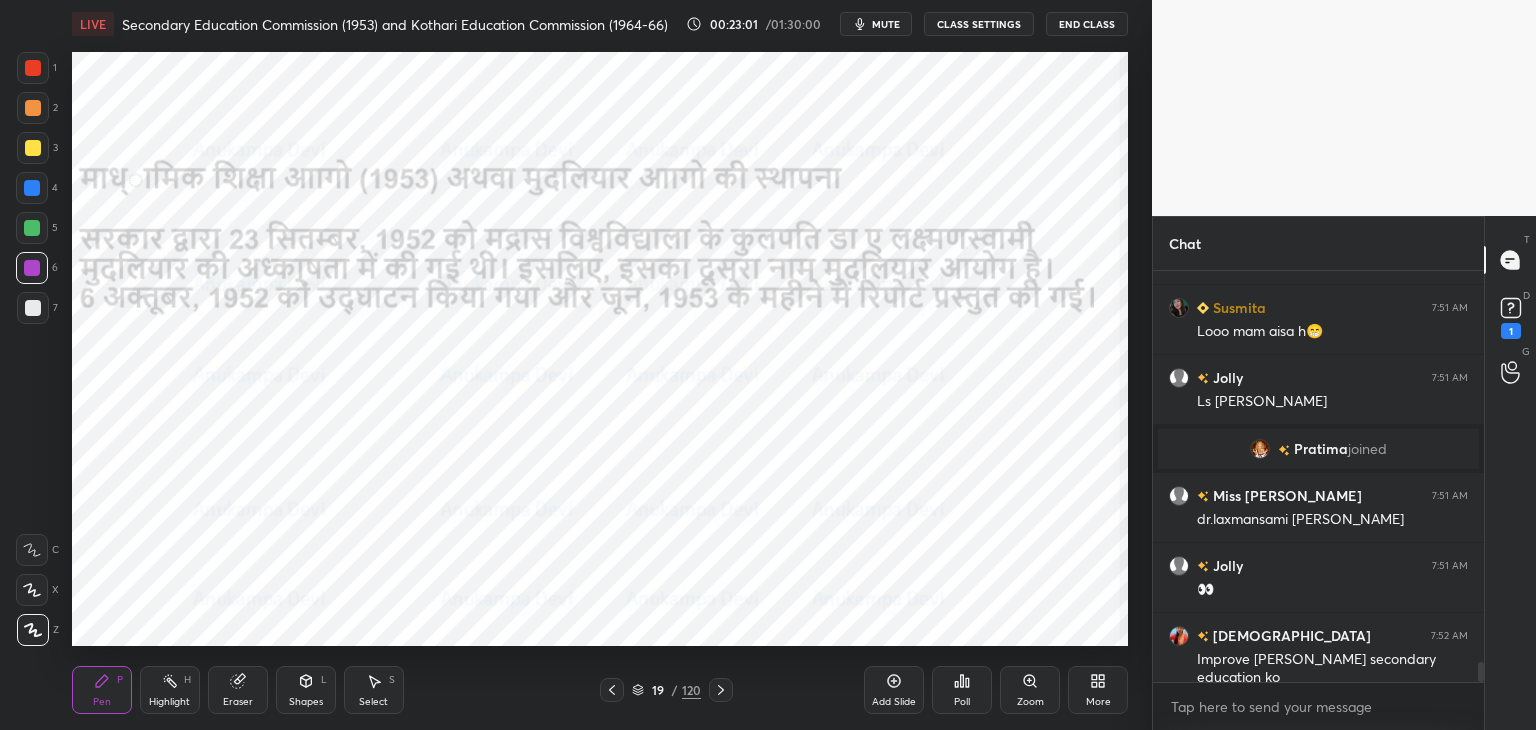 drag, startPoint x: 636, startPoint y: 694, endPoint x: 639, endPoint y: 672, distance: 22.203604 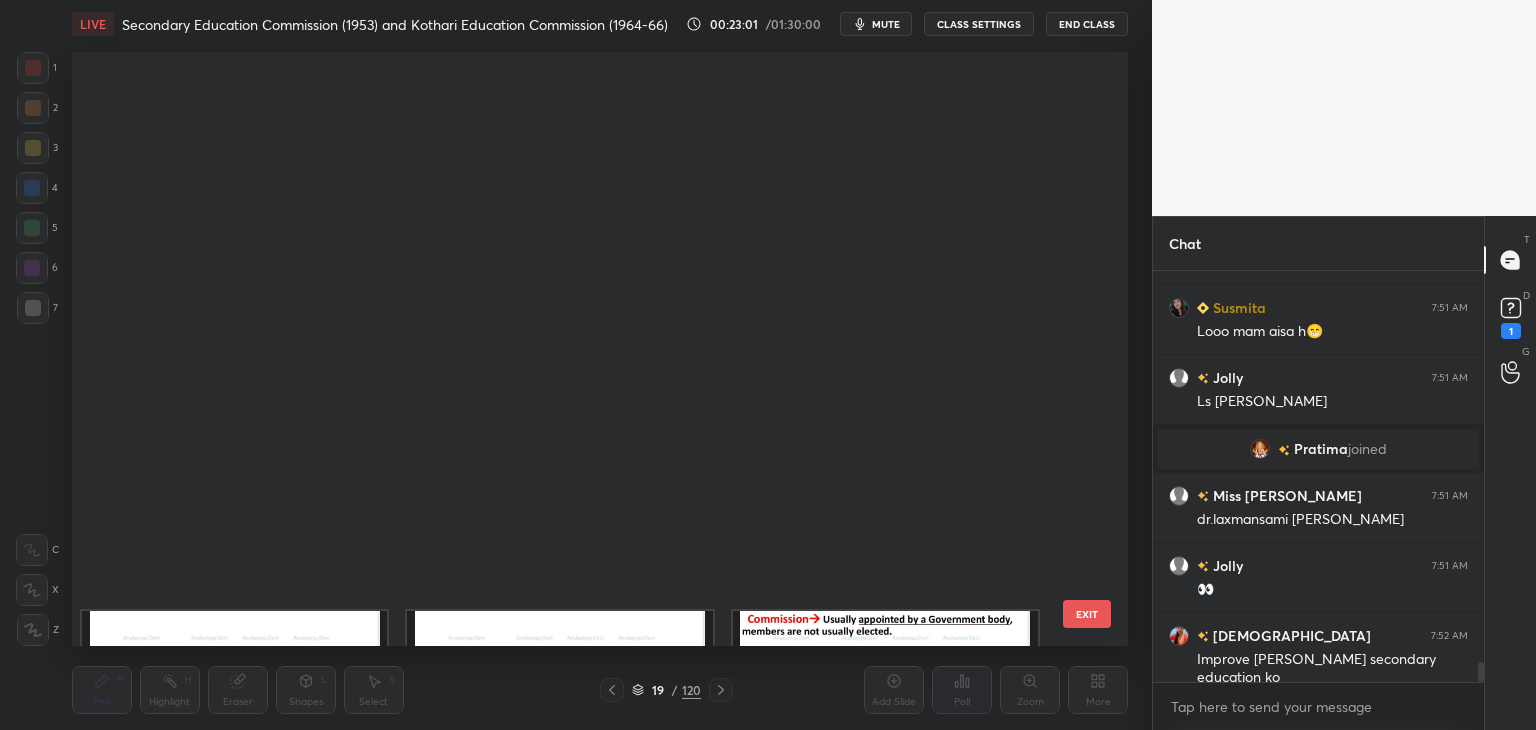 scroll, scrollTop: 687, scrollLeft: 0, axis: vertical 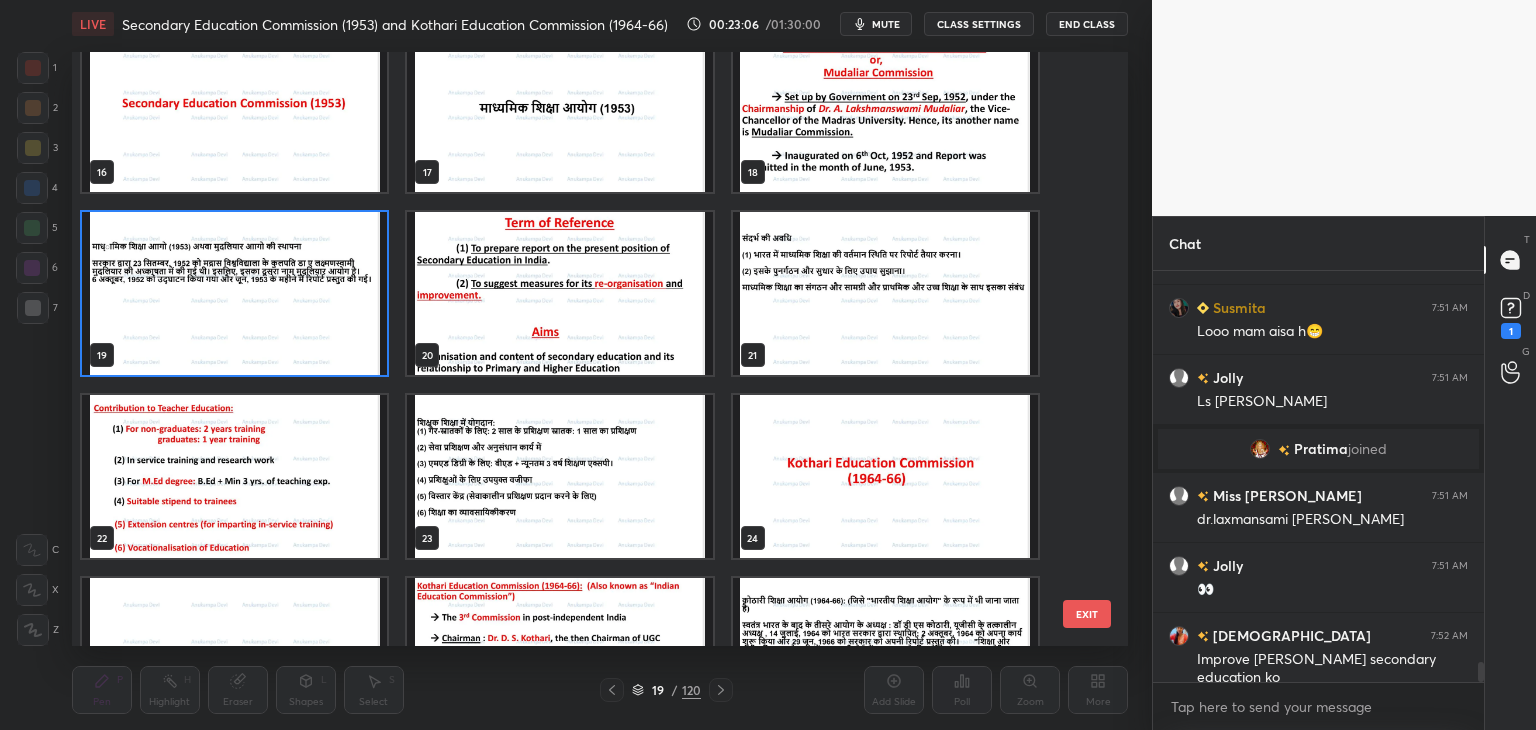 click at bounding box center (559, 293) 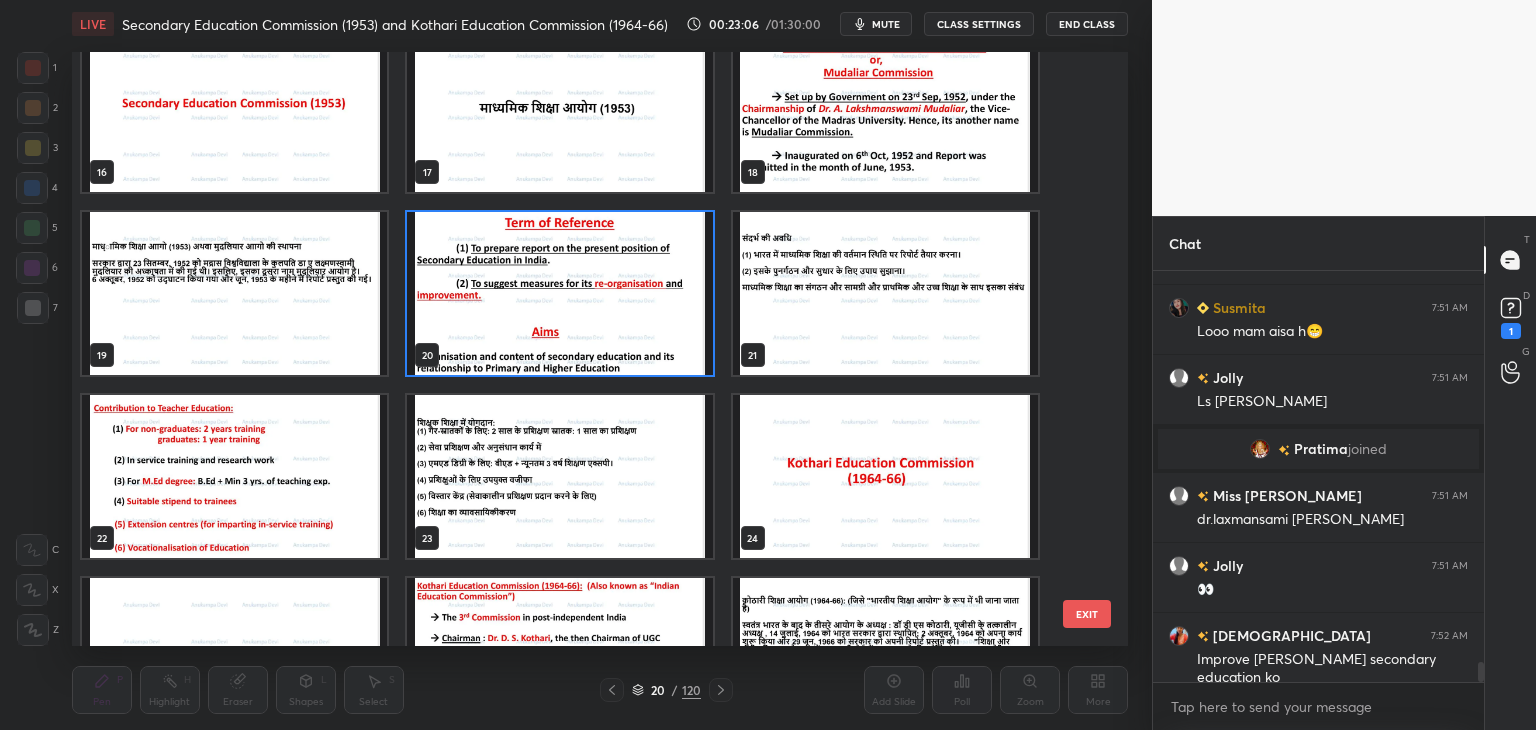 click at bounding box center [559, 293] 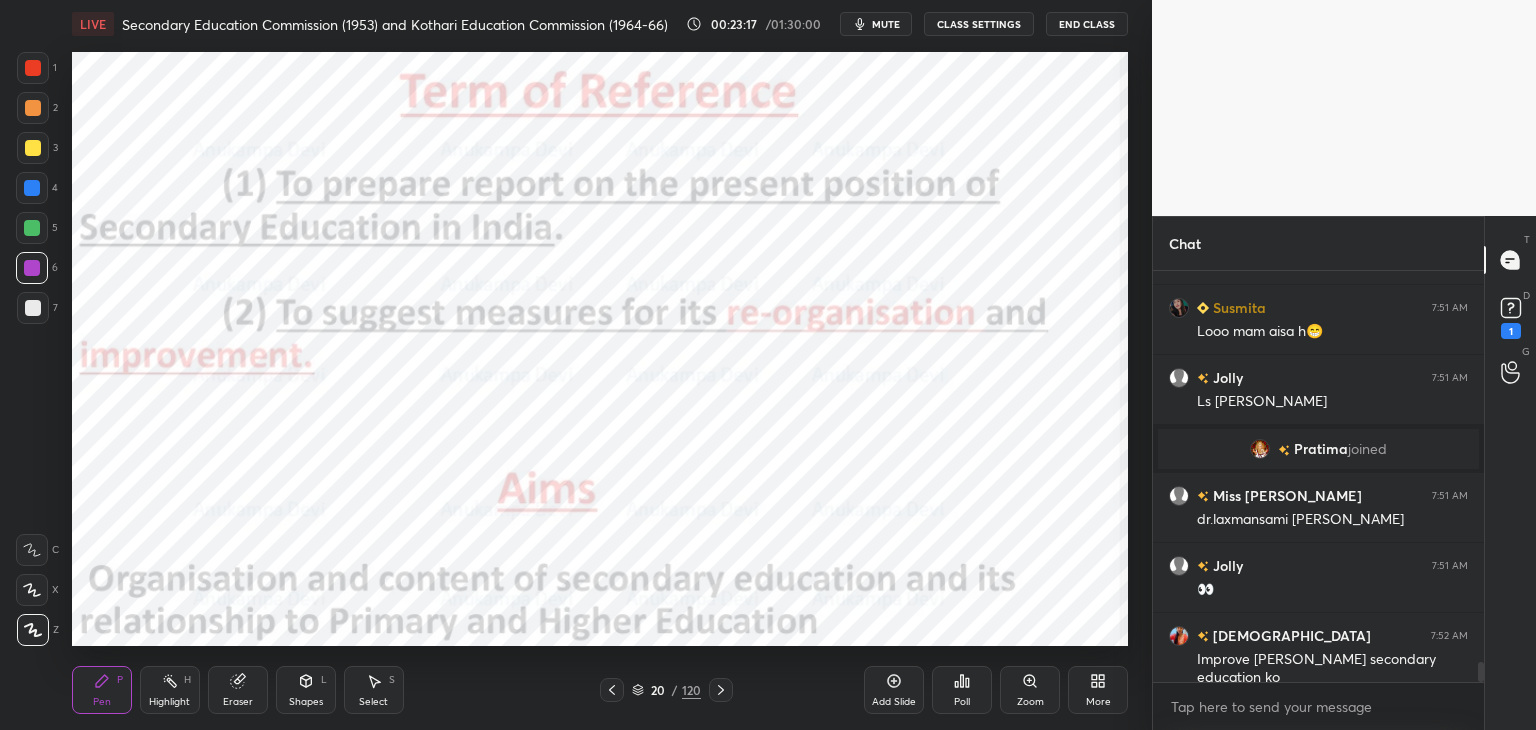 click 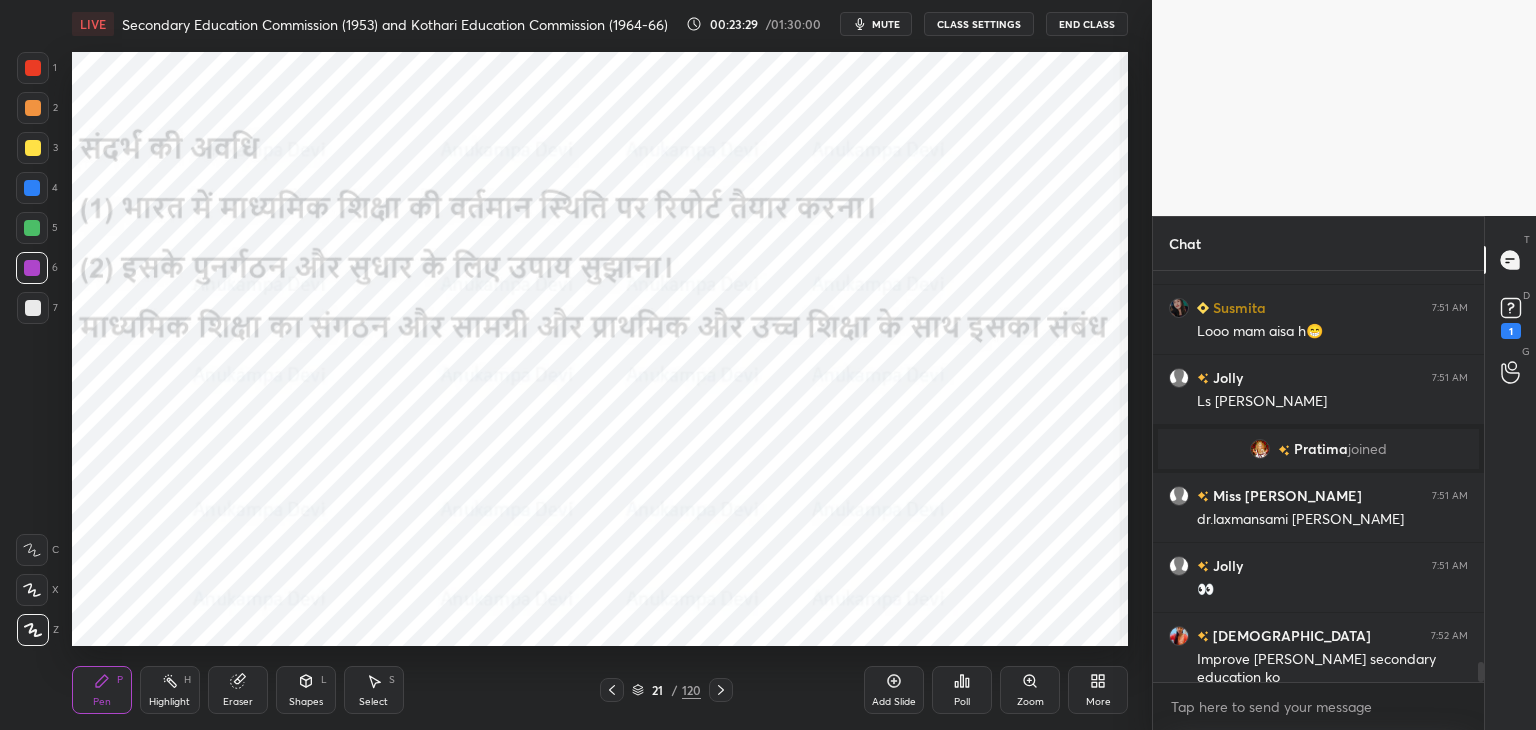 click 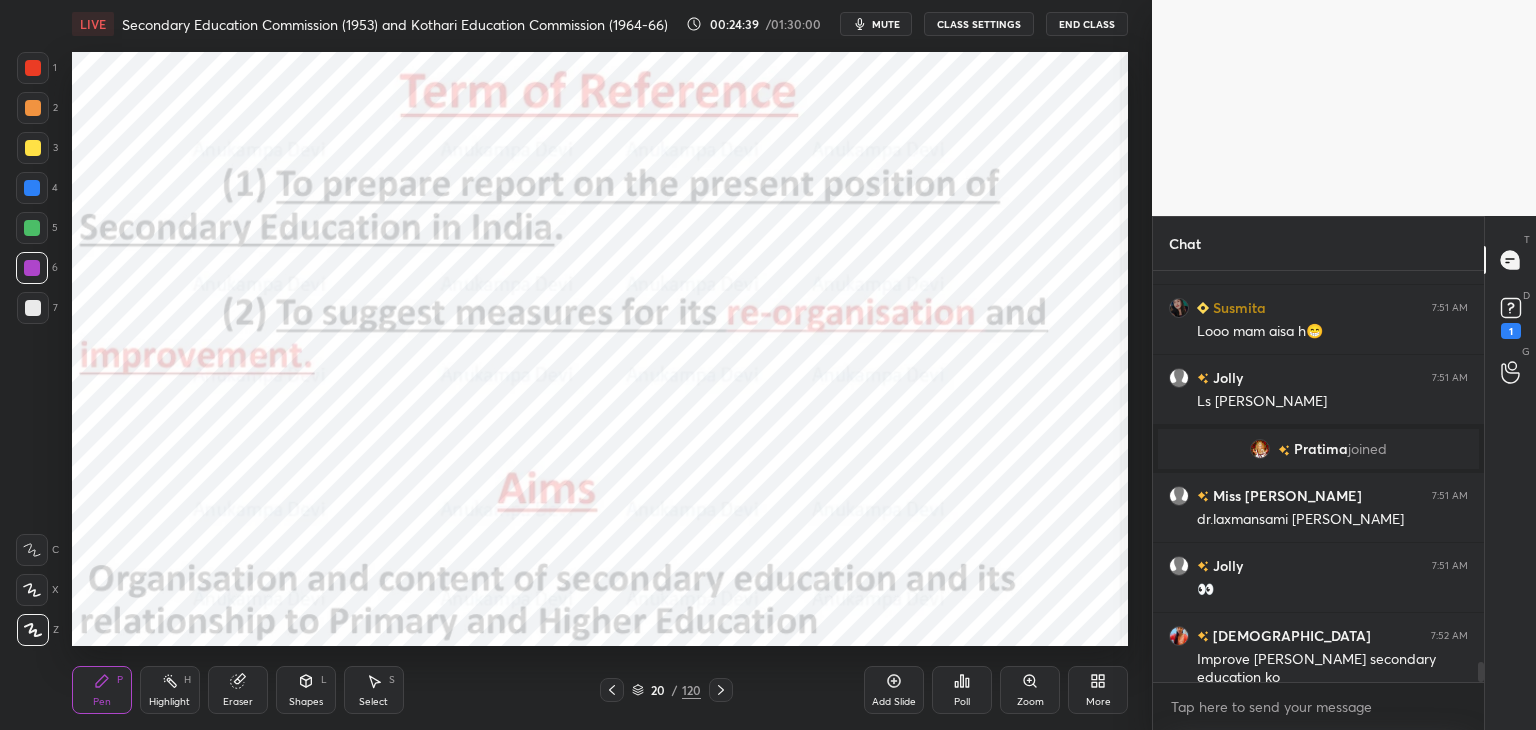 drag, startPoint x: 722, startPoint y: 692, endPoint x: 719, endPoint y: 668, distance: 24.186773 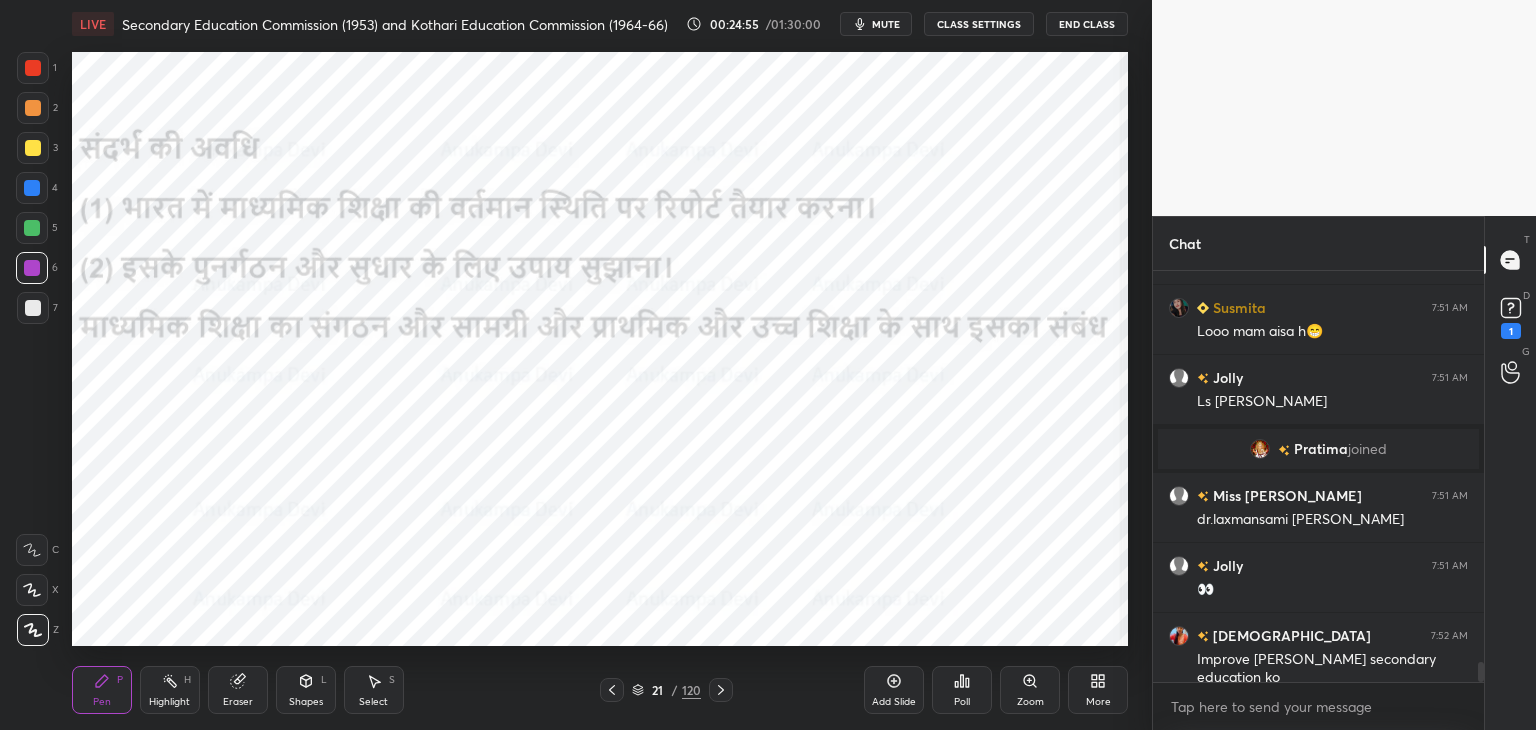 drag, startPoint x: 884, startPoint y: 26, endPoint x: 881, endPoint y: 37, distance: 11.401754 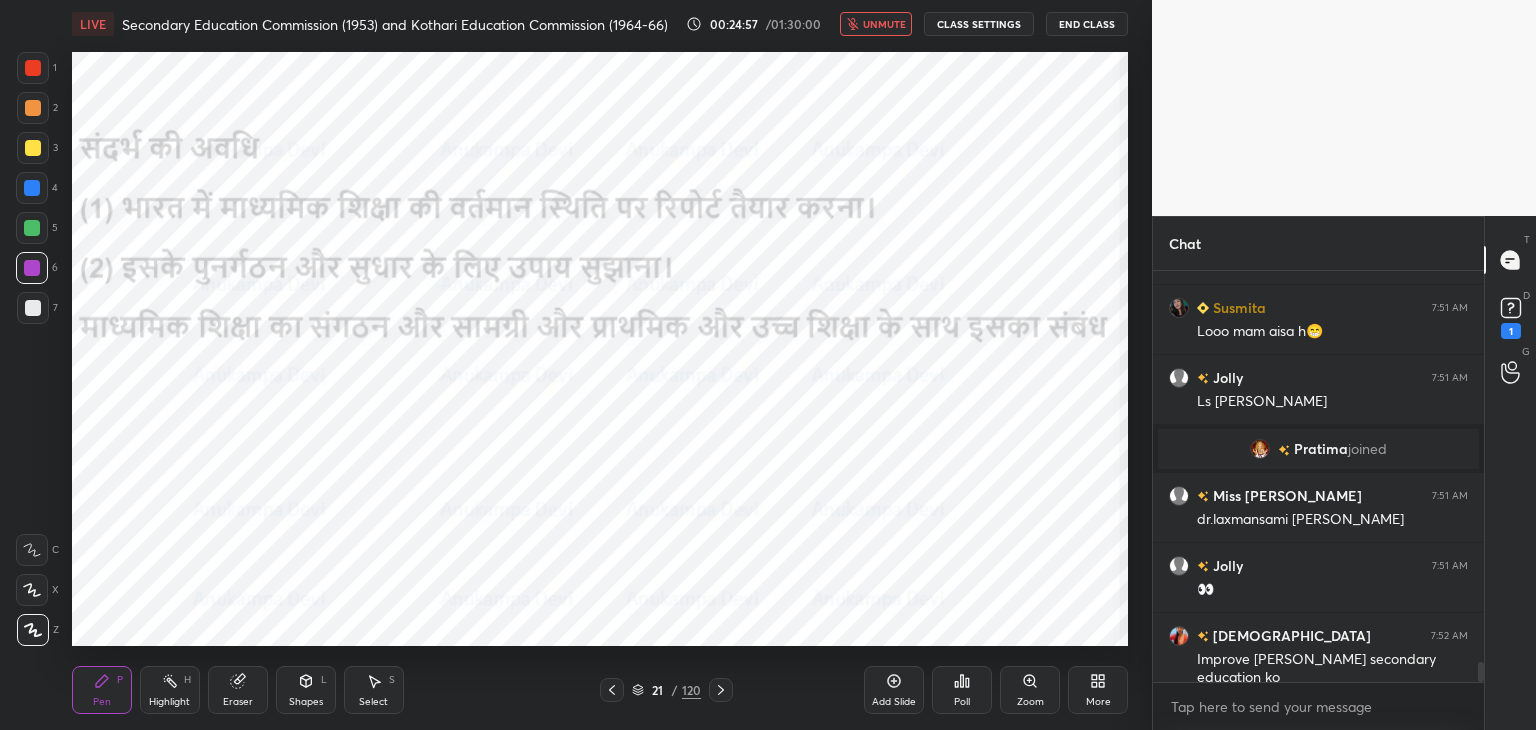 scroll, scrollTop: 7996, scrollLeft: 0, axis: vertical 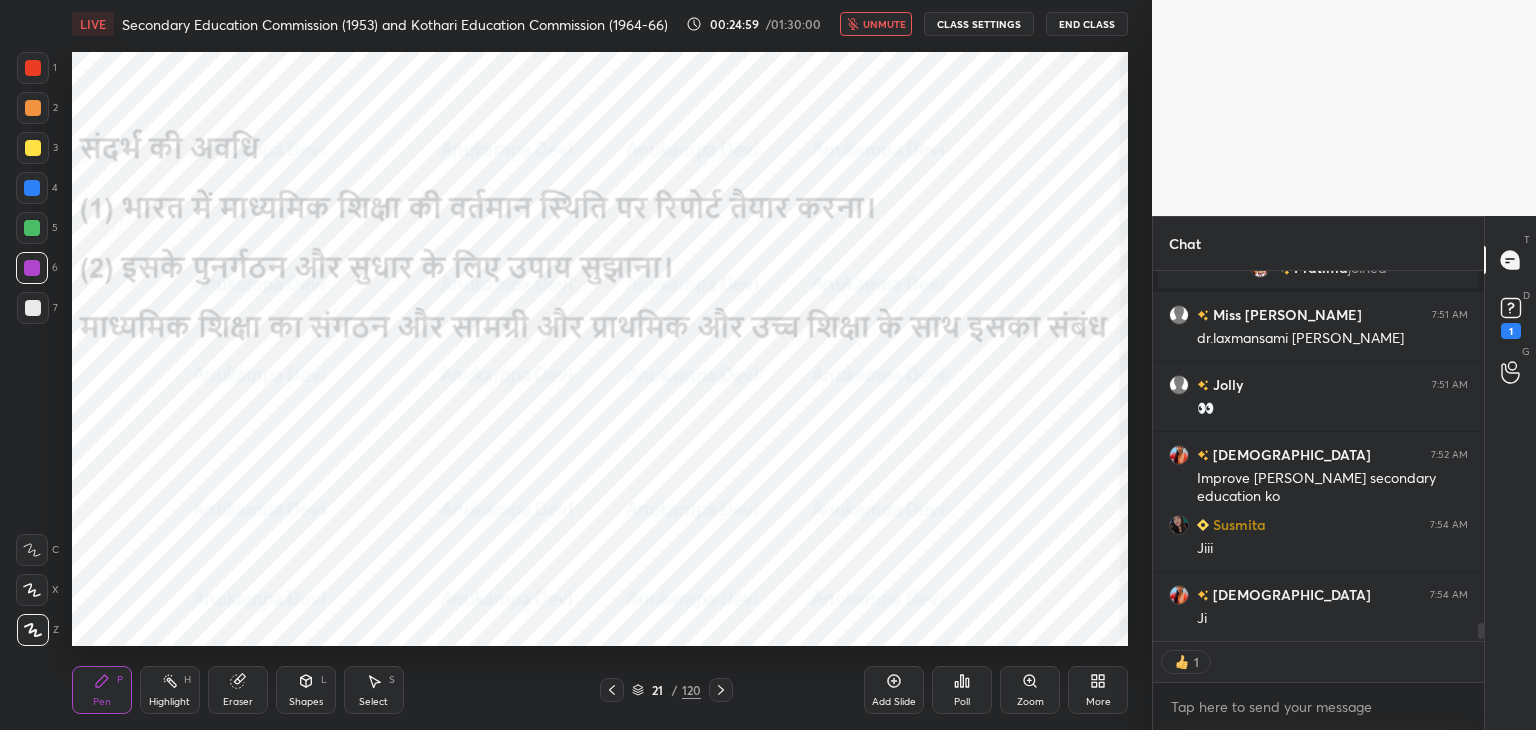 click on "unmute" at bounding box center (876, 24) 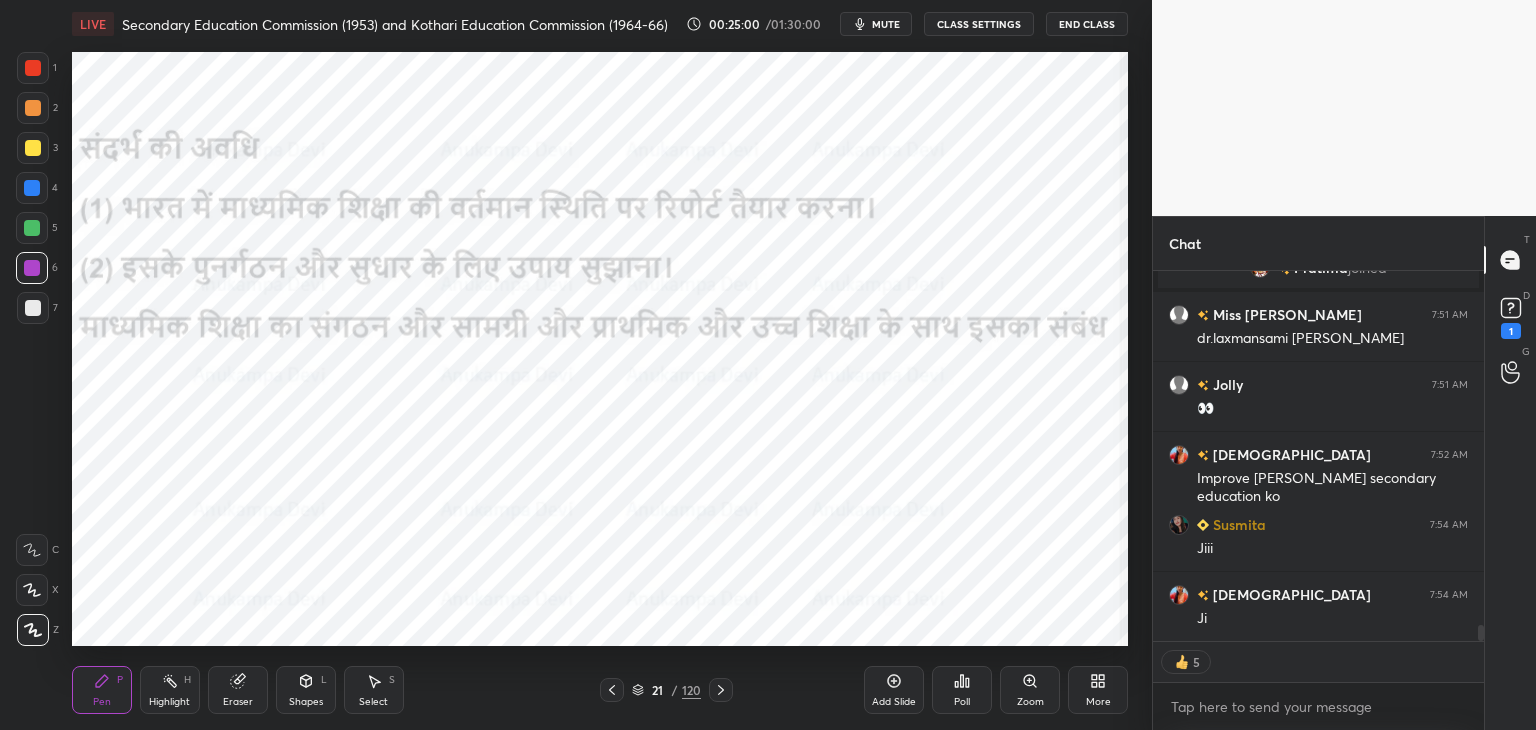 scroll, scrollTop: 8176, scrollLeft: 0, axis: vertical 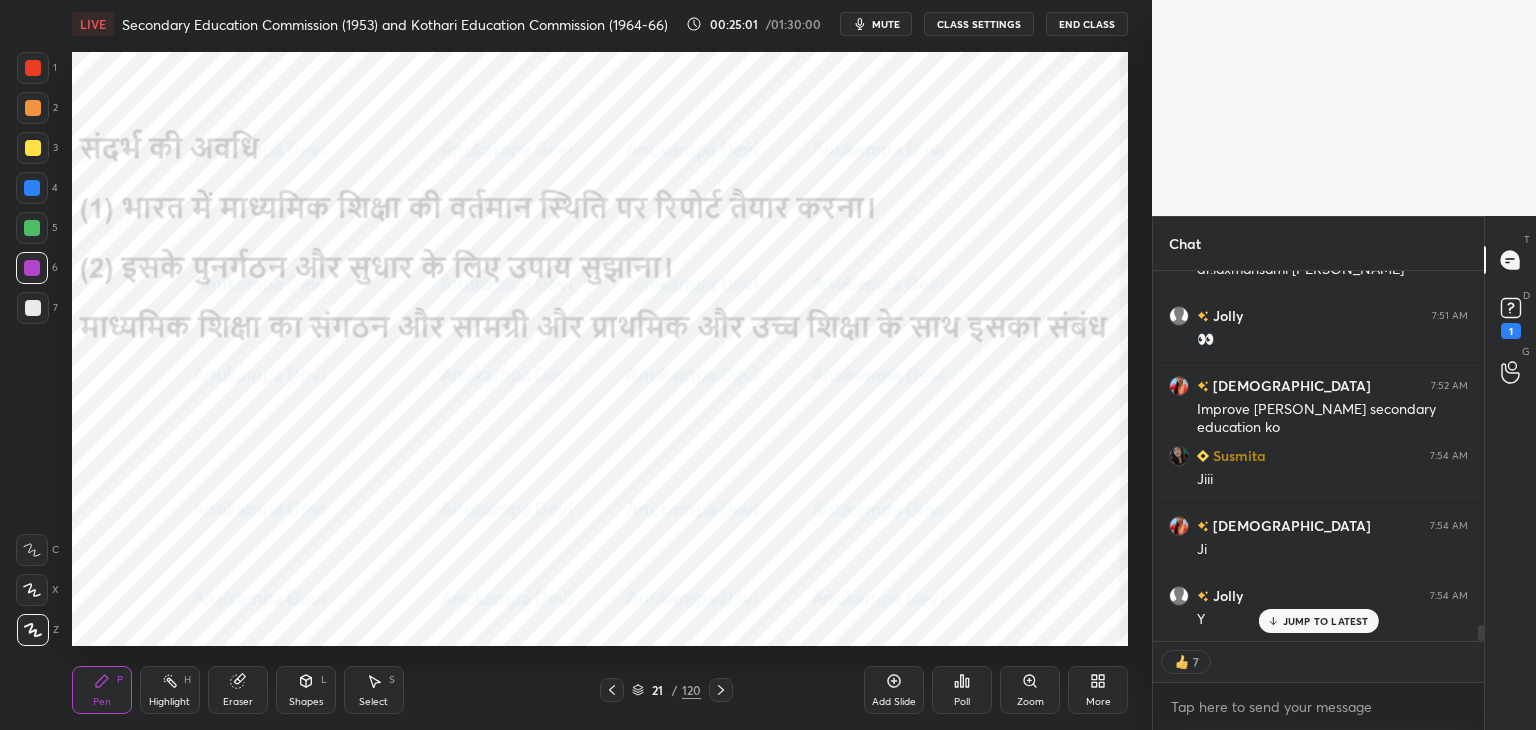 click 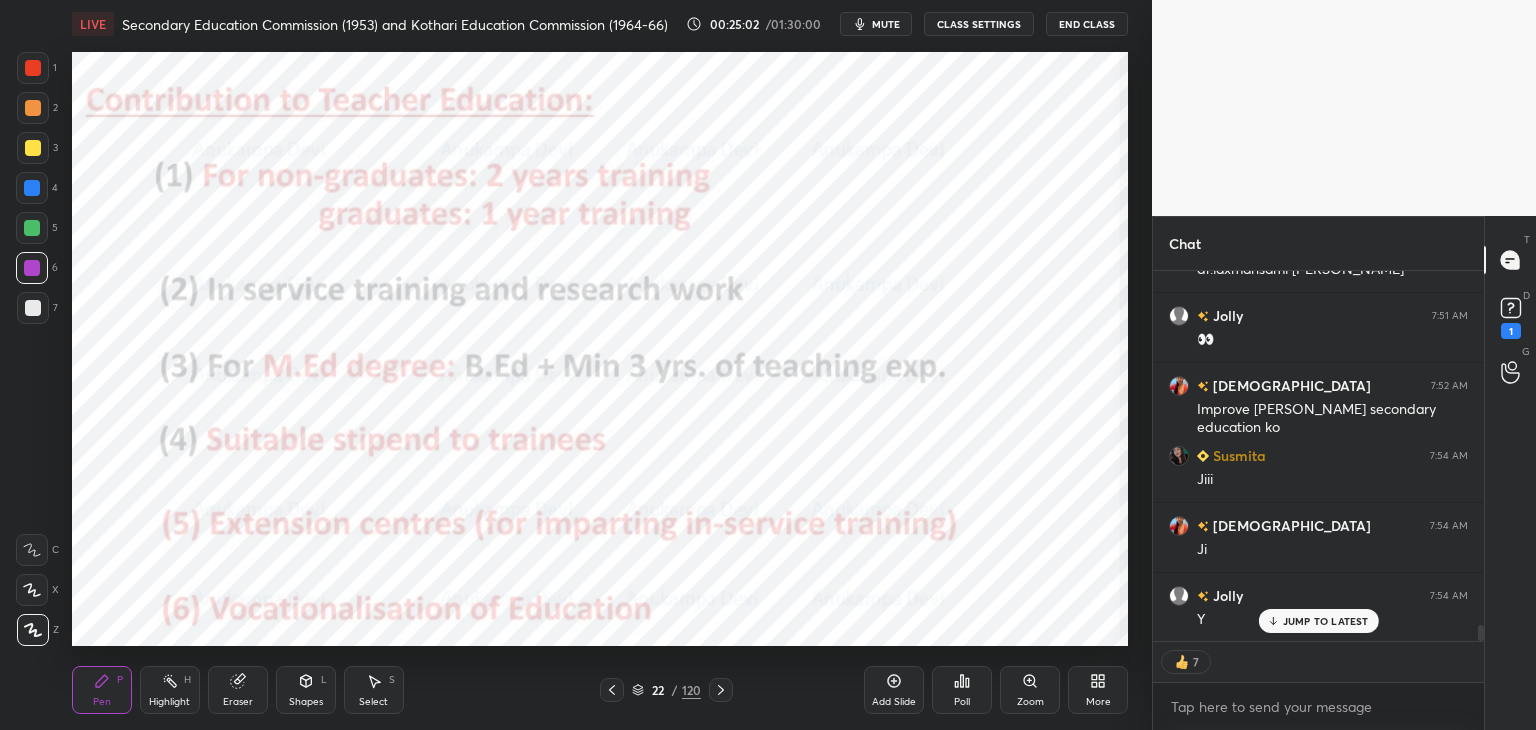 drag, startPoint x: 636, startPoint y: 691, endPoint x: 628, endPoint y: 684, distance: 10.630146 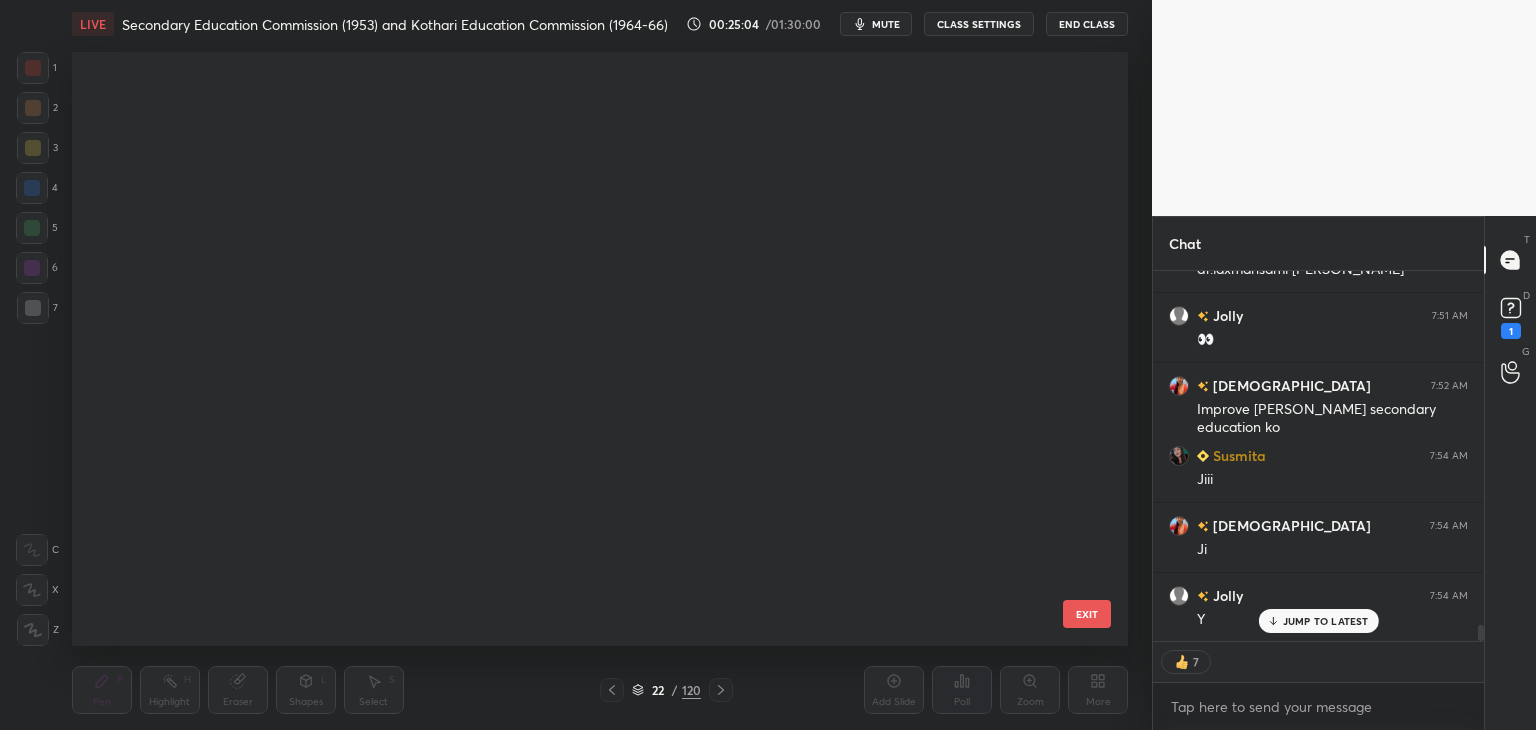 scroll, scrollTop: 870, scrollLeft: 0, axis: vertical 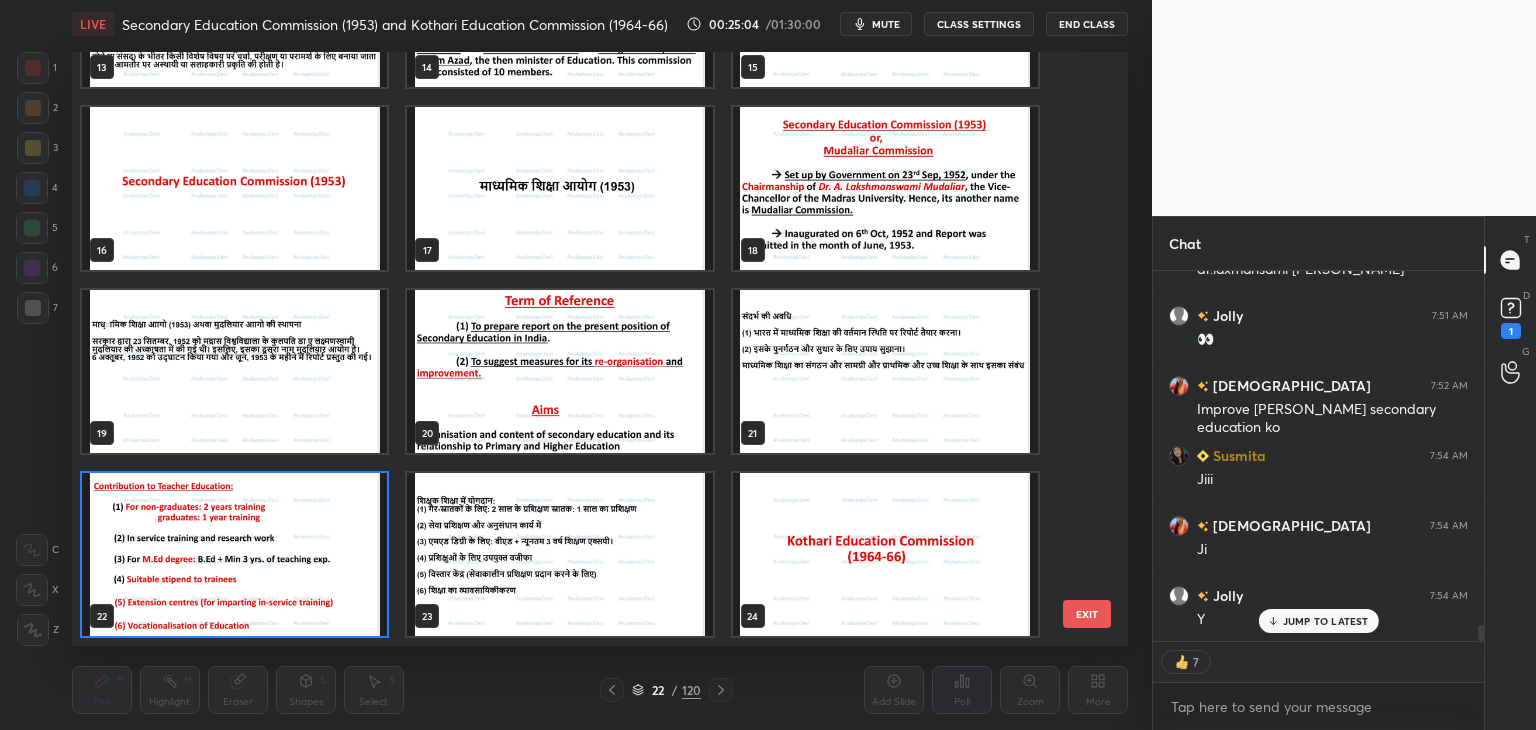 click 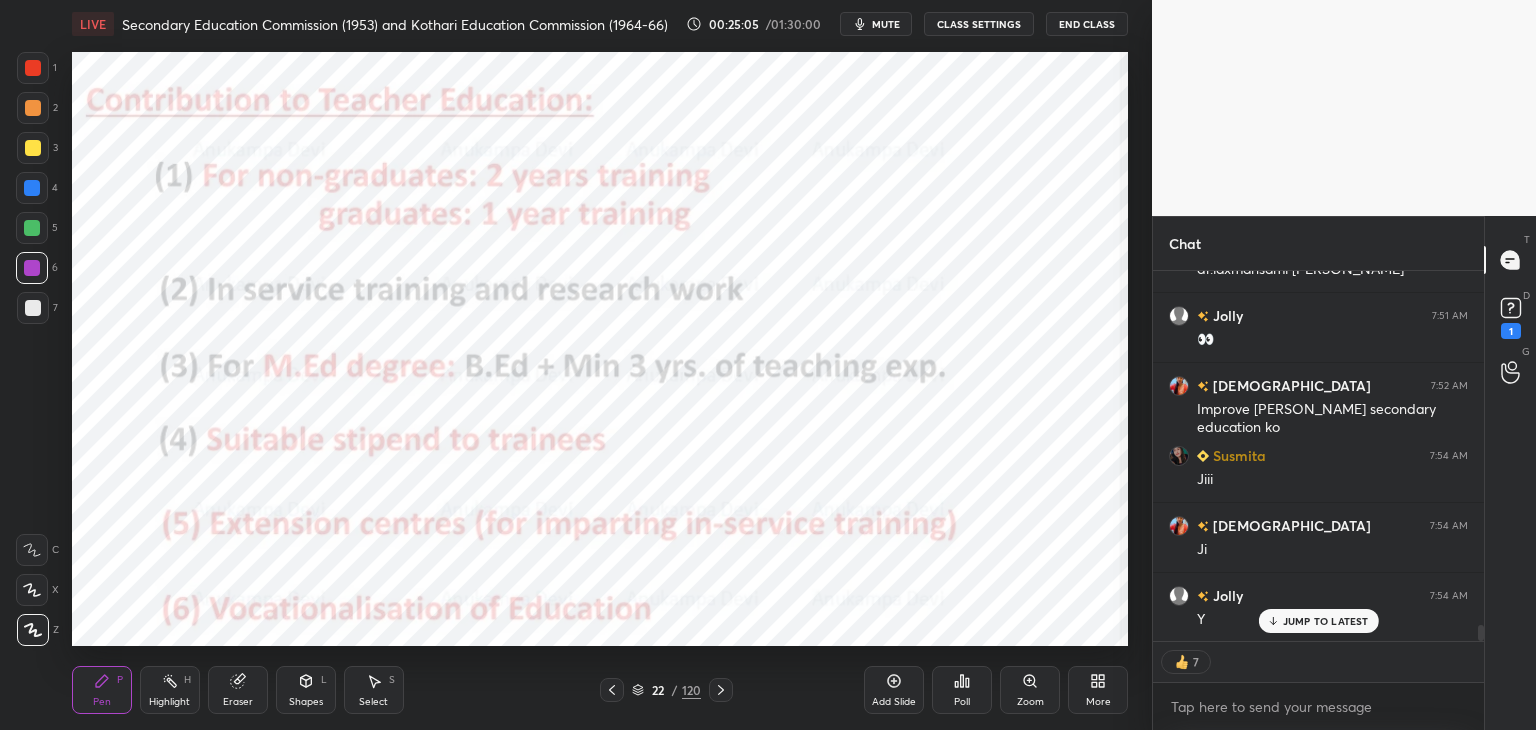 click 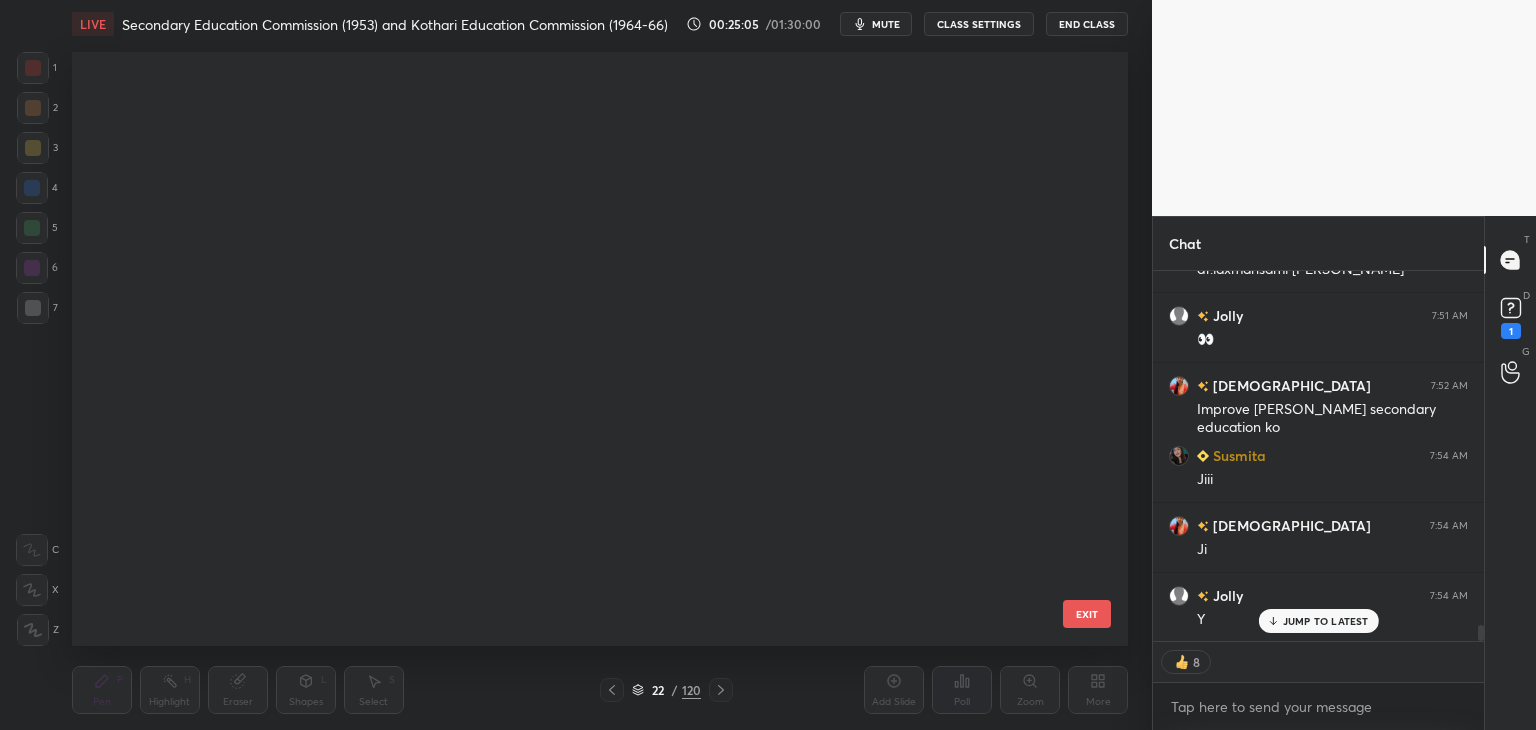 scroll, scrollTop: 870, scrollLeft: 0, axis: vertical 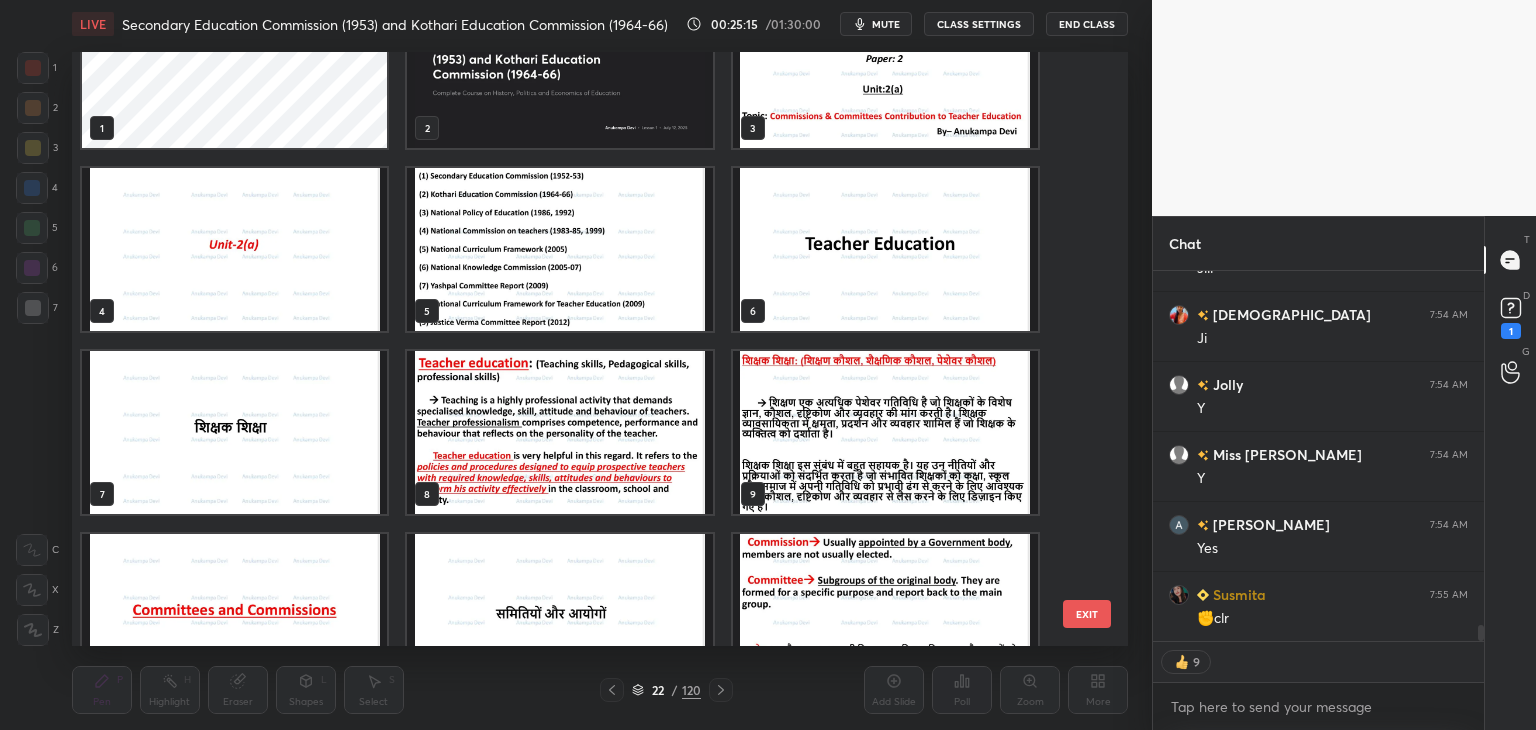 click at bounding box center [559, 249] 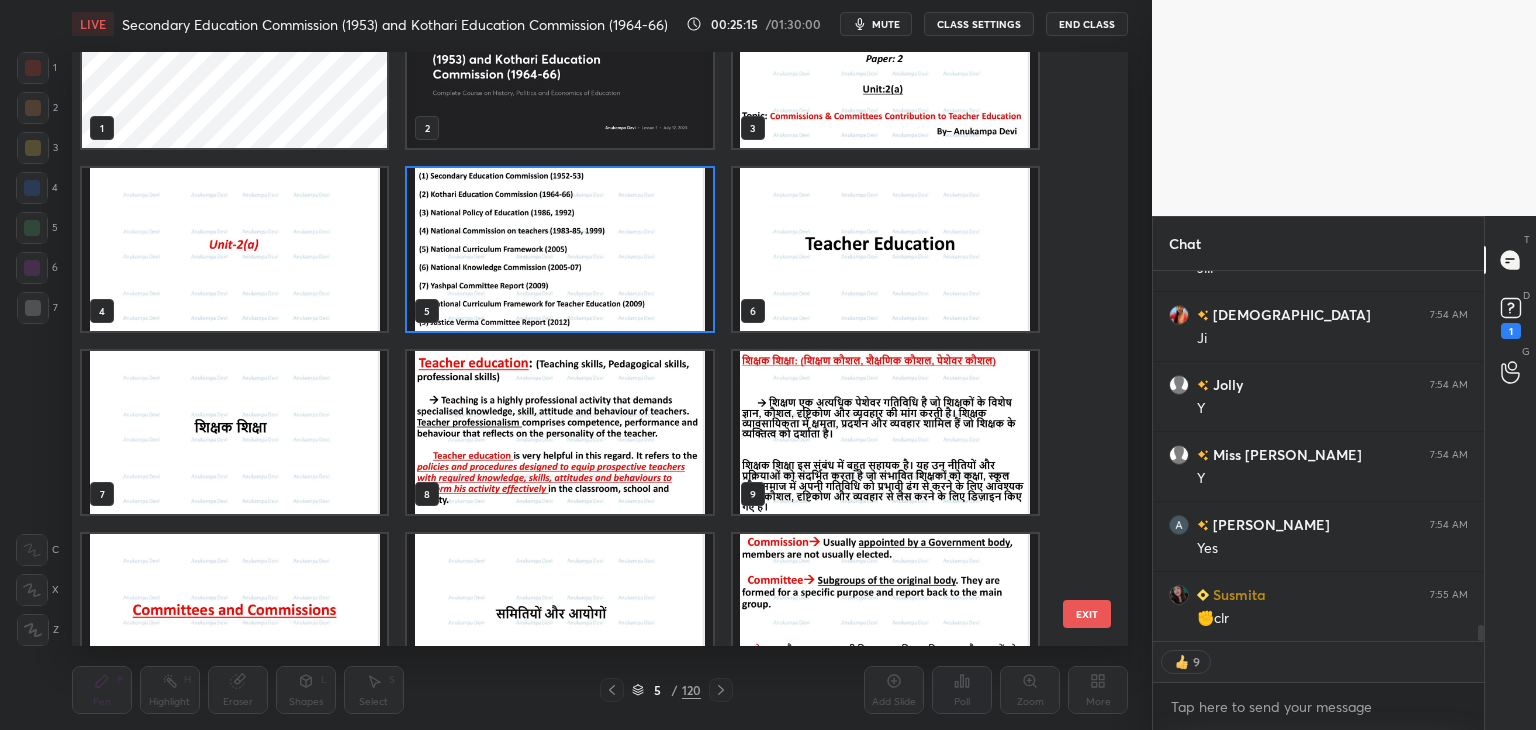click at bounding box center [559, 249] 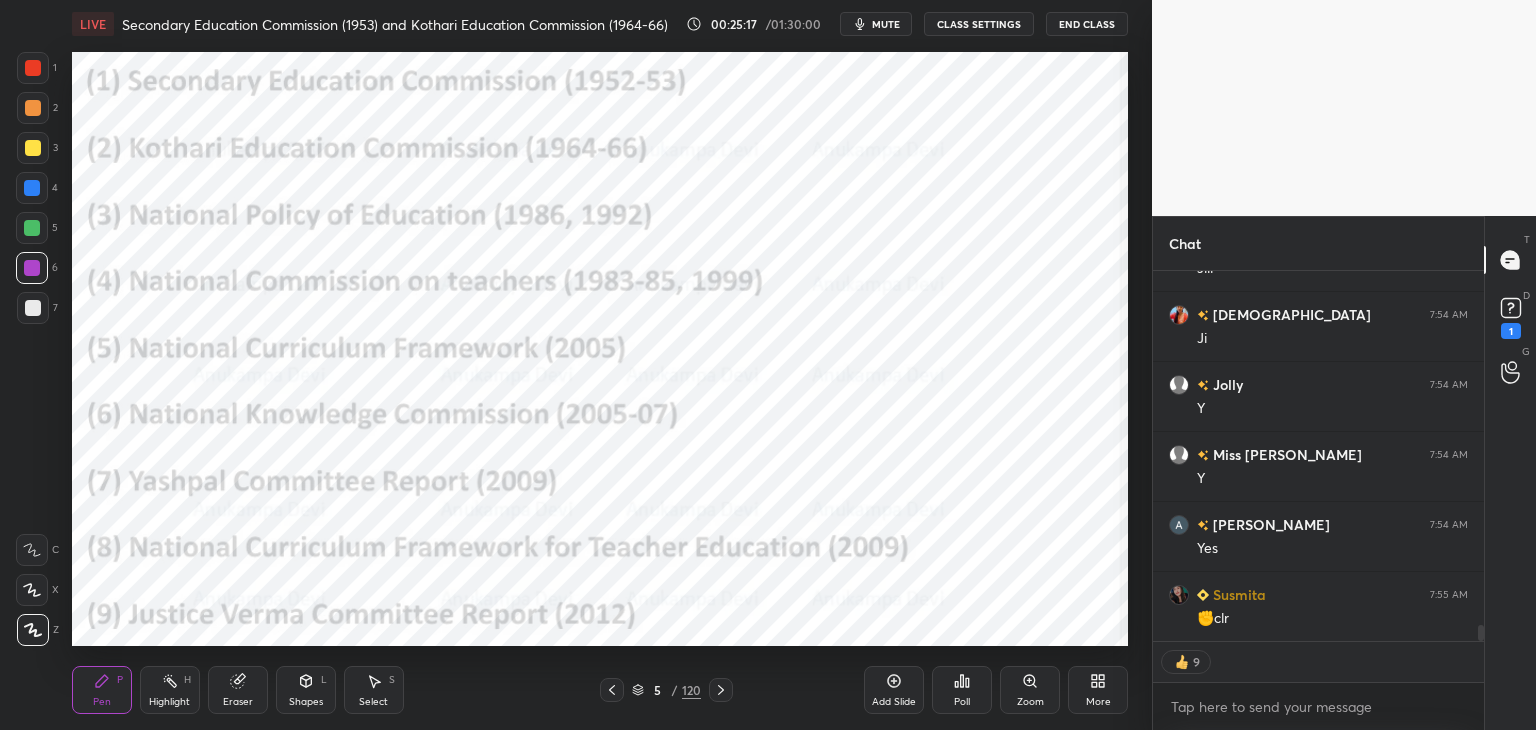click 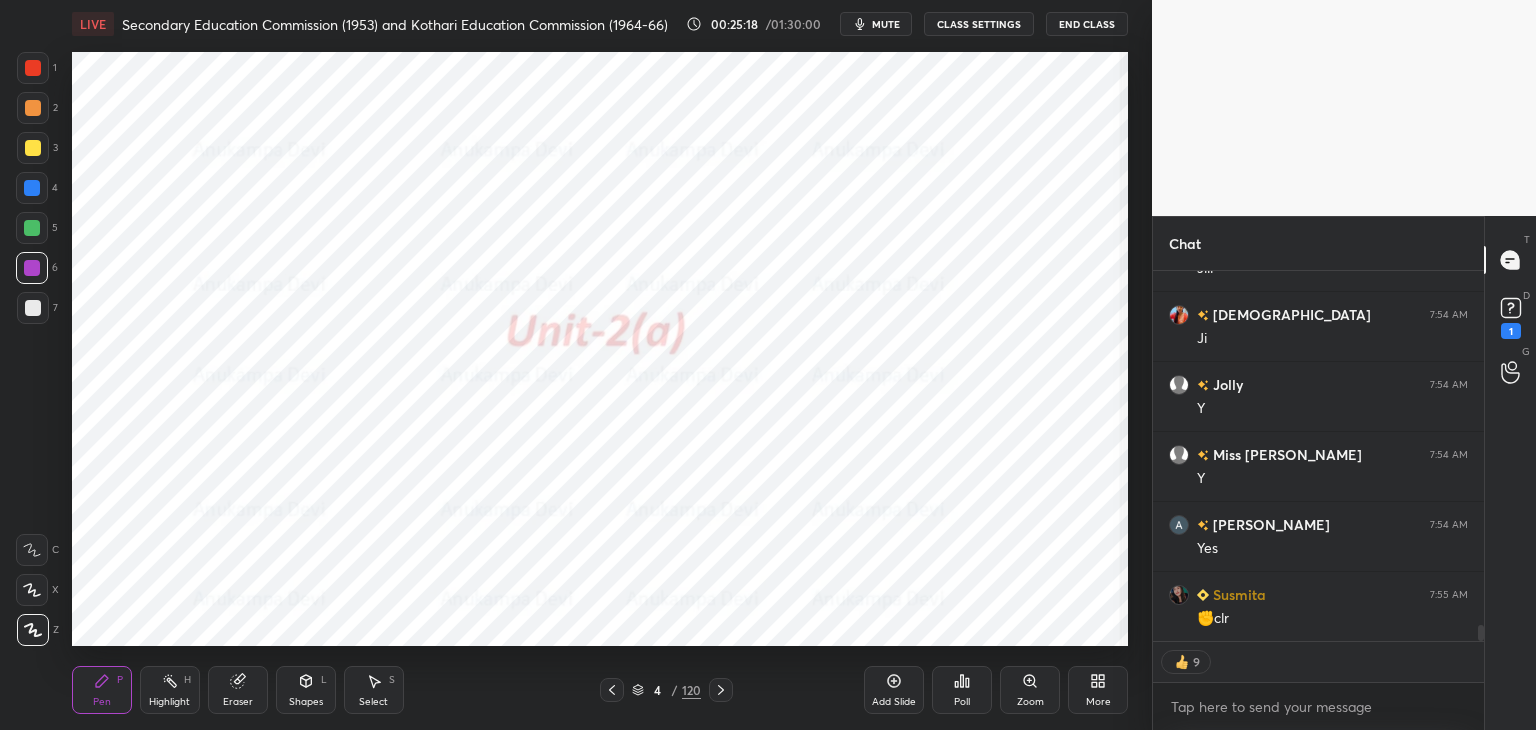 click 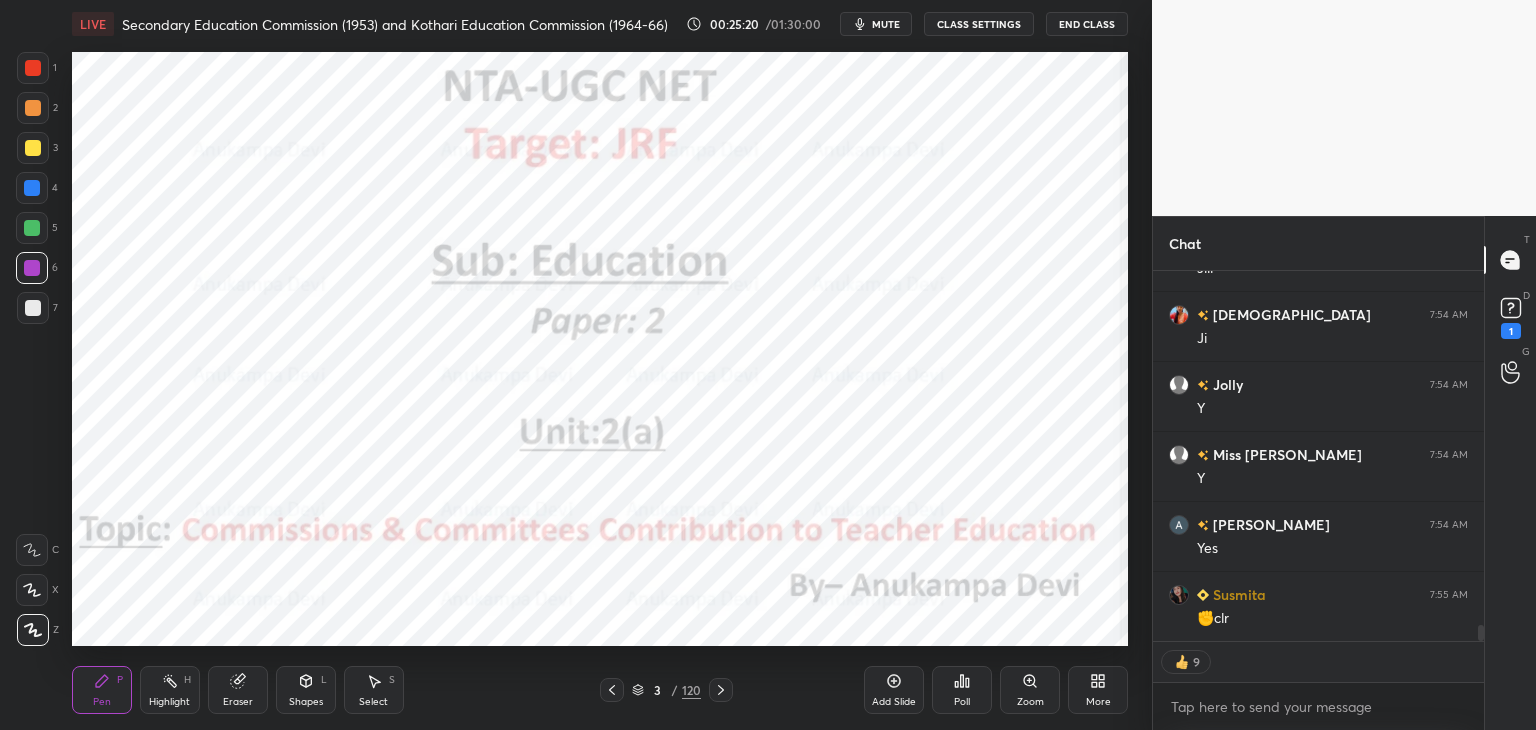 scroll, scrollTop: 7, scrollLeft: 6, axis: both 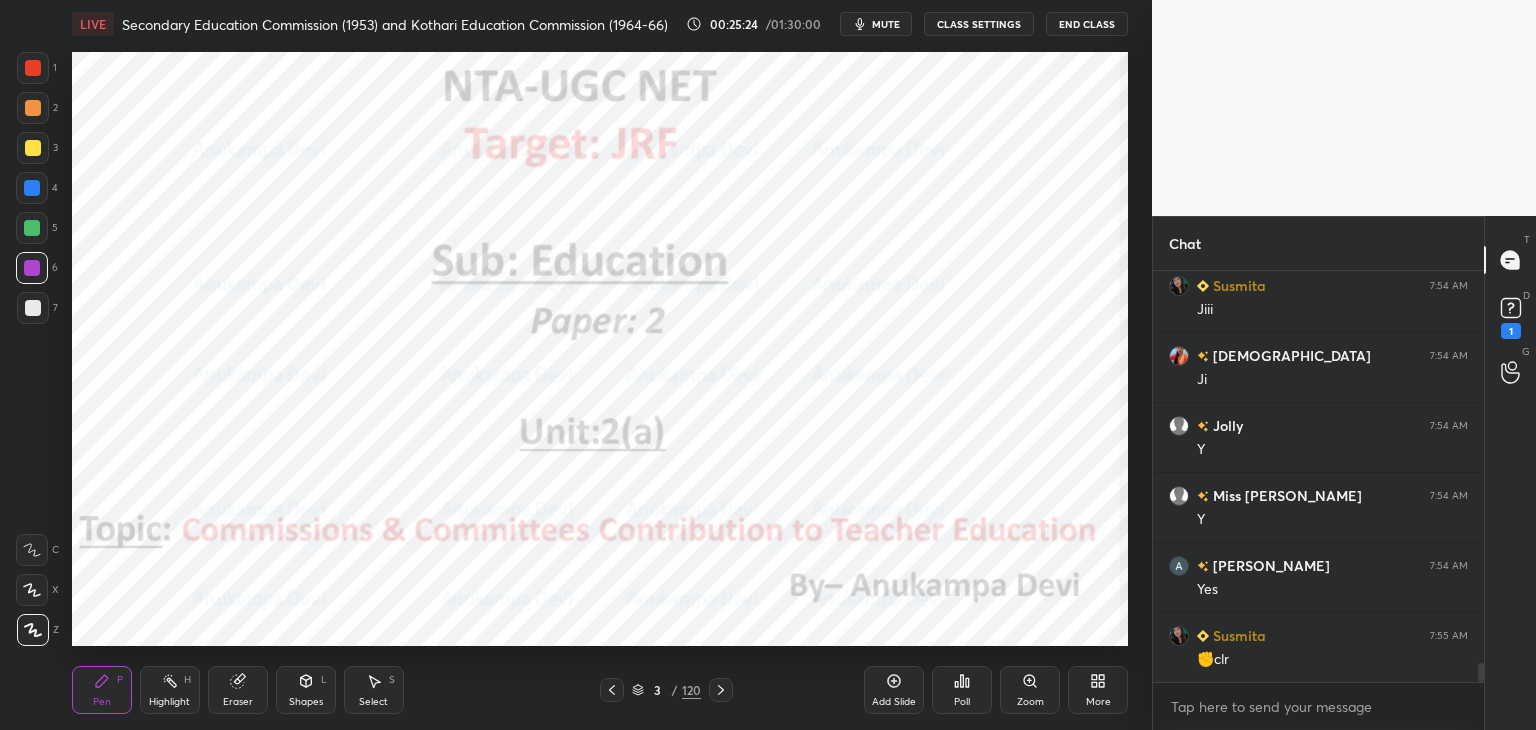 click 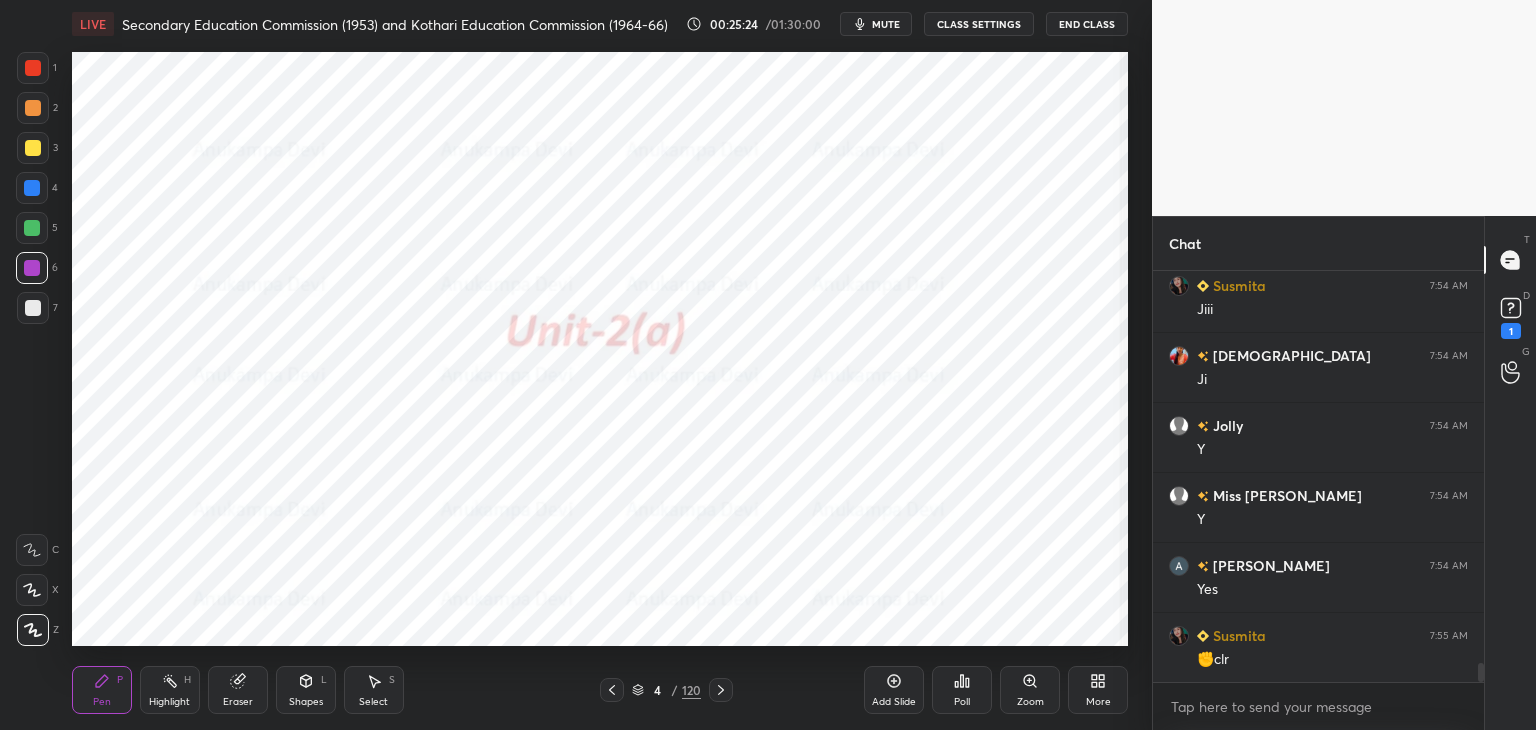 click 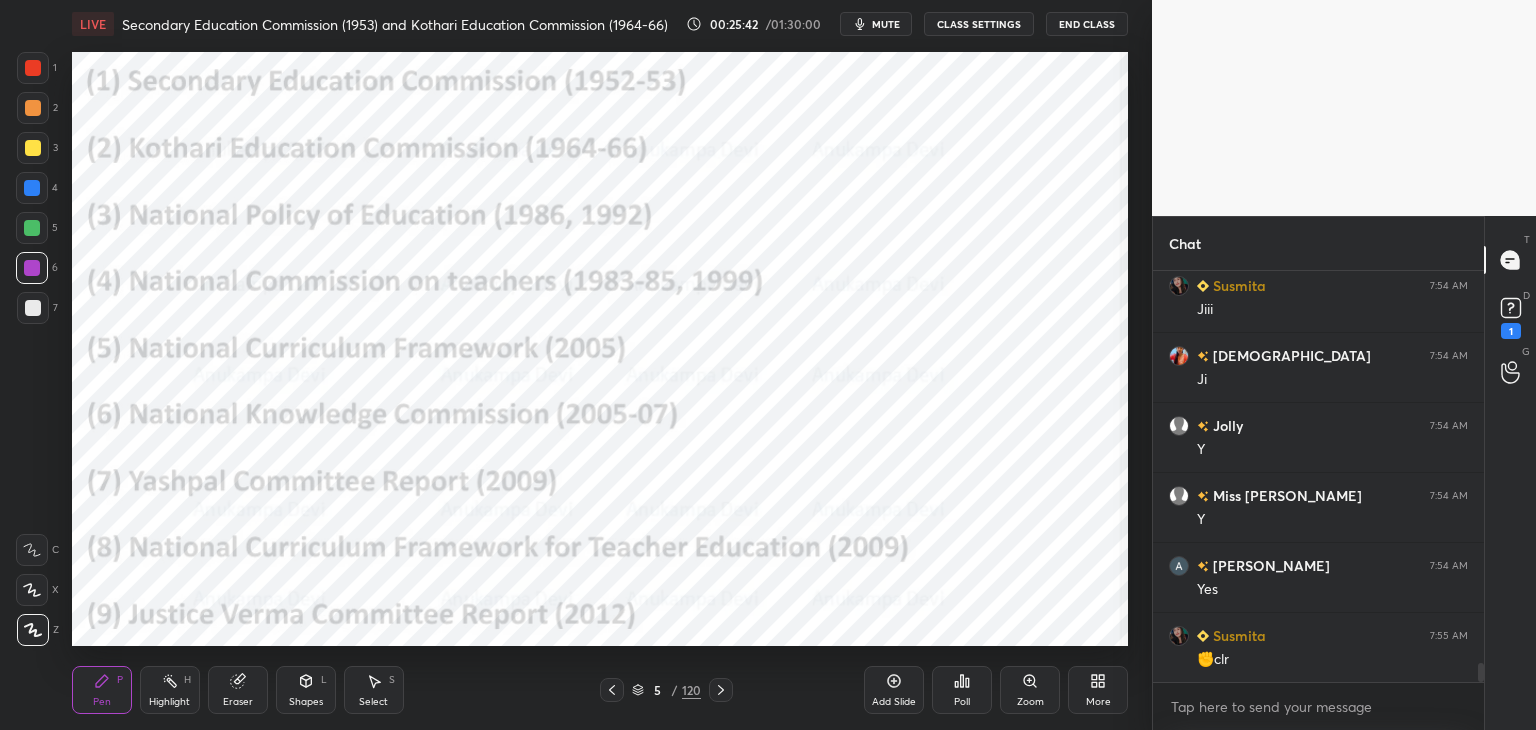 click 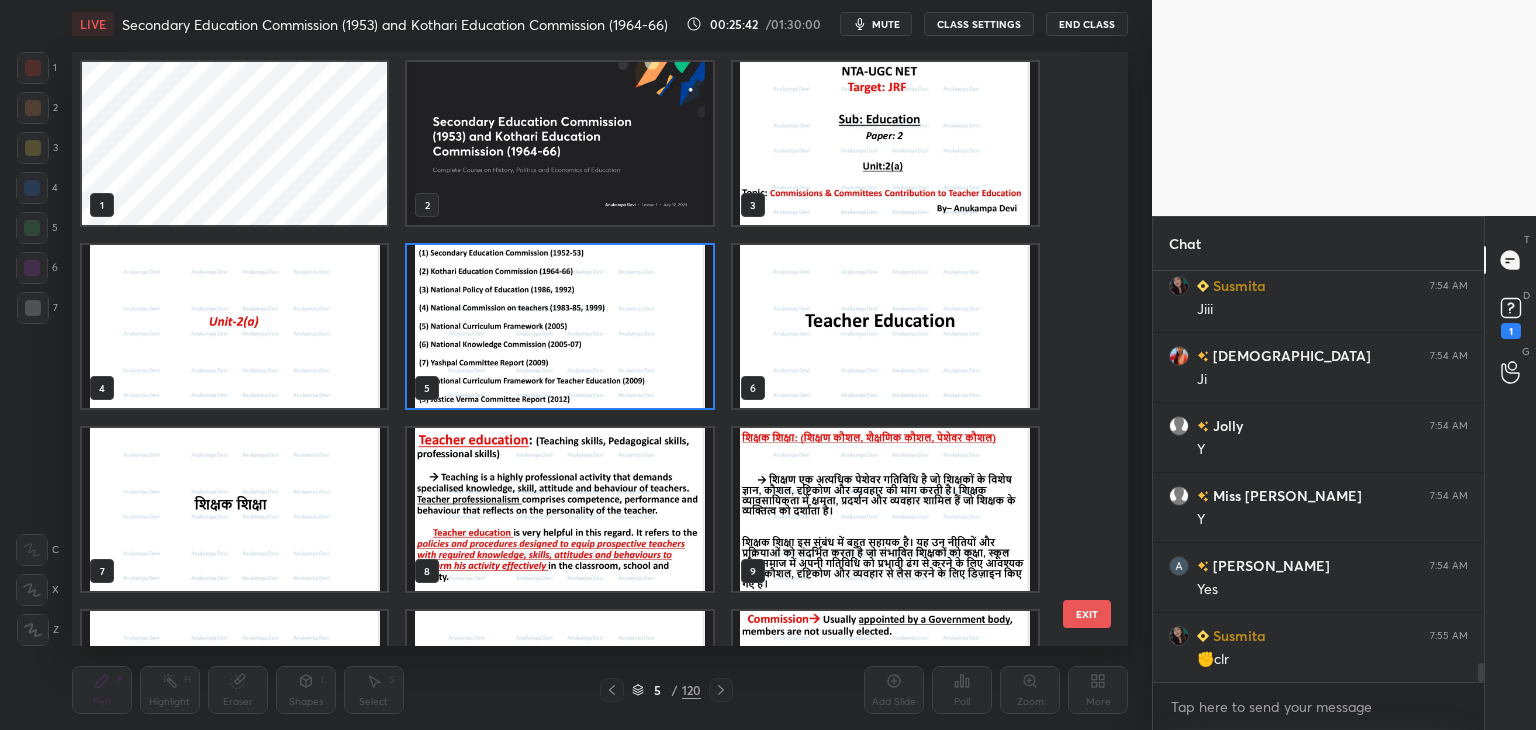 scroll, scrollTop: 6, scrollLeft: 10, axis: both 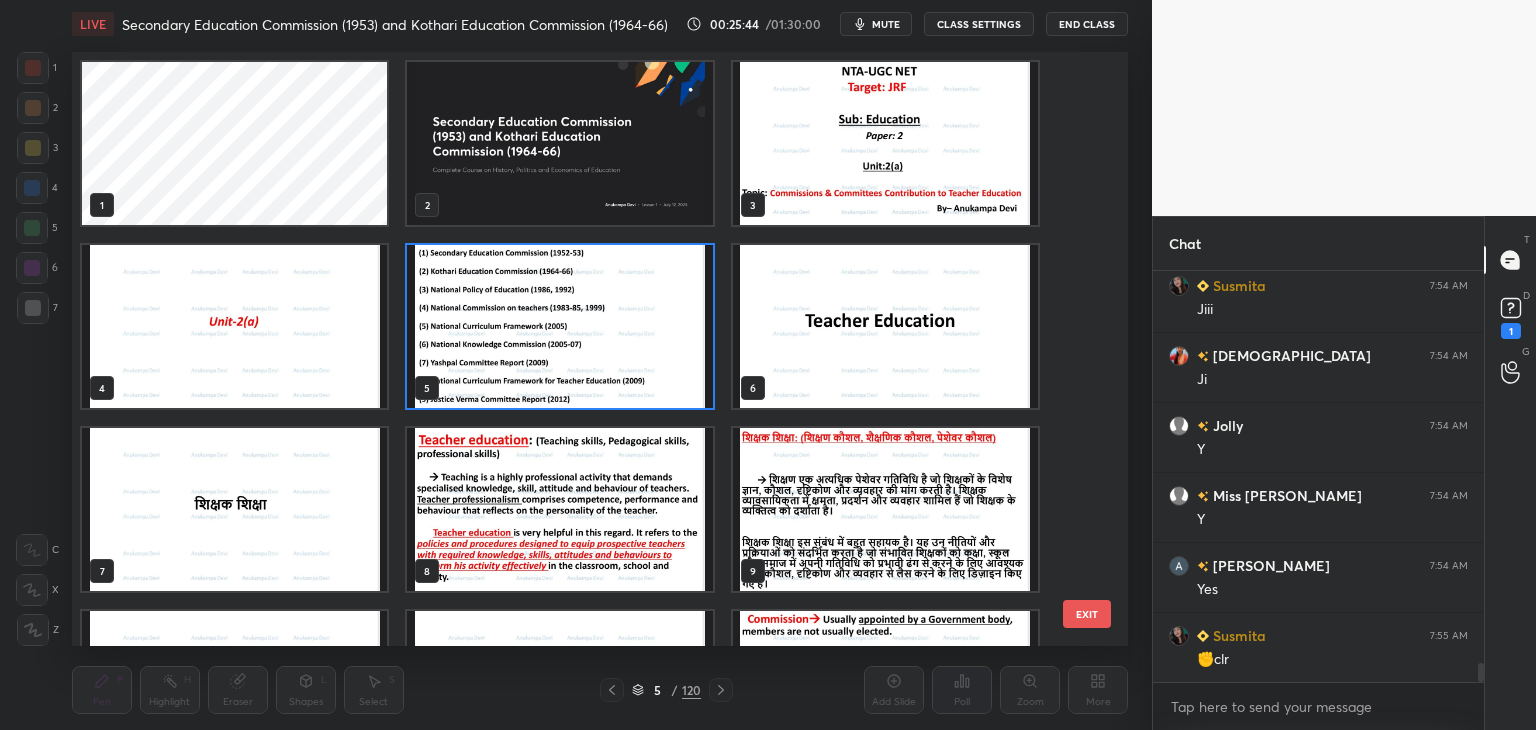 click at bounding box center [559, 326] 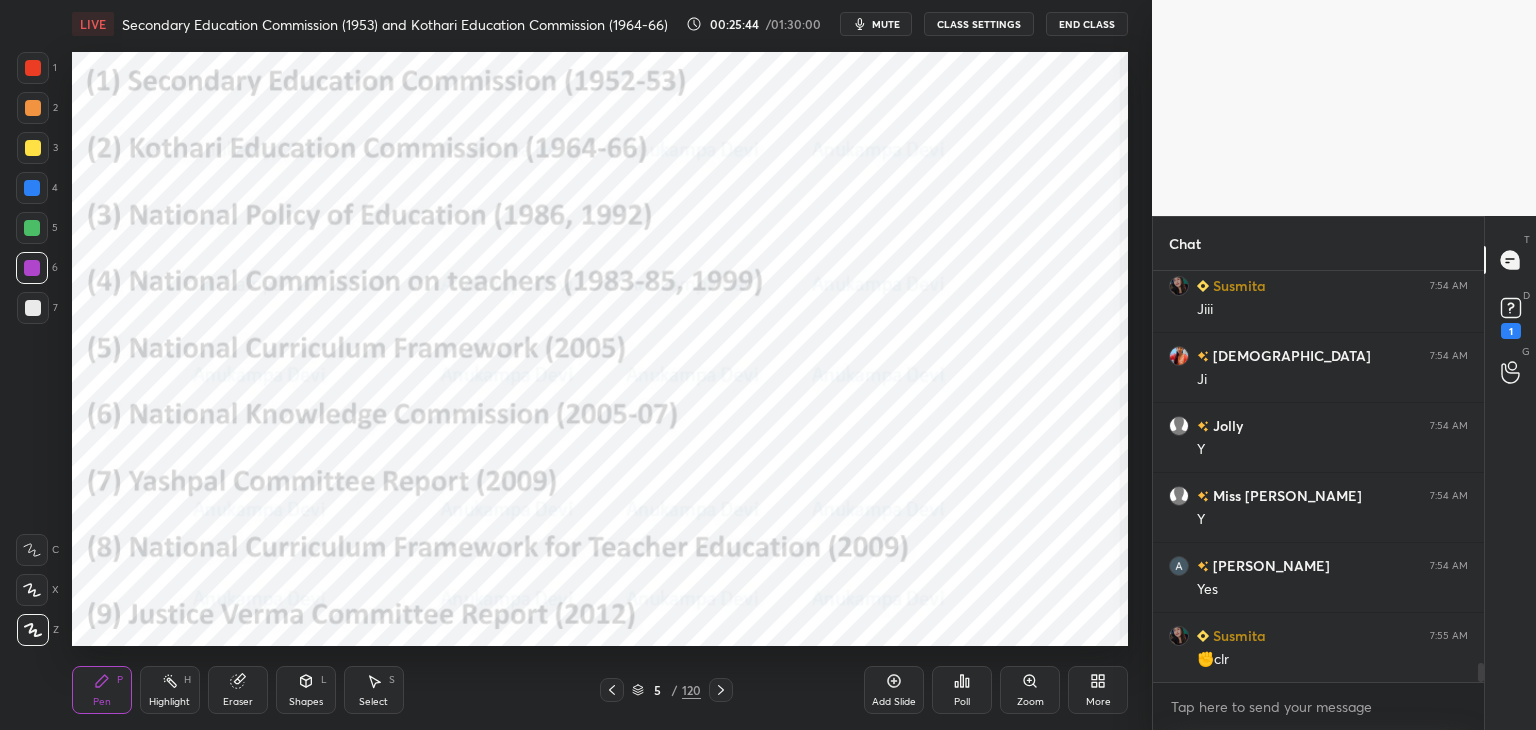 click at bounding box center (559, 326) 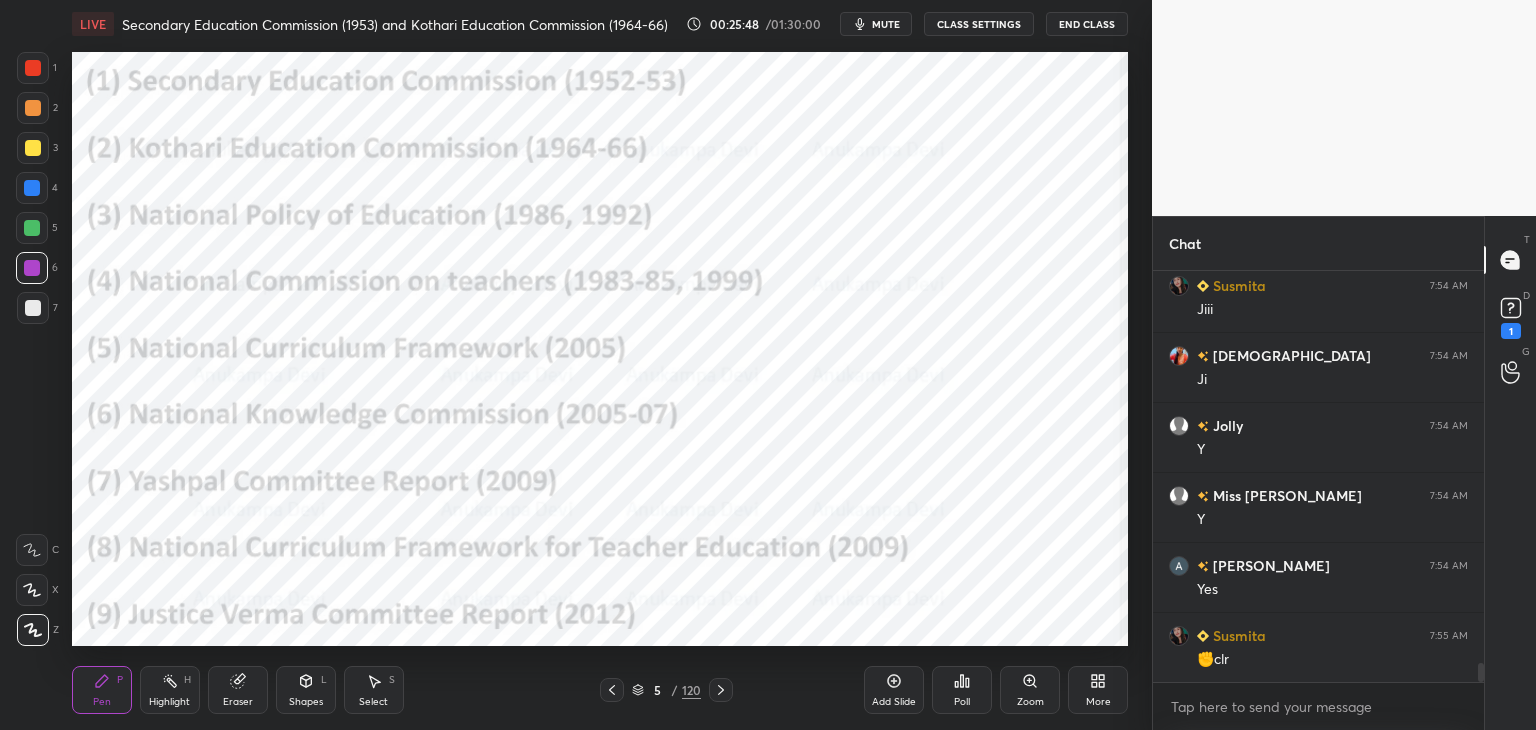scroll, scrollTop: 8416, scrollLeft: 0, axis: vertical 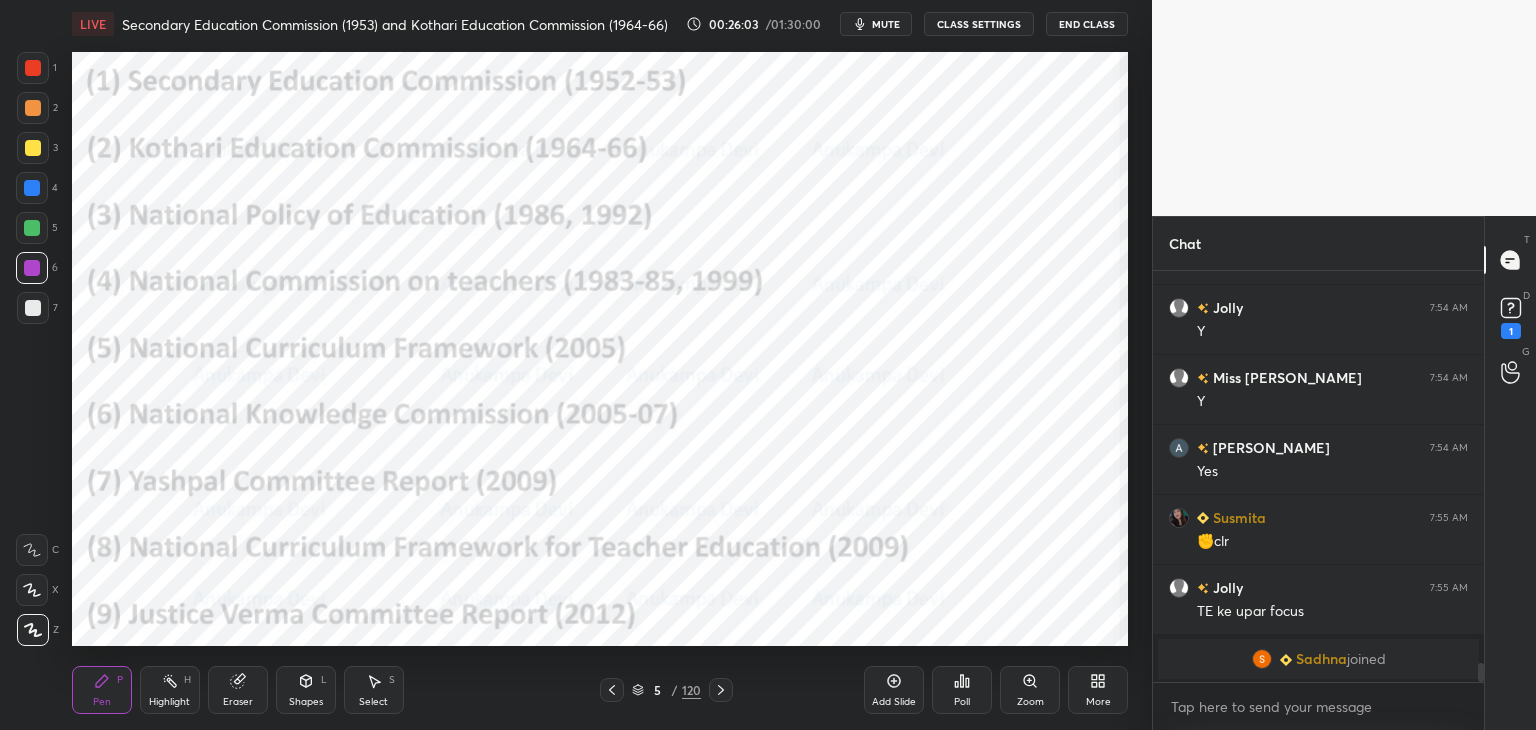 drag, startPoint x: 637, startPoint y: 698, endPoint x: 635, endPoint y: 687, distance: 11.18034 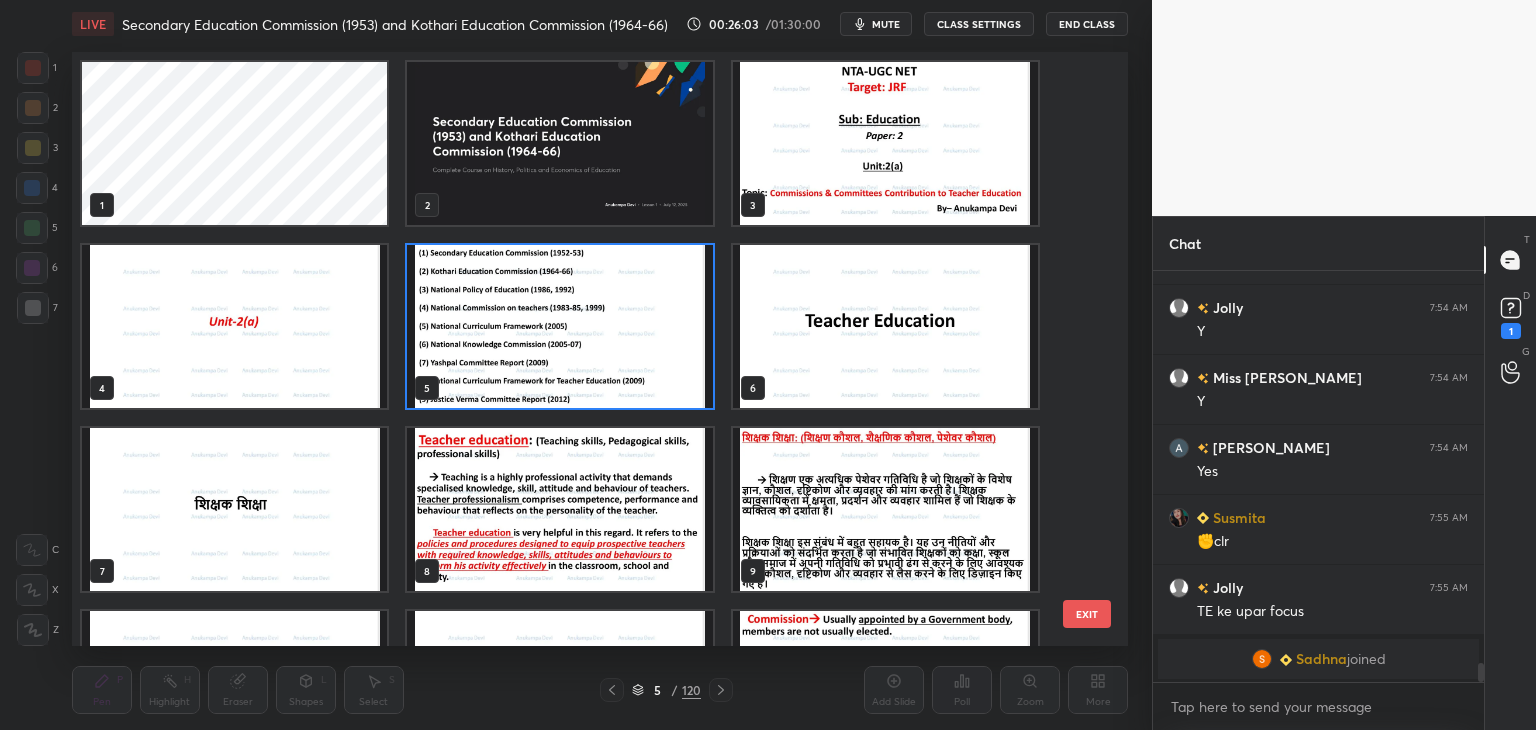 scroll, scrollTop: 6, scrollLeft: 10, axis: both 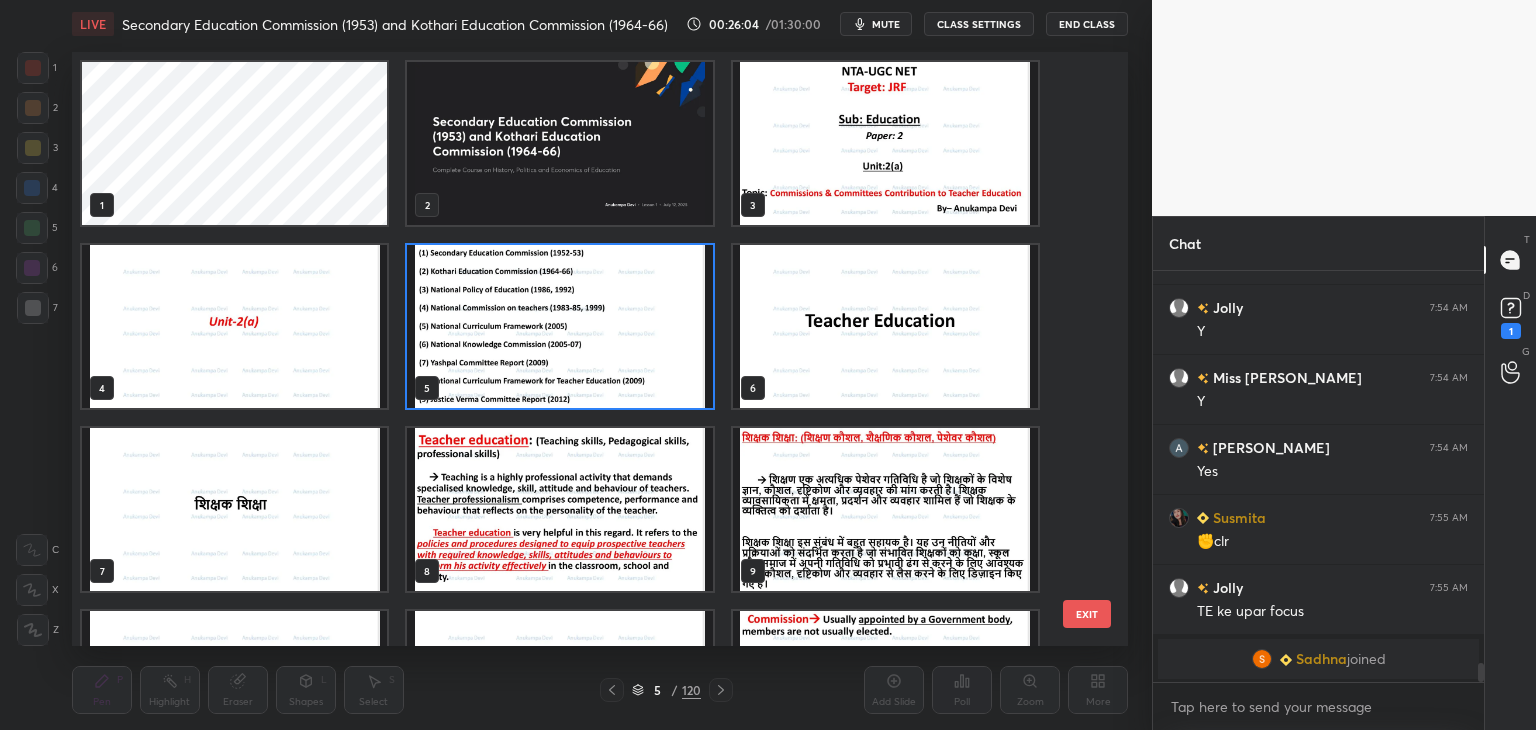 click on "mute" at bounding box center (886, 24) 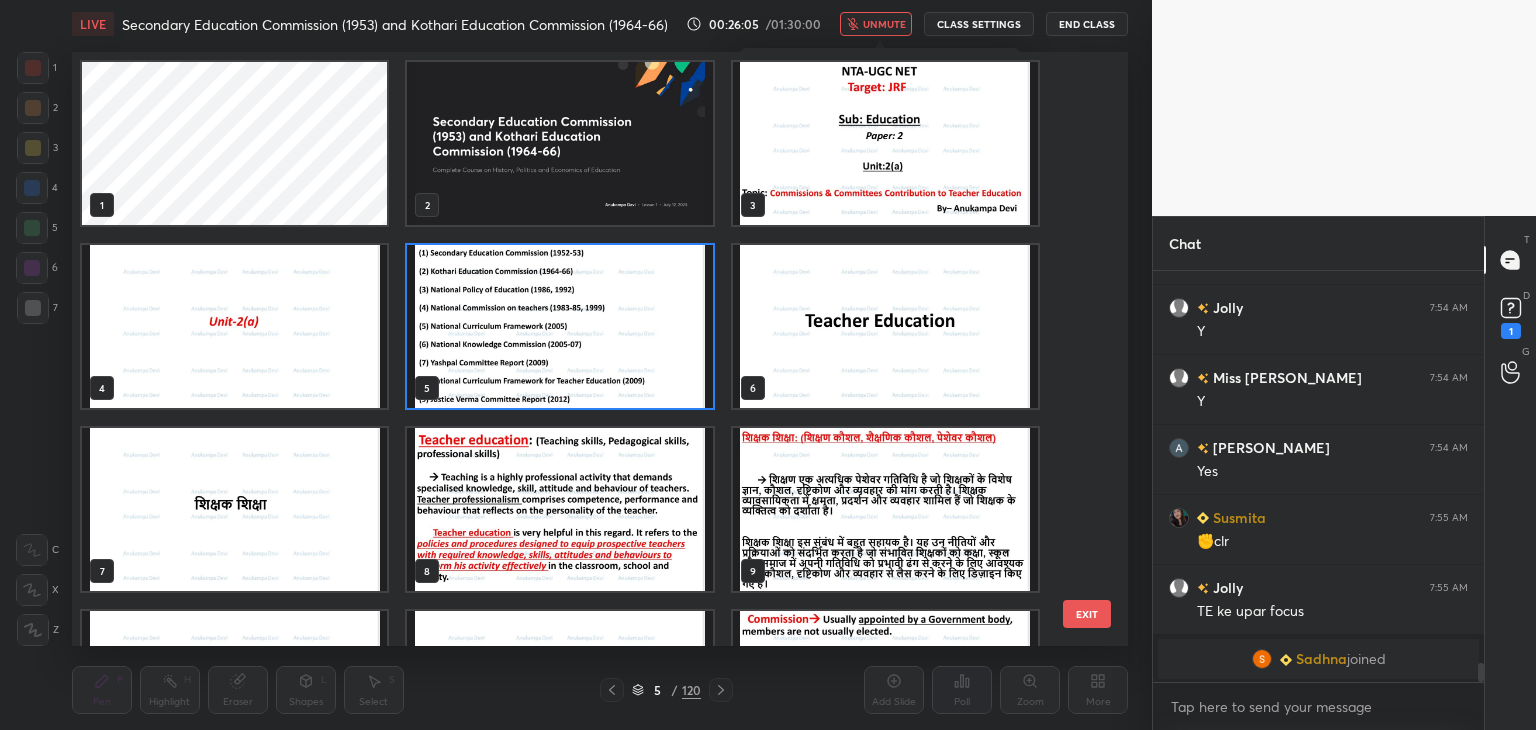 click on "unmute" at bounding box center [884, 24] 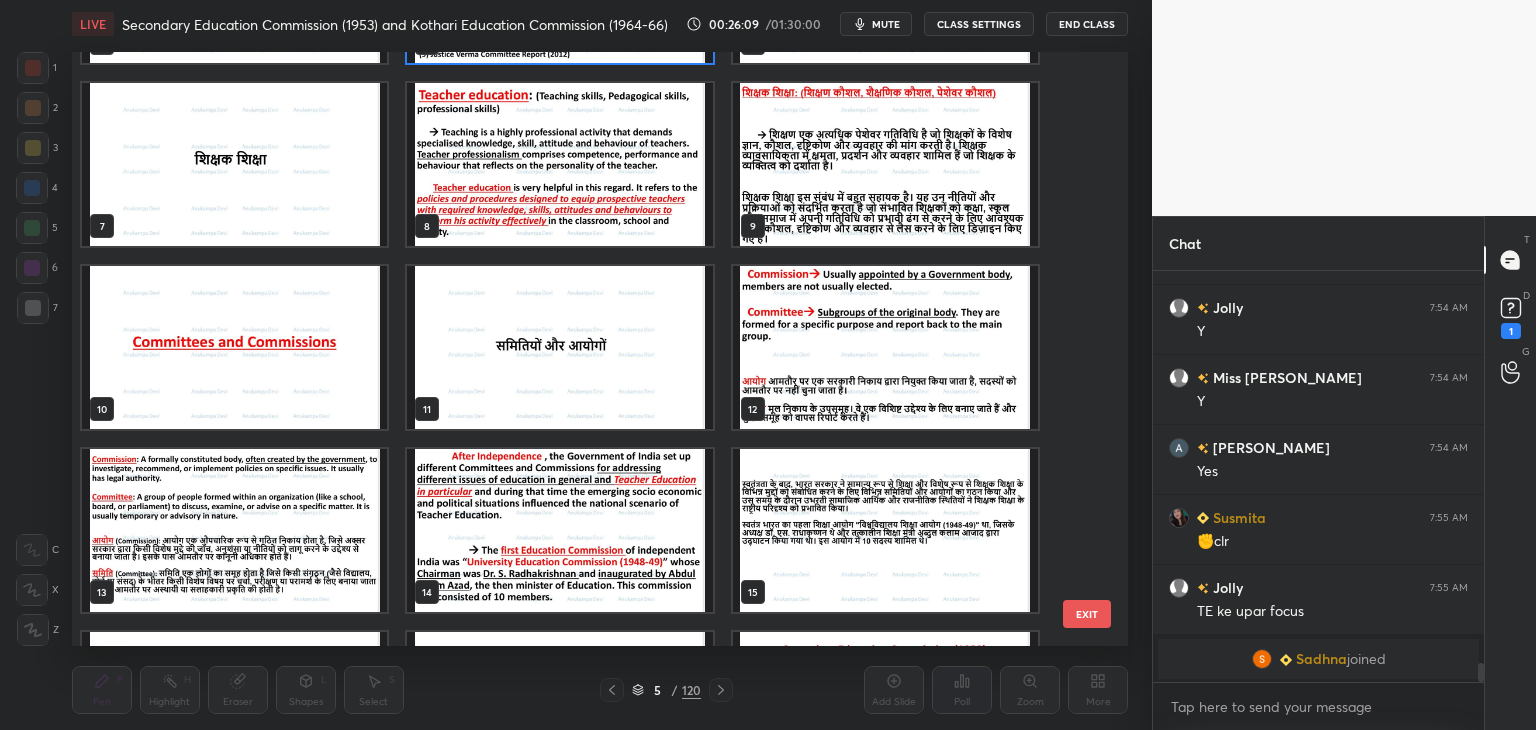 scroll, scrollTop: 602, scrollLeft: 0, axis: vertical 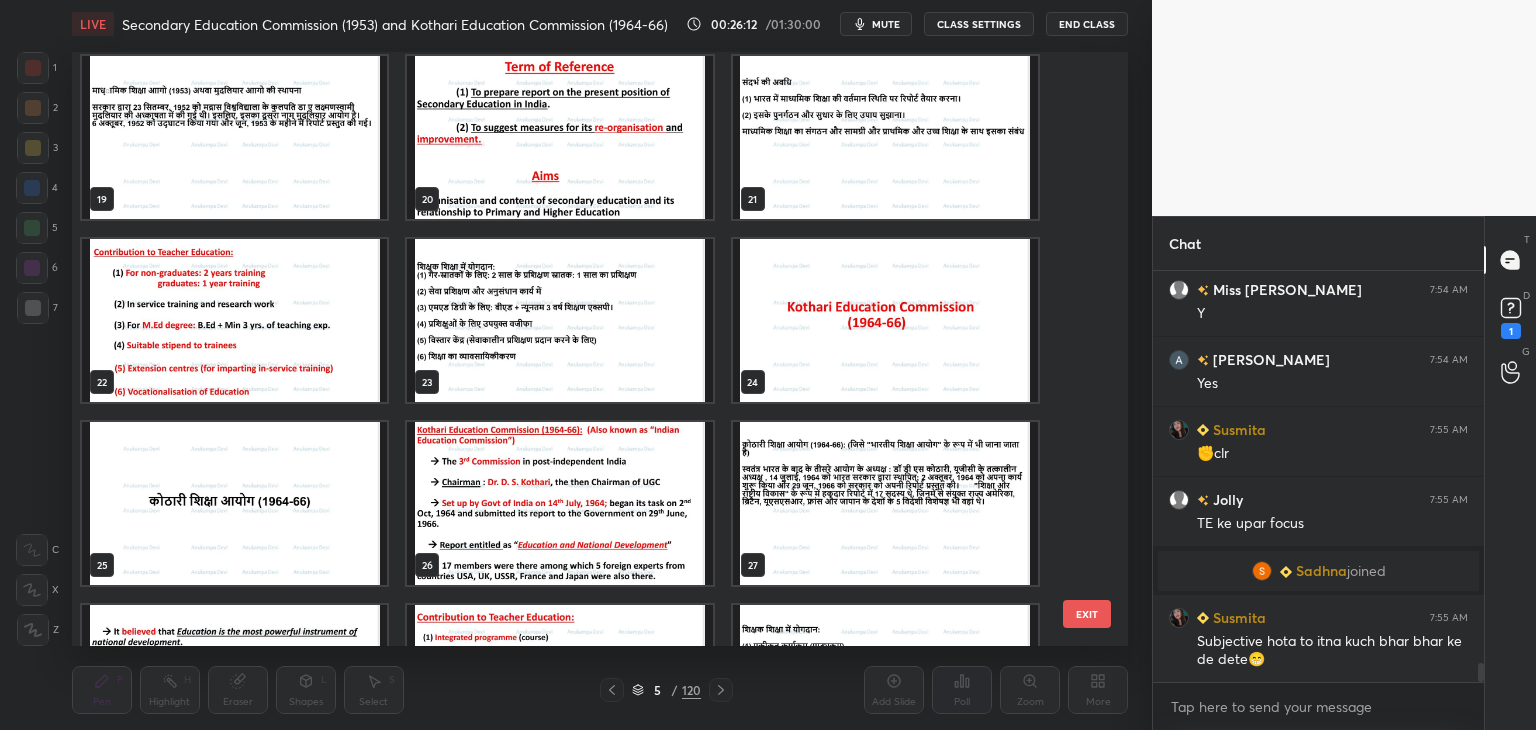 click at bounding box center [234, 320] 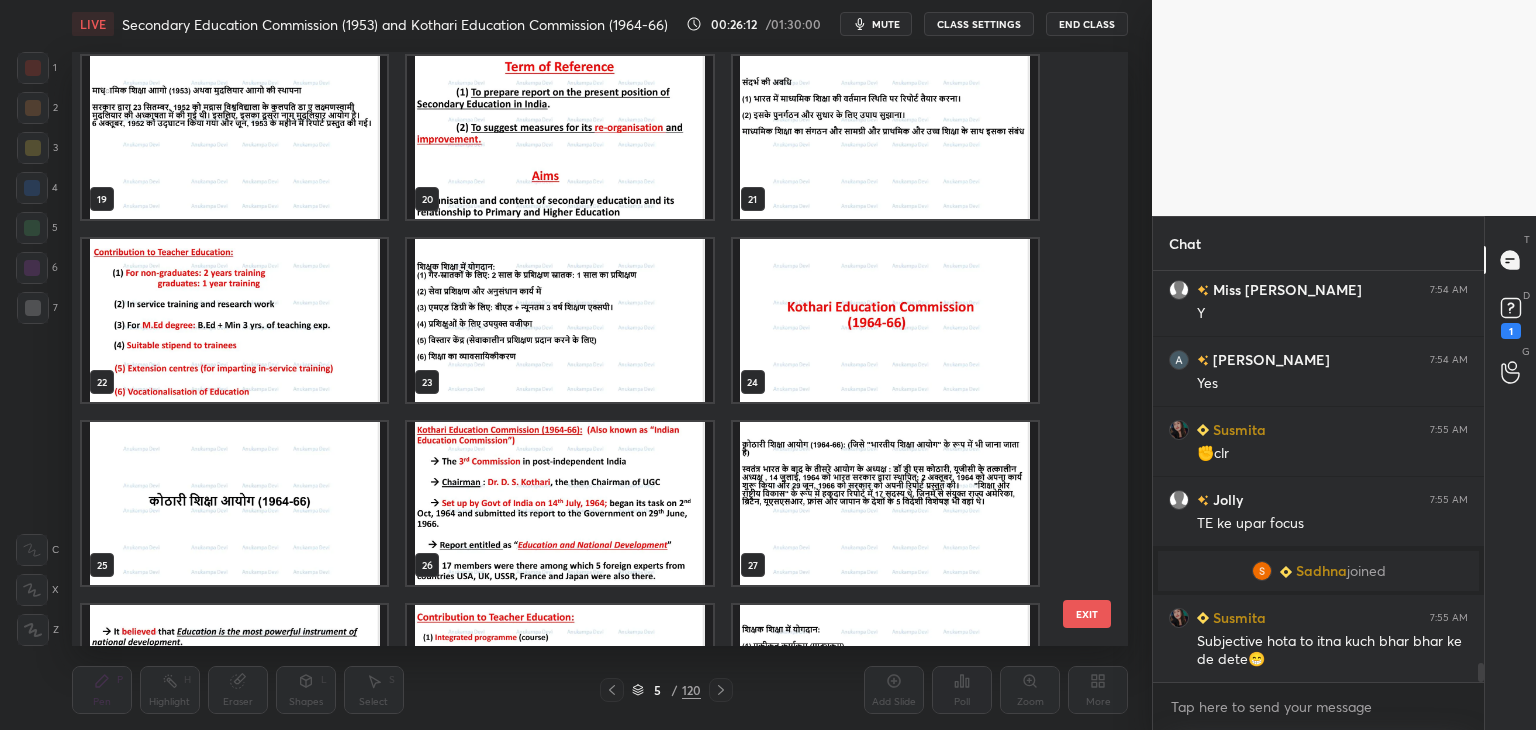 click at bounding box center (234, 320) 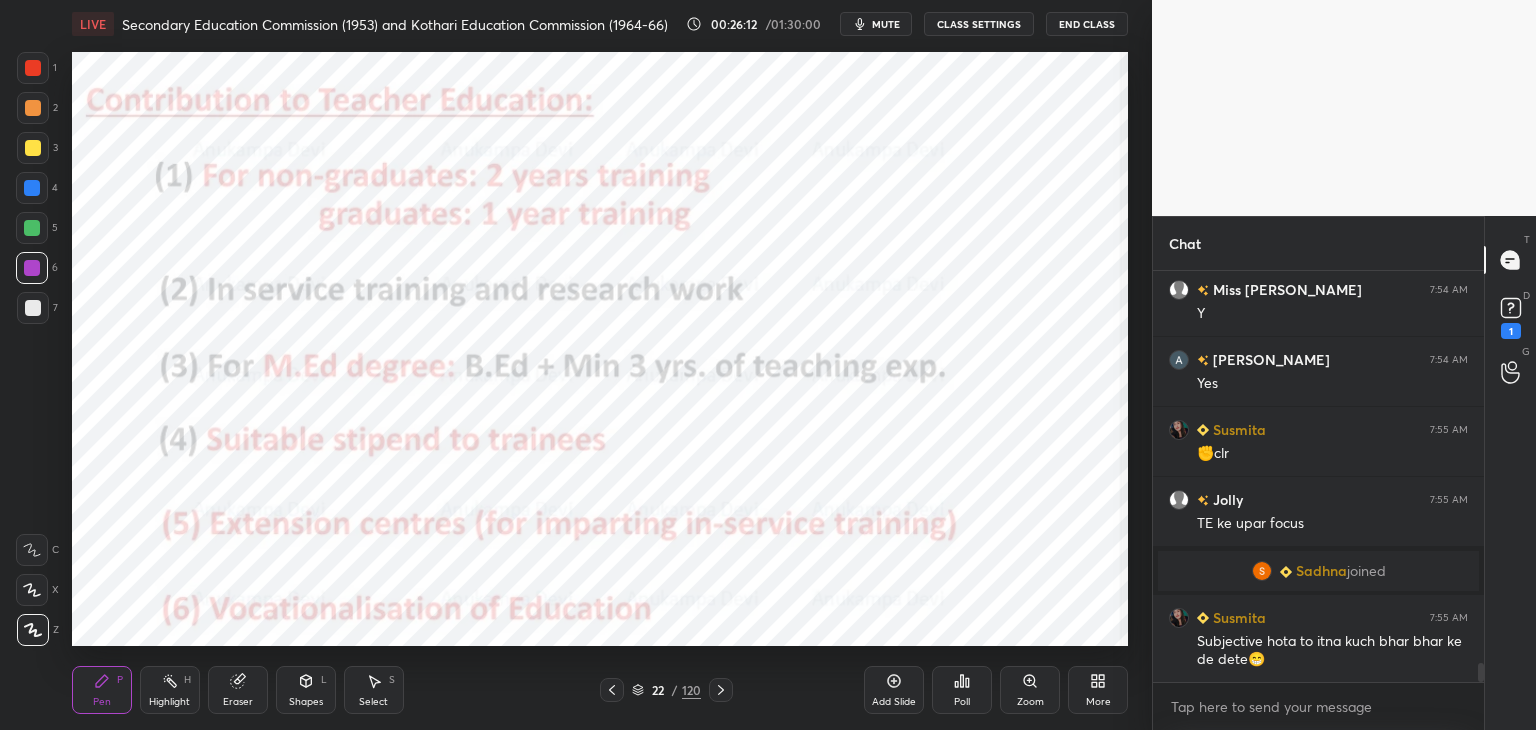 click at bounding box center (234, 320) 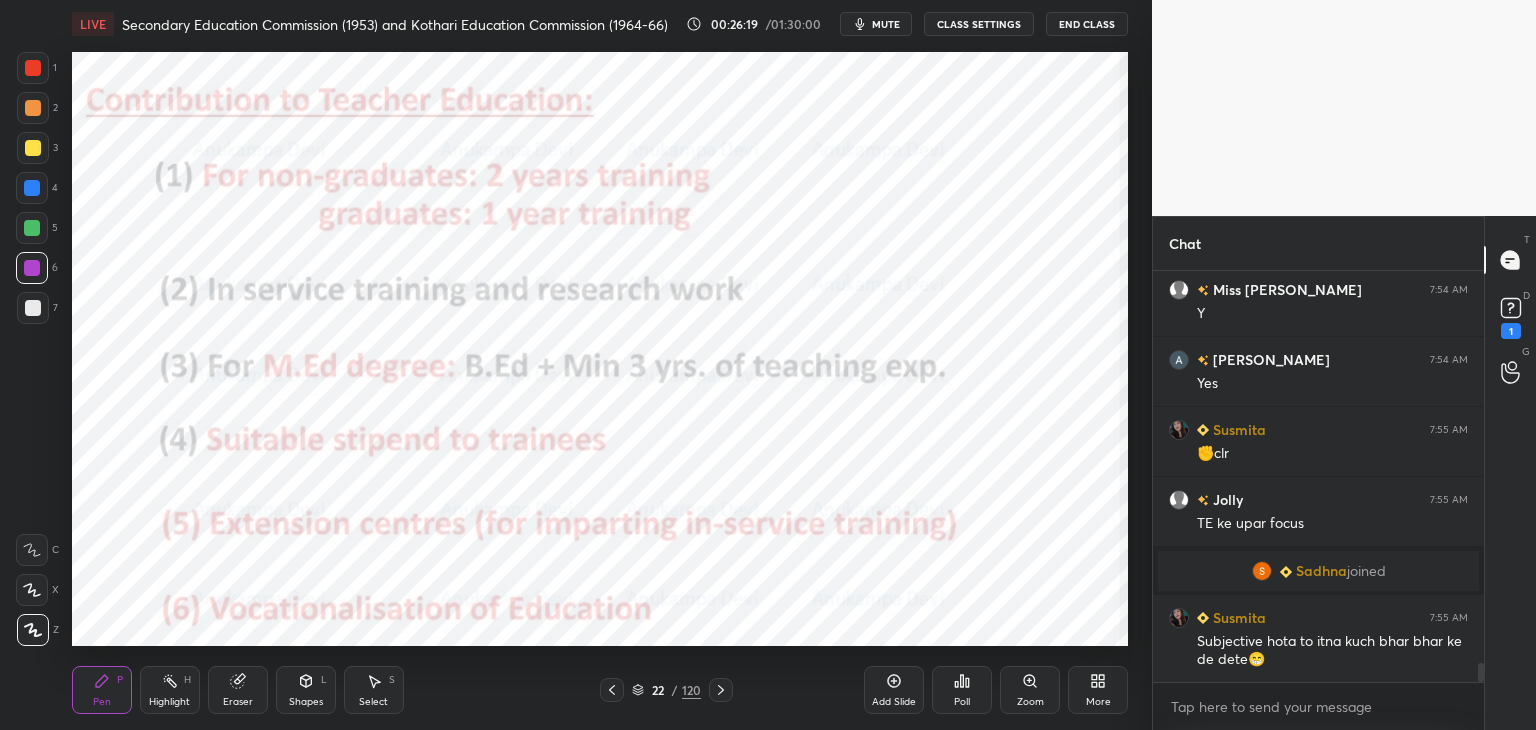 click at bounding box center (32, 188) 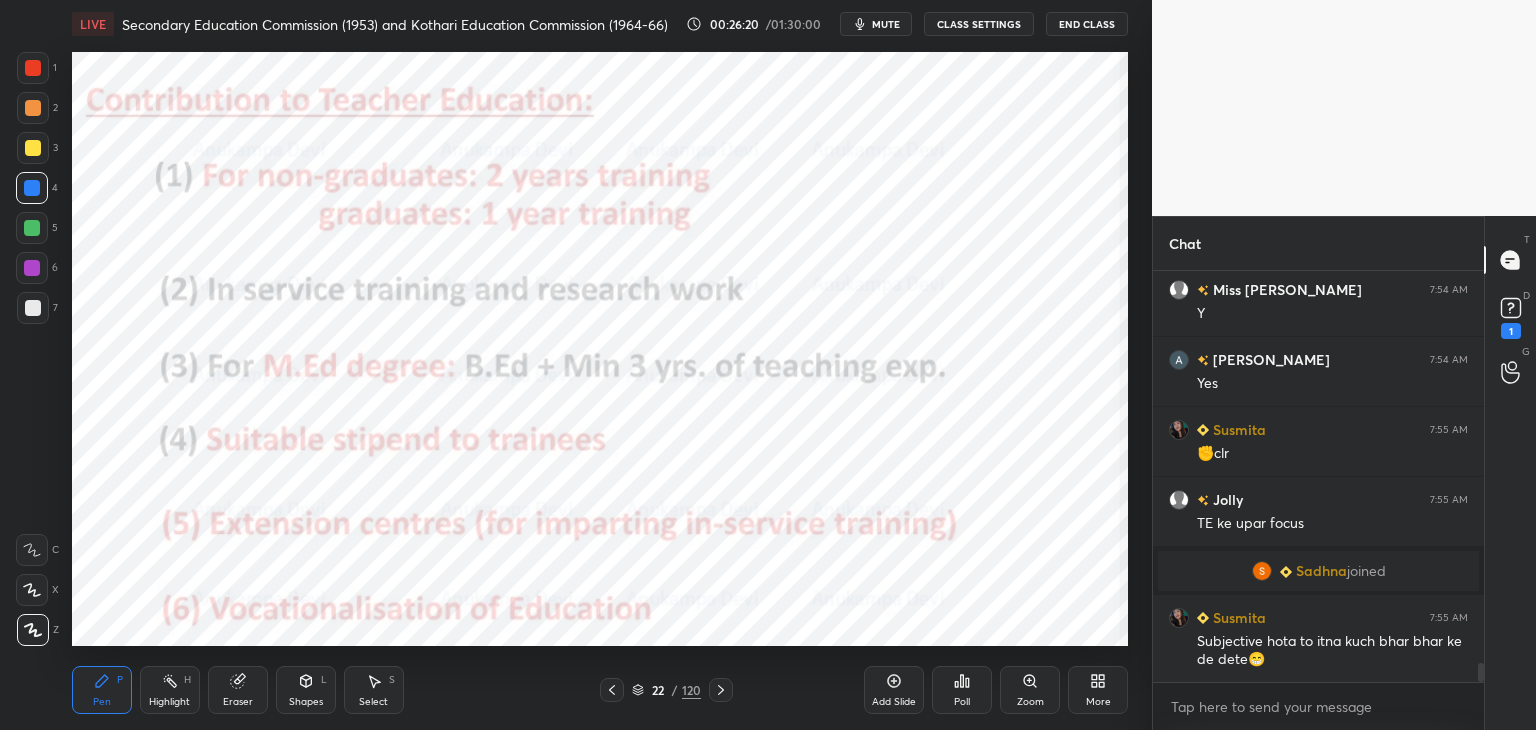 click at bounding box center [32, 228] 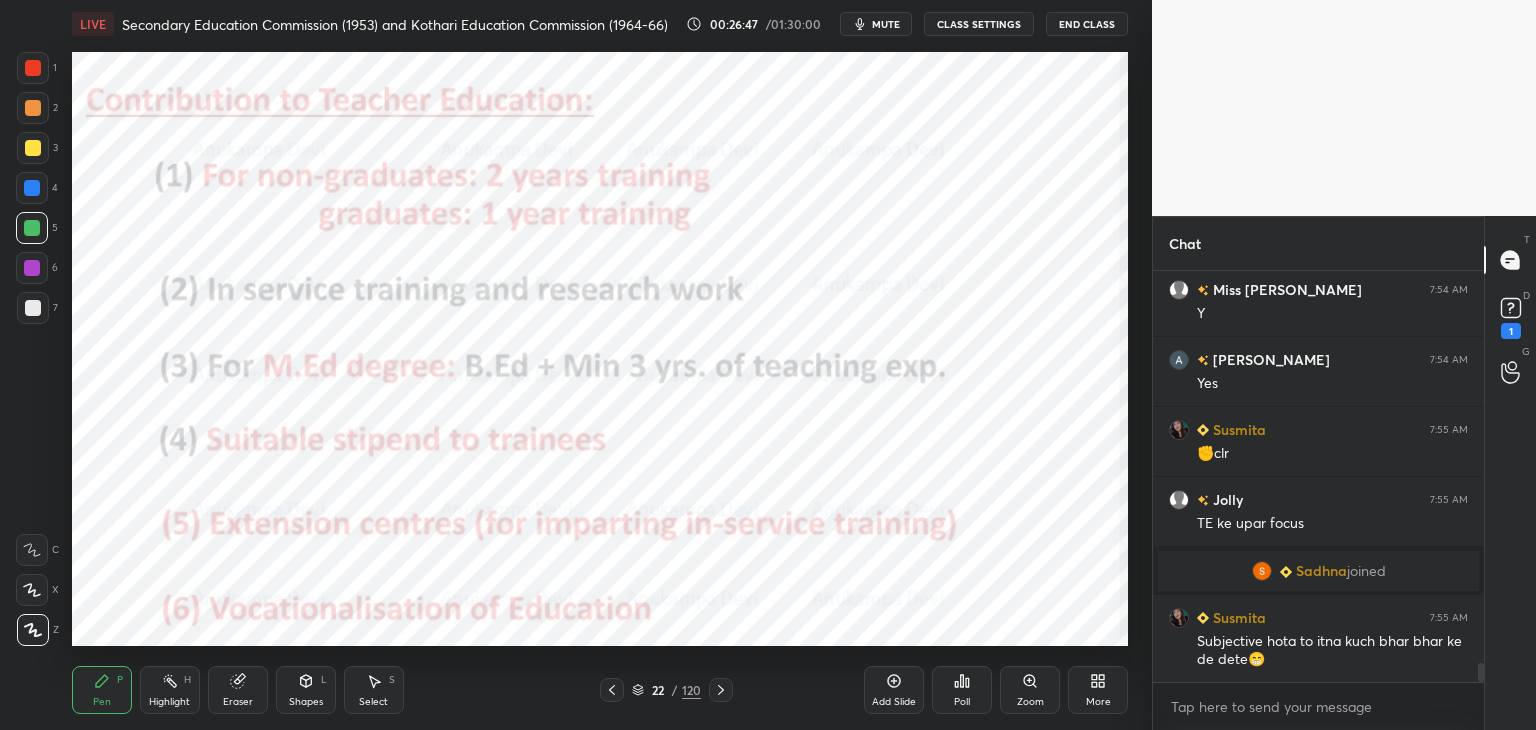 click on "mute" at bounding box center [886, 24] 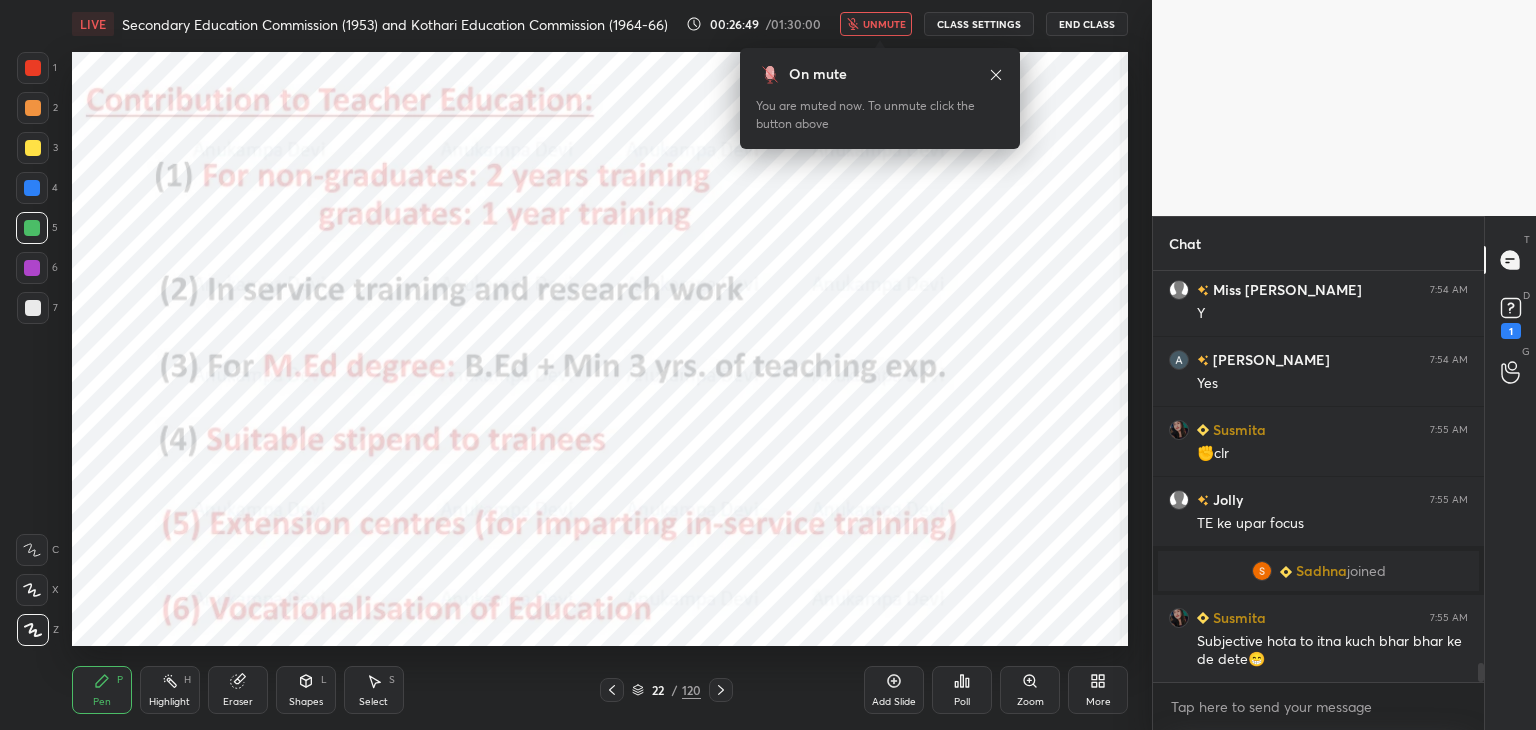 click on "unmute" at bounding box center (884, 24) 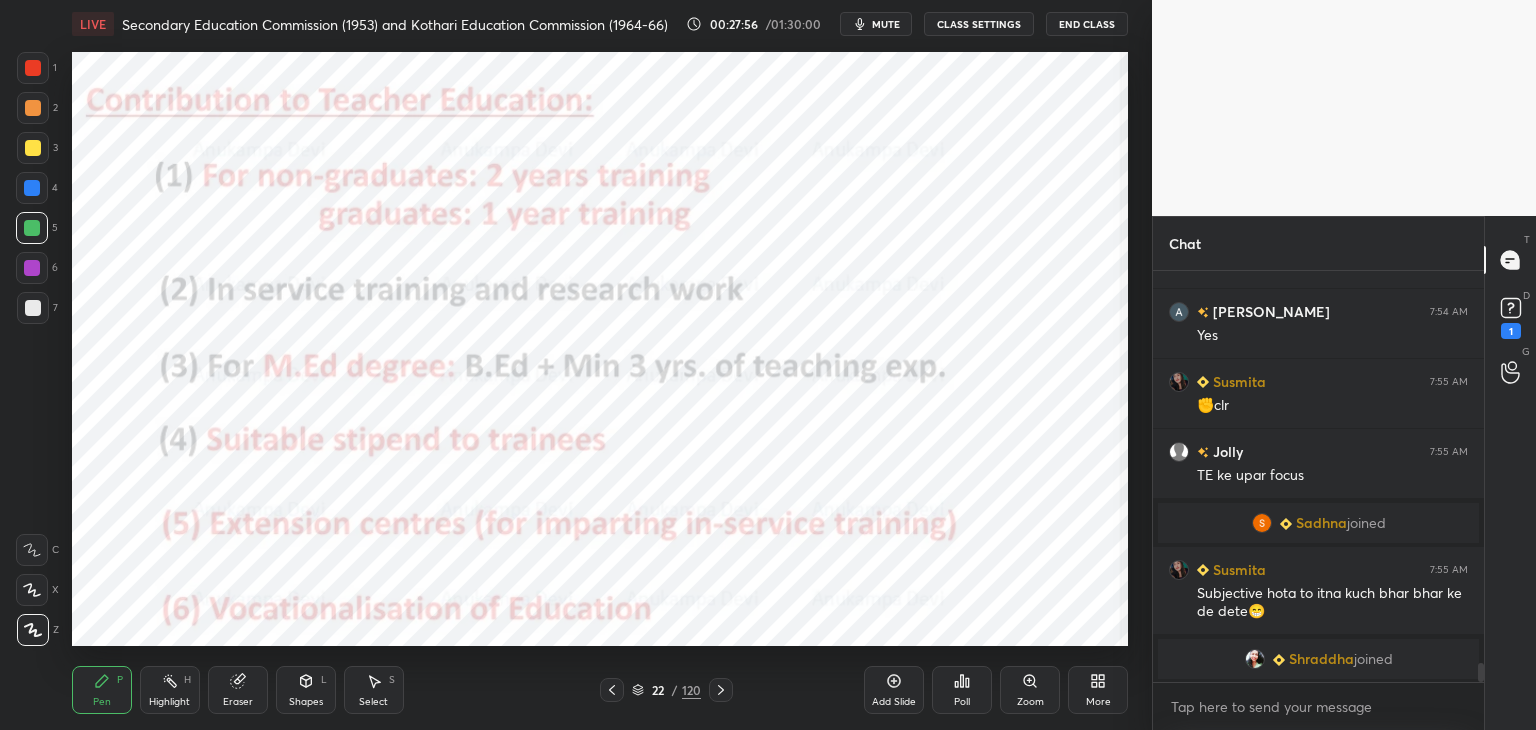 scroll, scrollTop: 8370, scrollLeft: 0, axis: vertical 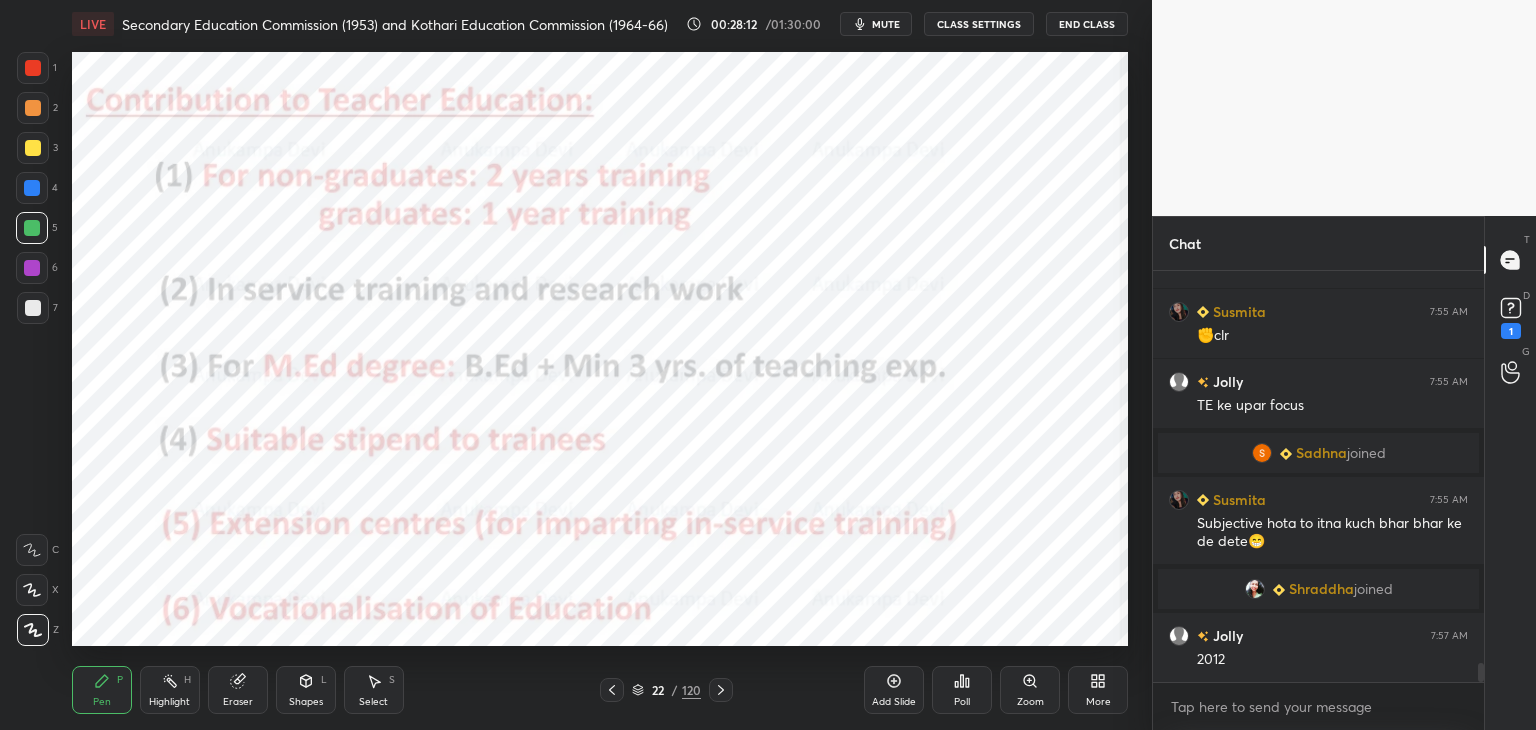 click on "mute" at bounding box center (886, 24) 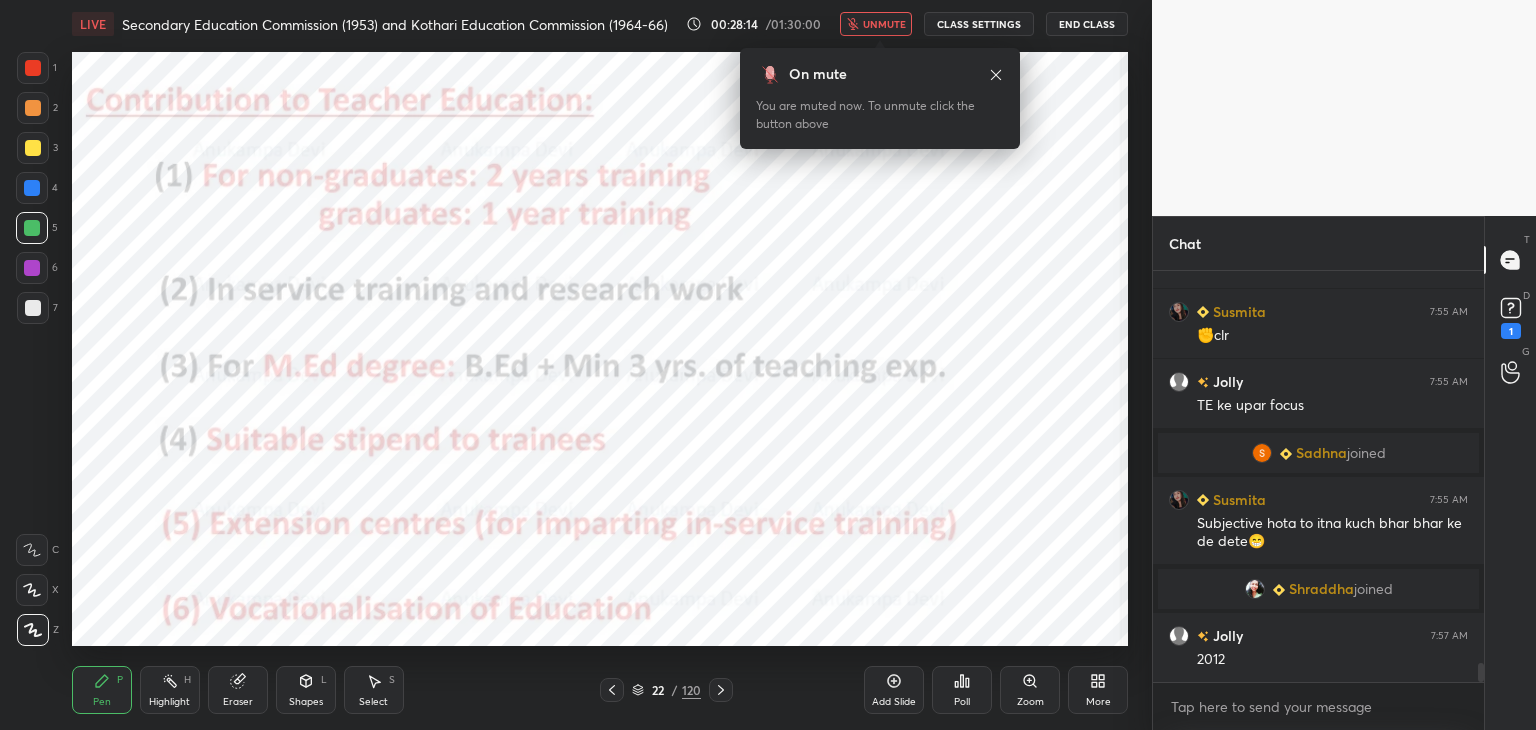 drag, startPoint x: 882, startPoint y: 27, endPoint x: 828, endPoint y: 41, distance: 55.7853 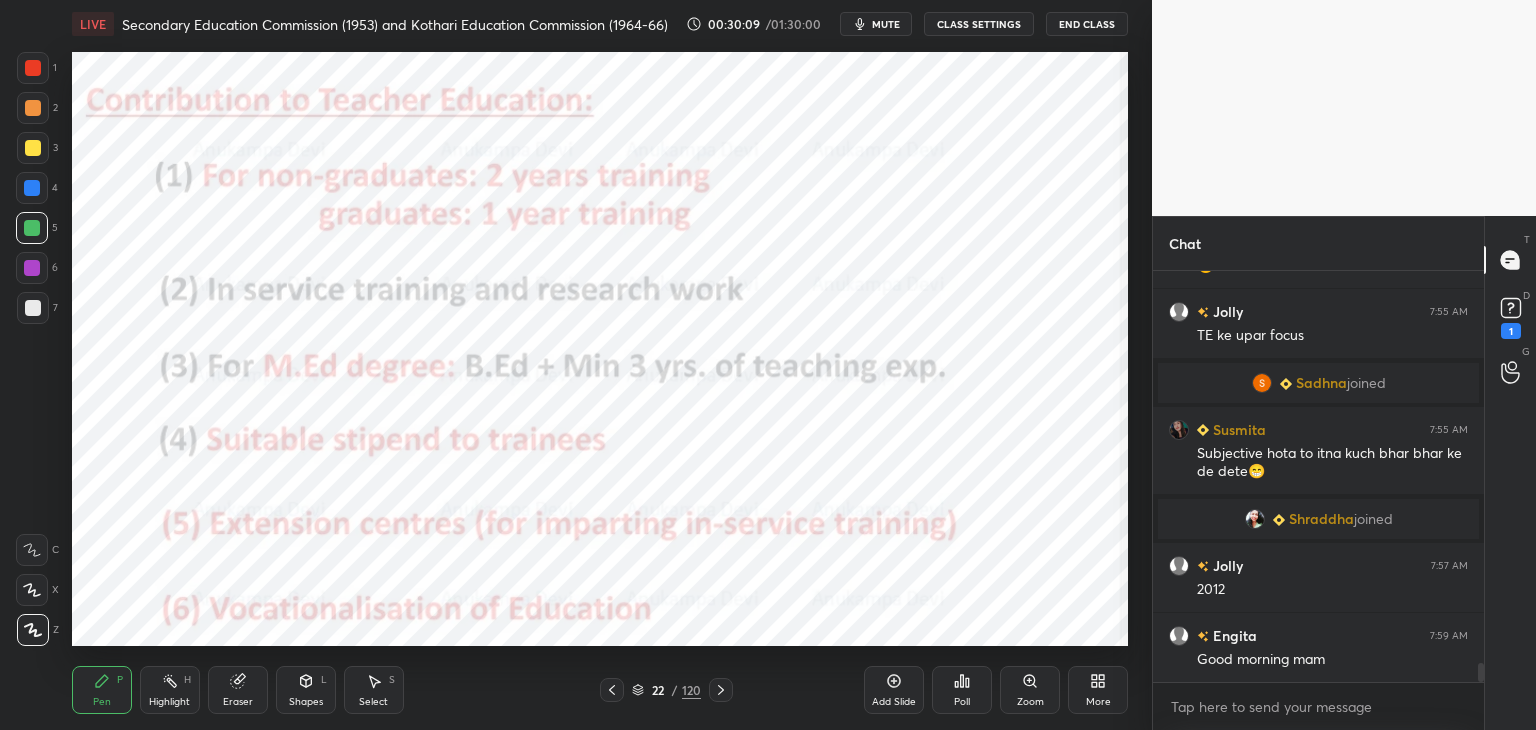 scroll, scrollTop: 8510, scrollLeft: 0, axis: vertical 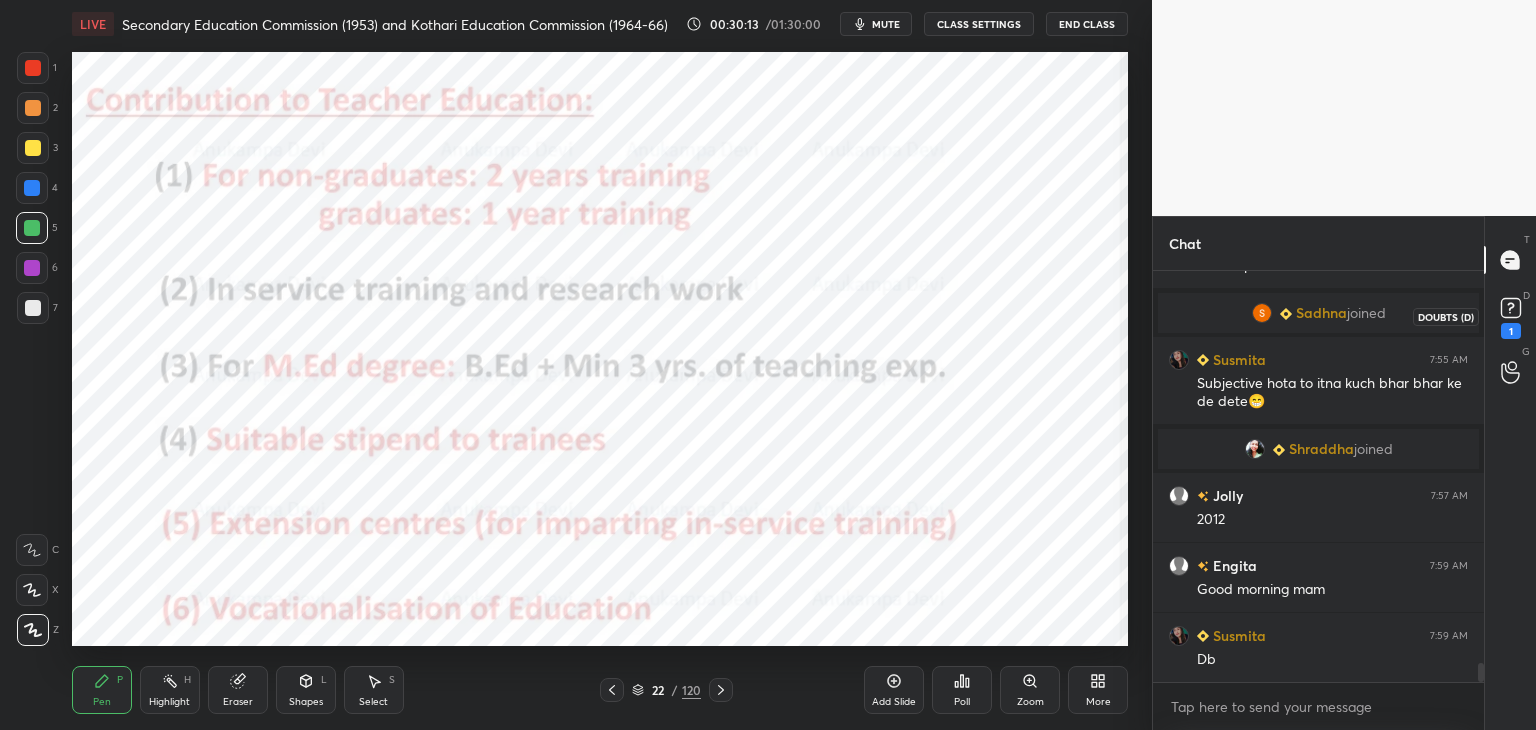 click 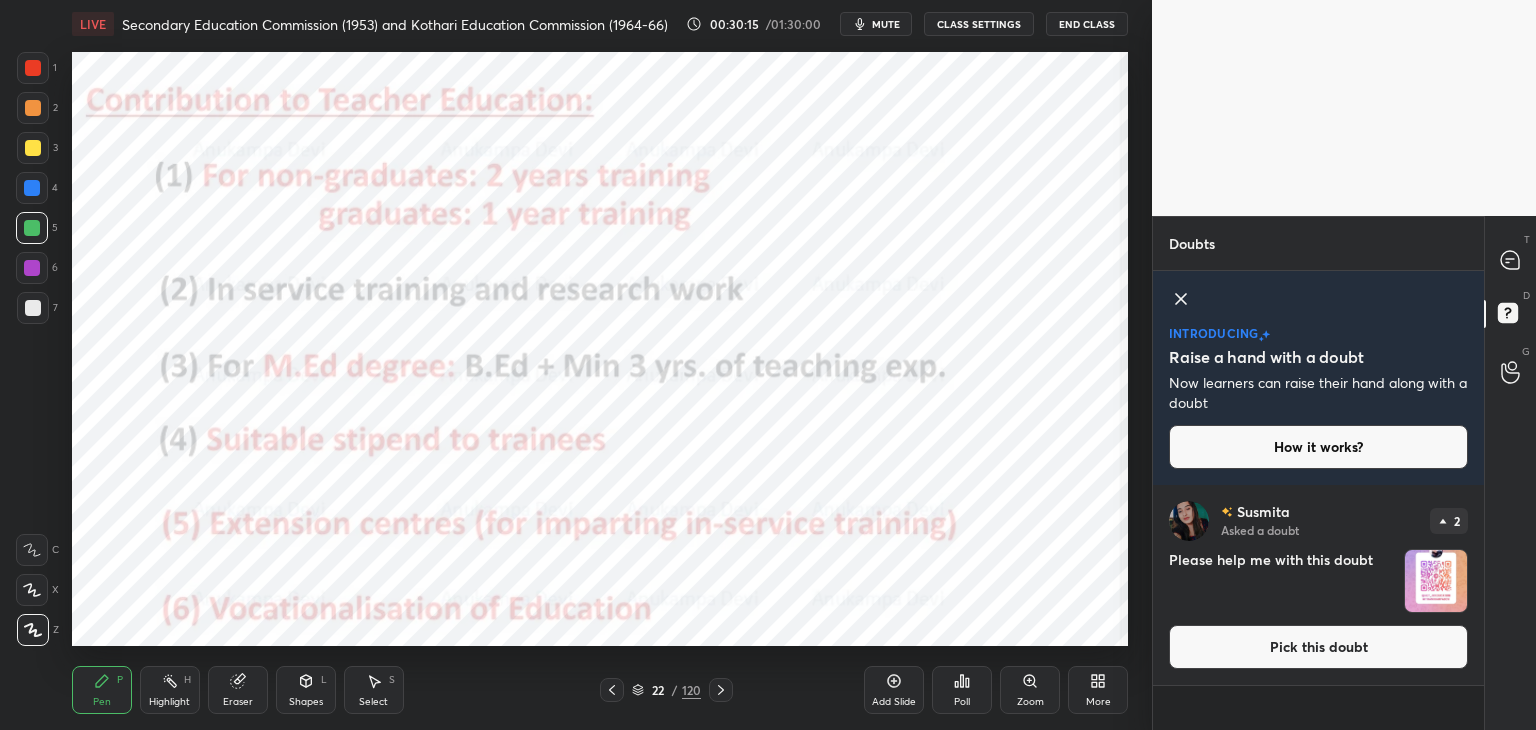 click on "Pick this doubt" at bounding box center (1318, 647) 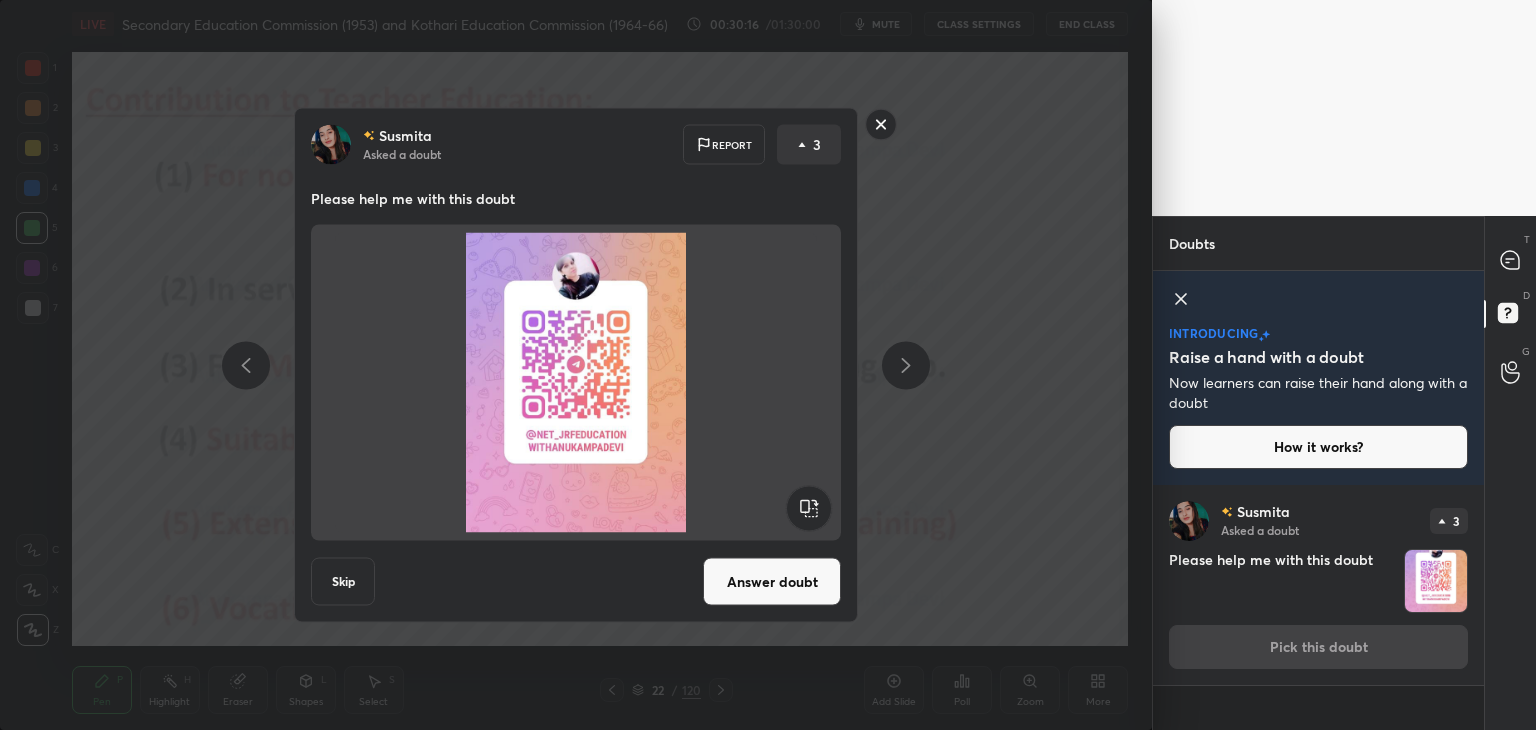 click on "Answer doubt" at bounding box center (772, 582) 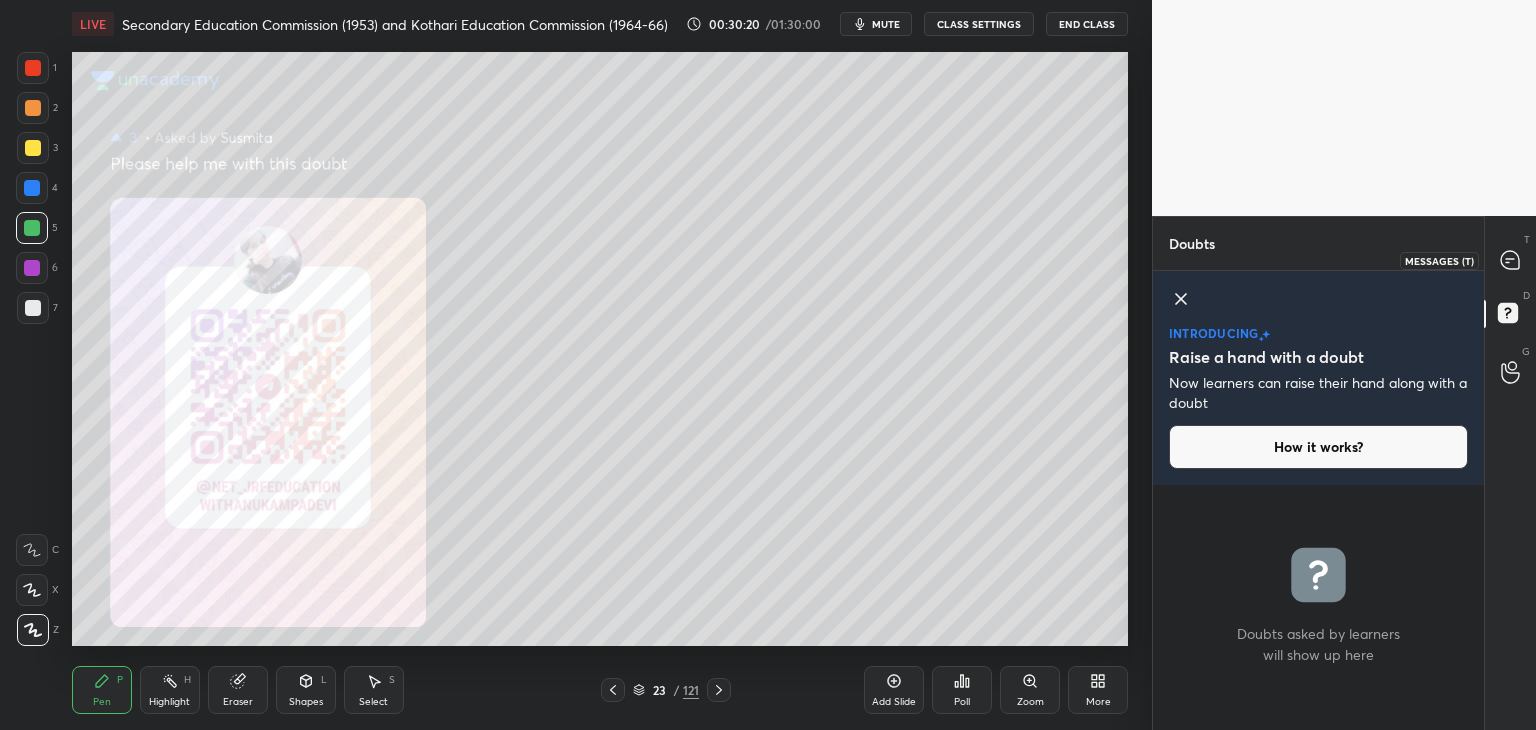 click 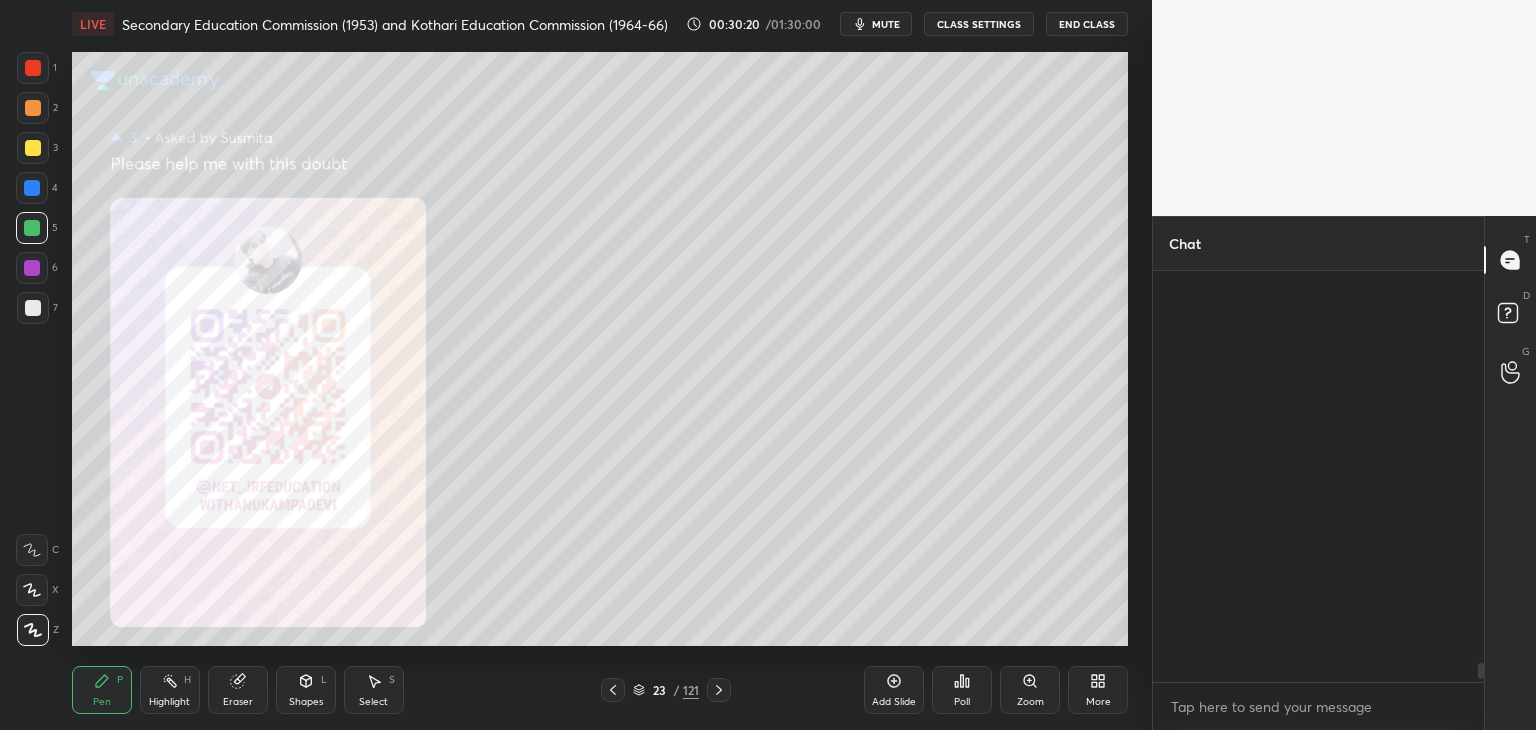 scroll, scrollTop: 8686, scrollLeft: 0, axis: vertical 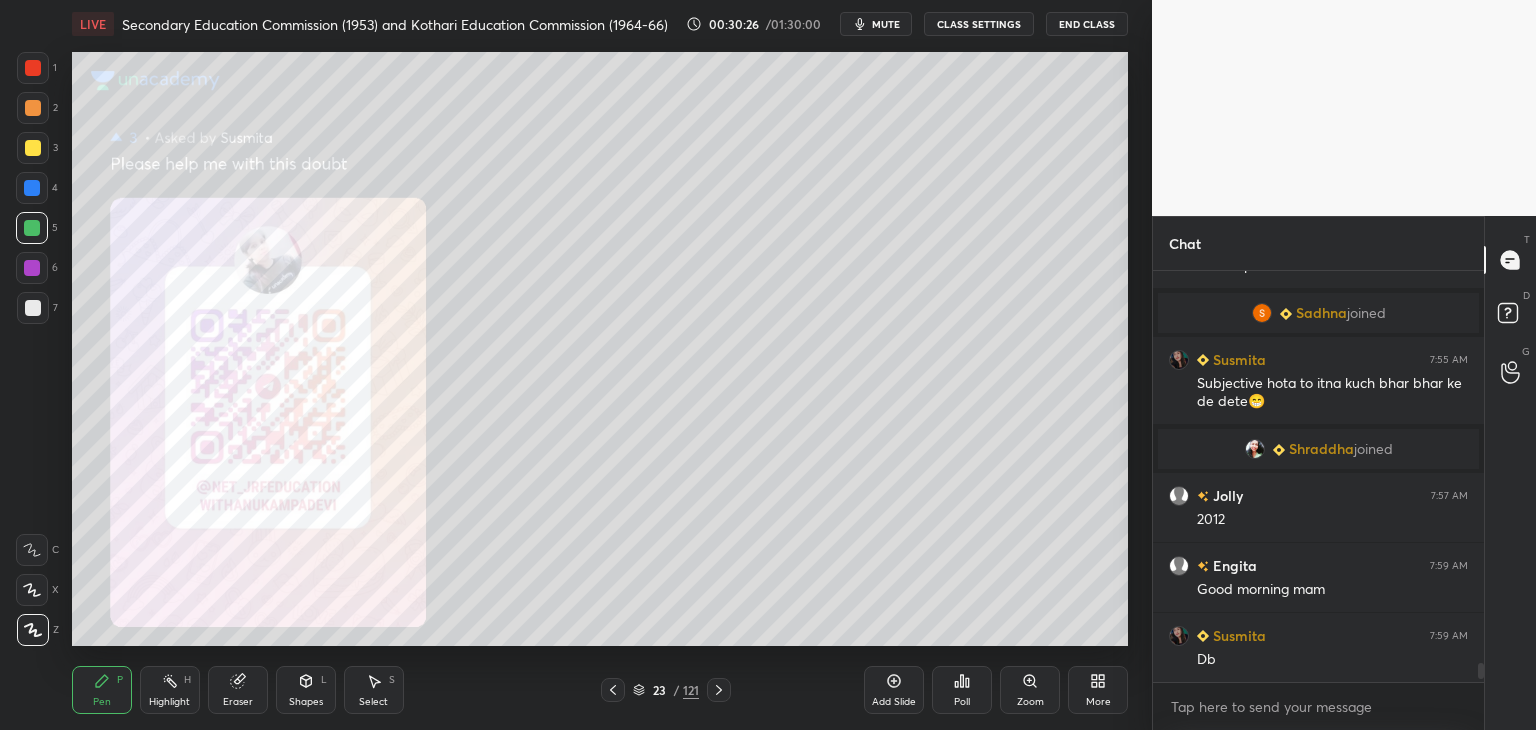 click 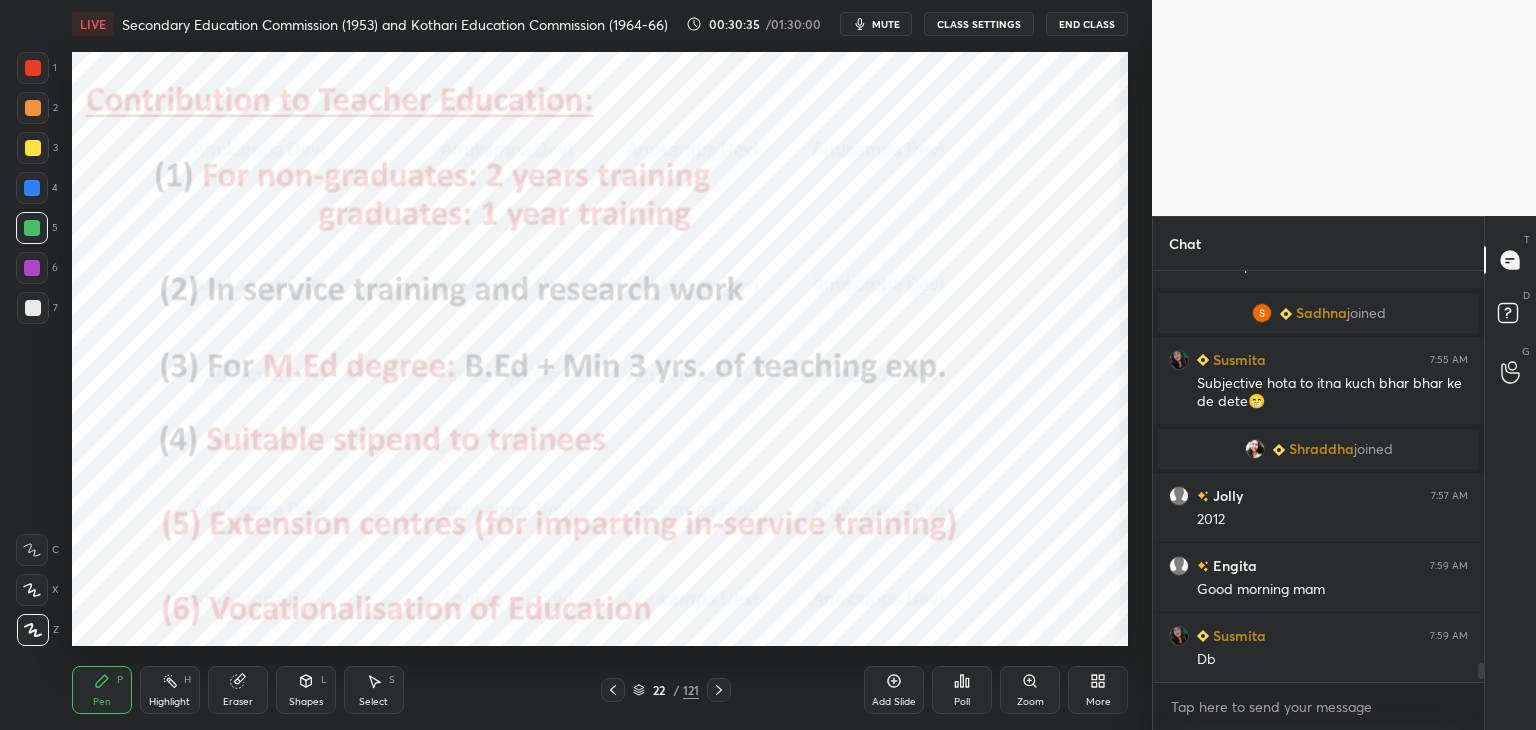 click on "Eraser" at bounding box center (238, 702) 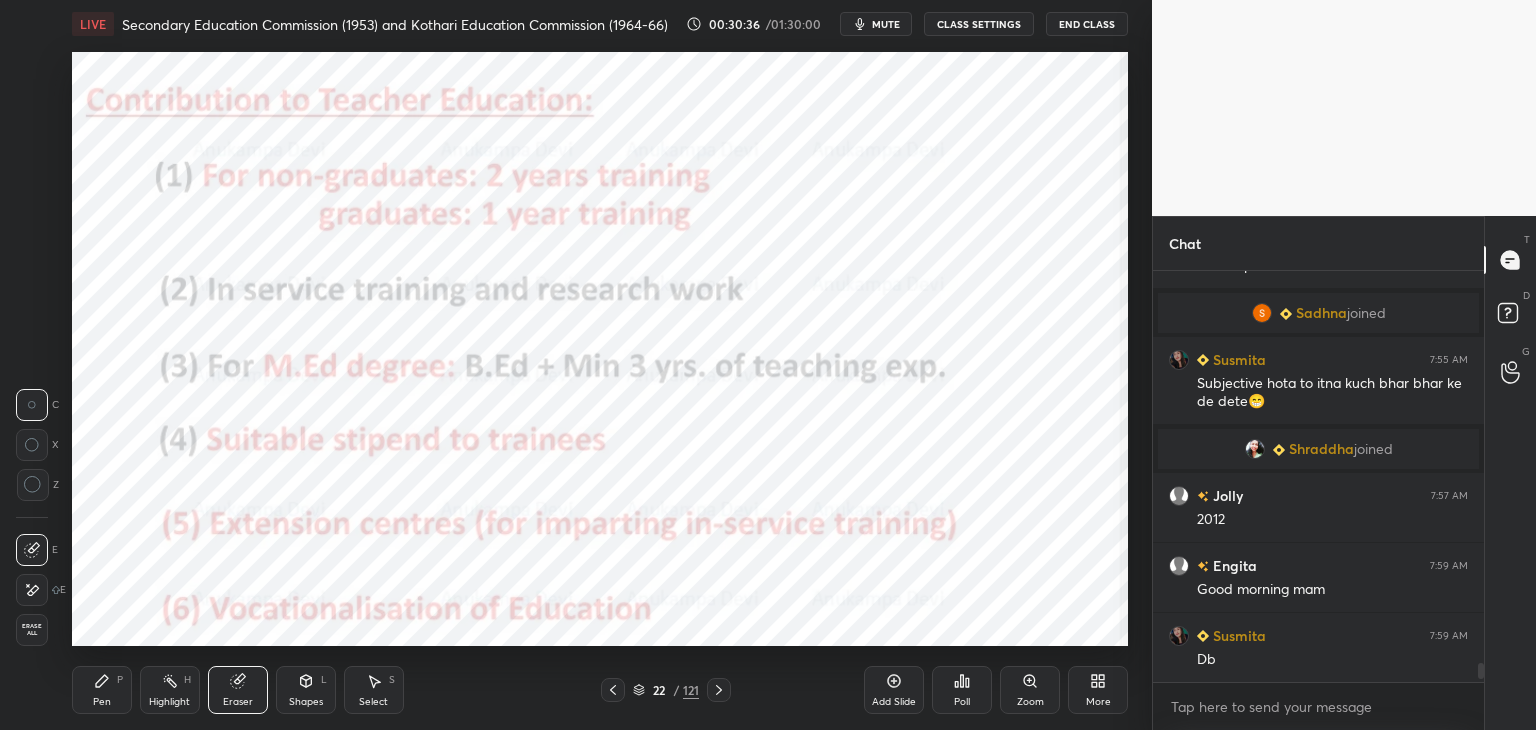 click 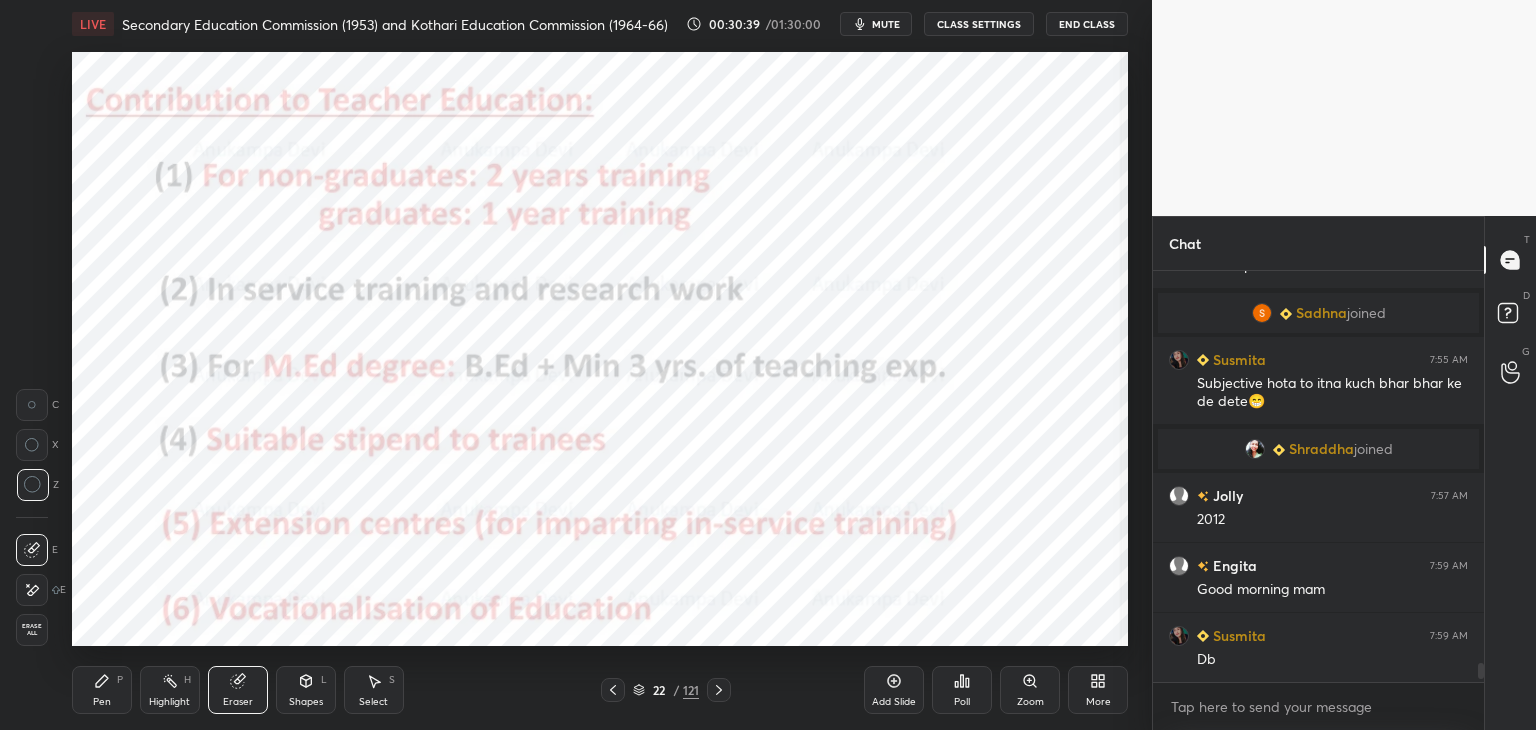 click on "Pen" at bounding box center (102, 702) 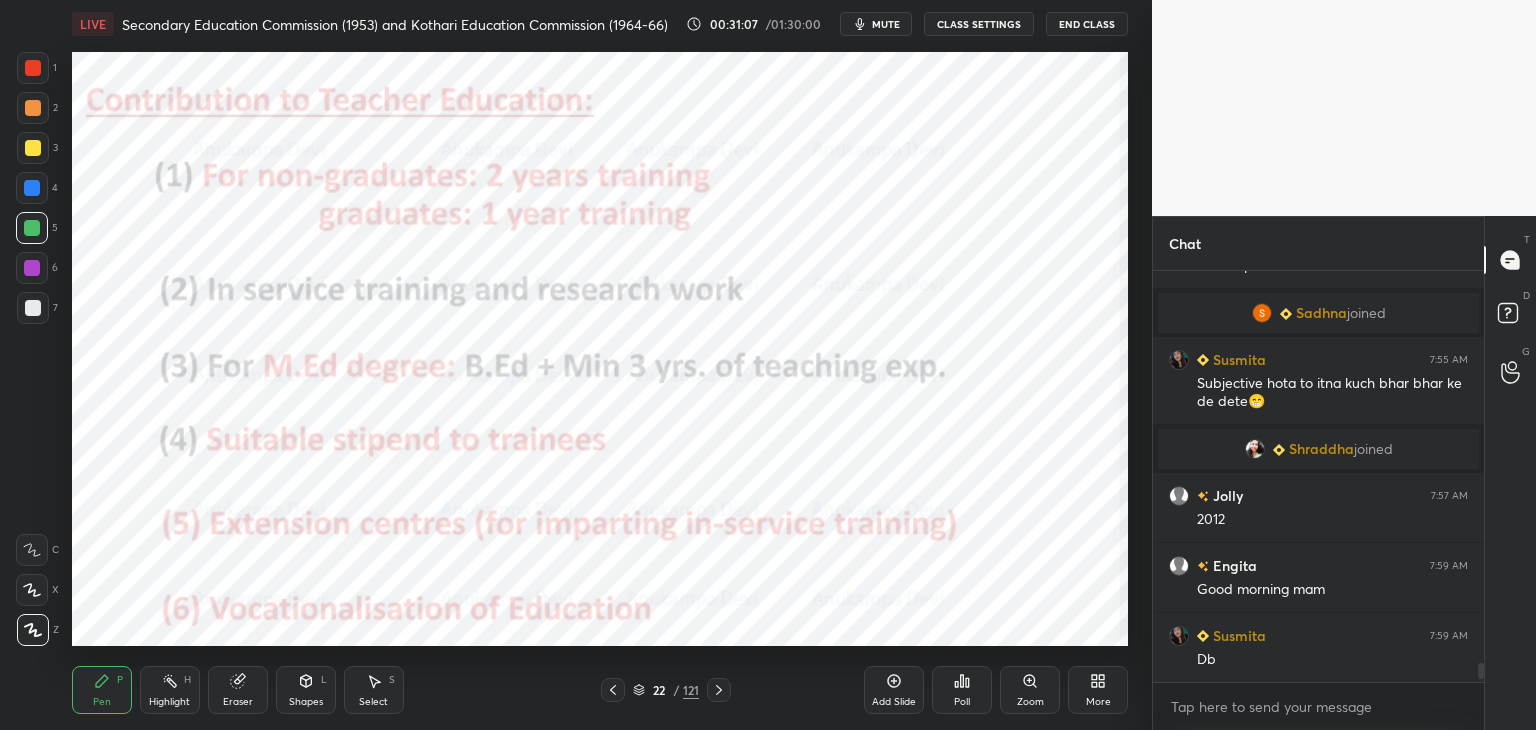 click on "mute" at bounding box center [886, 24] 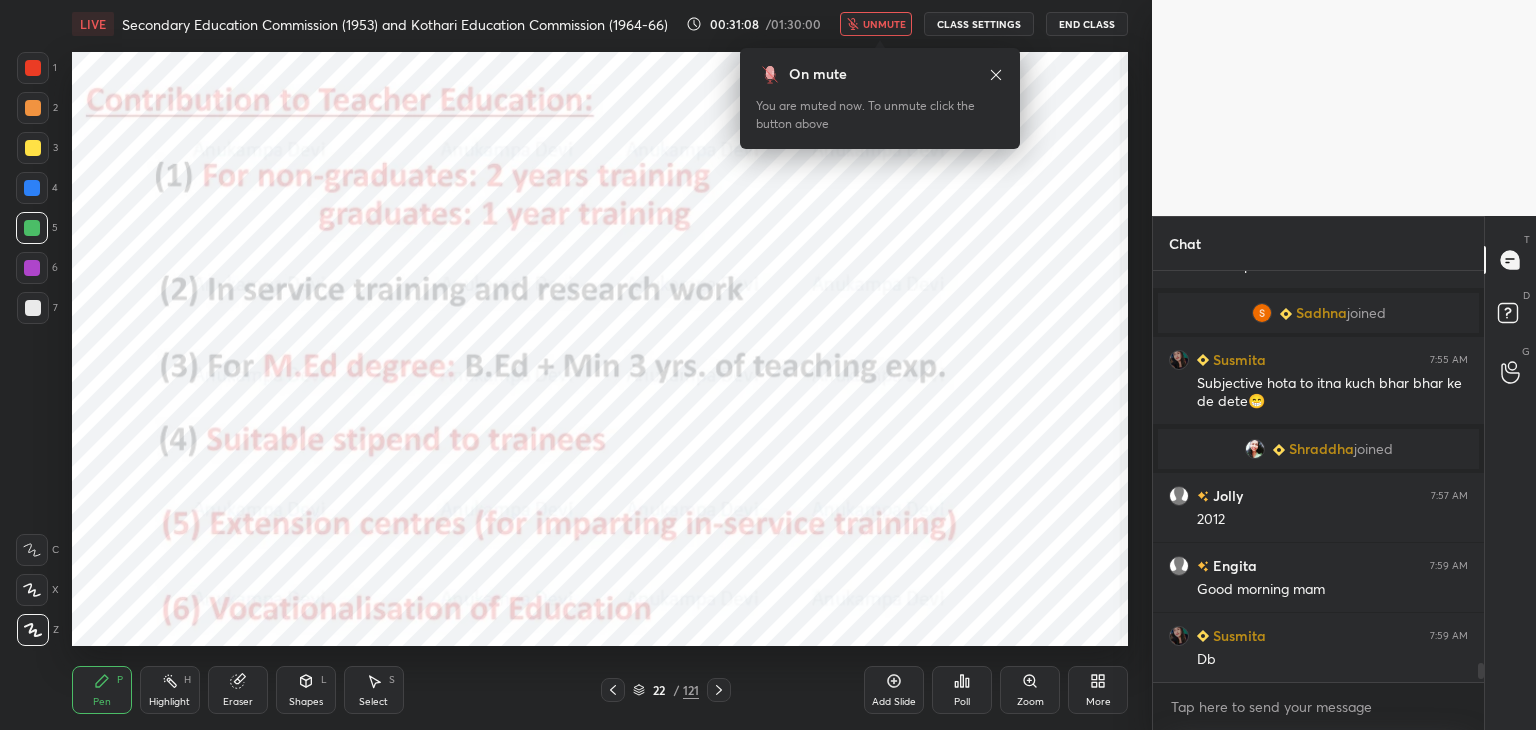 click on "unmute" at bounding box center [884, 24] 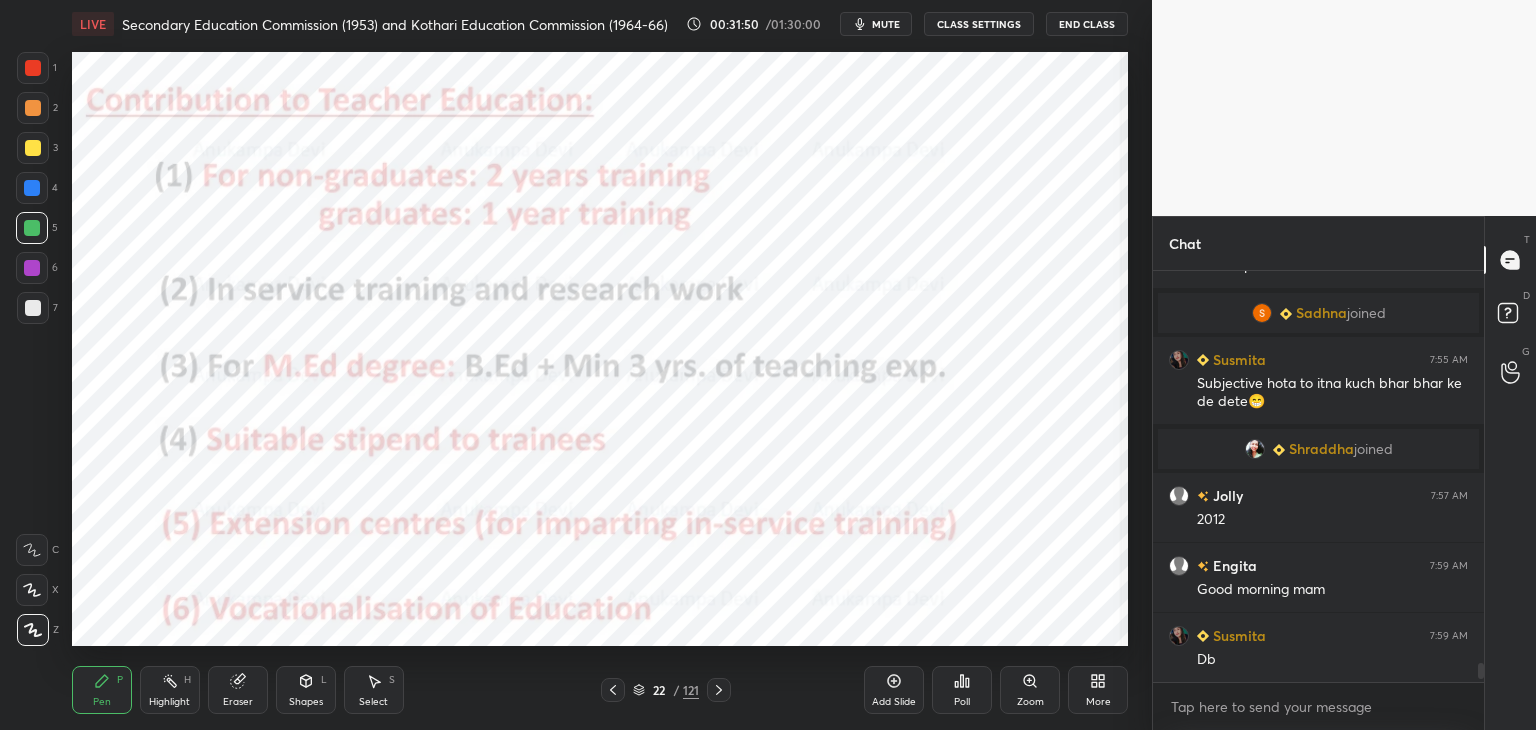drag, startPoint x: 722, startPoint y: 688, endPoint x: 712, endPoint y: 667, distance: 23.259407 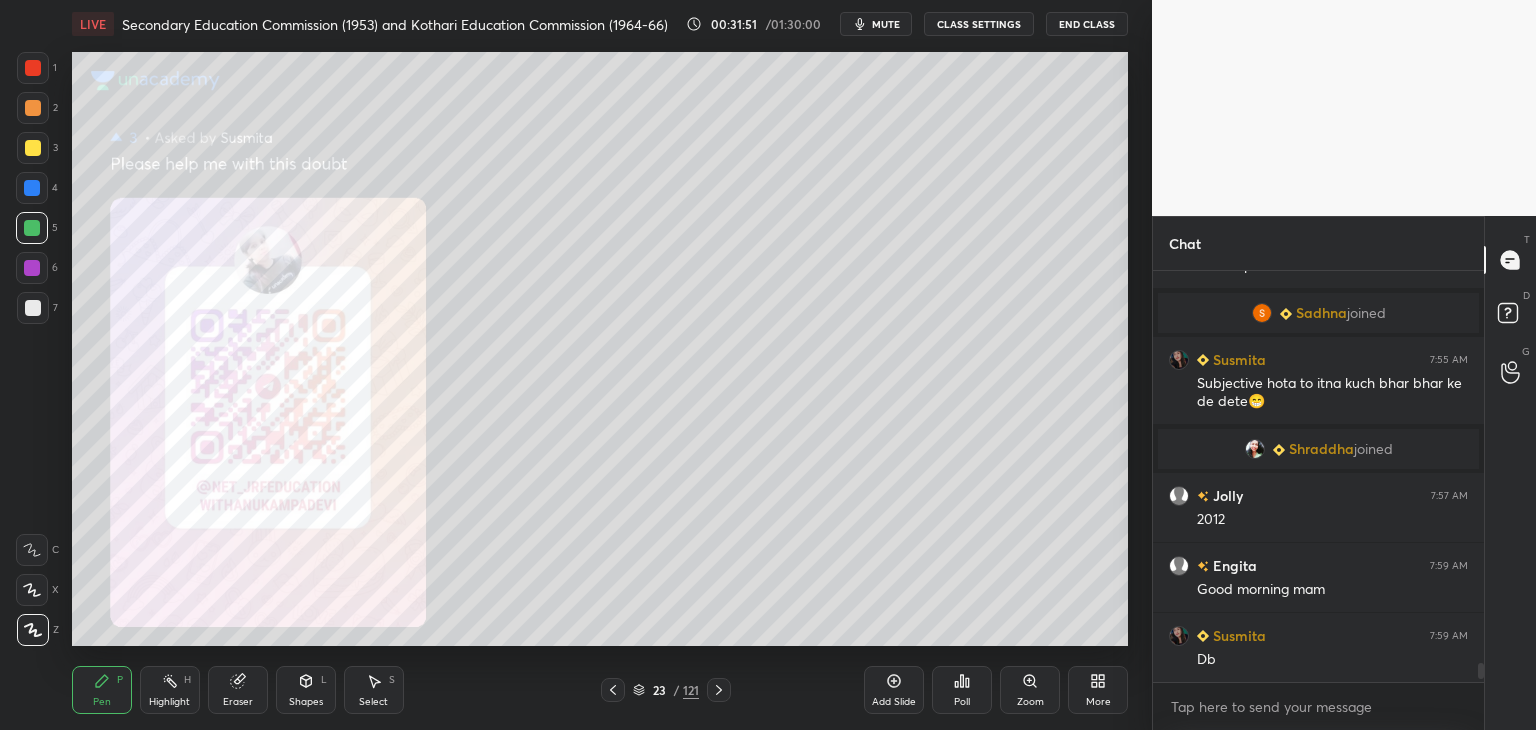 drag, startPoint x: 717, startPoint y: 695, endPoint x: 705, endPoint y: 688, distance: 13.892444 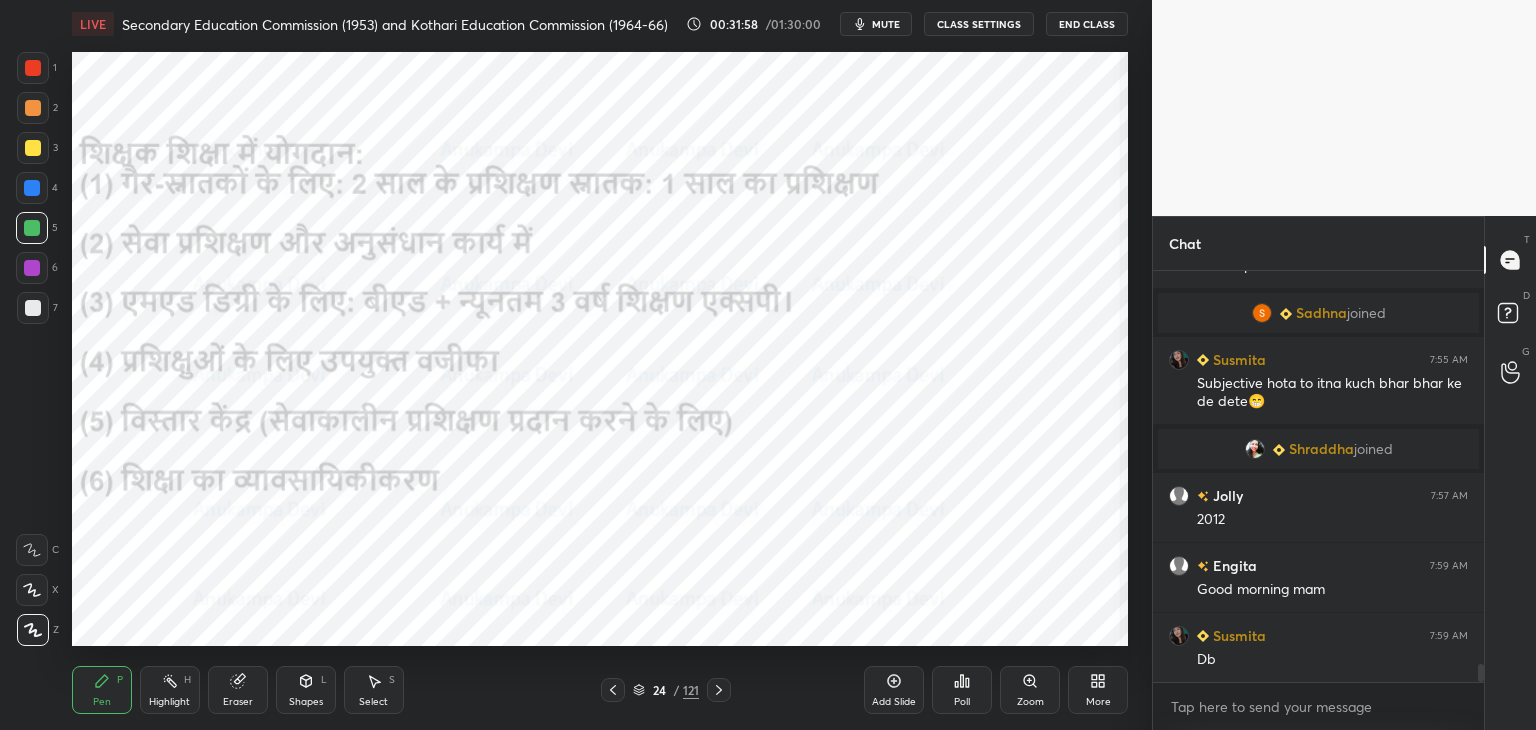 scroll, scrollTop: 8734, scrollLeft: 0, axis: vertical 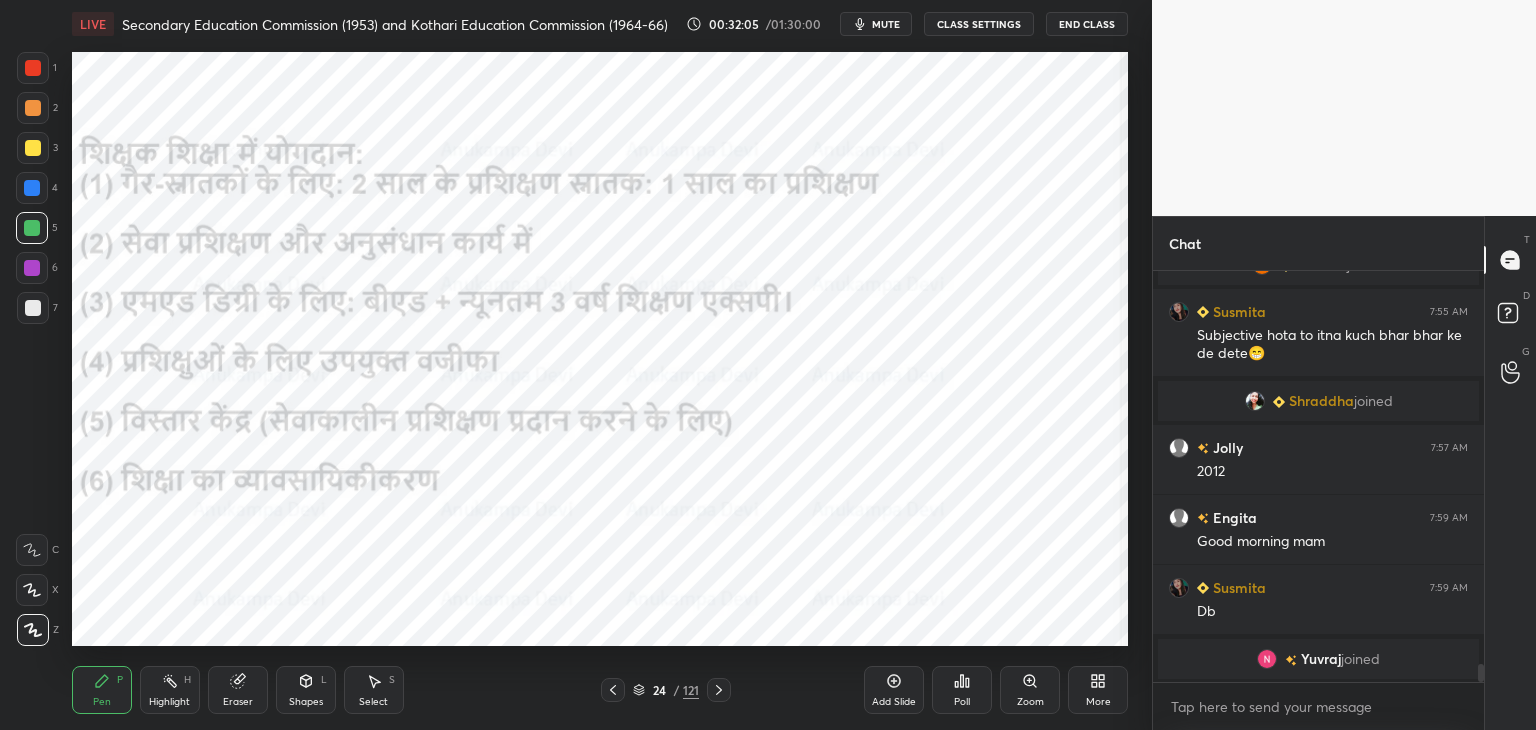 click 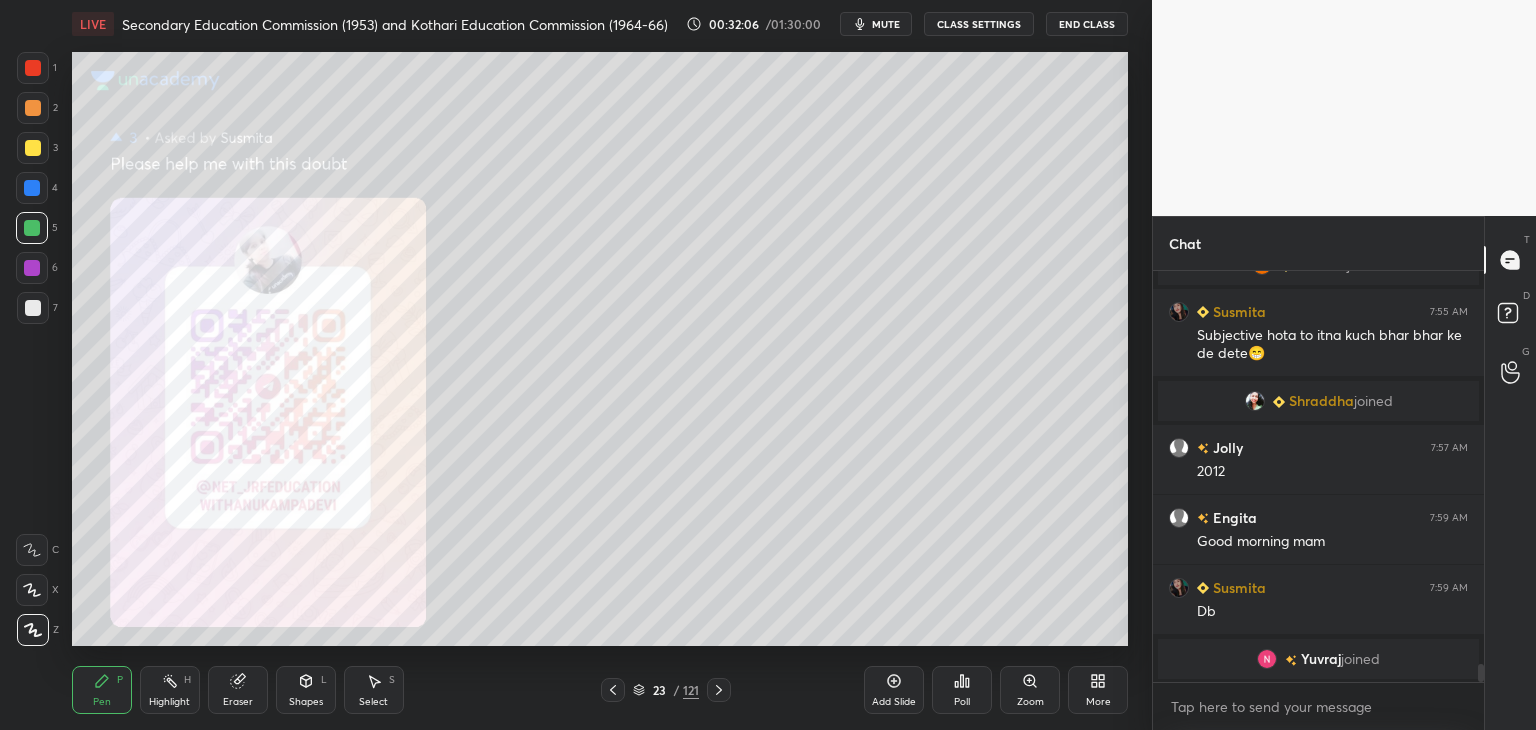 click 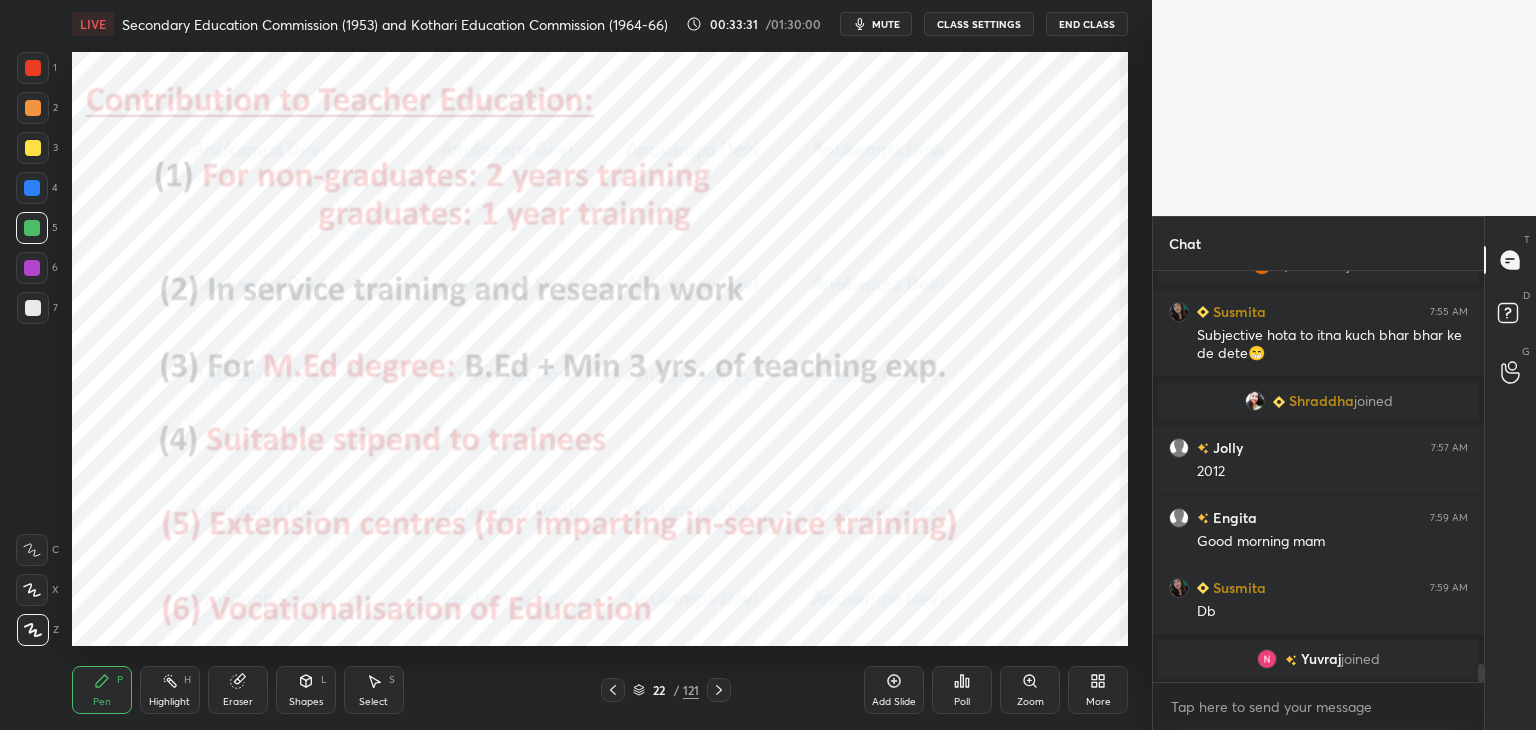 click 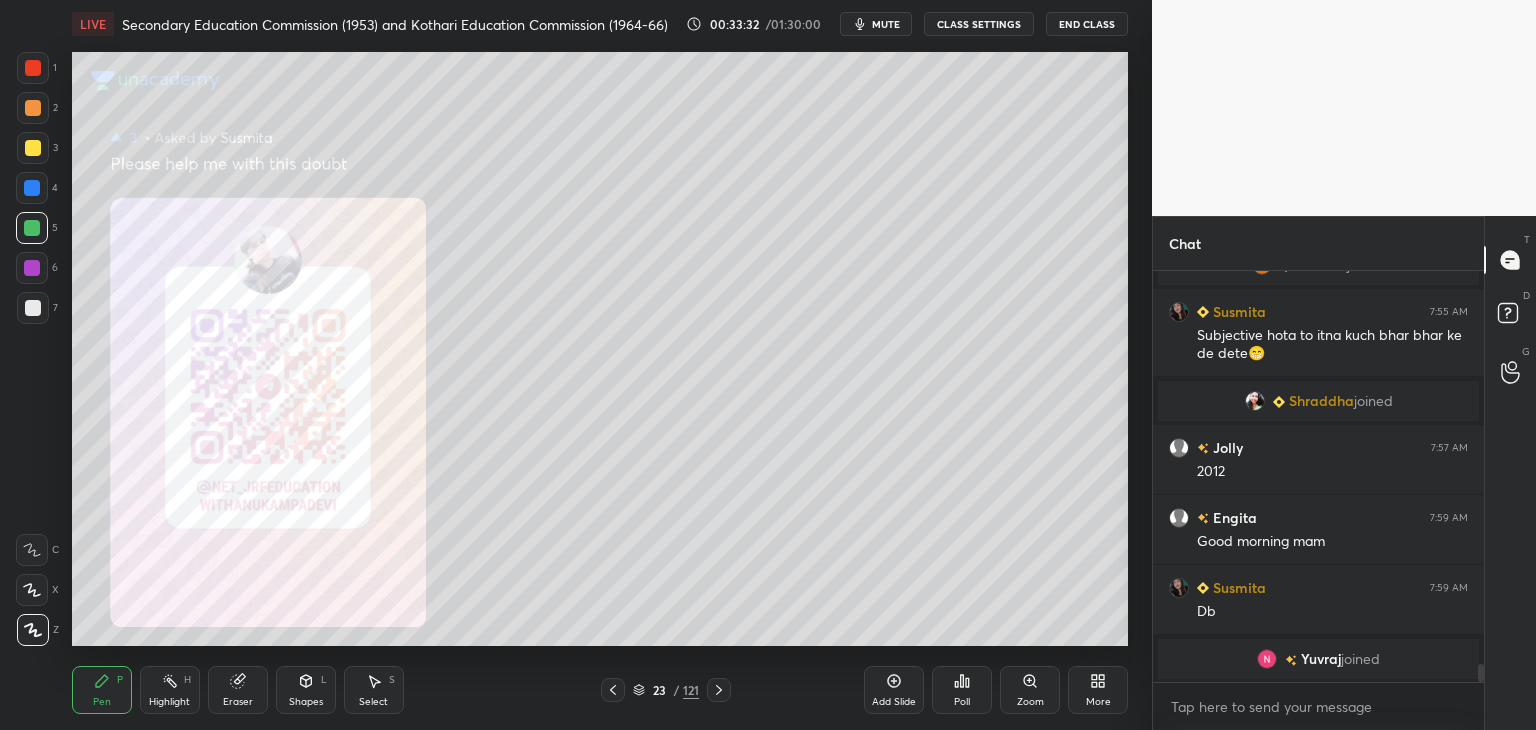 click 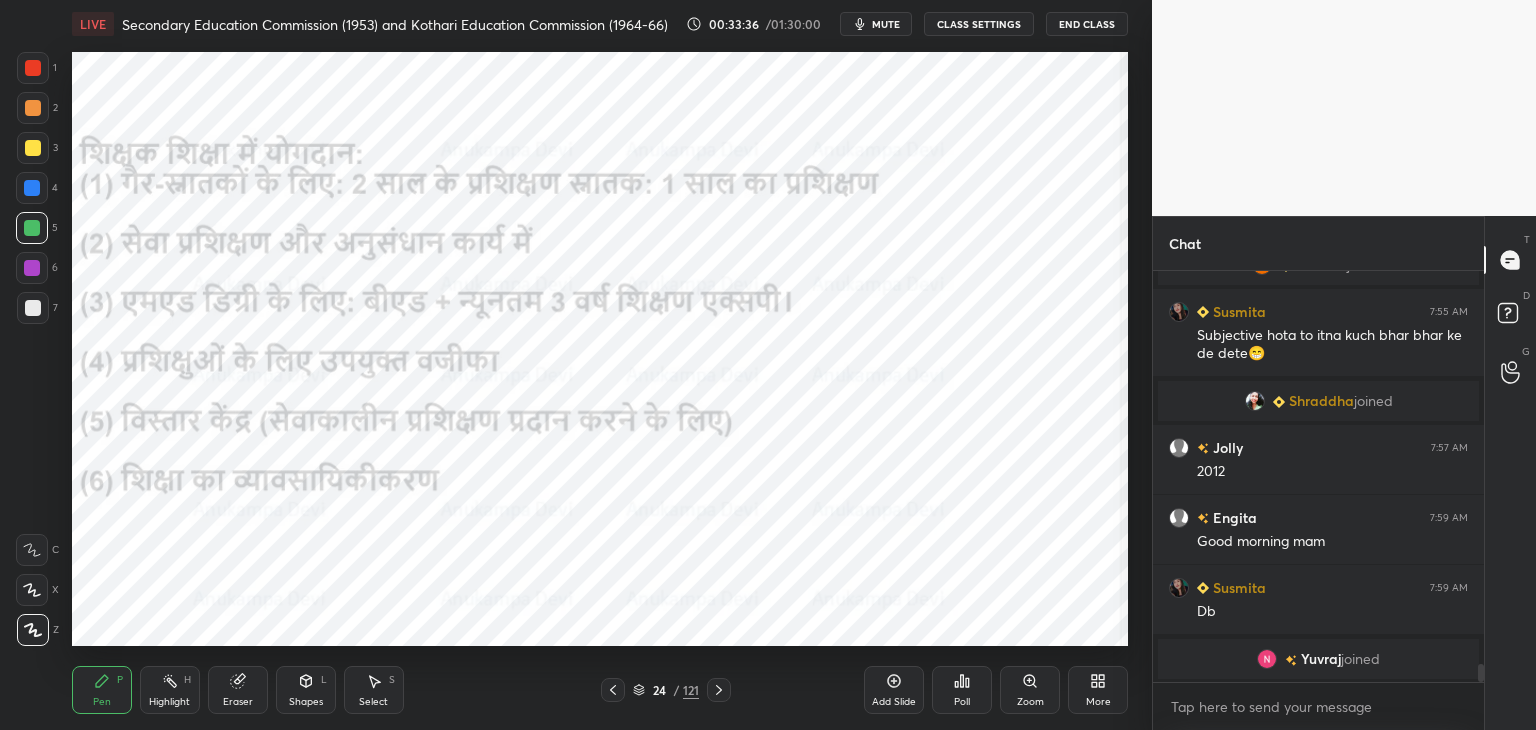 click 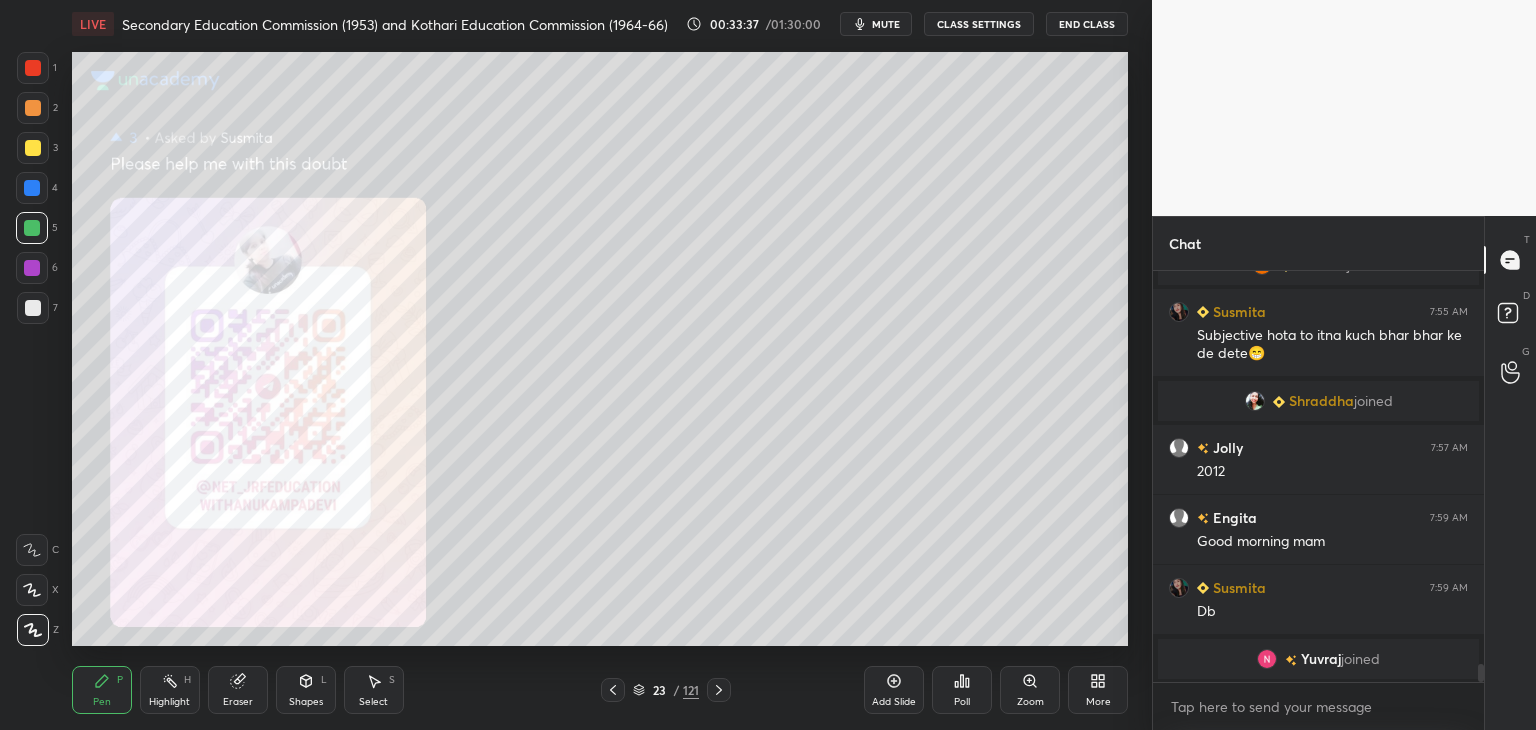 click 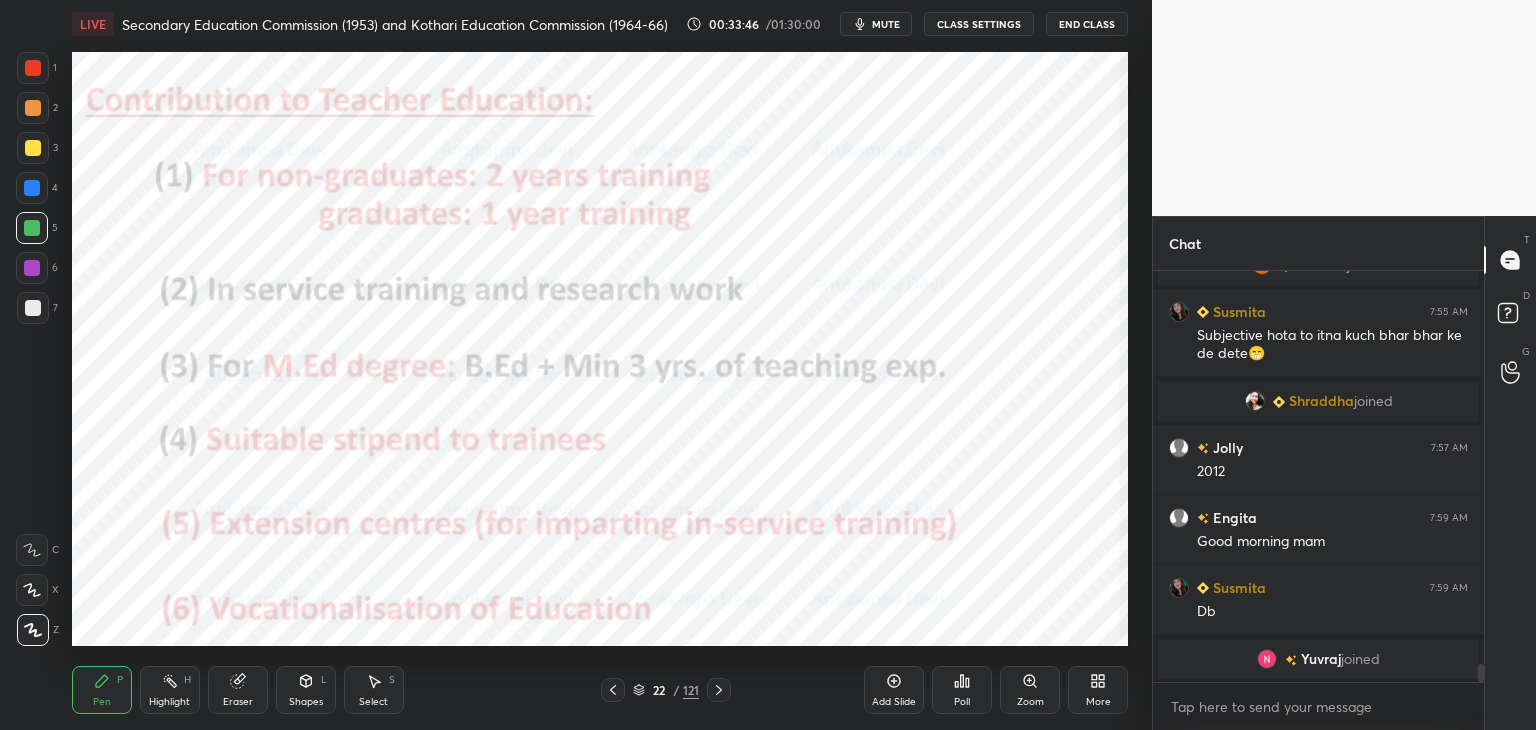 click on "mute" at bounding box center (886, 24) 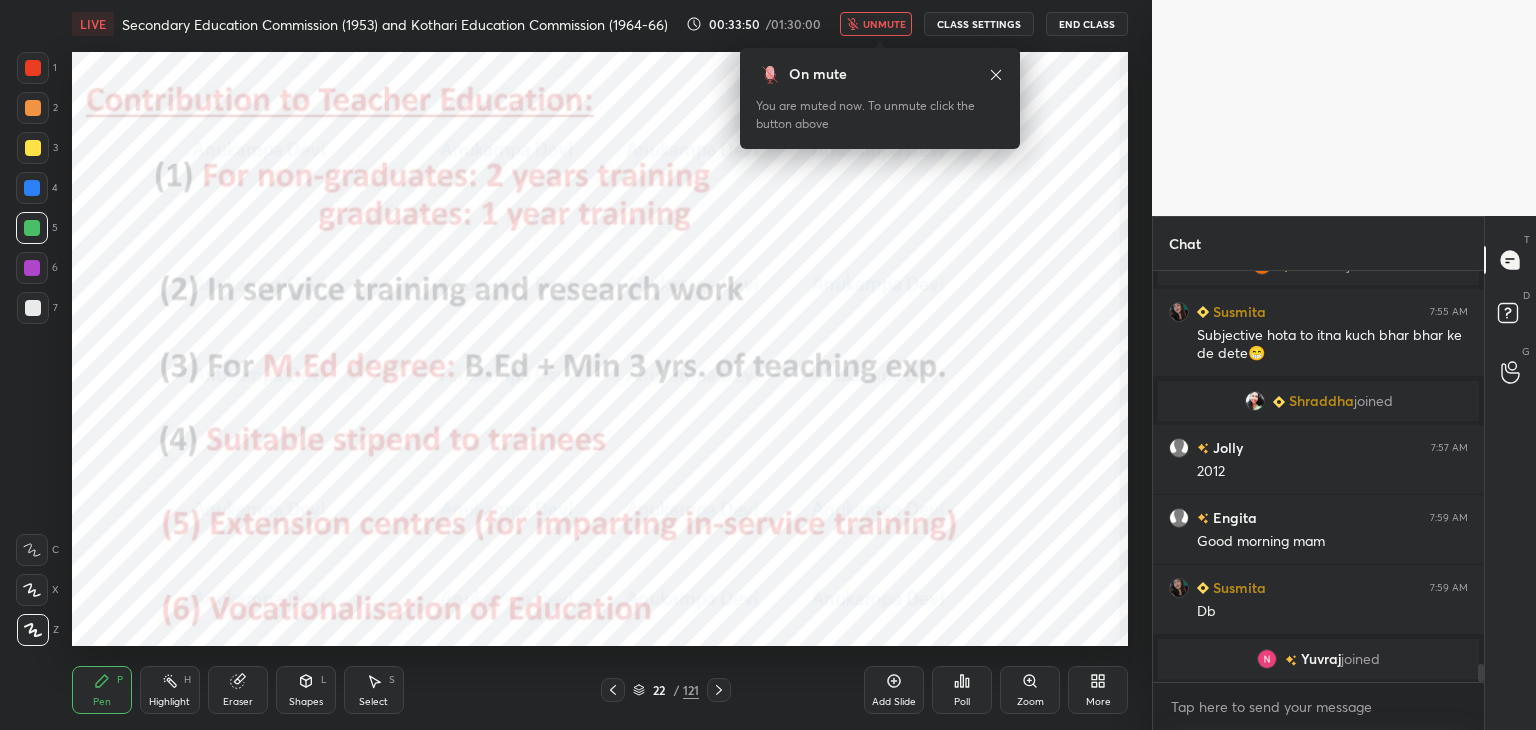 click 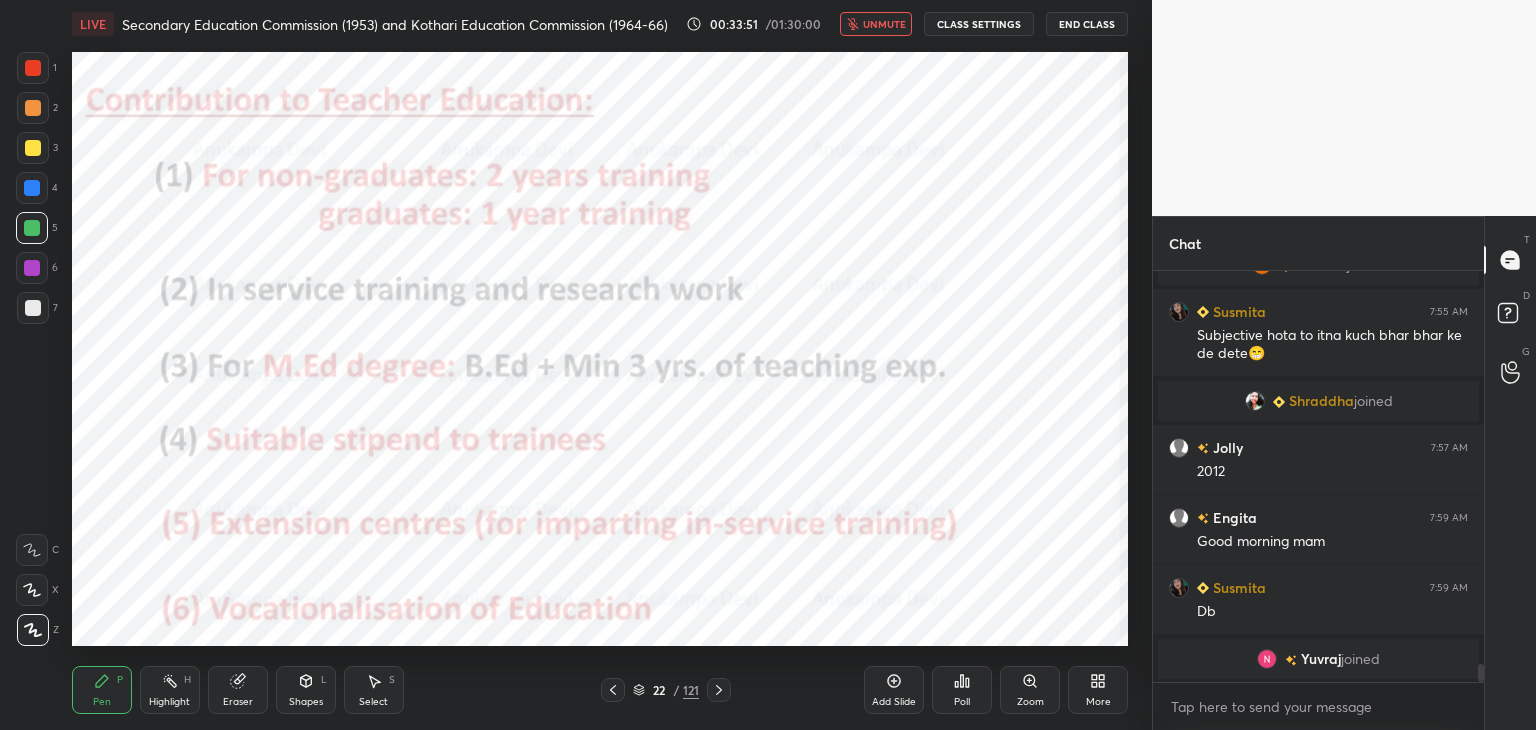 drag, startPoint x: 888, startPoint y: 32, endPoint x: 892, endPoint y: 48, distance: 16.492422 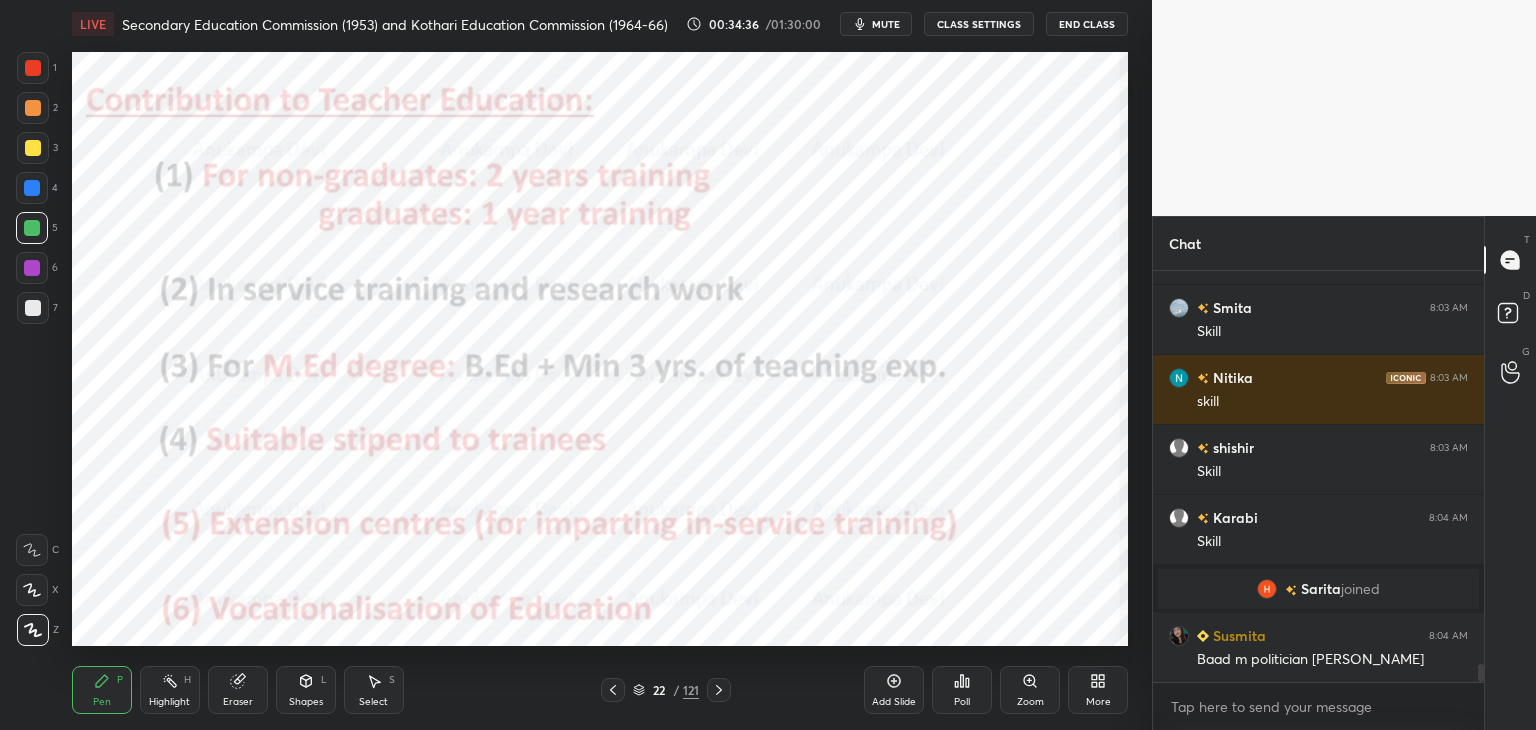 scroll, scrollTop: 8848, scrollLeft: 0, axis: vertical 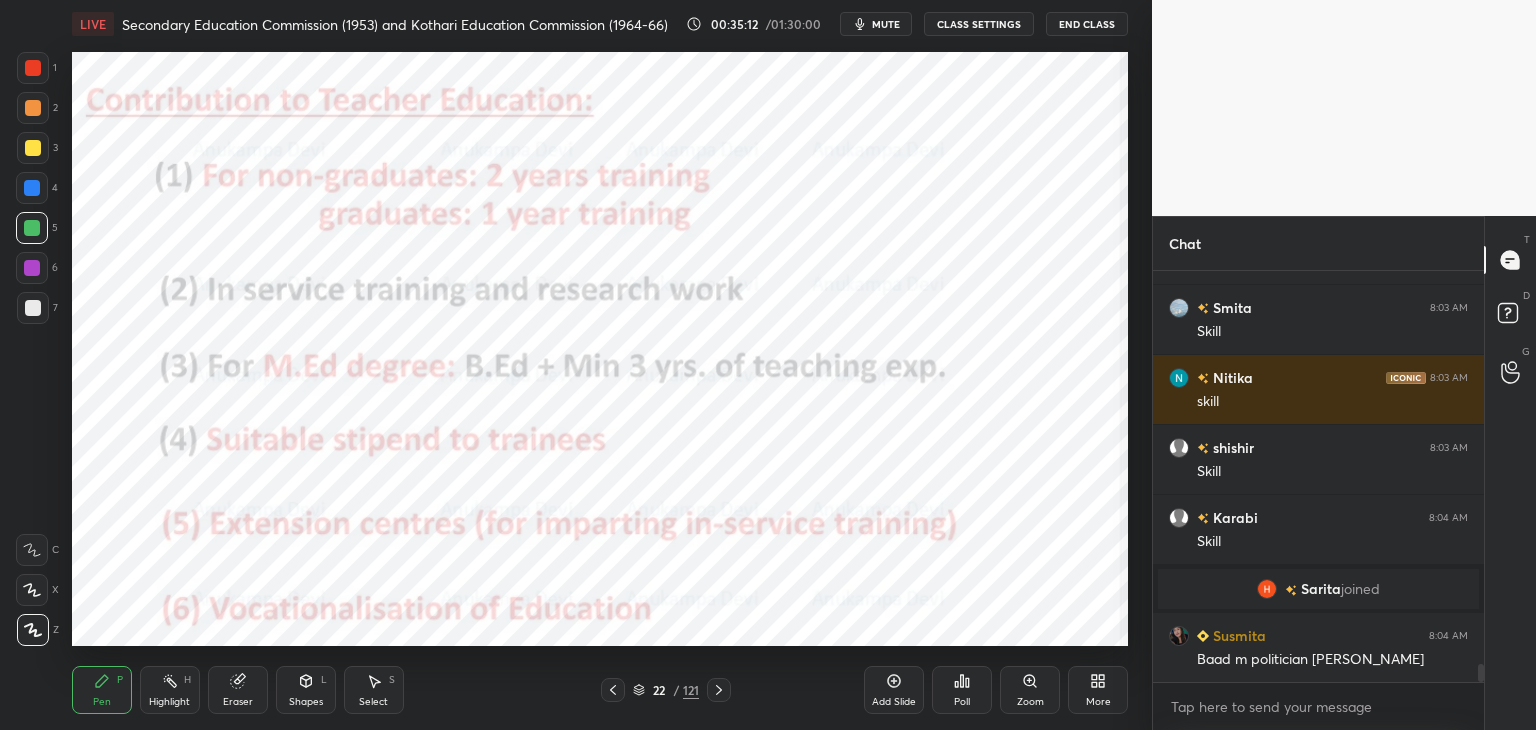 click 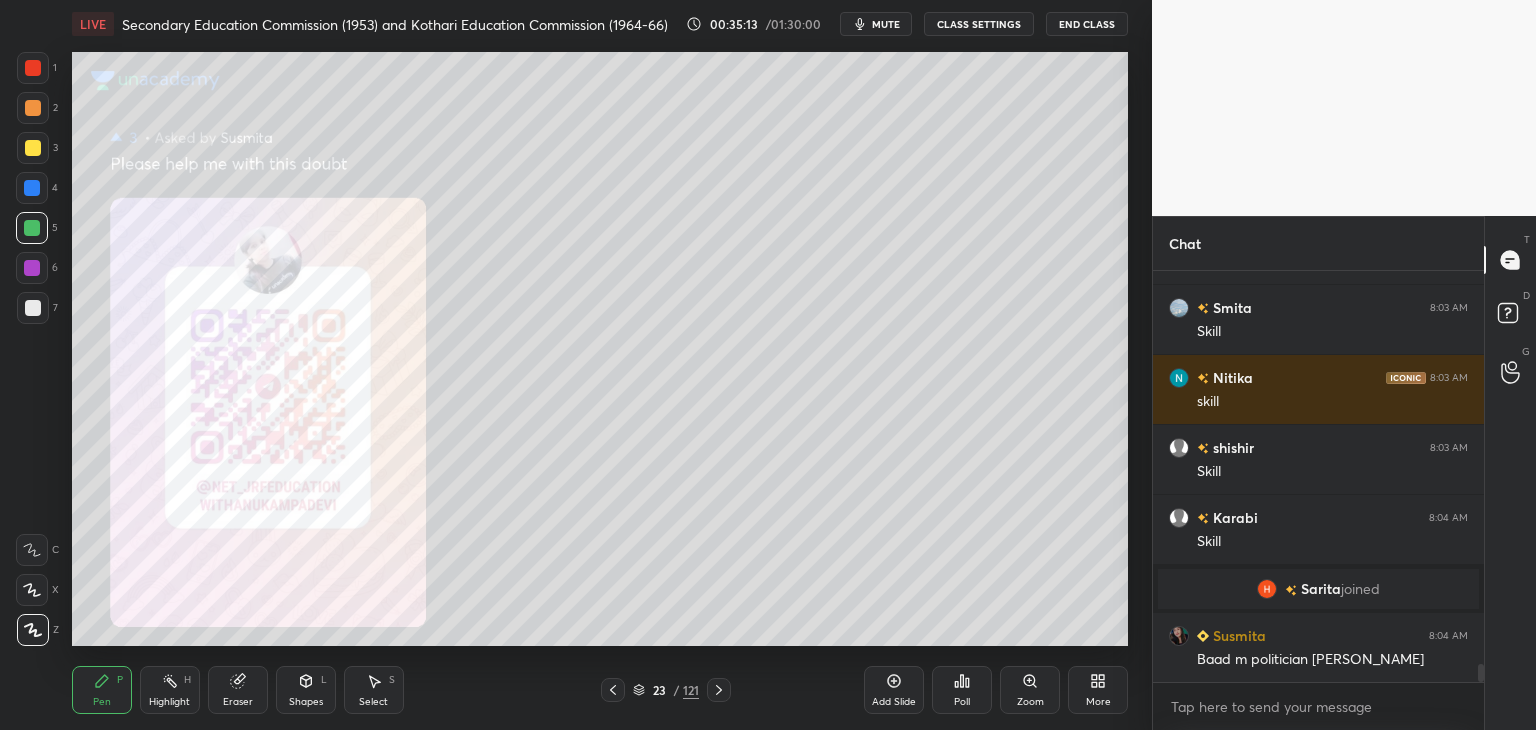 click 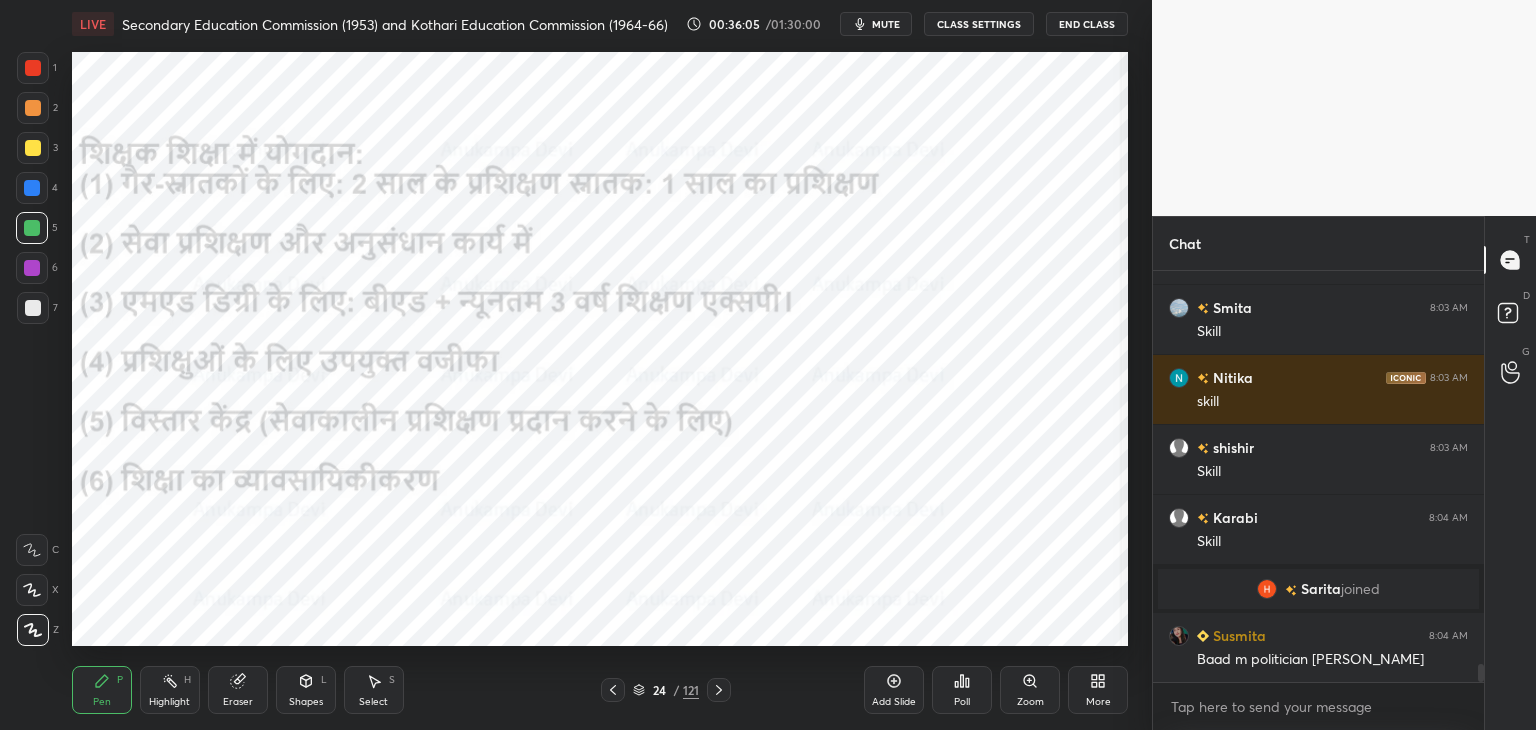 click 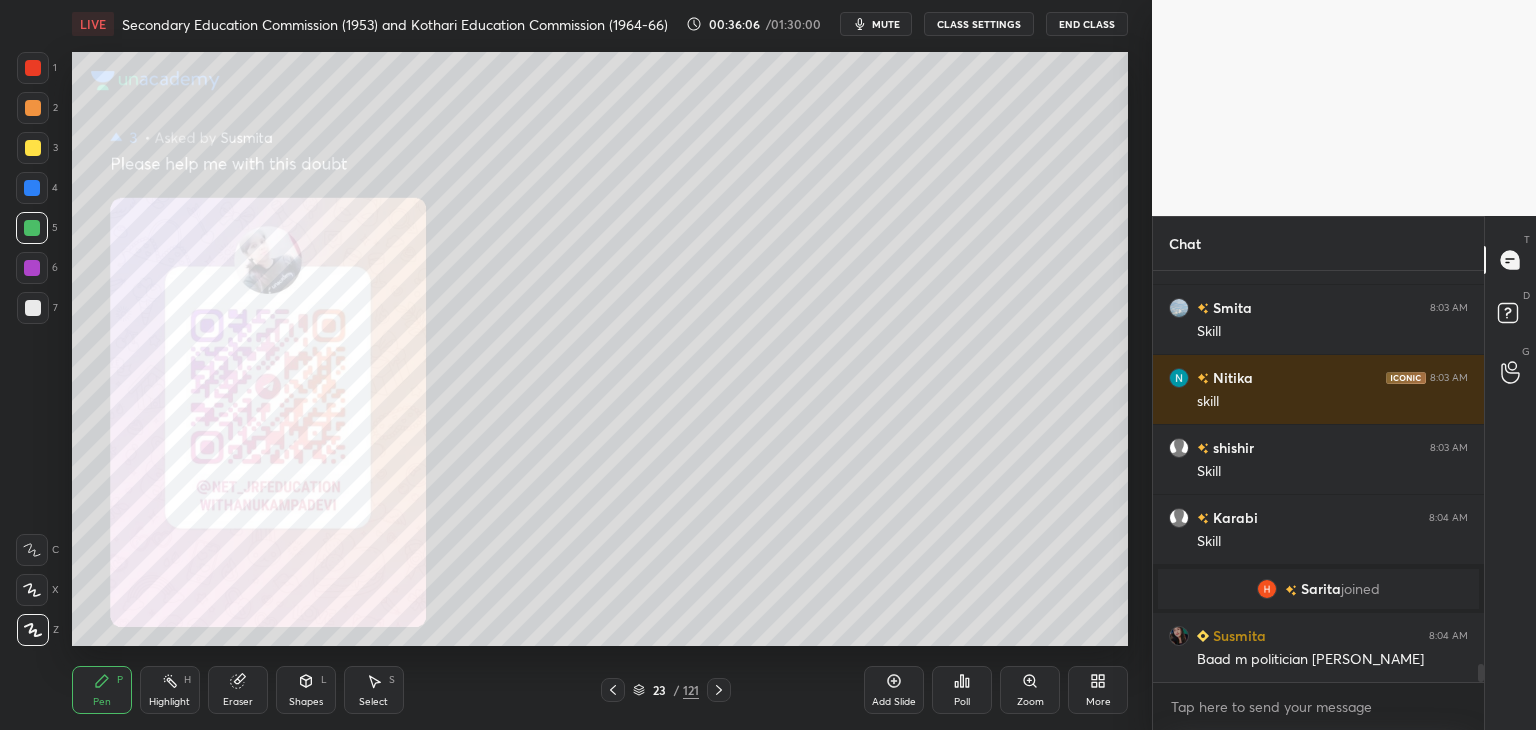 click at bounding box center (613, 690) 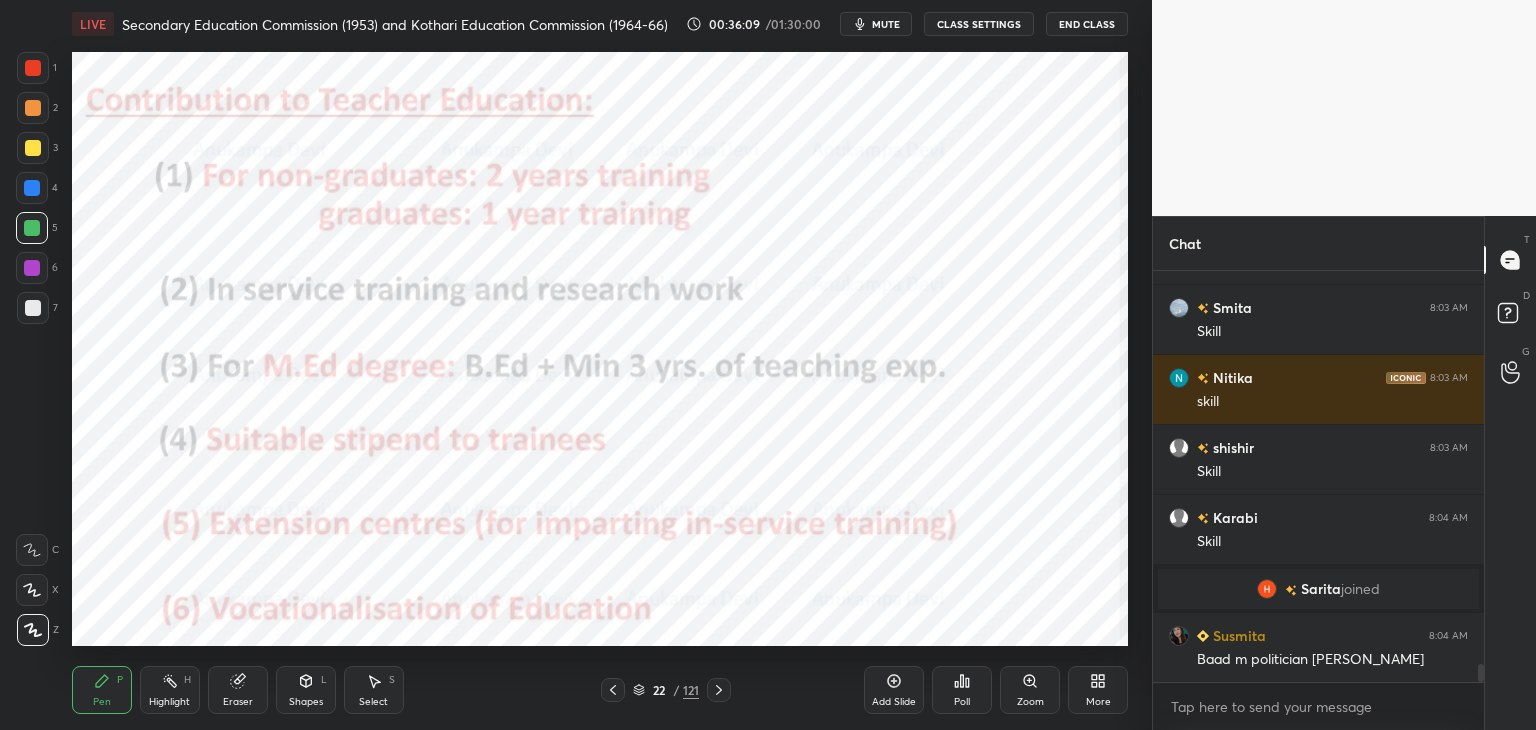 click 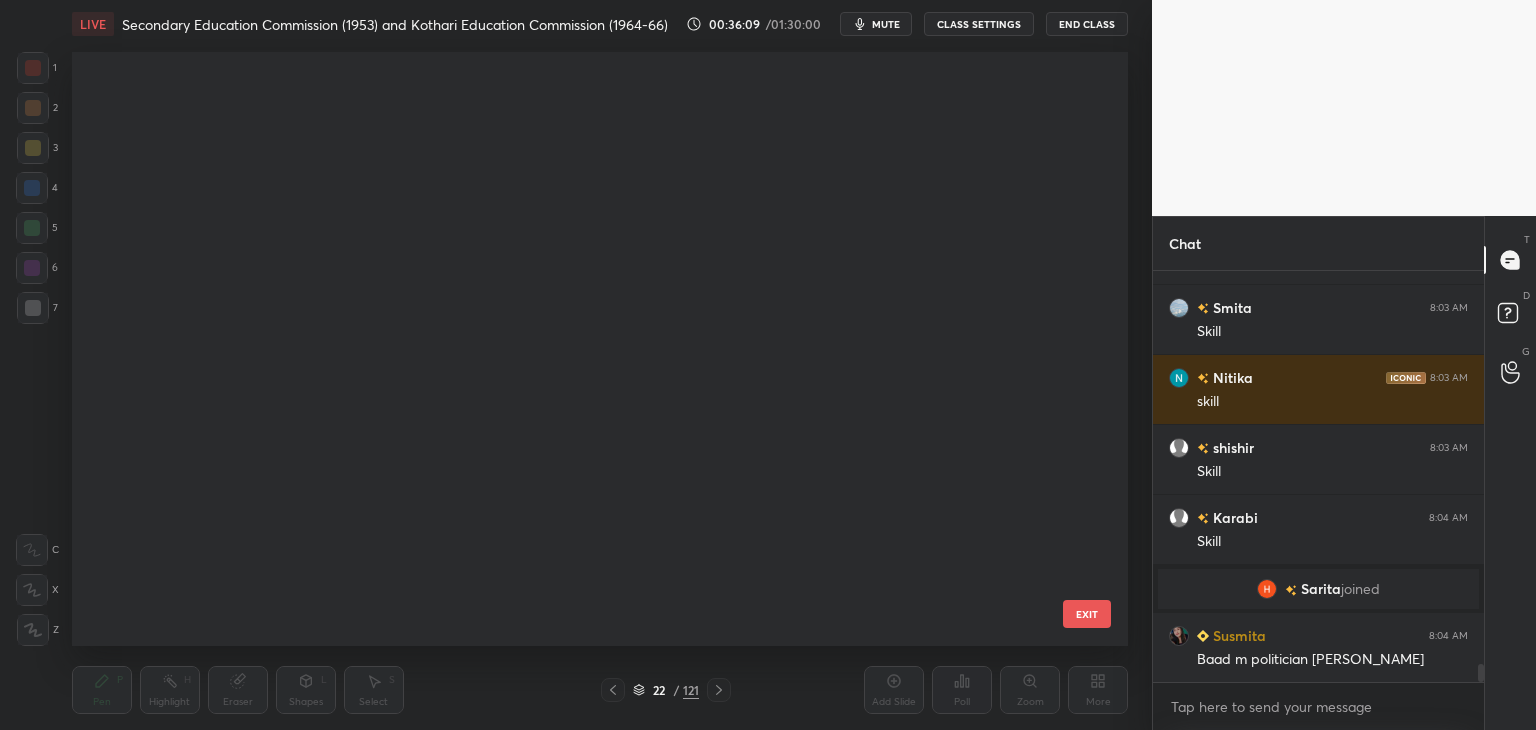 scroll, scrollTop: 870, scrollLeft: 0, axis: vertical 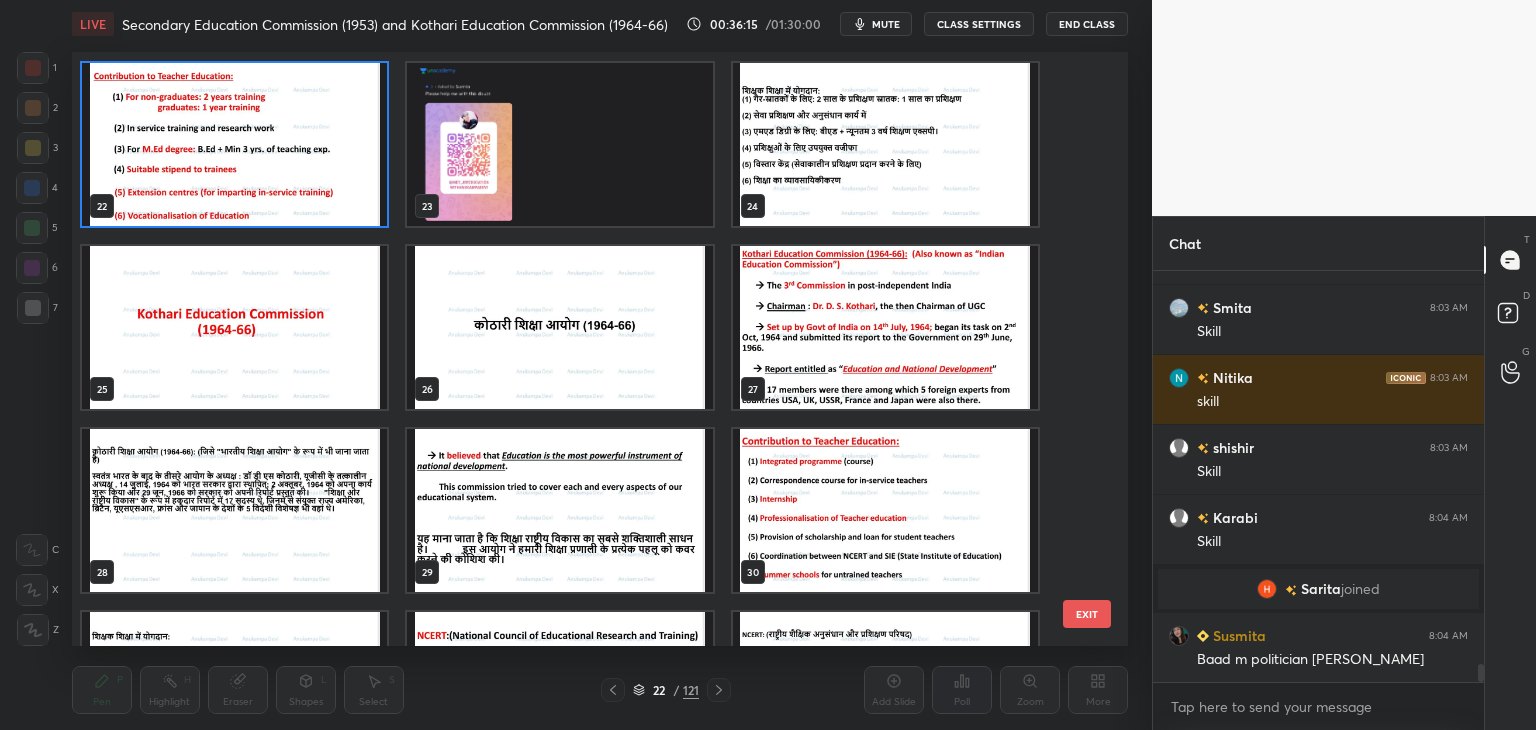 click at bounding box center (234, 327) 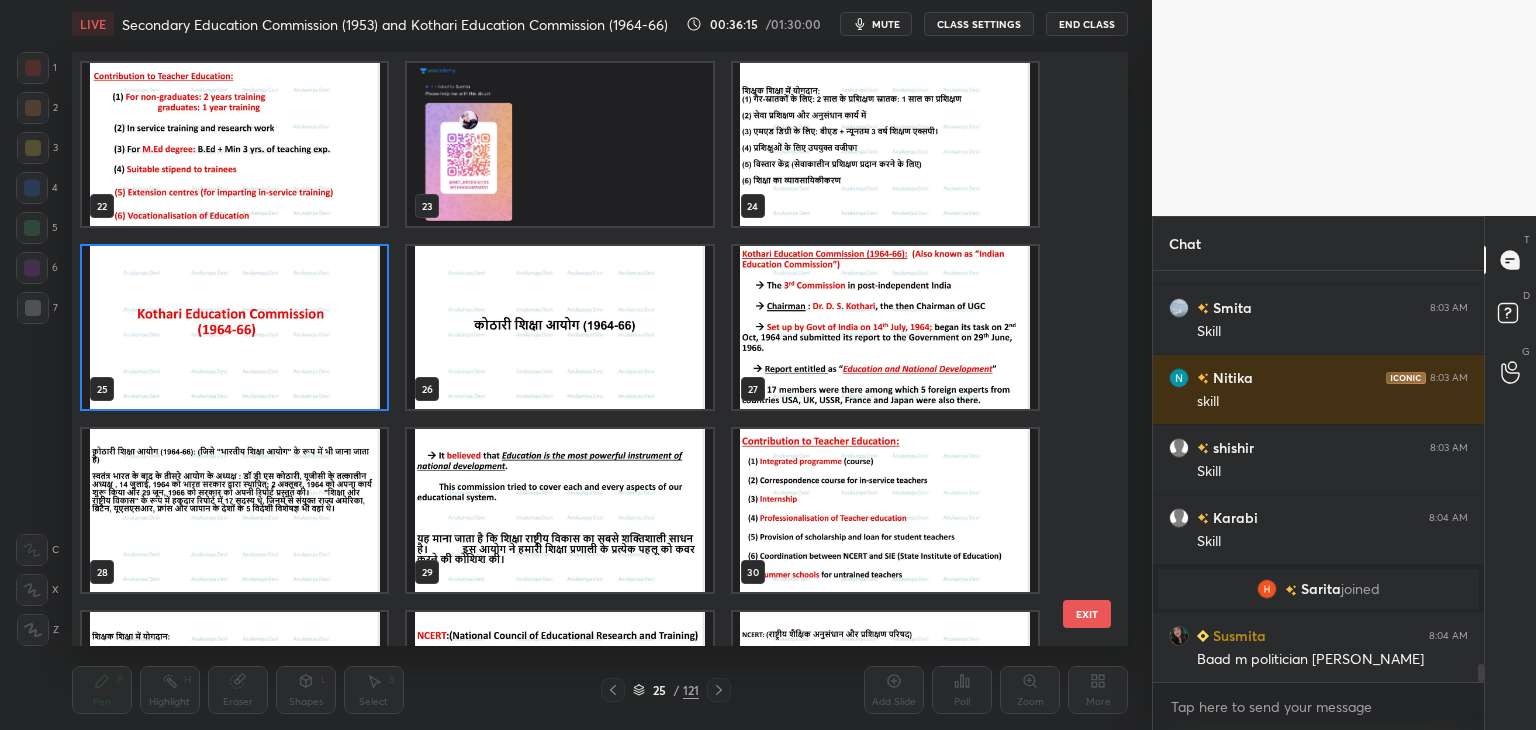 click at bounding box center [234, 327] 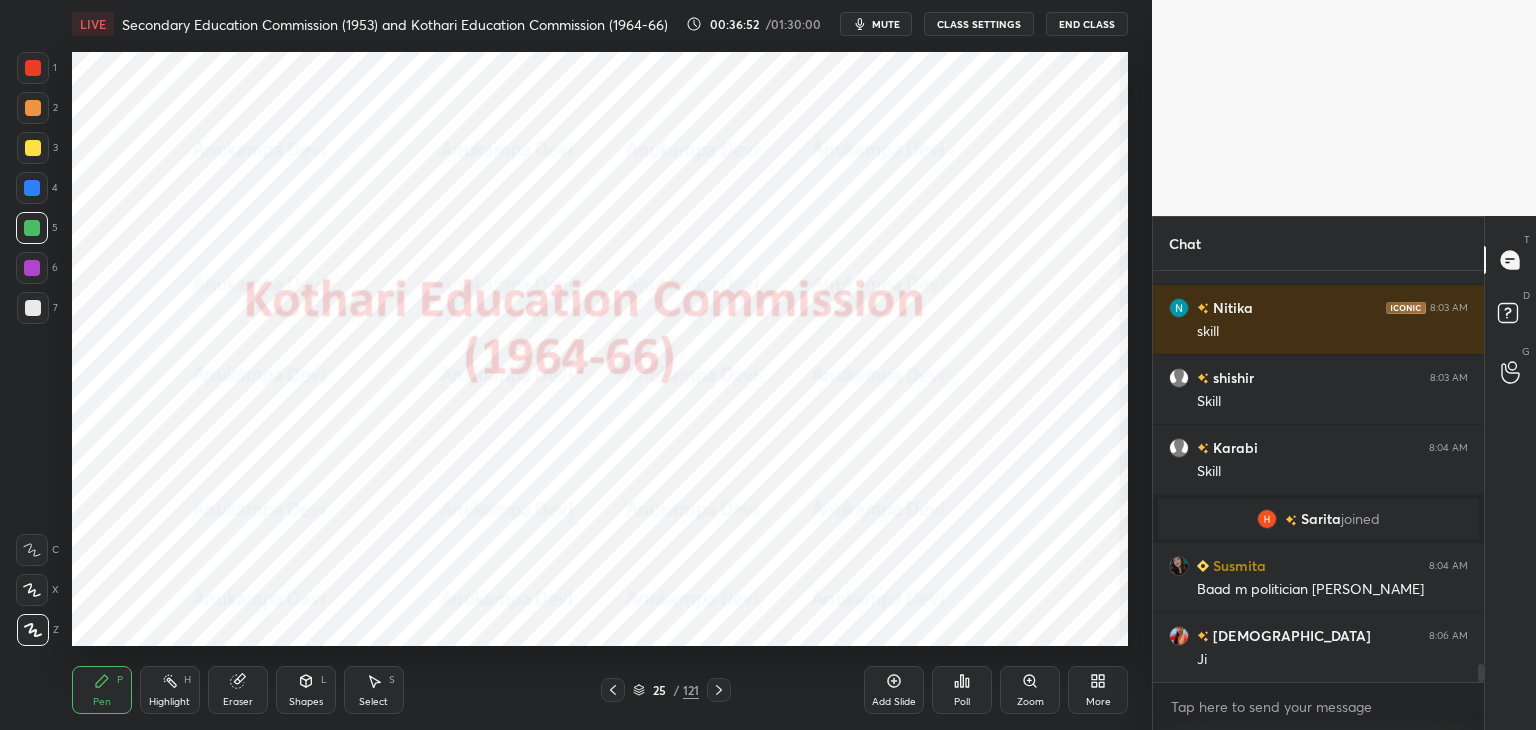 scroll, scrollTop: 8988, scrollLeft: 0, axis: vertical 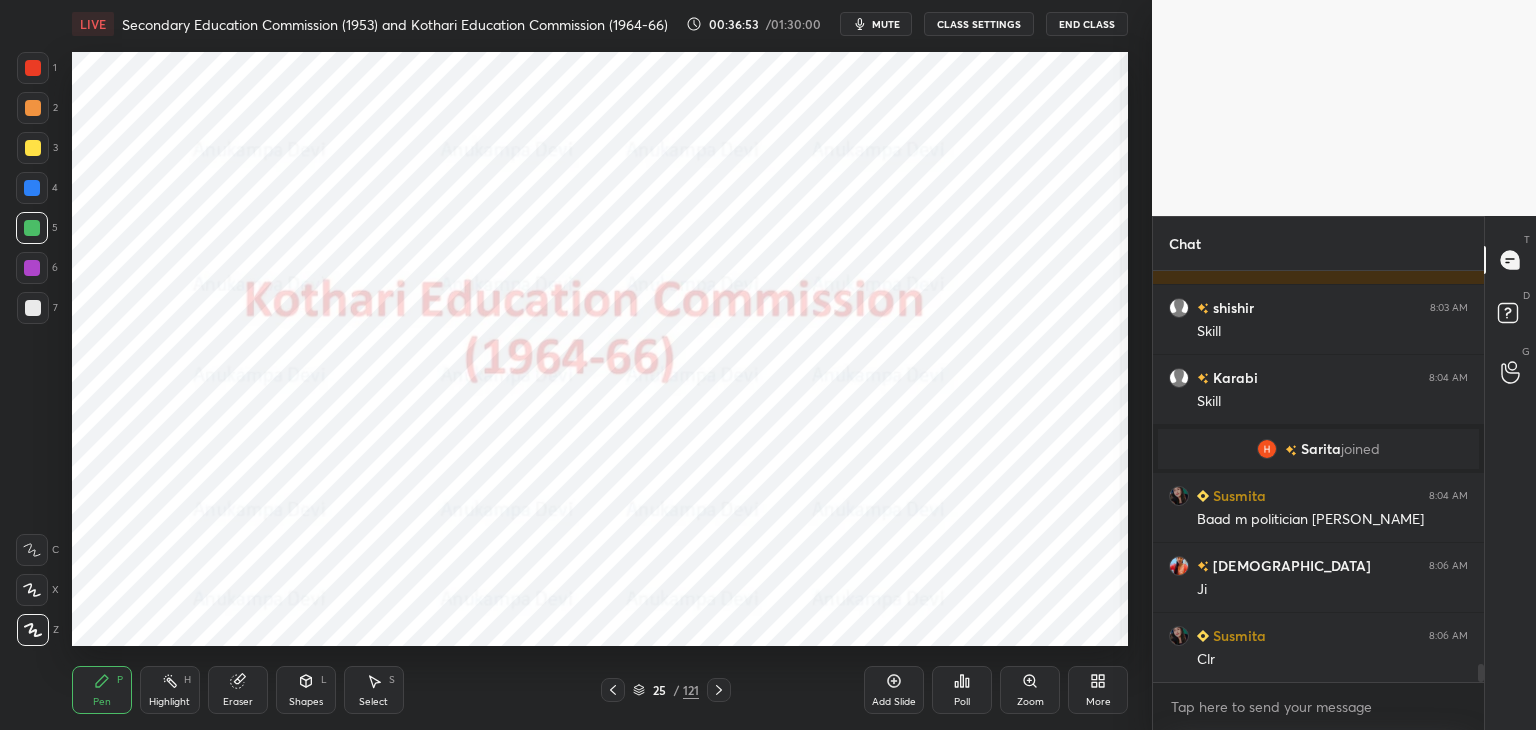 click on "mute" at bounding box center [876, 24] 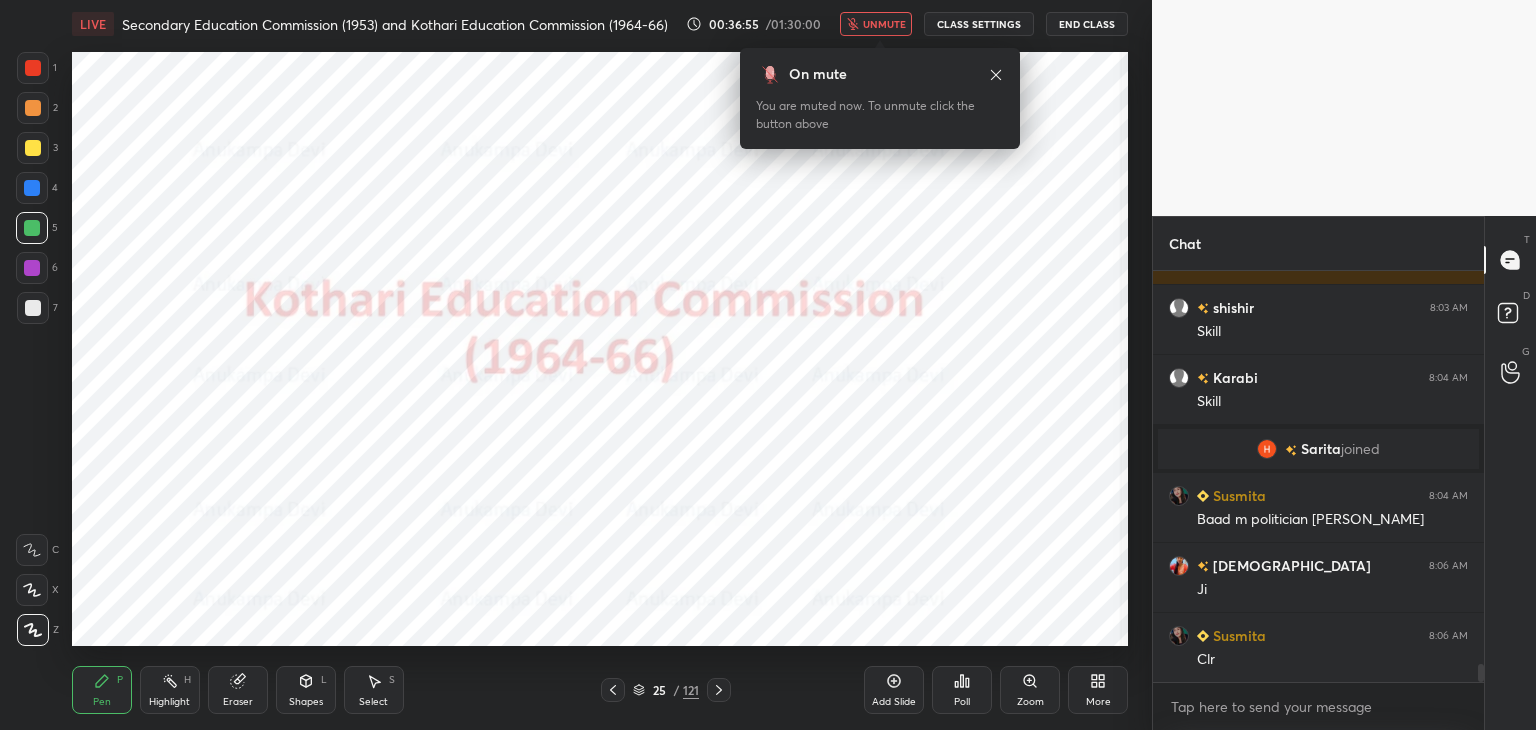 click 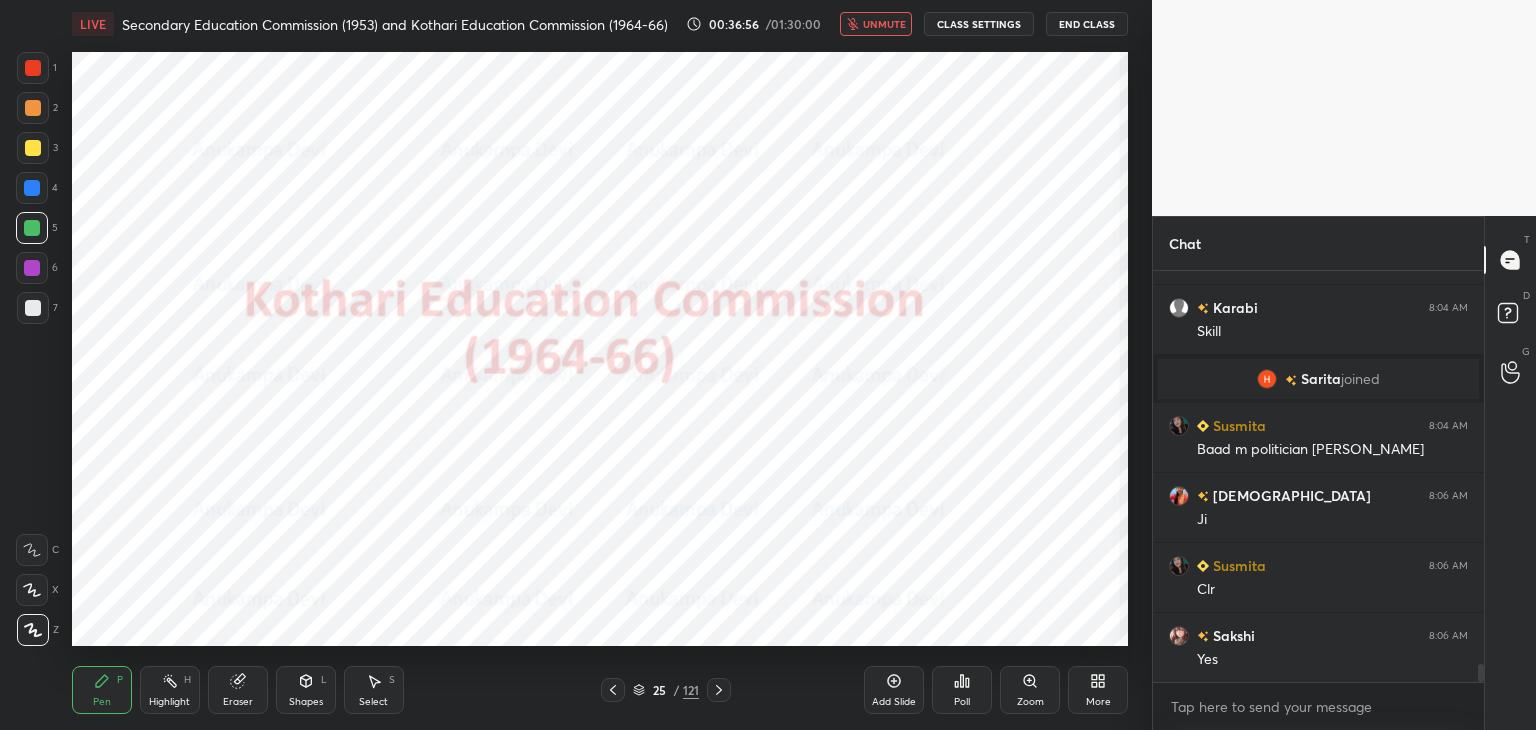 scroll, scrollTop: 9128, scrollLeft: 0, axis: vertical 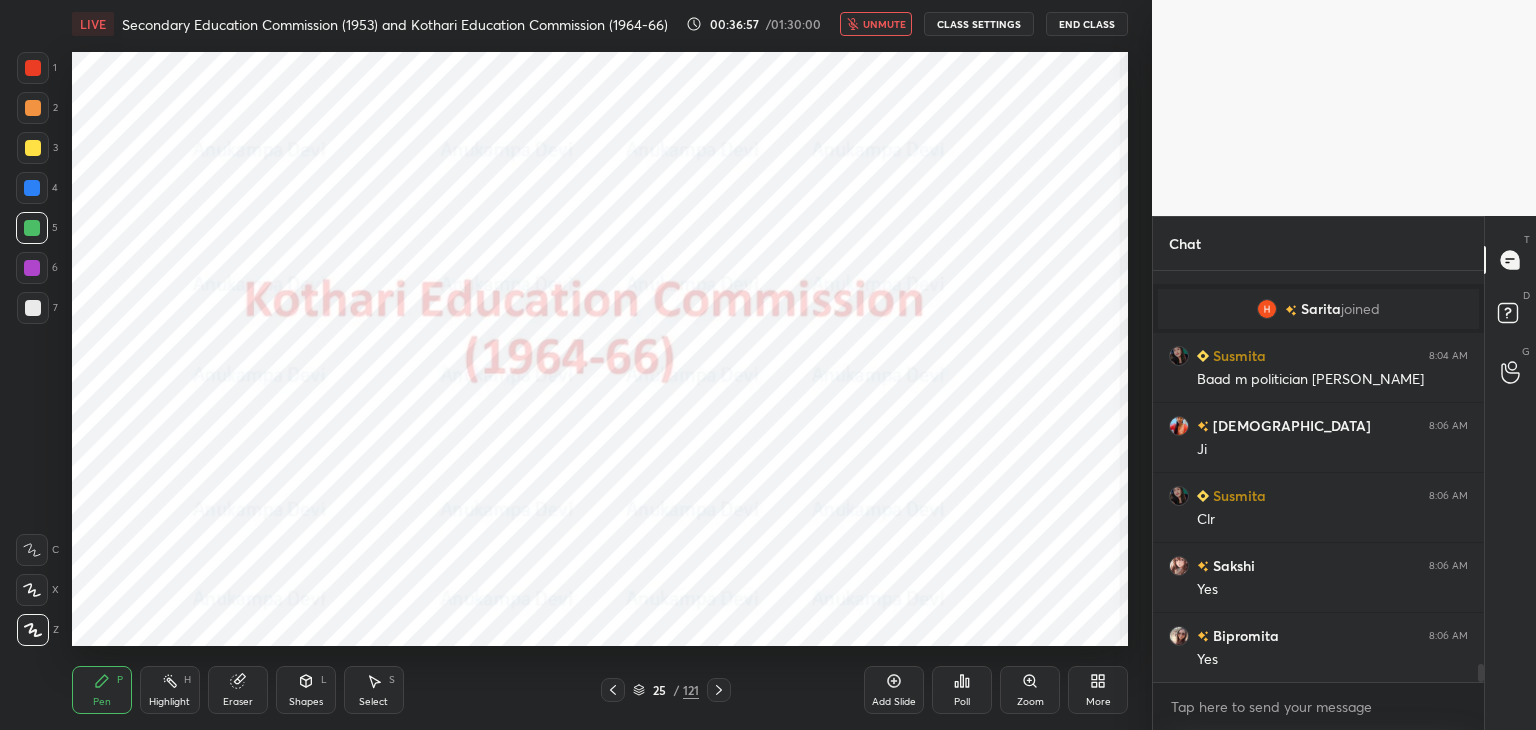 click on "unmute" at bounding box center [884, 24] 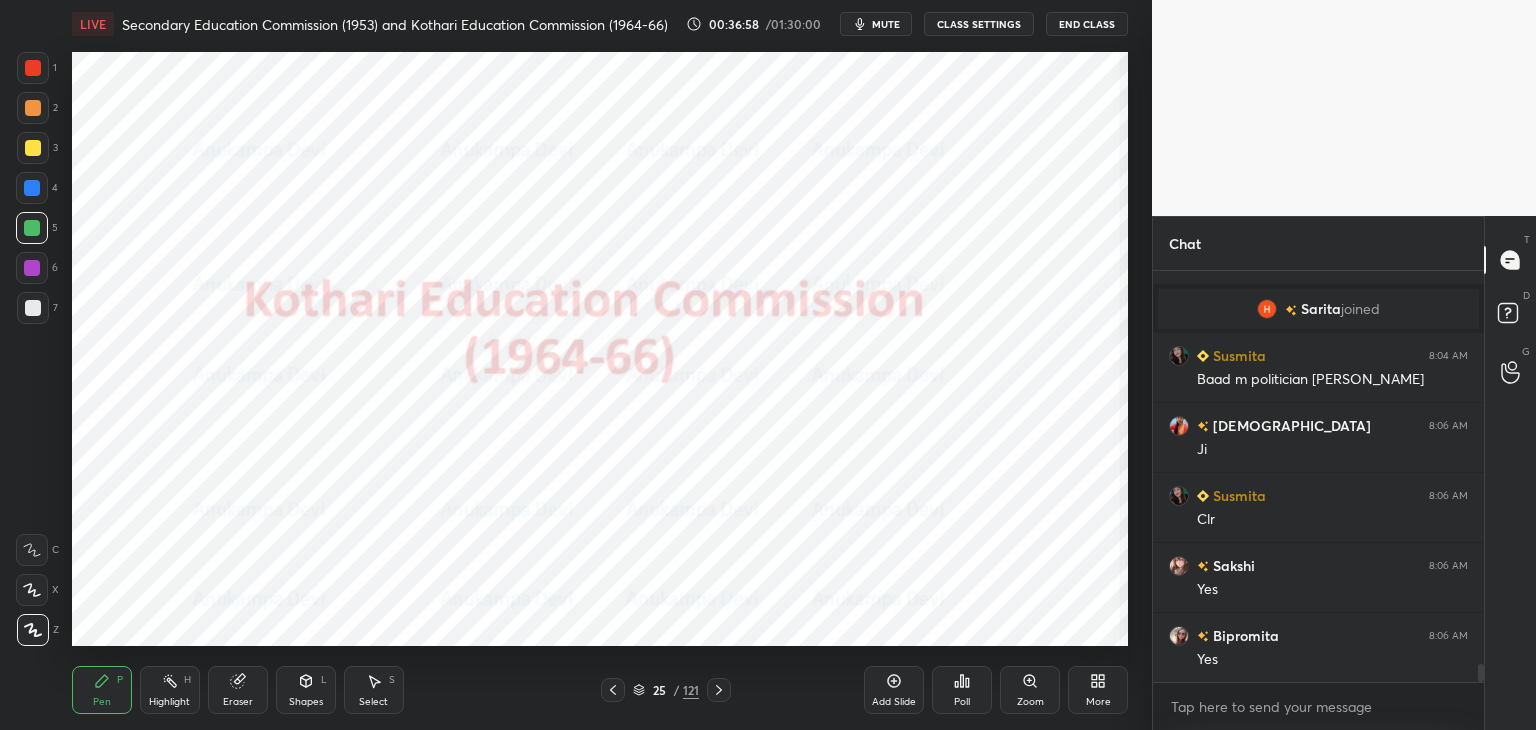 click on "mute" at bounding box center [886, 24] 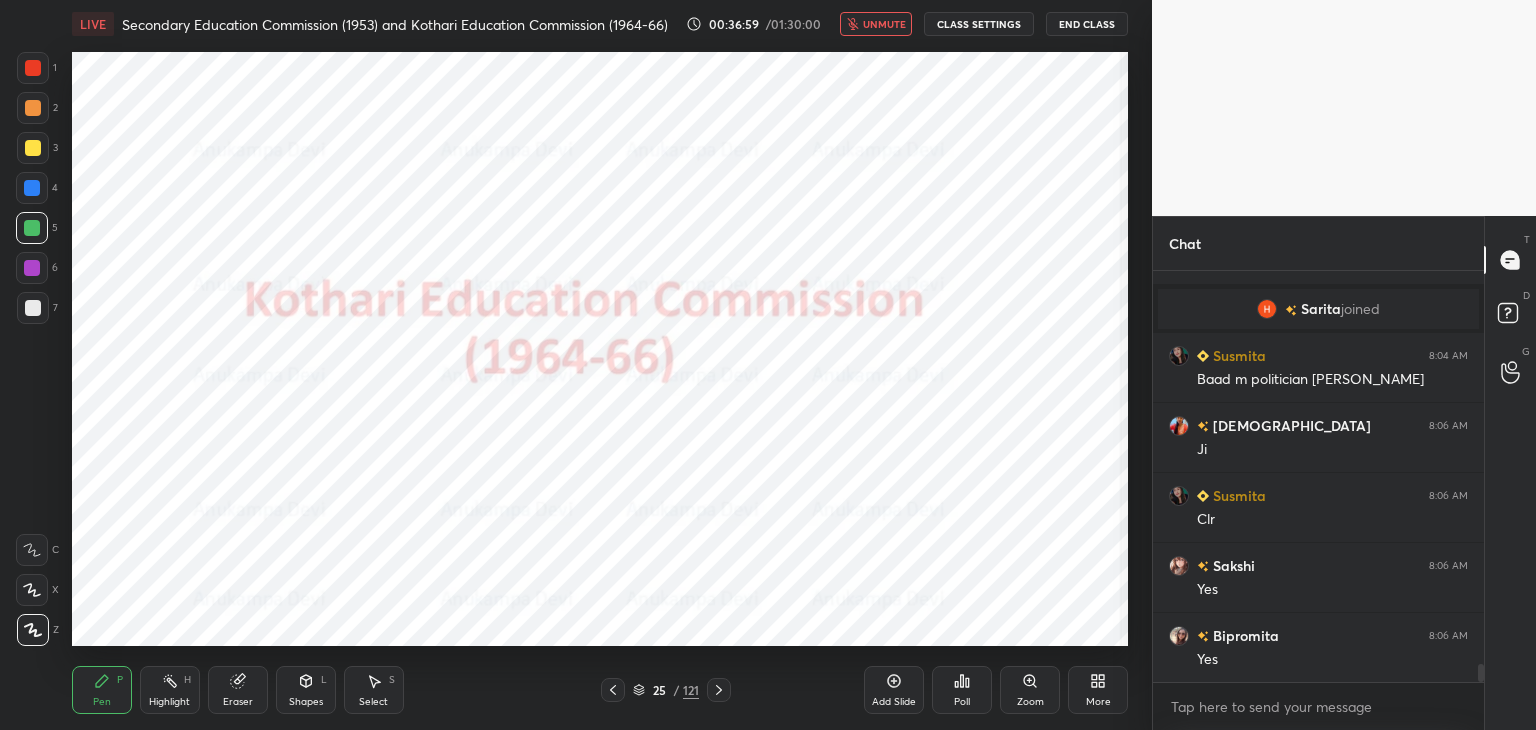 drag, startPoint x: 894, startPoint y: 21, endPoint x: 891, endPoint y: 31, distance: 10.440307 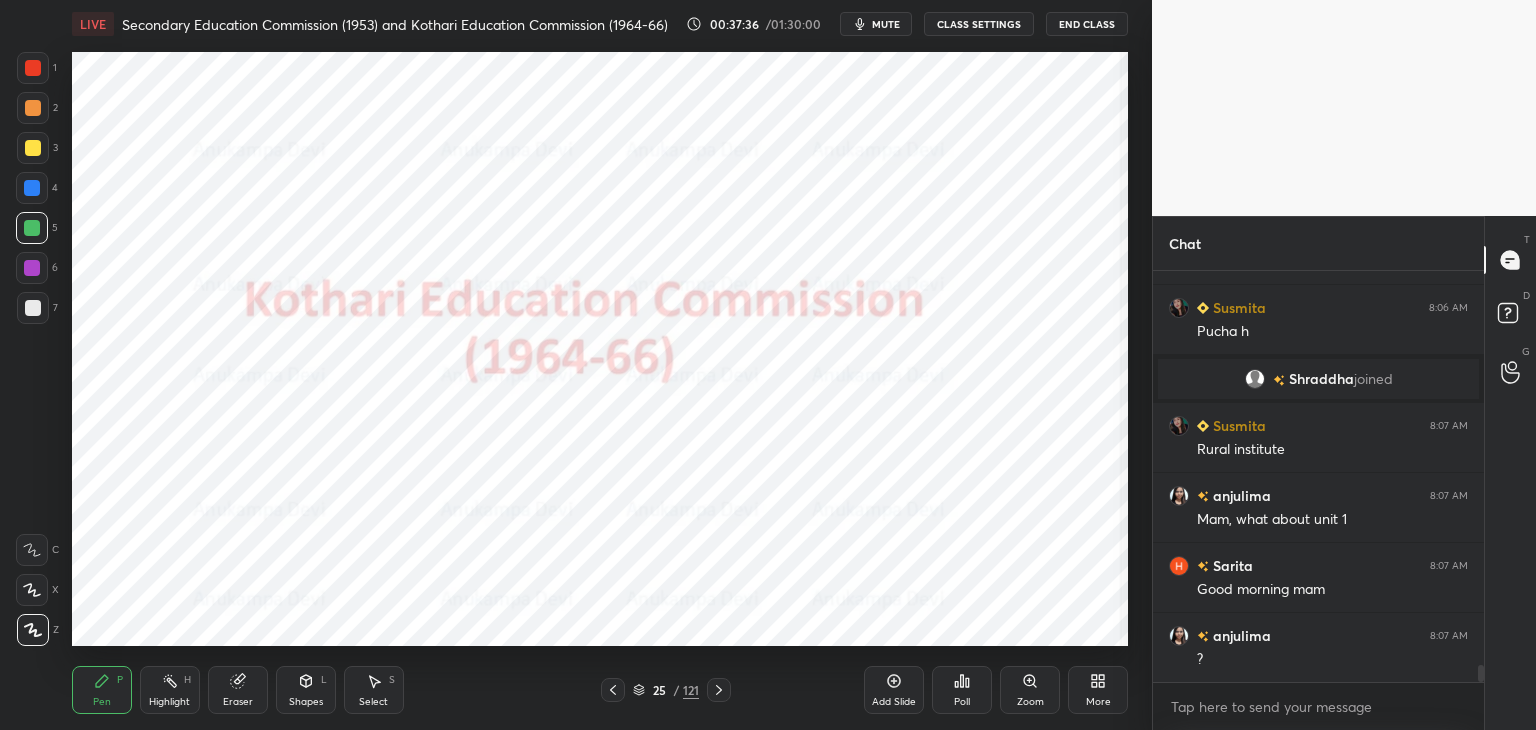 scroll, scrollTop: 9532, scrollLeft: 0, axis: vertical 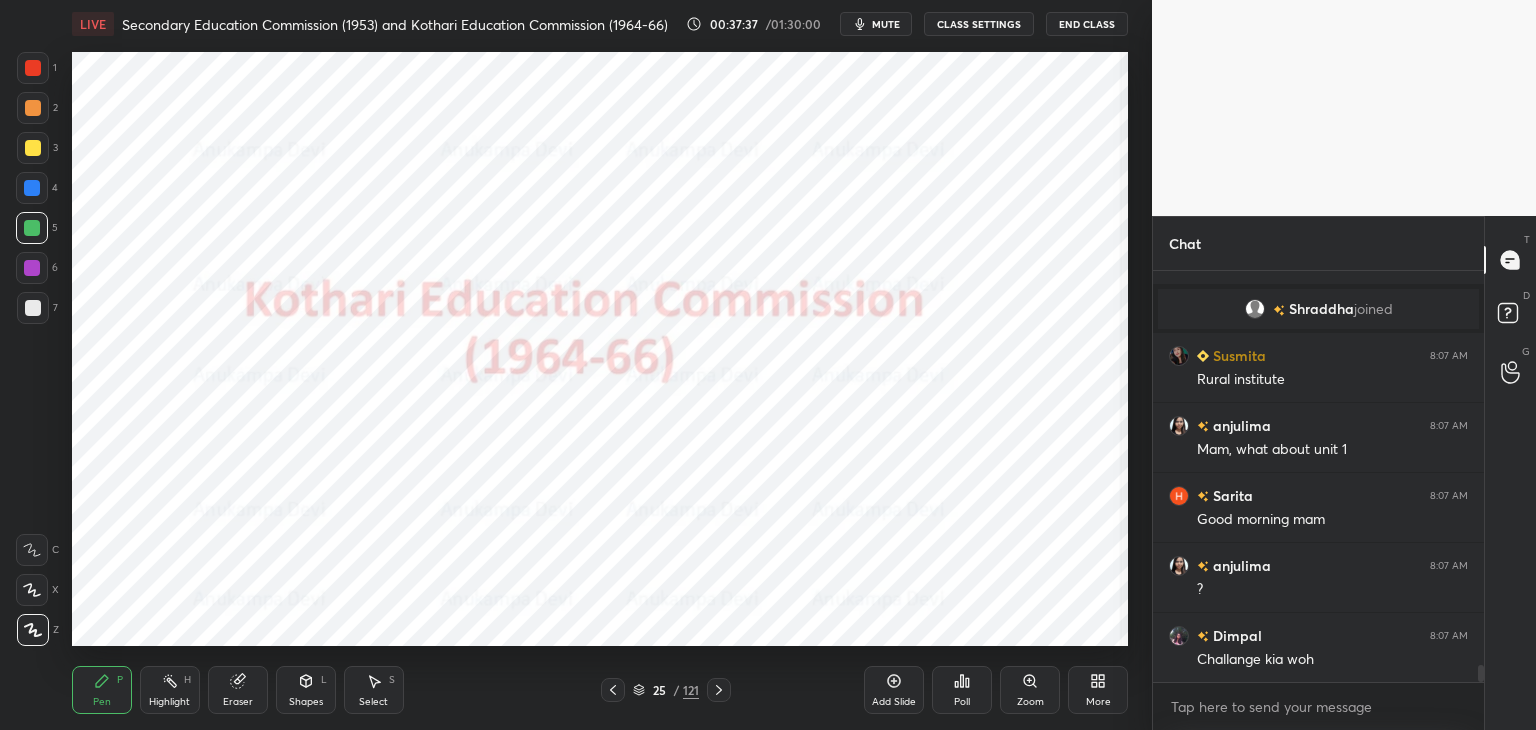 click 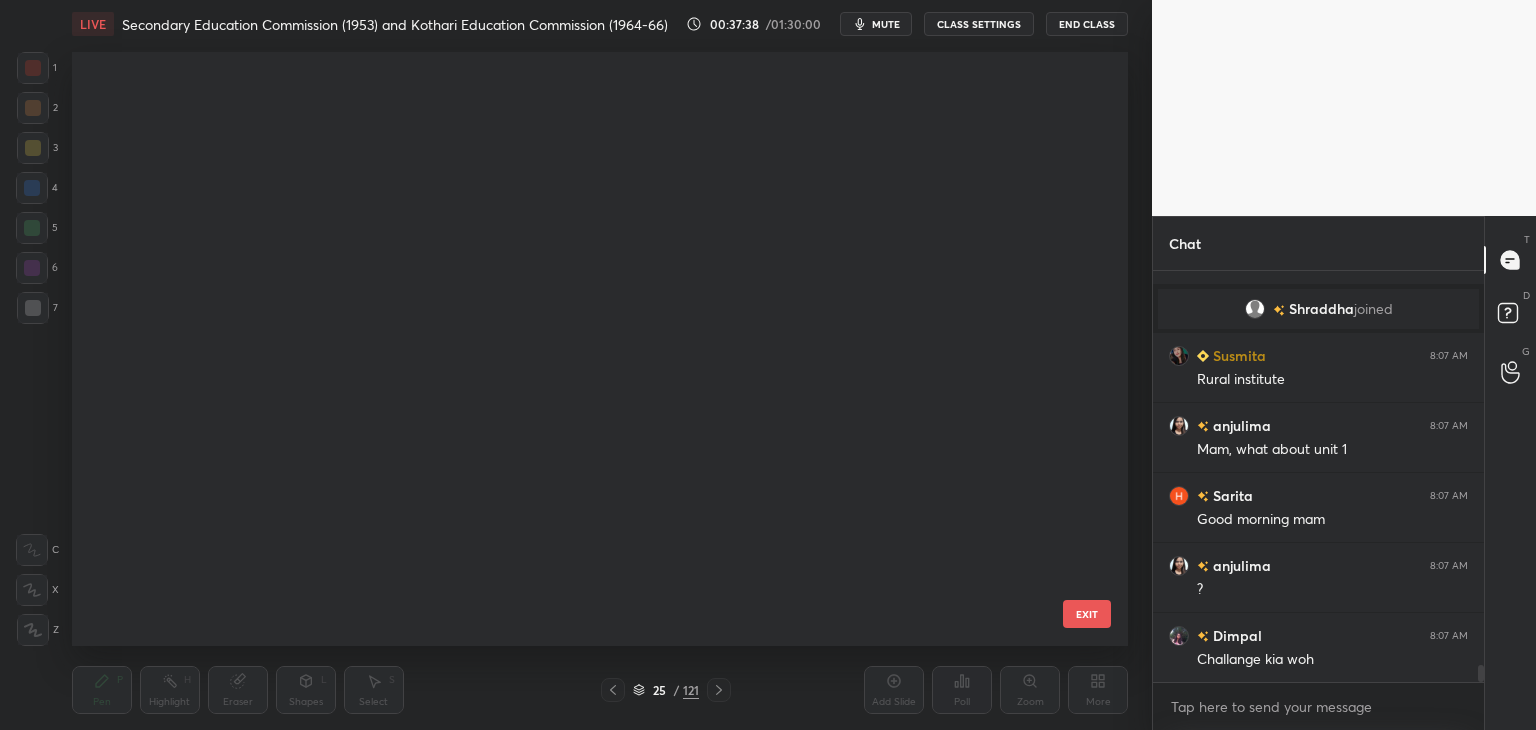 scroll, scrollTop: 1052, scrollLeft: 0, axis: vertical 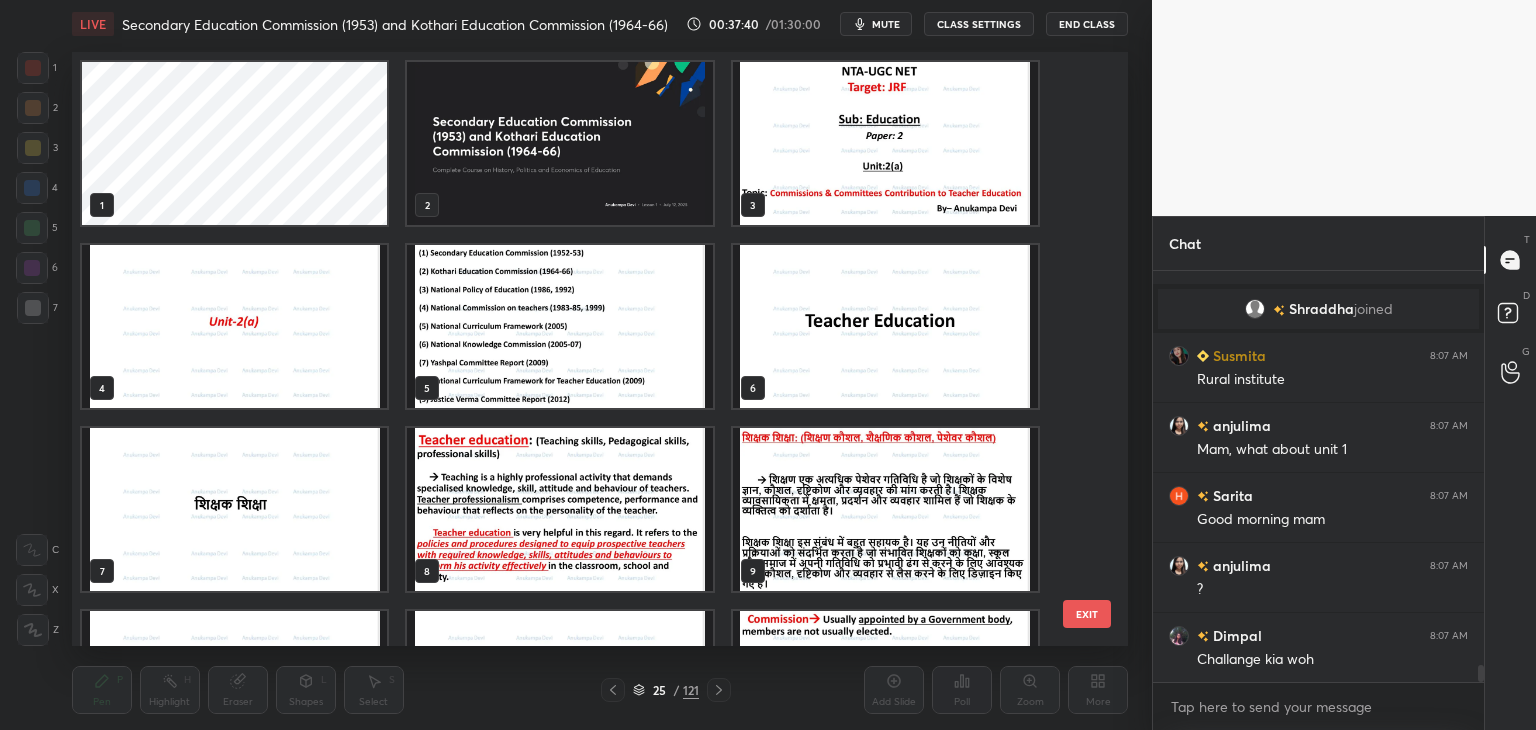 click at bounding box center [559, 143] 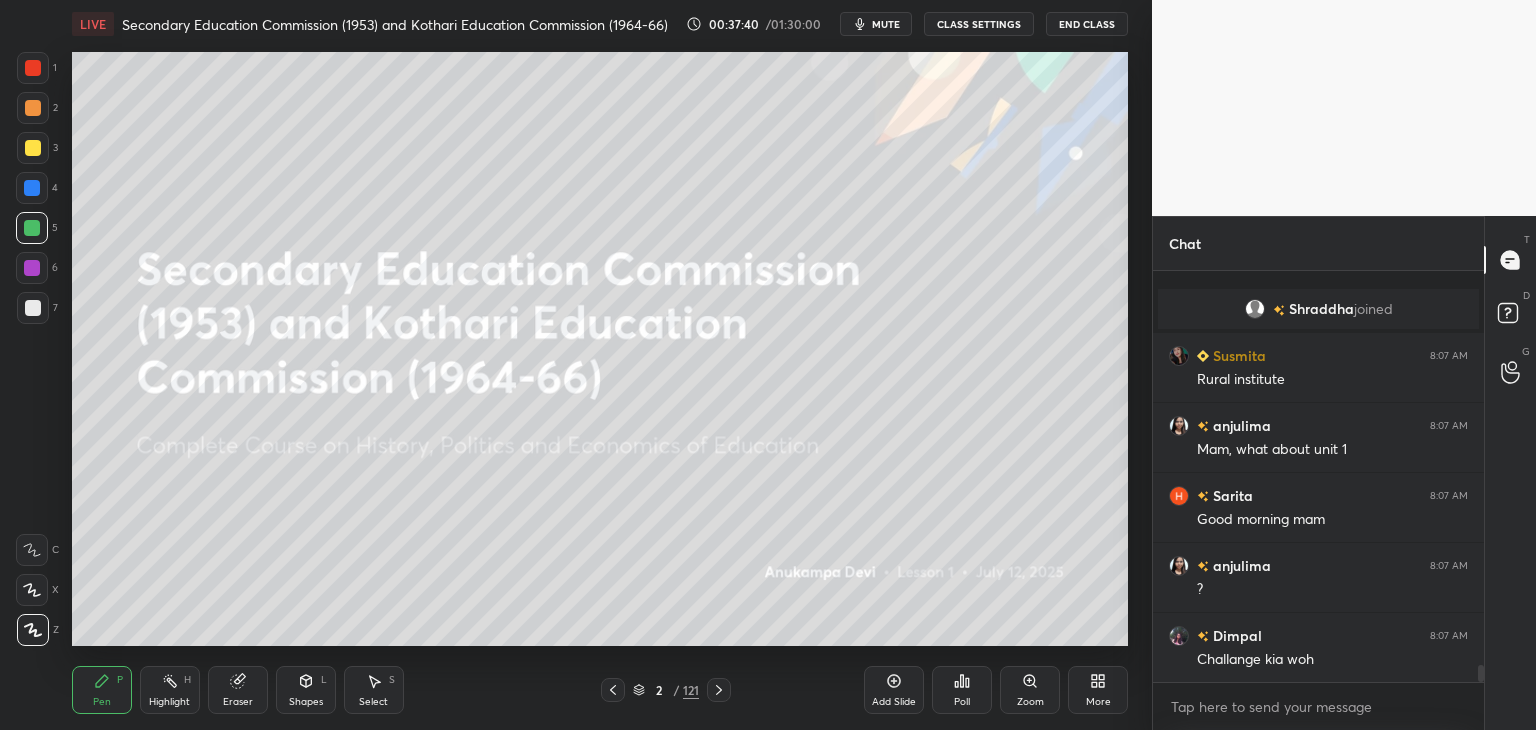 scroll, scrollTop: 9620, scrollLeft: 0, axis: vertical 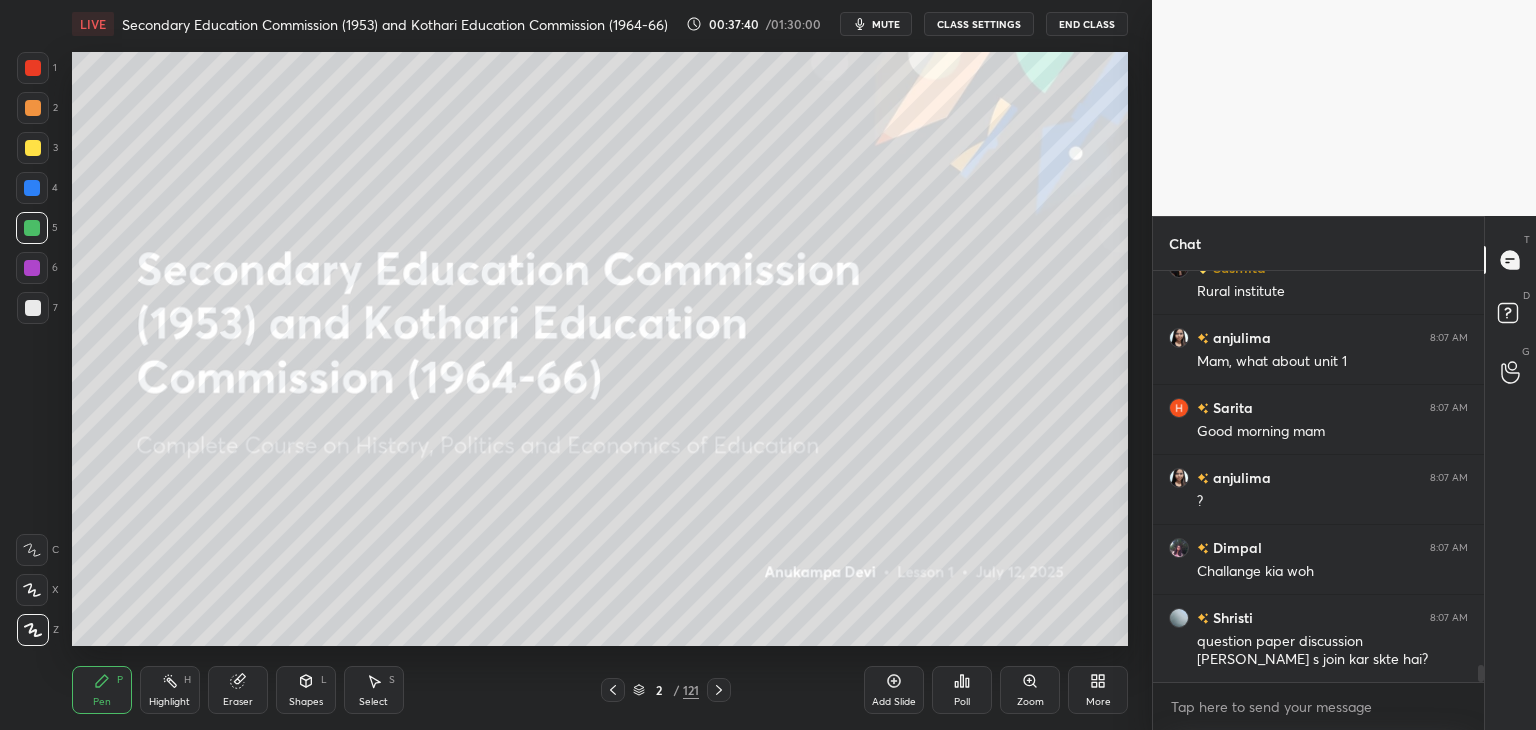 click at bounding box center (559, 143) 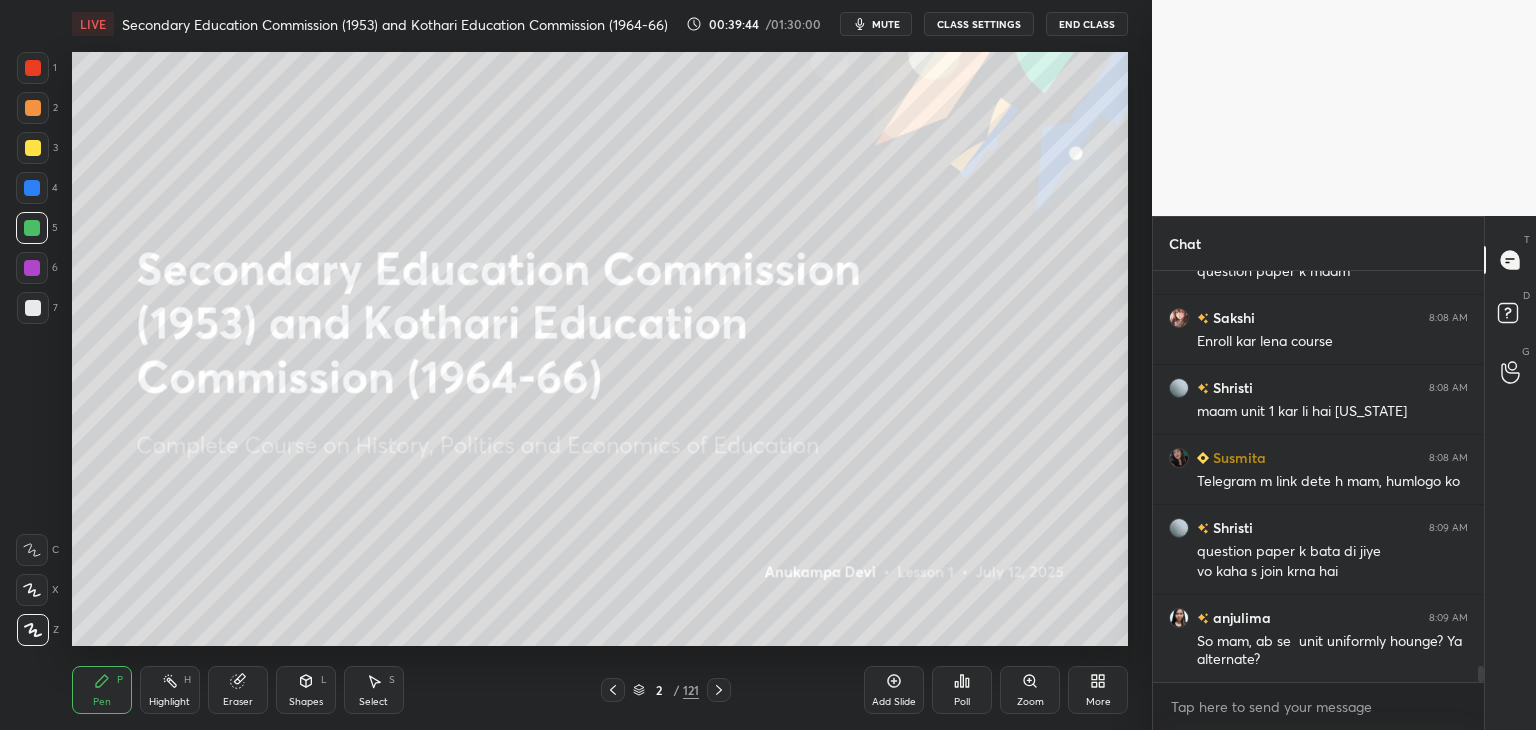 scroll, scrollTop: 10428, scrollLeft: 0, axis: vertical 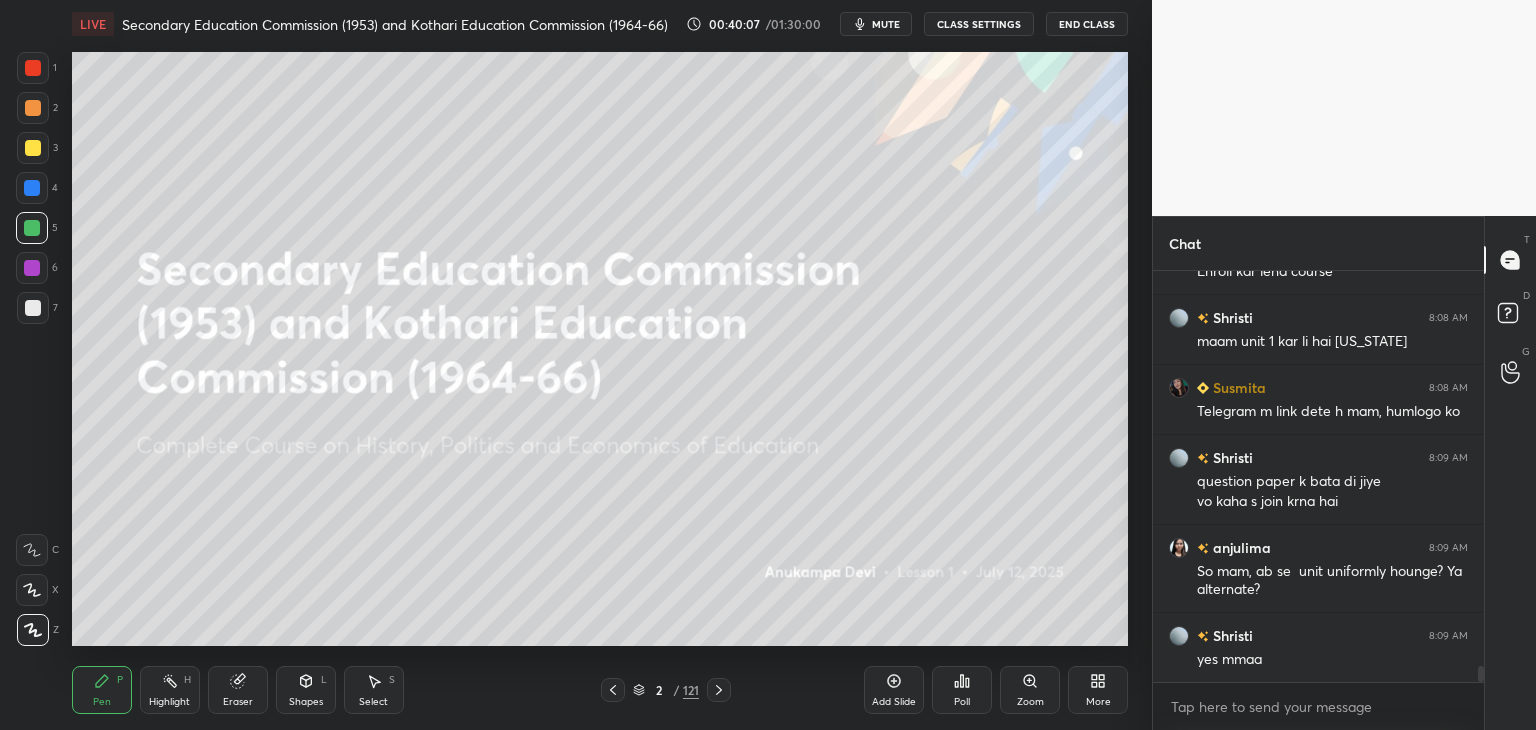 drag, startPoint x: 26, startPoint y: 188, endPoint x: 64, endPoint y: 177, distance: 39.56008 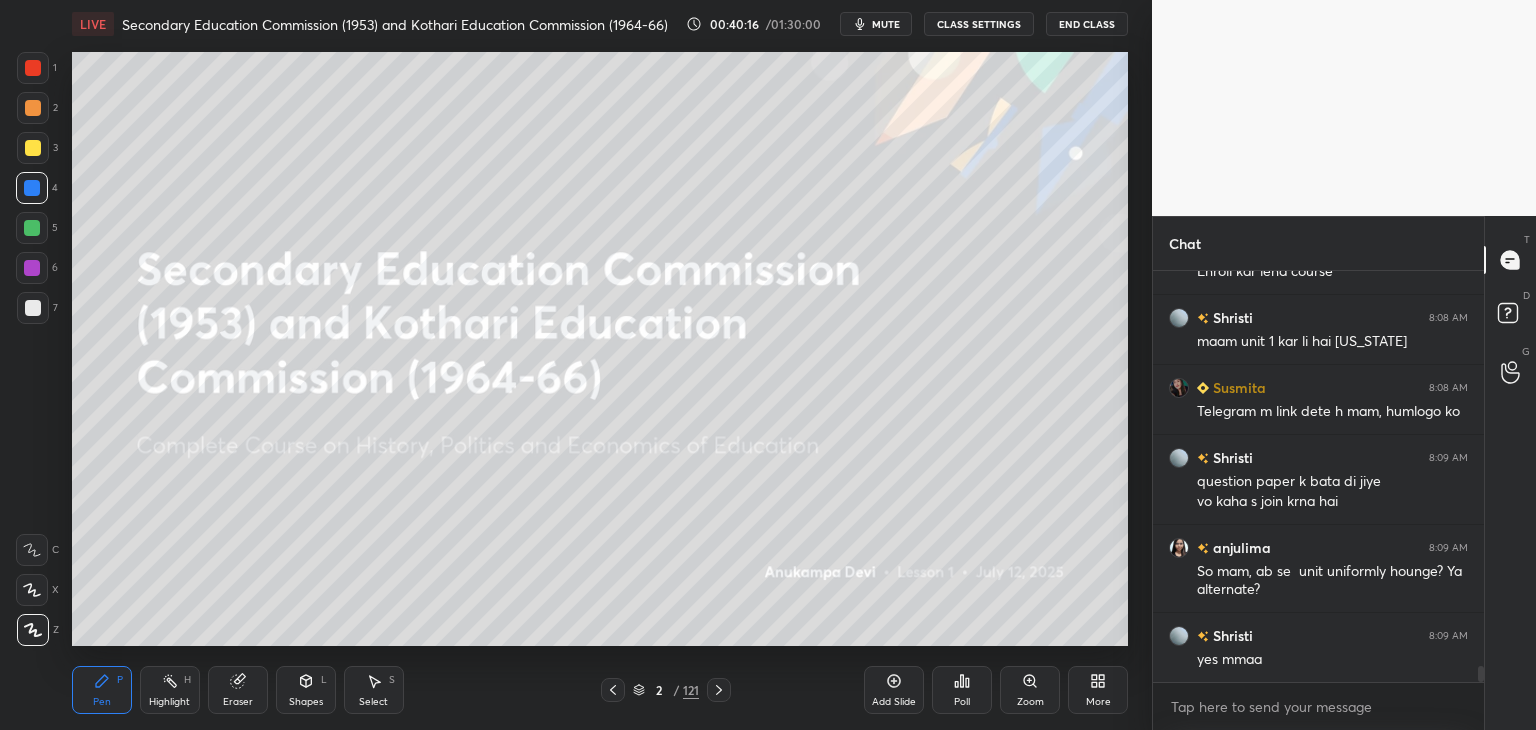scroll, scrollTop: 10498, scrollLeft: 0, axis: vertical 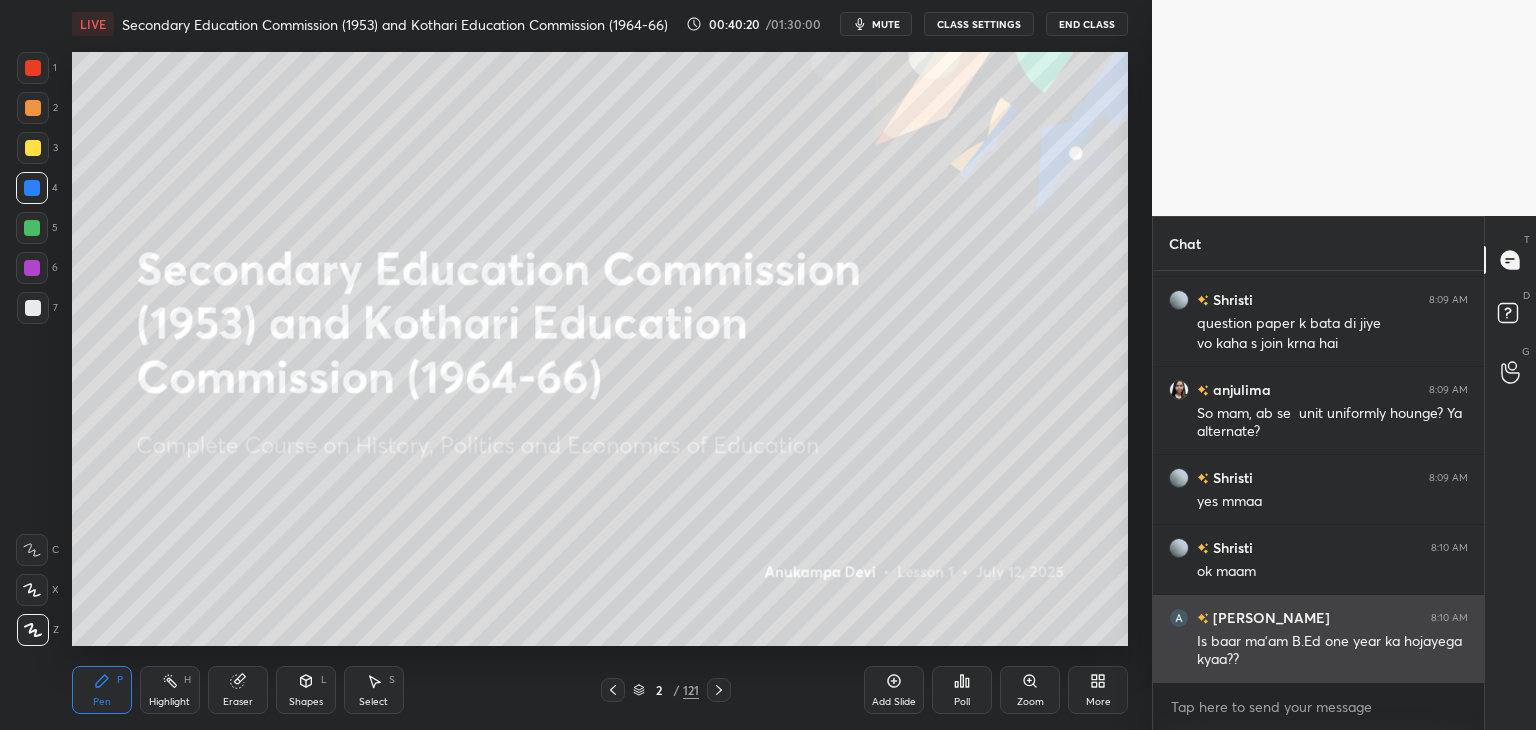 drag, startPoint x: 1481, startPoint y: 676, endPoint x: 1286, endPoint y: 651, distance: 196.59604 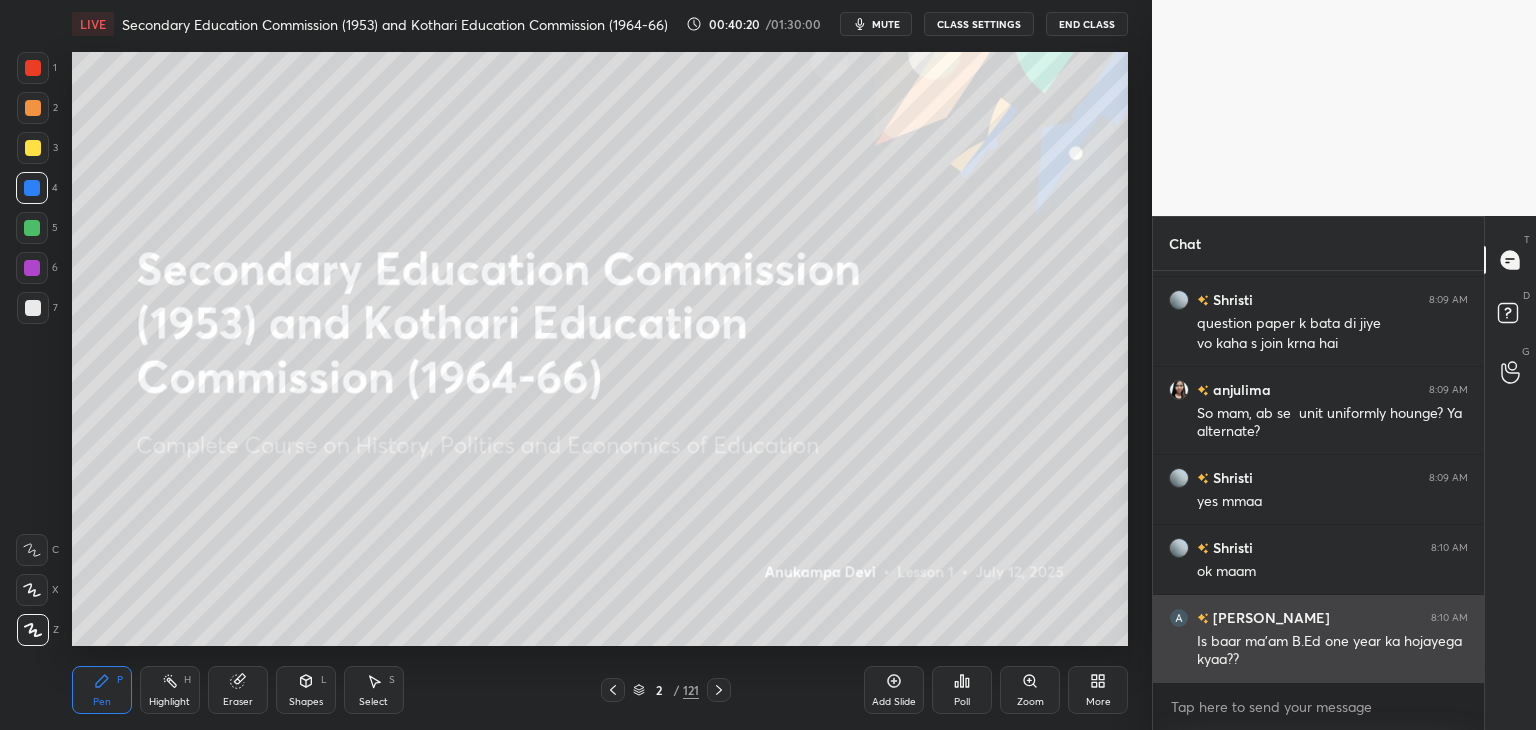 click on "Shristi 8:08 AM maam unit 1 kar li hai [US_STATE] Susmita 8:08 AM Telegram m link dete h mam, humlogo ko Shristi 8:09 AM question paper k bata di jiye vo kaha s join krna hai anjulima 8:09 AM So mam, ab se  unit uniformly hounge? Ya alternate? [DEMOGRAPHIC_DATA] 8:09 AM yes mmaa Shristi 8:10 AM ok maam Anjana 8:10 AM Is baar ma'am B.Ed one year ka hojayega kyaa?? JUMP TO LATEST Enable hand raising Enable raise hand to speak to learners. Once enabled, chat will be turned off temporarily. Enable x" at bounding box center [1318, 500] 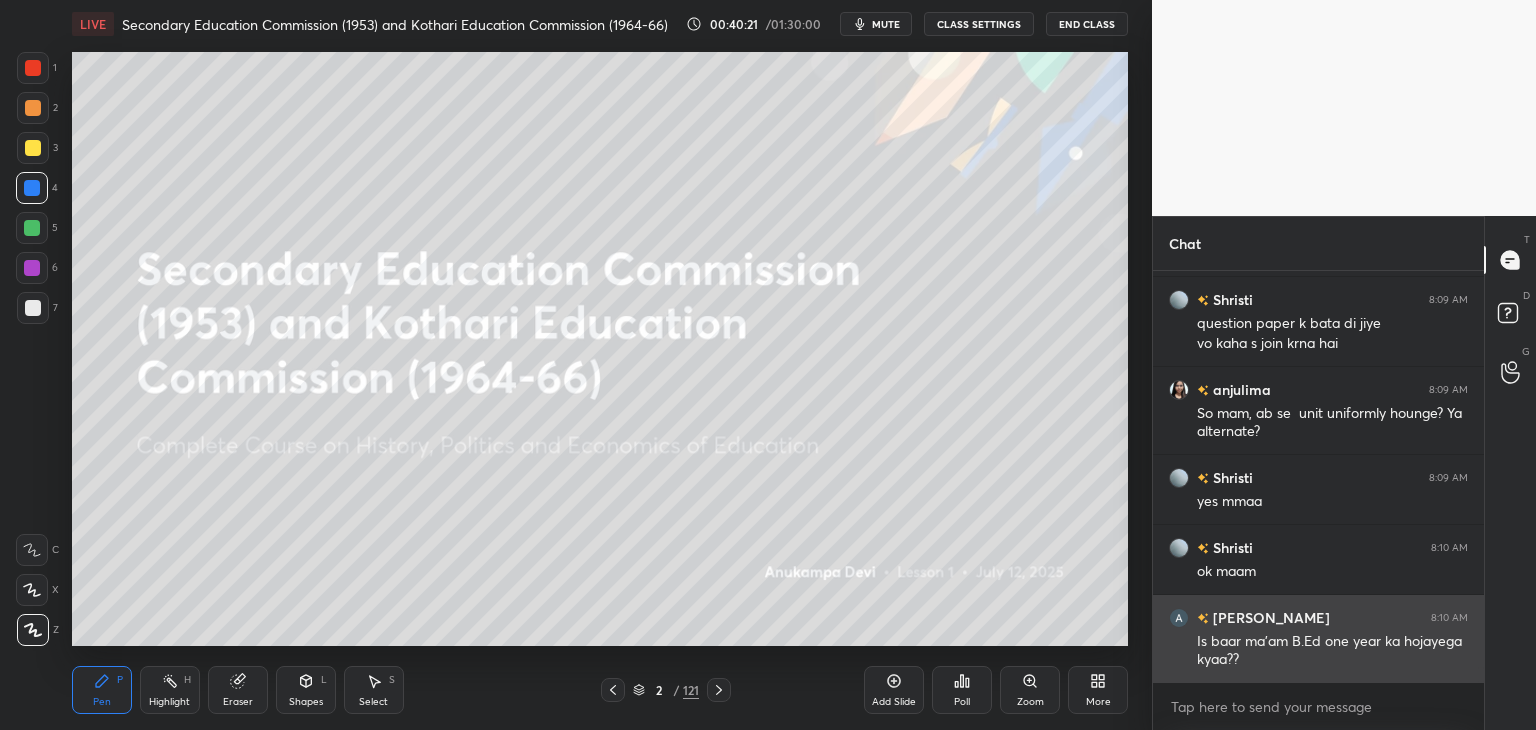 scroll, scrollTop: 10656, scrollLeft: 0, axis: vertical 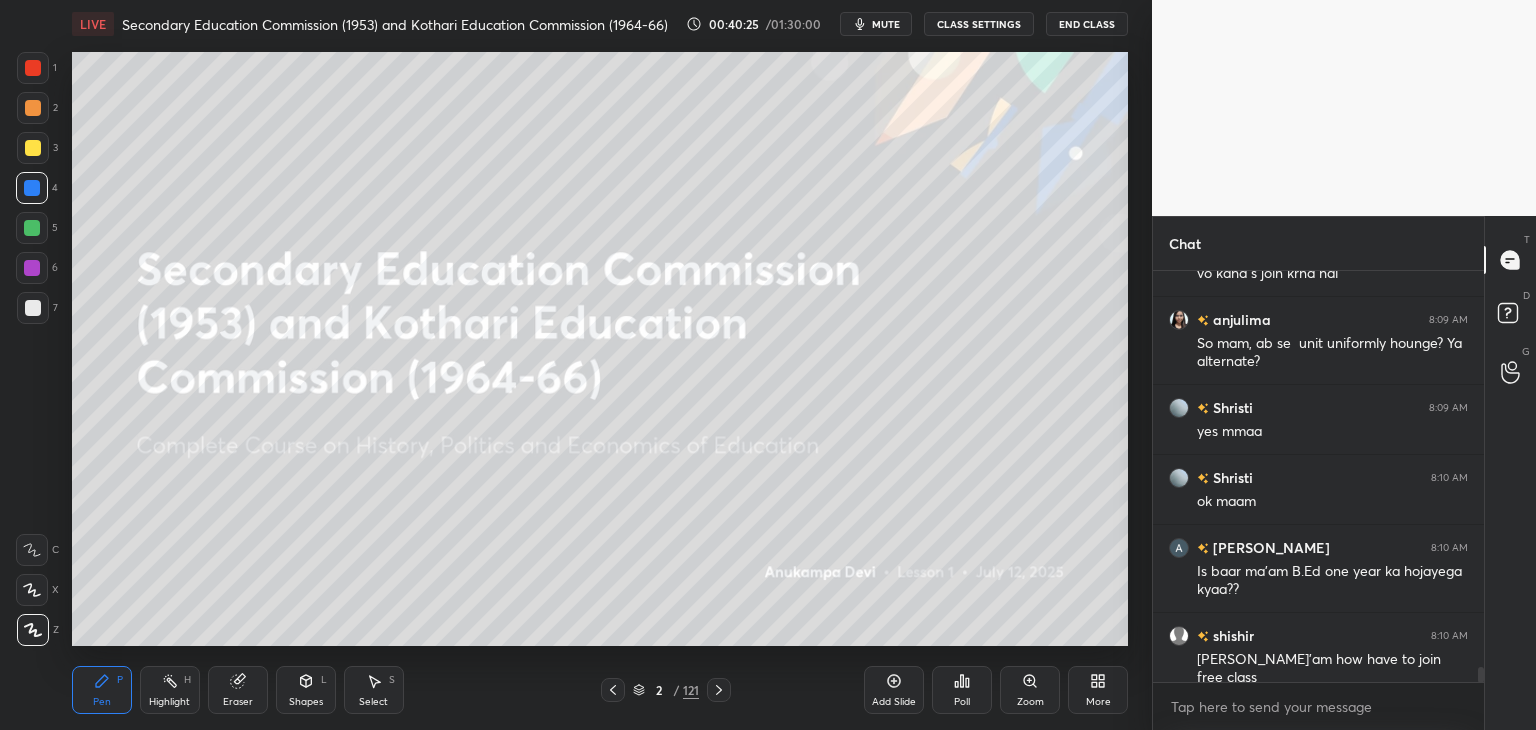 click 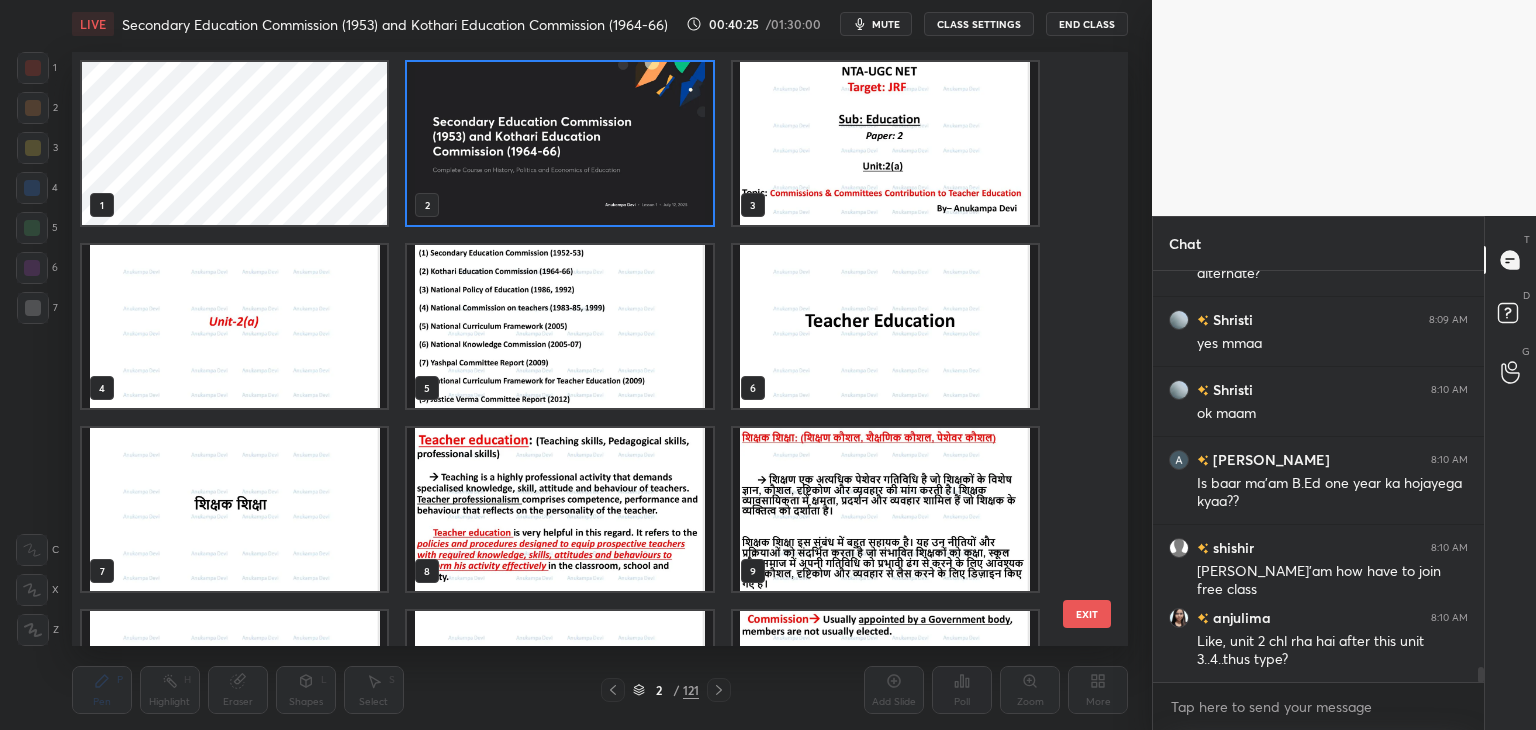 scroll, scrollTop: 6, scrollLeft: 10, axis: both 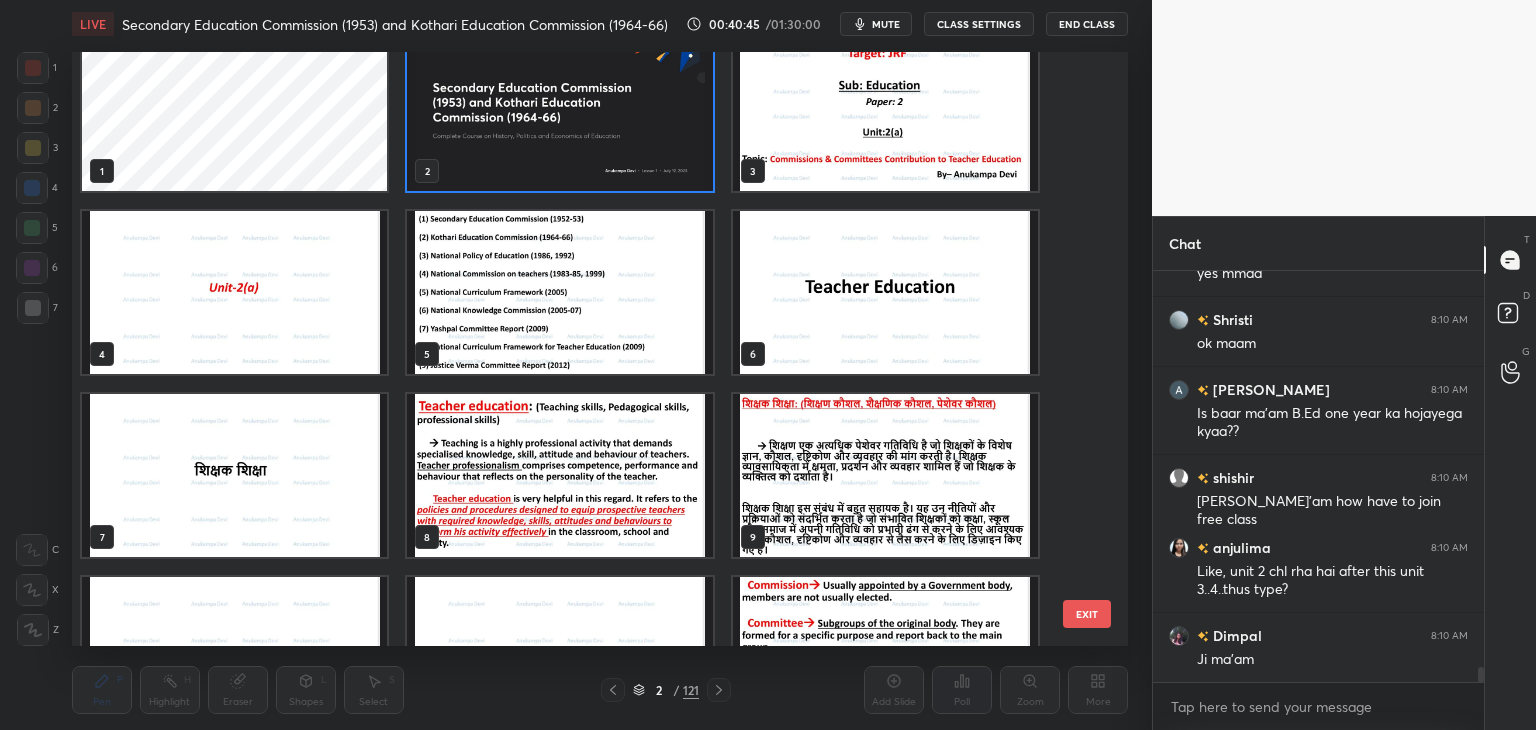 click at bounding box center (559, 109) 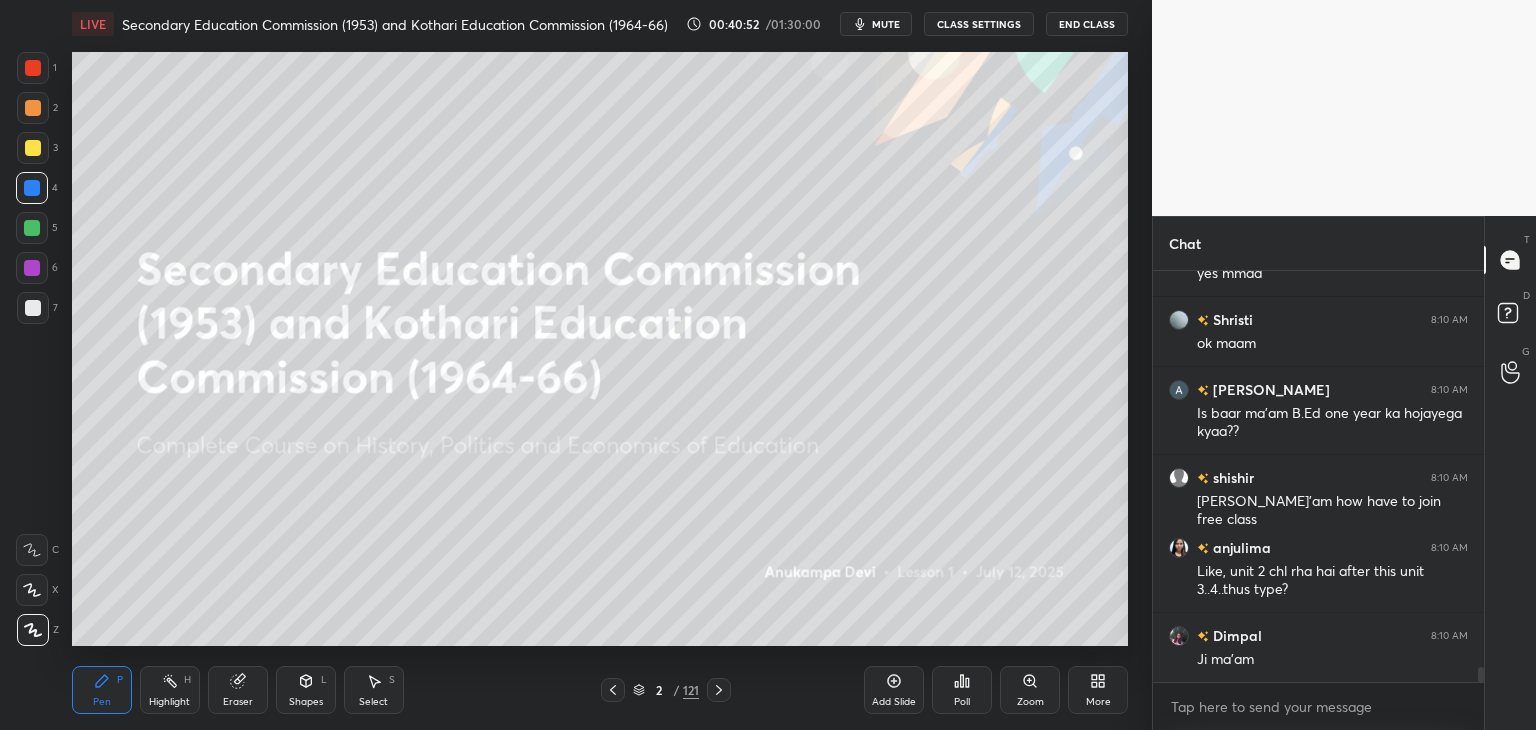 drag, startPoint x: 640, startPoint y: 691, endPoint x: 618, endPoint y: 693, distance: 22.090721 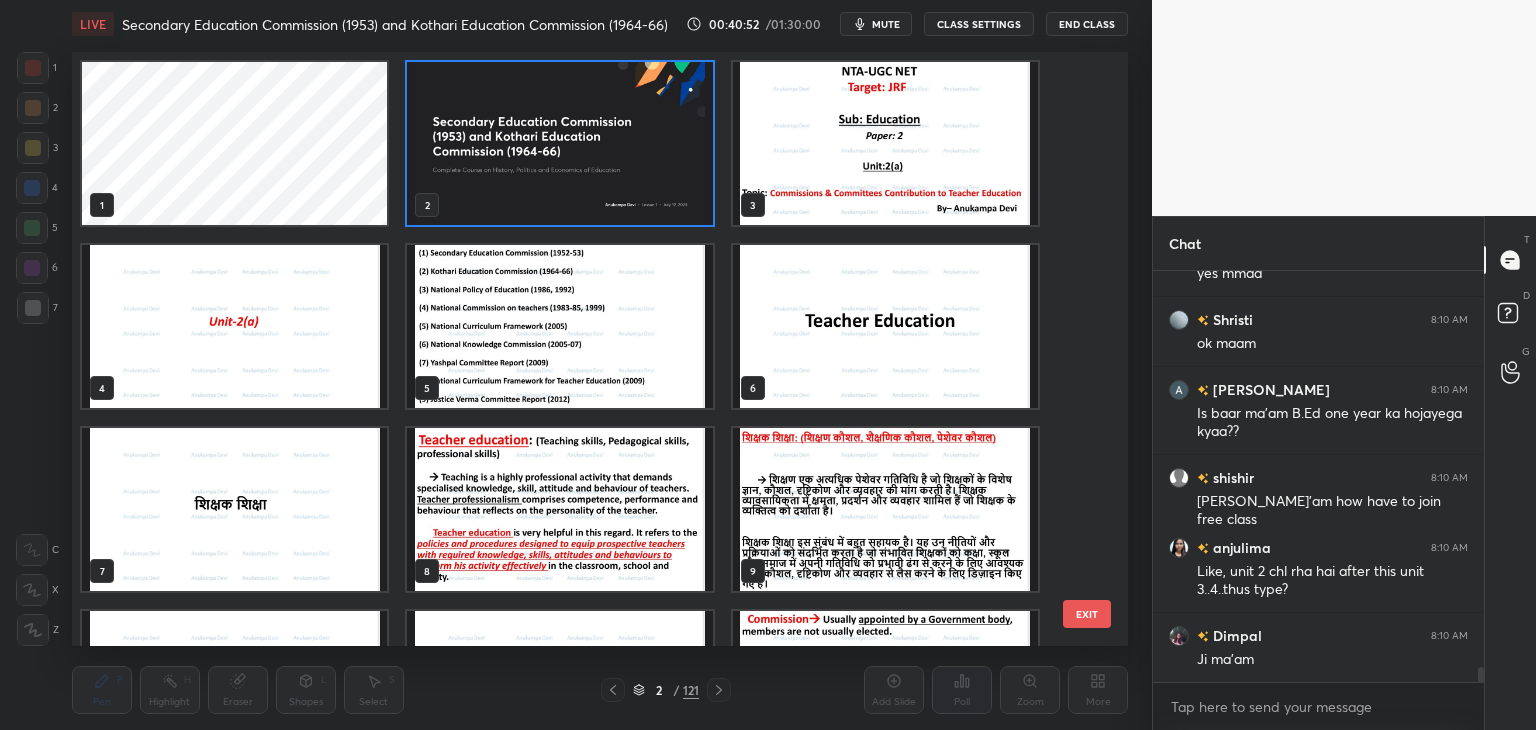 scroll, scrollTop: 6, scrollLeft: 10, axis: both 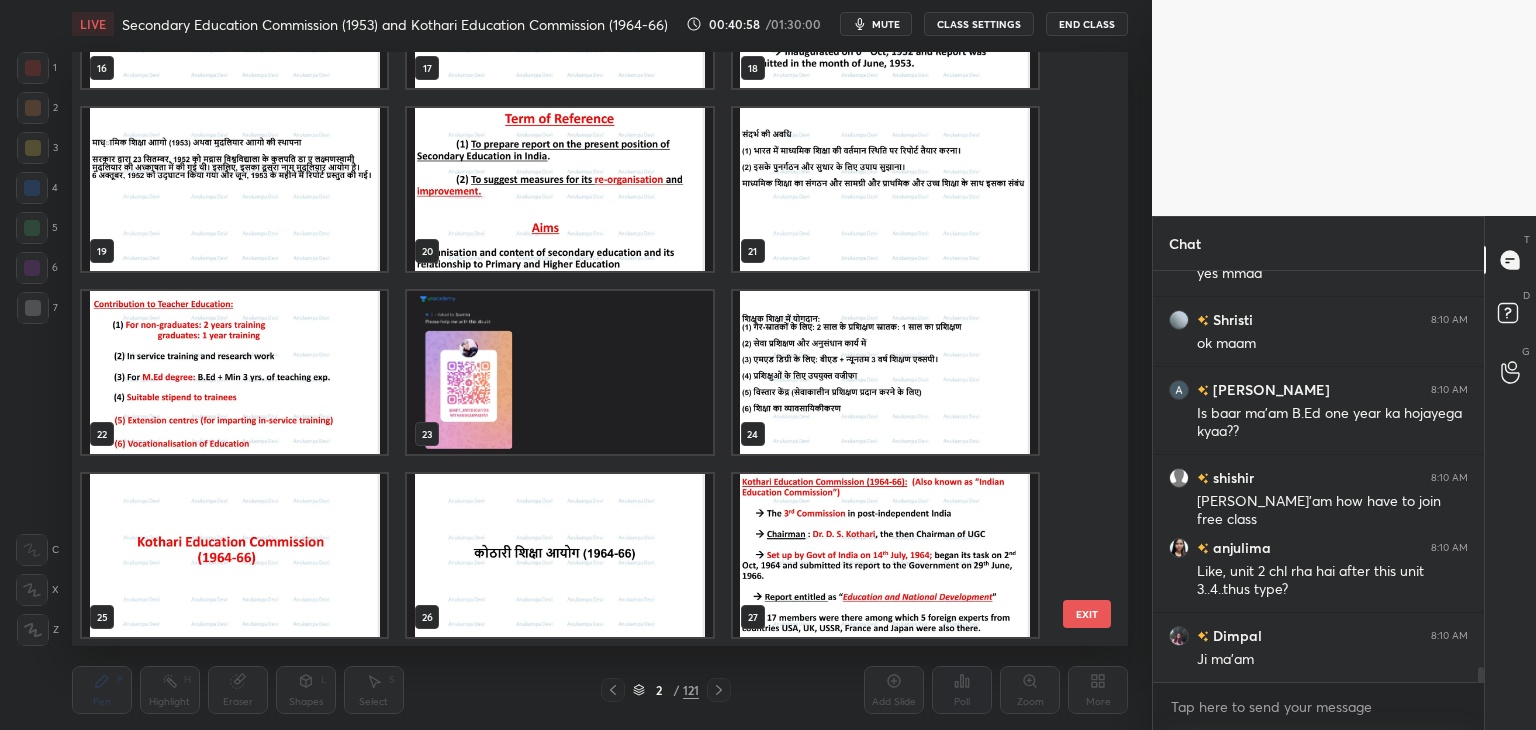 click at bounding box center (559, 372) 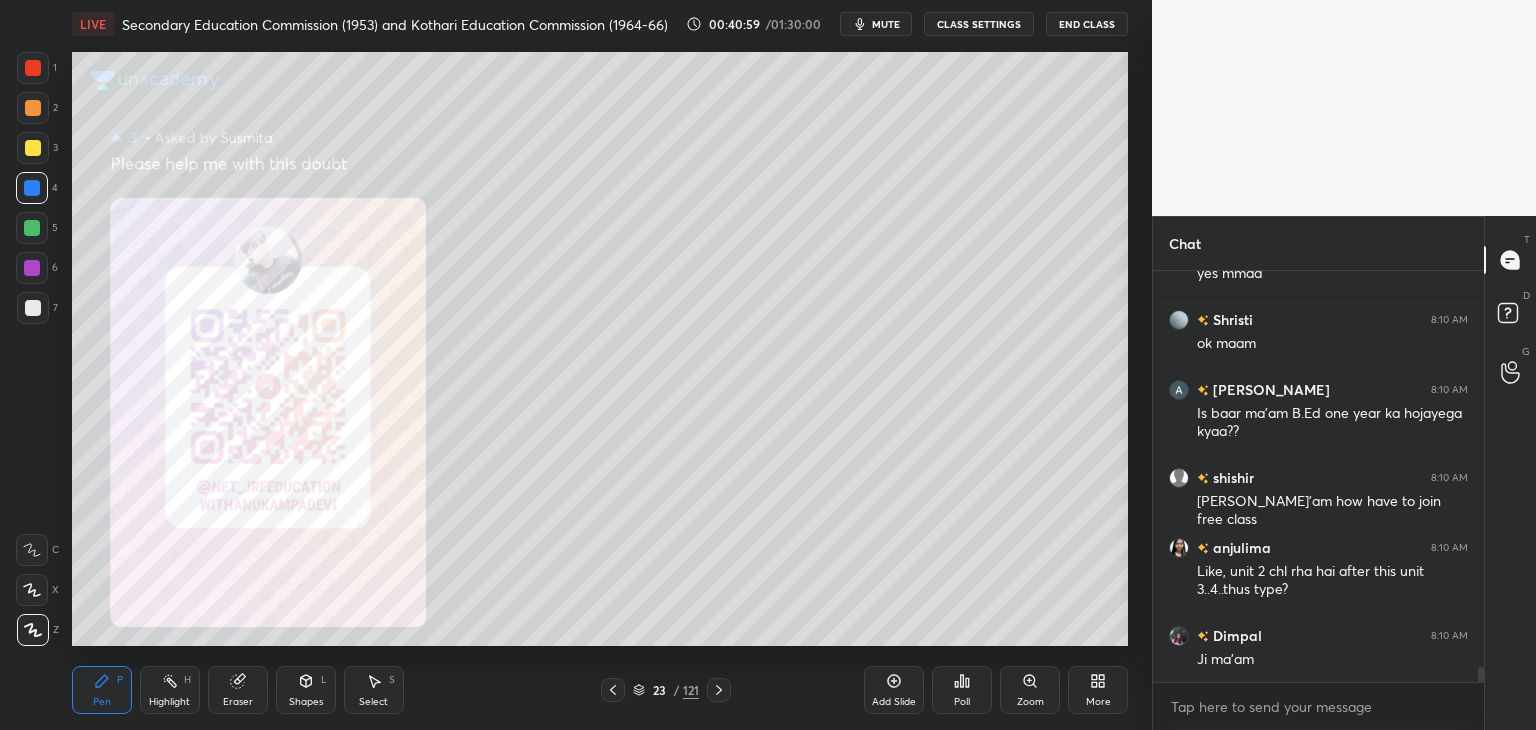 click at bounding box center (559, 372) 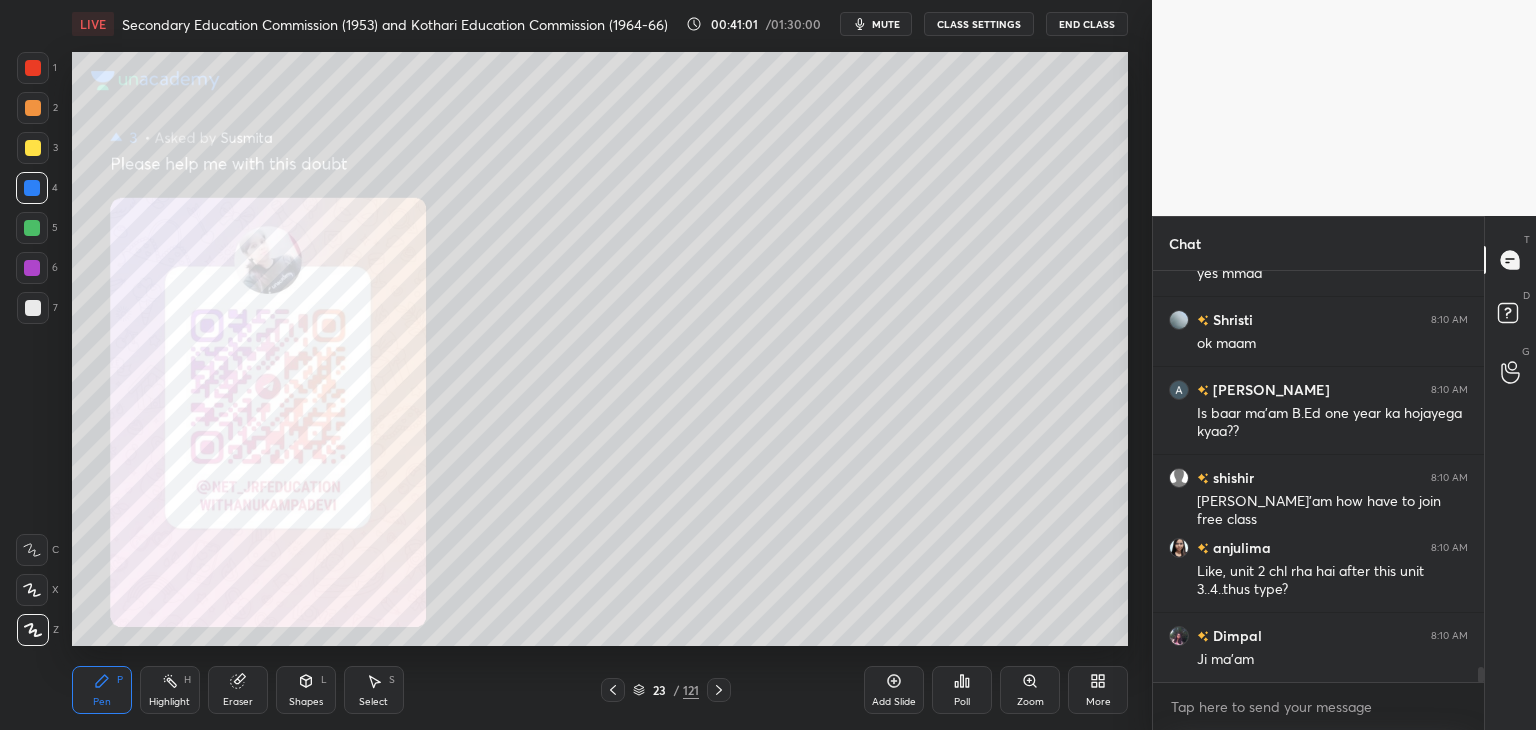 click 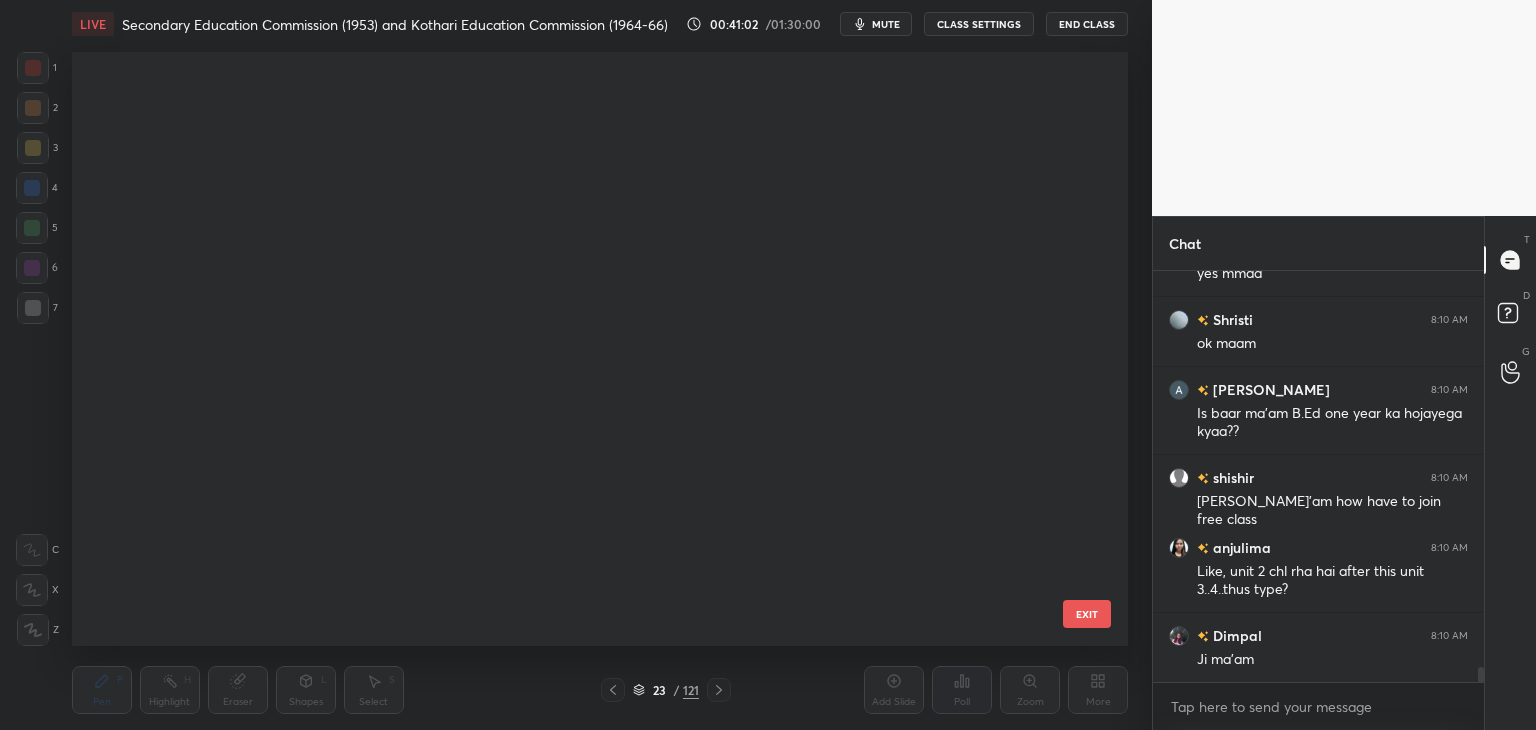 scroll, scrollTop: 870, scrollLeft: 0, axis: vertical 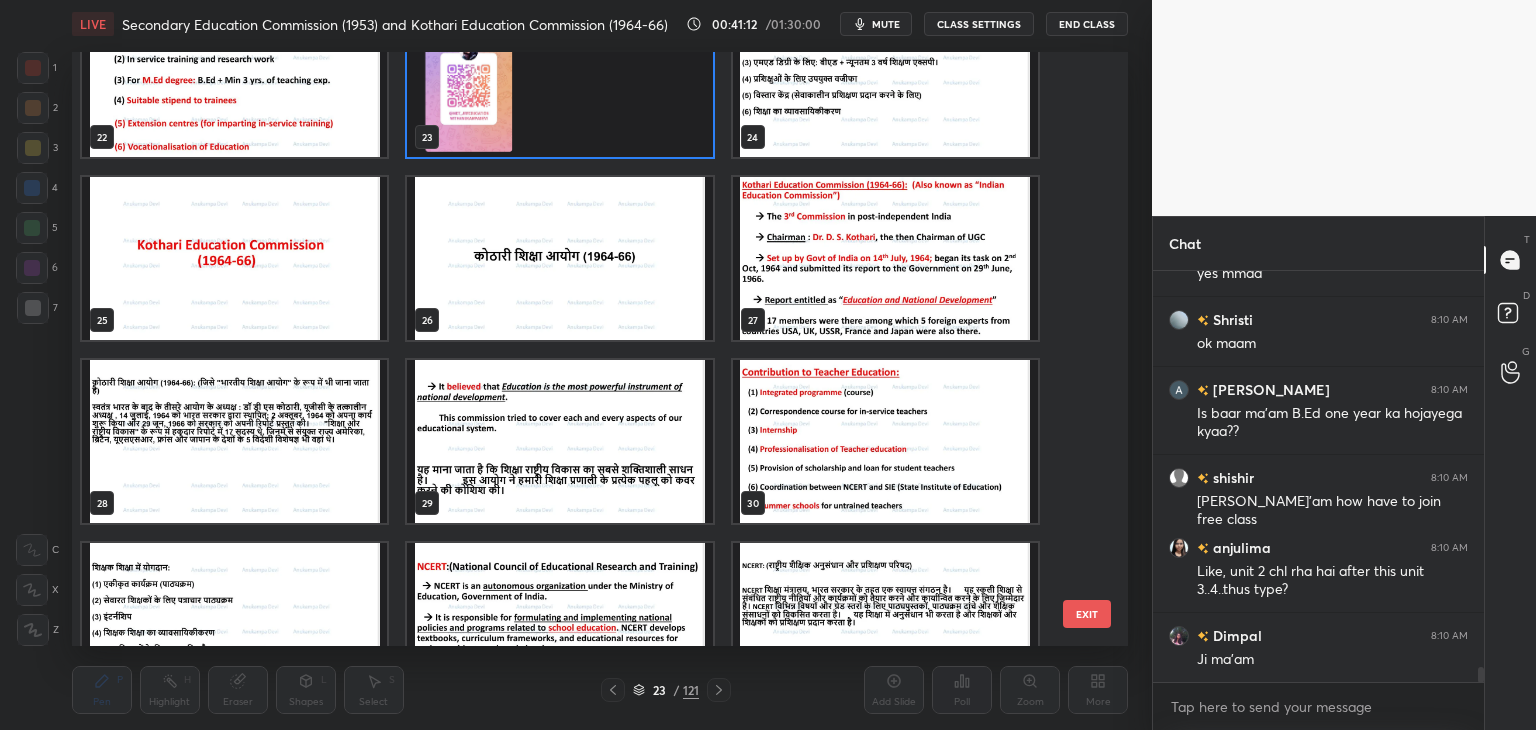 click at bounding box center [234, 258] 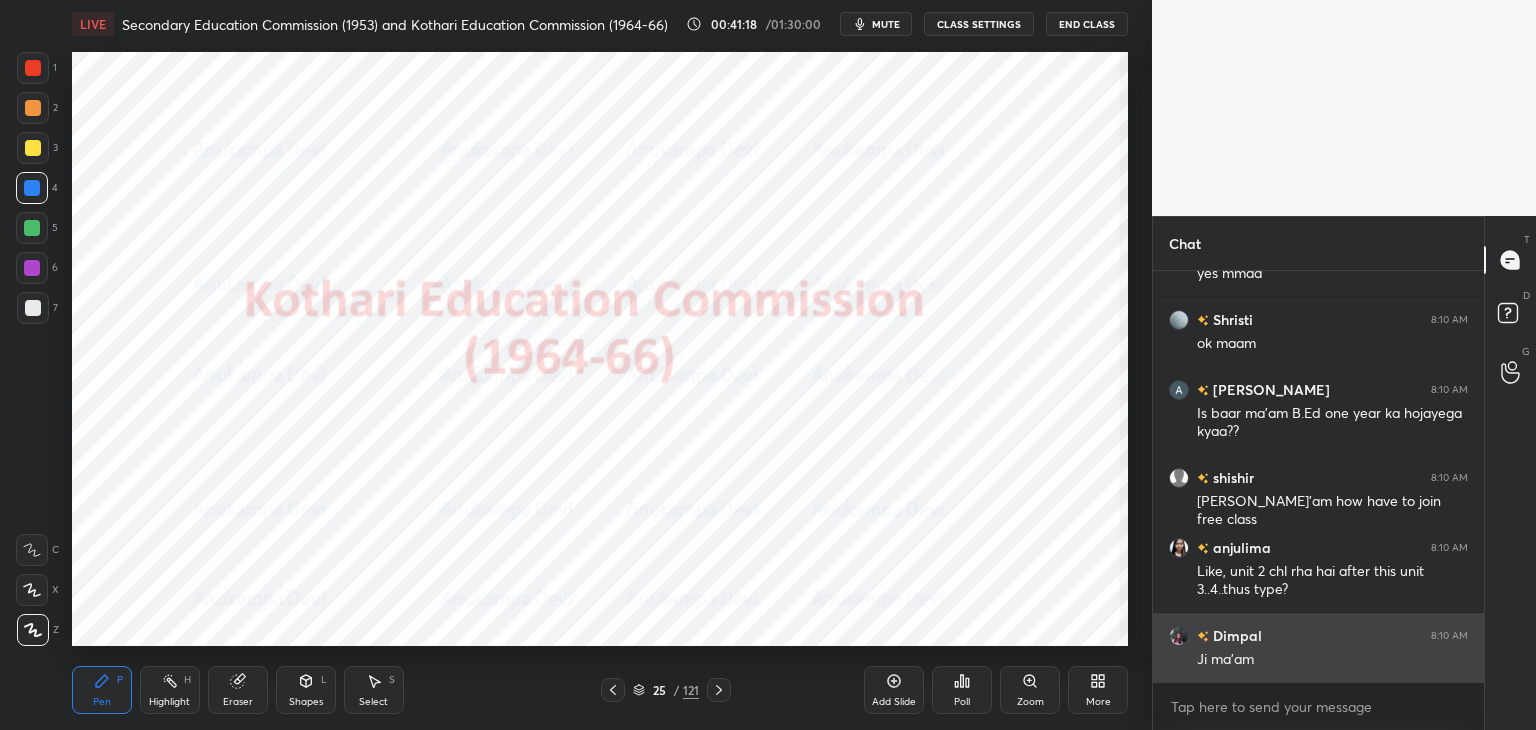 scroll, scrollTop: 10884, scrollLeft: 0, axis: vertical 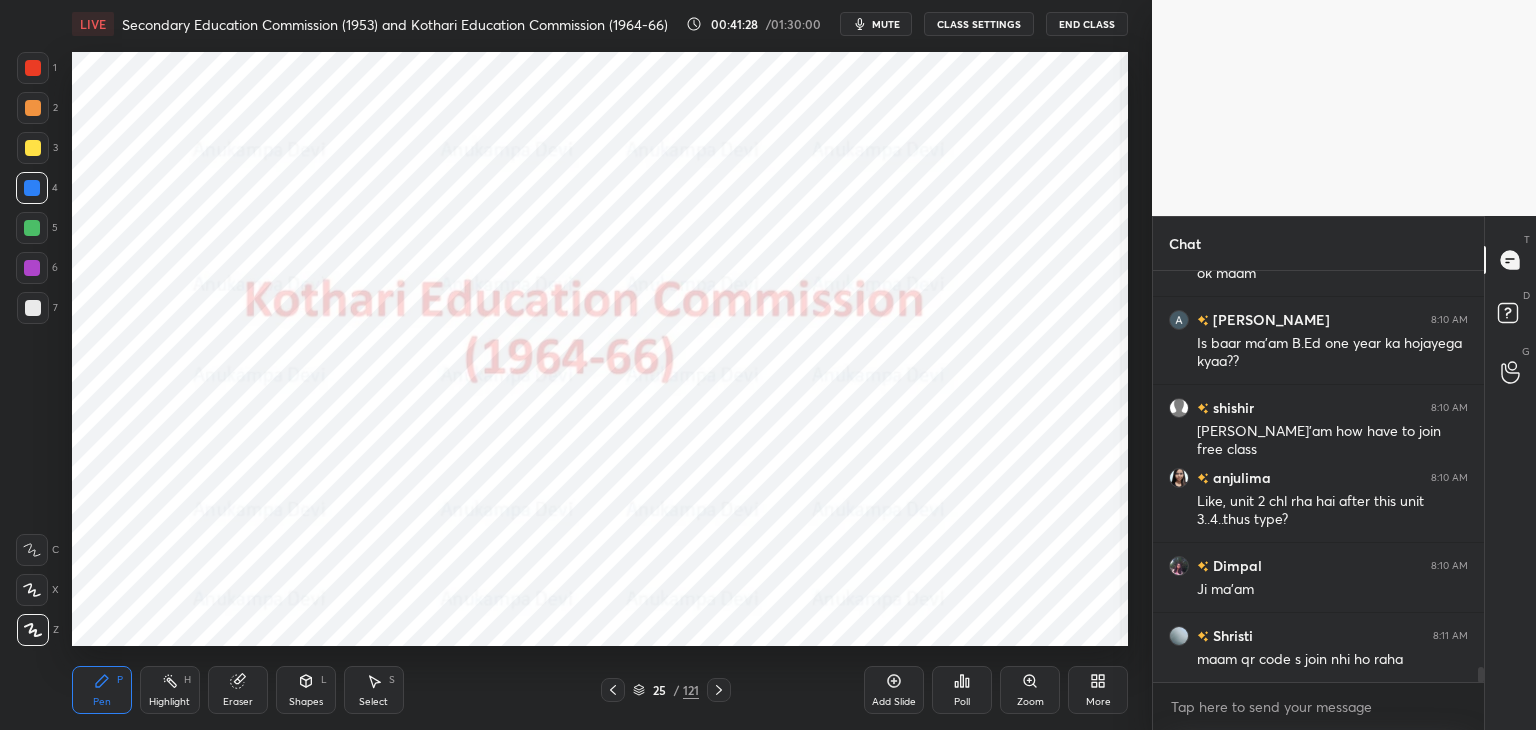 click 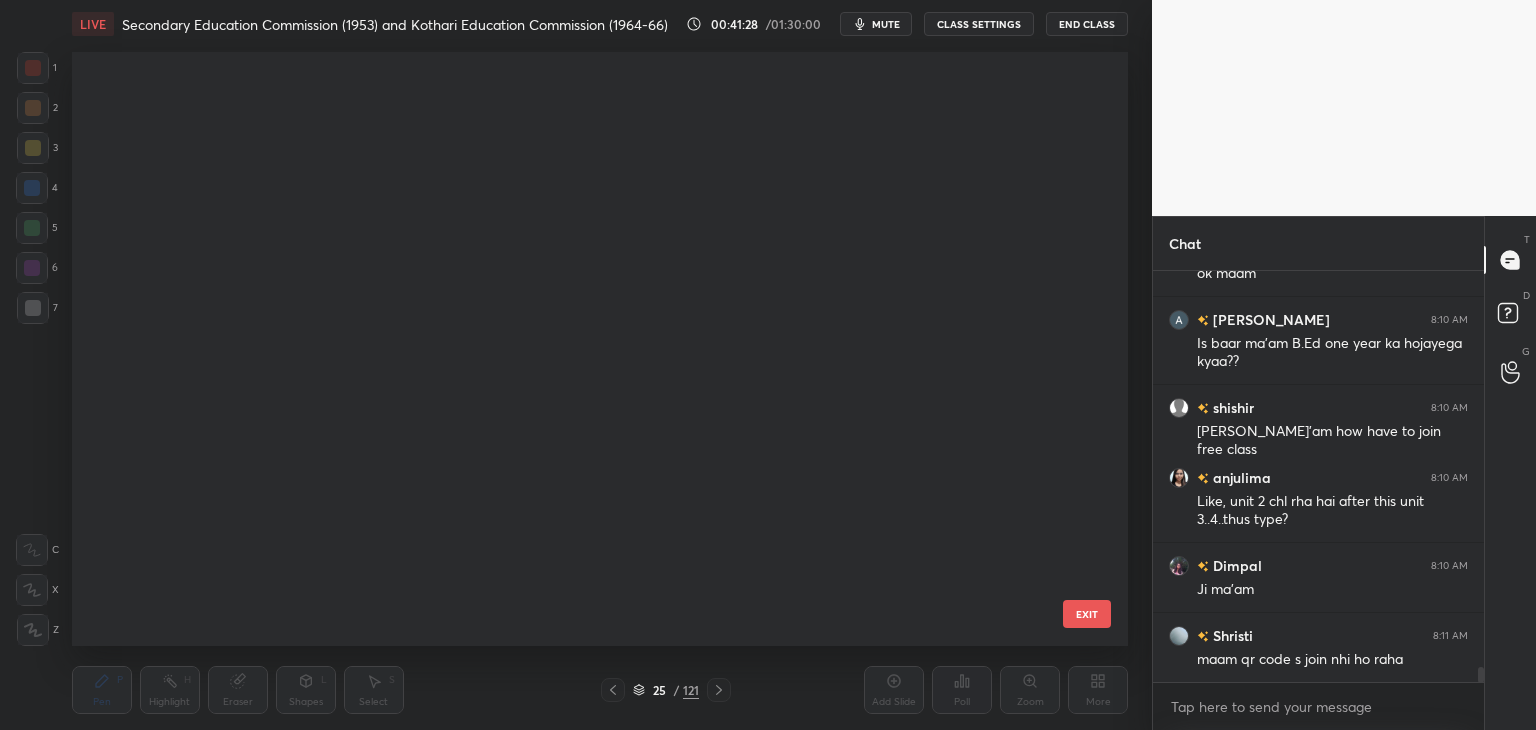 scroll, scrollTop: 1052, scrollLeft: 0, axis: vertical 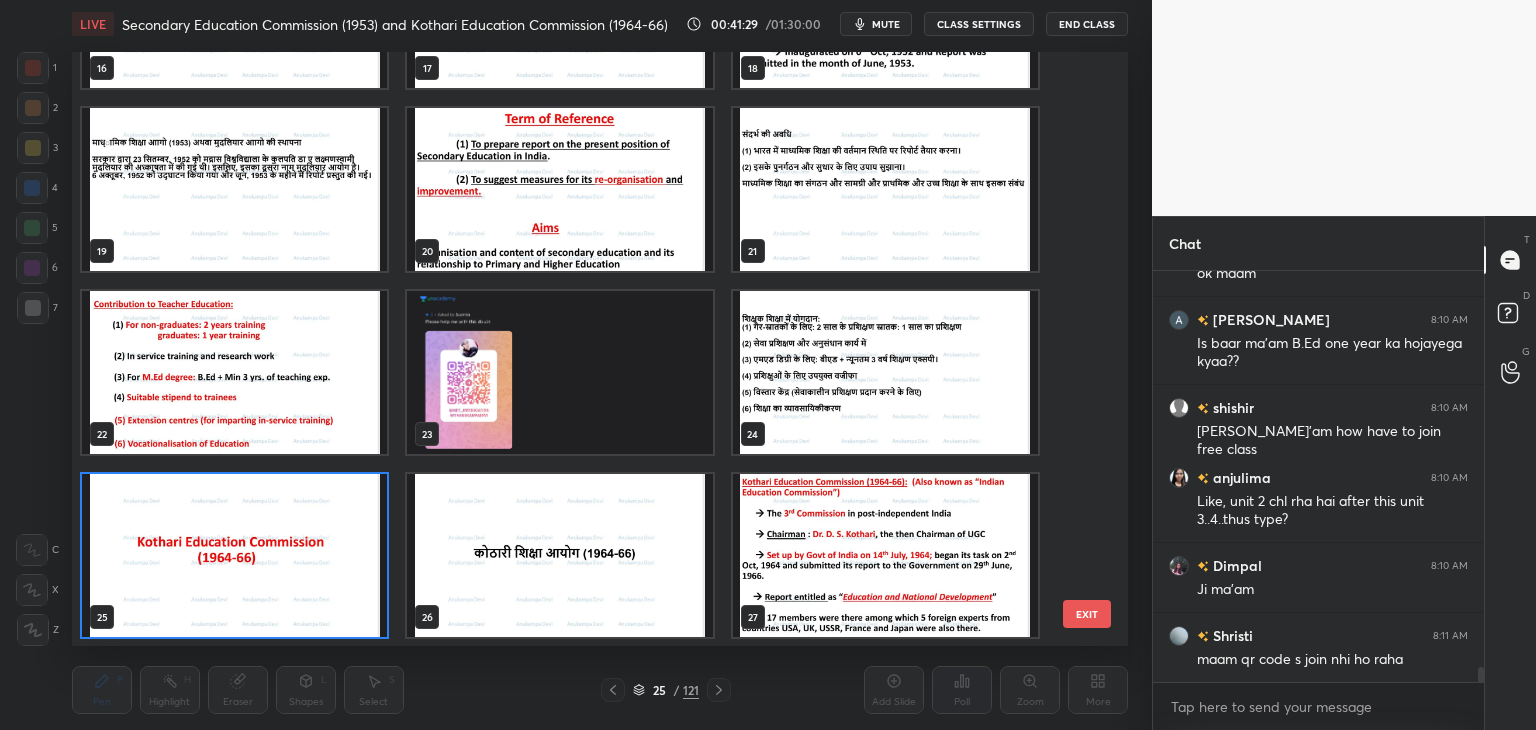 click at bounding box center (559, 372) 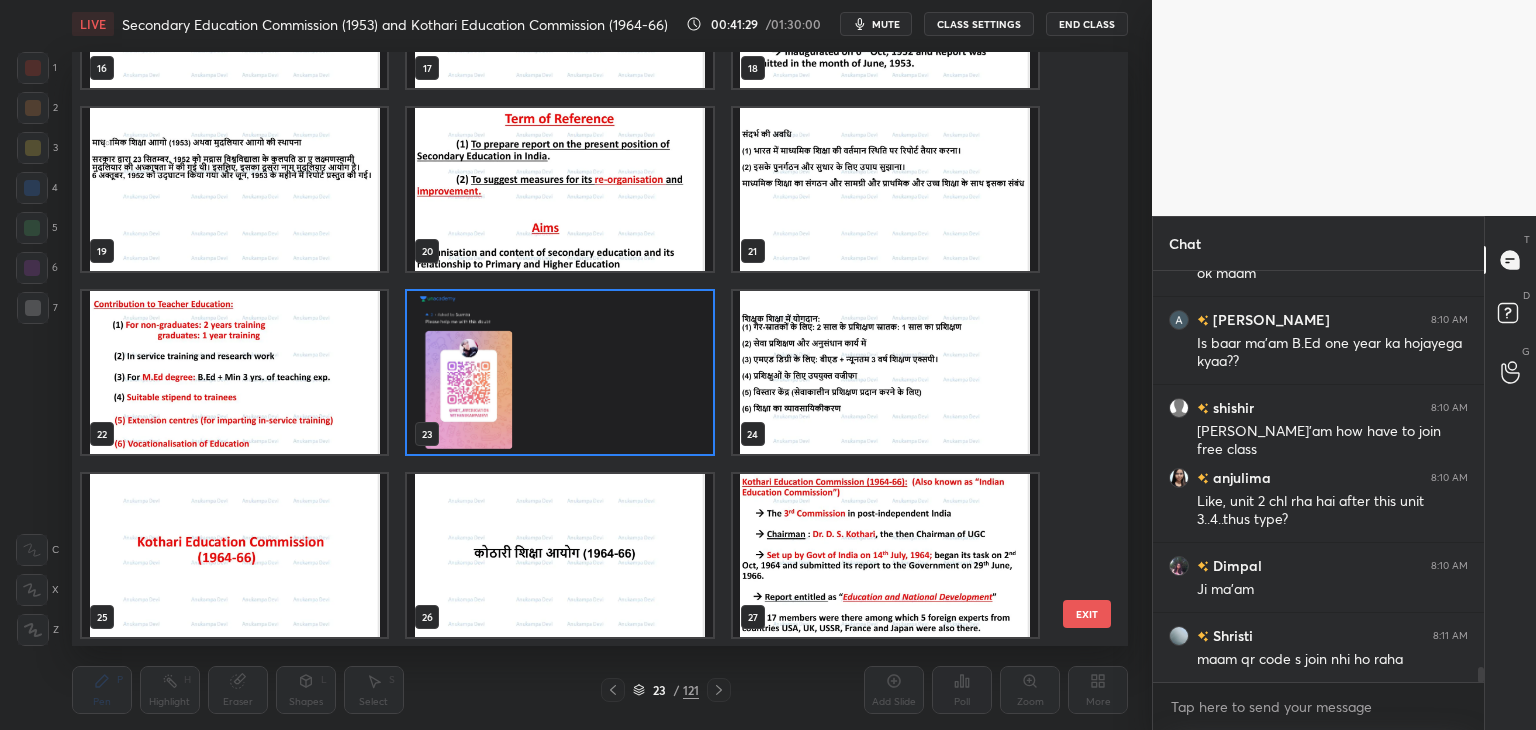 click at bounding box center [559, 372] 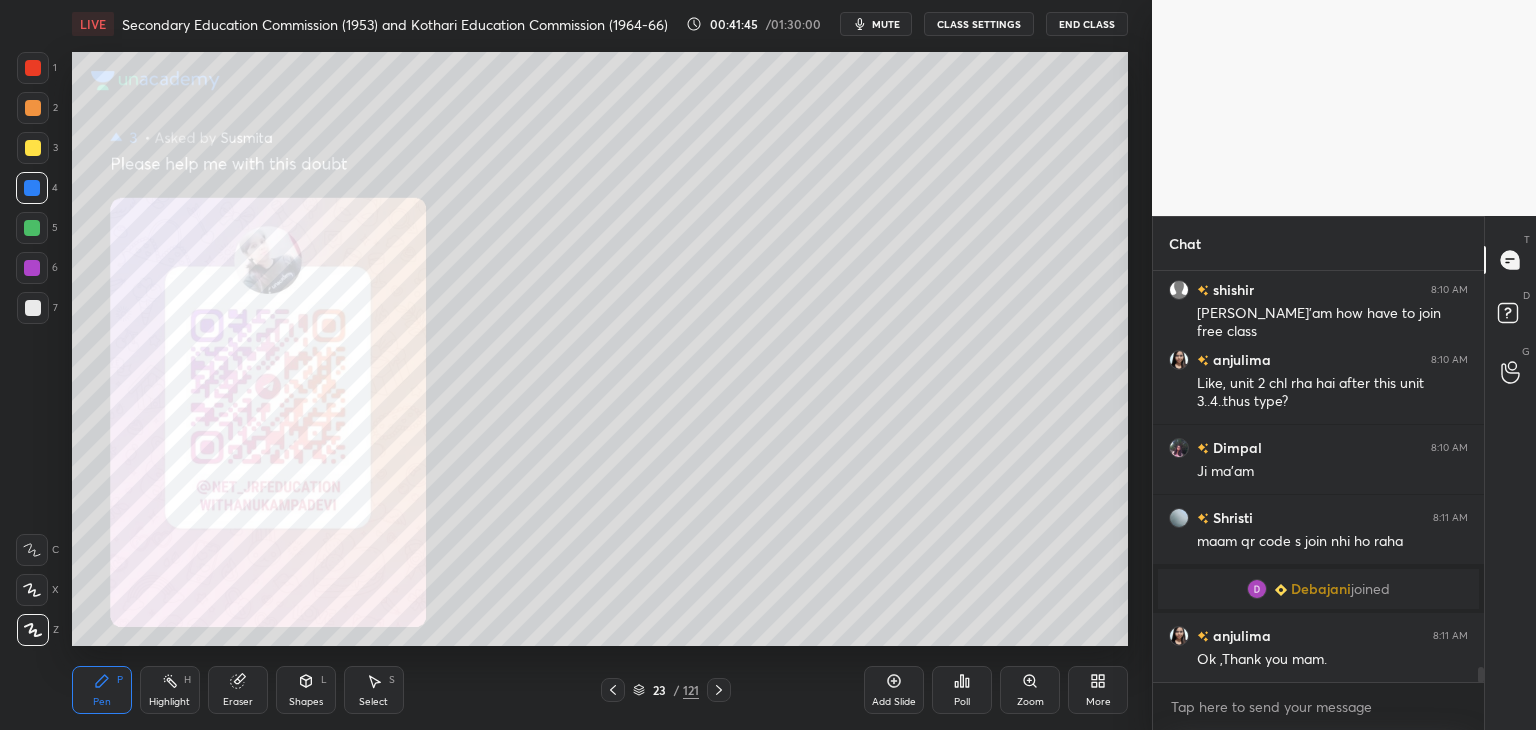 scroll, scrollTop: 10696, scrollLeft: 0, axis: vertical 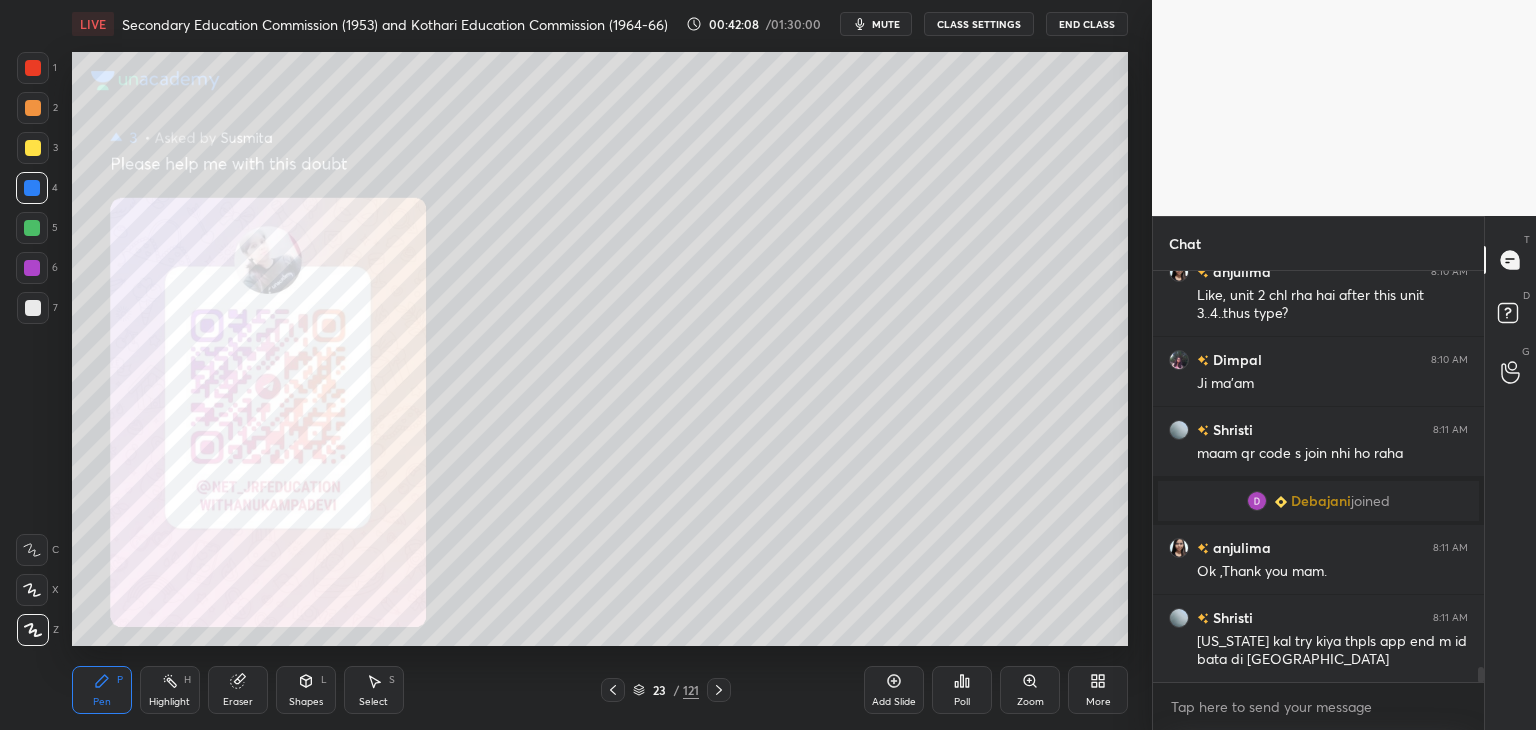 drag, startPoint x: 640, startPoint y: 694, endPoint x: 636, endPoint y: 683, distance: 11.7046995 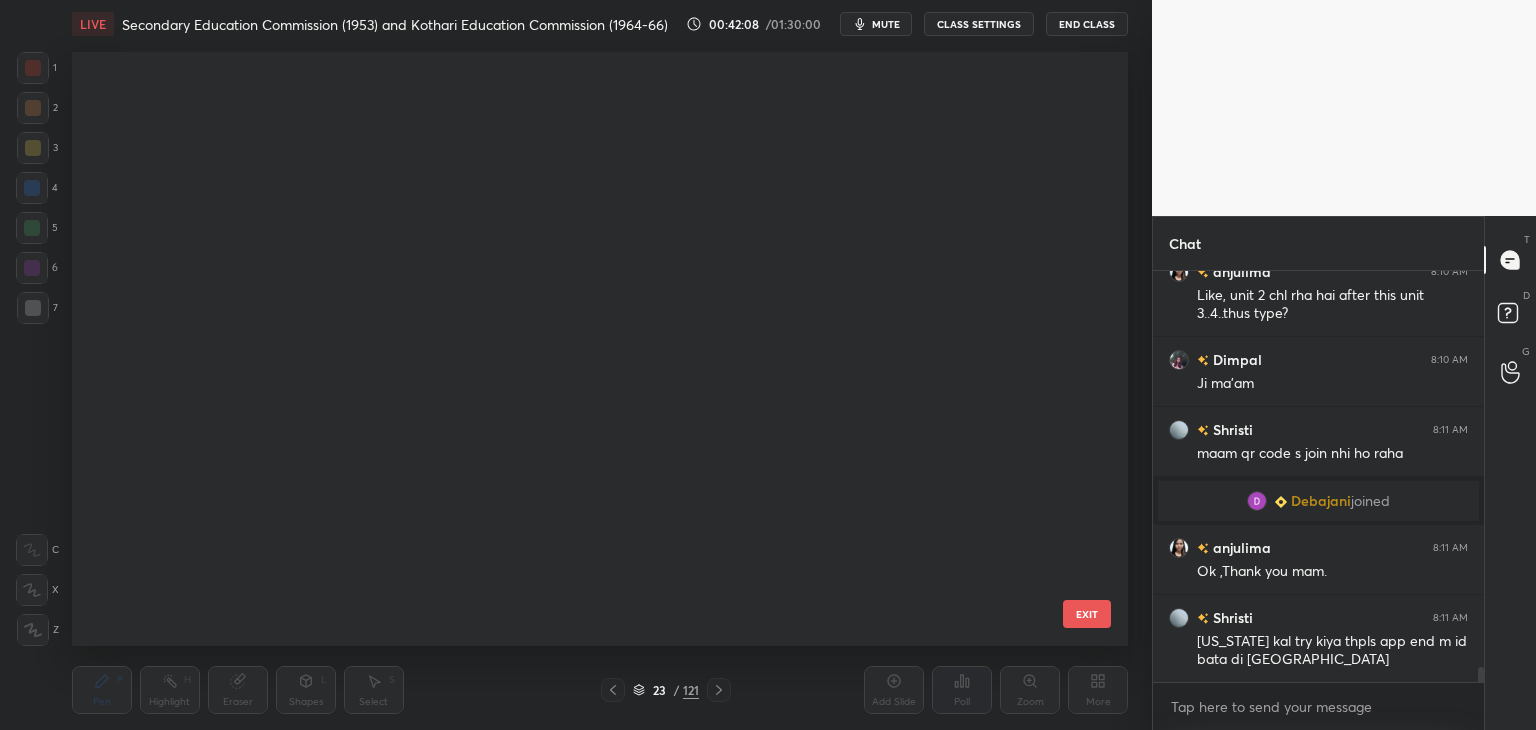 scroll, scrollTop: 870, scrollLeft: 0, axis: vertical 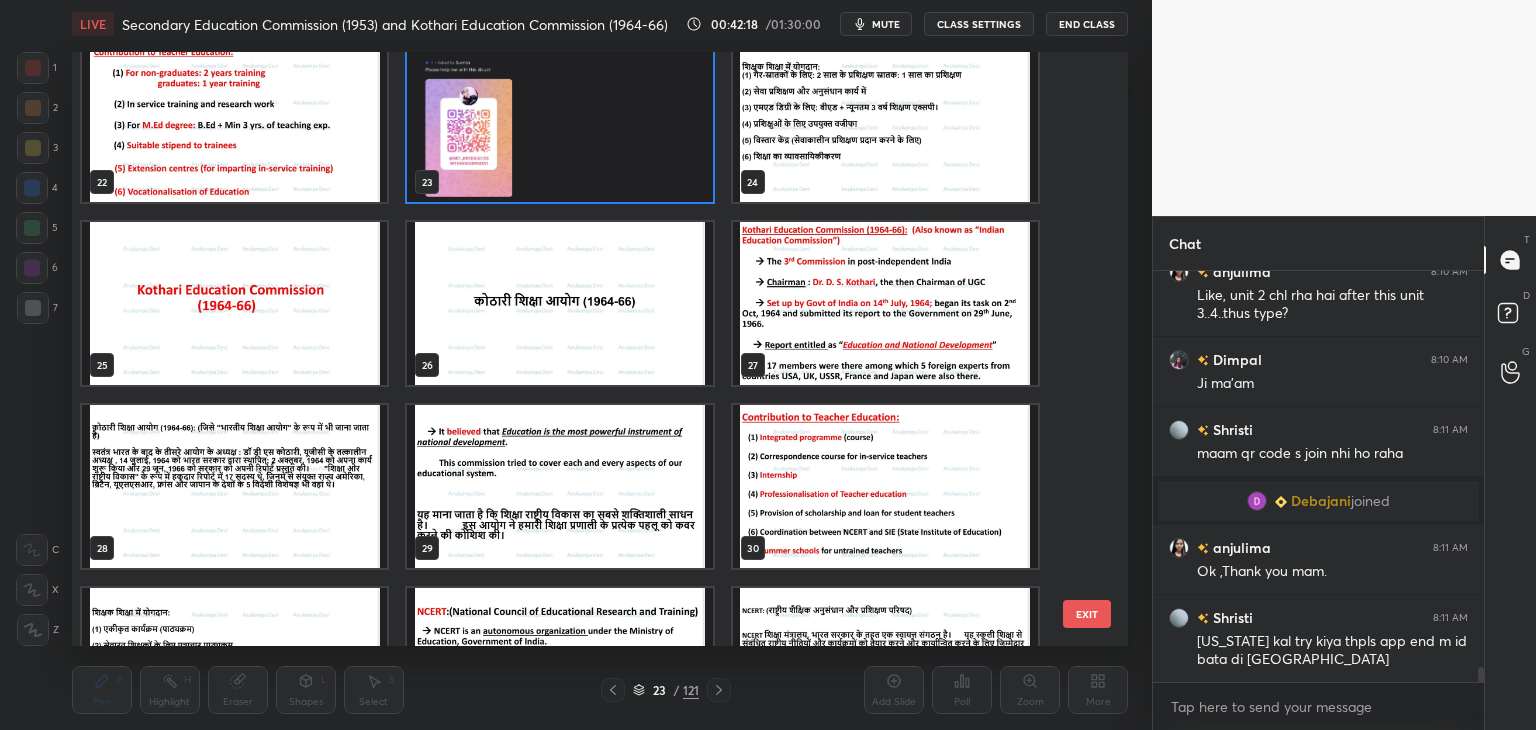 click at bounding box center (234, 303) 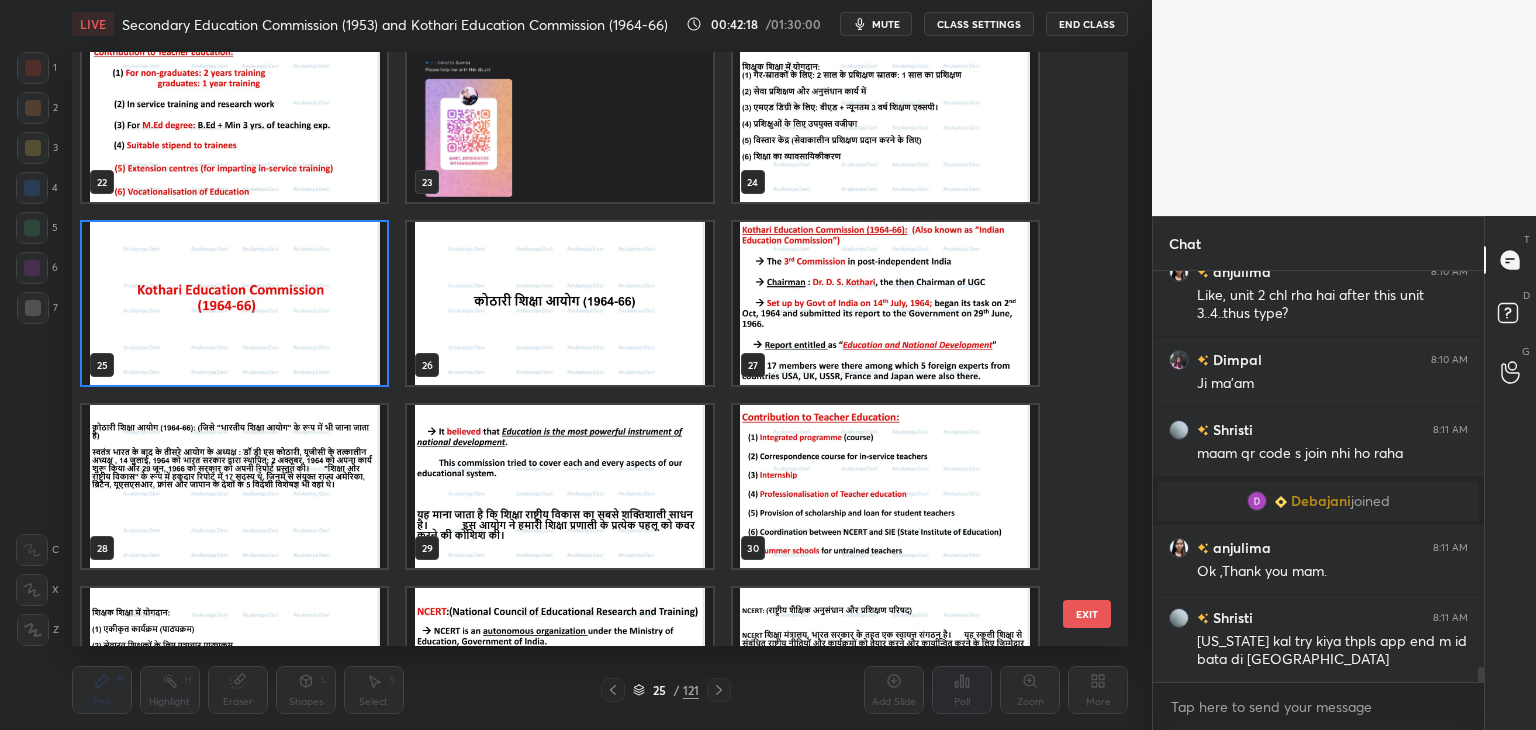 click at bounding box center (234, 303) 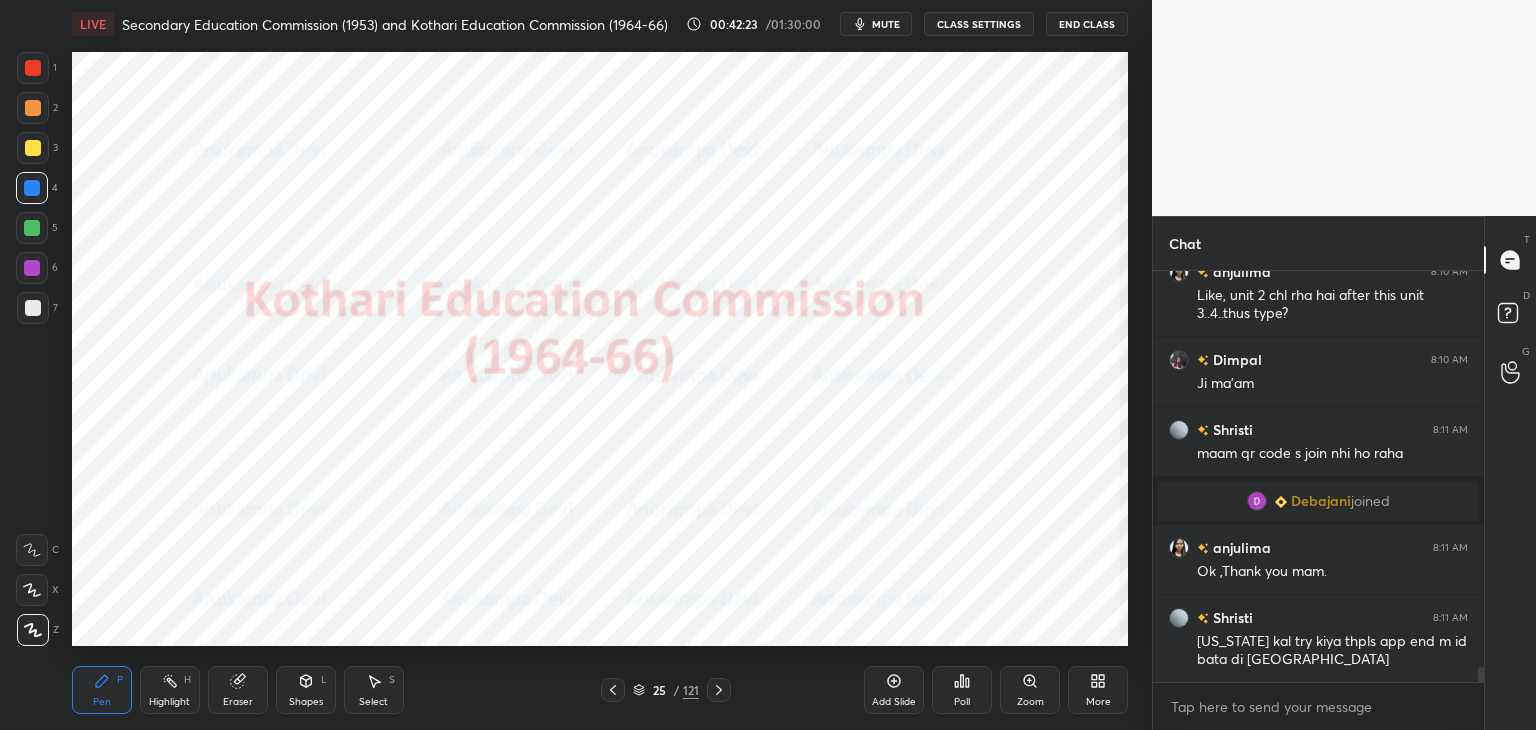 click at bounding box center [32, 268] 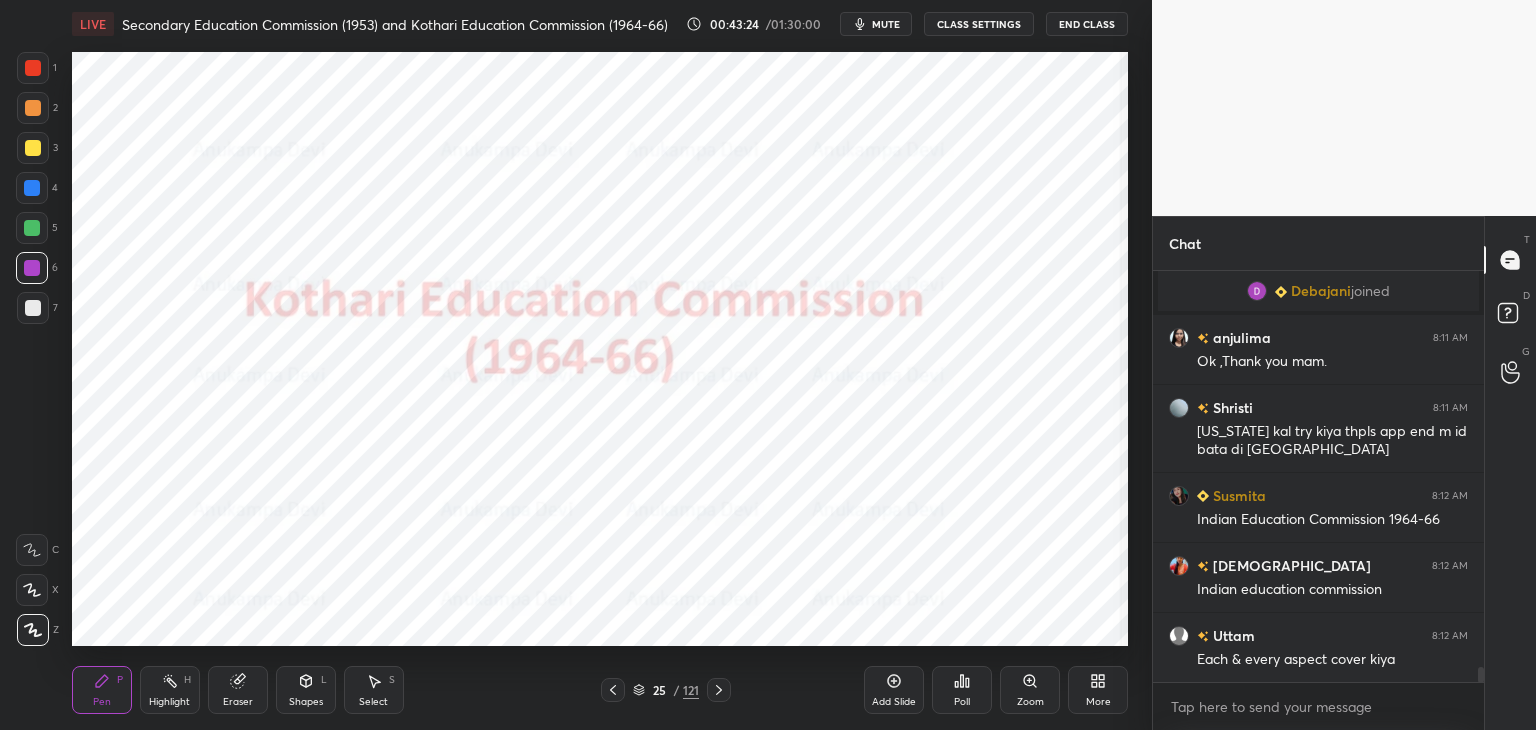 scroll, scrollTop: 10976, scrollLeft: 0, axis: vertical 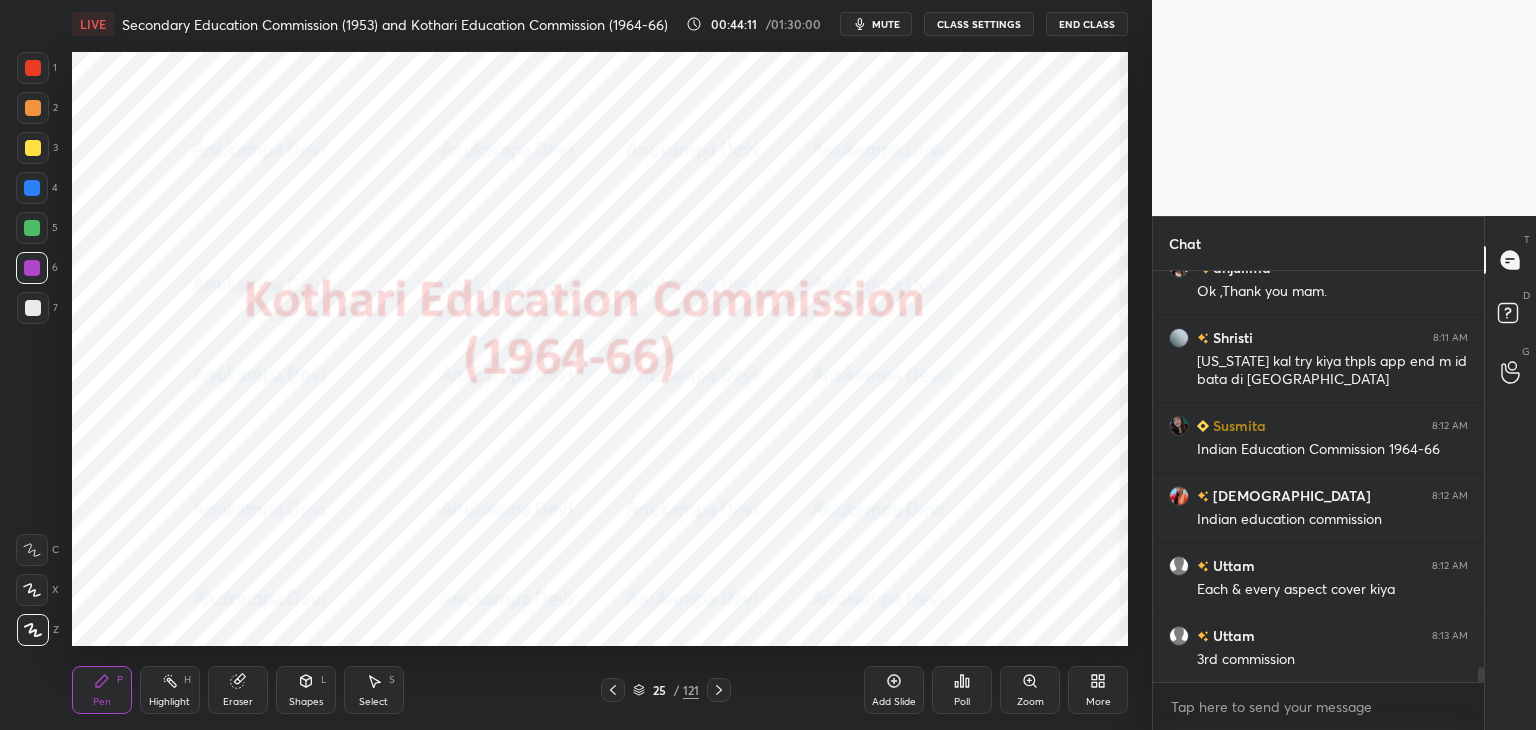 click 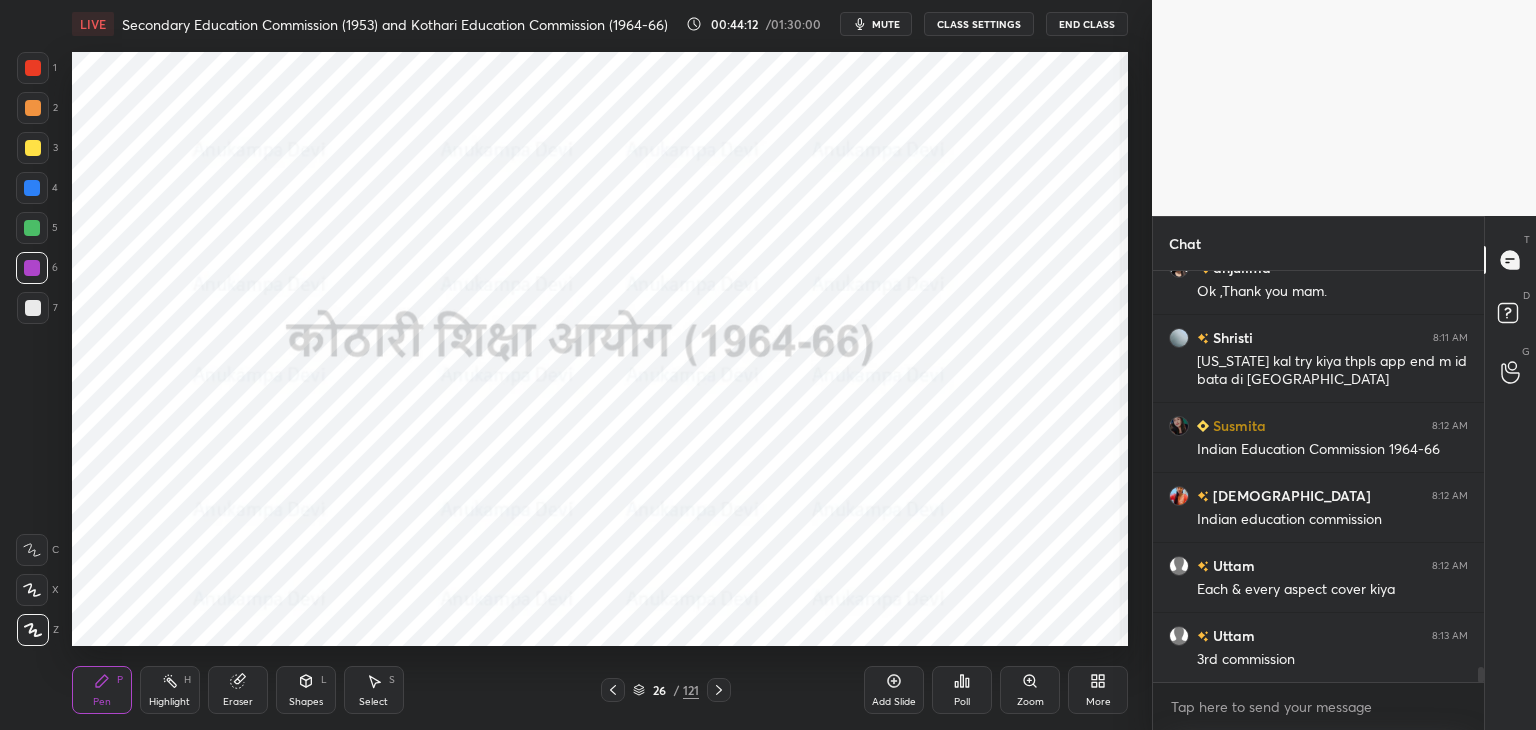 click 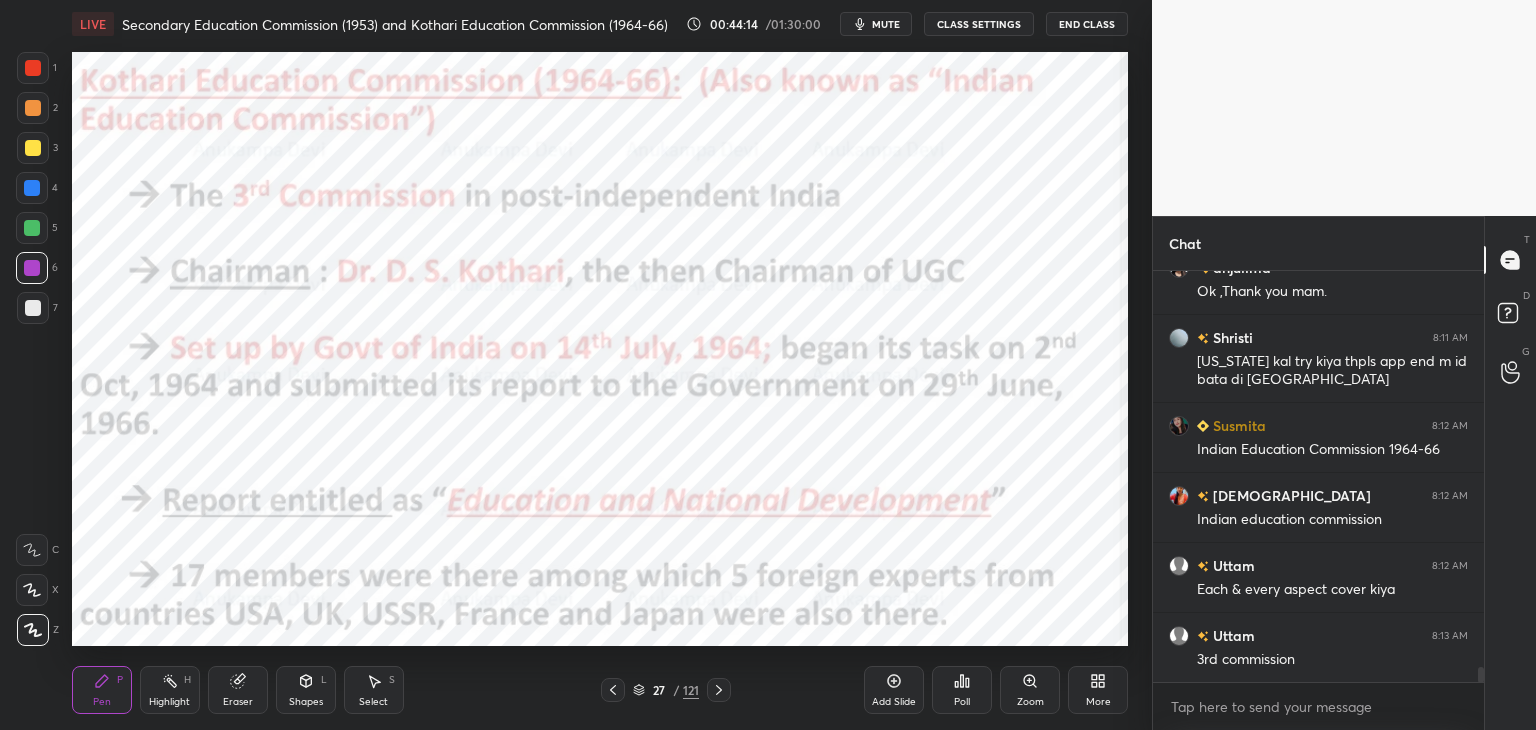 click at bounding box center (32, 188) 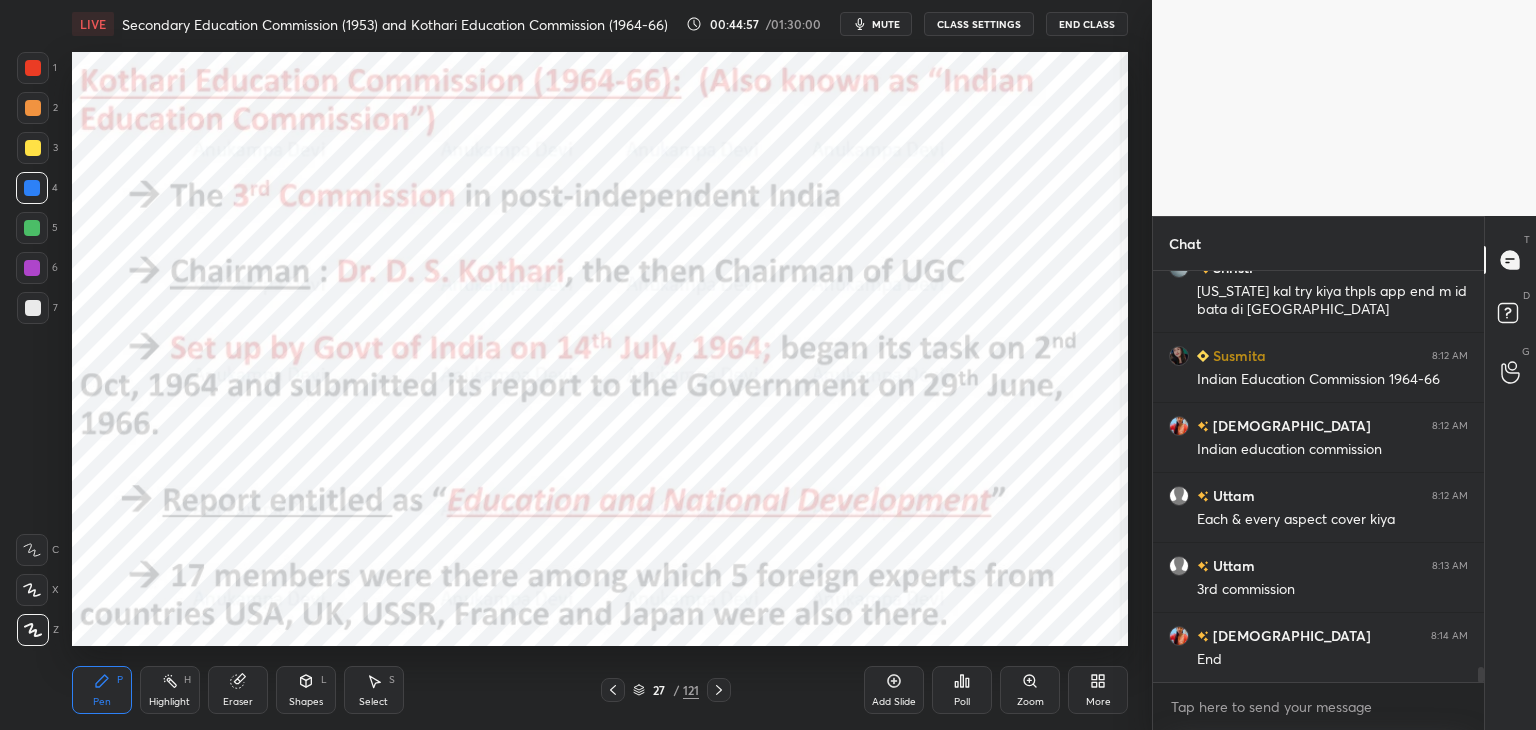 scroll, scrollTop: 11116, scrollLeft: 0, axis: vertical 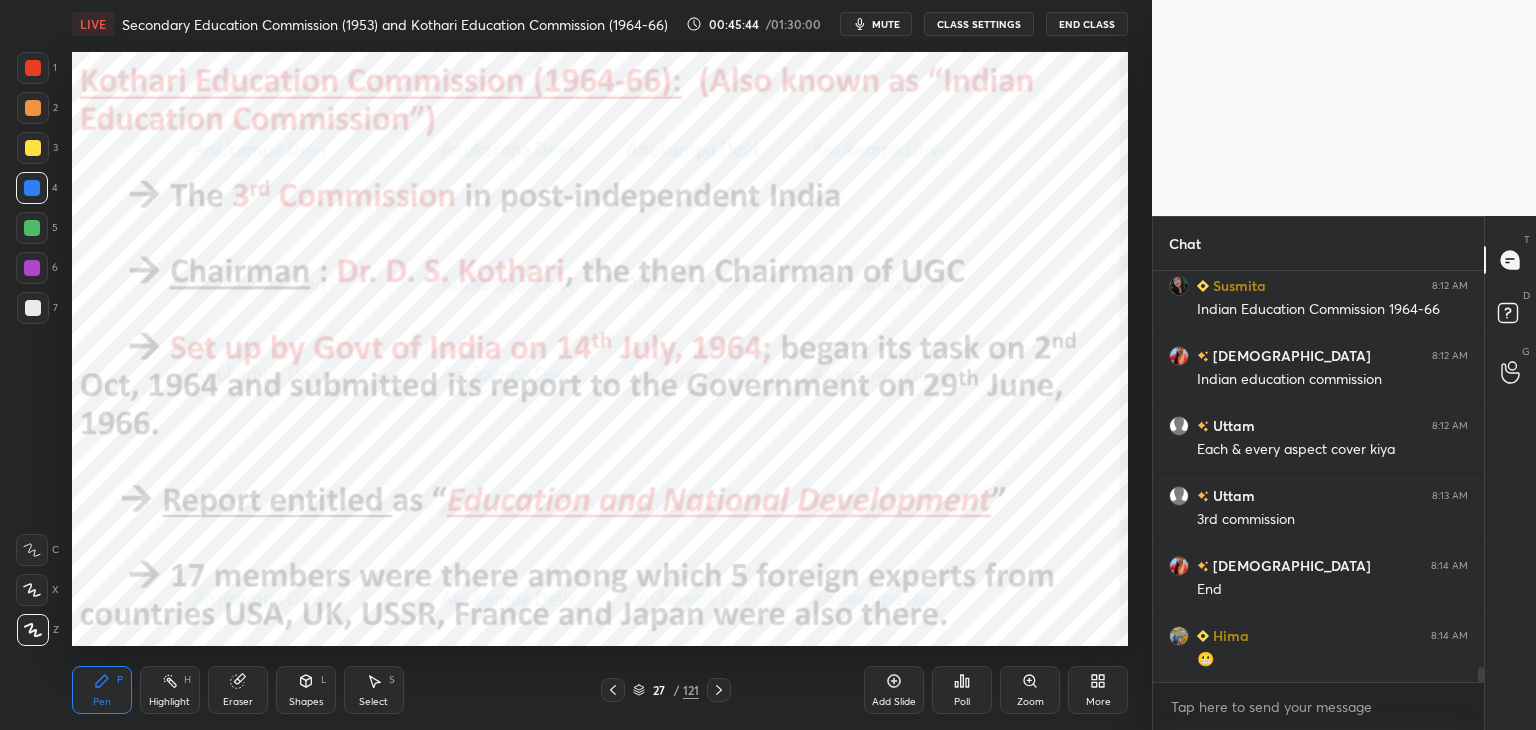 click 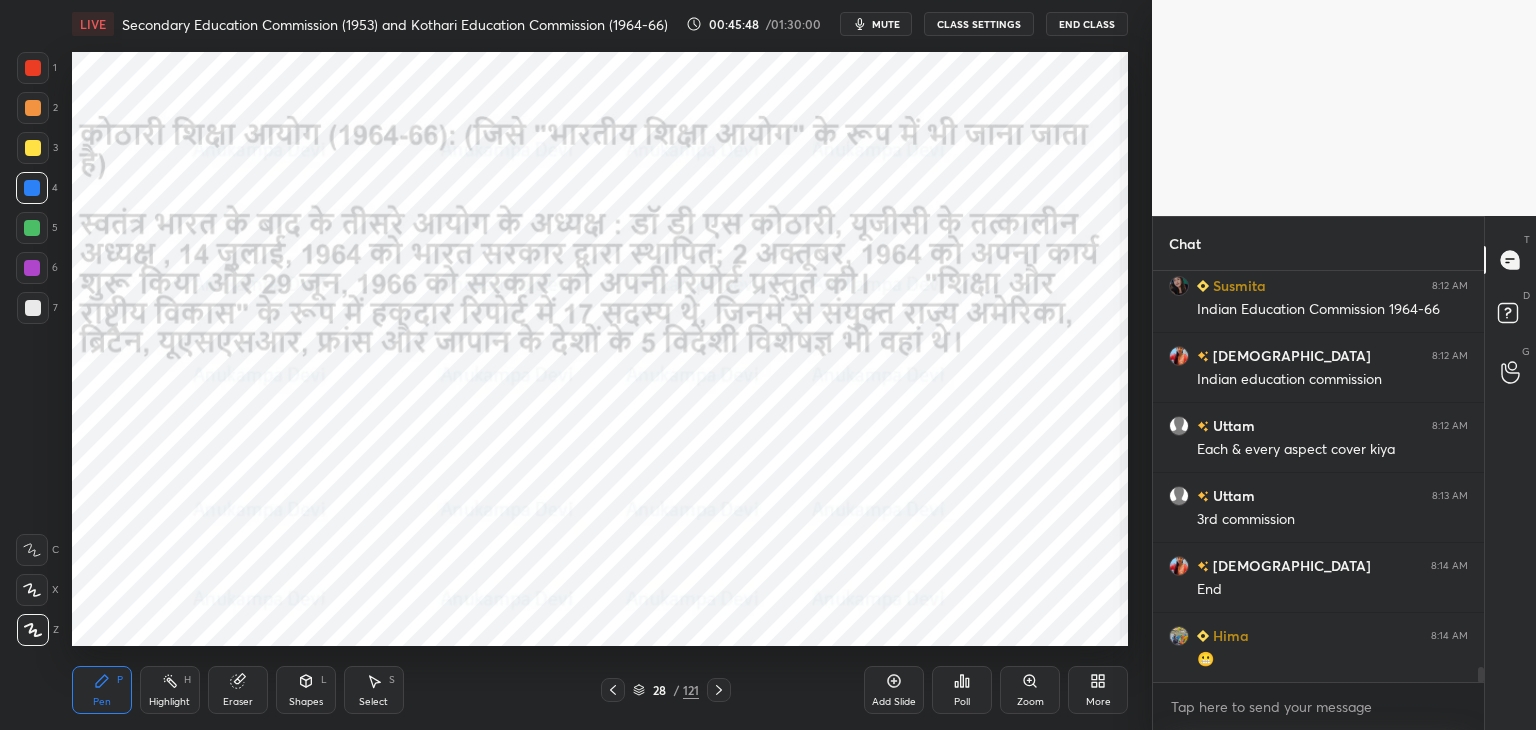 click 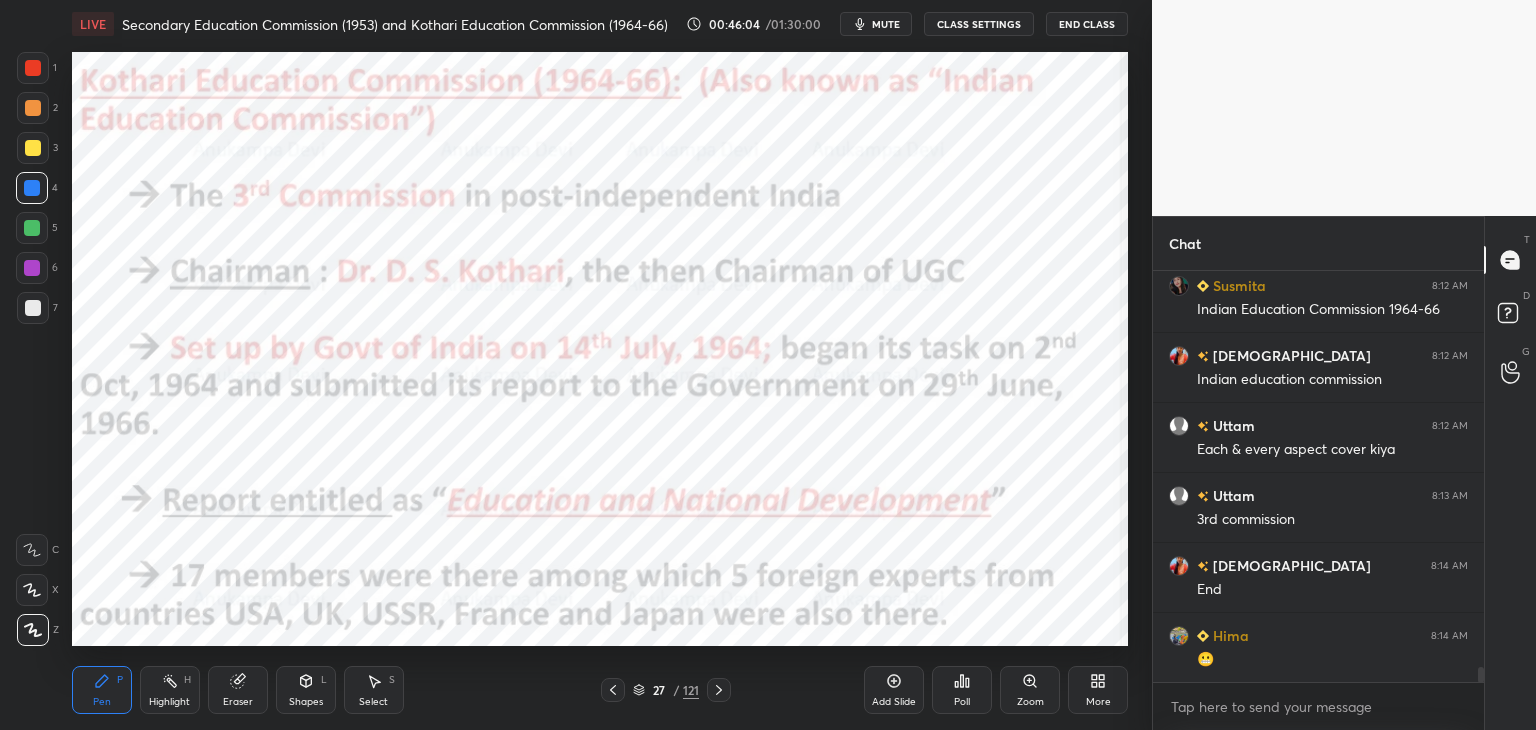 scroll, scrollTop: 11164, scrollLeft: 0, axis: vertical 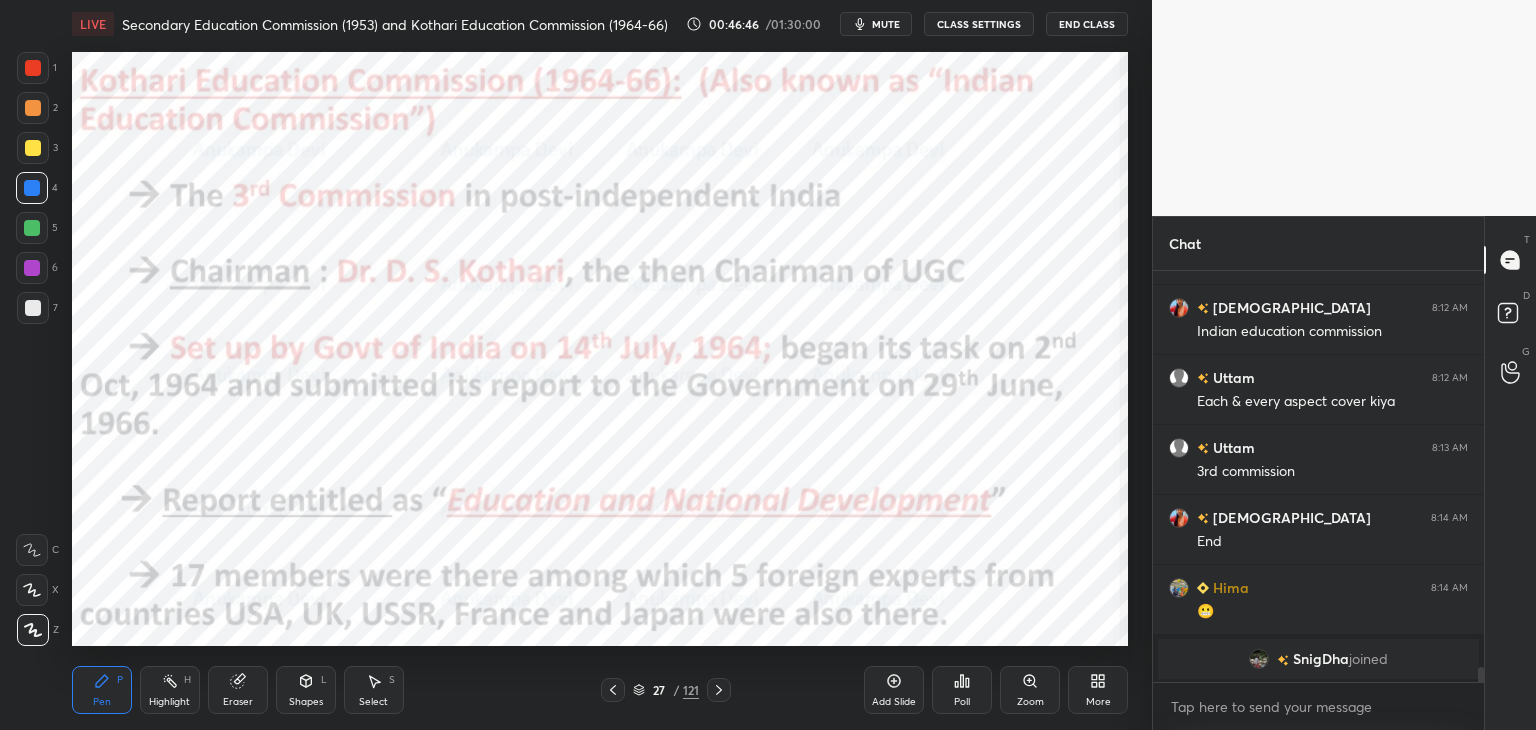 click 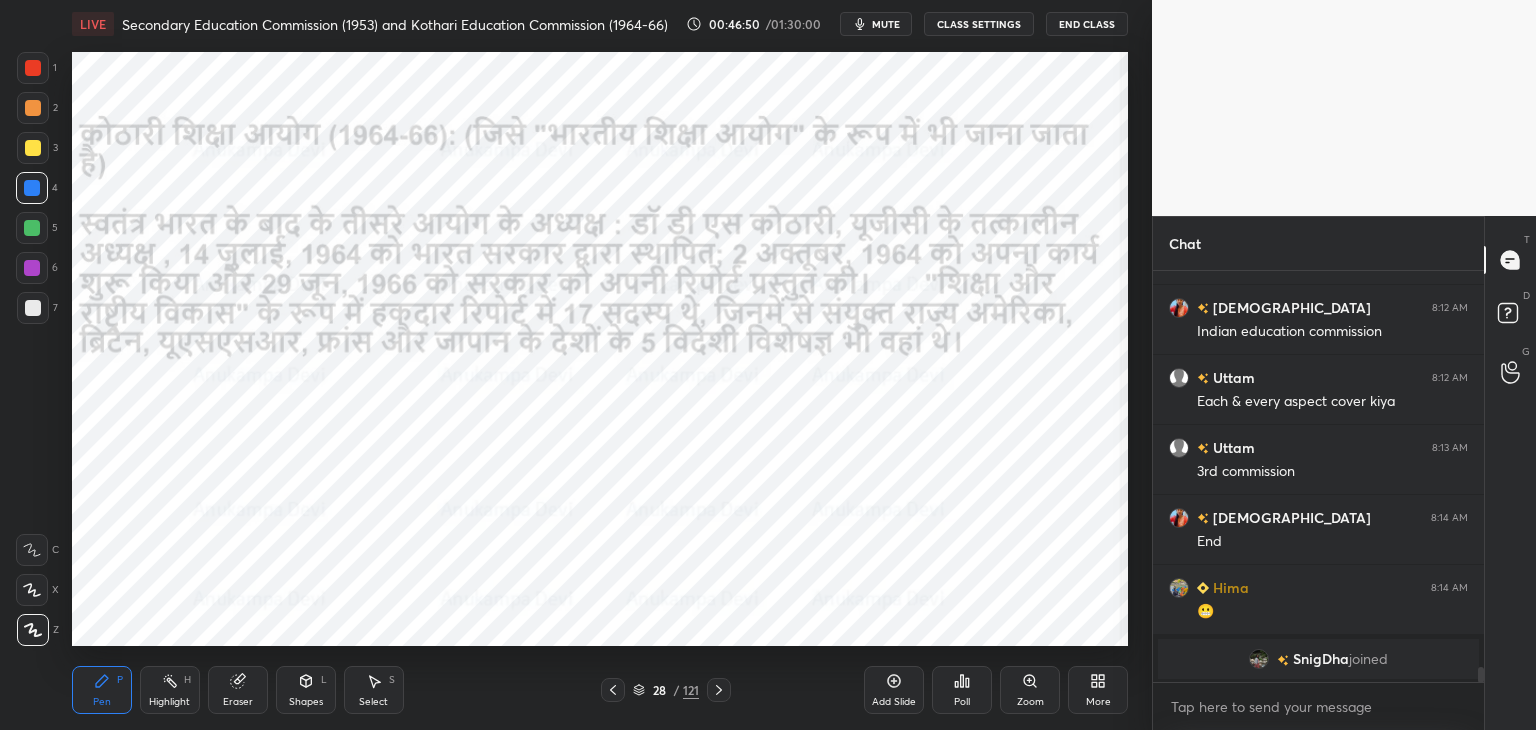 drag, startPoint x: 716, startPoint y: 696, endPoint x: 723, endPoint y: 662, distance: 34.713108 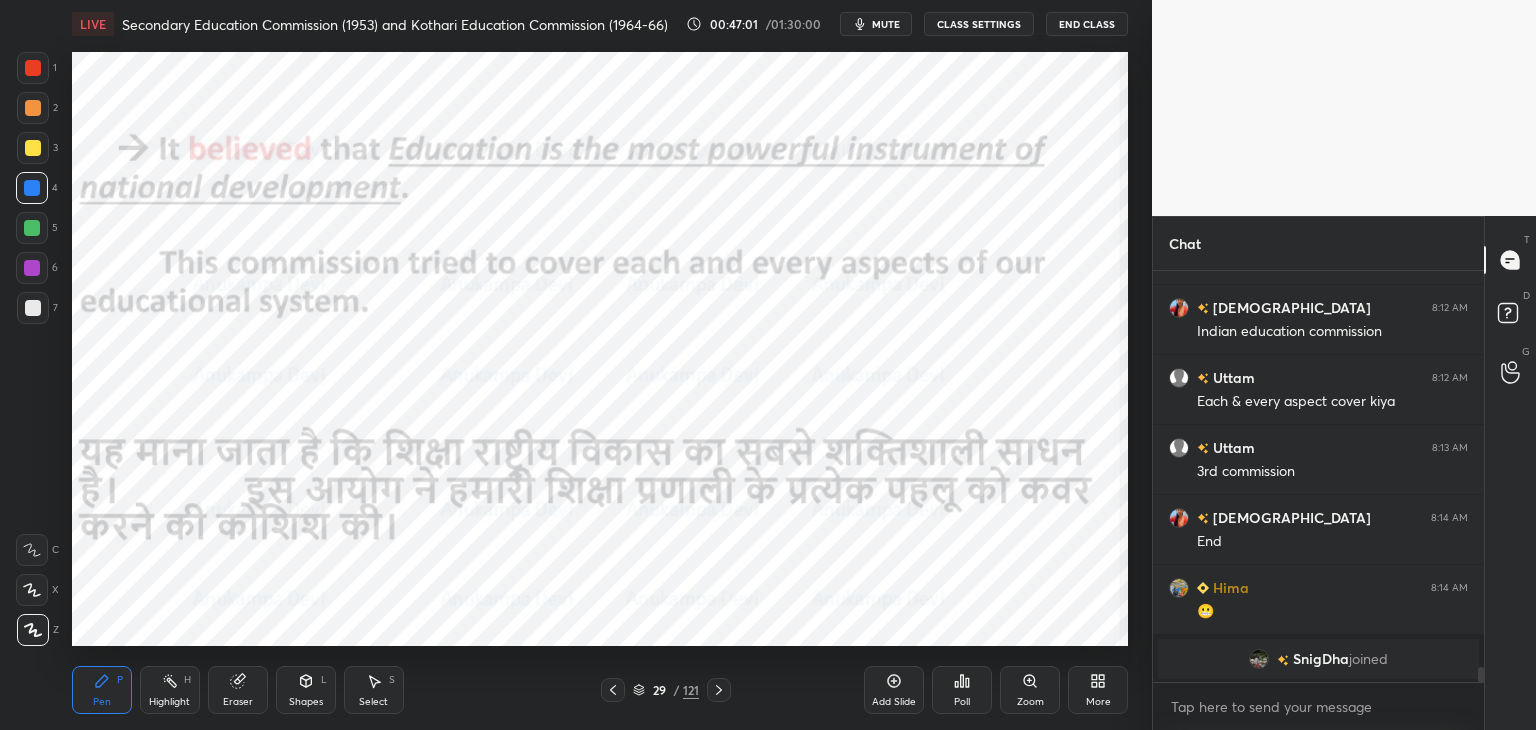 click 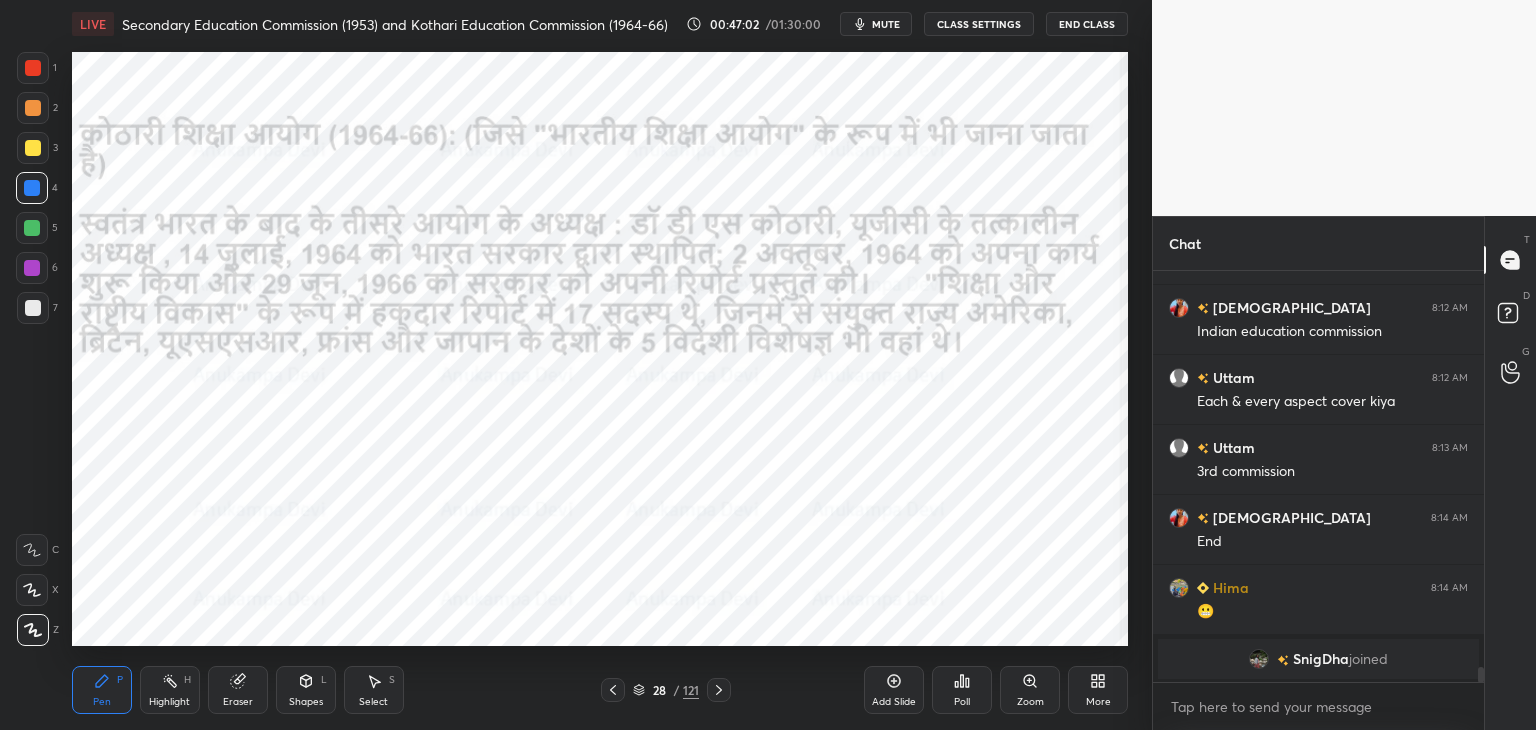 click 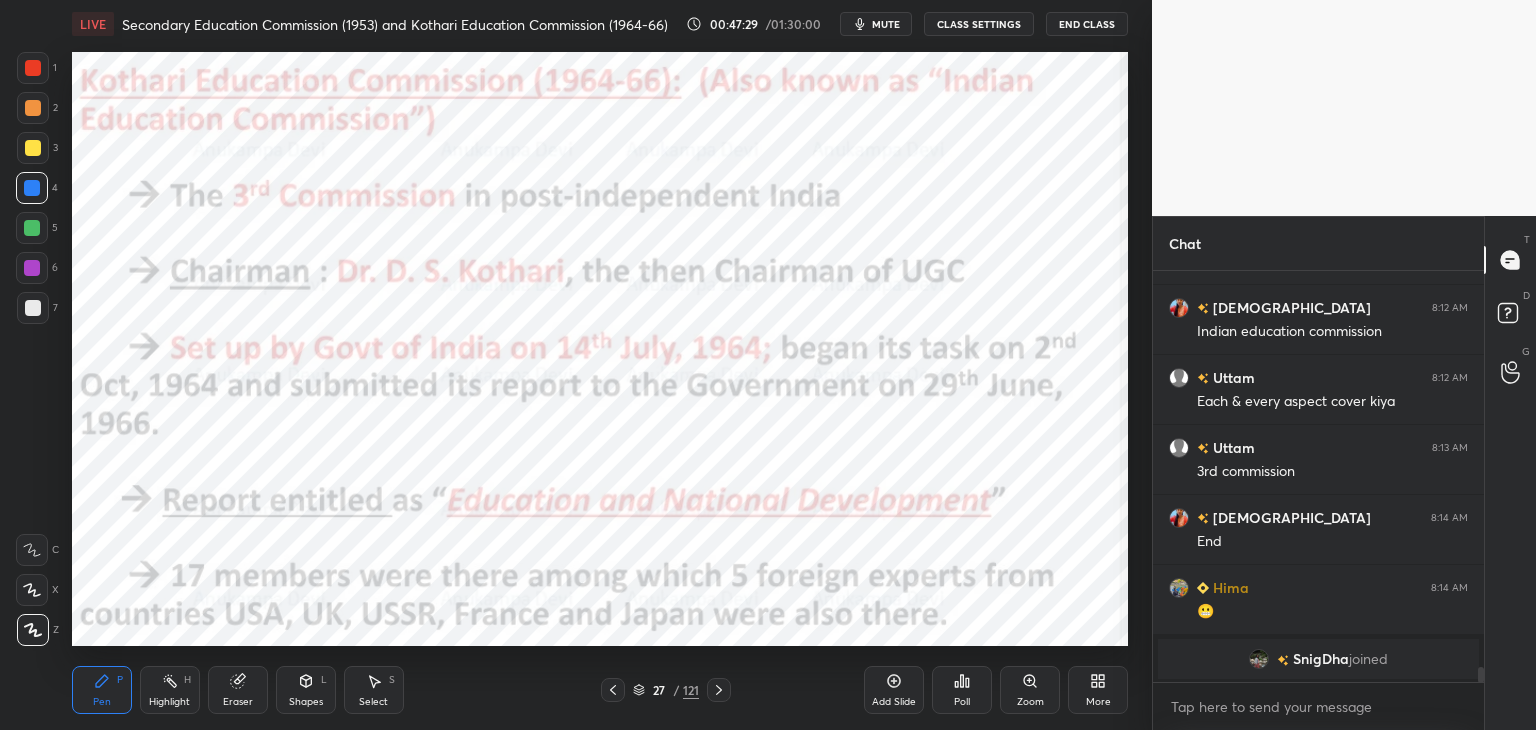 click 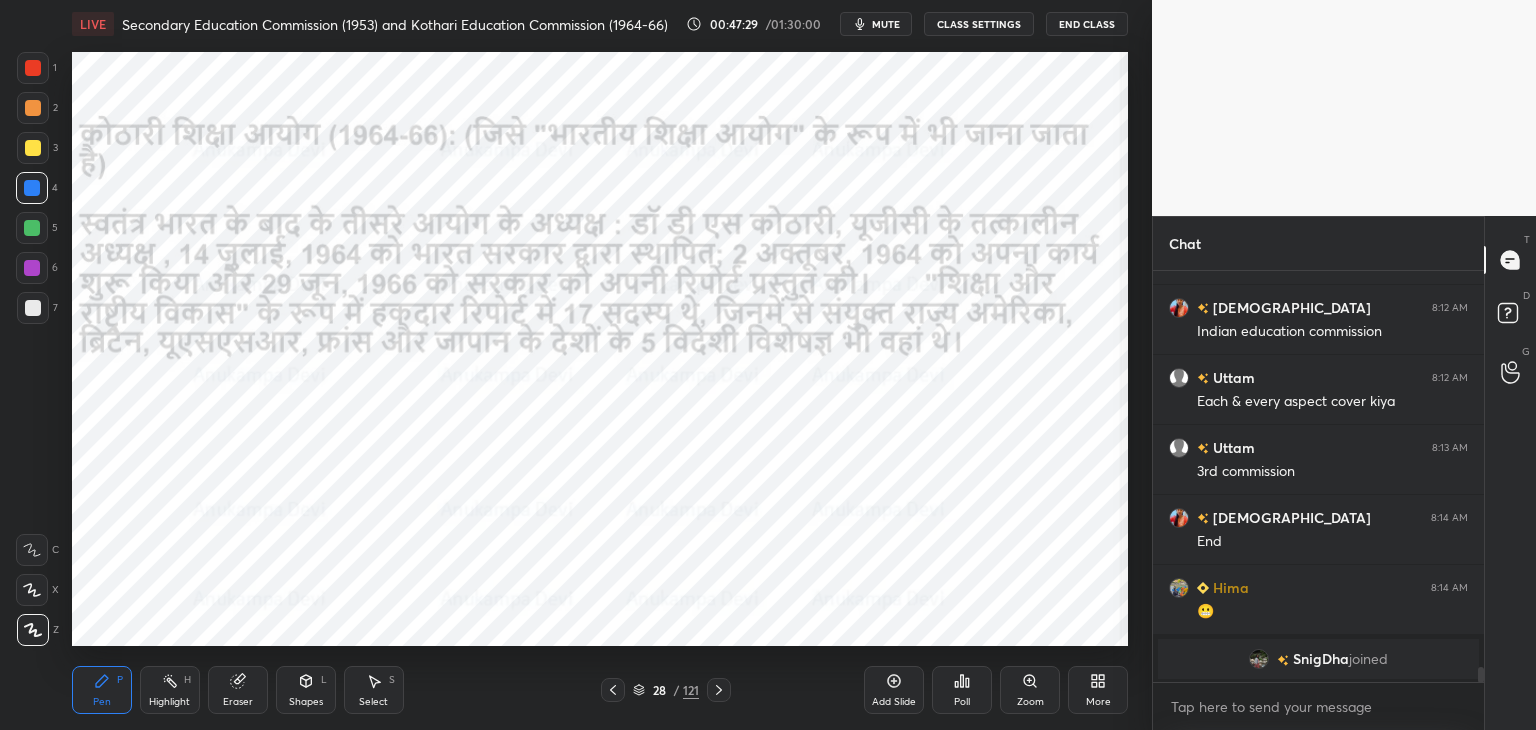 click 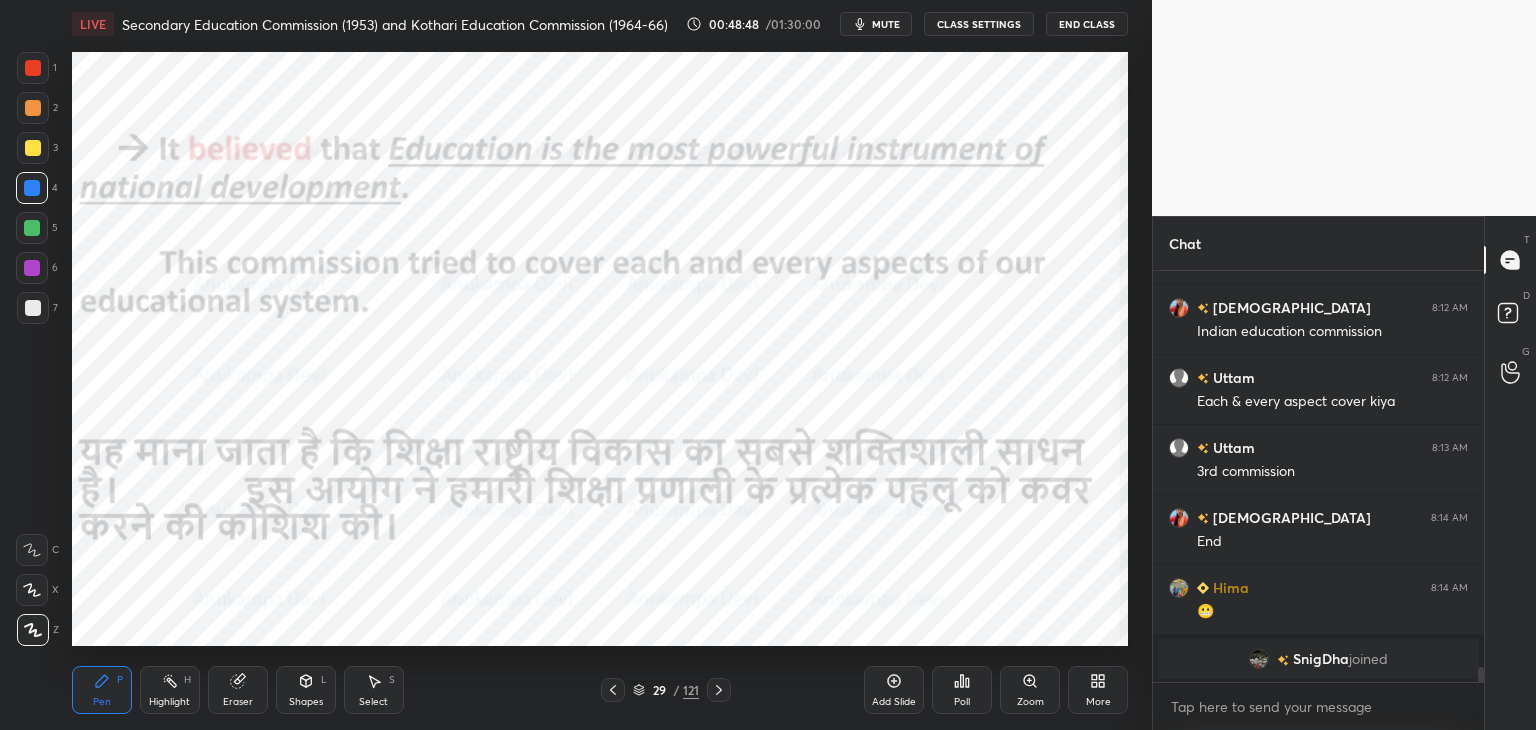 click 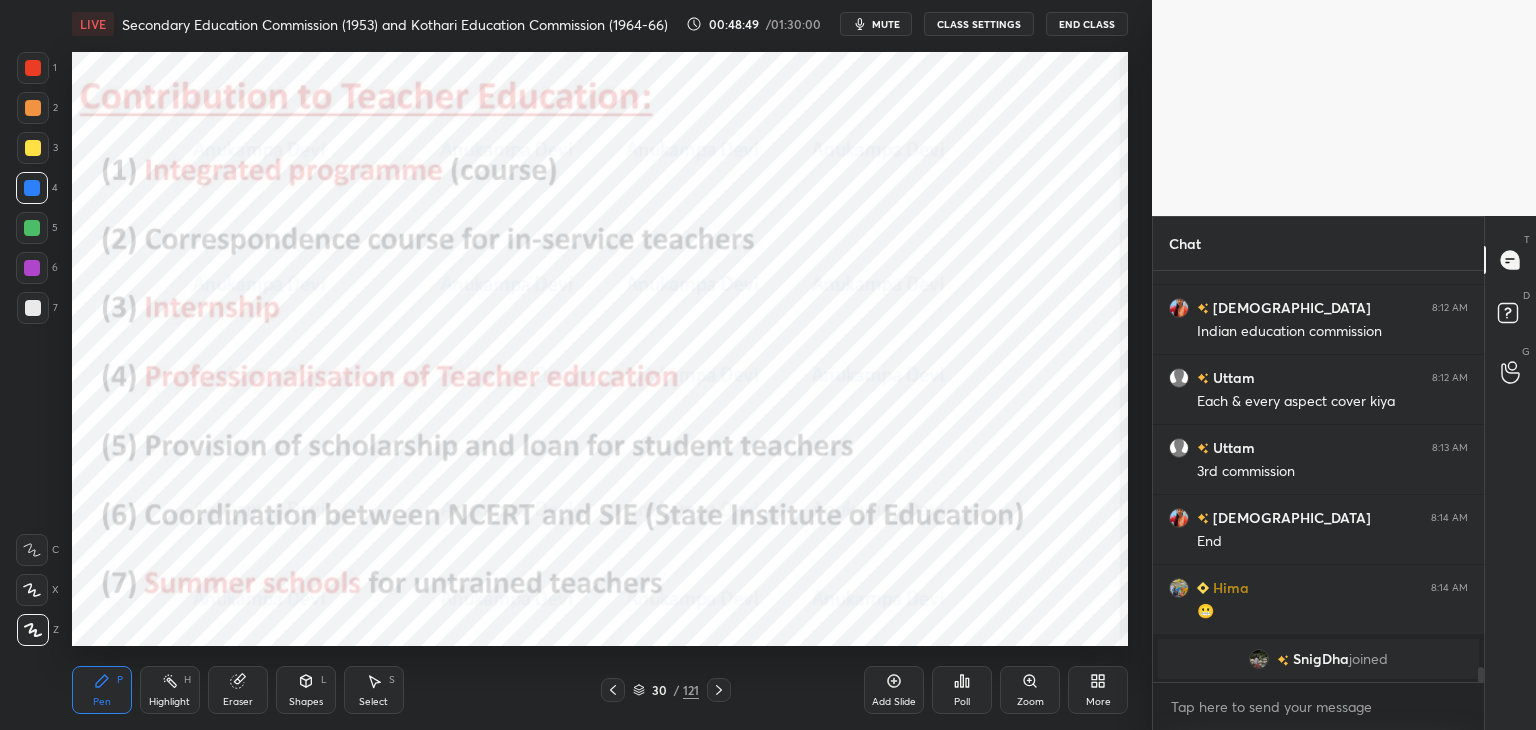 scroll, scrollTop: 11014, scrollLeft: 0, axis: vertical 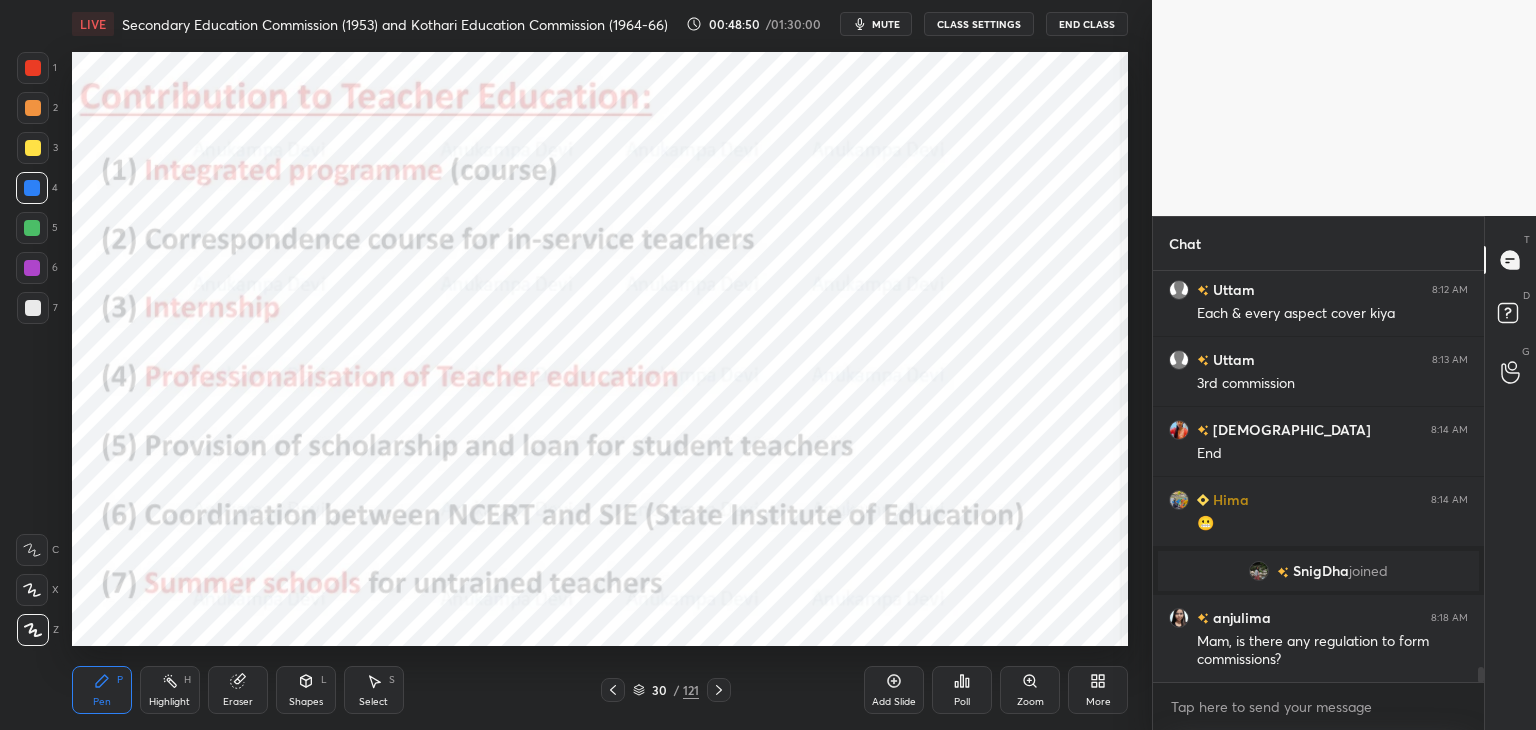 click 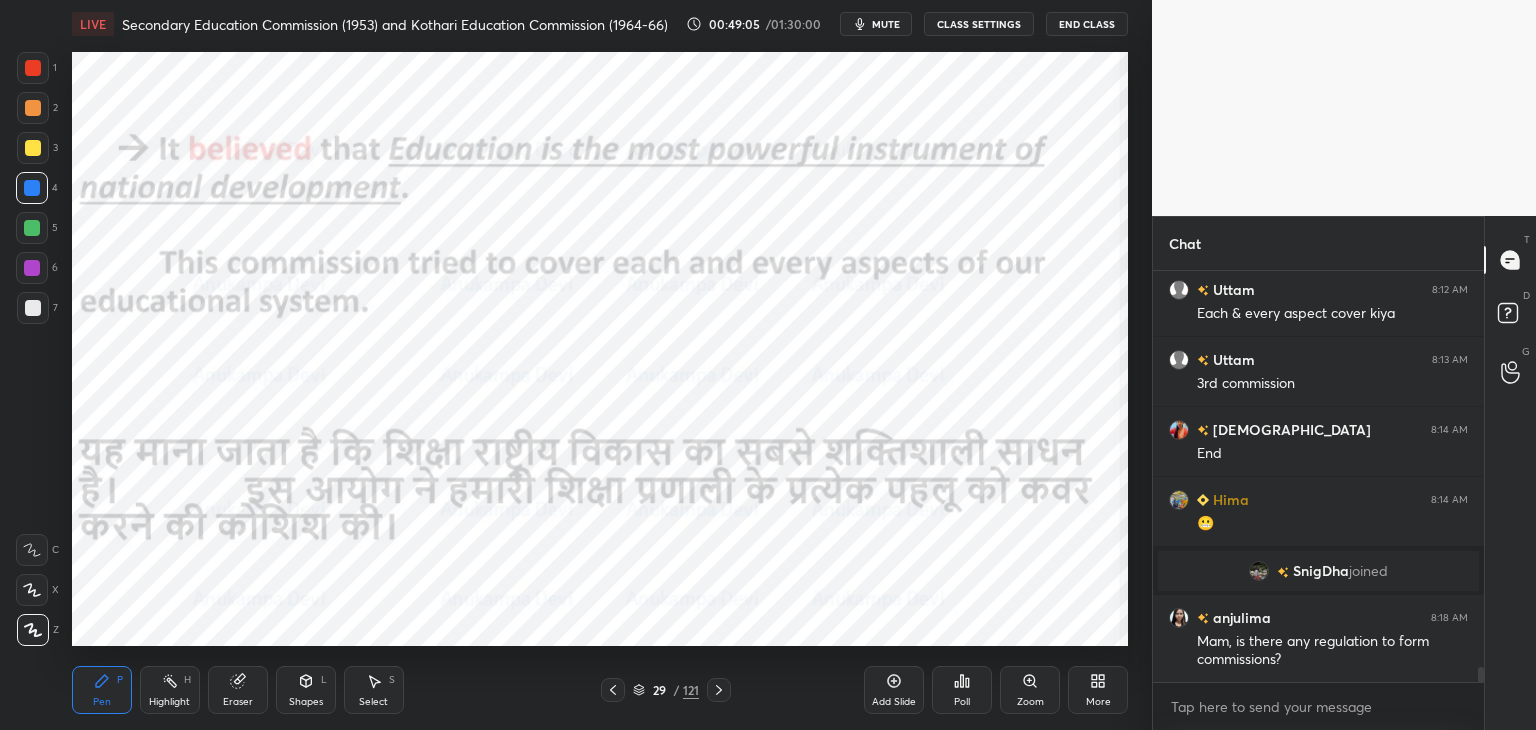 click 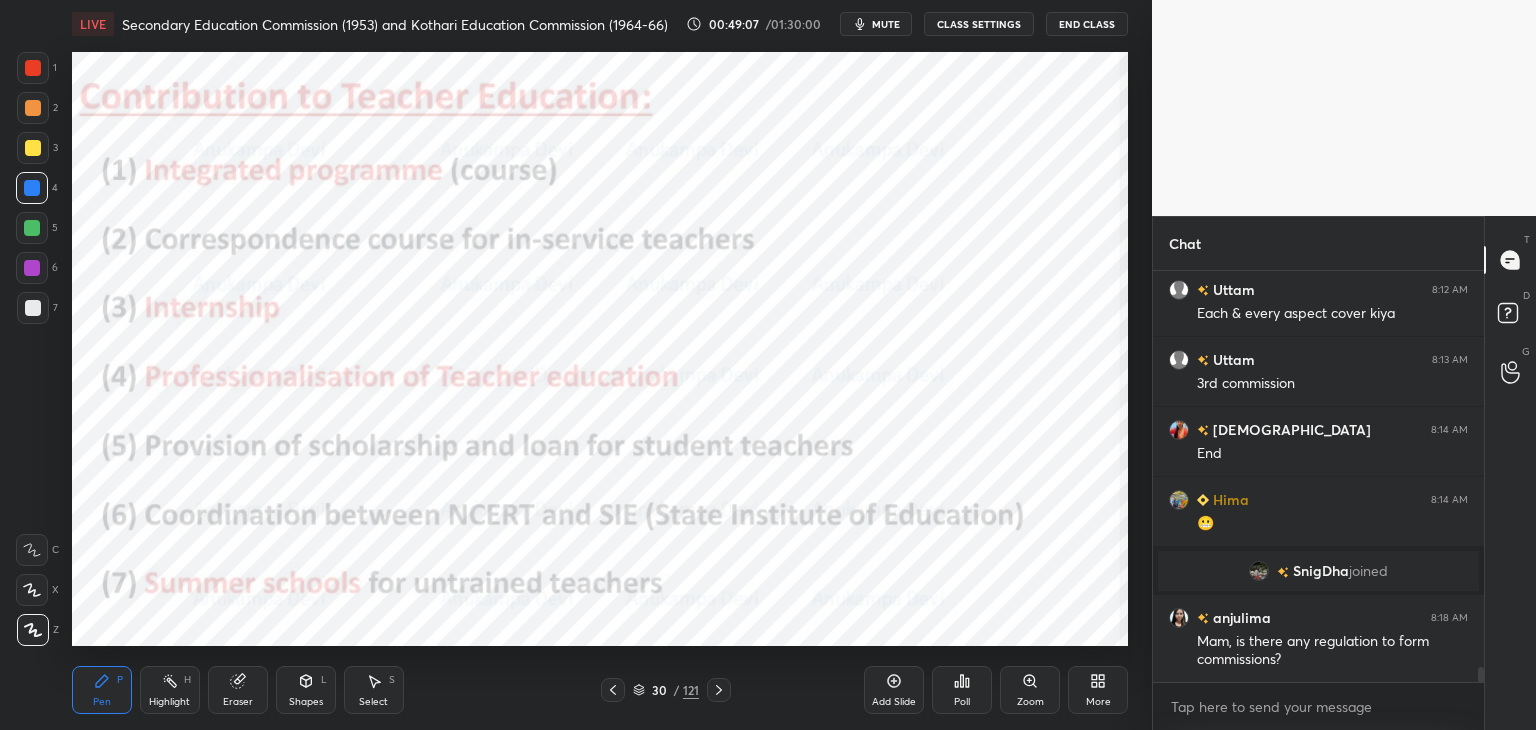 click 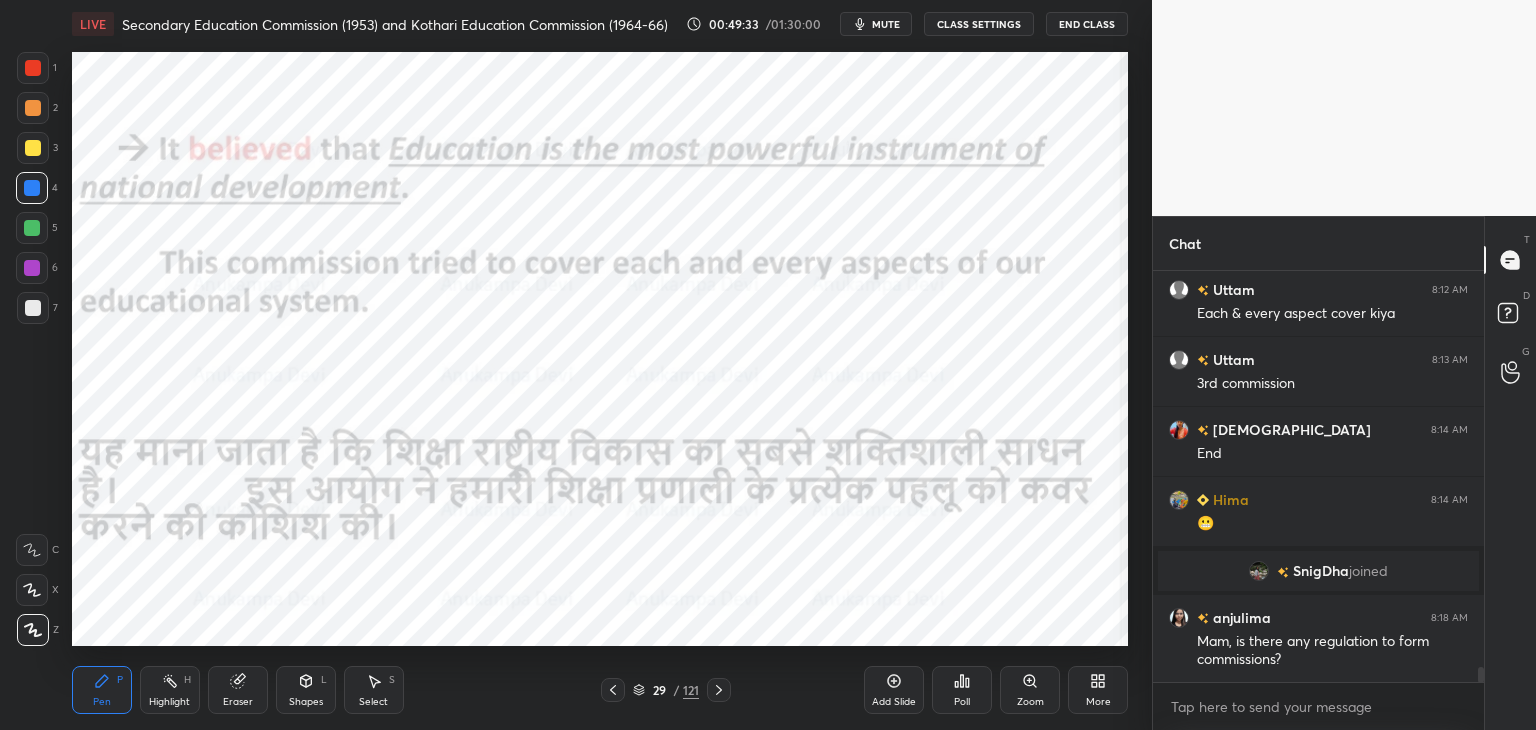 click 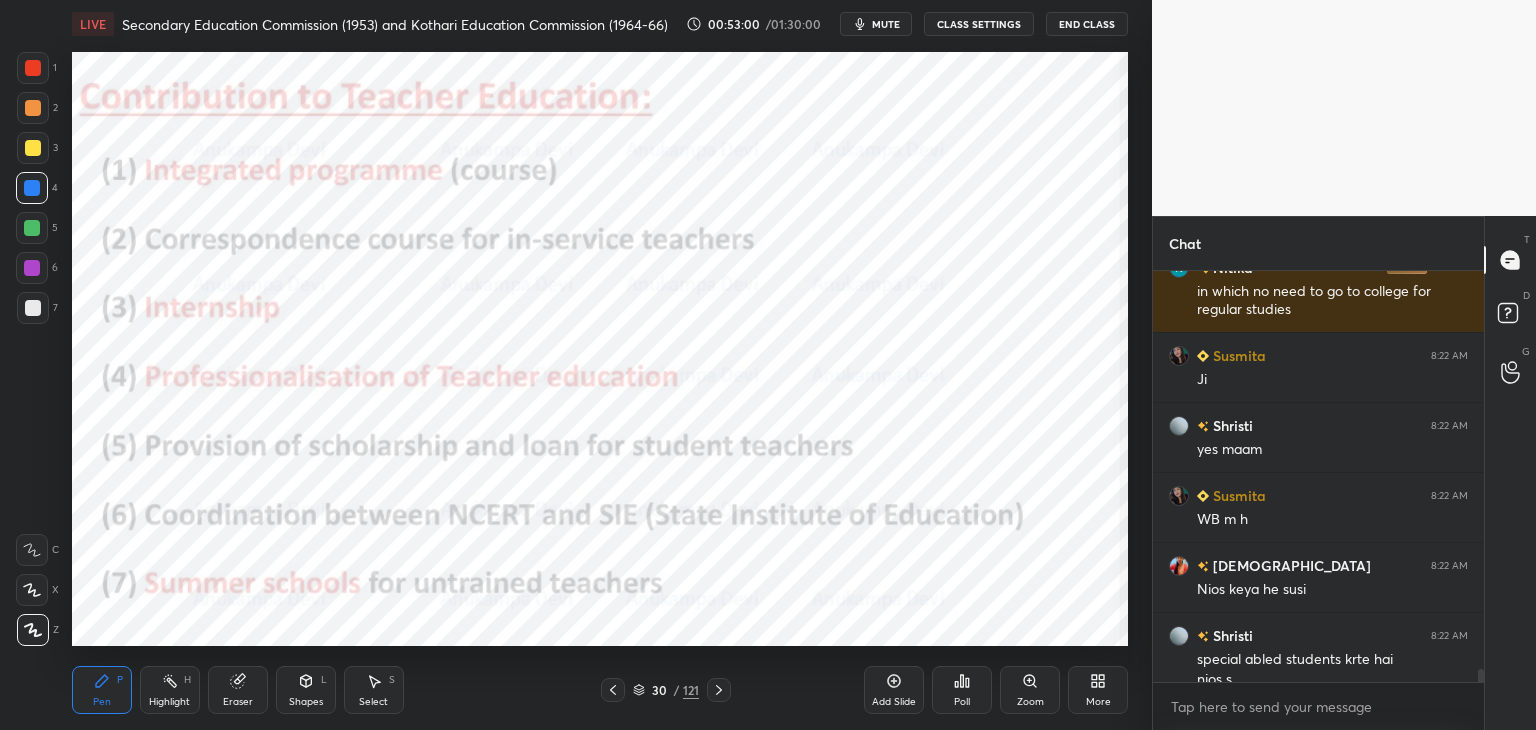 scroll, scrollTop: 12242, scrollLeft: 0, axis: vertical 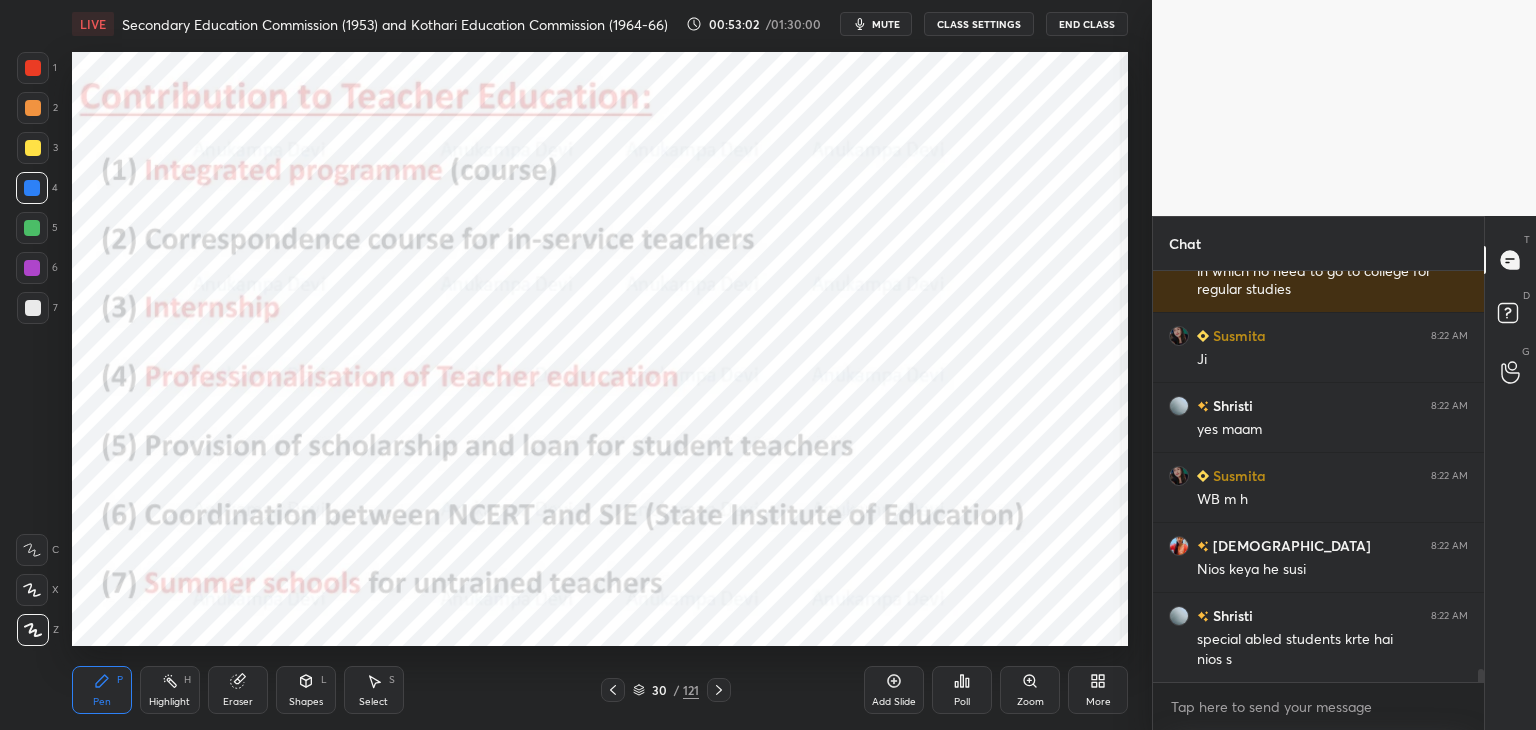 click on "mute" at bounding box center (886, 24) 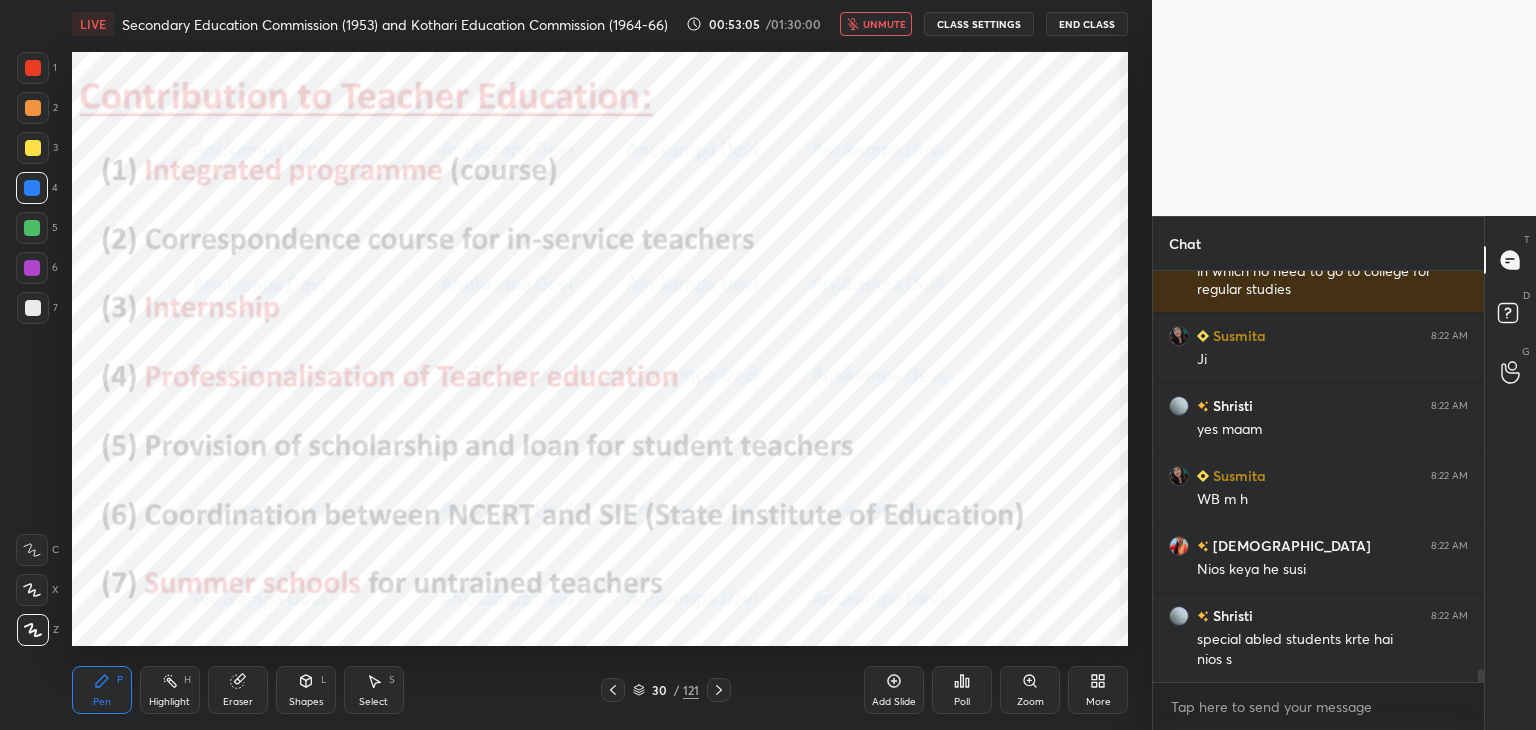 click on "unmute" at bounding box center [884, 24] 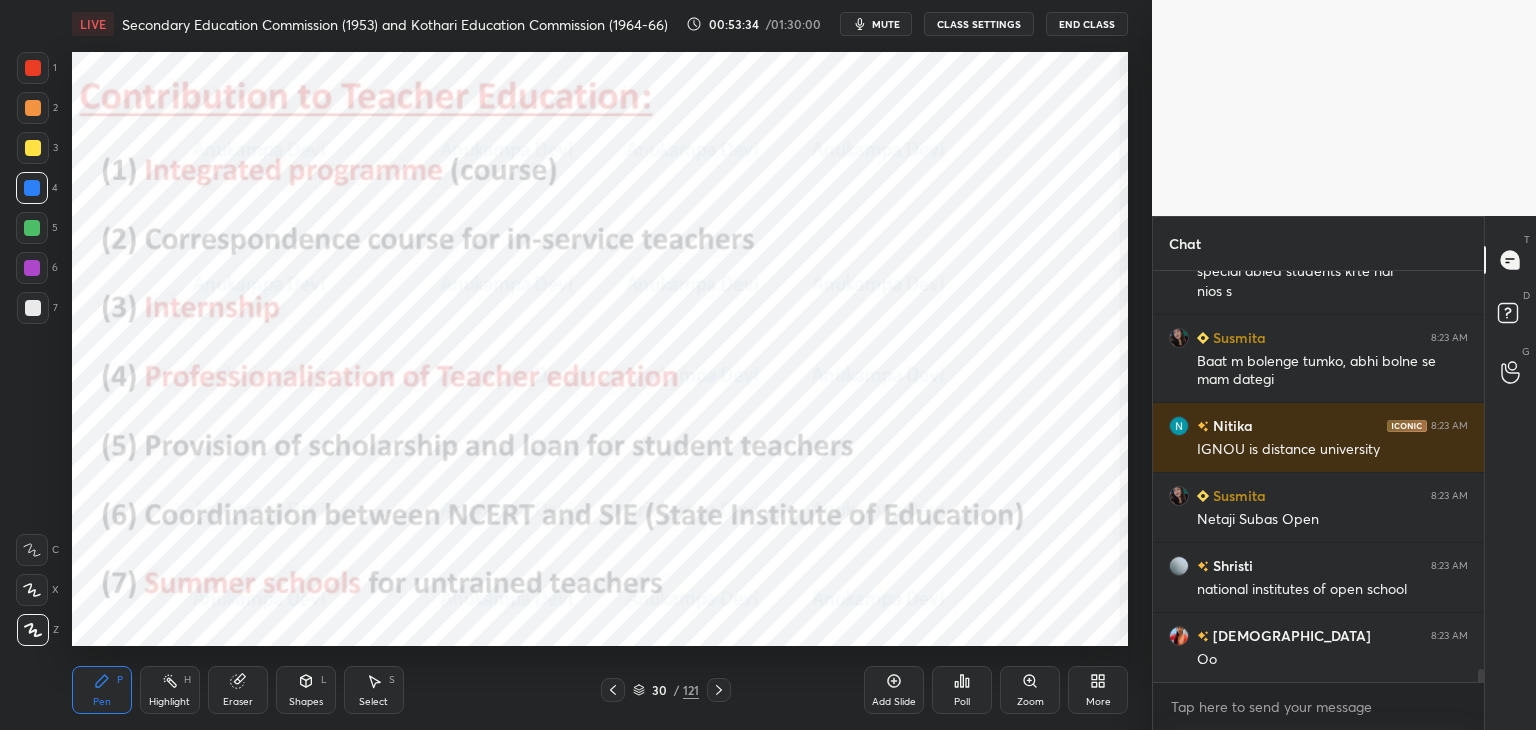 scroll, scrollTop: 12680, scrollLeft: 0, axis: vertical 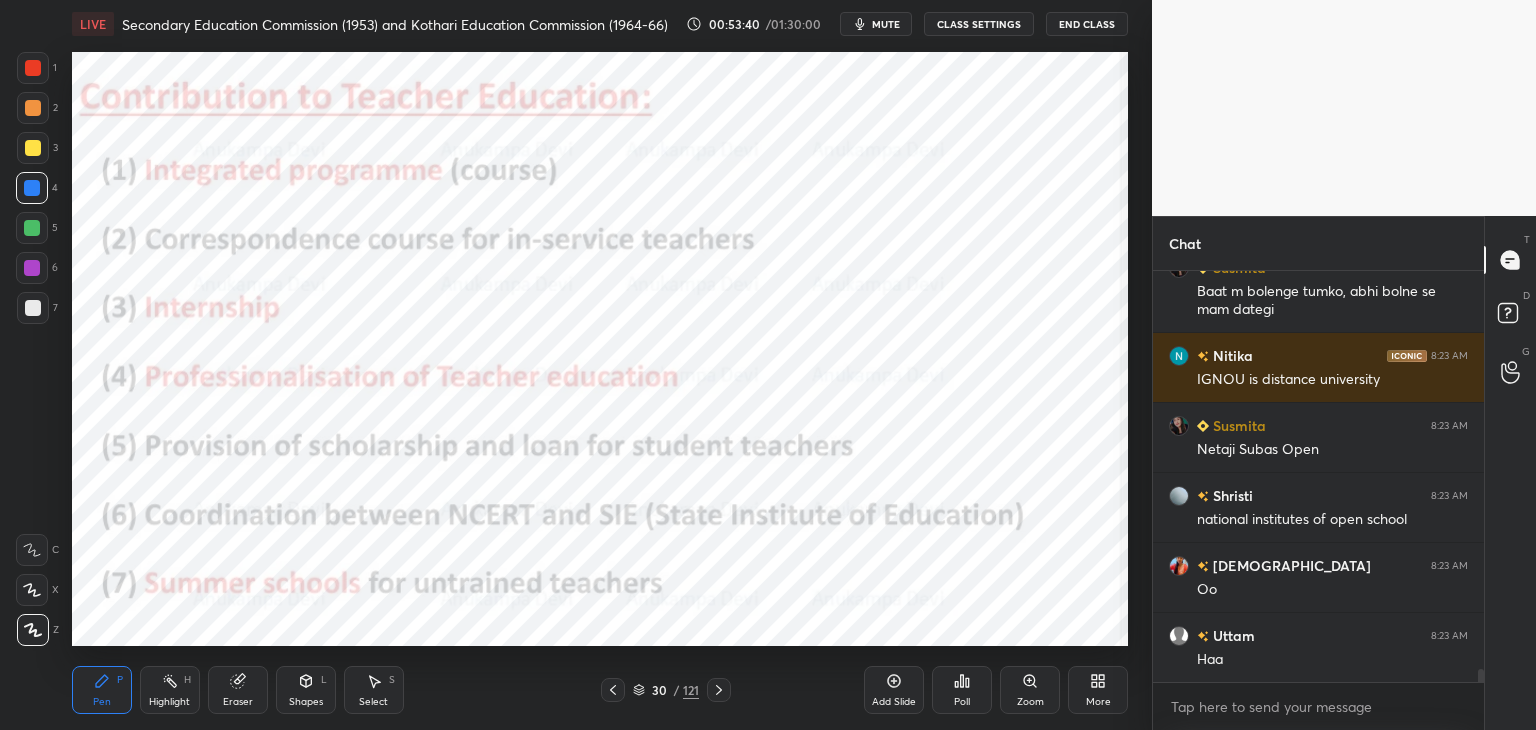 click at bounding box center (32, 228) 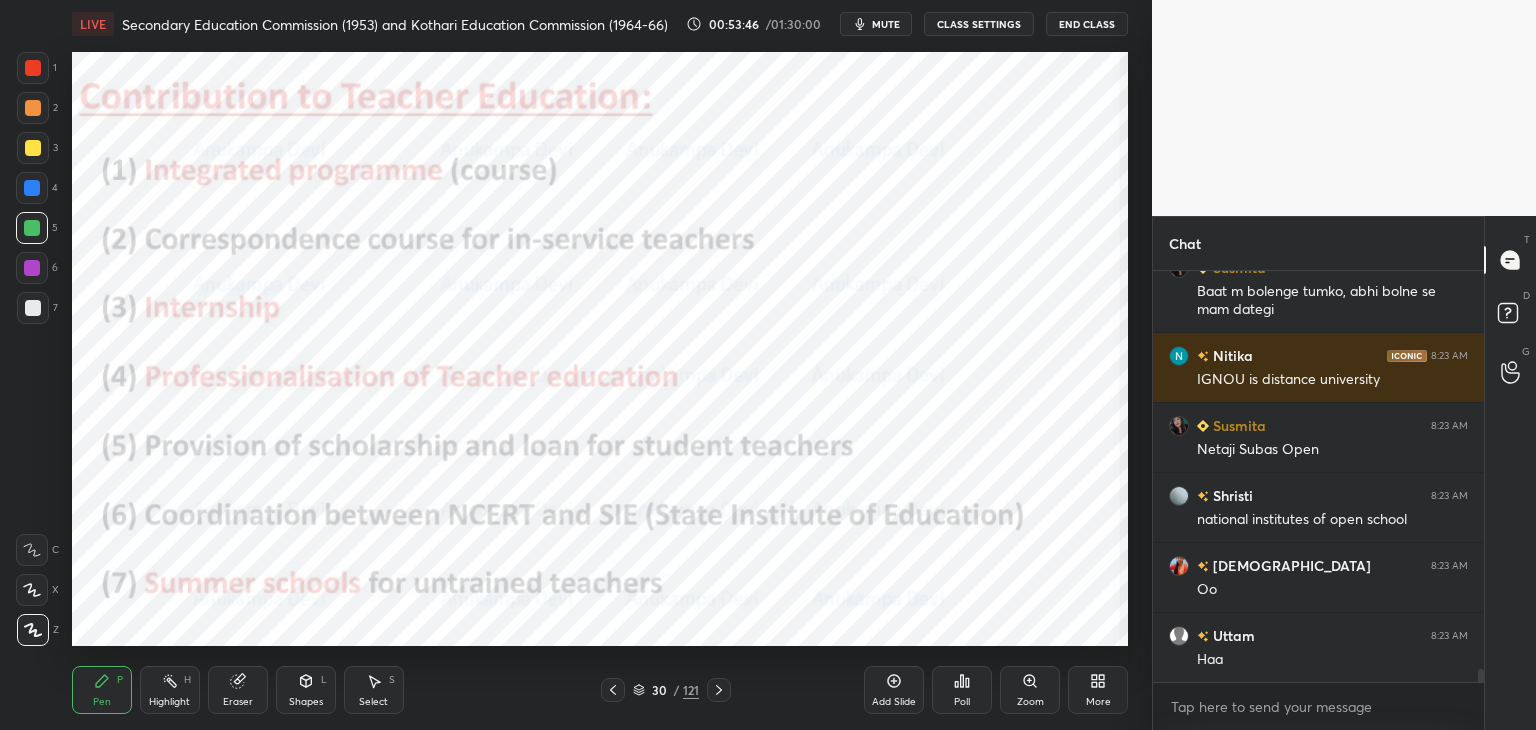 scroll, scrollTop: 12750, scrollLeft: 0, axis: vertical 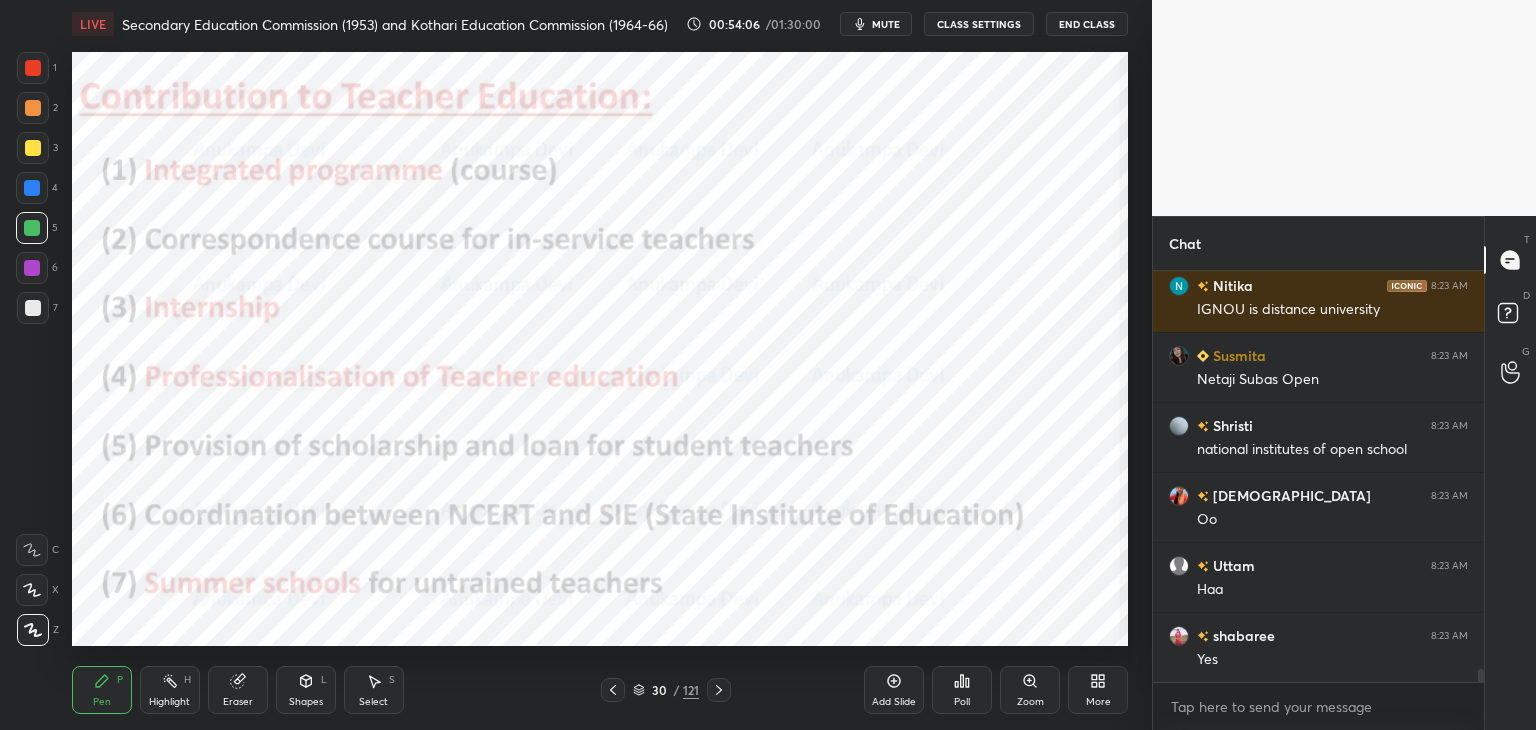 click at bounding box center (32, 268) 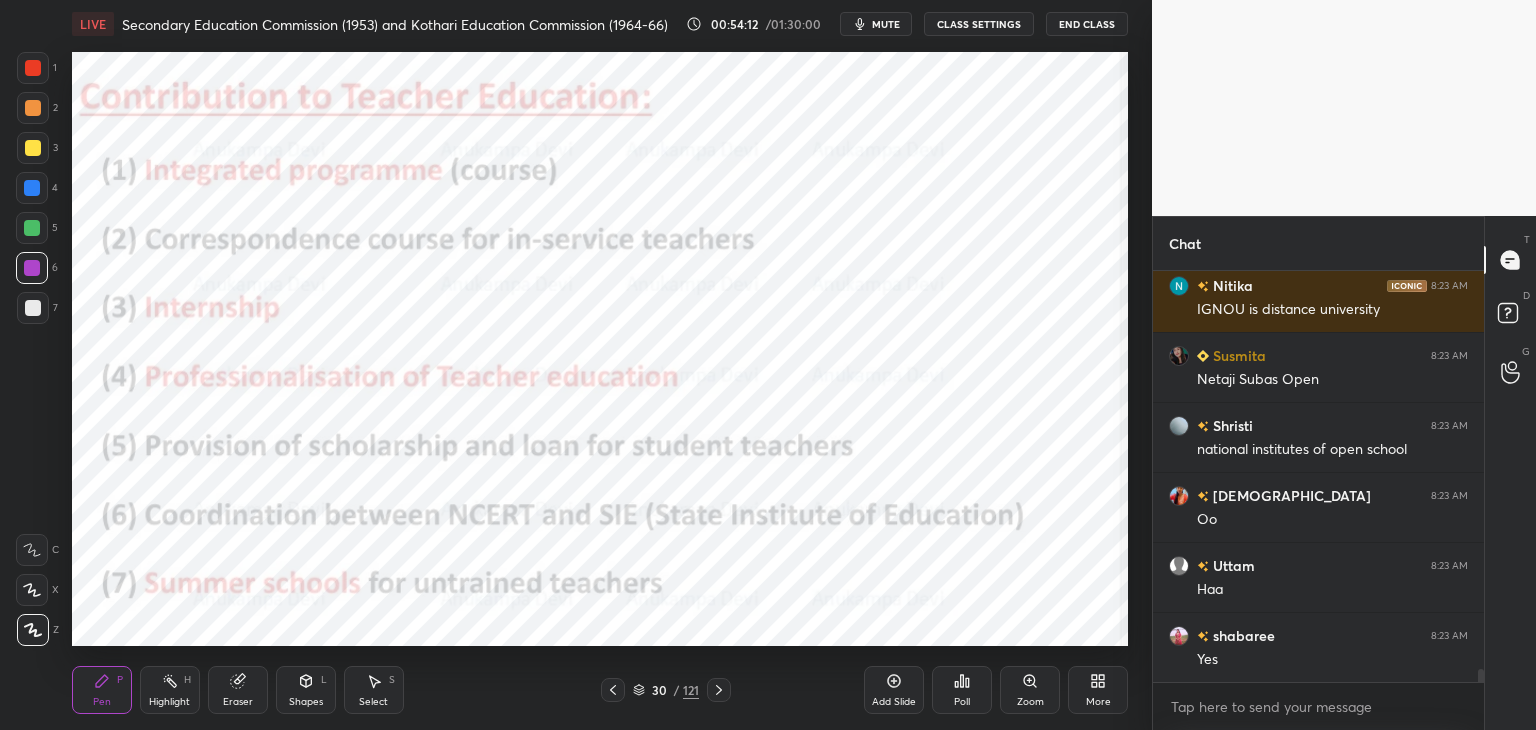 scroll, scrollTop: 12820, scrollLeft: 0, axis: vertical 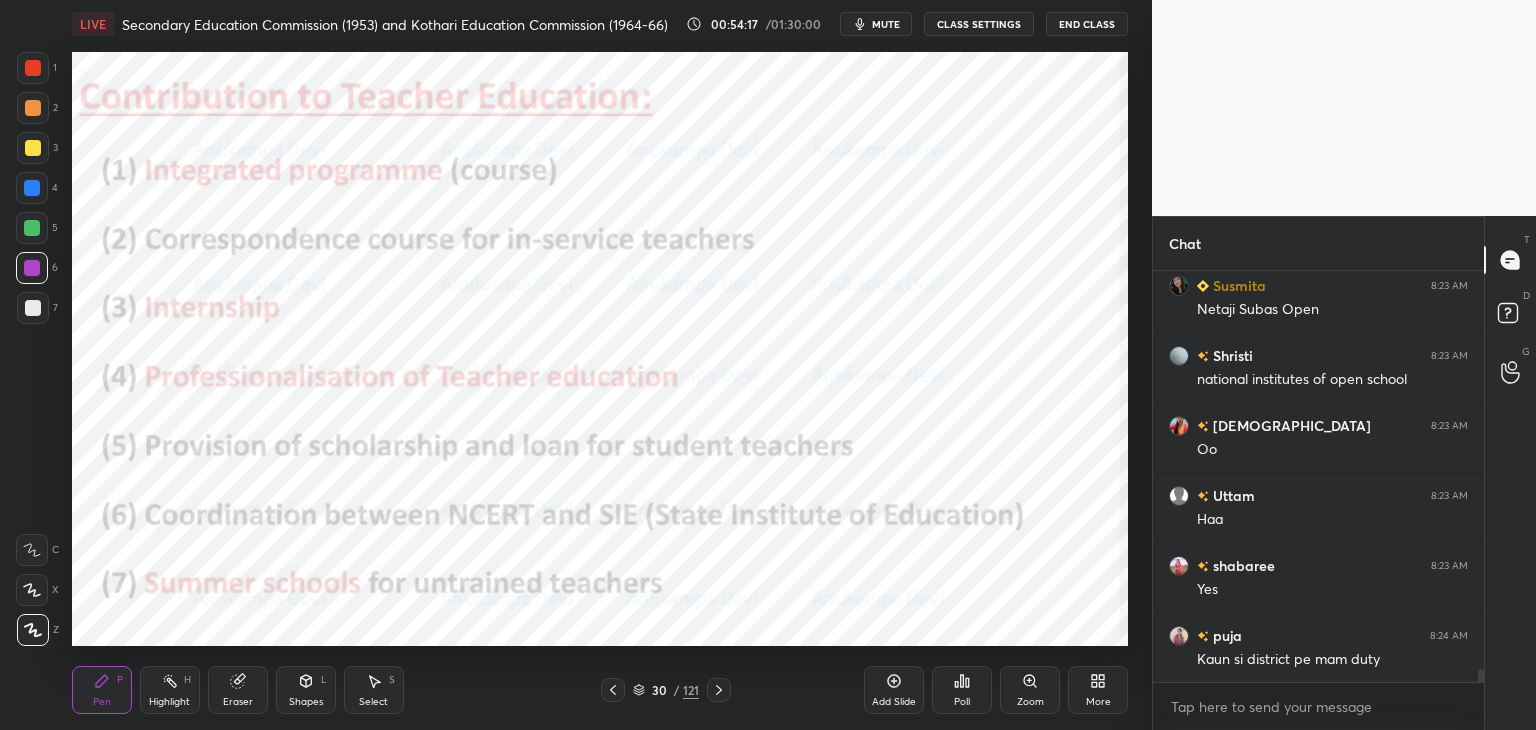 click on "mute" at bounding box center [876, 24] 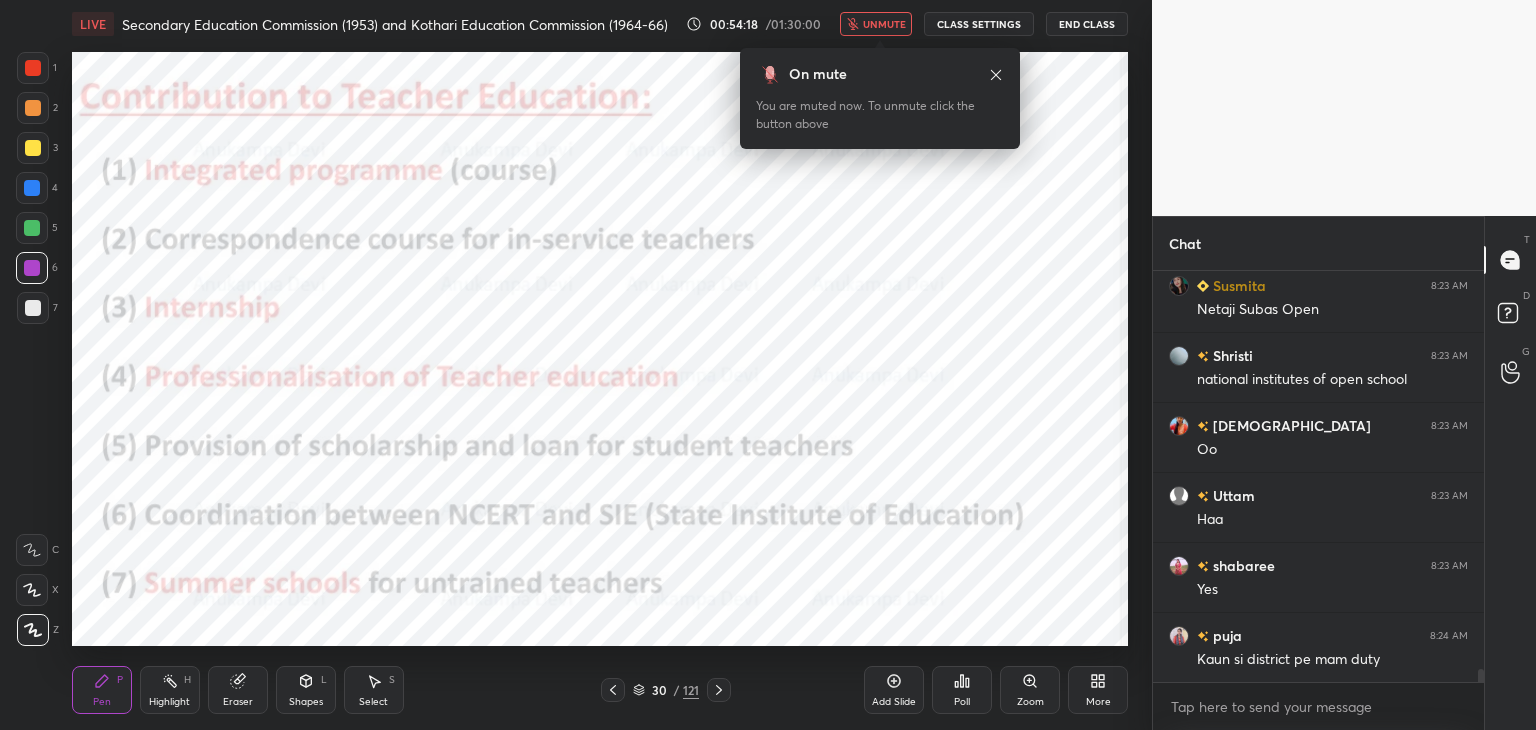 click on "unmute" at bounding box center [884, 24] 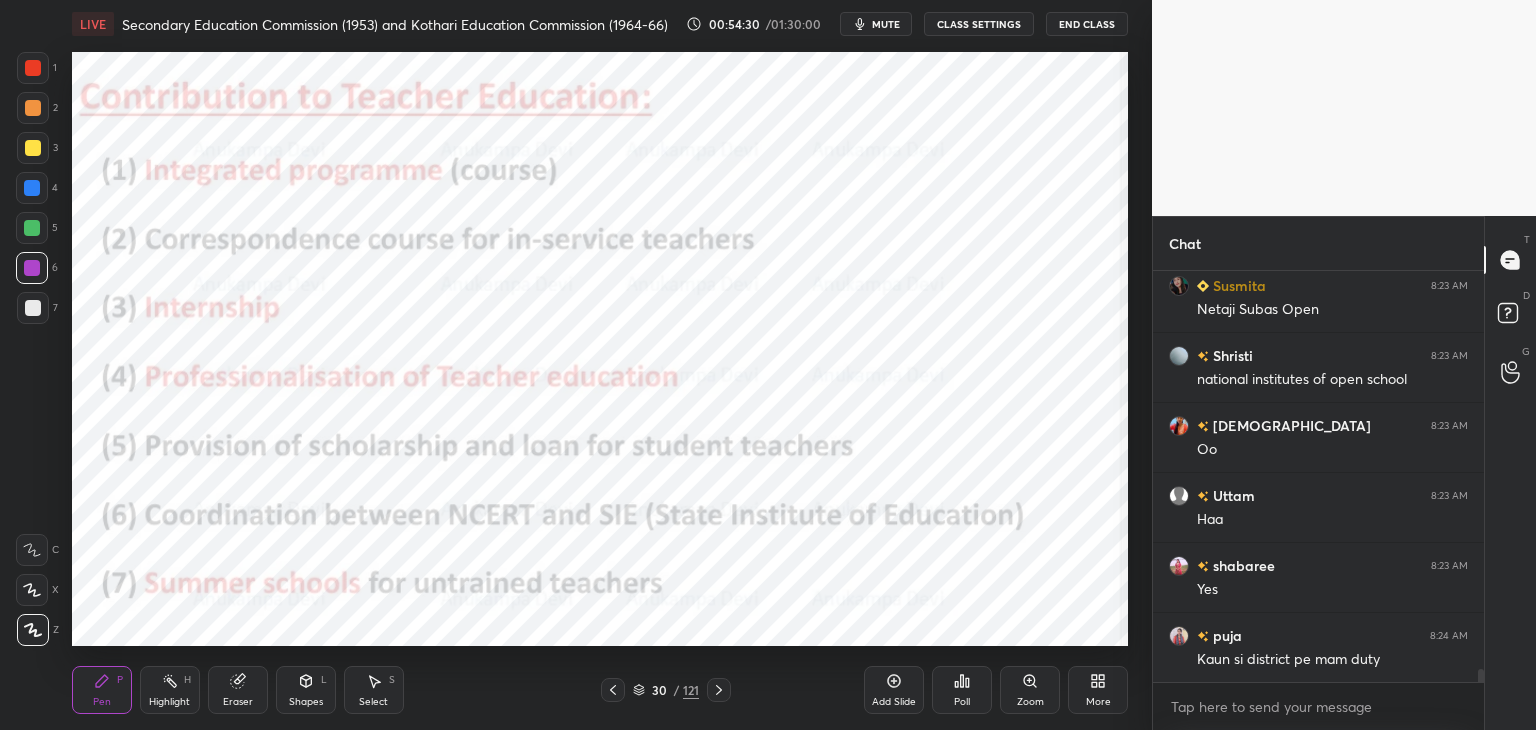 click at bounding box center (32, 228) 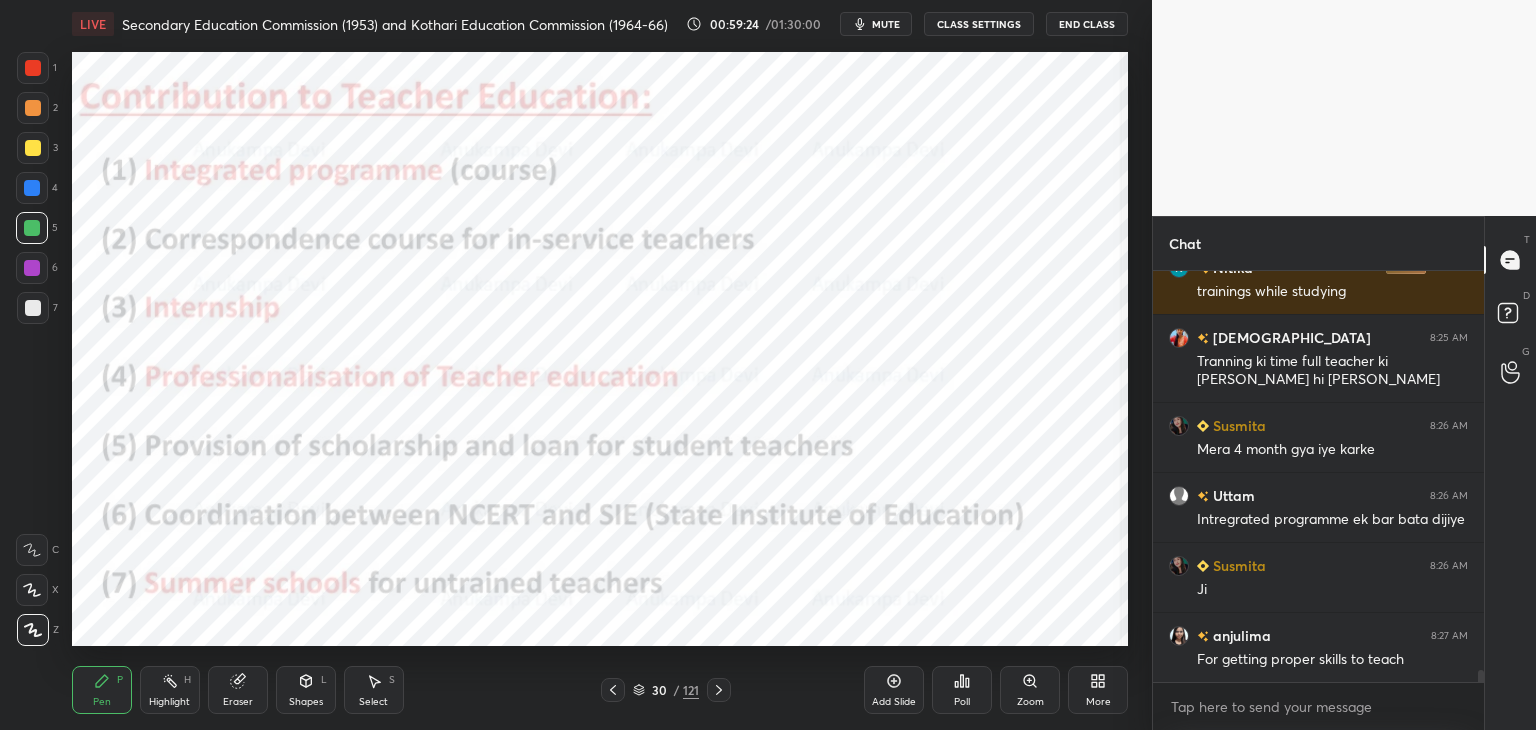 scroll, scrollTop: 13766, scrollLeft: 0, axis: vertical 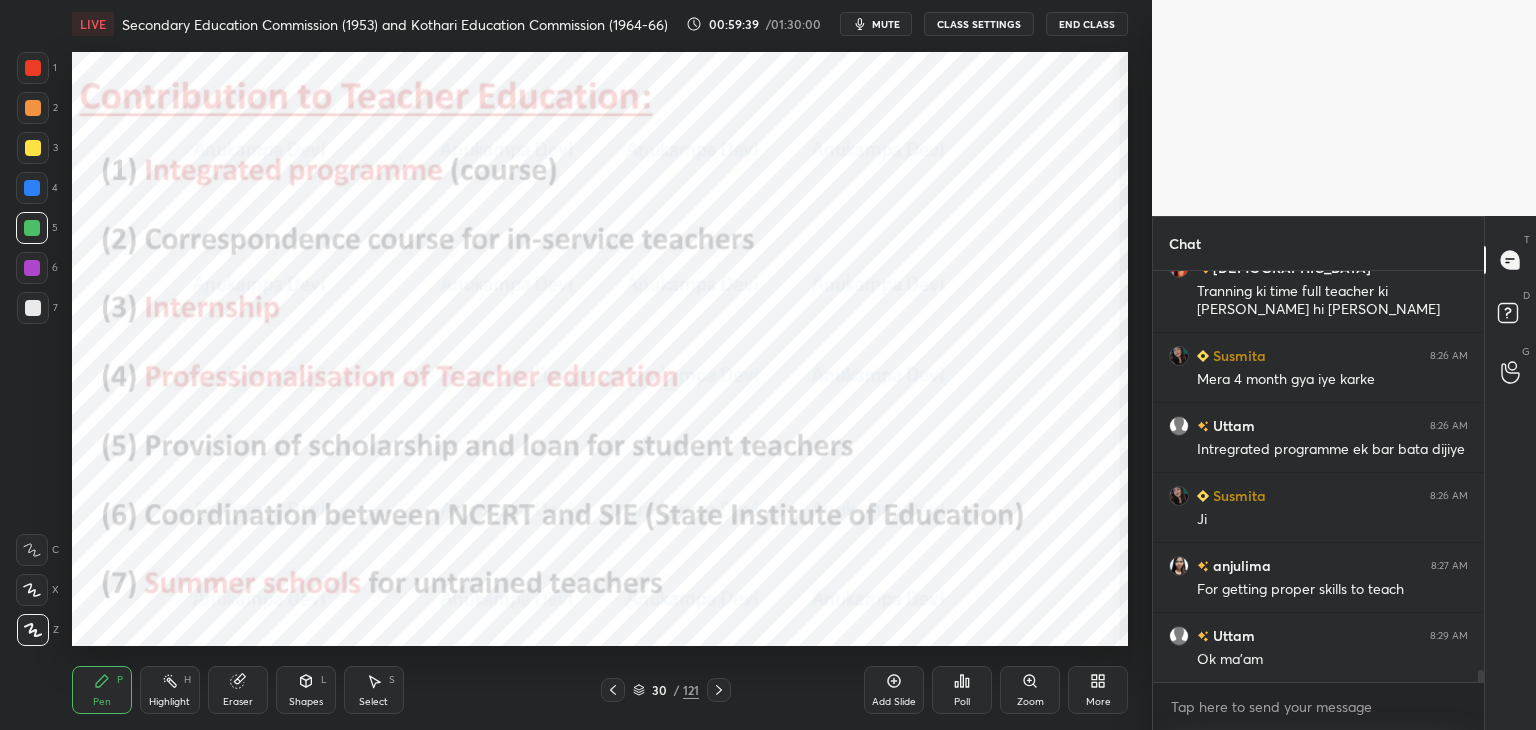 click on "Eraser" at bounding box center [238, 702] 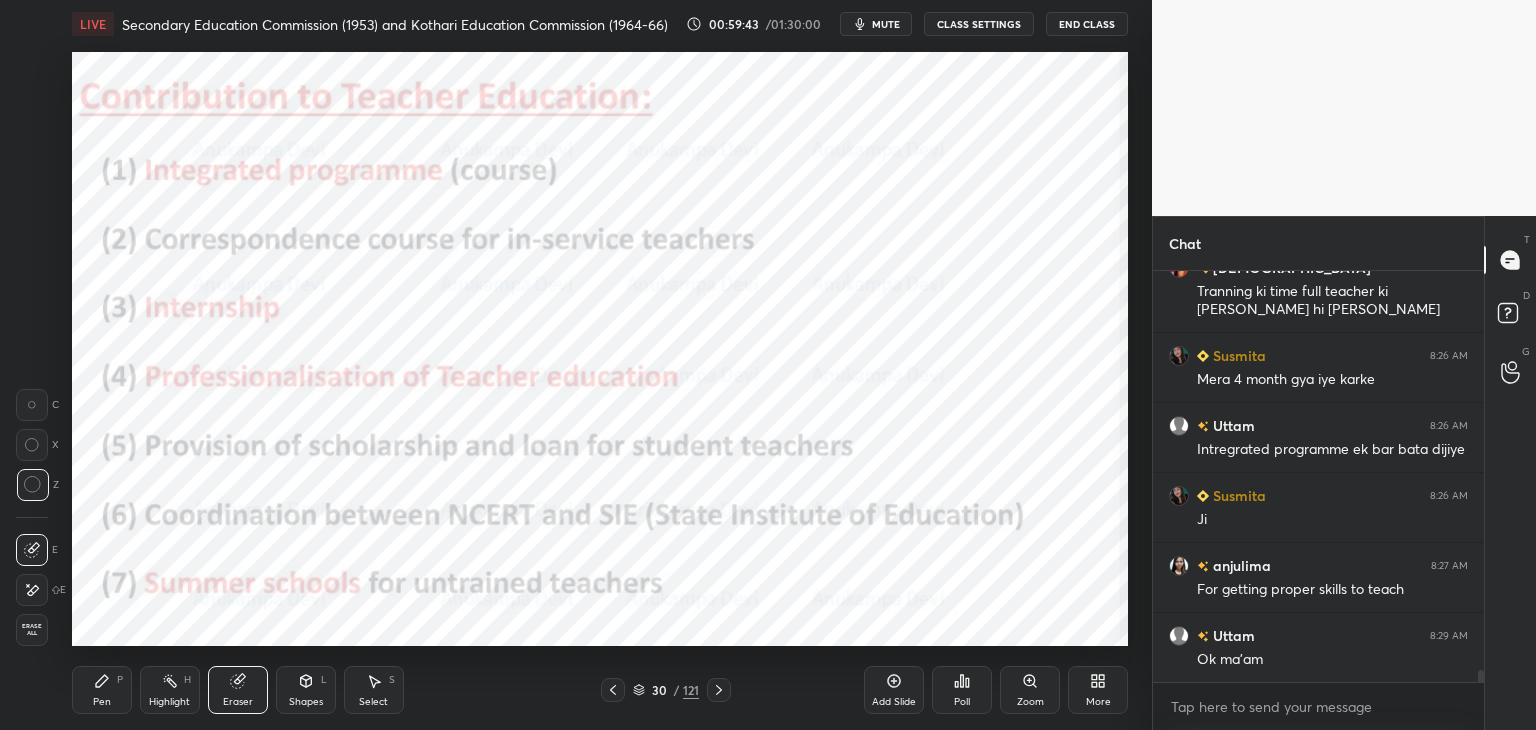 click on "Pen" at bounding box center (102, 702) 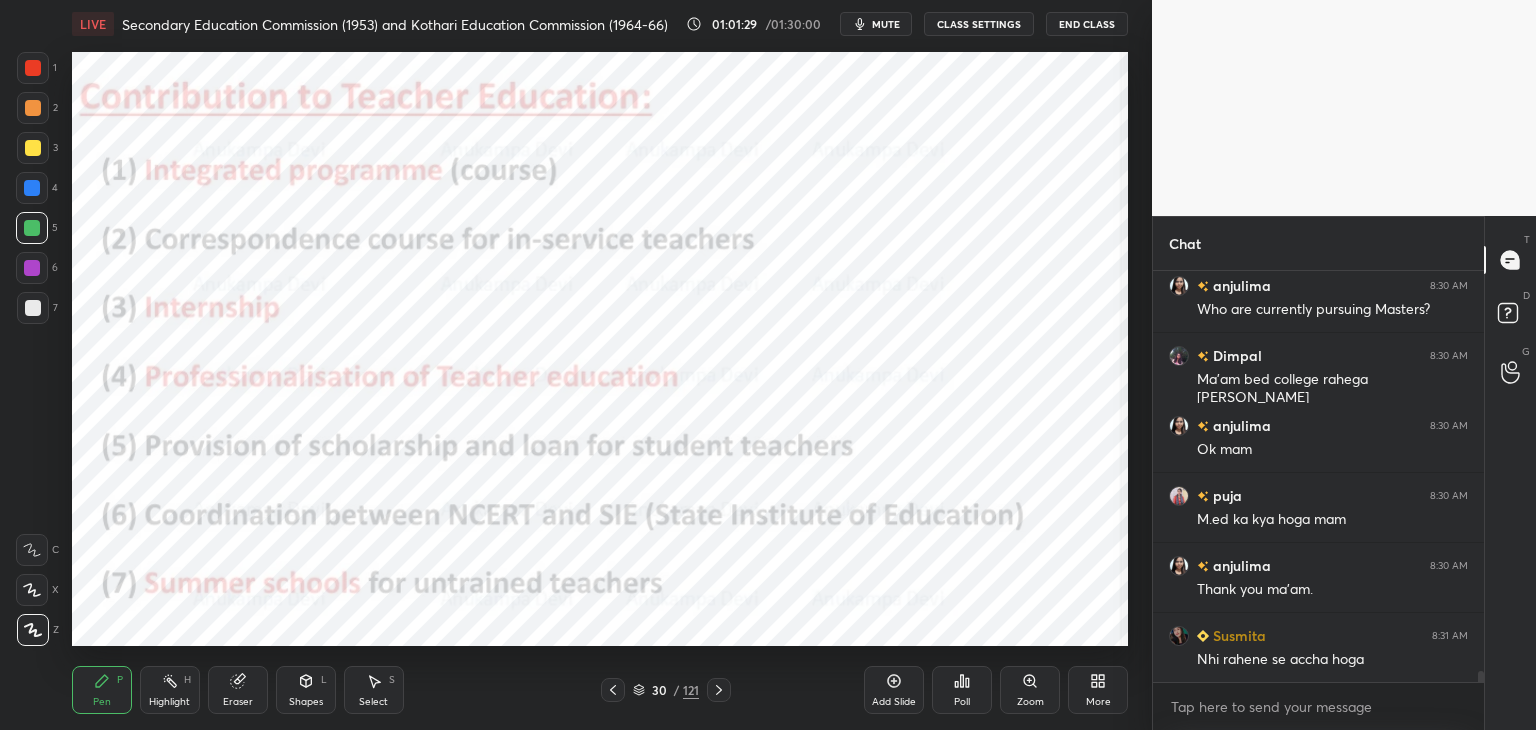 scroll, scrollTop: 14502, scrollLeft: 0, axis: vertical 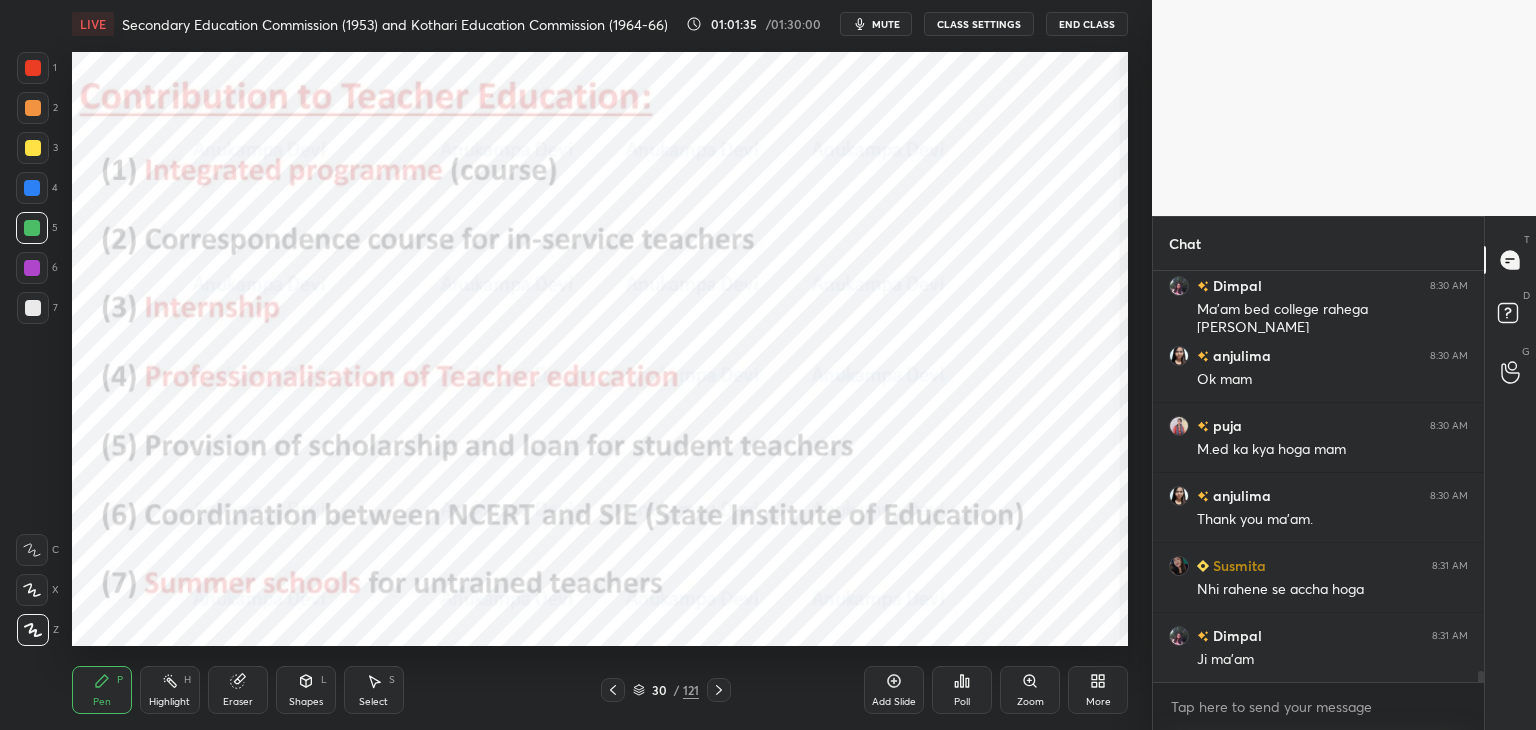 drag, startPoint x: 1480, startPoint y: 673, endPoint x: 1371, endPoint y: 698, distance: 111.83023 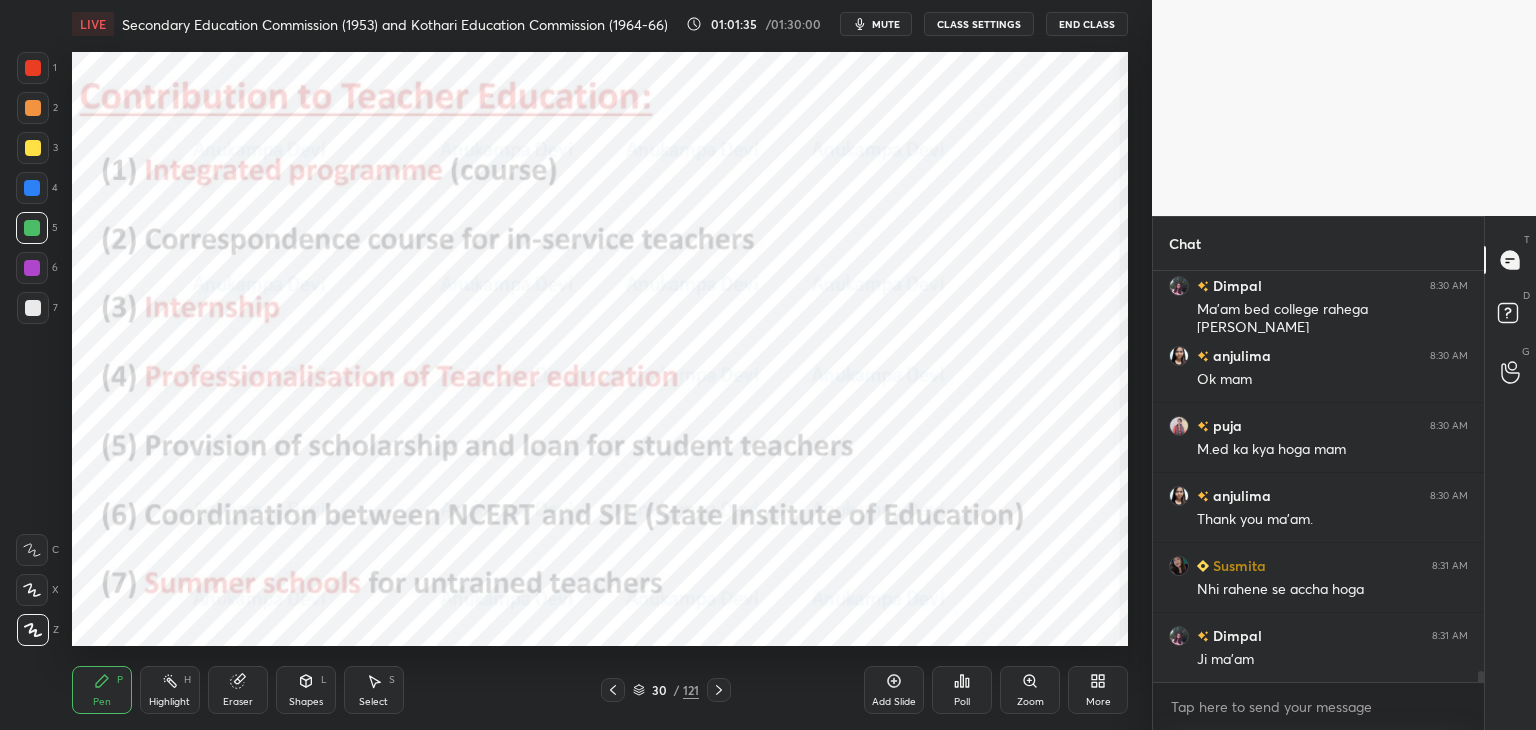 click on "anjulima 8:30 AM Who are currently pursuing Masters? Dimpal 8:30 AM Ma'am bed college rahega [PERSON_NAME] anjulima 8:30 AM Ok mam puja 8:30 AM M.ed ka kya hoga mam anjulima 8:30 AM Thank you ma'am. Susmita 8:31 AM Nhi rahene se accha hoga Dimpal 8:31 AM Ji ma'am JUMP TO LATEST Enable hand raising Enable raise hand to speak to learners. Once enabled, chat will be turned off temporarily. Enable x" at bounding box center [1318, 500] 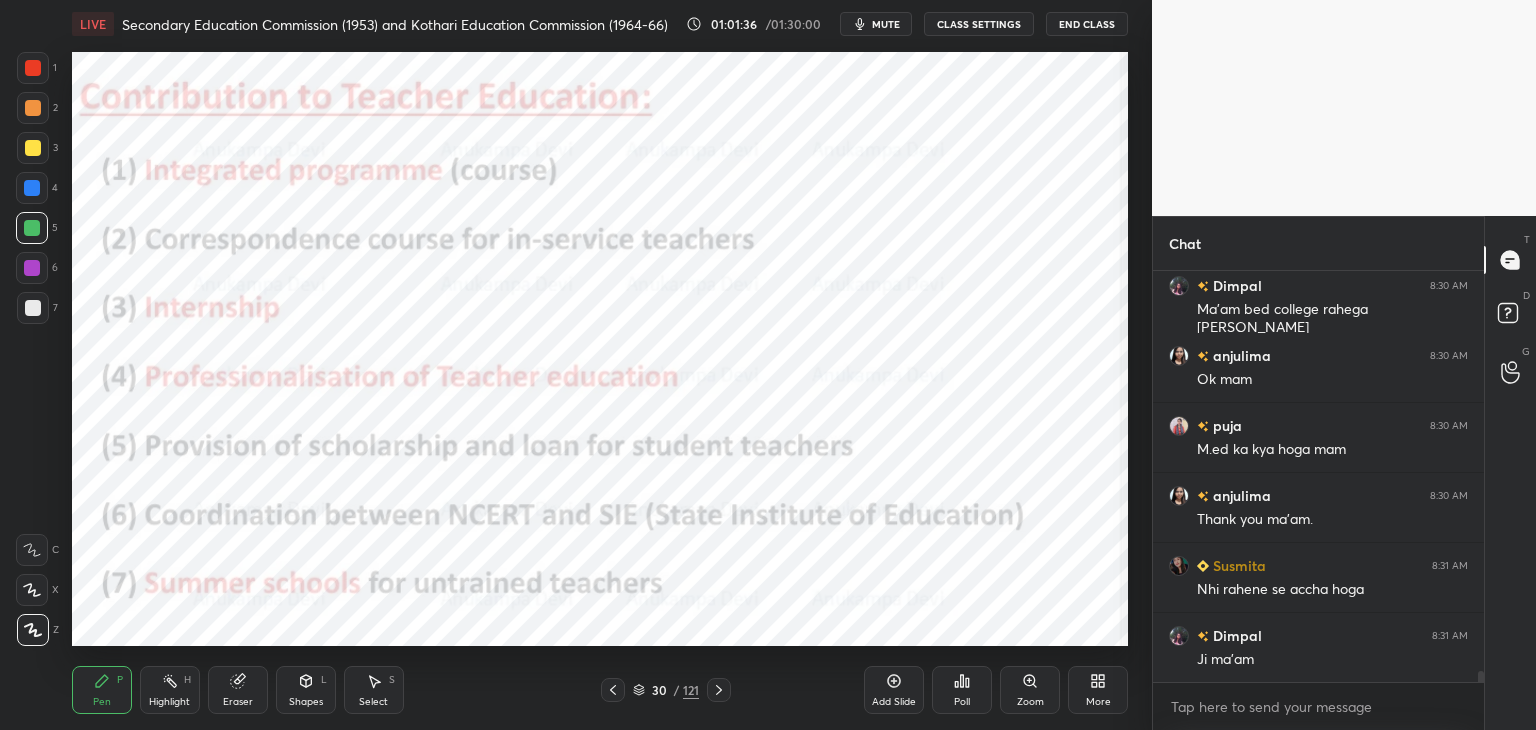 click on "mute" at bounding box center (876, 24) 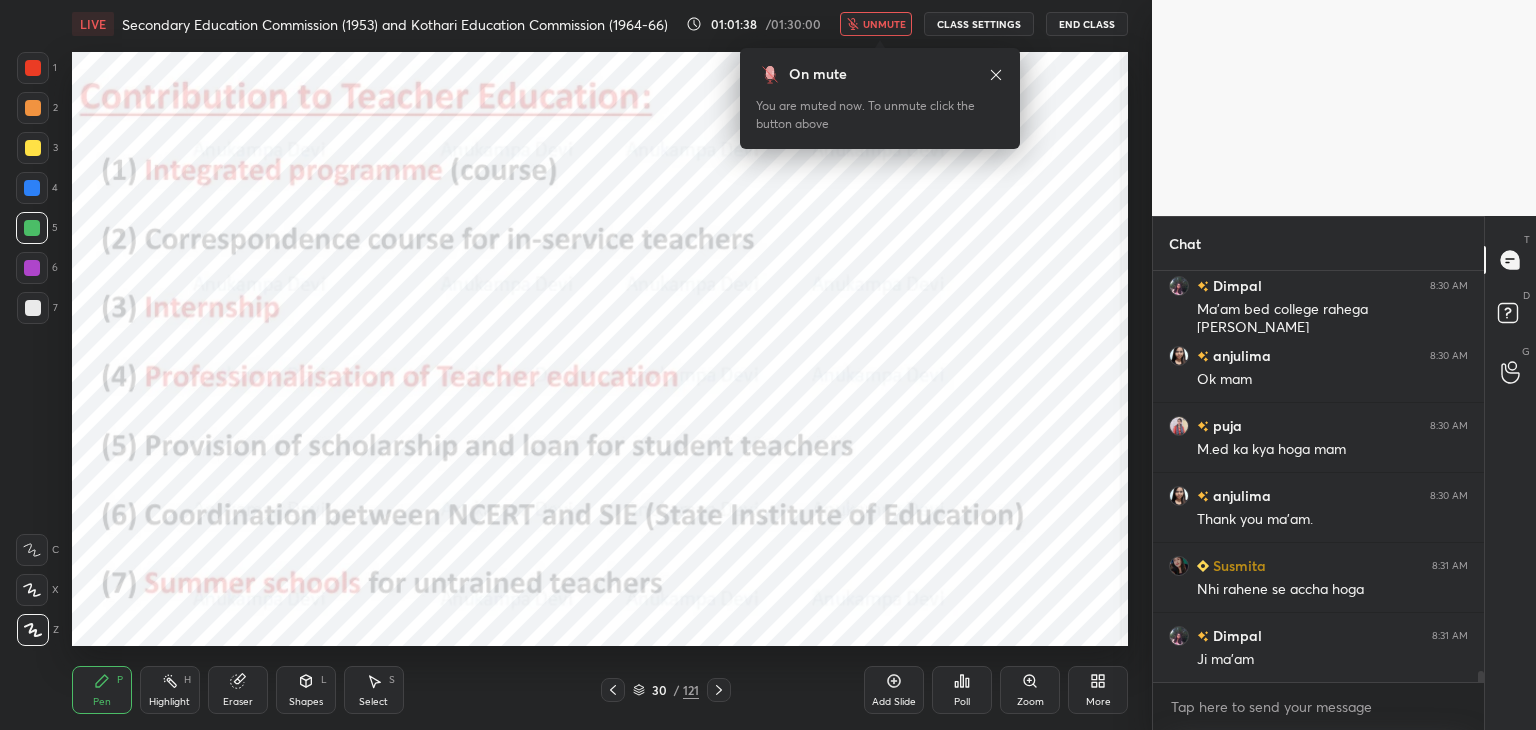 click on "unmute" at bounding box center [884, 24] 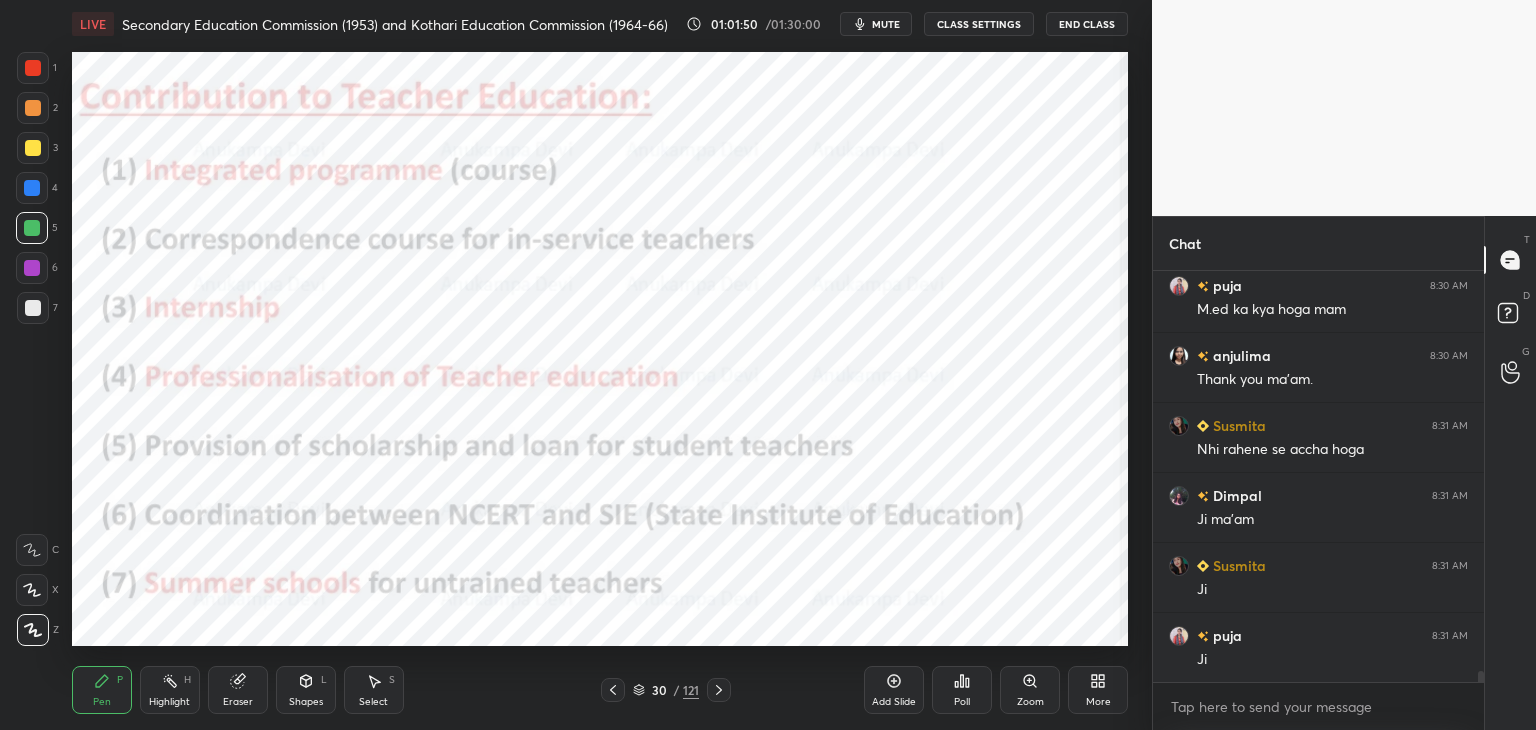 scroll, scrollTop: 14712, scrollLeft: 0, axis: vertical 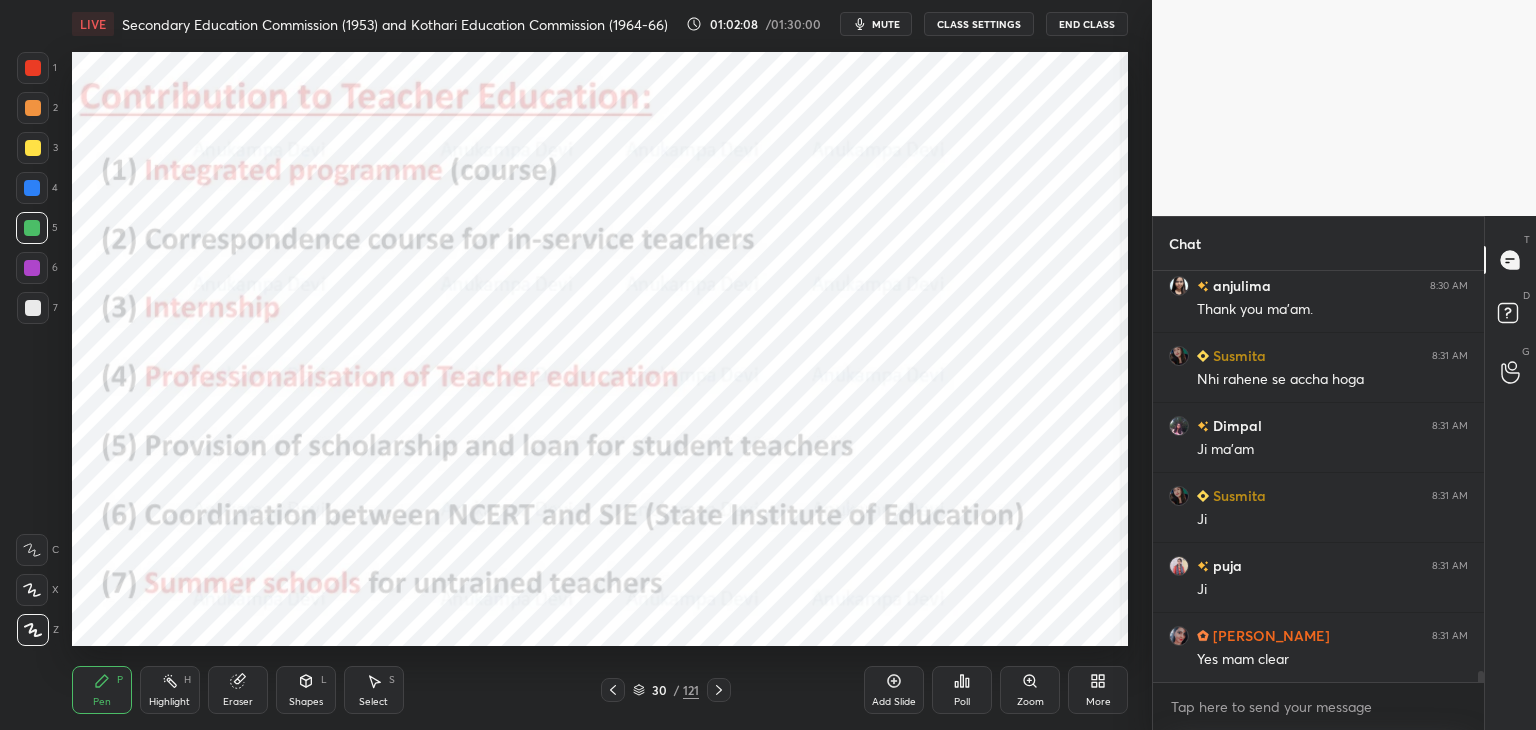 click 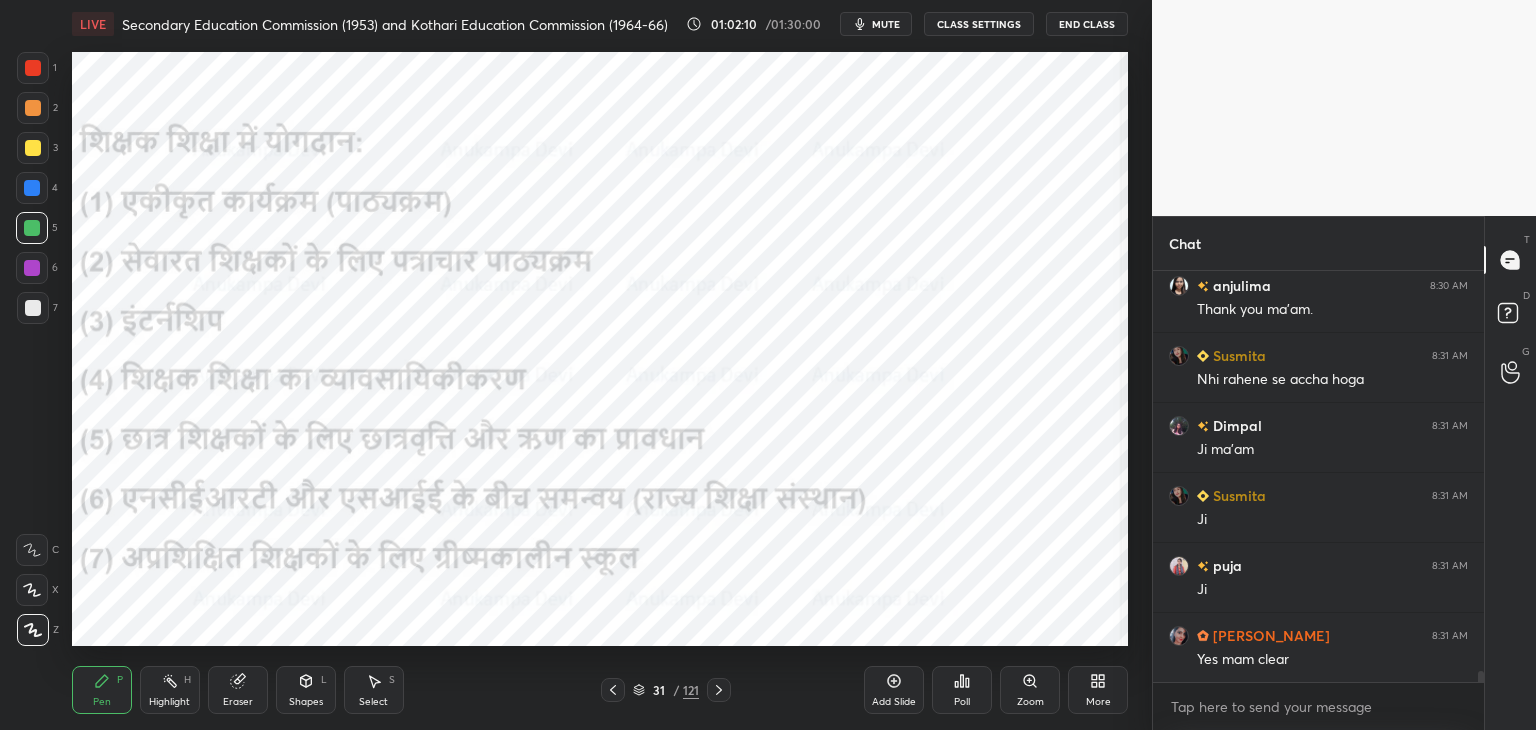 scroll, scrollTop: 14782, scrollLeft: 0, axis: vertical 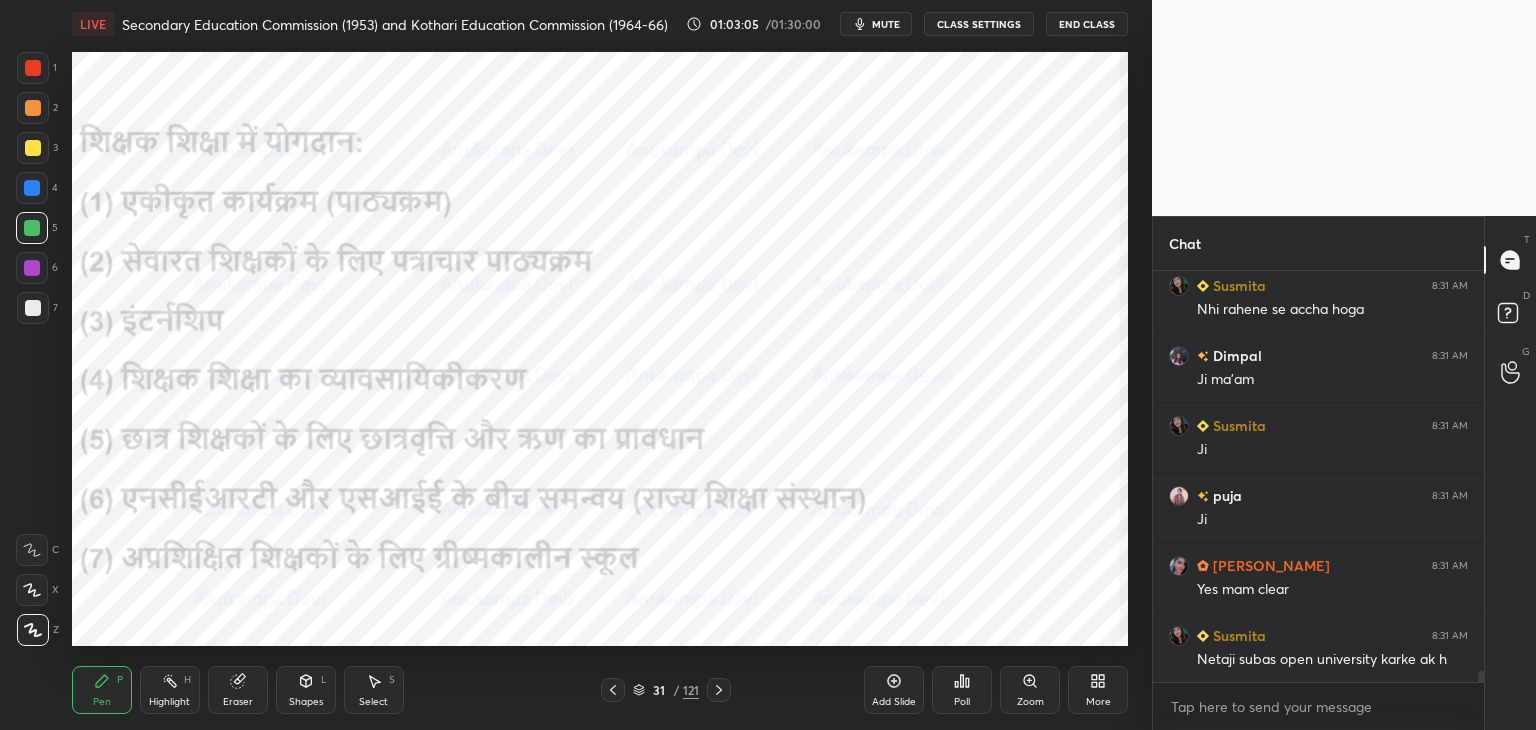 click 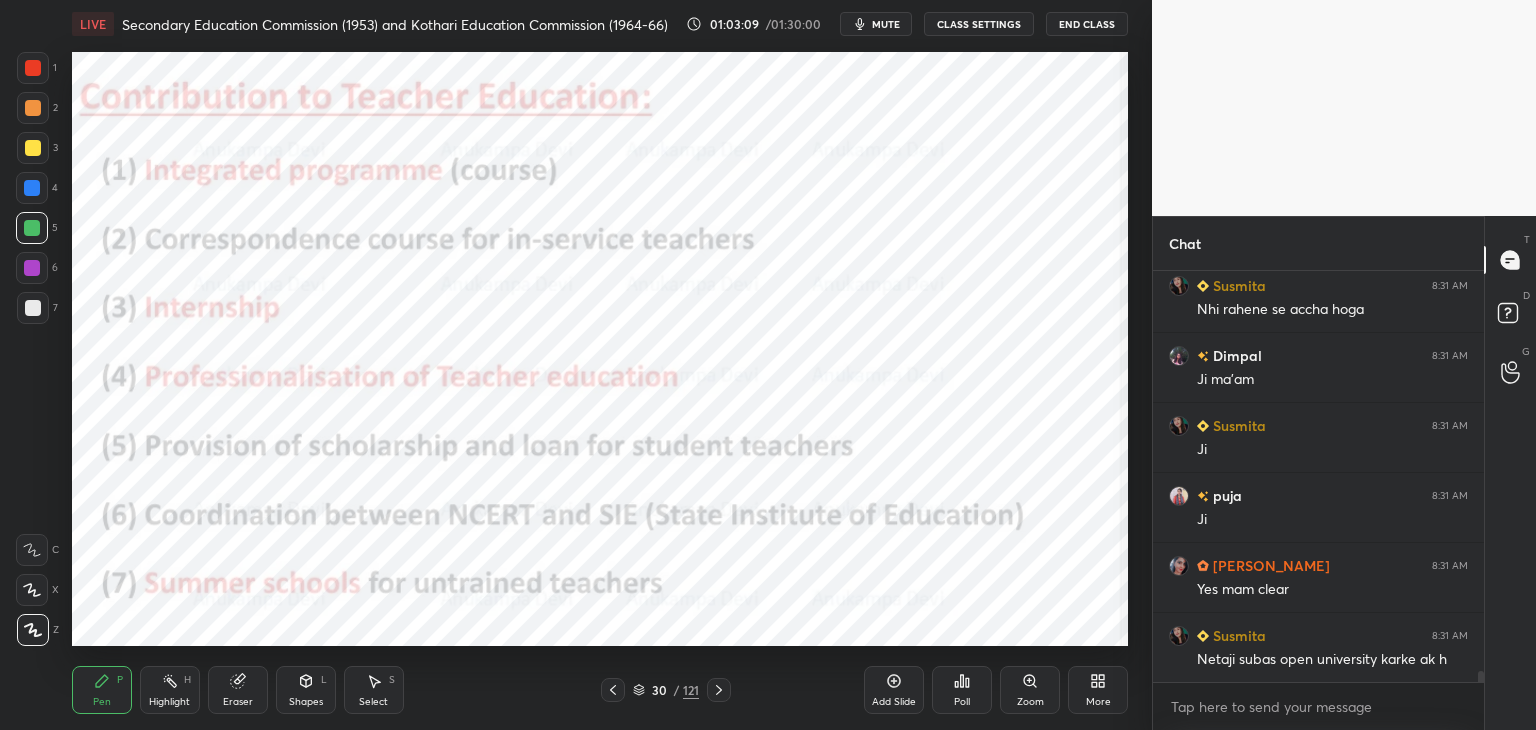 drag, startPoint x: 720, startPoint y: 692, endPoint x: 708, endPoint y: 681, distance: 16.27882 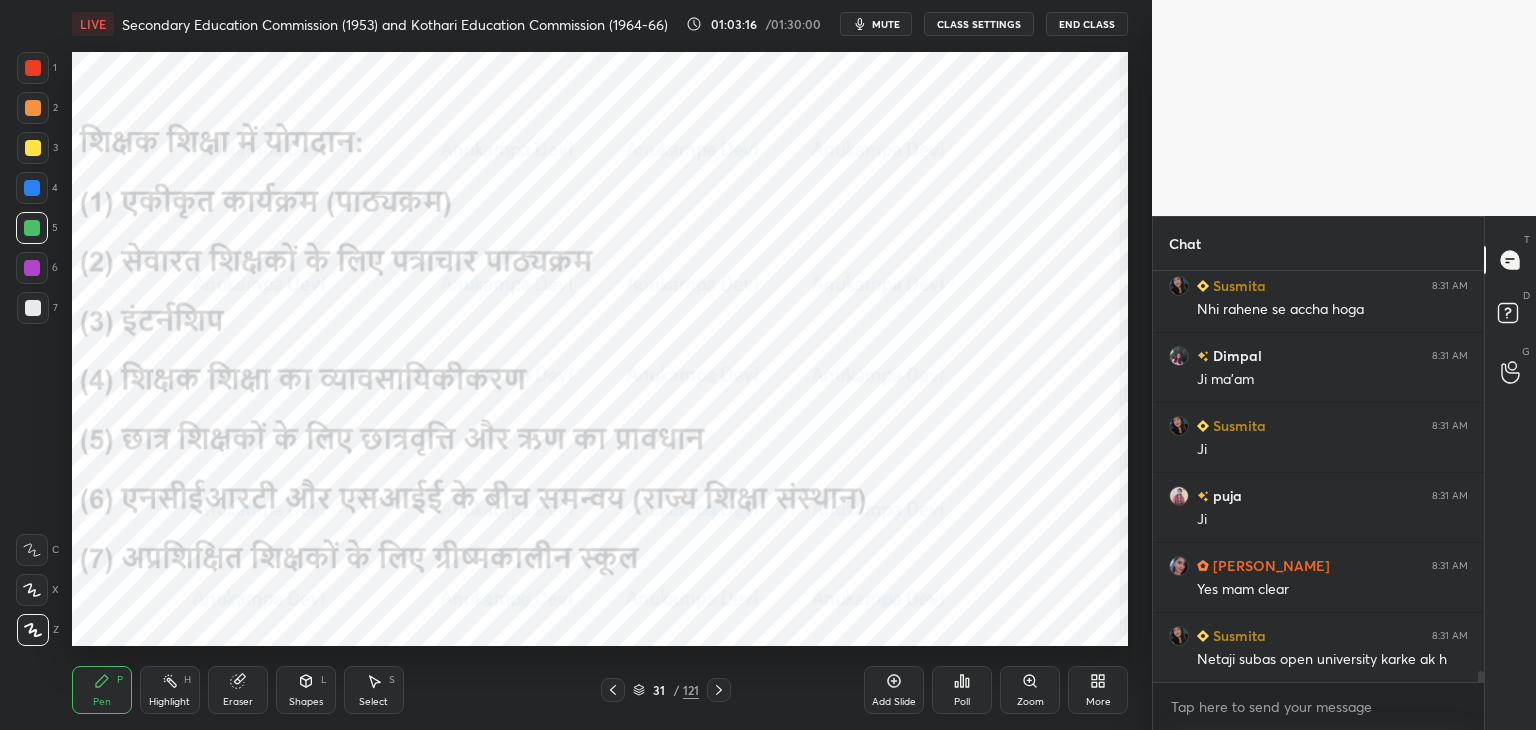 scroll, scrollTop: 14888, scrollLeft: 0, axis: vertical 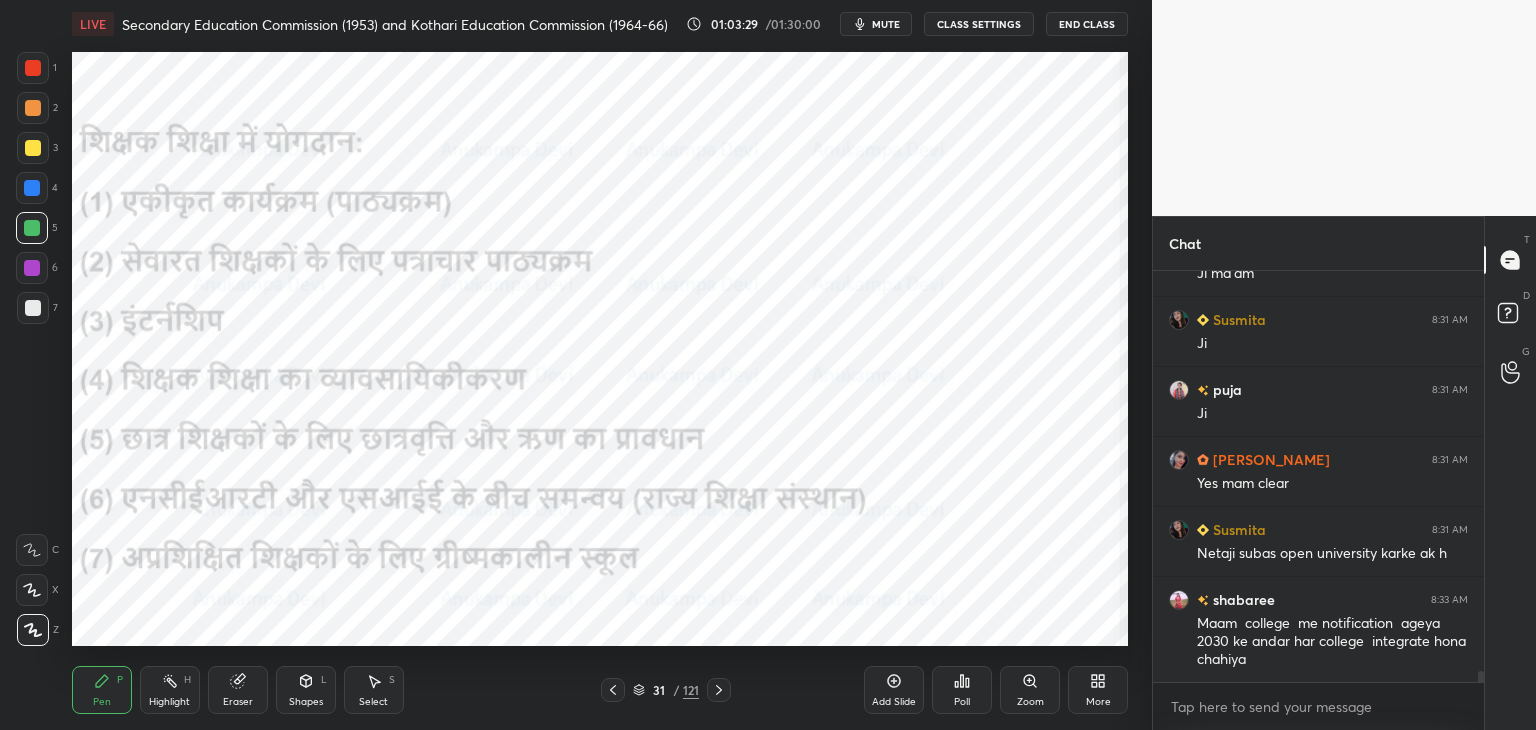 click 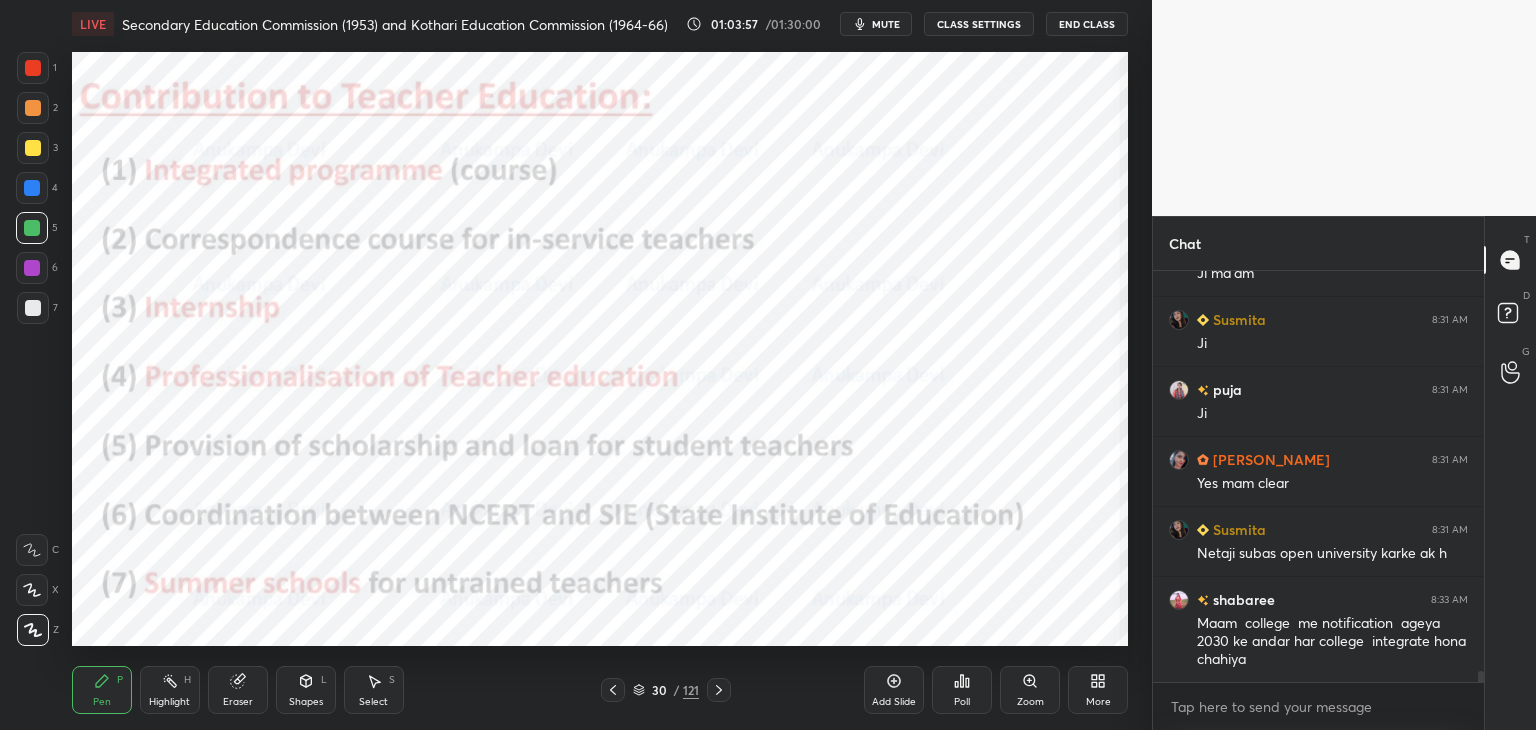 drag, startPoint x: 718, startPoint y: 689, endPoint x: 730, endPoint y: 649, distance: 41.761227 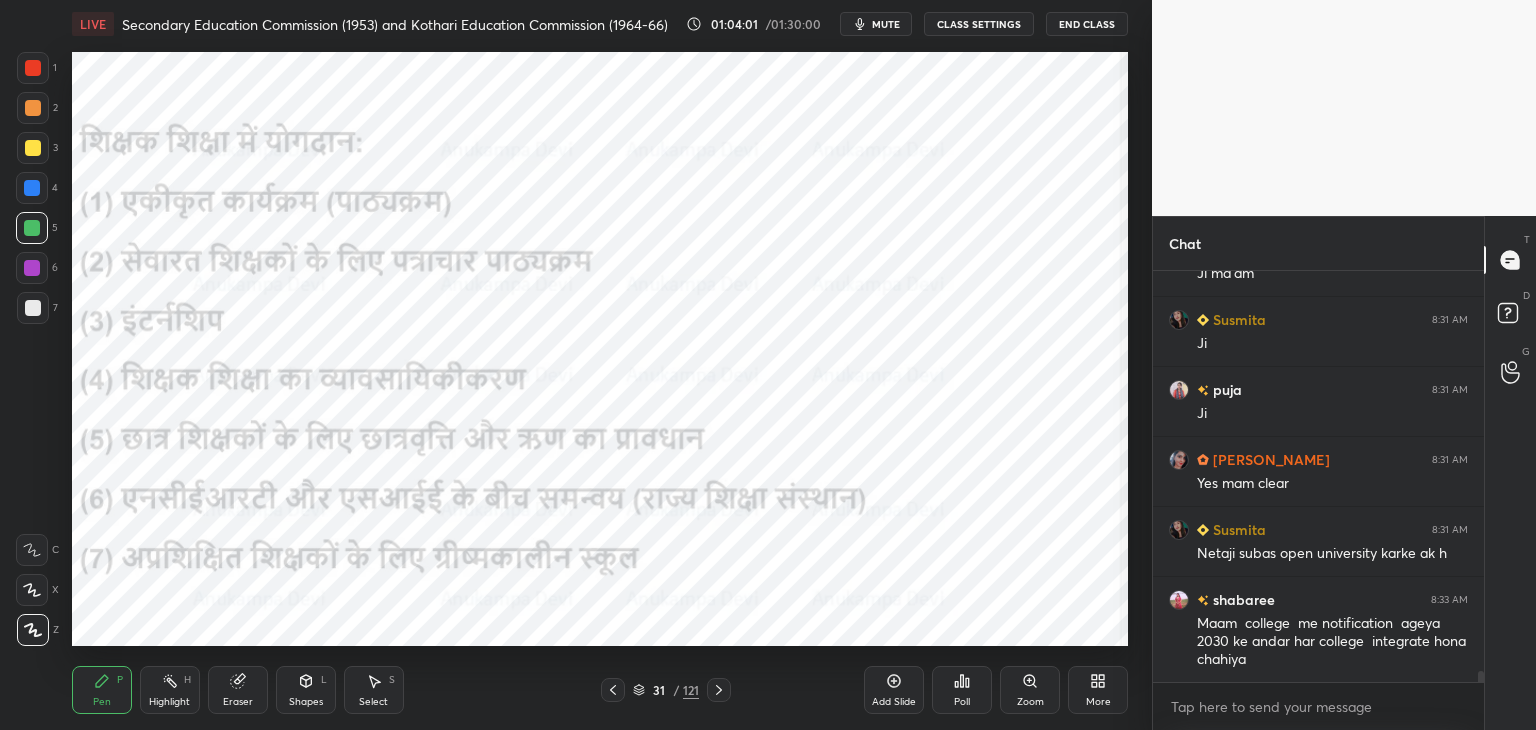 click 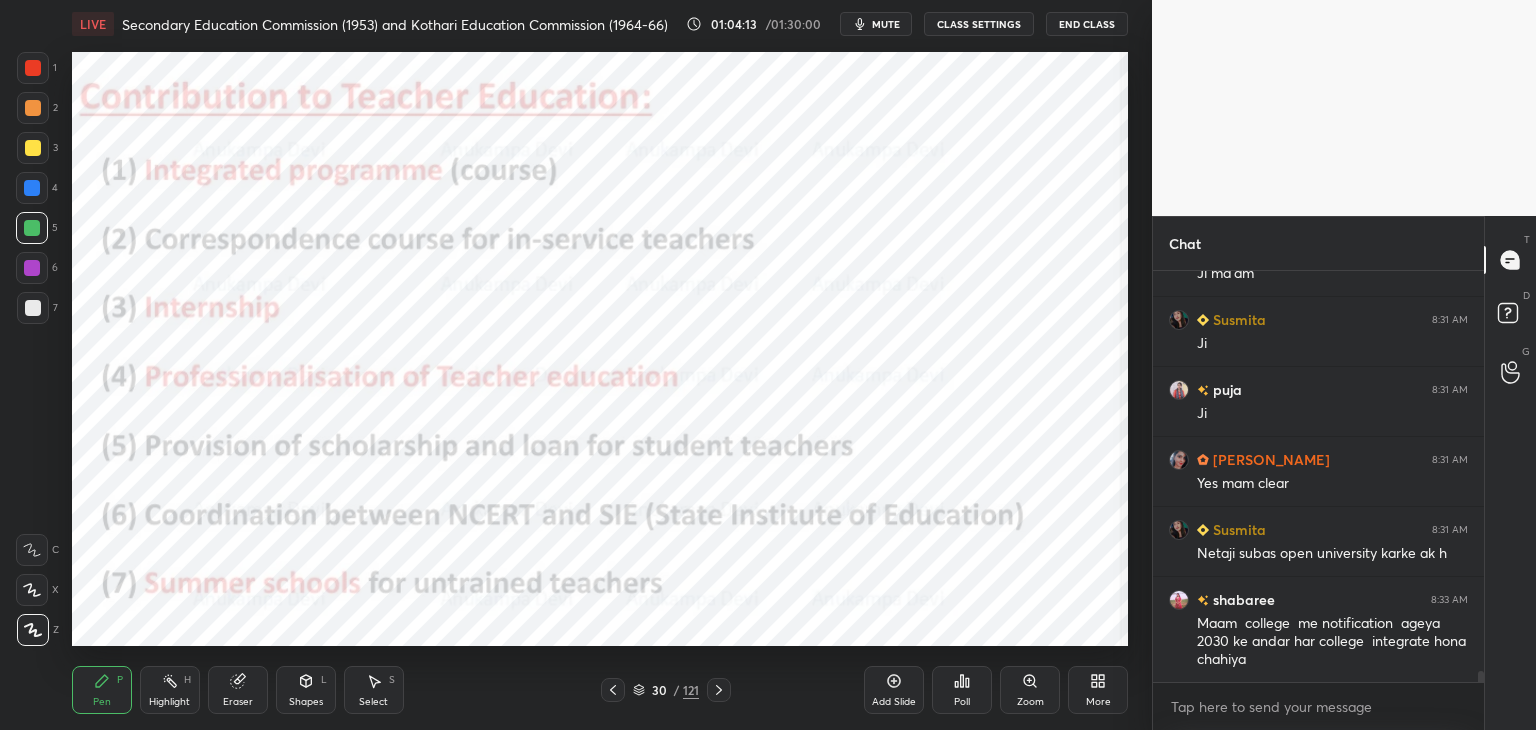 click at bounding box center (32, 268) 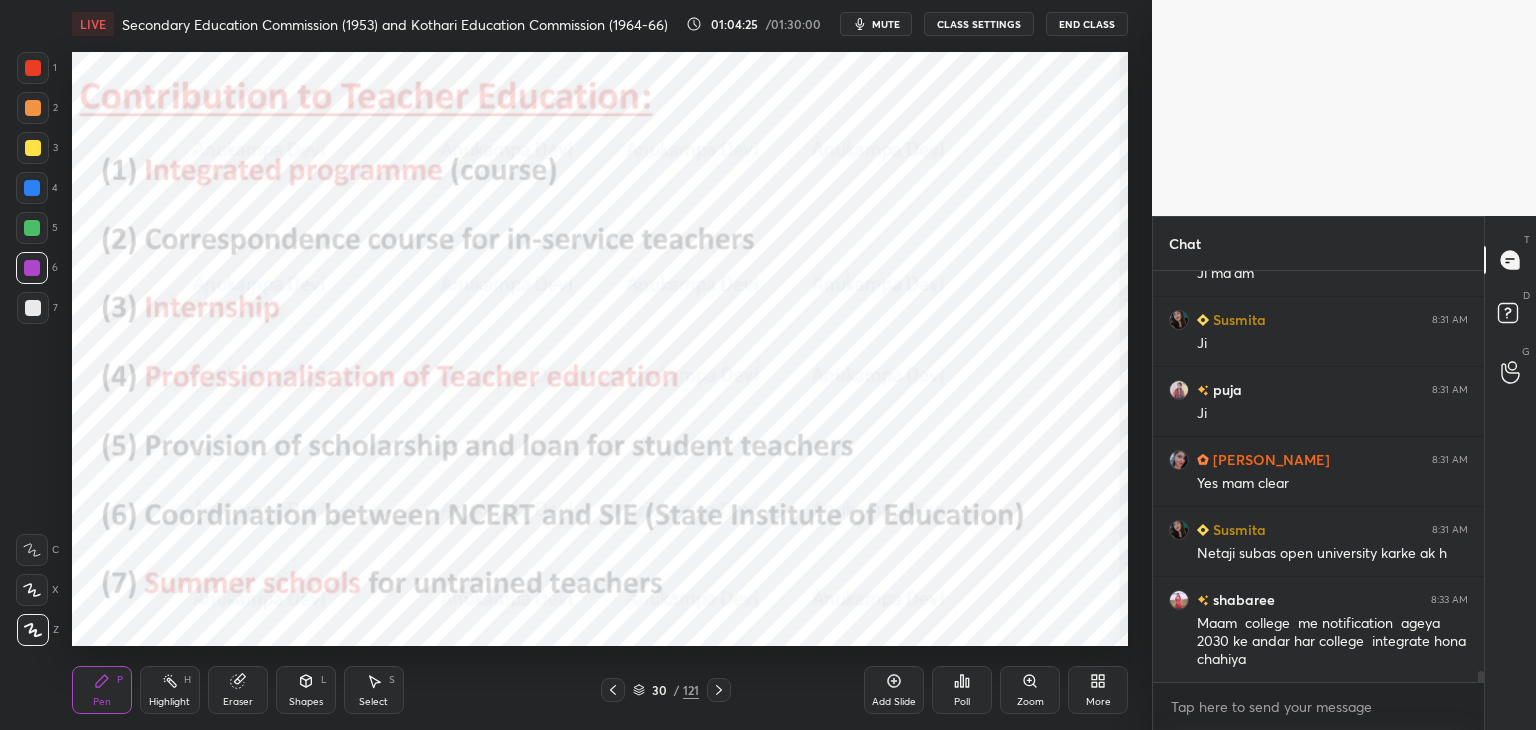 click 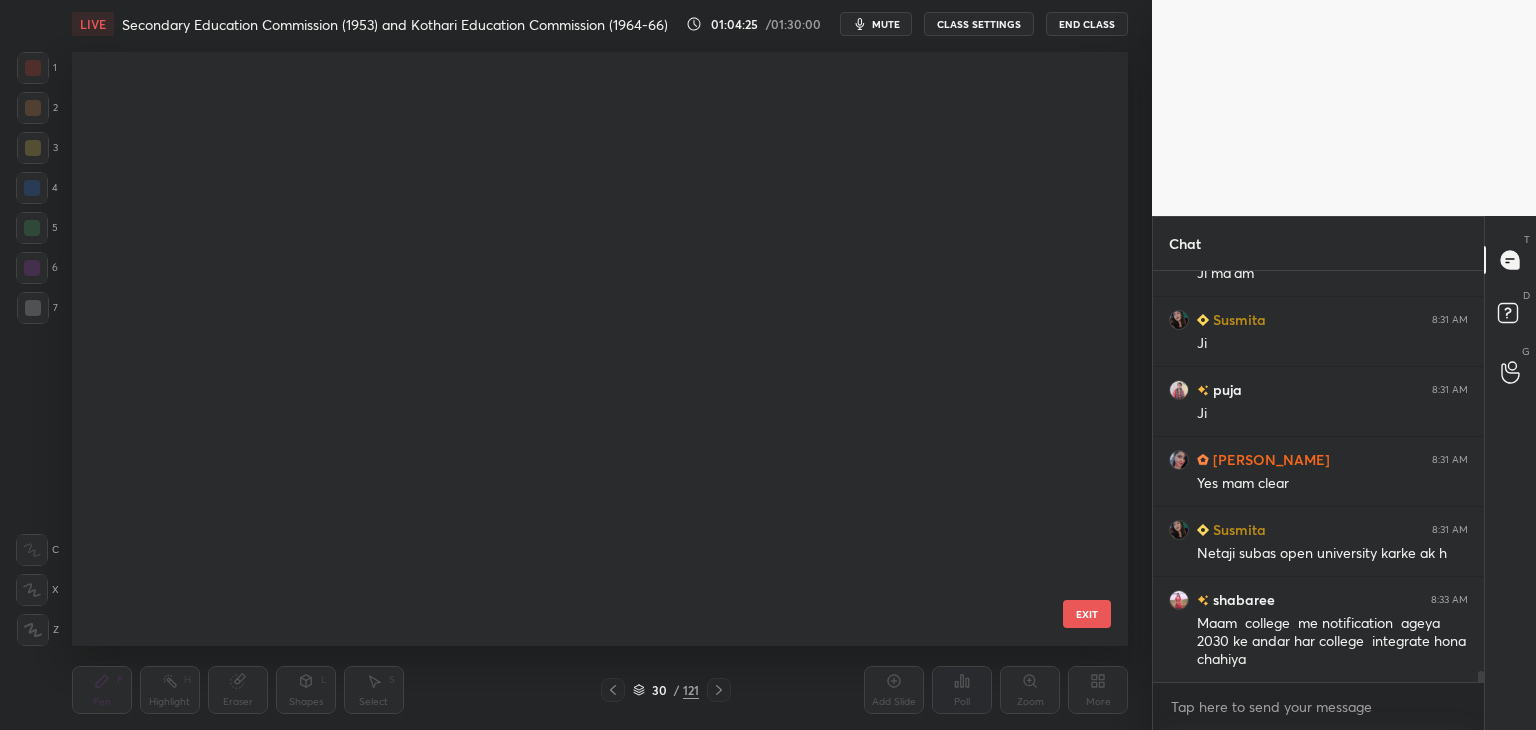 scroll, scrollTop: 1236, scrollLeft: 0, axis: vertical 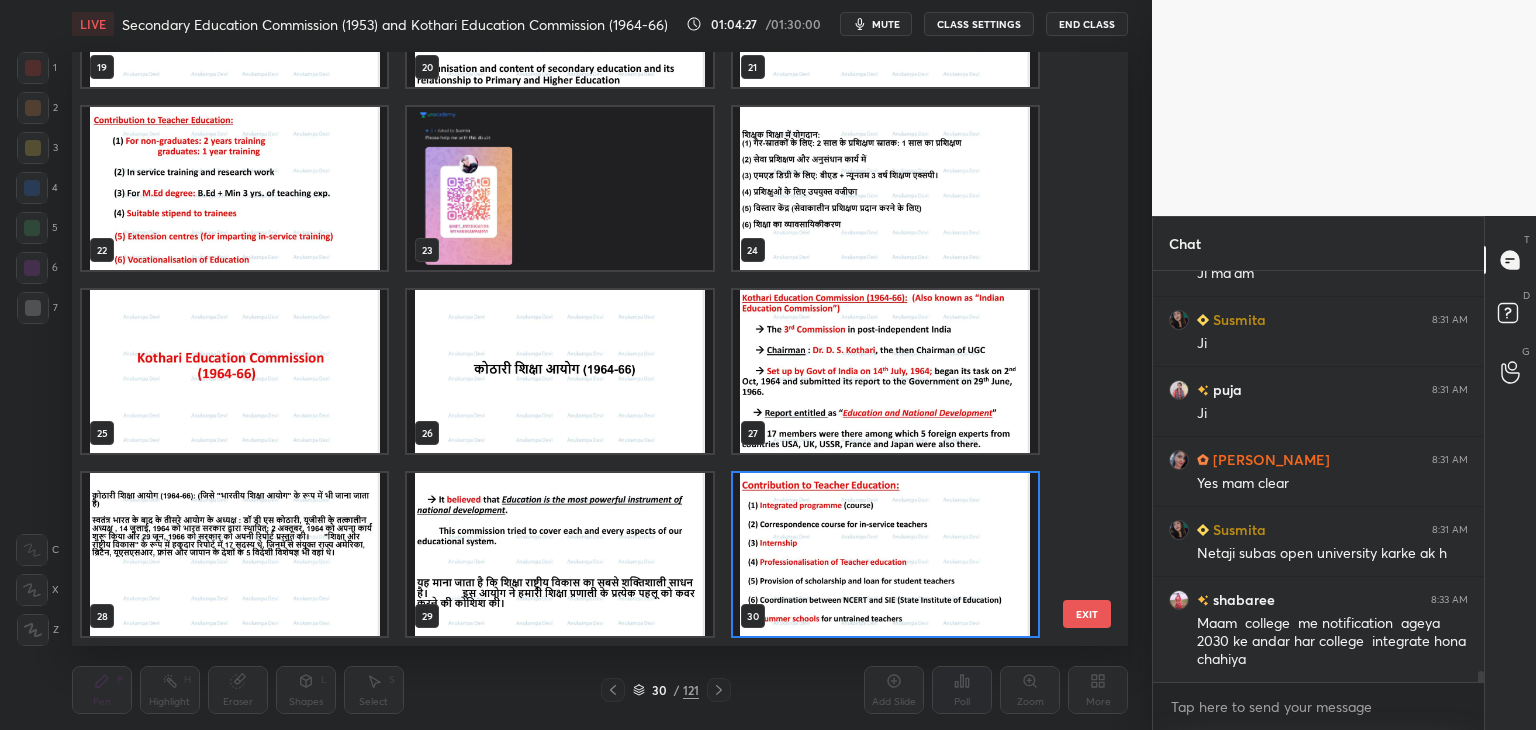 click at bounding box center (234, 188) 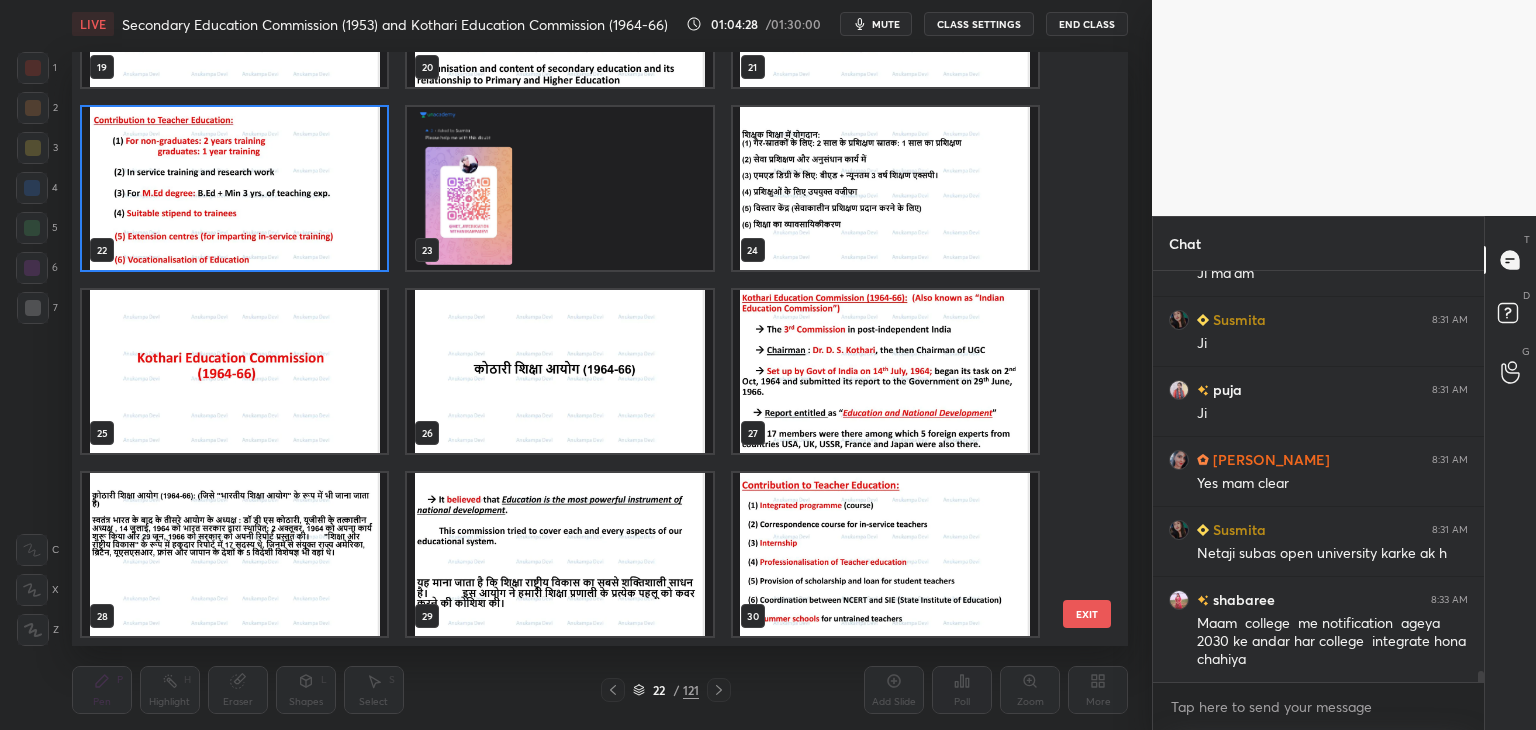 click at bounding box center [234, 188] 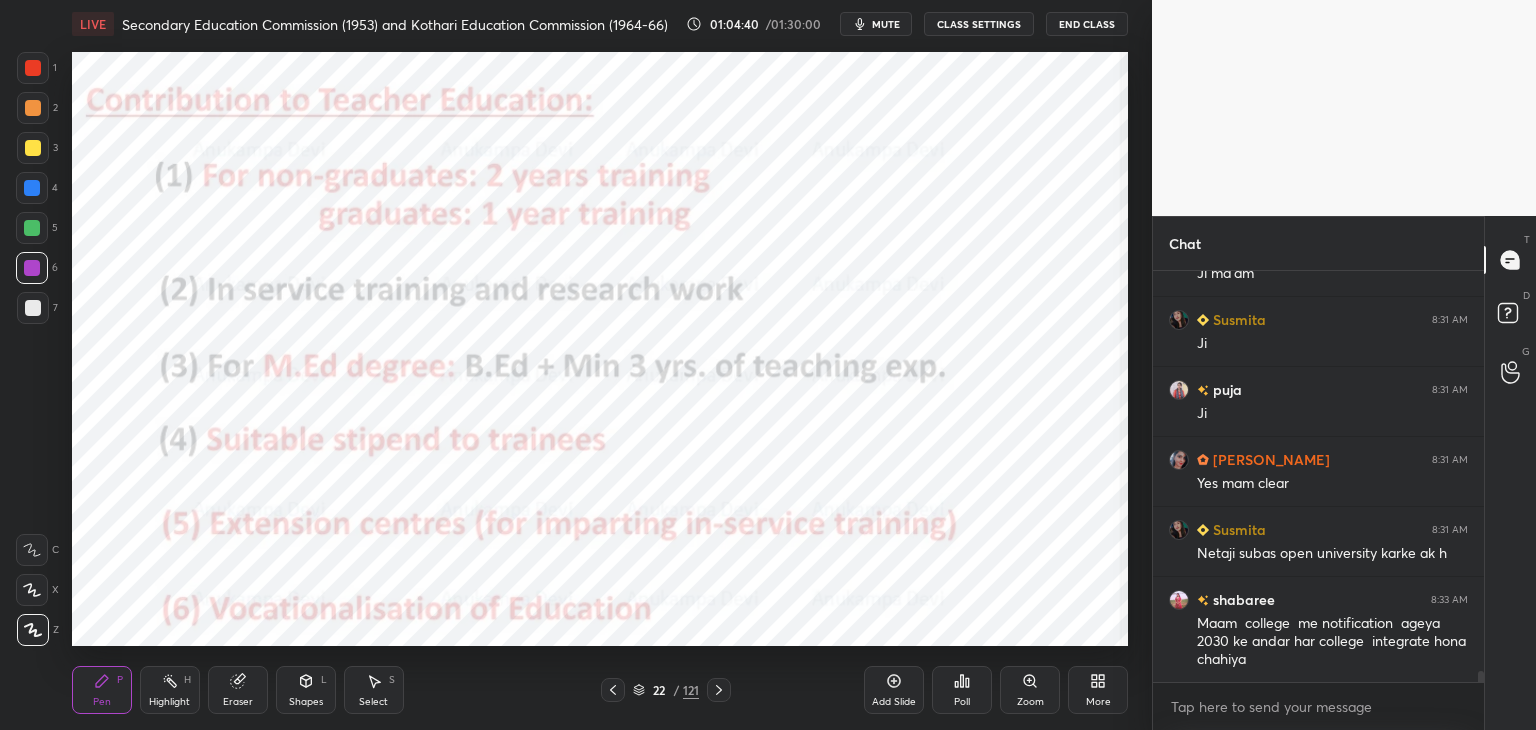click on "22 / 121" at bounding box center [666, 690] 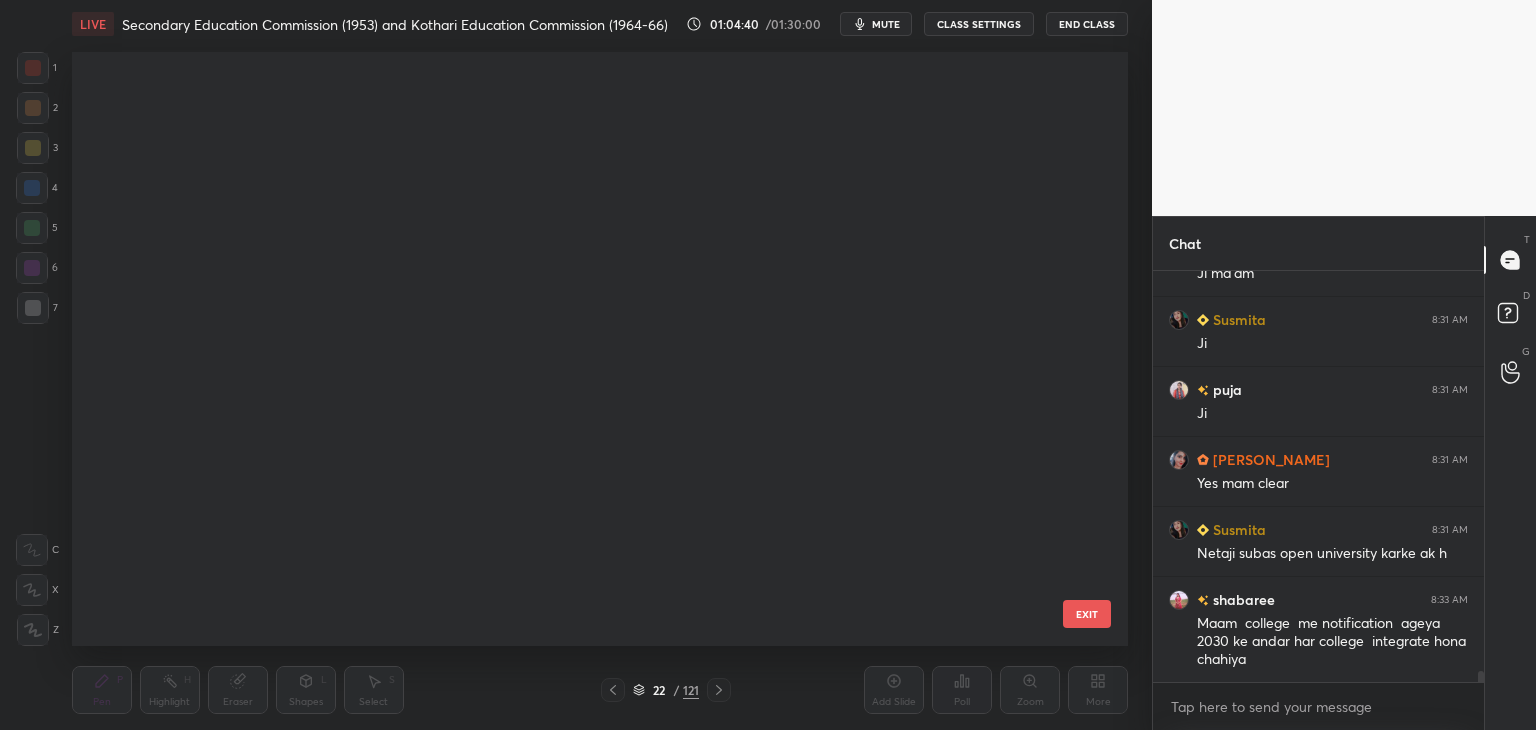 scroll, scrollTop: 870, scrollLeft: 0, axis: vertical 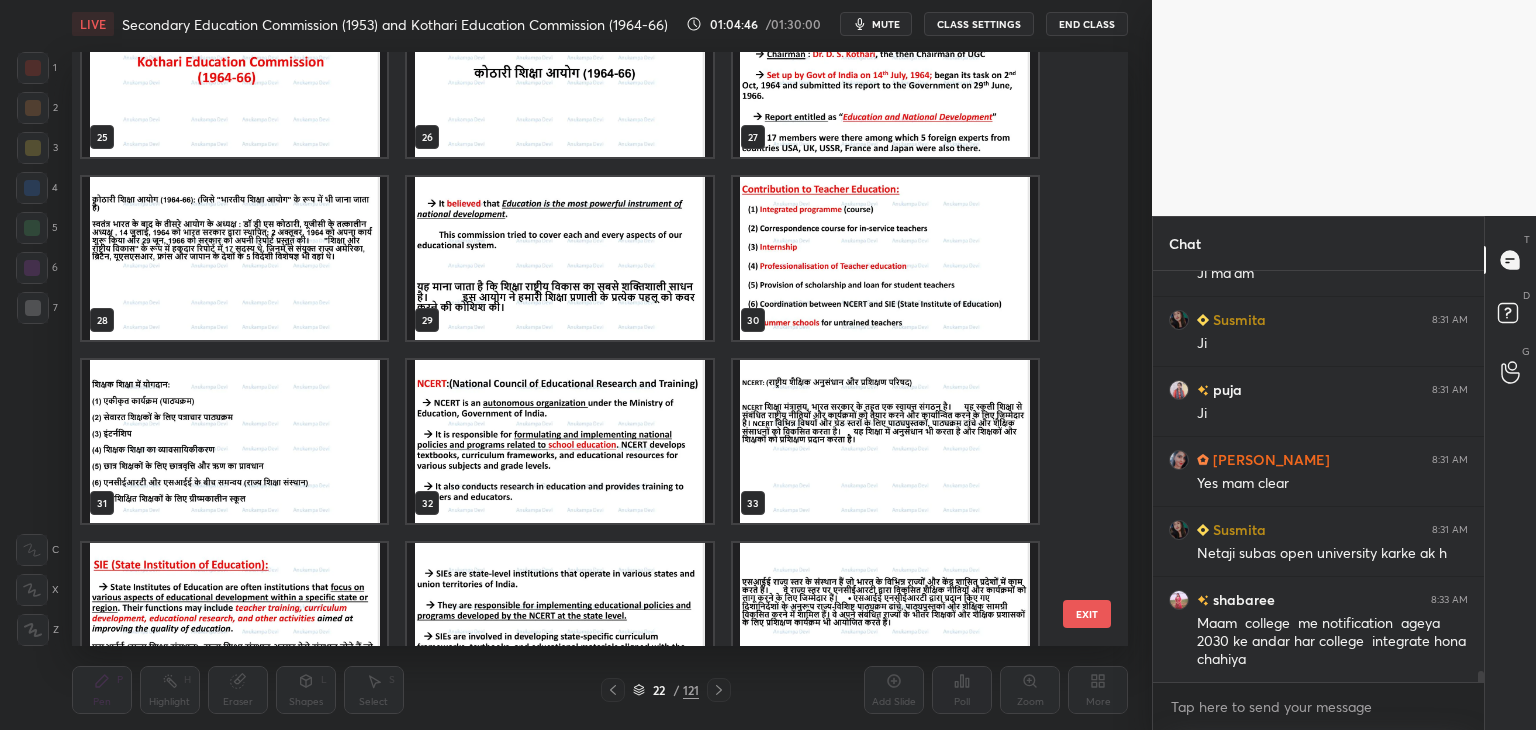 click at bounding box center [885, 258] 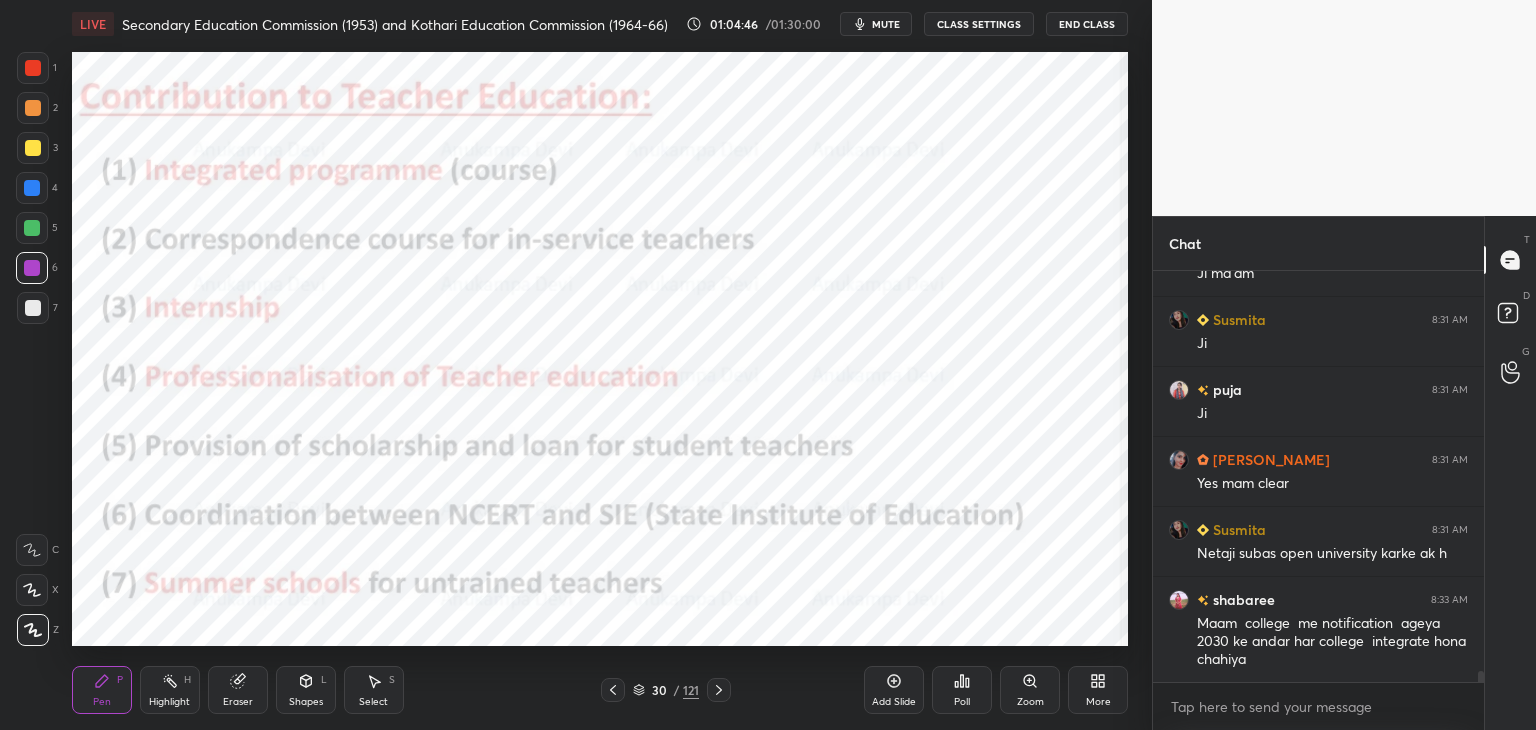 click at bounding box center (885, 258) 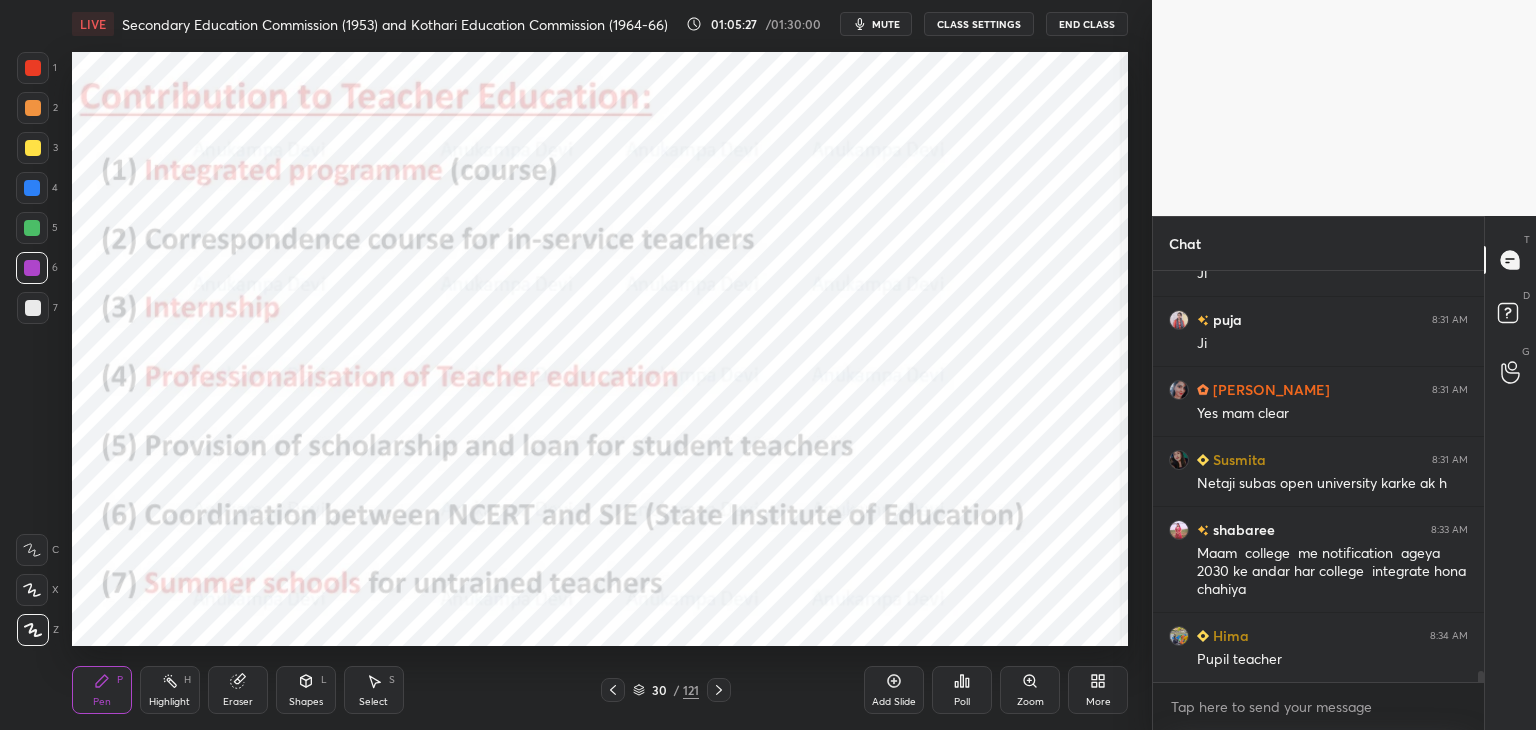 scroll, scrollTop: 15028, scrollLeft: 0, axis: vertical 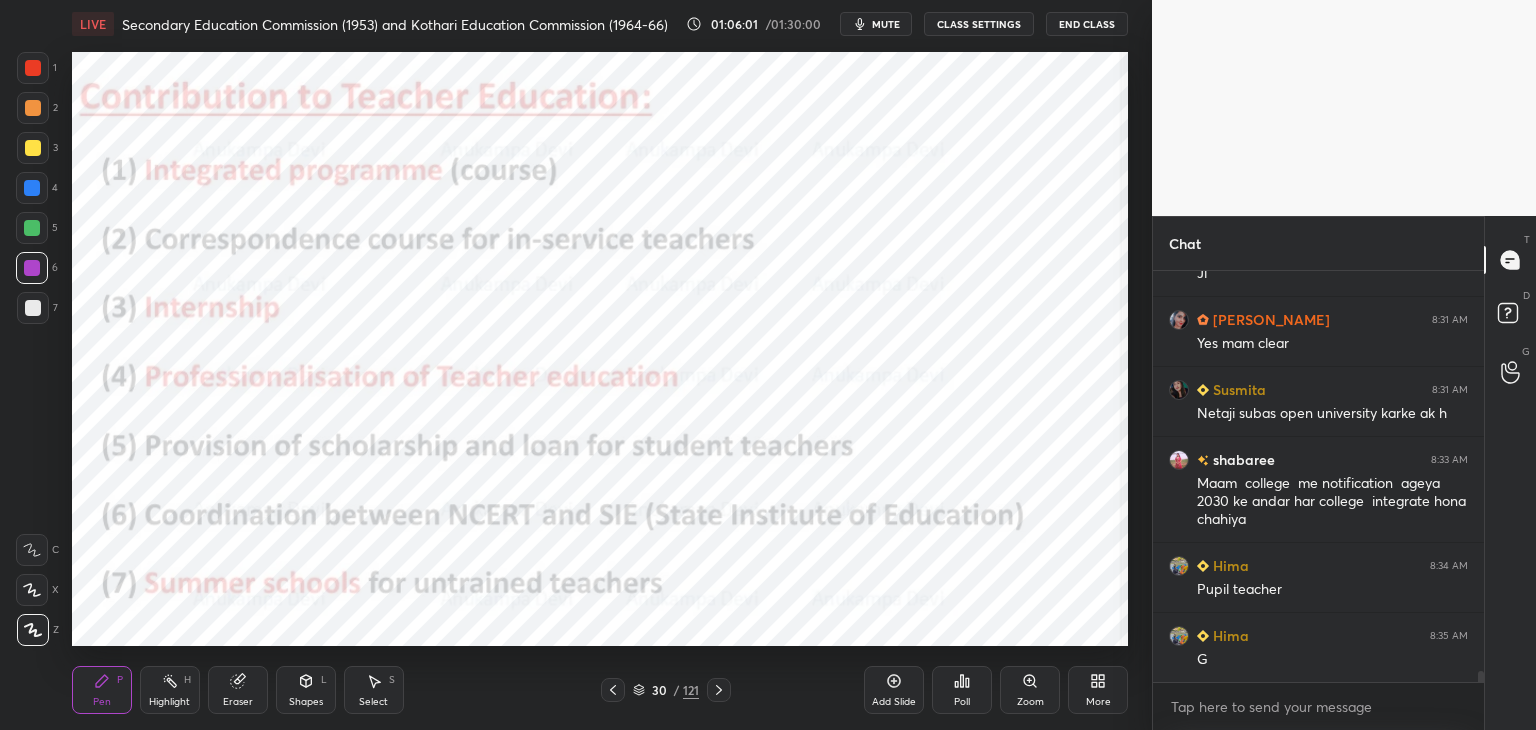 click on "mute" at bounding box center (886, 24) 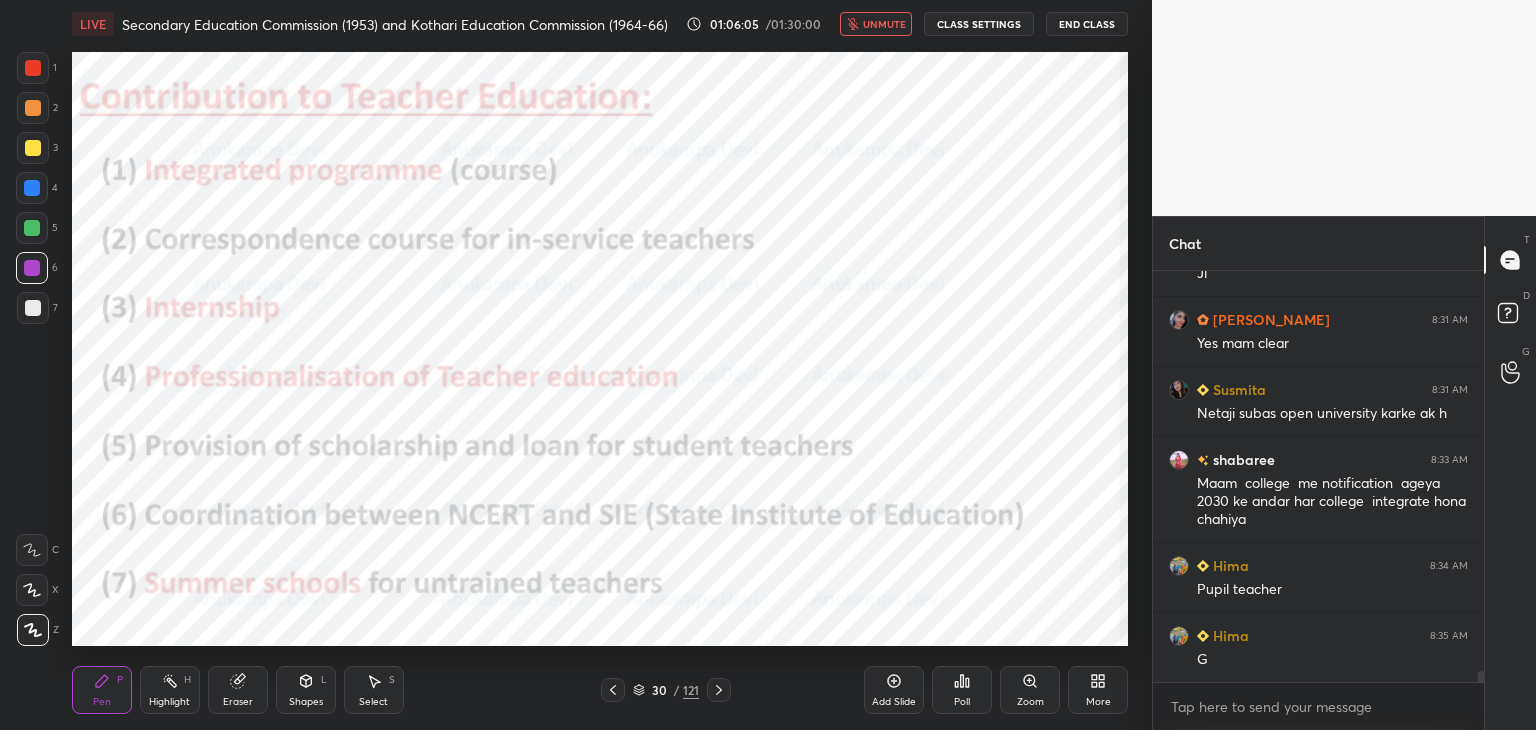 scroll, scrollTop: 15098, scrollLeft: 0, axis: vertical 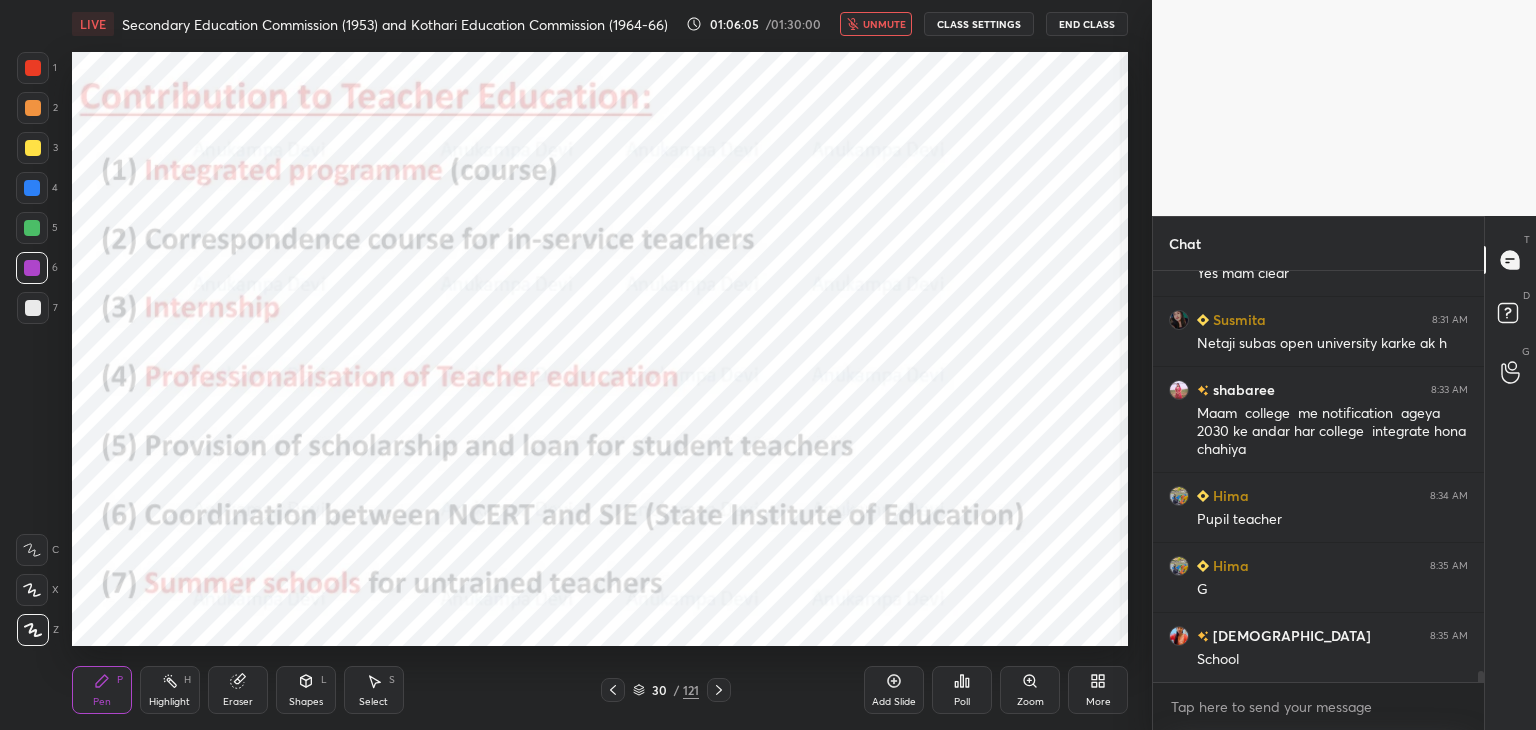 click on "unmute" at bounding box center (884, 24) 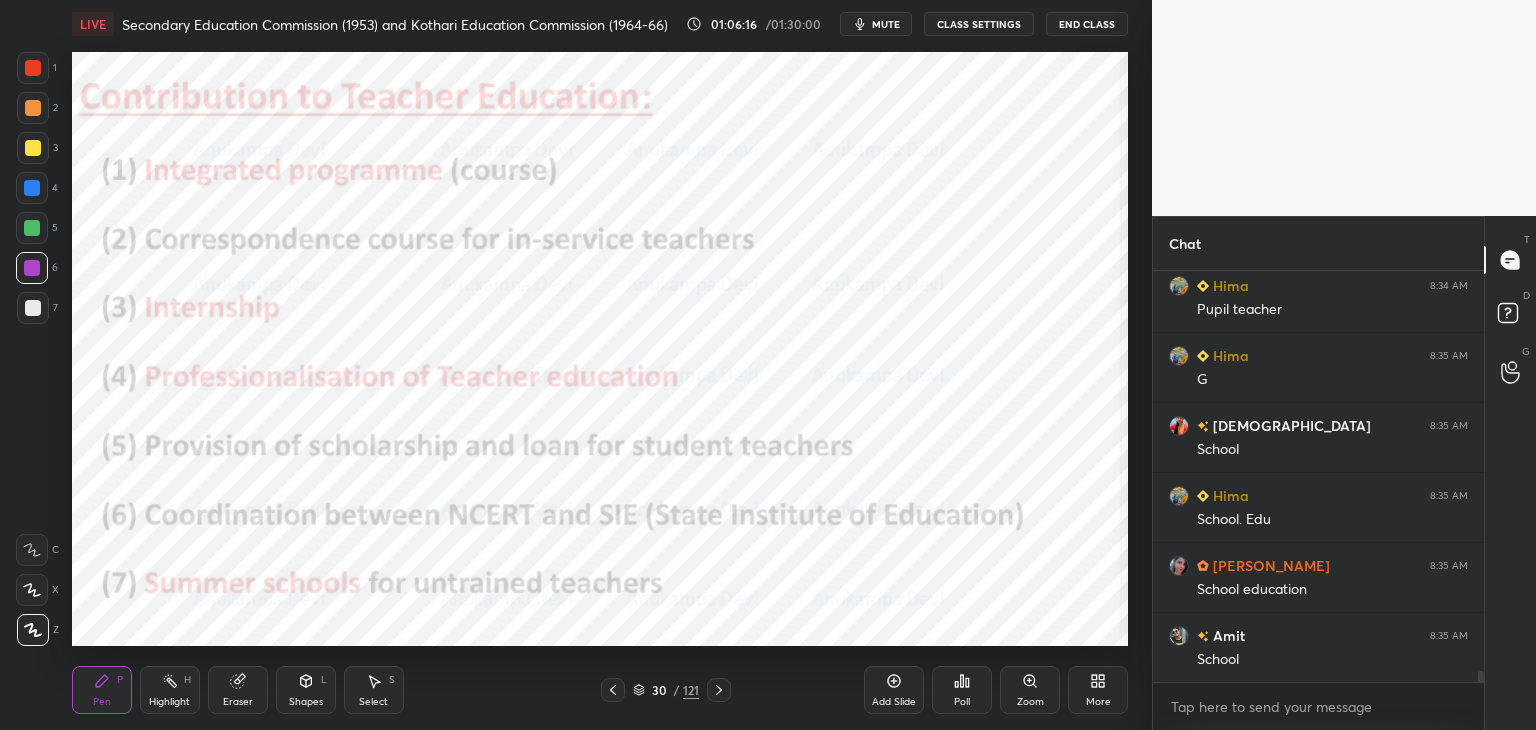 scroll, scrollTop: 15378, scrollLeft: 0, axis: vertical 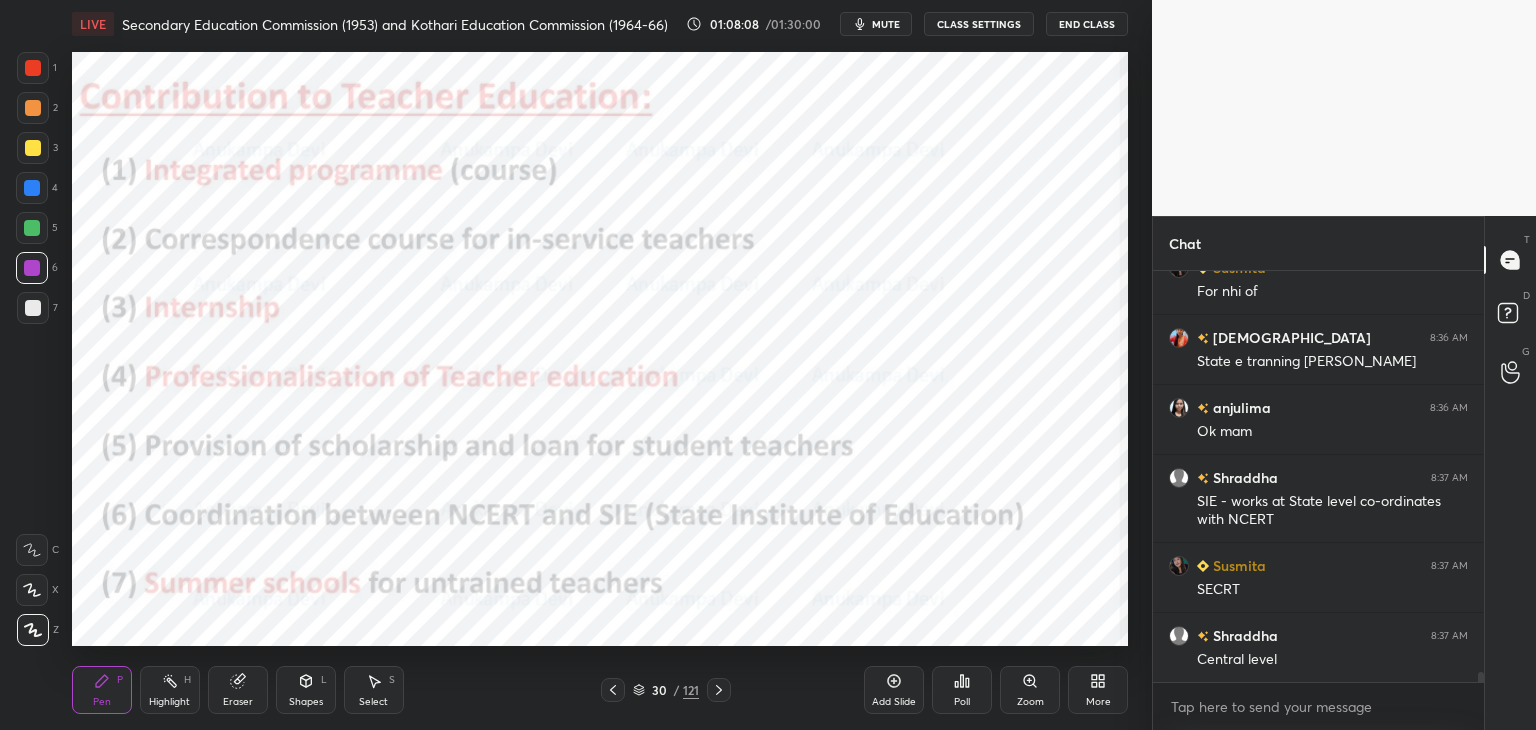 click at bounding box center (32, 188) 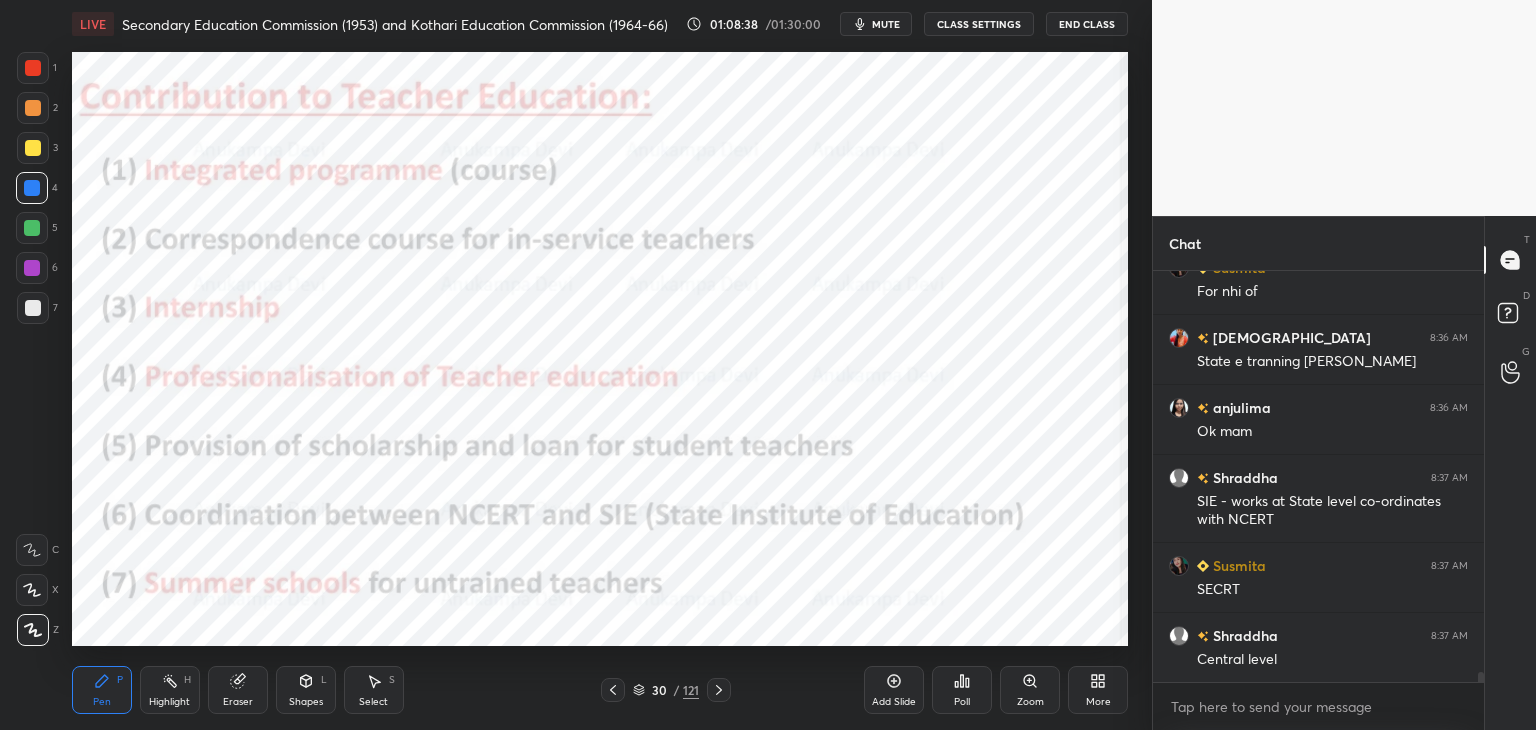 click 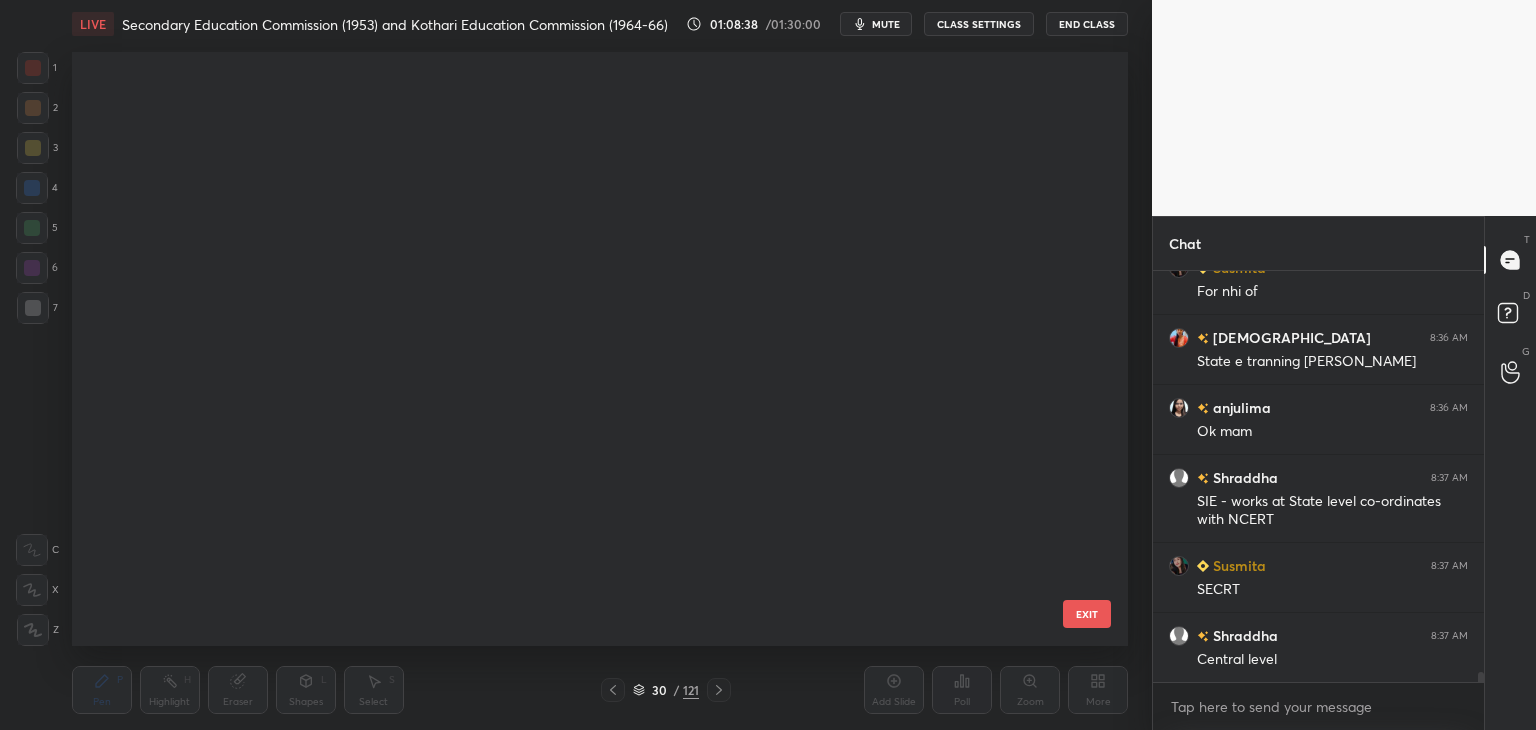 scroll, scrollTop: 1236, scrollLeft: 0, axis: vertical 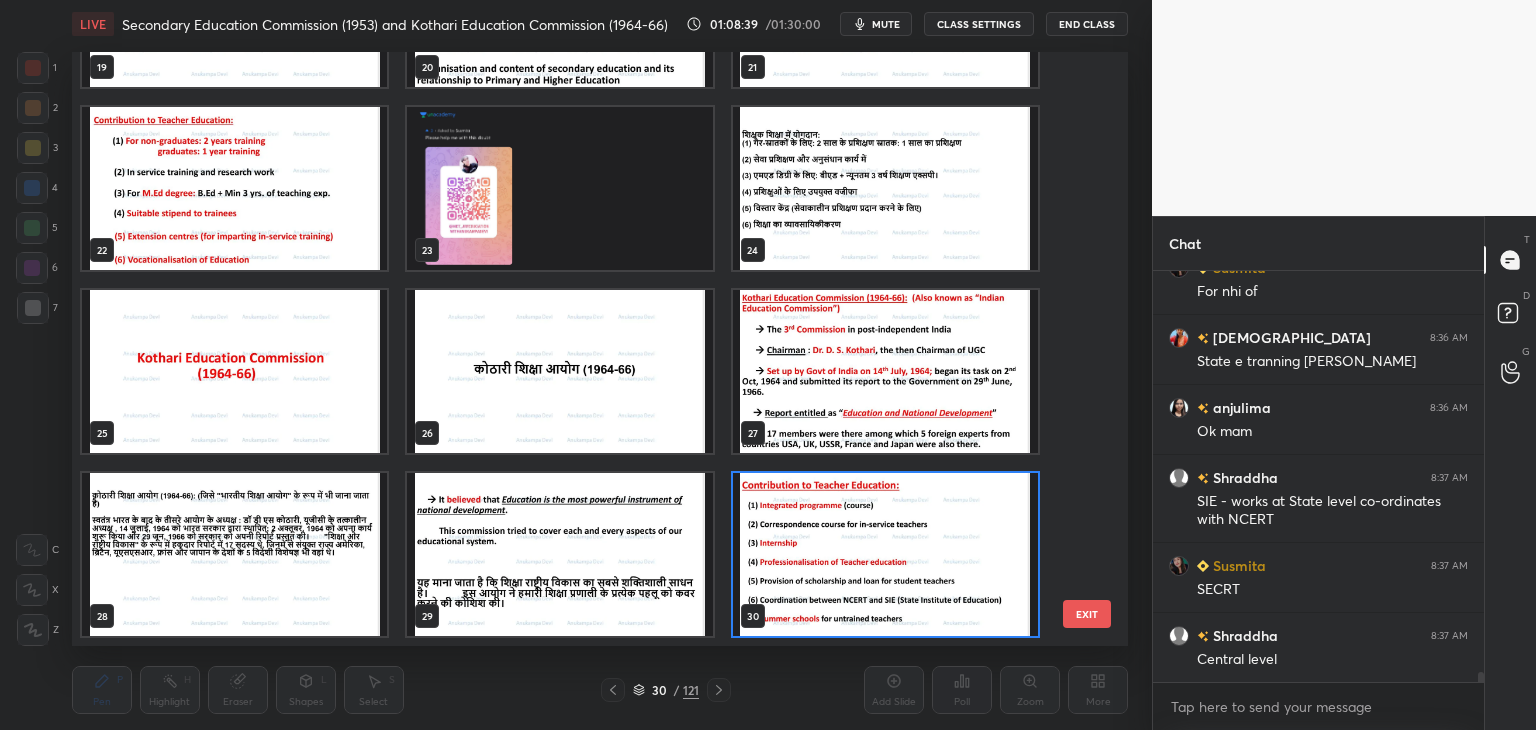 click at bounding box center [234, 188] 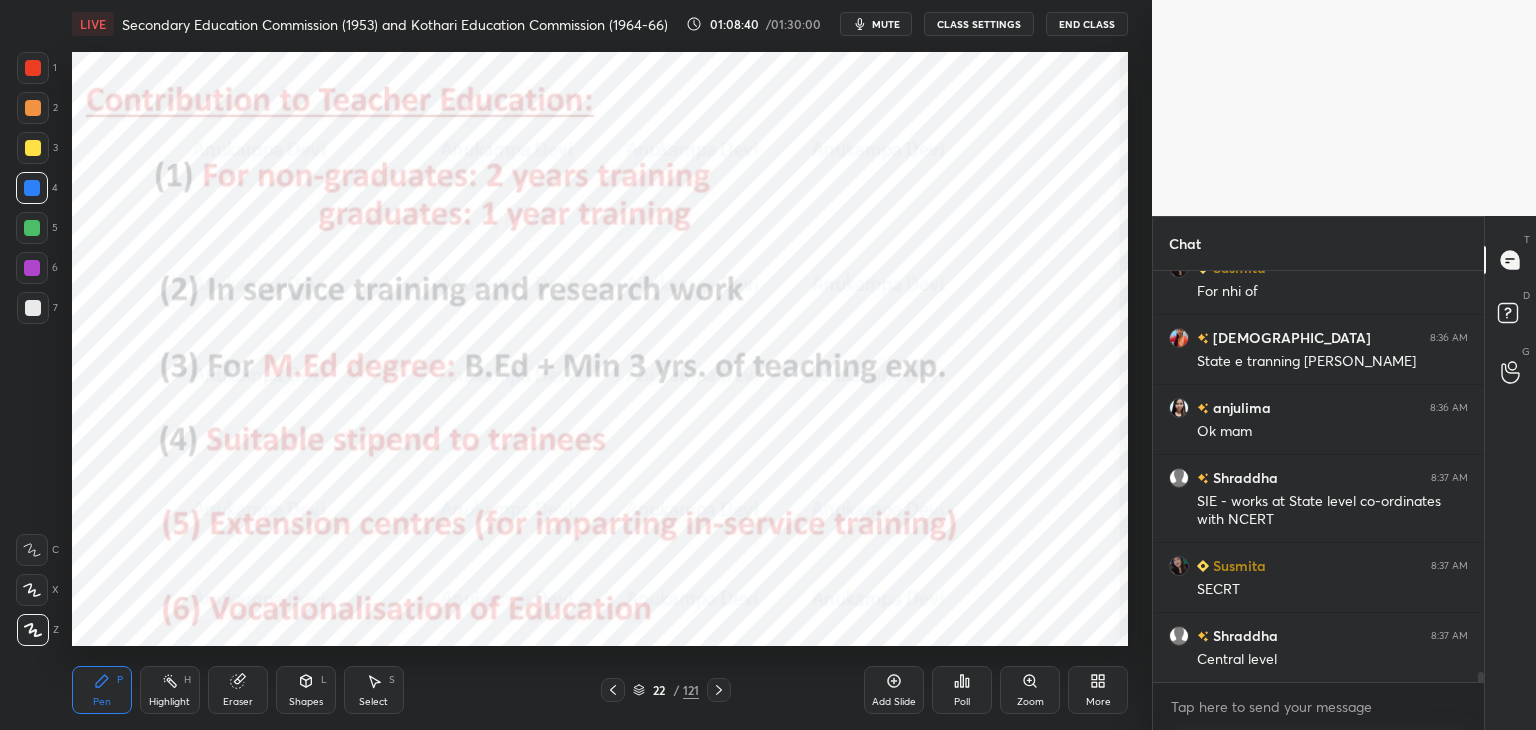 click at bounding box center (234, 188) 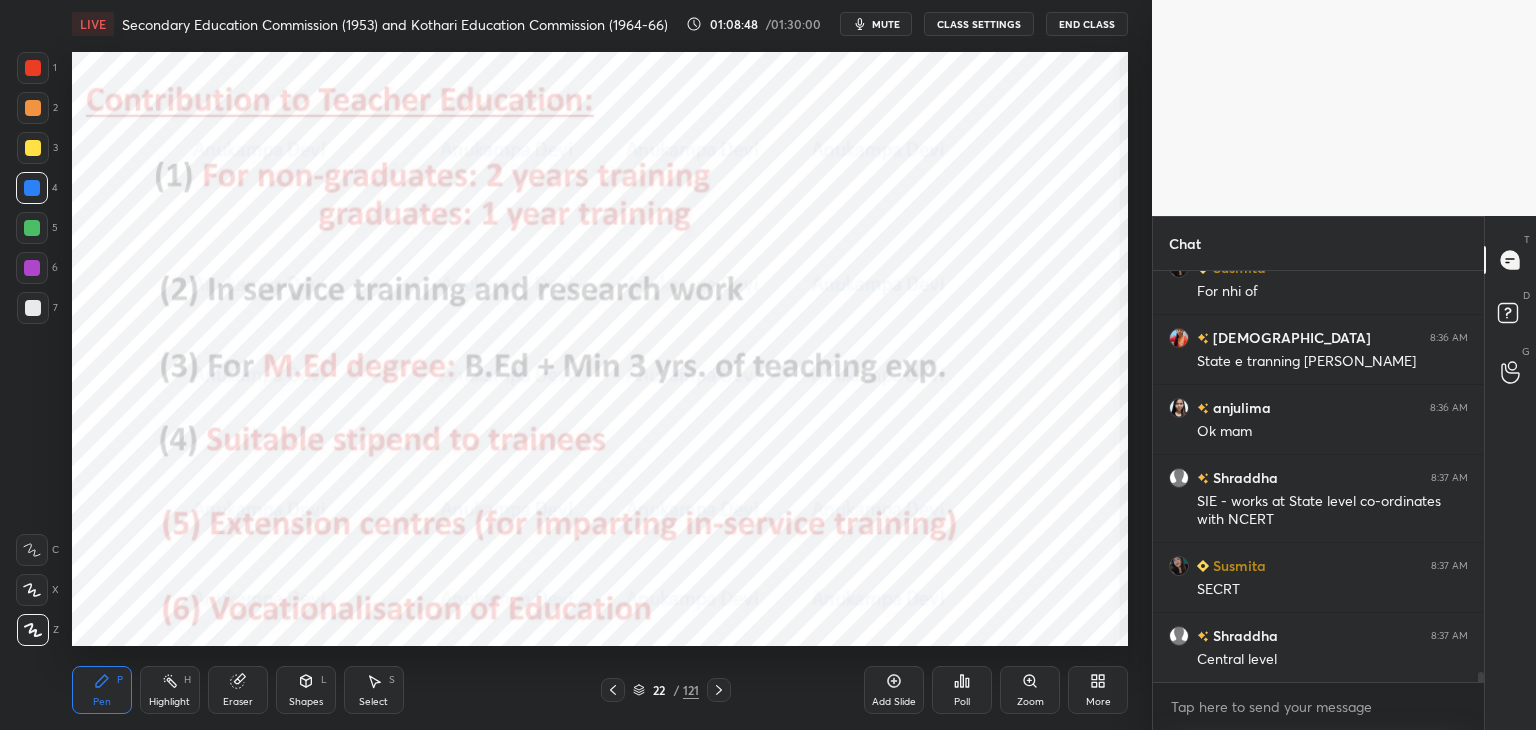 drag, startPoint x: 640, startPoint y: 692, endPoint x: 701, endPoint y: 651, distance: 73.4983 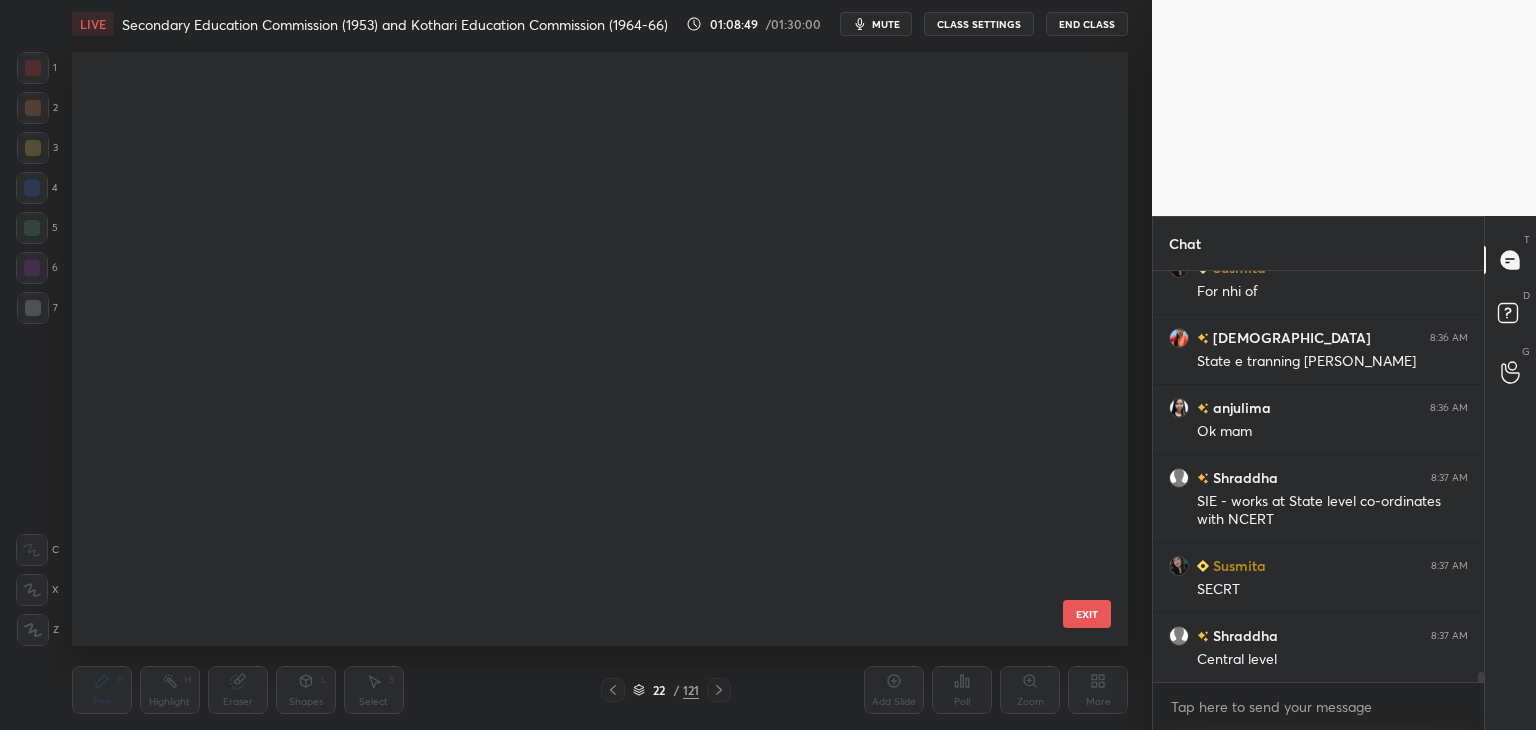 scroll, scrollTop: 870, scrollLeft: 0, axis: vertical 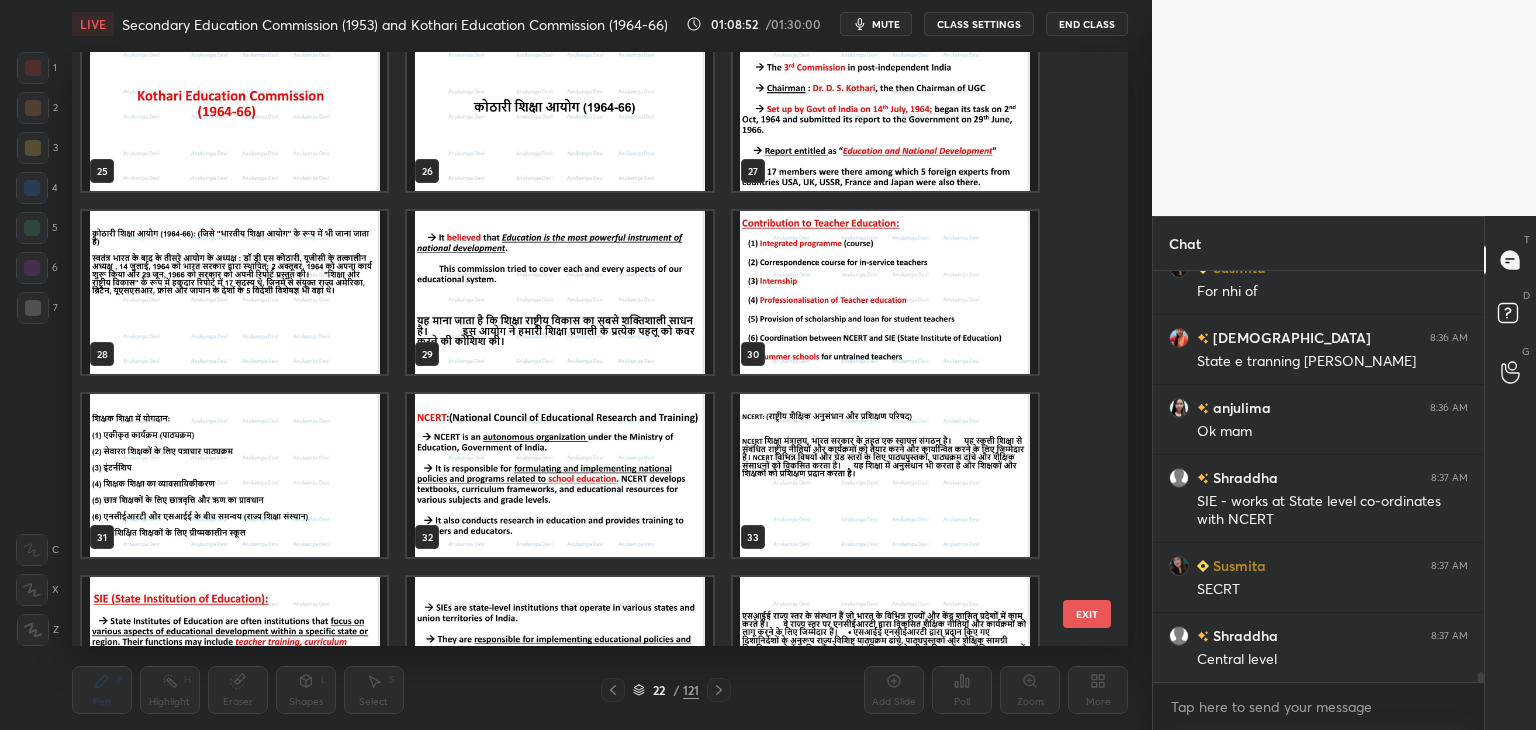 click at bounding box center (885, 292) 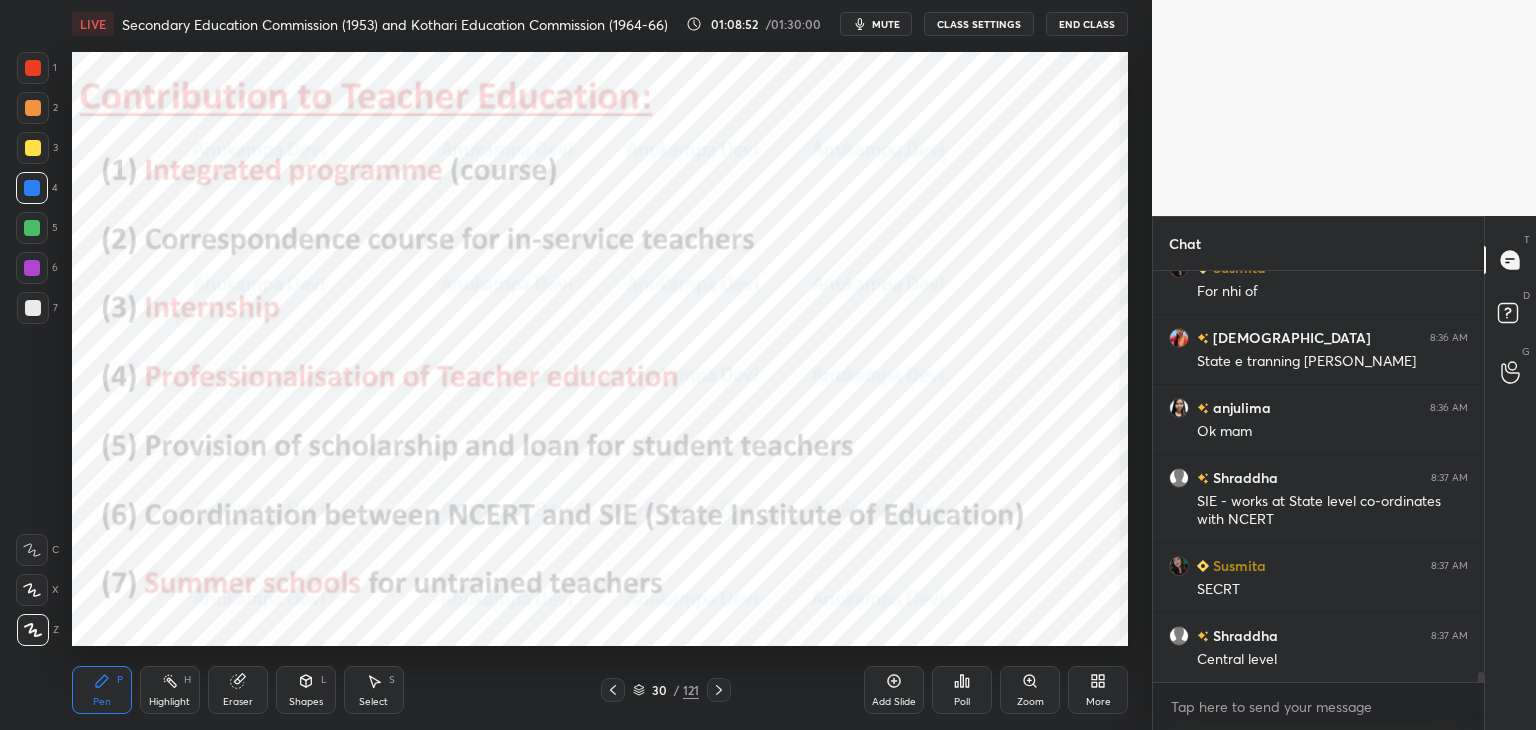 drag, startPoint x: 921, startPoint y: 318, endPoint x: 975, endPoint y: 334, distance: 56.32051 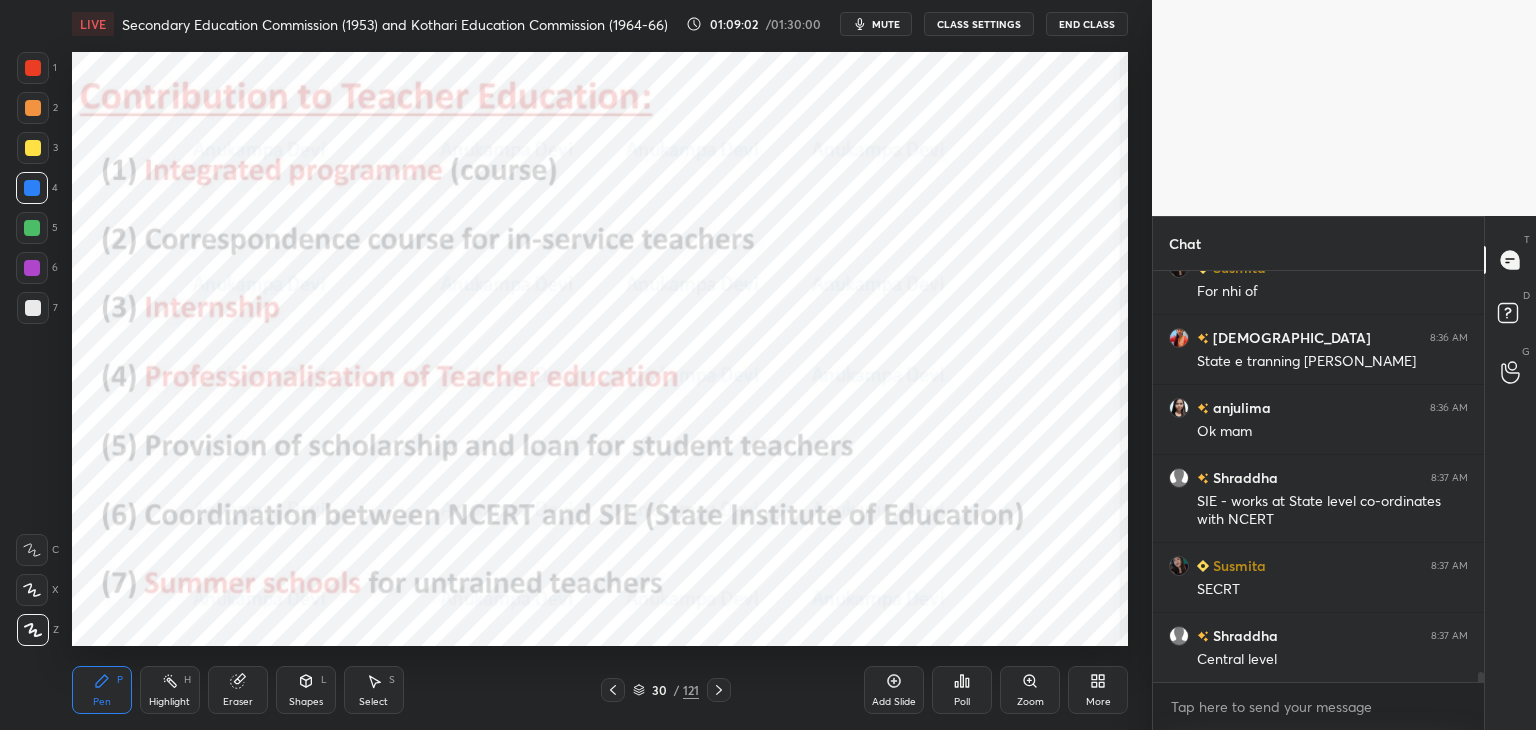 click on "mute" at bounding box center [876, 24] 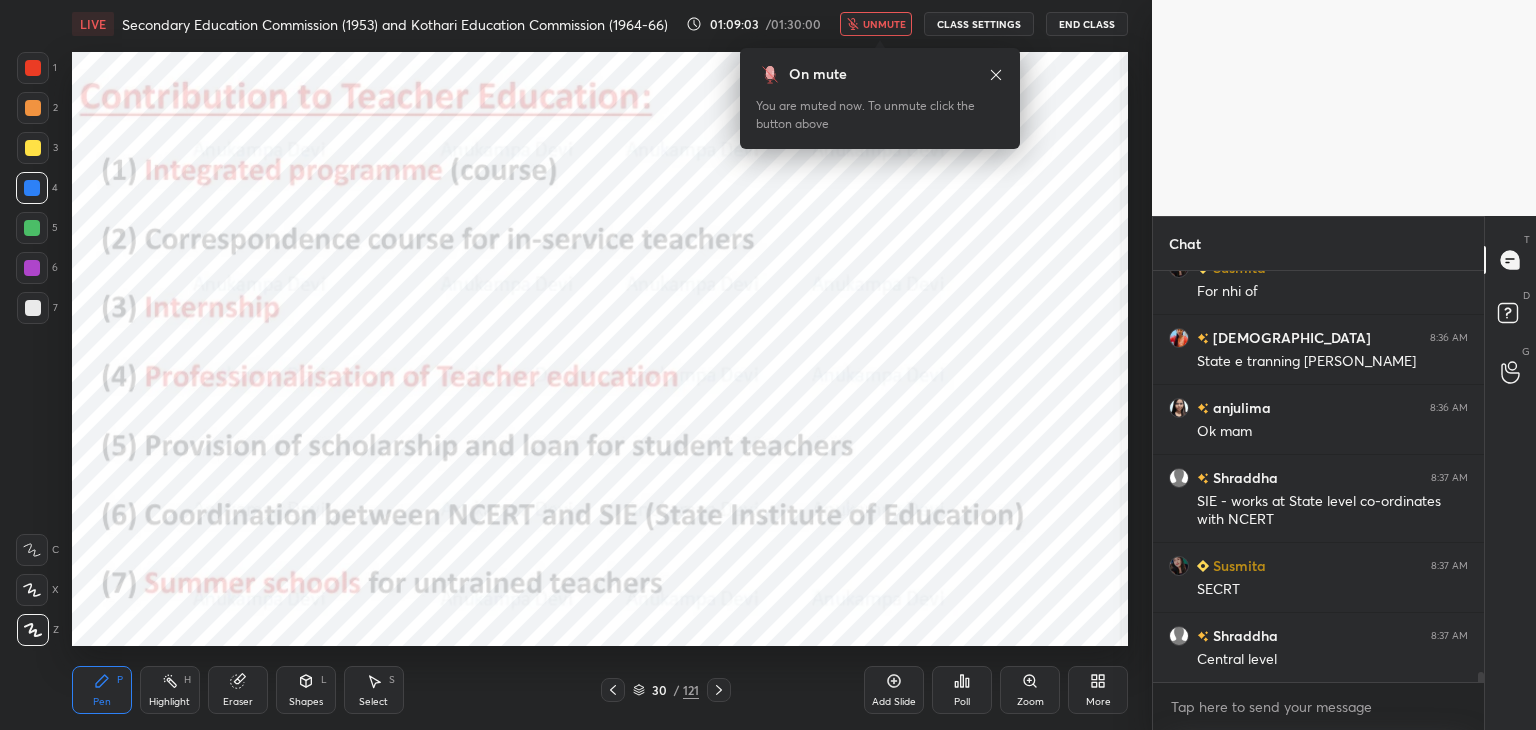click on "unmute" at bounding box center [884, 24] 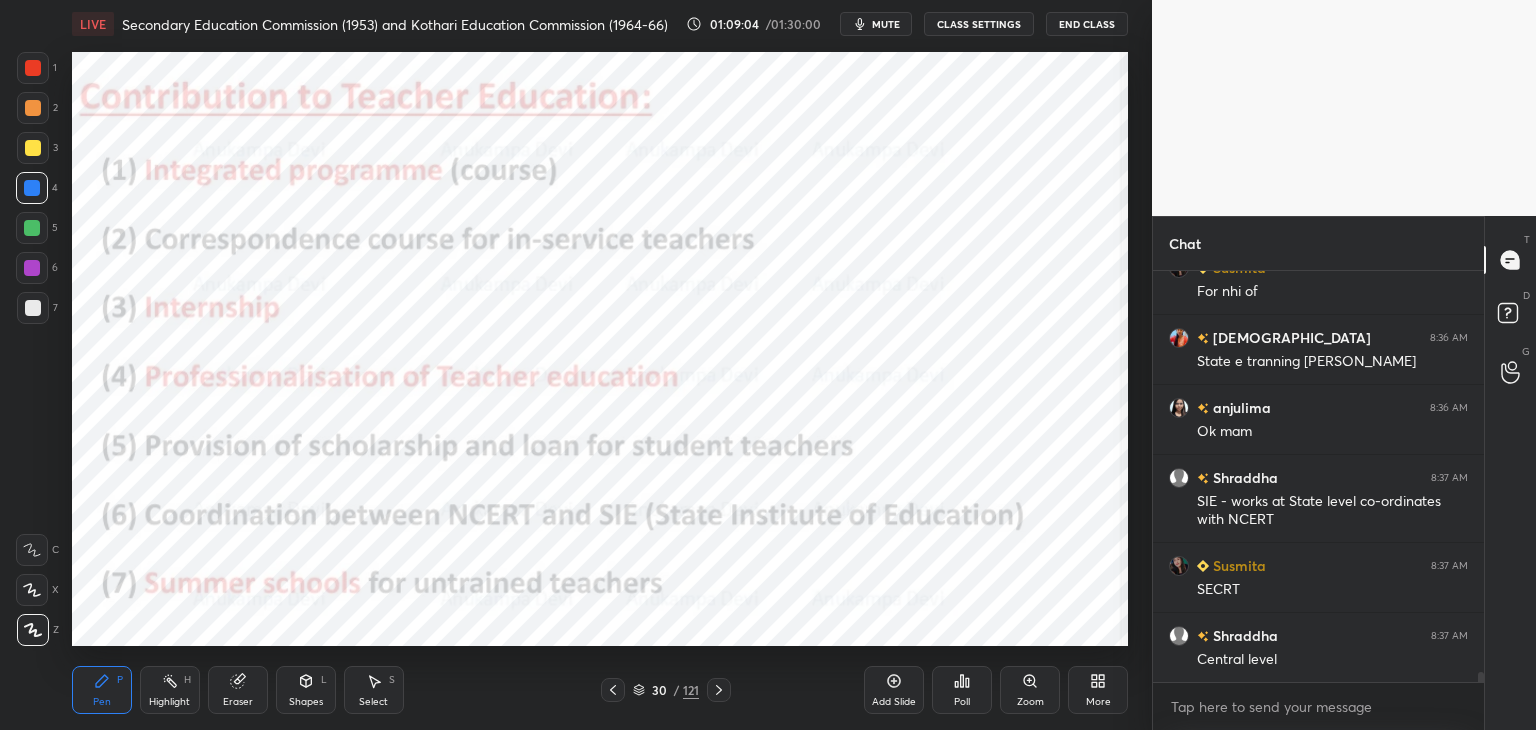 scroll, scrollTop: 16114, scrollLeft: 0, axis: vertical 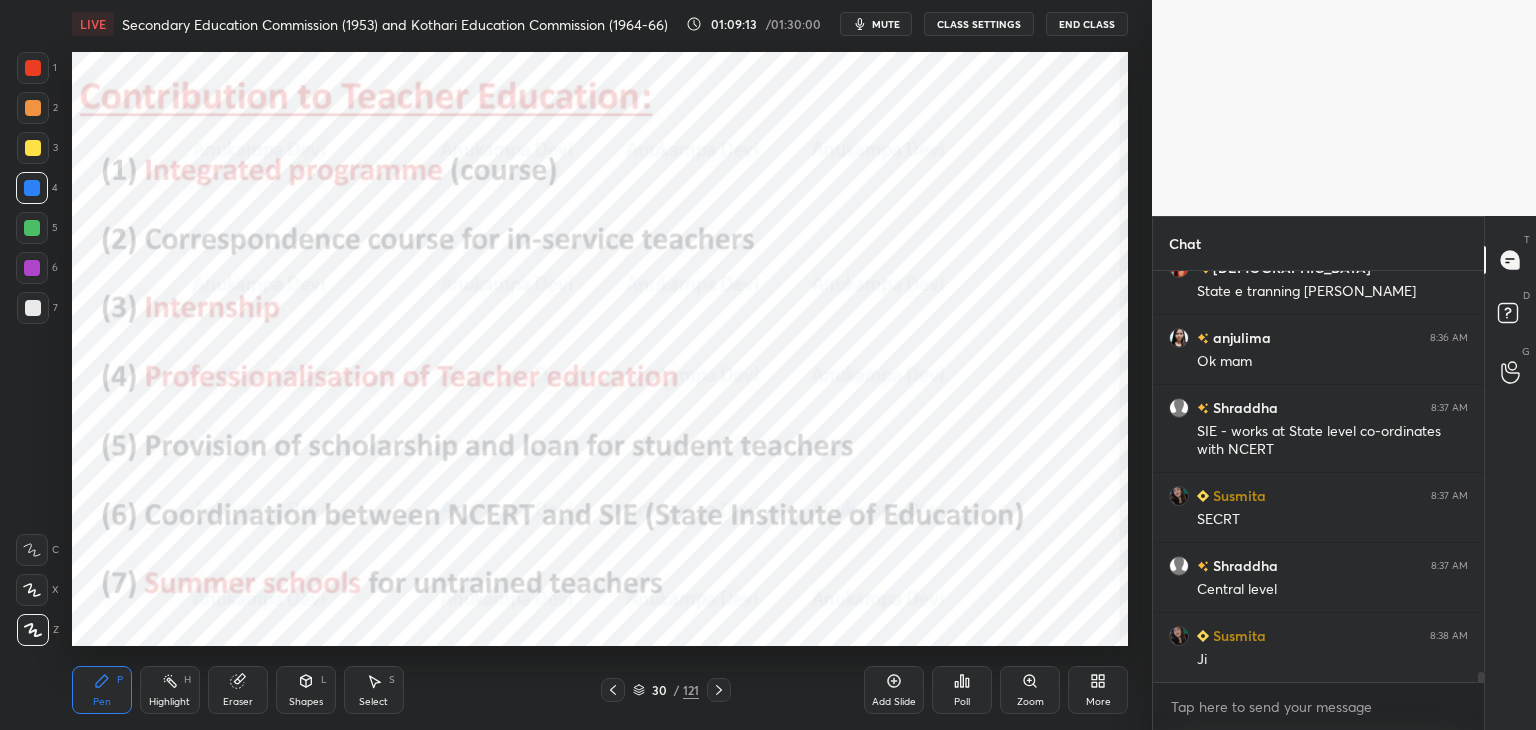 click 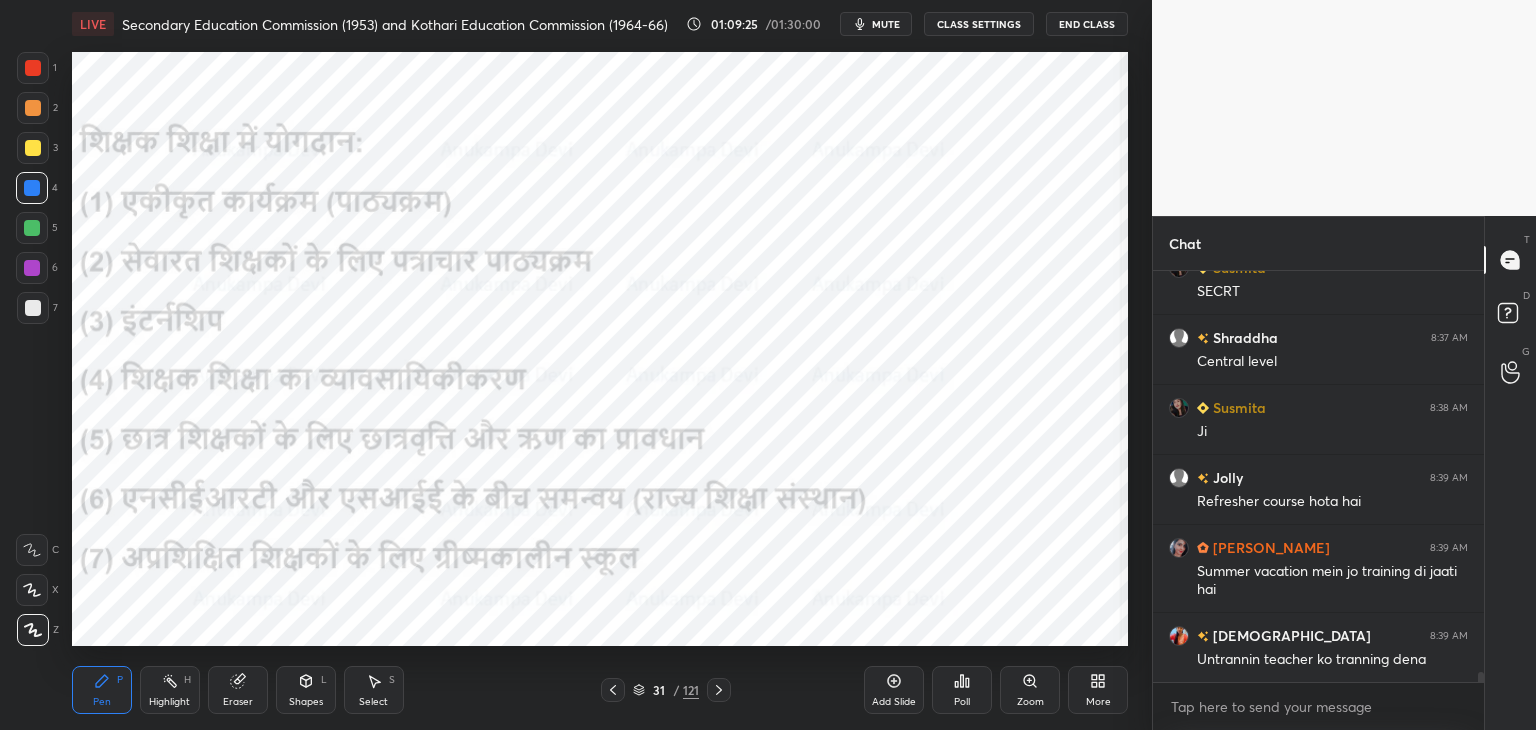 scroll, scrollTop: 16430, scrollLeft: 0, axis: vertical 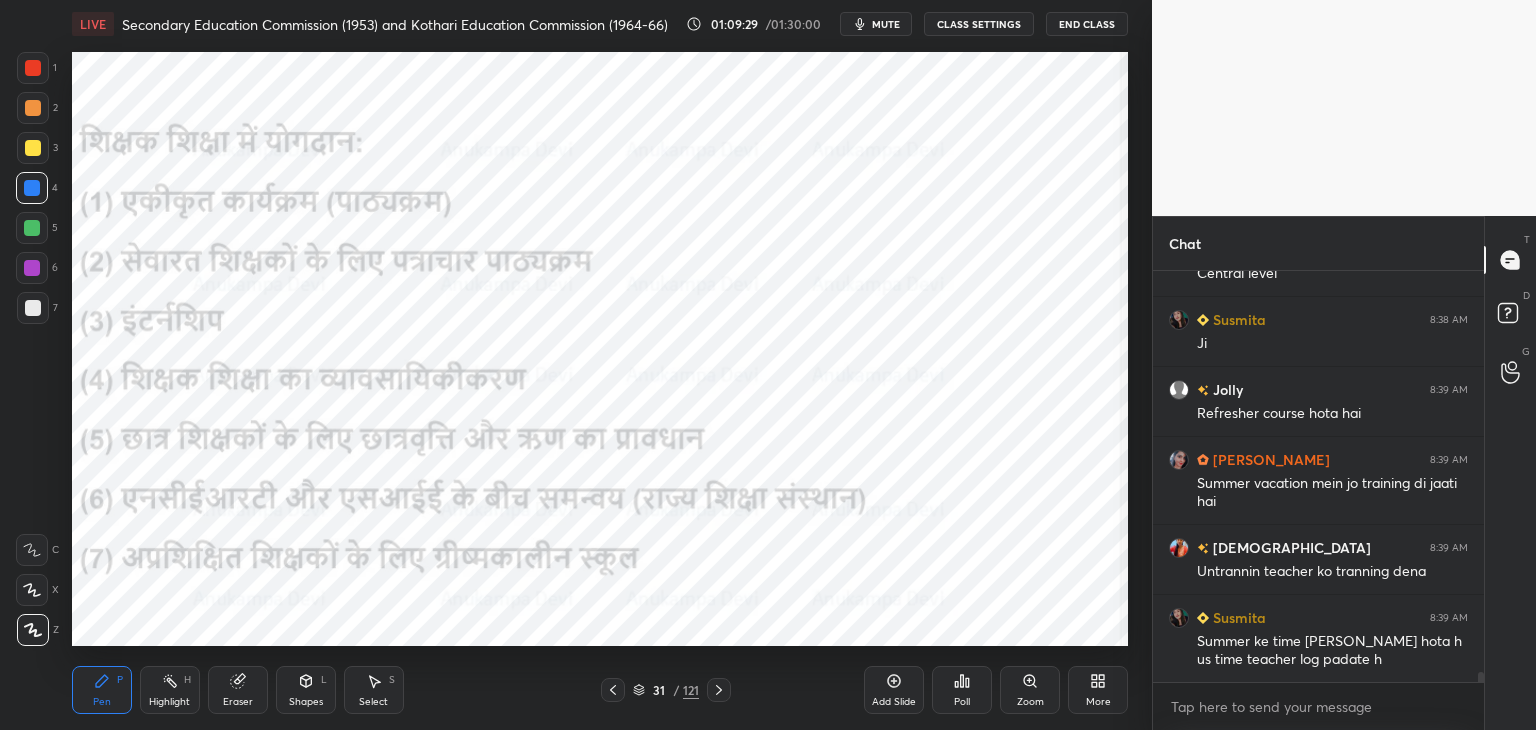 click 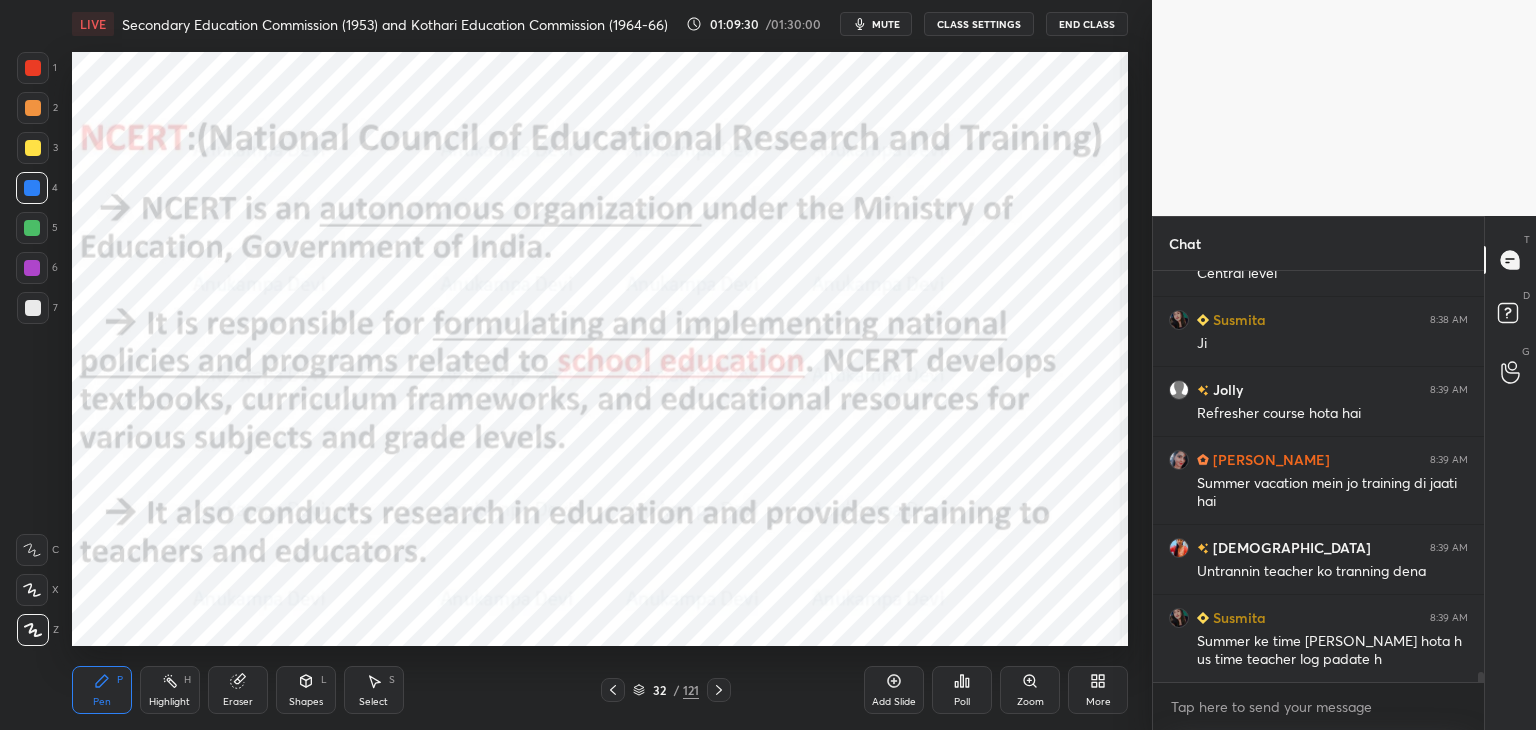 click 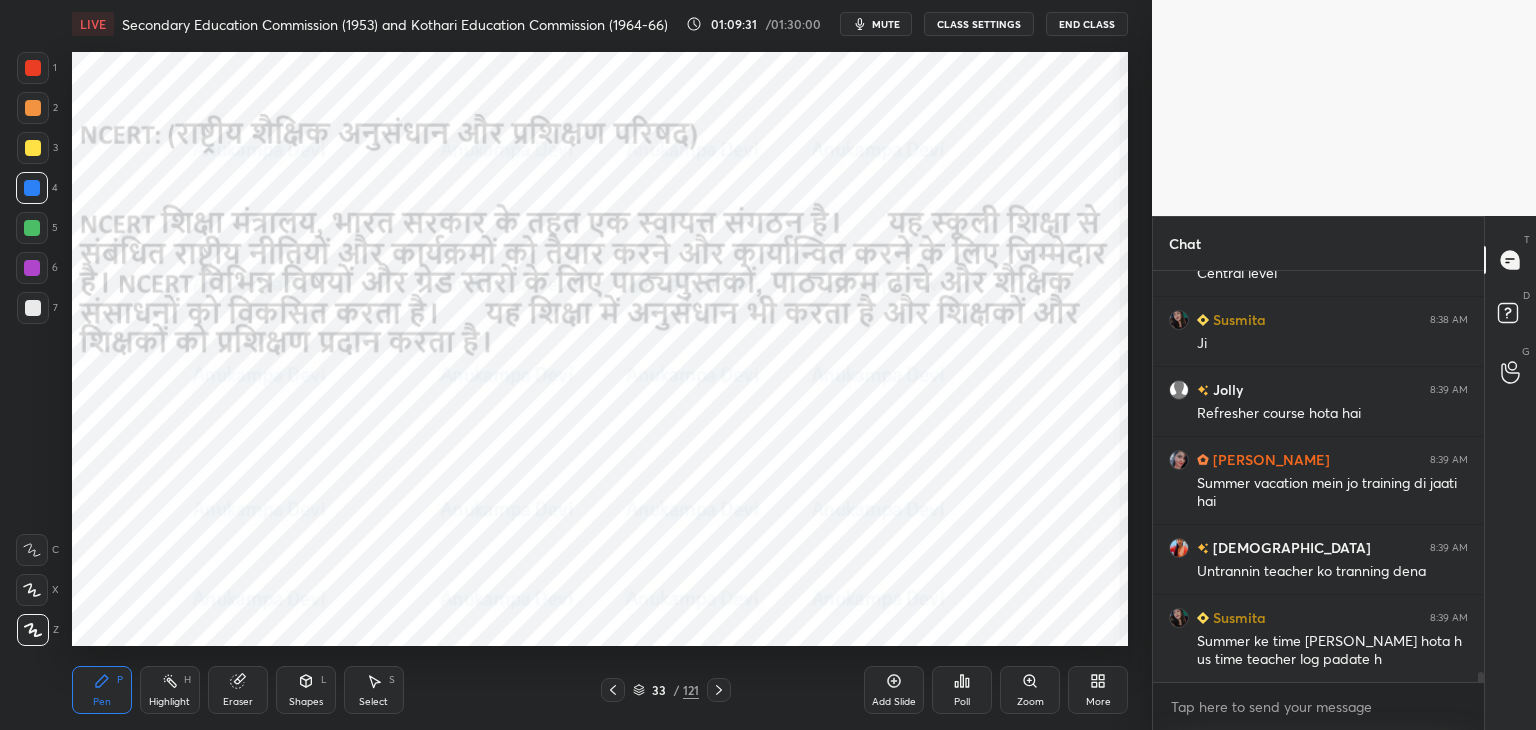 click 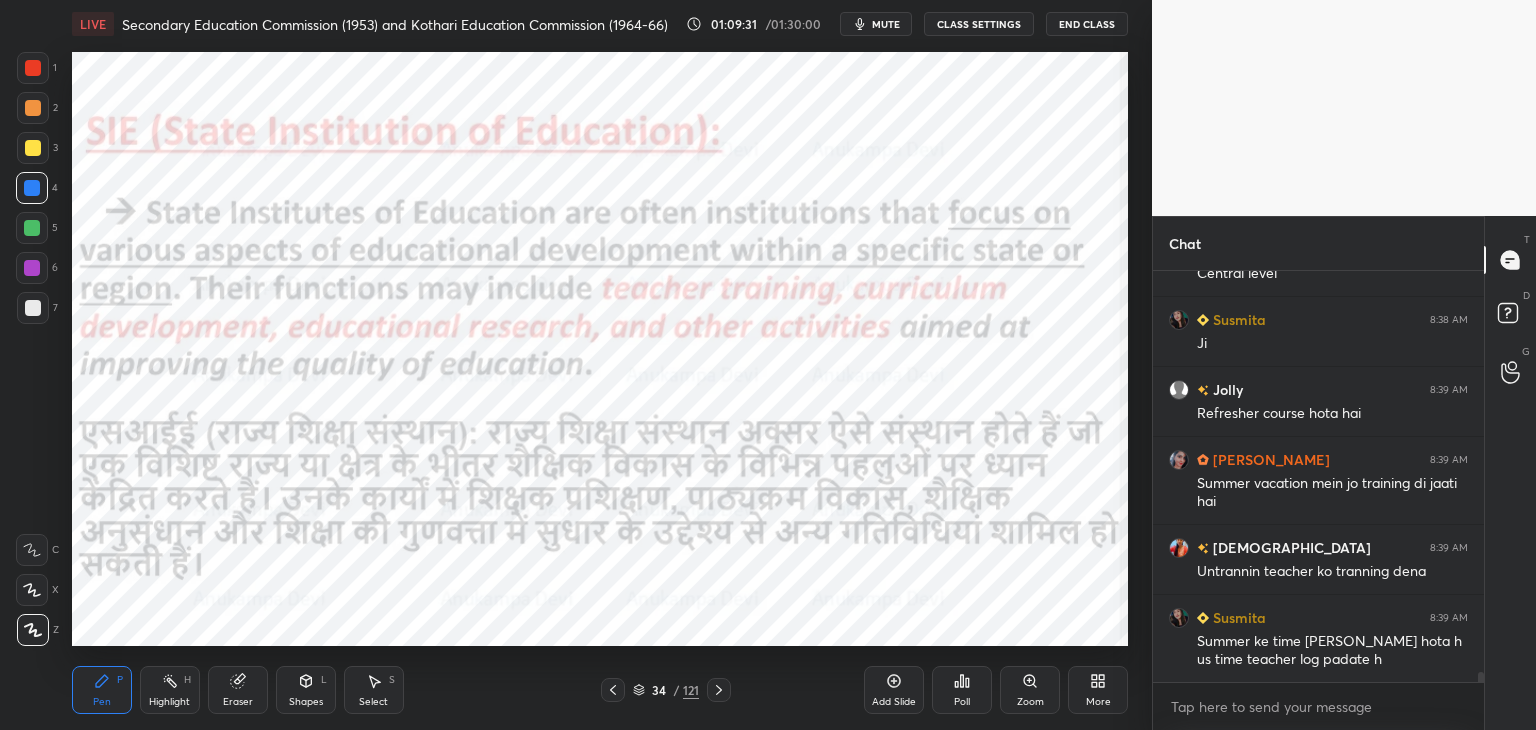 click 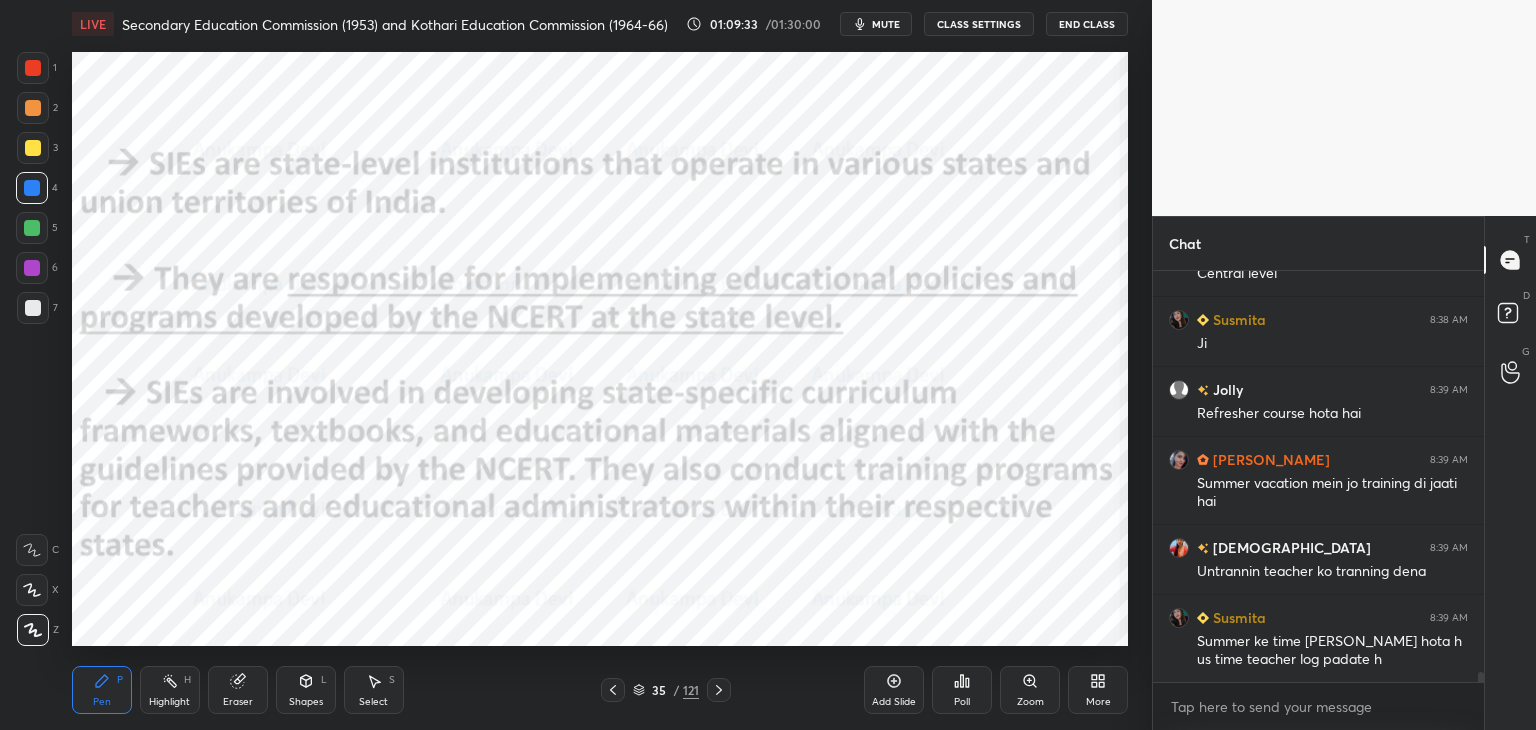 click 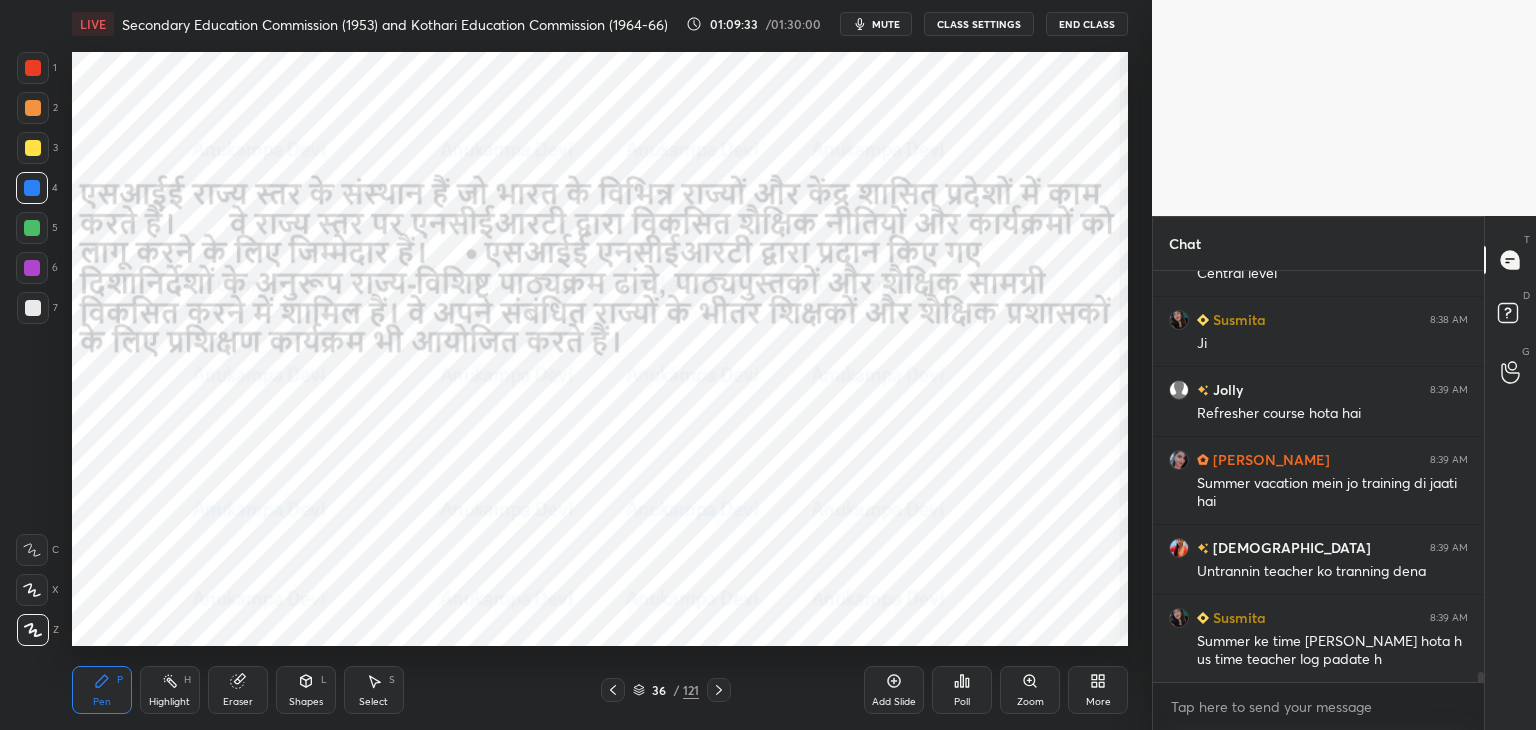 click 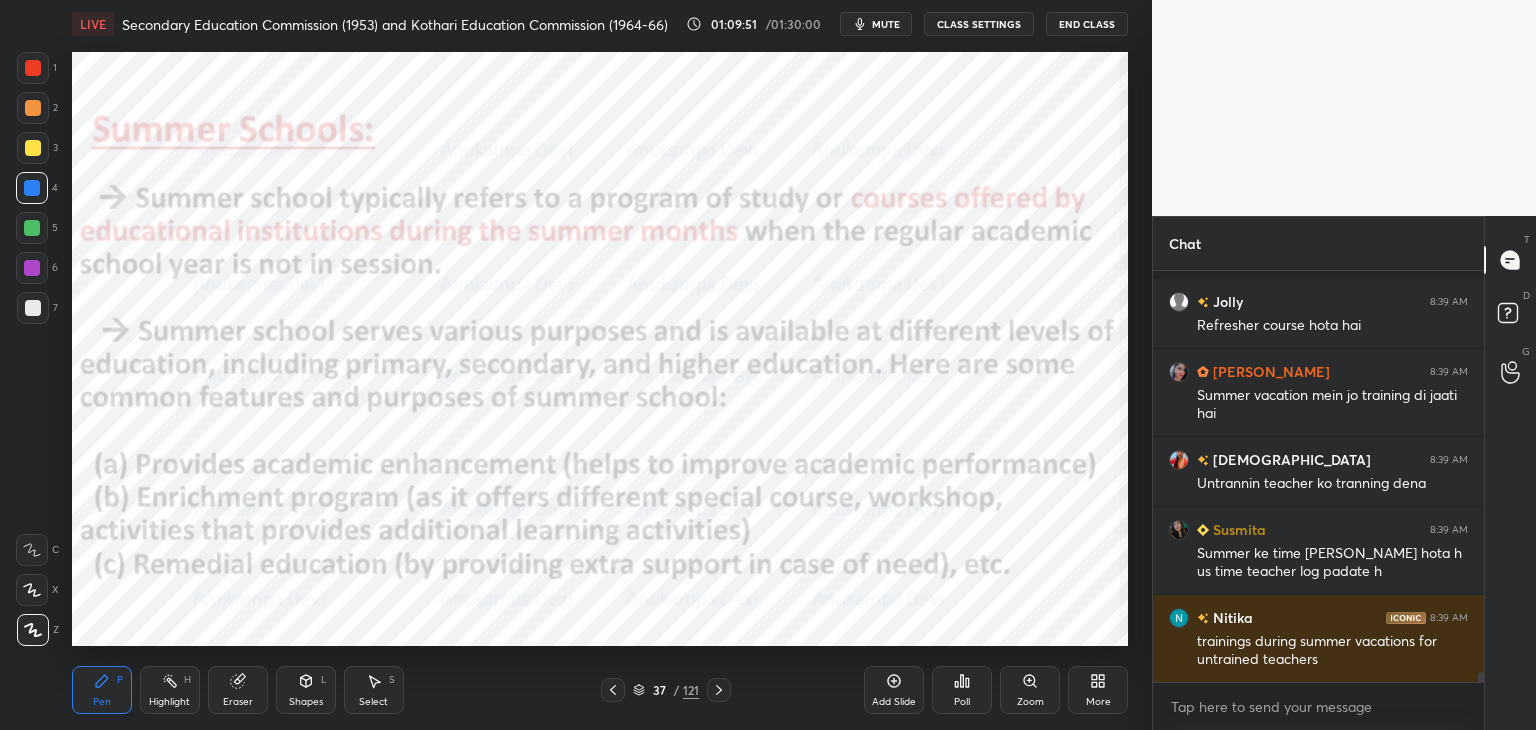 scroll, scrollTop: 16606, scrollLeft: 0, axis: vertical 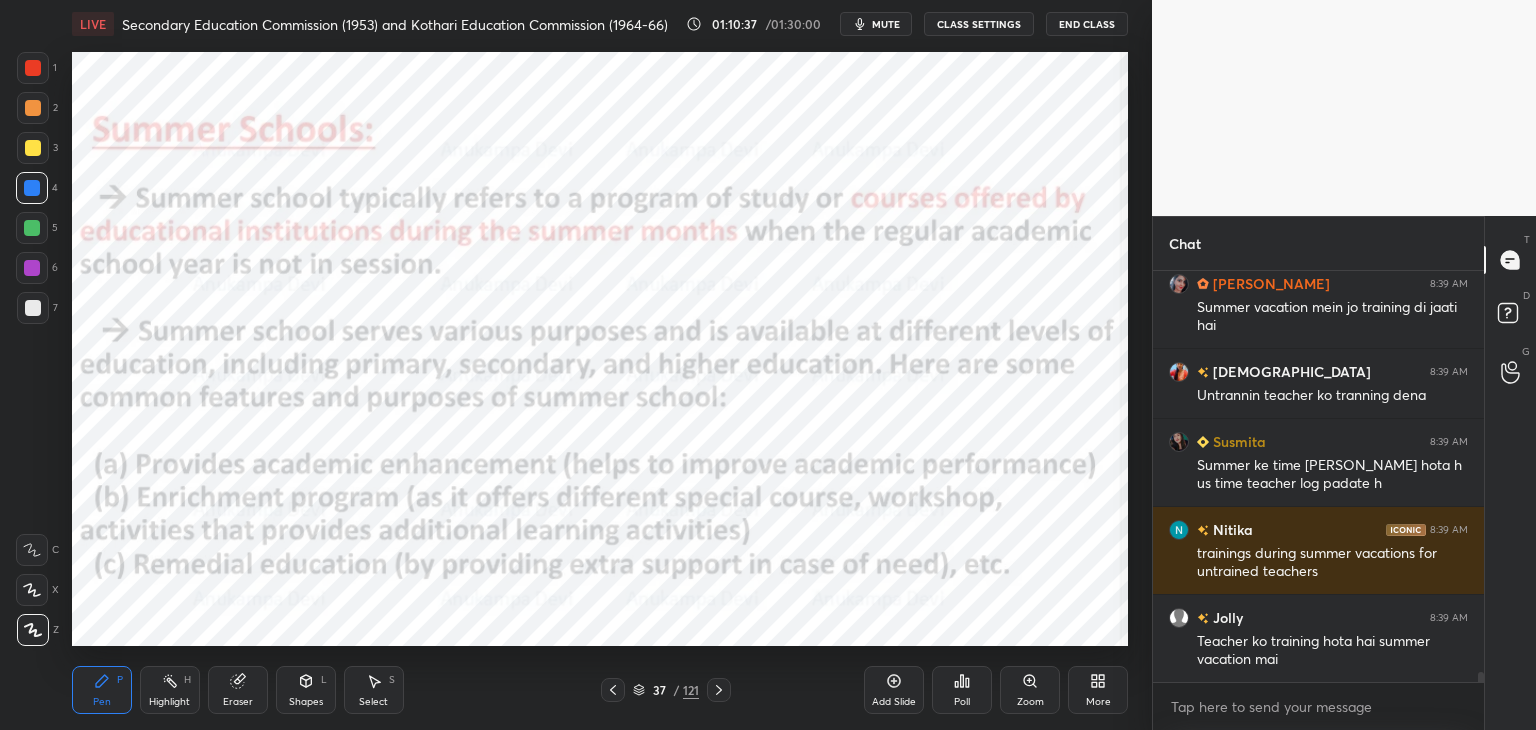 drag, startPoint x: 638, startPoint y: 693, endPoint x: 647, endPoint y: 649, distance: 44.911022 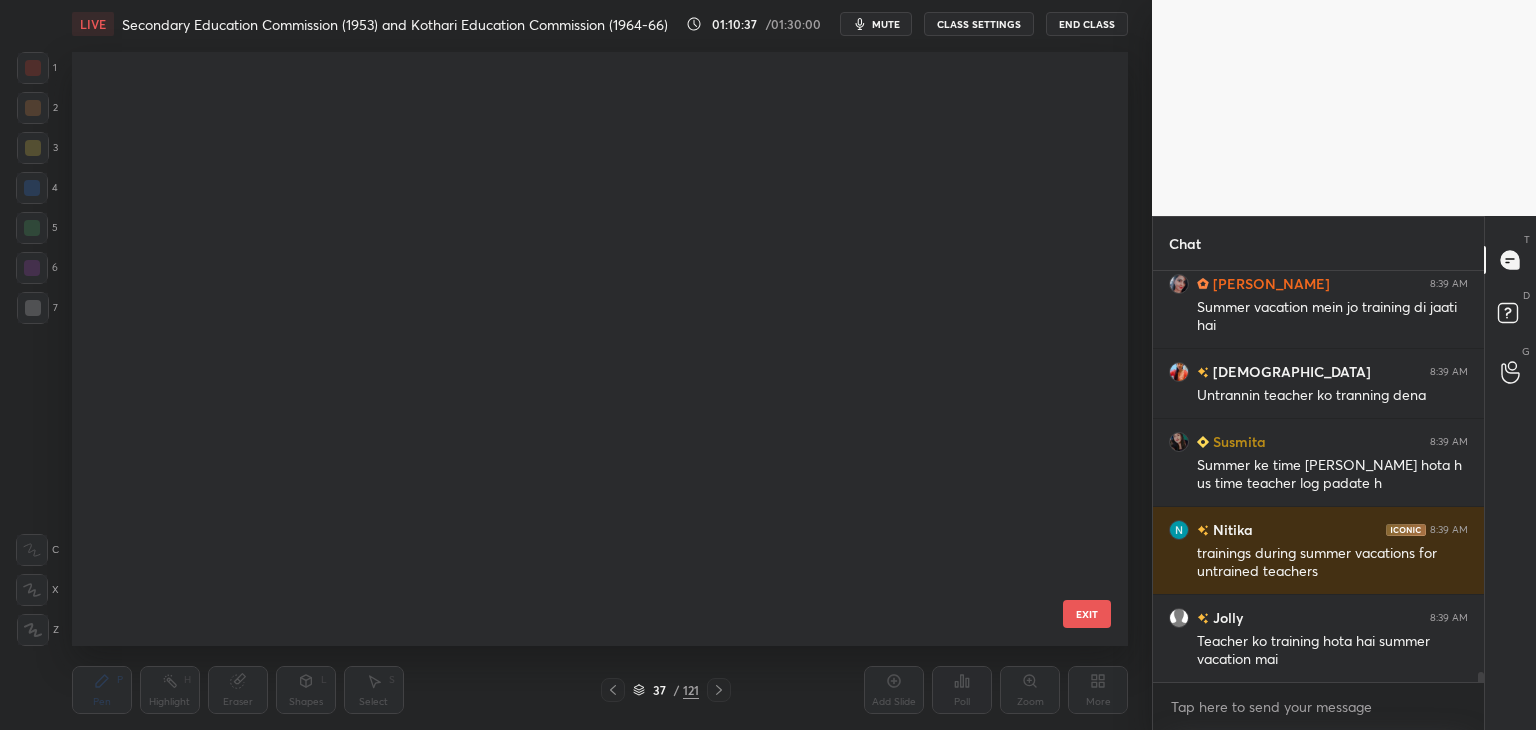 scroll, scrollTop: 1784, scrollLeft: 0, axis: vertical 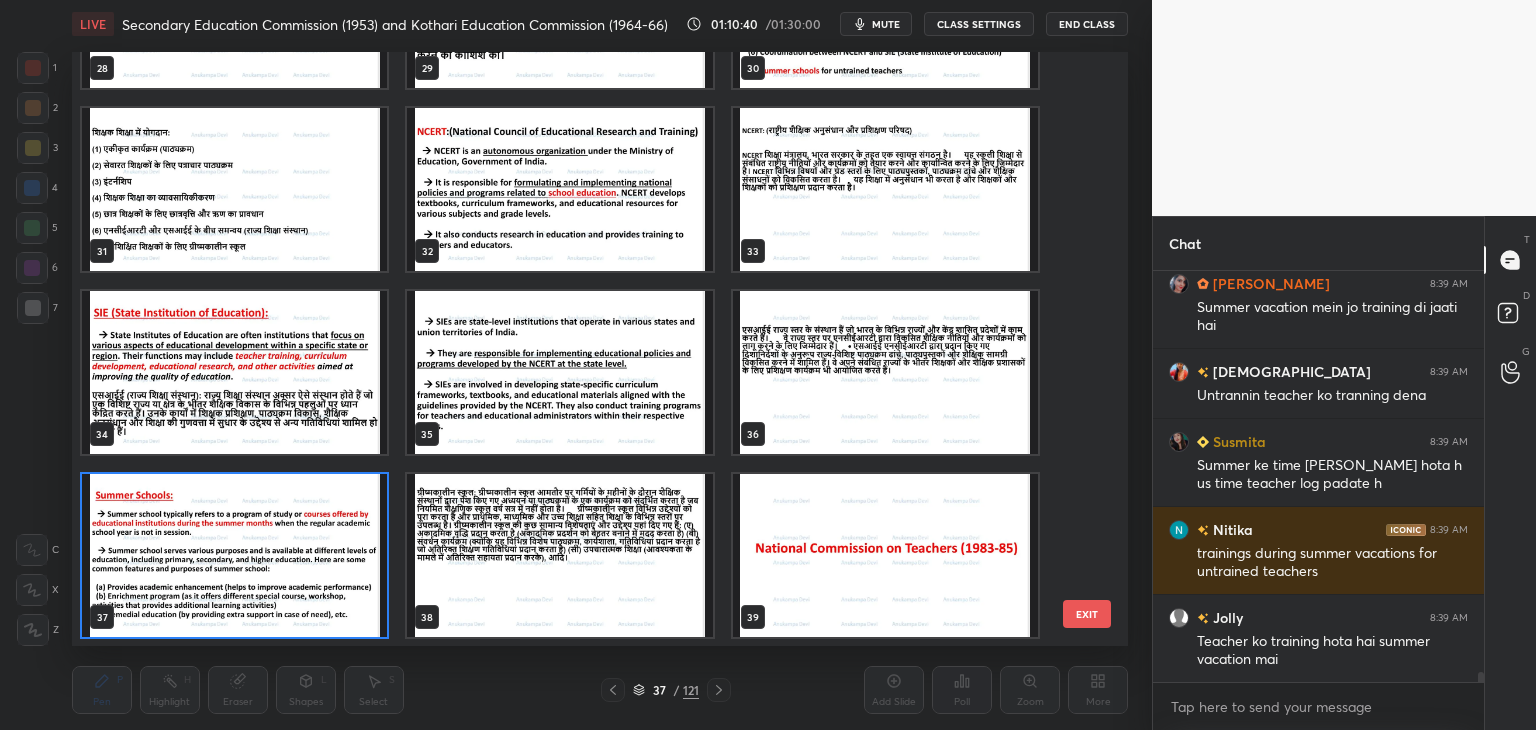 click at bounding box center (885, 6) 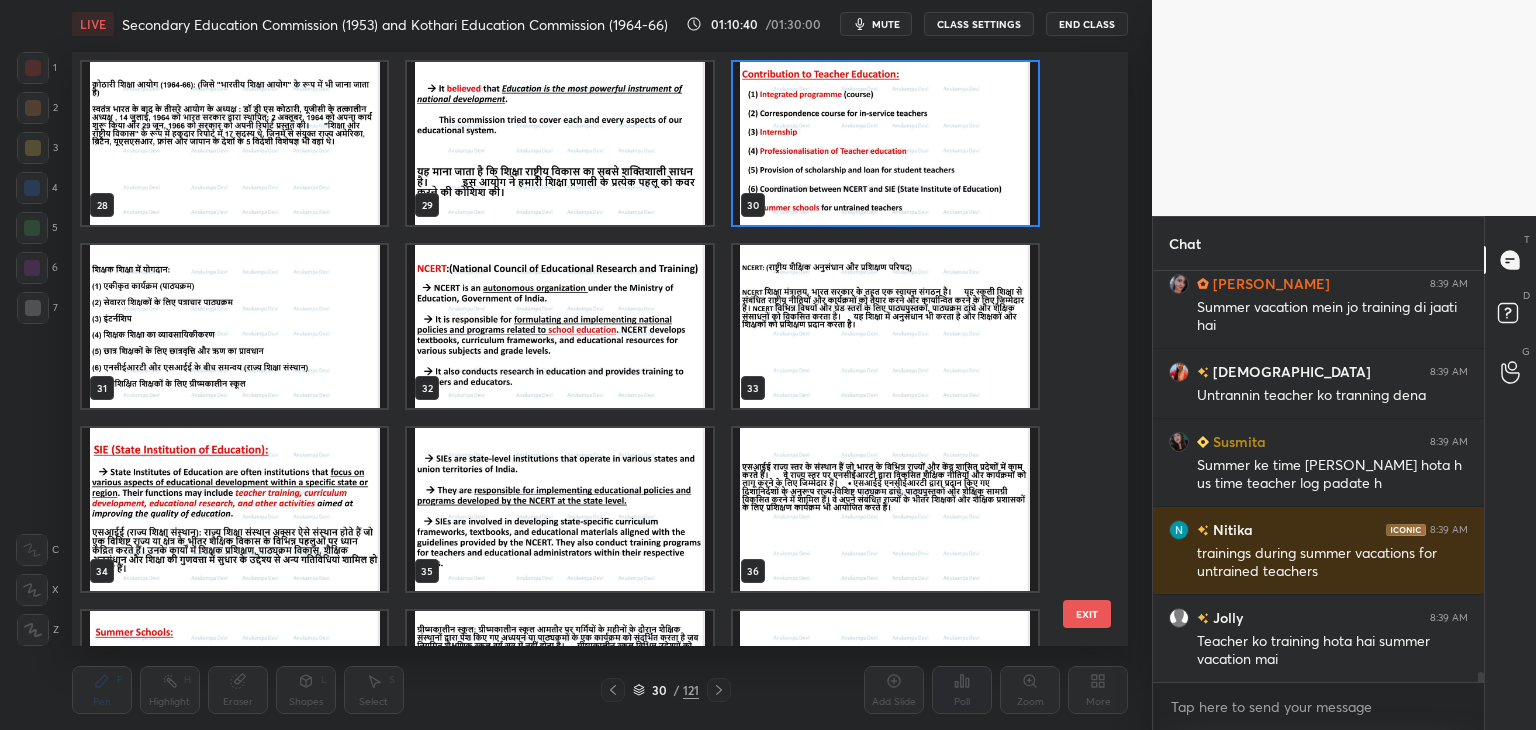 click on "28 29 30 31 32 33 34 35 36 37 38 39 40 41 42" at bounding box center (582, 349) 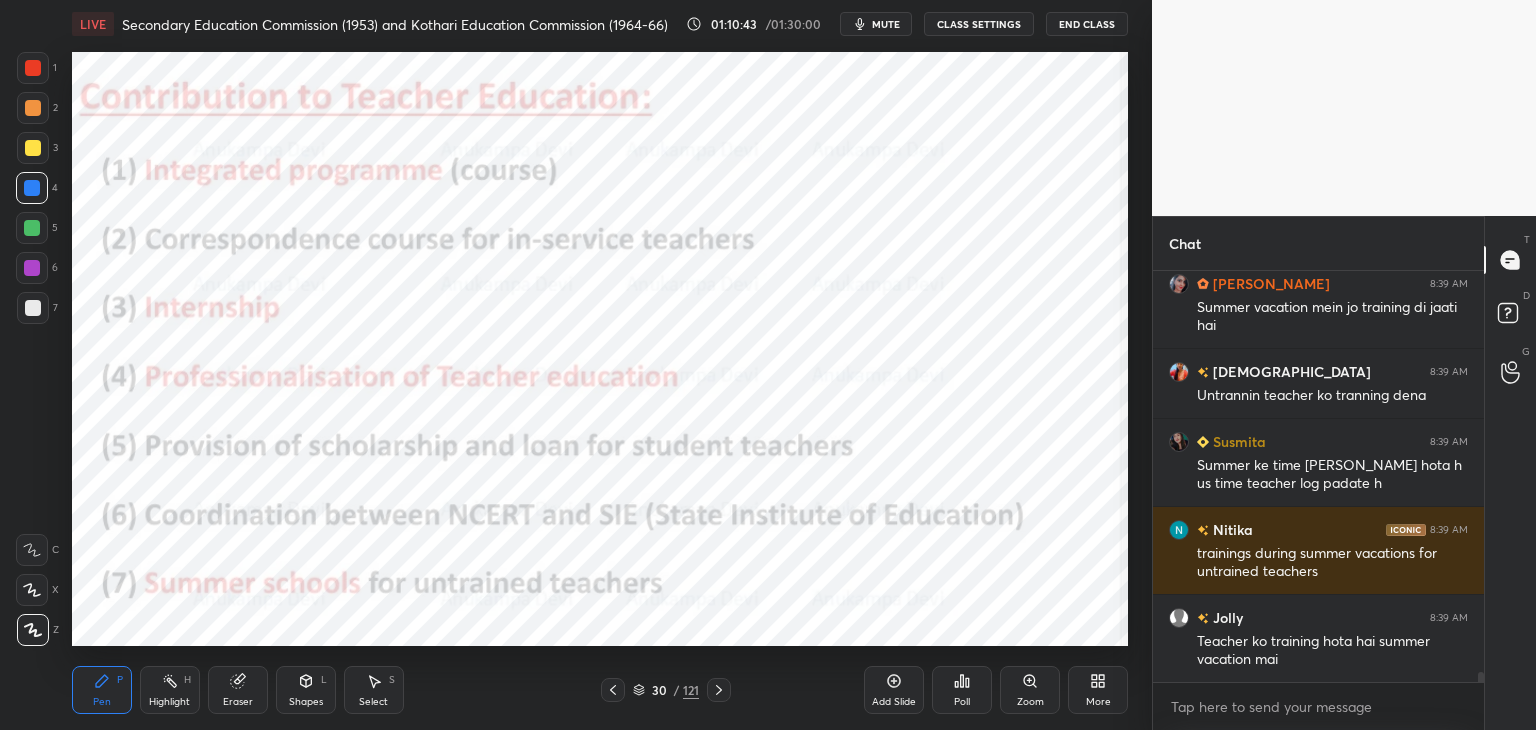 drag, startPoint x: 636, startPoint y: 695, endPoint x: 626, endPoint y: 681, distance: 17.20465 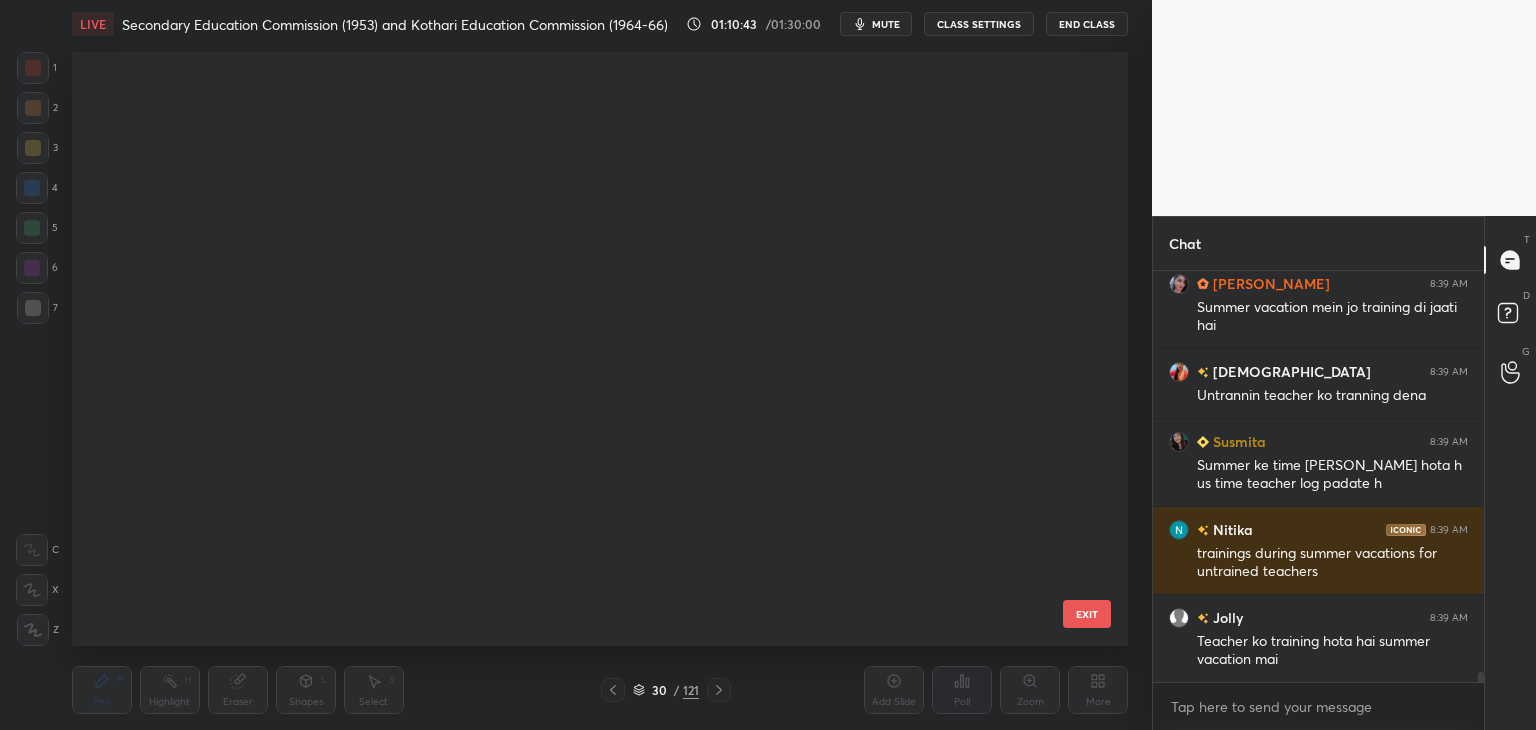 scroll, scrollTop: 1236, scrollLeft: 0, axis: vertical 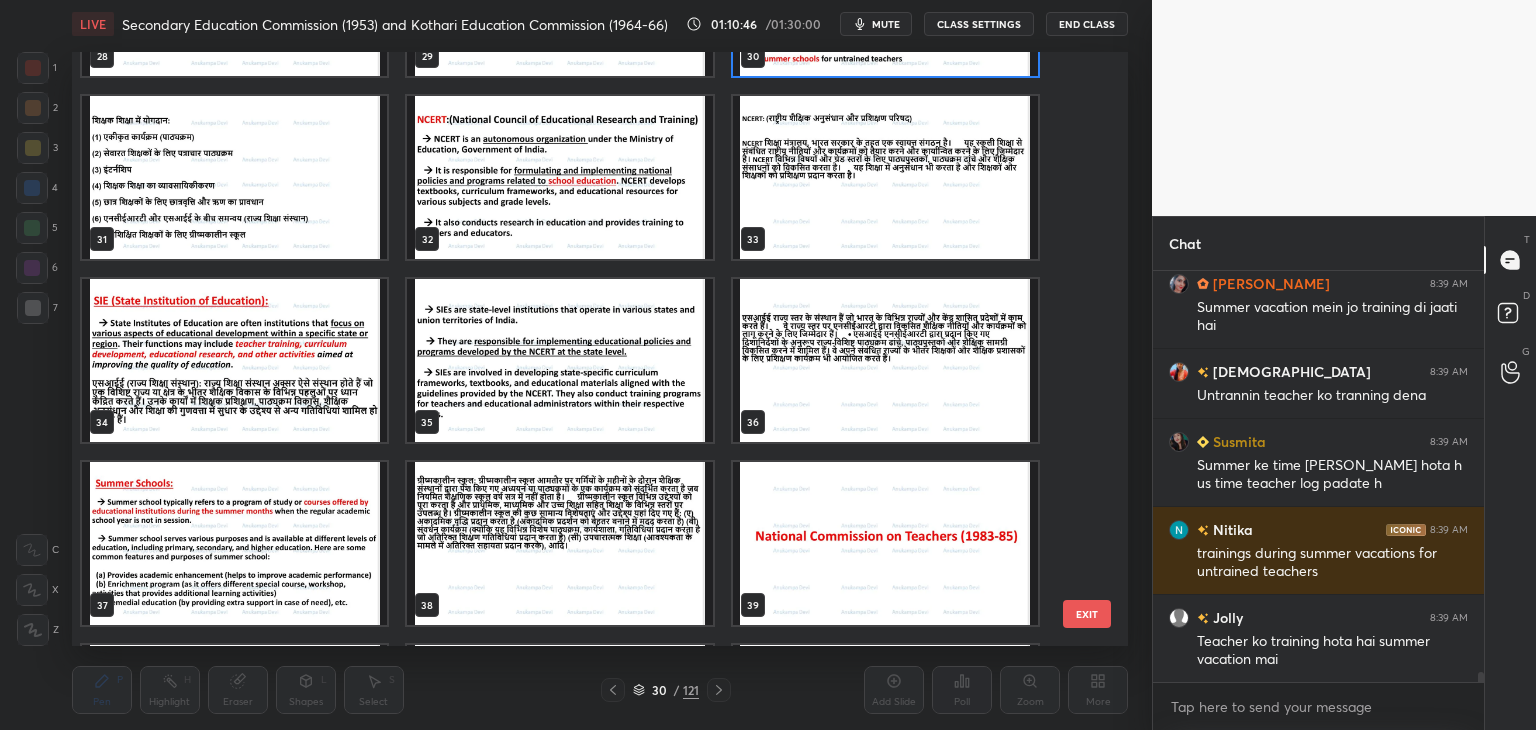 click at bounding box center (234, 543) 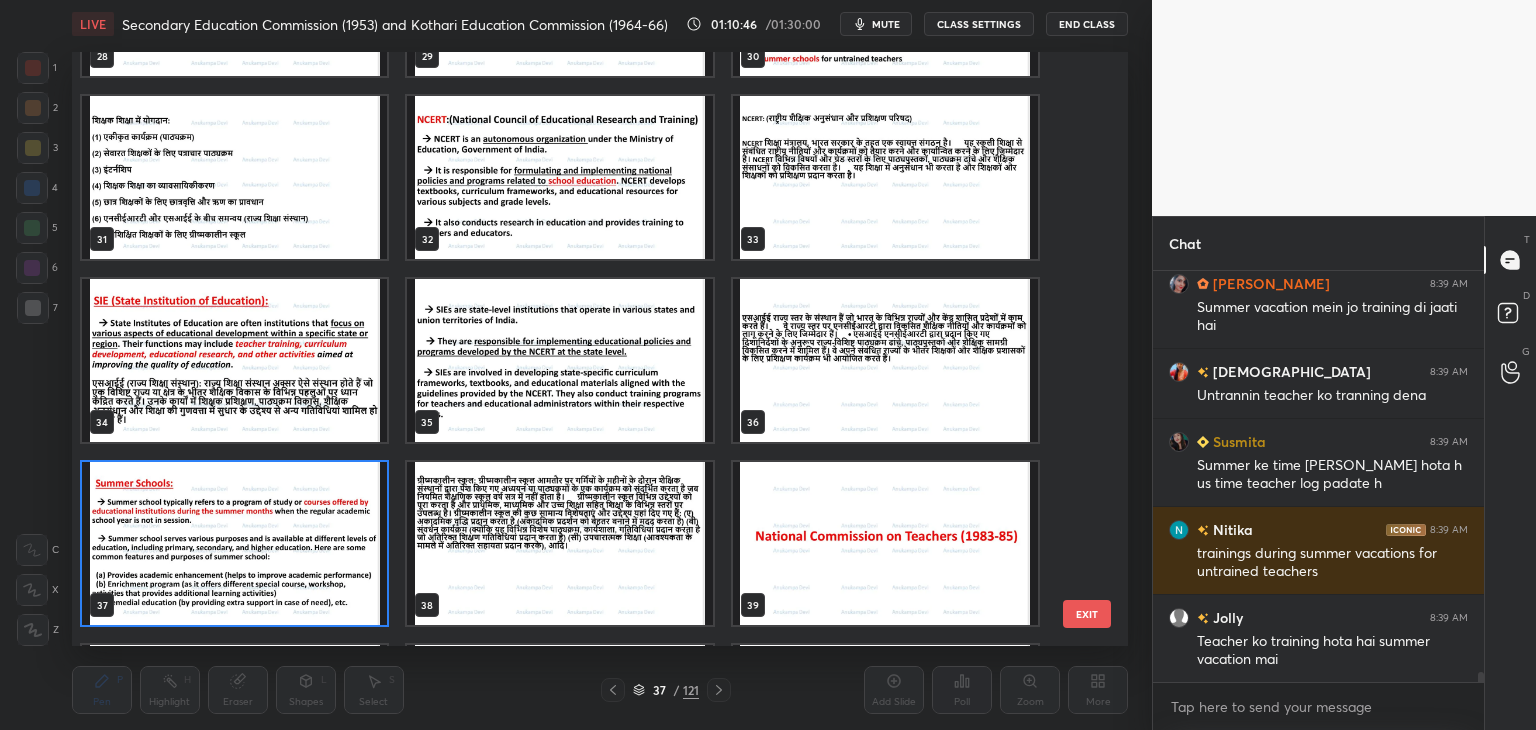 click at bounding box center (234, 543) 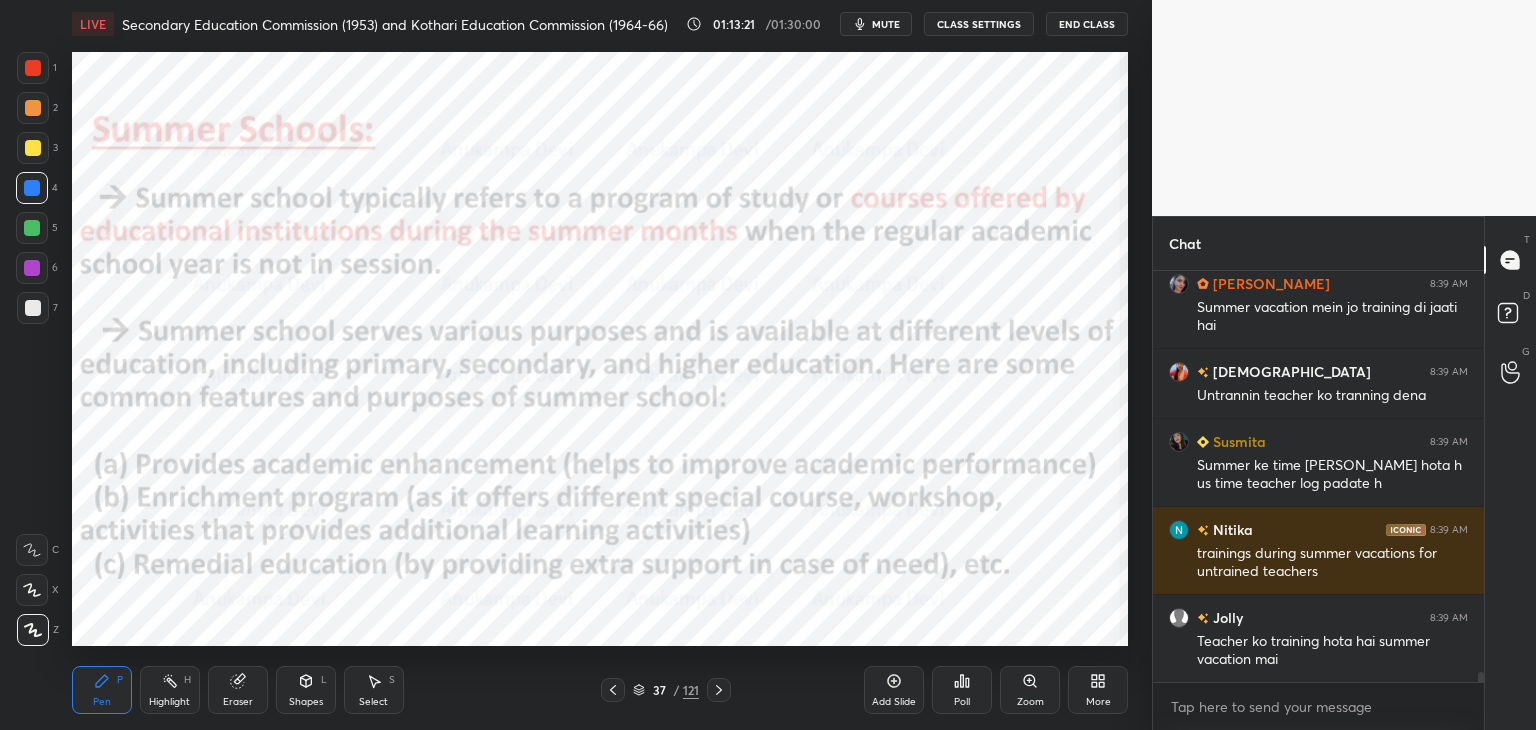 click 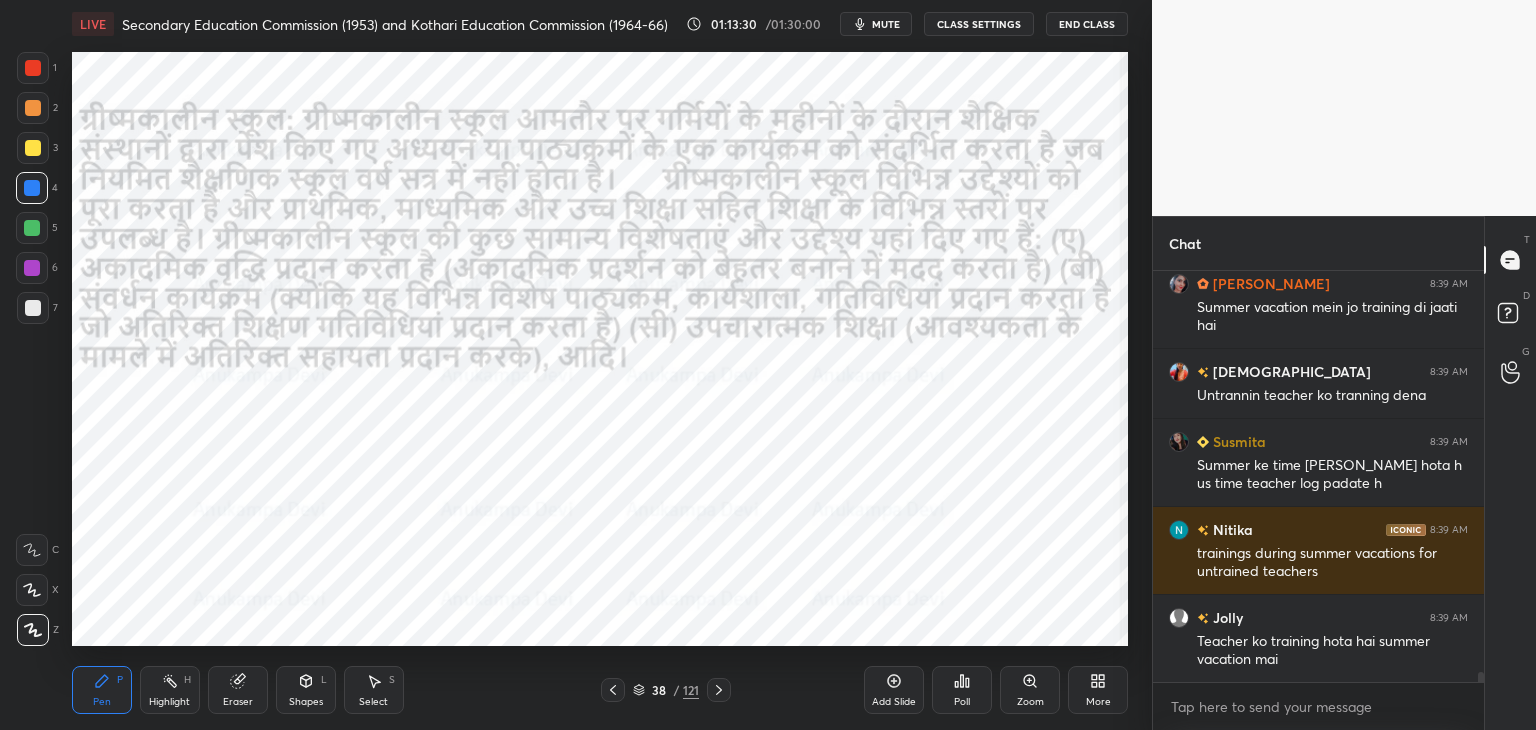 click 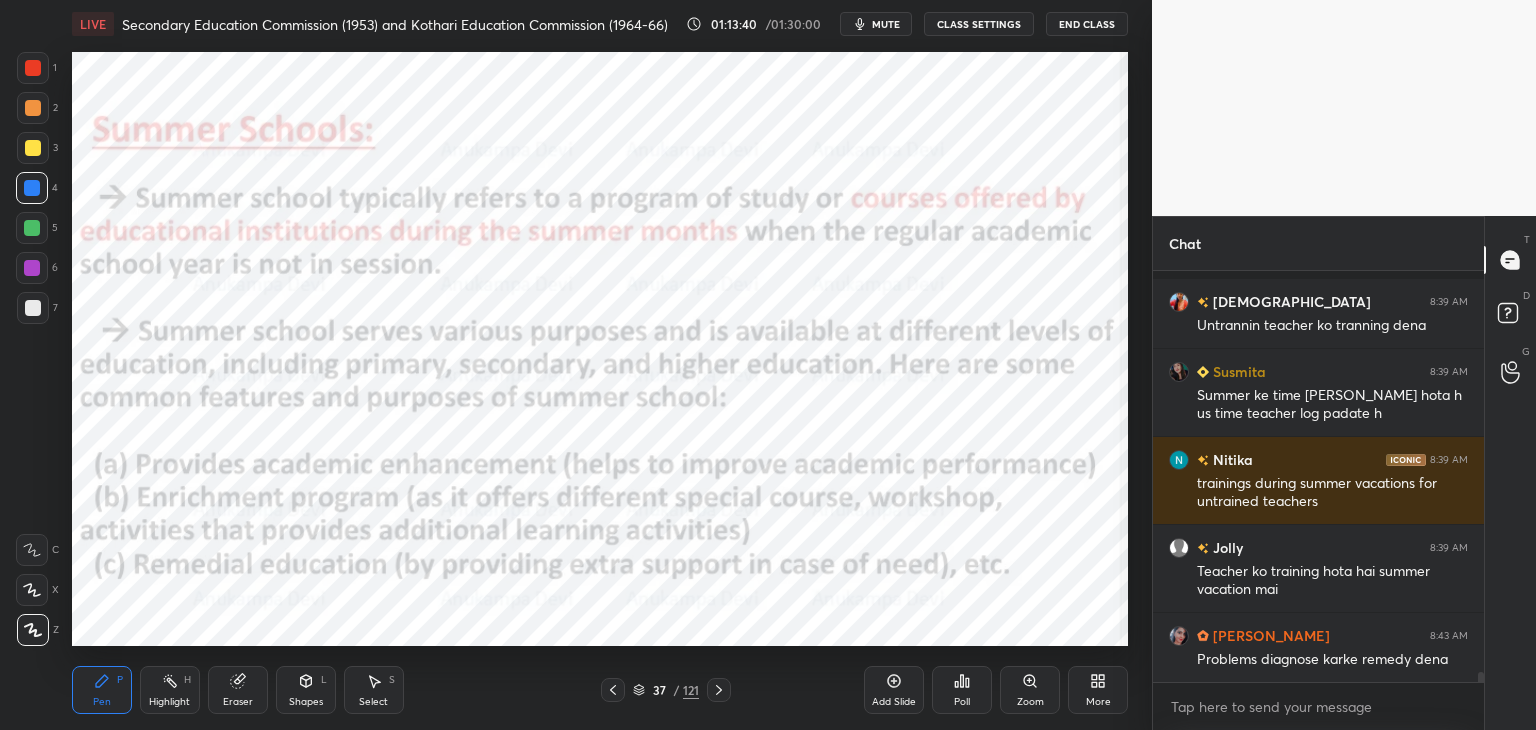 scroll, scrollTop: 16764, scrollLeft: 0, axis: vertical 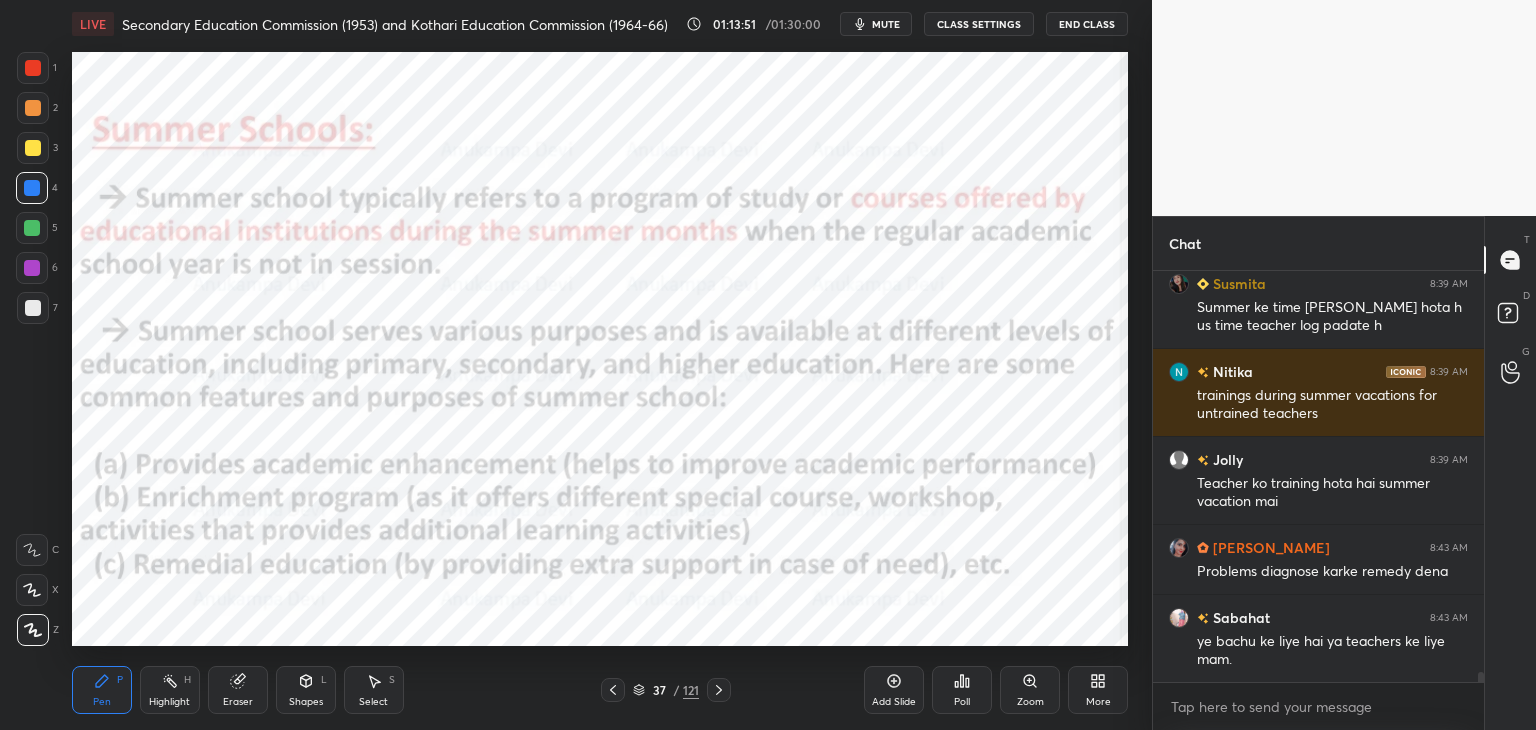 click 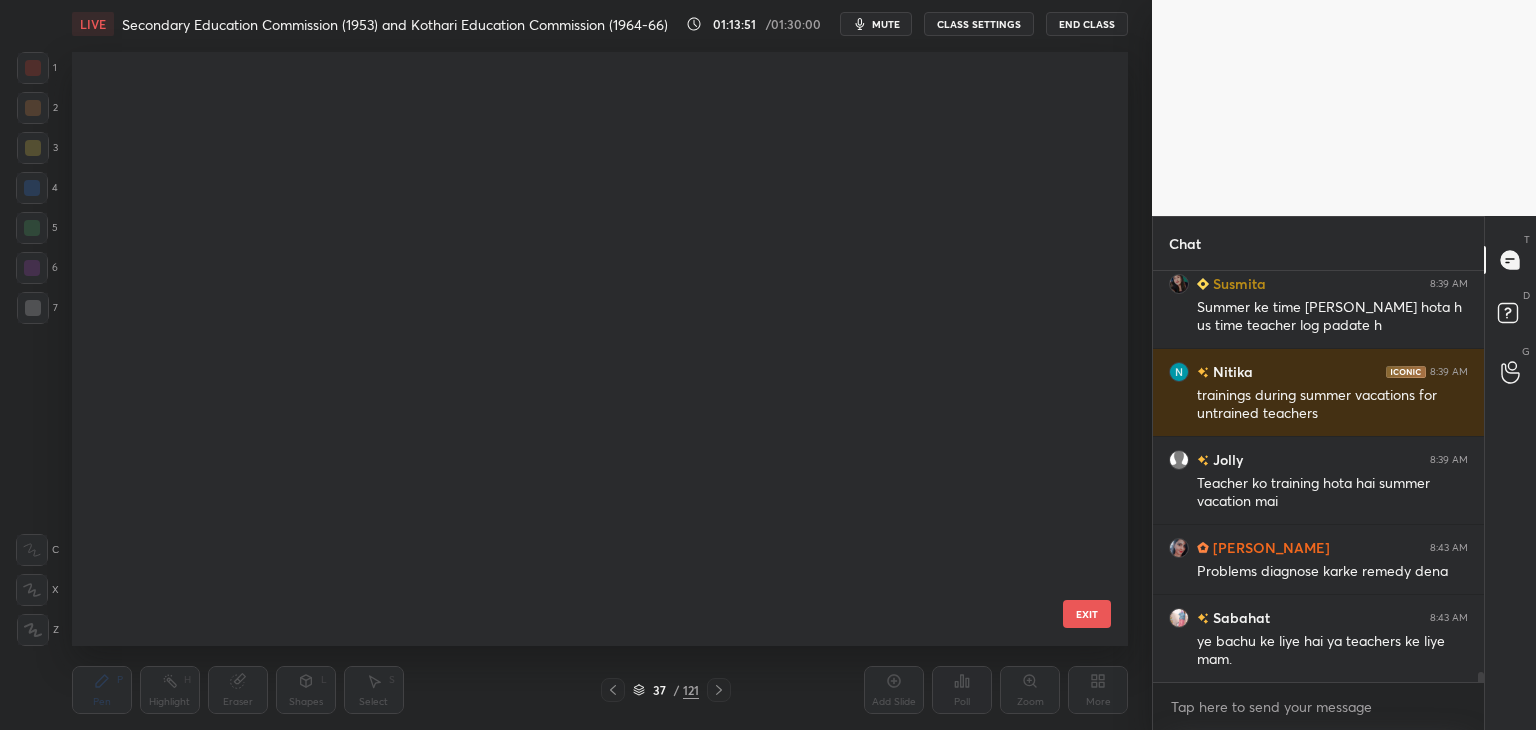 scroll, scrollTop: 1784, scrollLeft: 0, axis: vertical 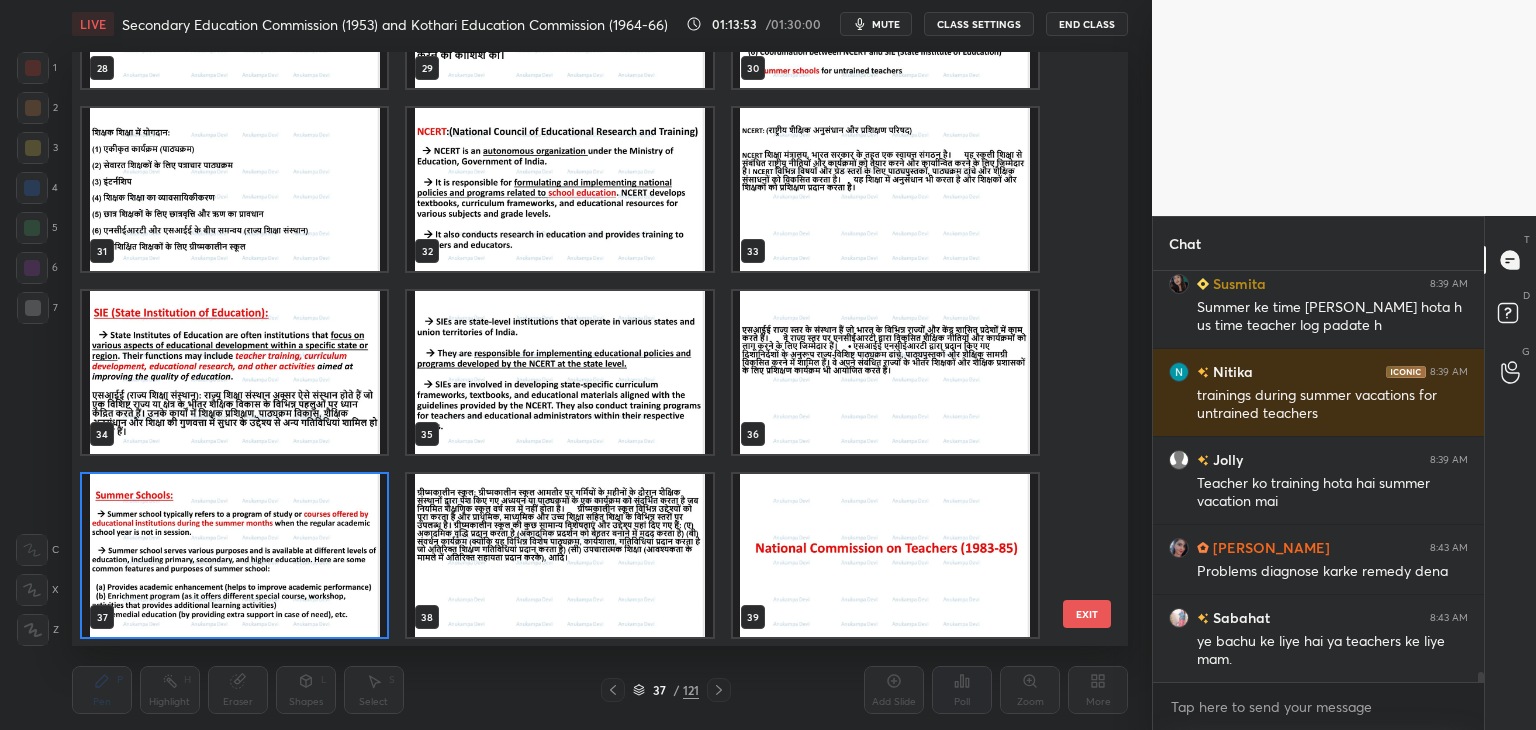 click at bounding box center [234, 372] 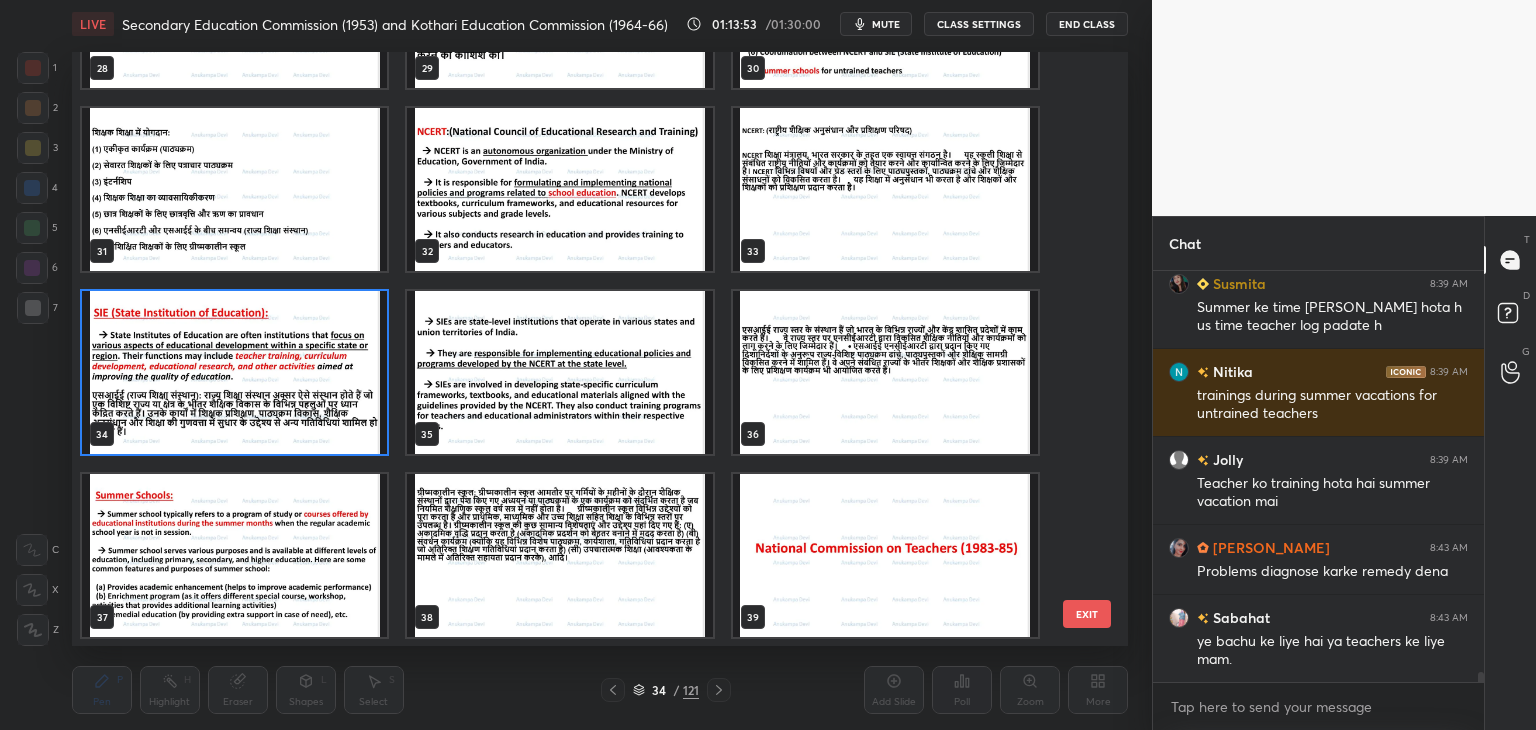 click at bounding box center (234, 372) 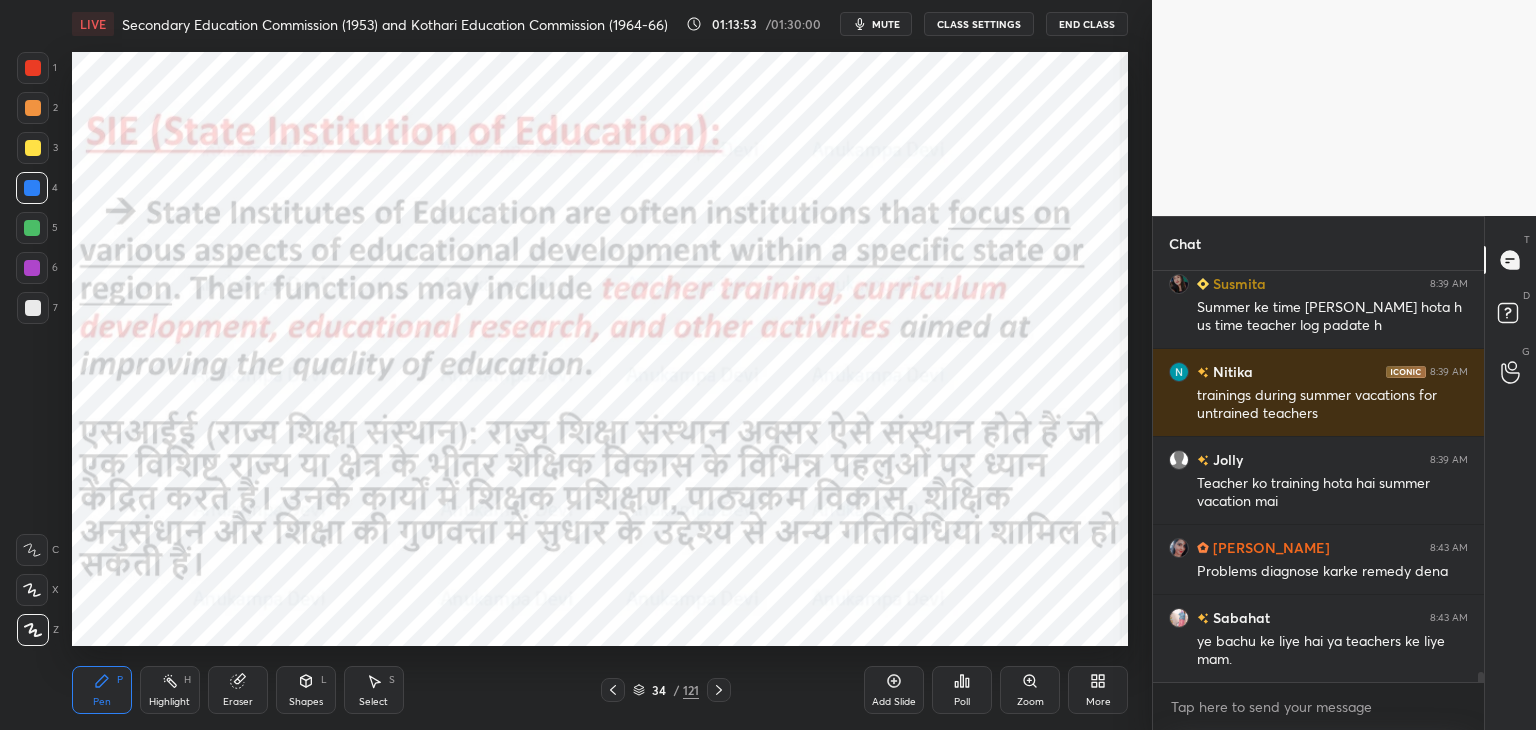 click at bounding box center (234, 372) 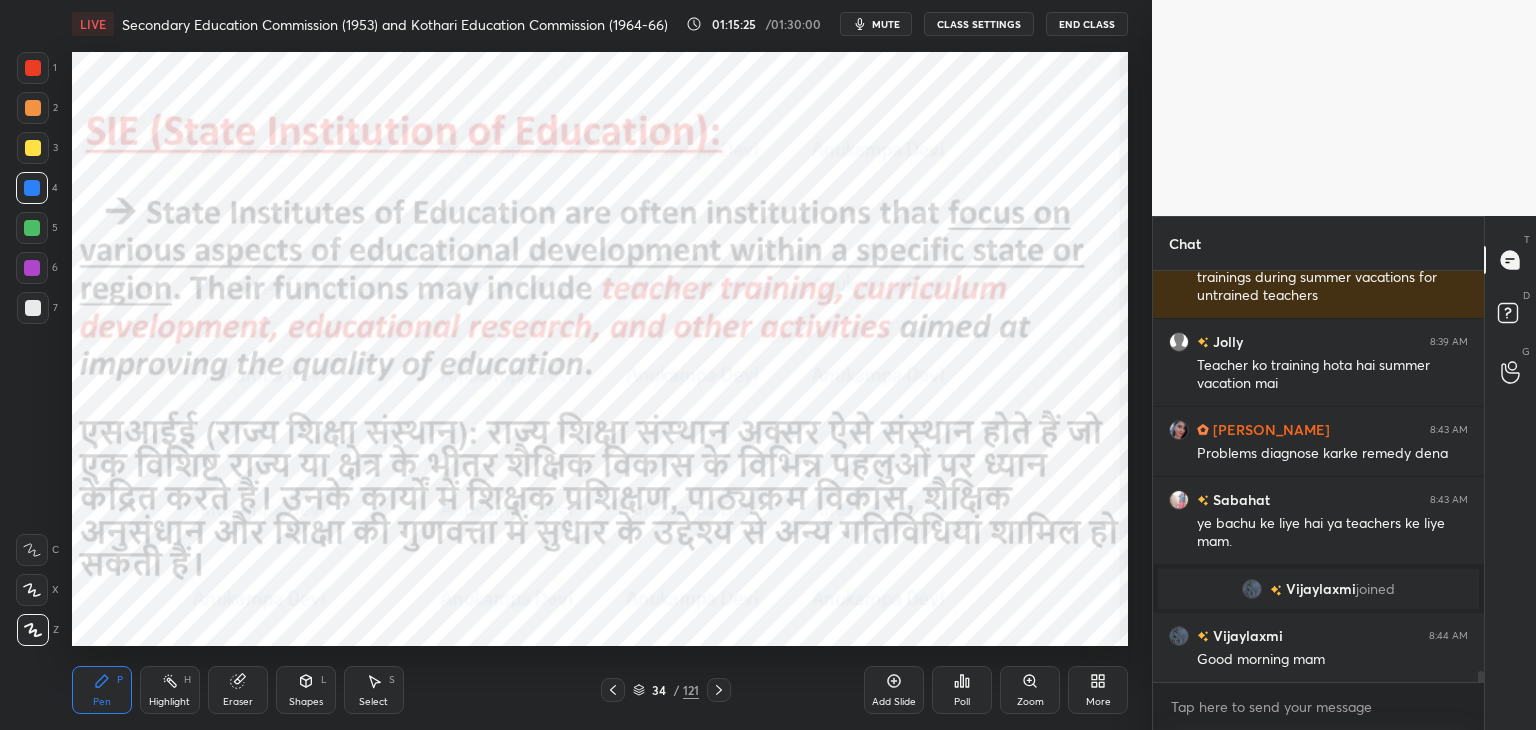 scroll, scrollTop: 15160, scrollLeft: 0, axis: vertical 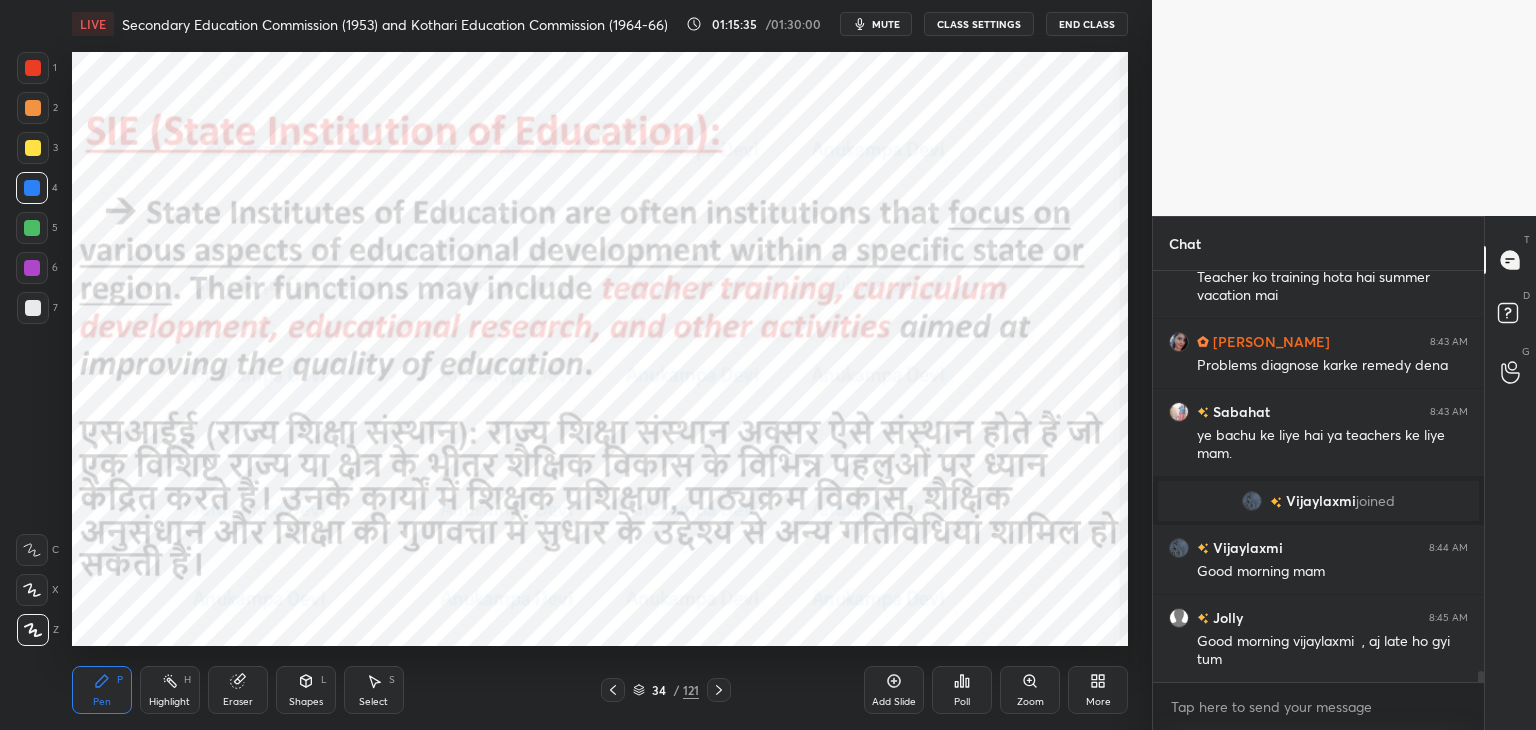 drag, startPoint x: 636, startPoint y: 694, endPoint x: 643, endPoint y: 673, distance: 22.135944 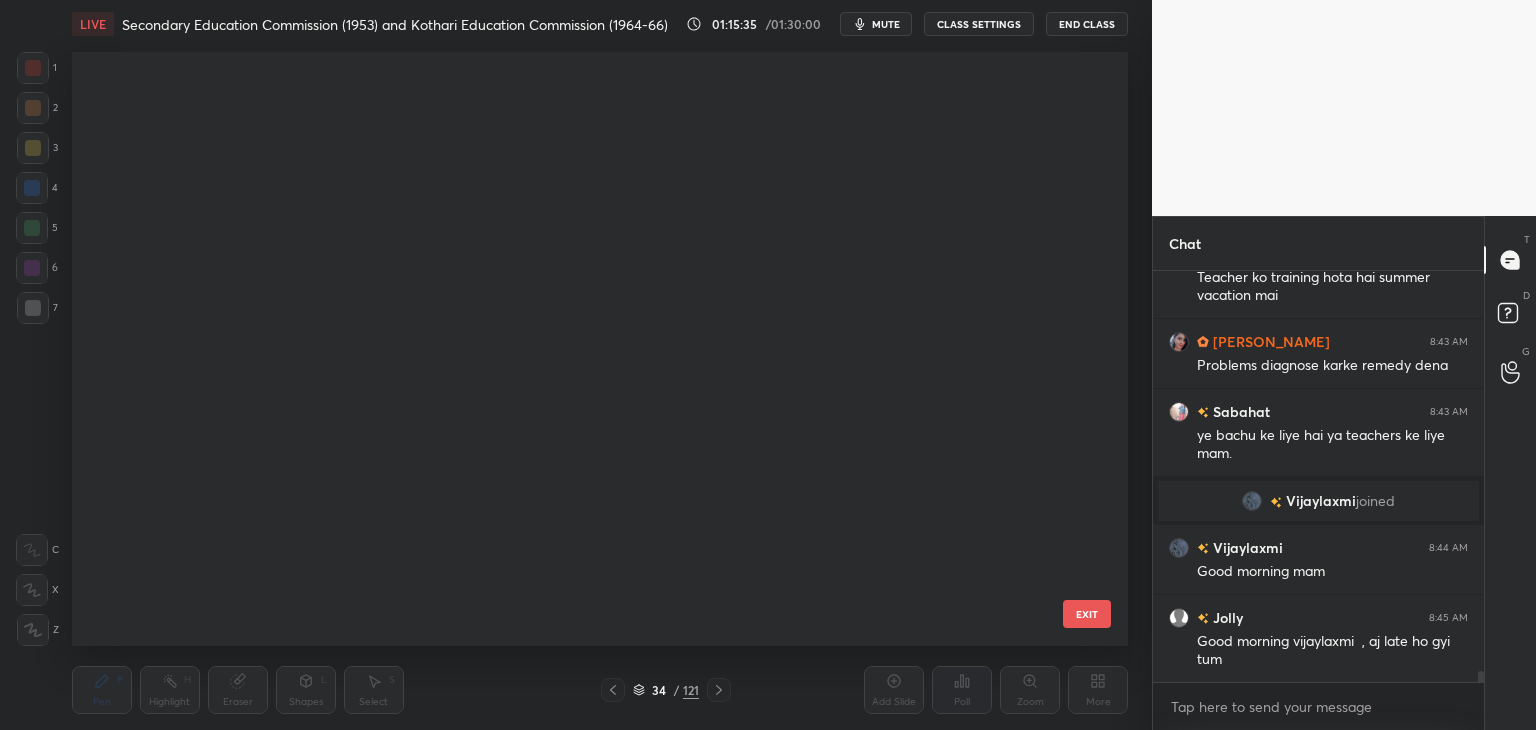 scroll, scrollTop: 1602, scrollLeft: 0, axis: vertical 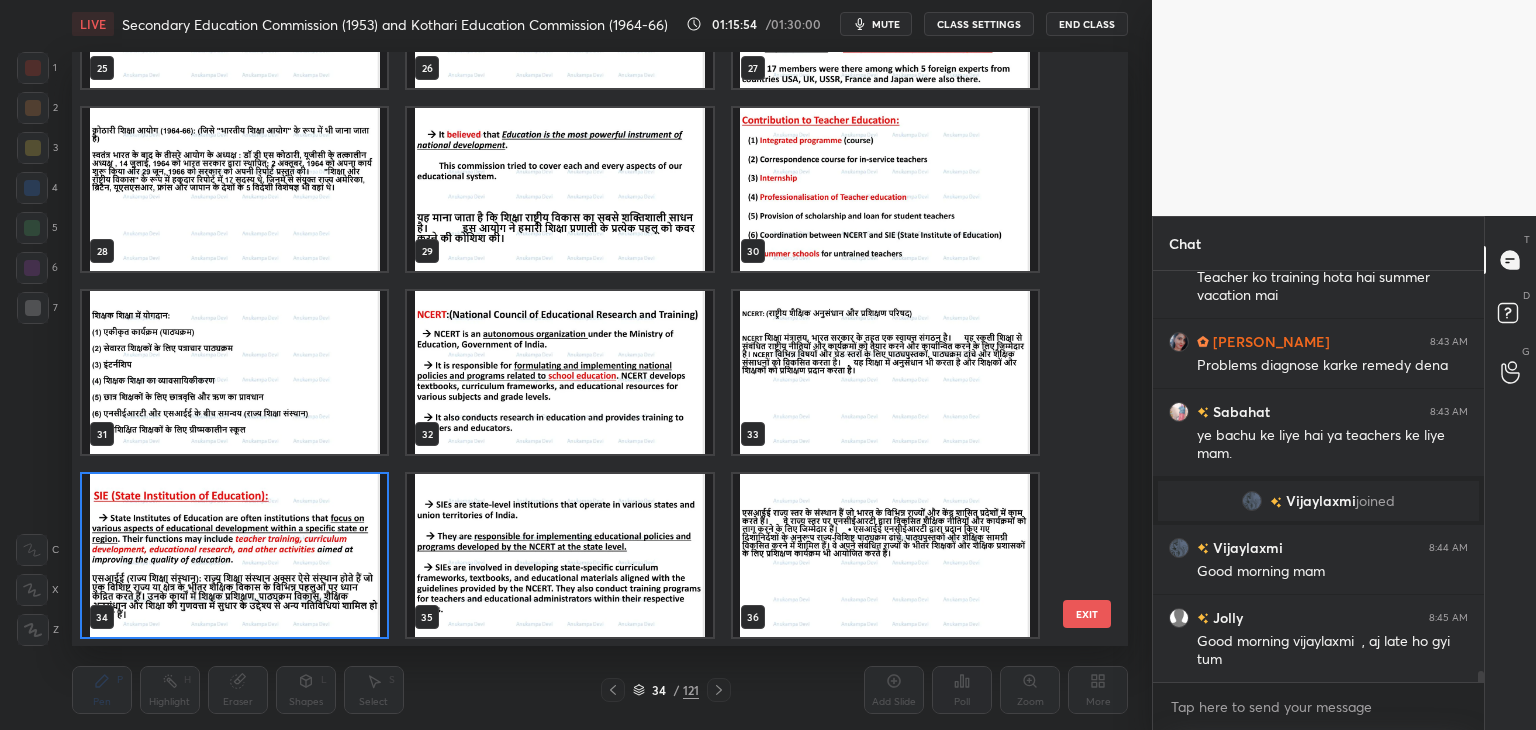 click at bounding box center [885, 189] 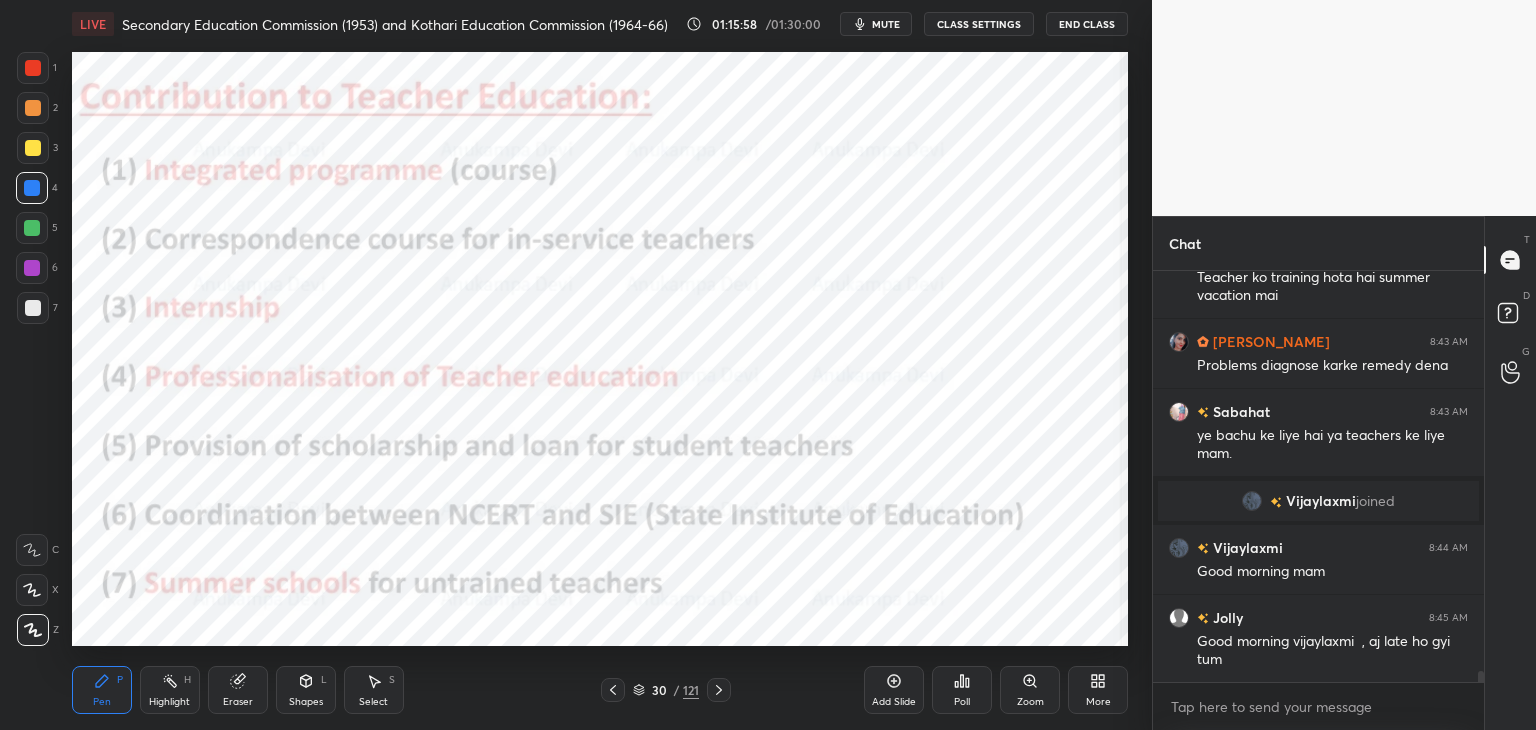 click on "mute" at bounding box center (886, 24) 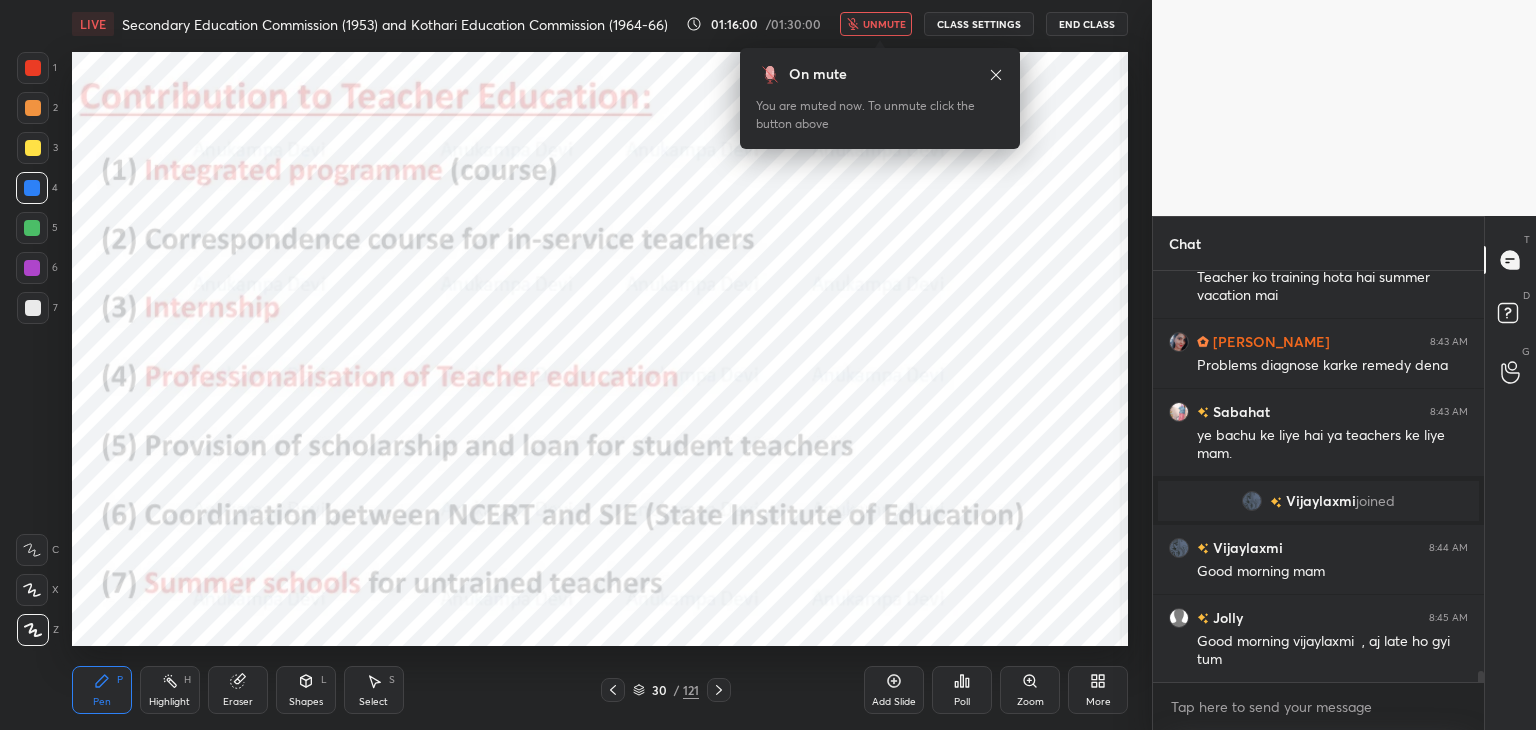 click on "unmute" at bounding box center [884, 24] 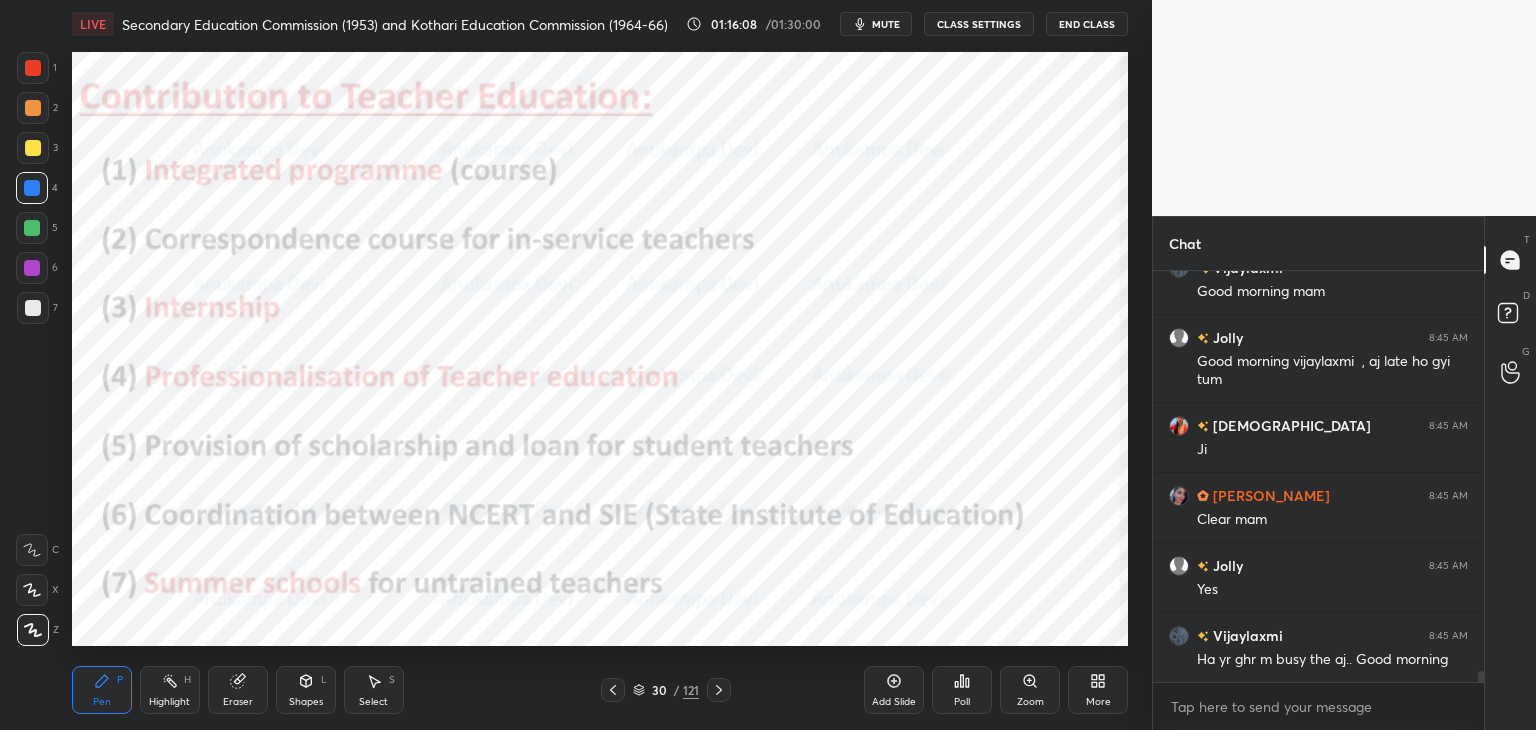 scroll, scrollTop: 15510, scrollLeft: 0, axis: vertical 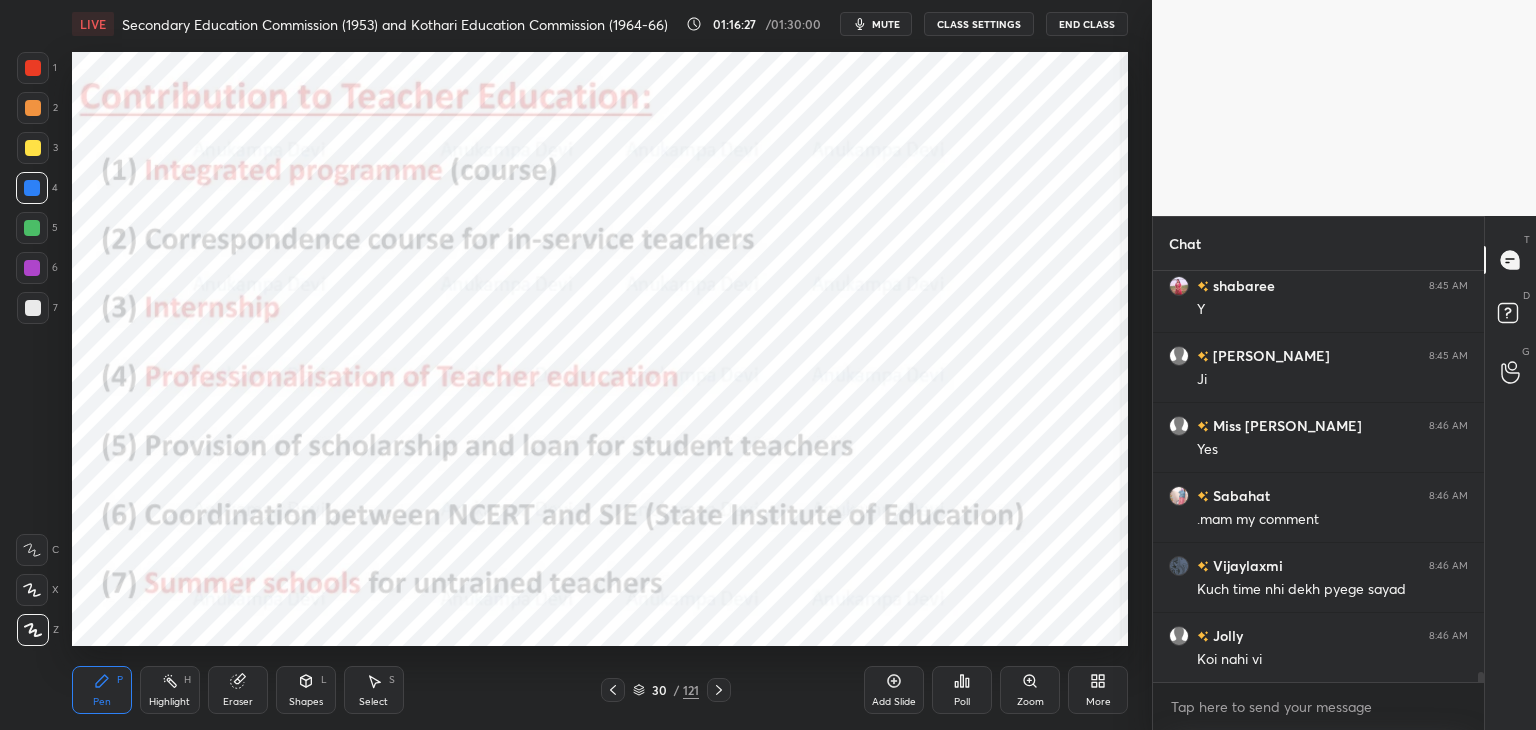 click on "Vijaylaxmi 8:45 AM Ha yr ghr m busy the aj.. Good morning shabaree 8:45 AM Y [PERSON_NAME] 8:45 AM Ji Miss [PERSON_NAME] 8:46 AM Yes Sabahat 8:46 AM .mam my comment Vijaylaxmi 8:46 AM Kuch time nhi dekh pyege sayad Jolly 8:46 AM Koi nahi vi JUMP TO LATEST Enable hand raising Enable raise hand to speak to learners. Once enabled, chat will be turned off temporarily. Enable x" at bounding box center (1318, 500) 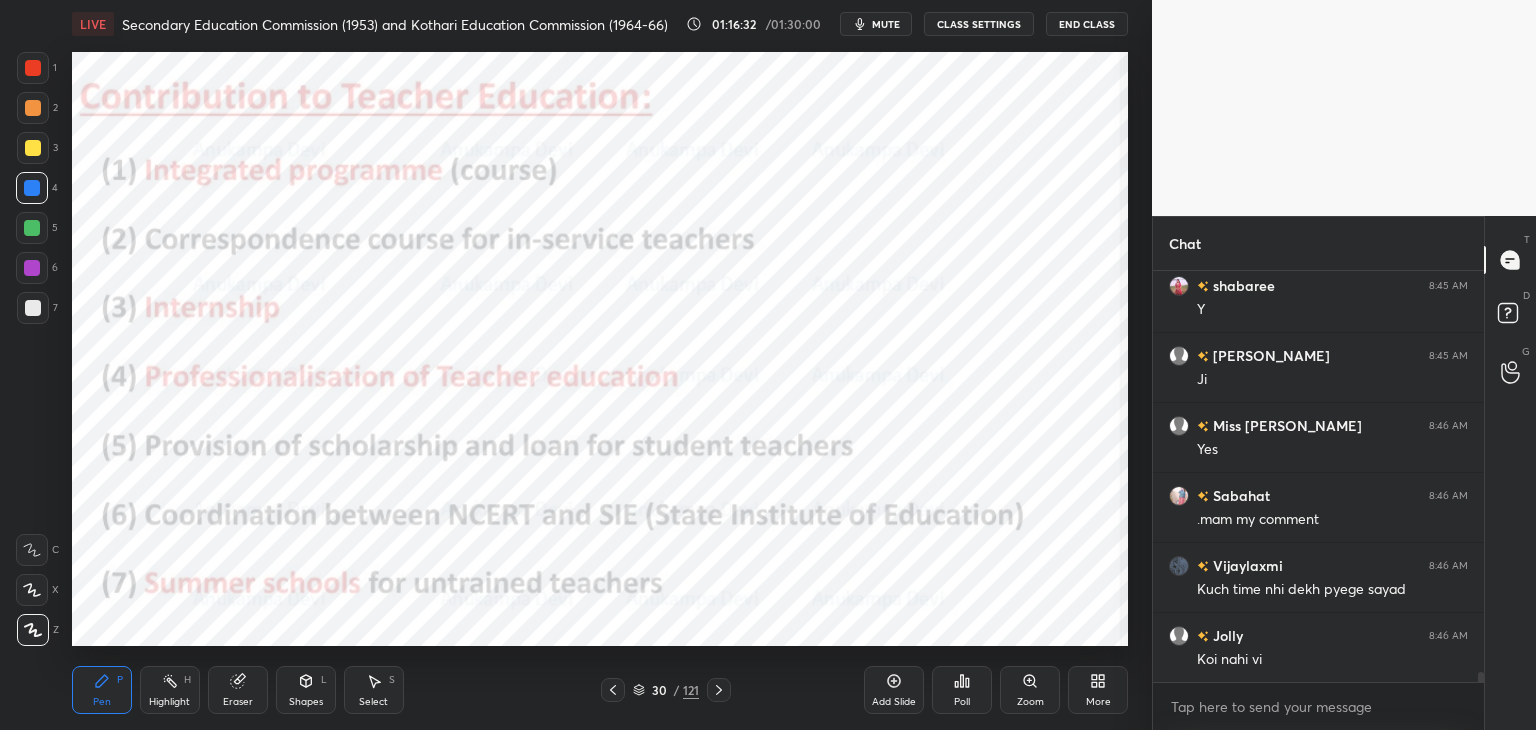 scroll, scrollTop: 15930, scrollLeft: 0, axis: vertical 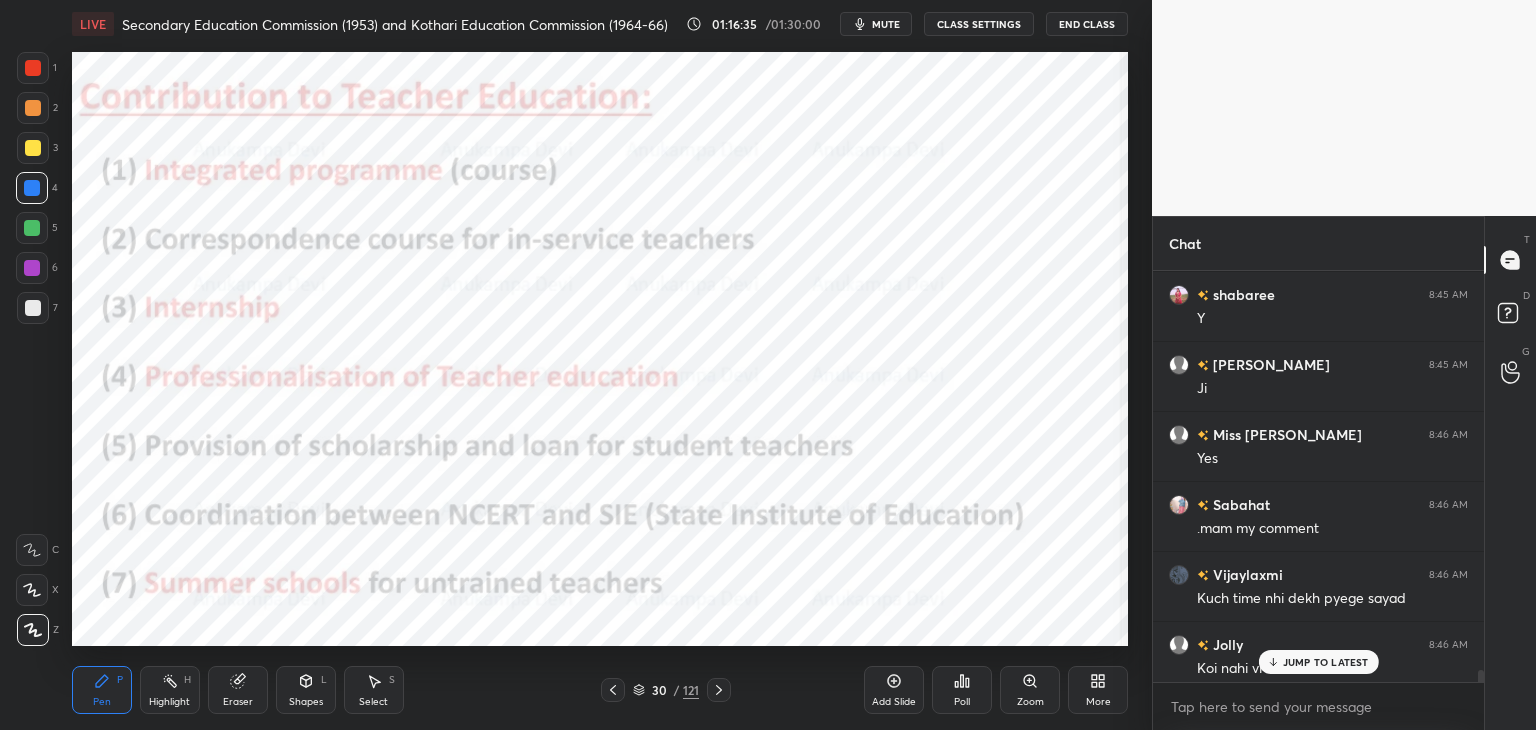 click at bounding box center [1481, 678] 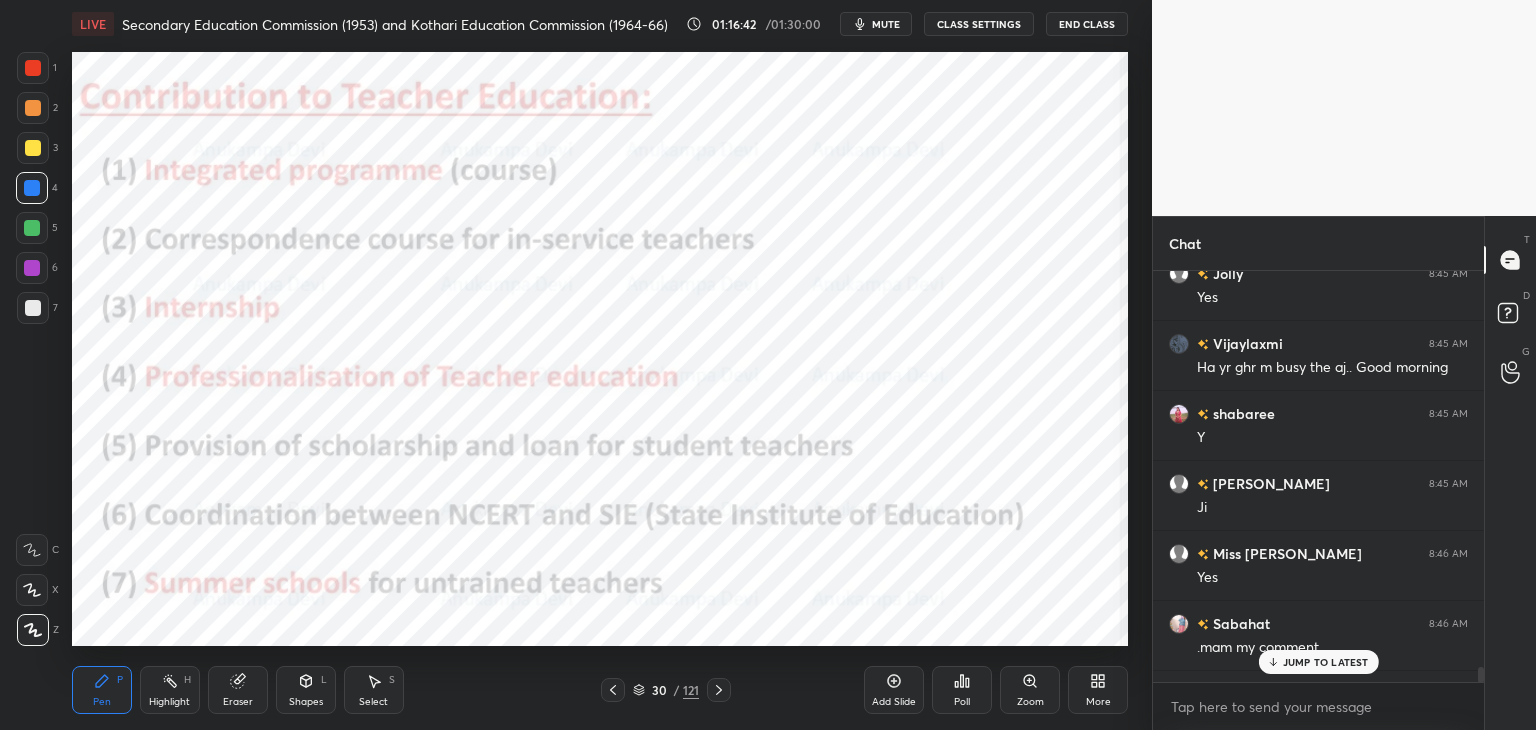 scroll, scrollTop: 15930, scrollLeft: 0, axis: vertical 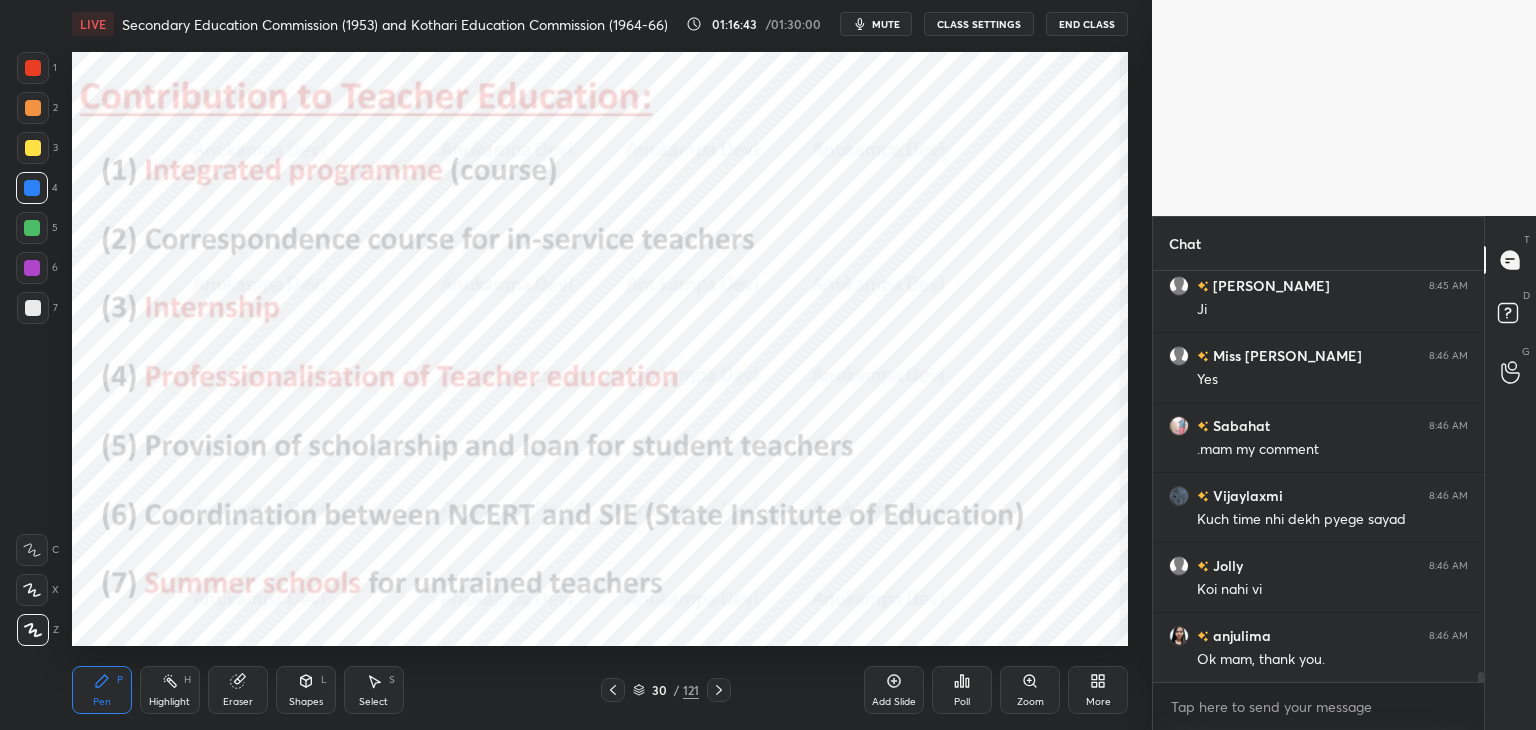 drag, startPoint x: 1479, startPoint y: 675, endPoint x: 1432, endPoint y: 711, distance: 59.20304 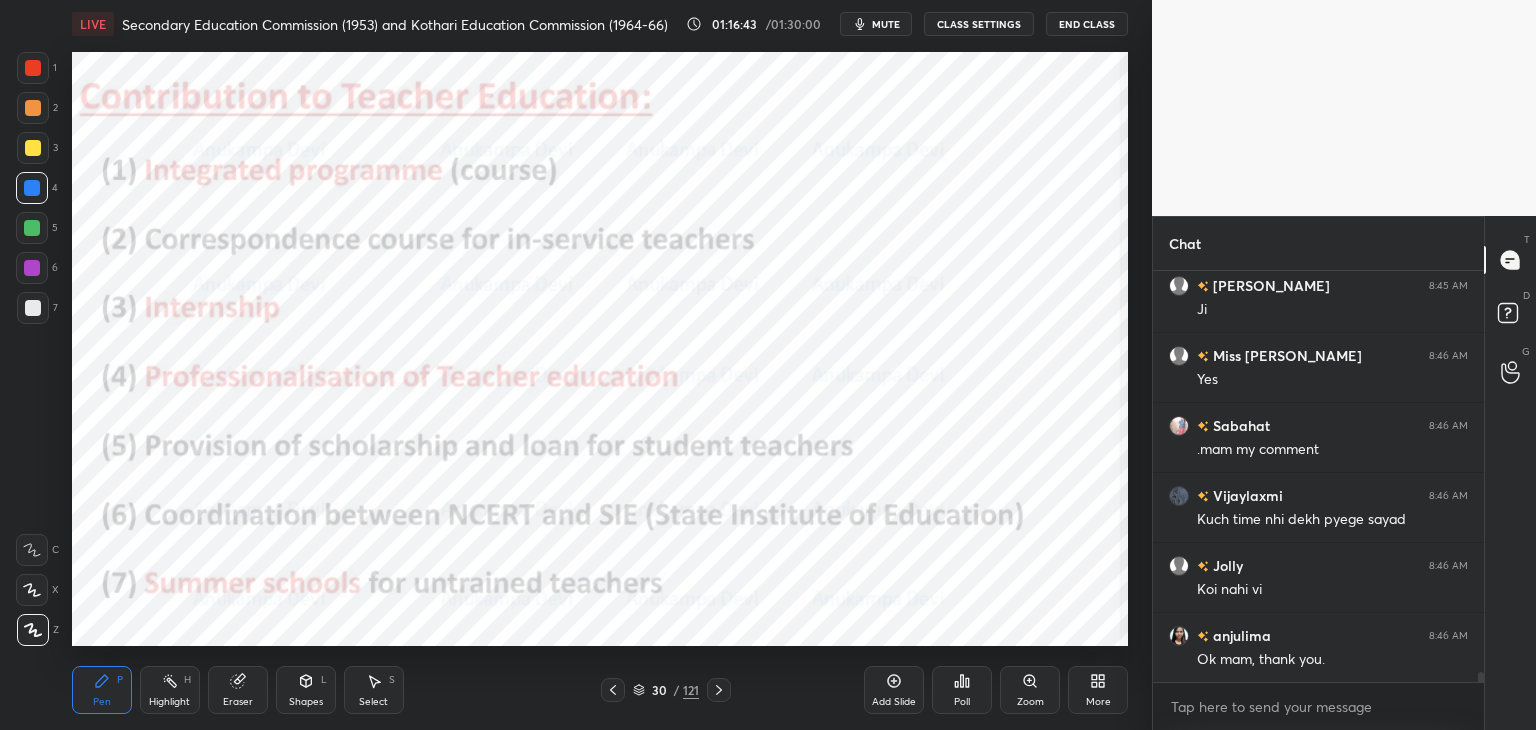 click on "Chat shabaree 8:45 AM Y [PERSON_NAME] 8:45 AM Ji Miss Nitu 8:46 AM Yes Sabahat 8:46 AM .mam my comment Vijaylaxmi 8:46 AM Kuch time nhi dekh pyege sayad Jolly 8:46 AM Koi nahi vi anjulima 8:46 AM Ok mam, thank you. JUMP TO LATEST Enable hand raising Enable raise hand to speak to learners. Once enabled, chat will be turned off temporarily. Enable x   introducing Raise a hand with a doubt Now learners can raise their hand along with a doubt  How it works? Doubts asked by learners will show up here NEW DOUBTS ASKED No one has raised a hand yet Can't raise hand Looks like educator just invited you to speak. Please wait before you can raise your hand again. Got it T Messages (T) D Doubts (D) G Raise Hand (G)" at bounding box center (1344, 473) 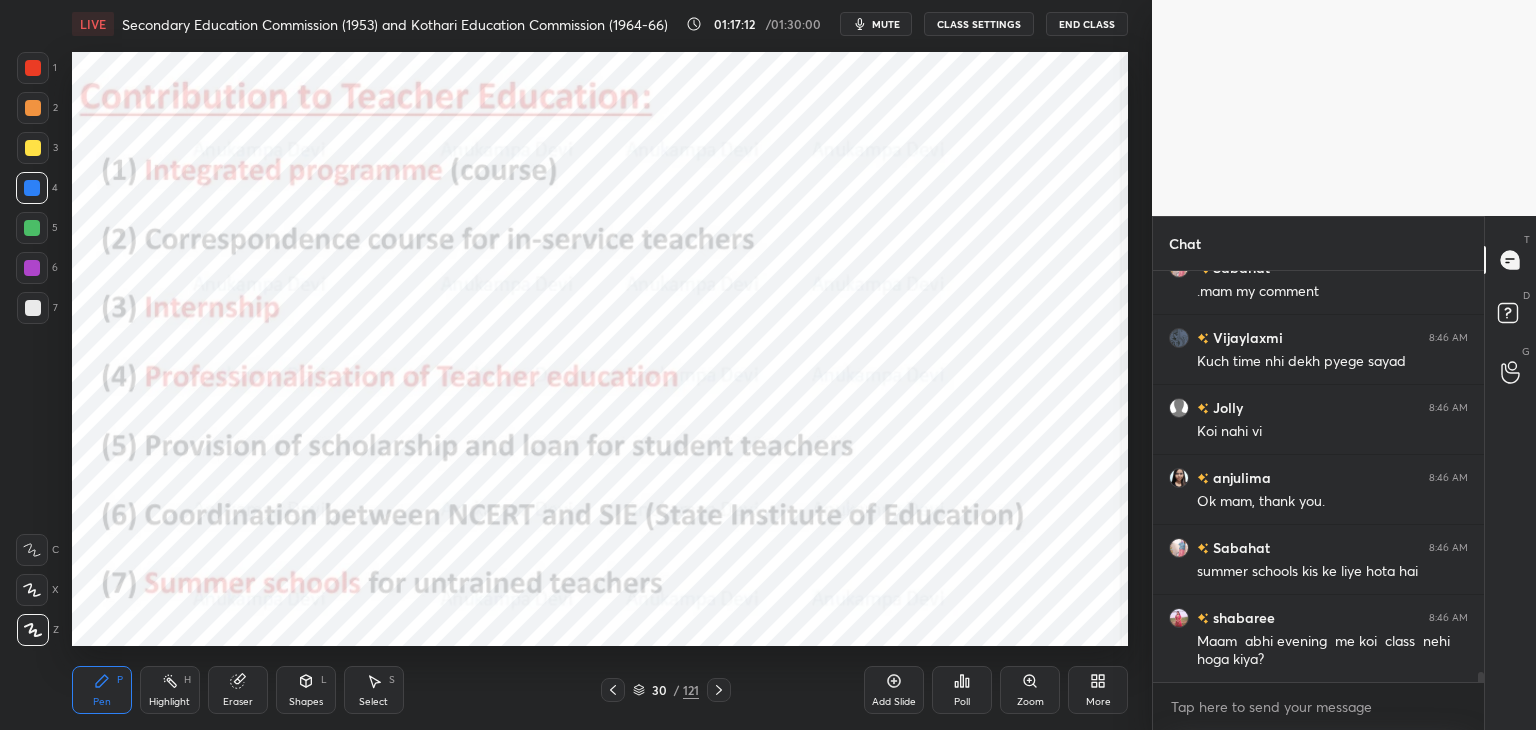 scroll, scrollTop: 16158, scrollLeft: 0, axis: vertical 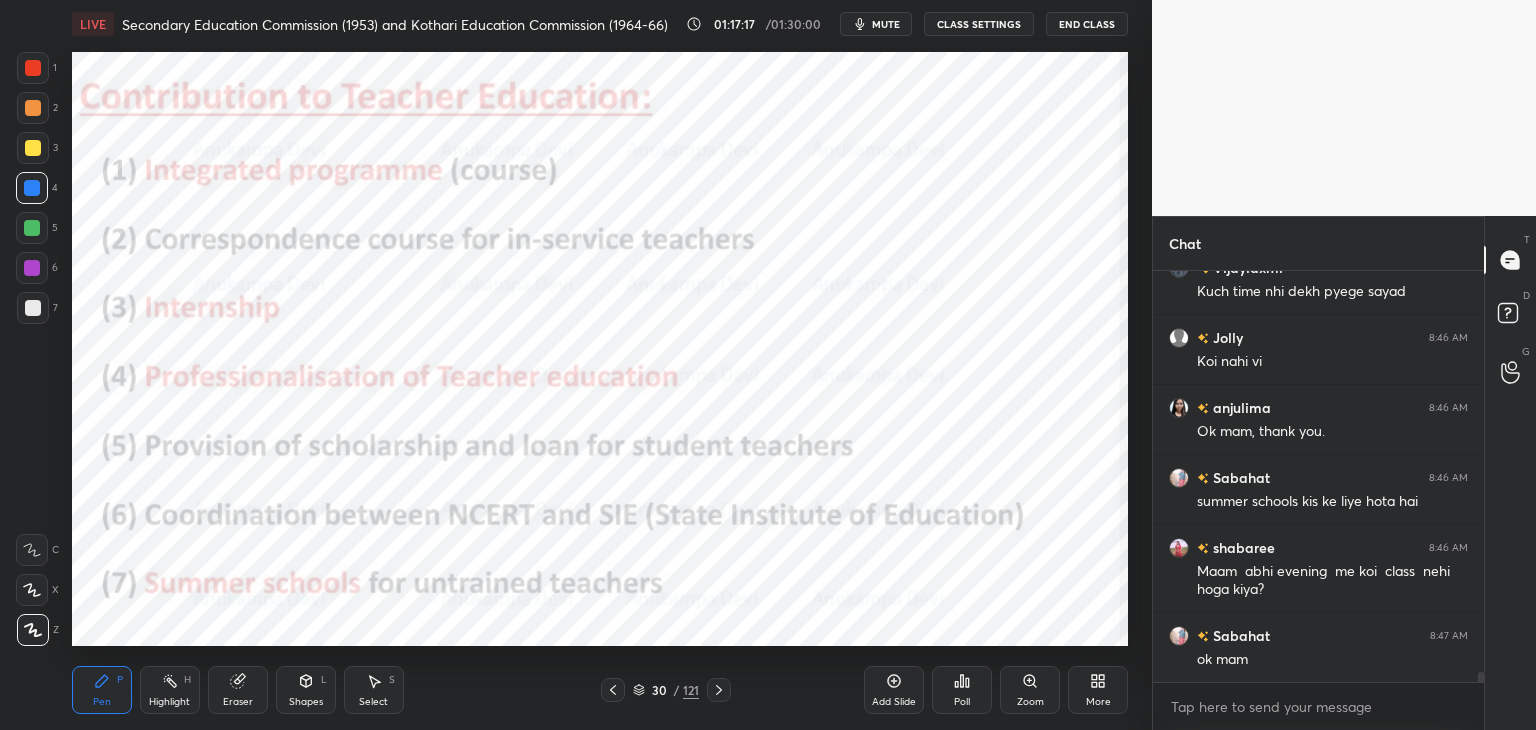 click 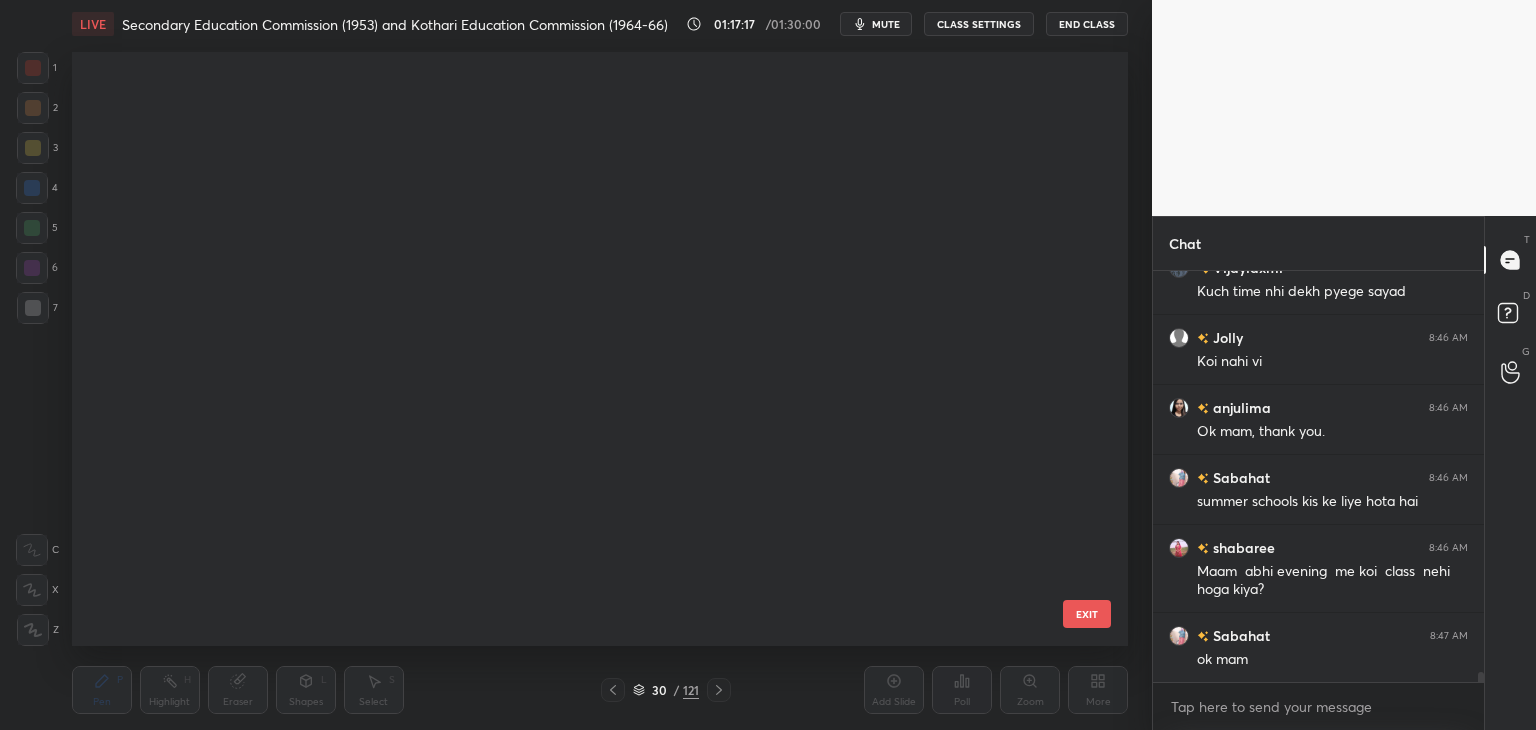 scroll, scrollTop: 1236, scrollLeft: 0, axis: vertical 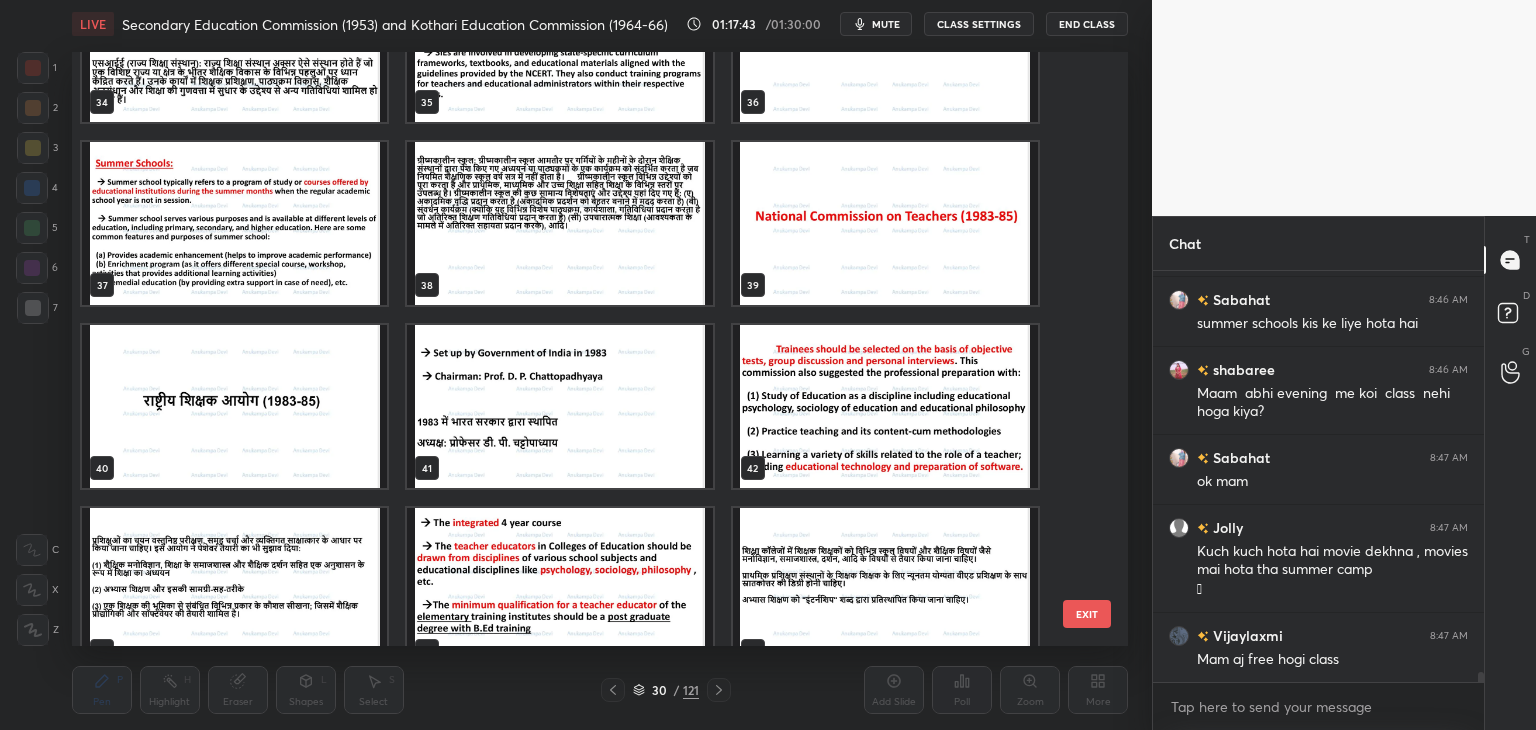 click at bounding box center [885, 223] 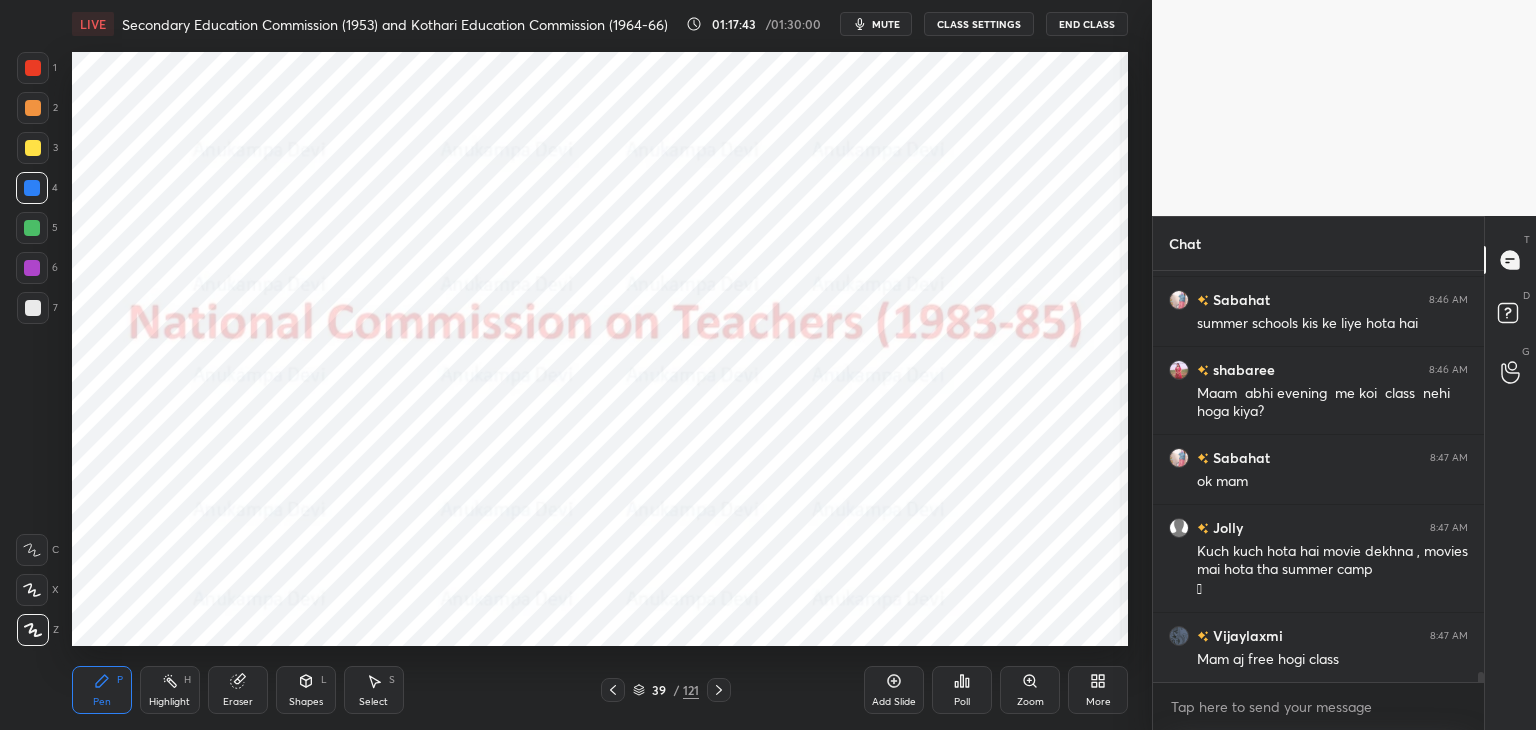 click at bounding box center (885, 223) 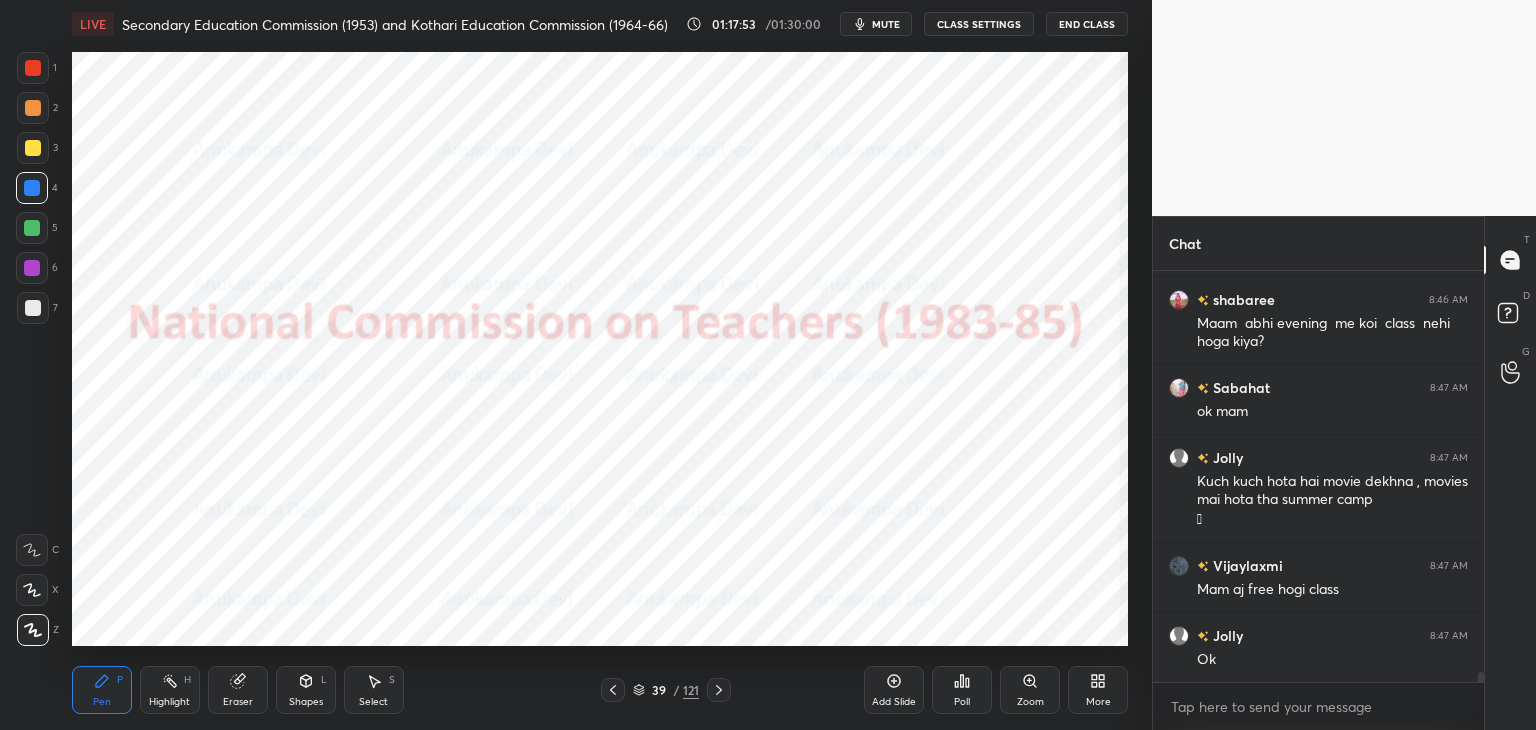 click on "Eraser" at bounding box center [238, 690] 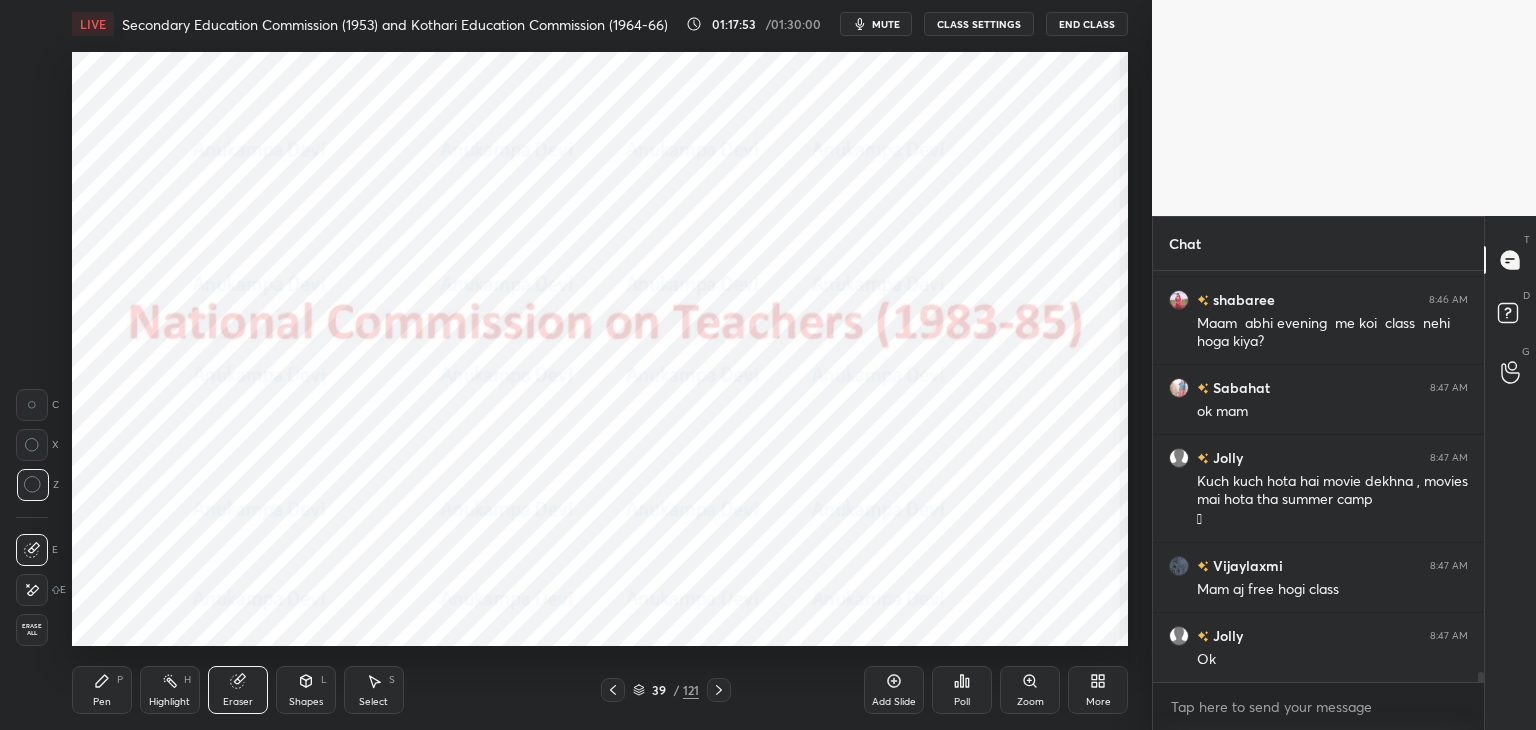 scroll, scrollTop: 16476, scrollLeft: 0, axis: vertical 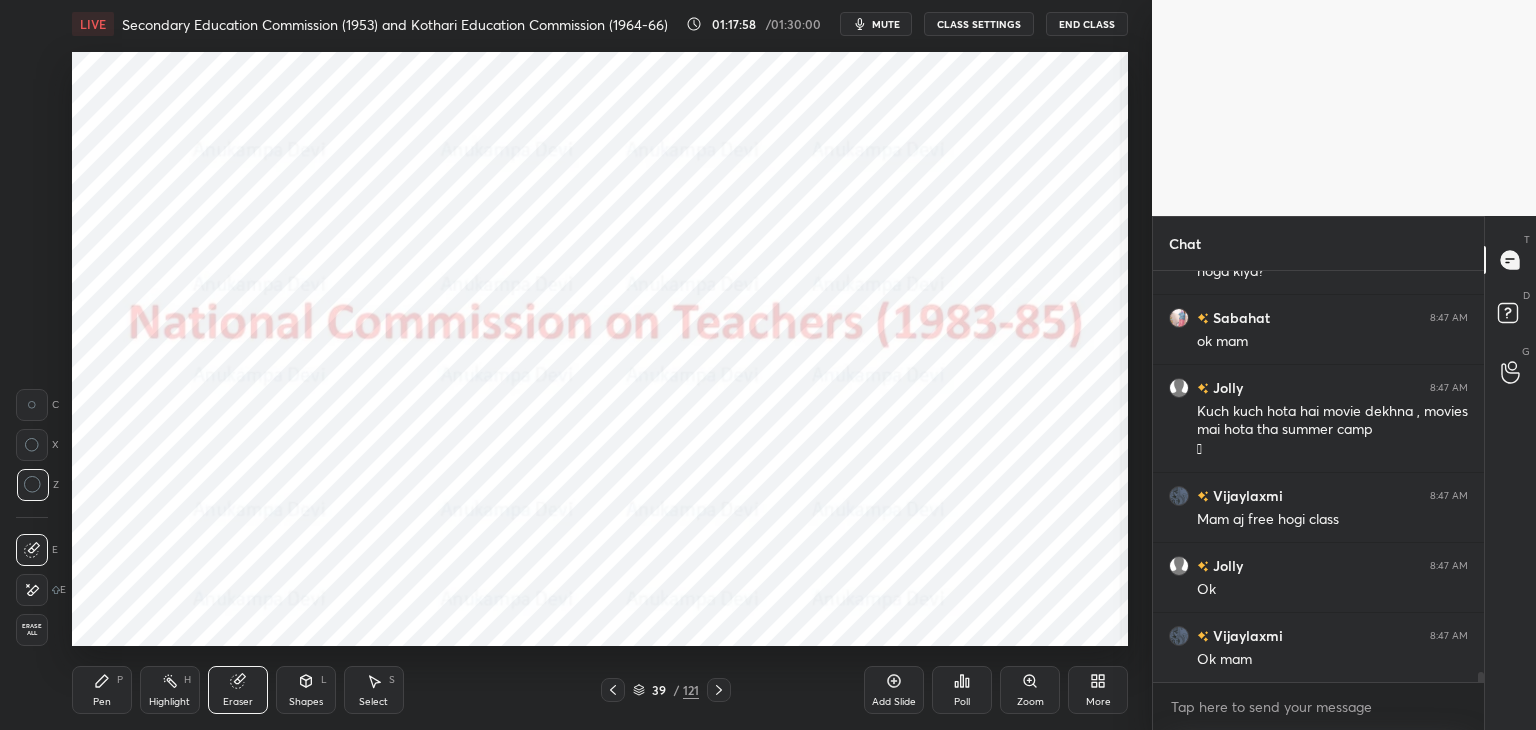 drag, startPoint x: 97, startPoint y: 697, endPoint x: 105, endPoint y: 681, distance: 17.888544 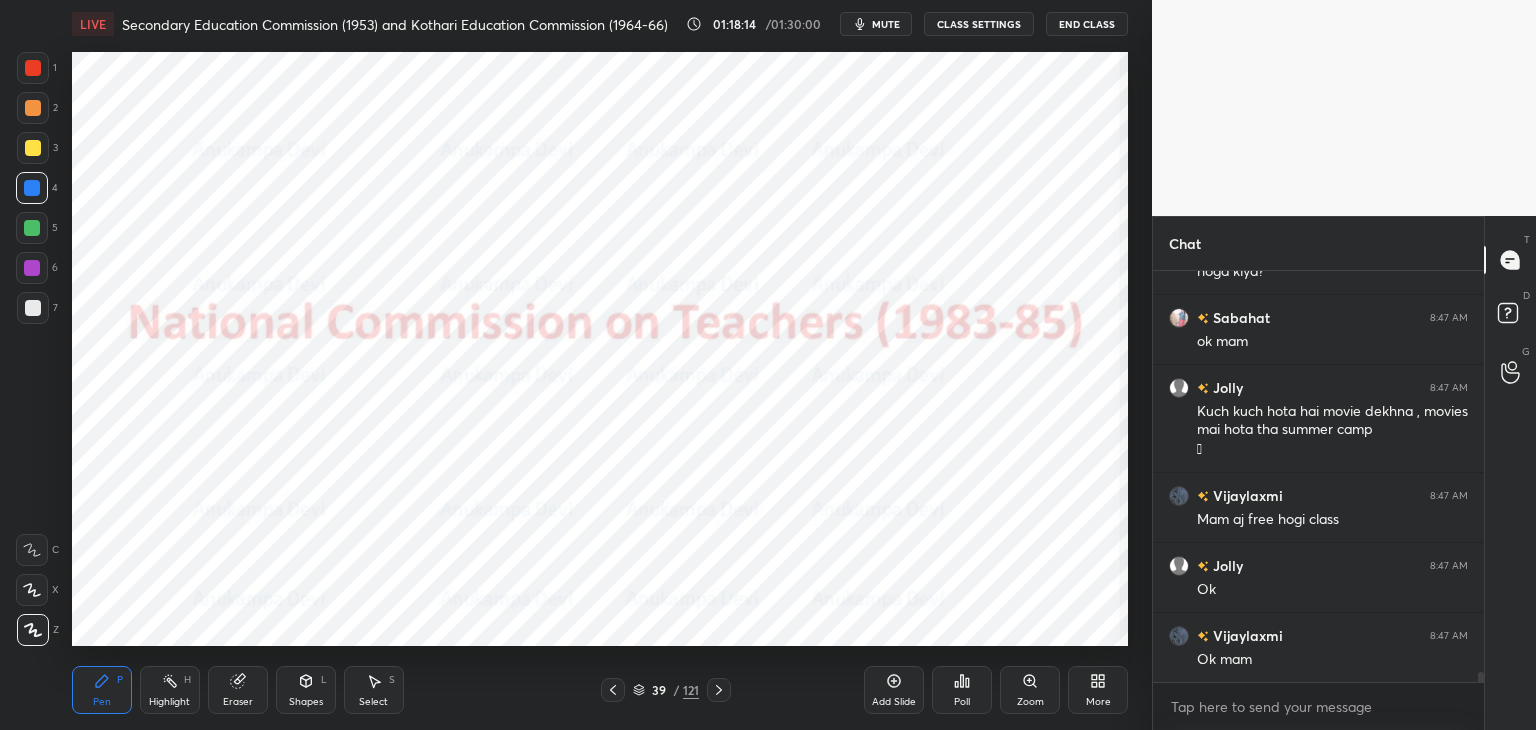 drag, startPoint x: 636, startPoint y: 694, endPoint x: 657, endPoint y: 653, distance: 46.06517 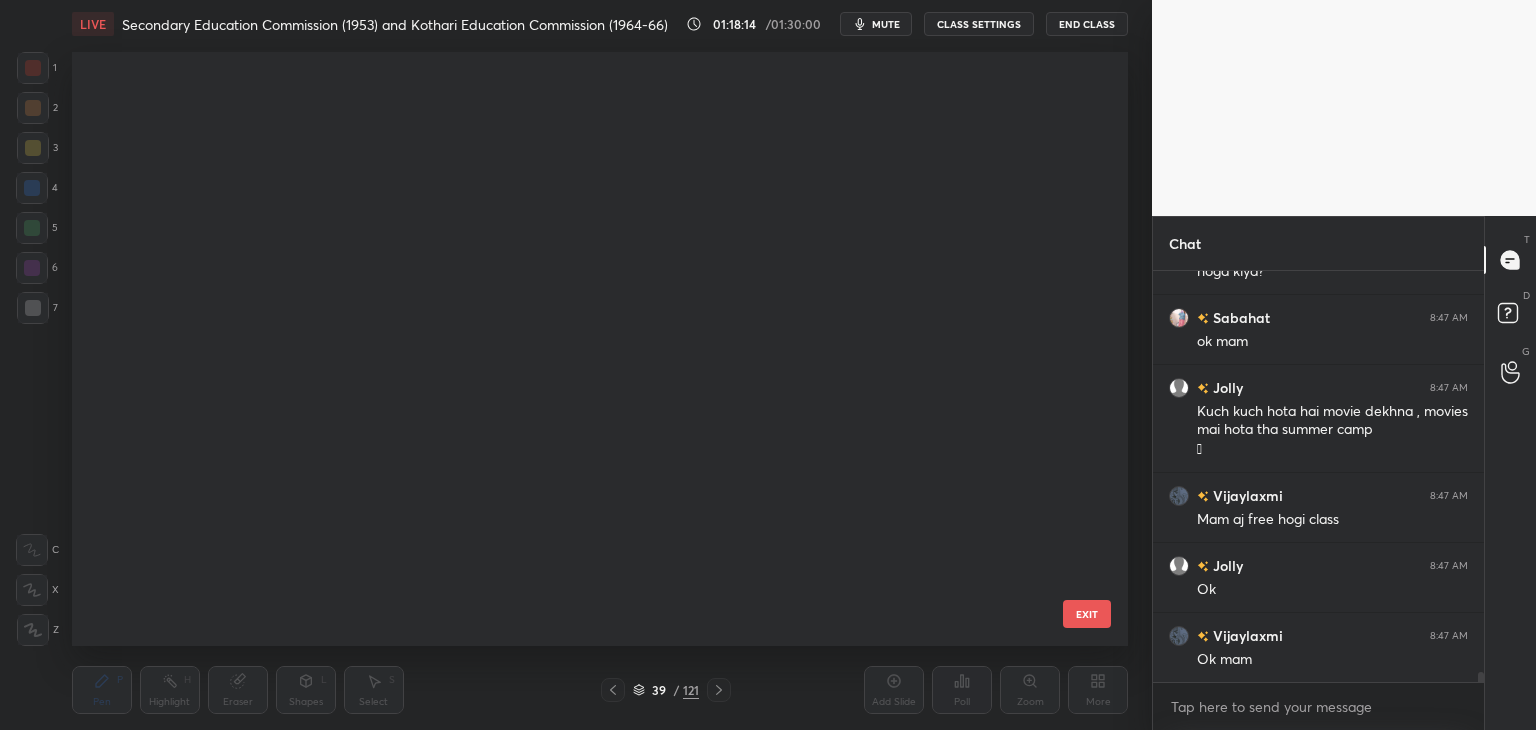 scroll, scrollTop: 1784, scrollLeft: 0, axis: vertical 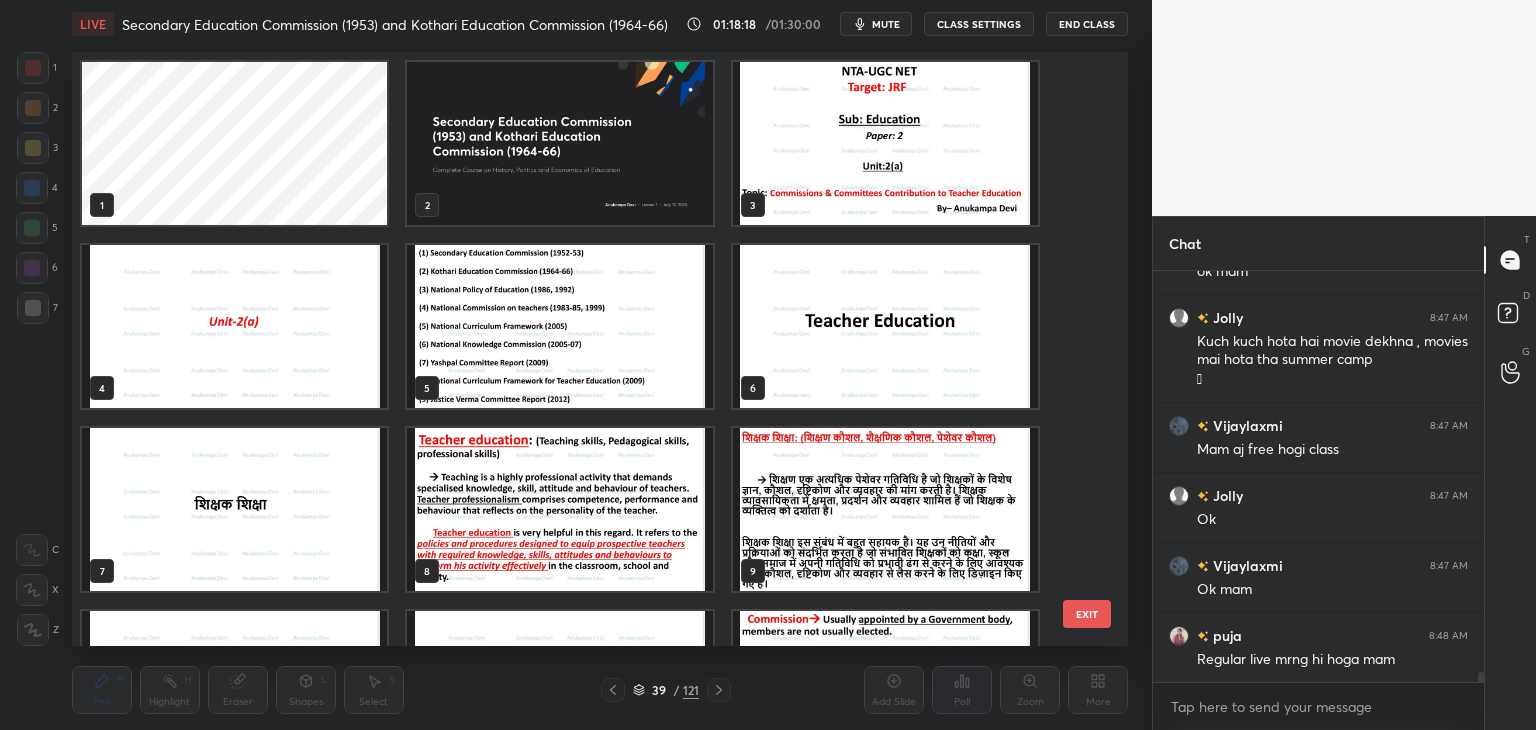click at bounding box center [559, 326] 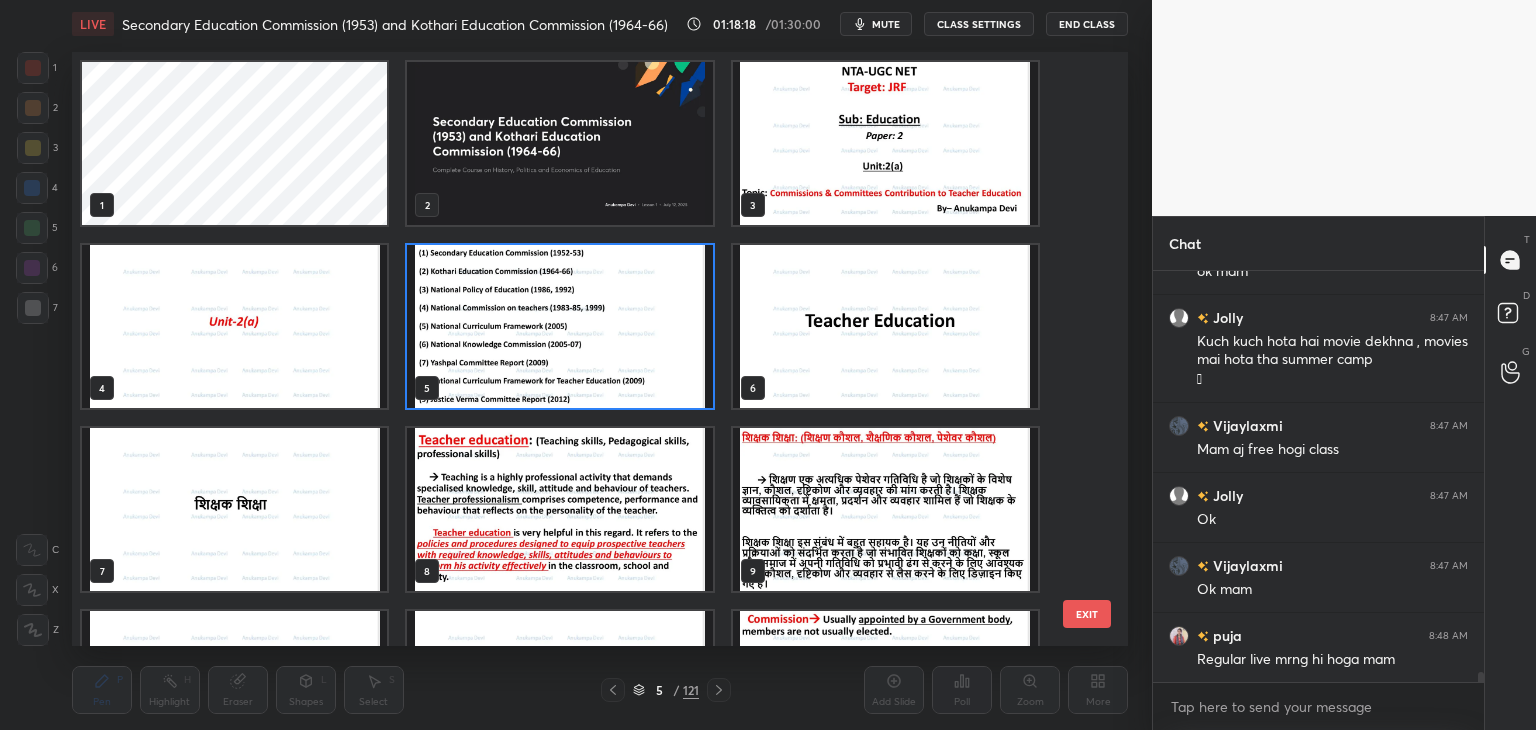 drag, startPoint x: 632, startPoint y: 356, endPoint x: 621, endPoint y: 314, distance: 43.416588 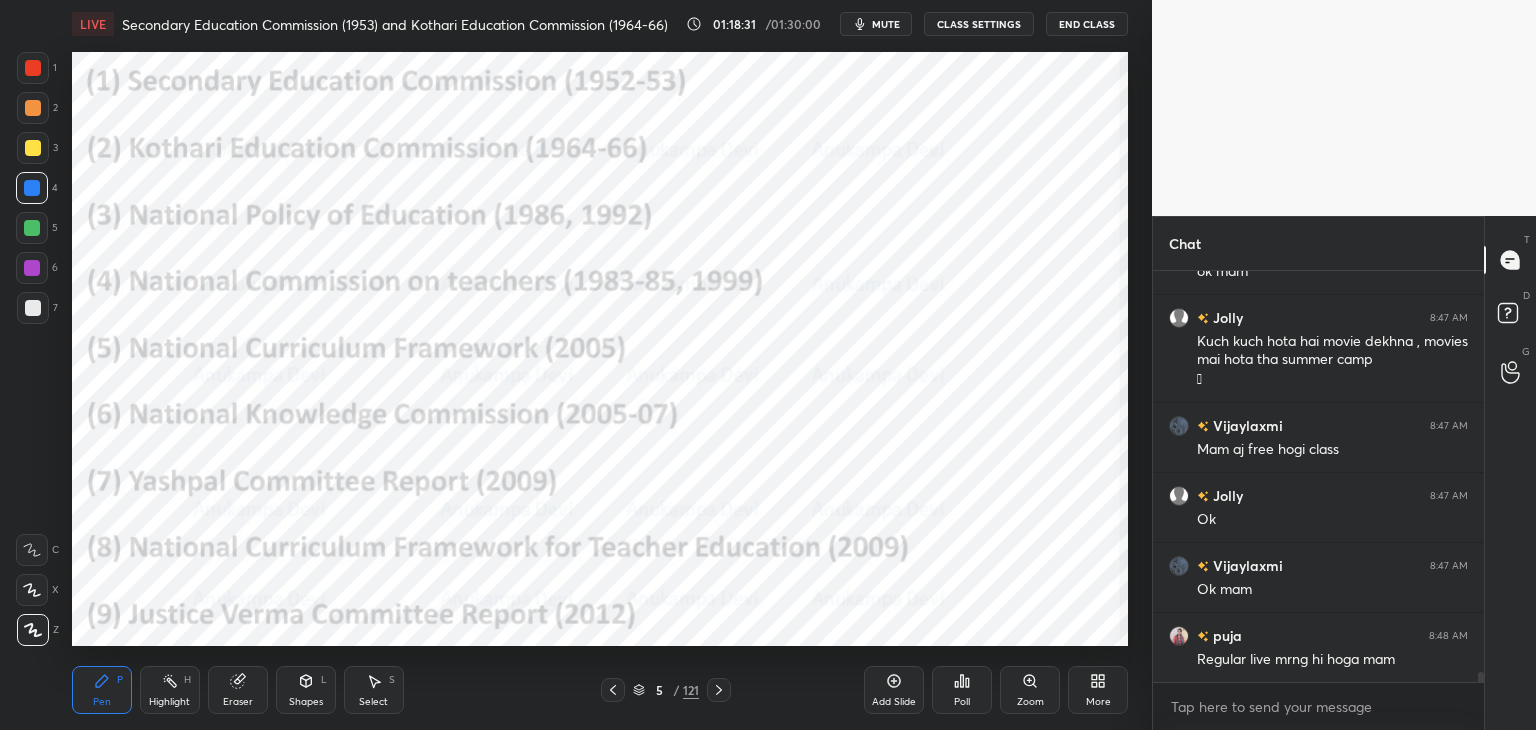 scroll, scrollTop: 16616, scrollLeft: 0, axis: vertical 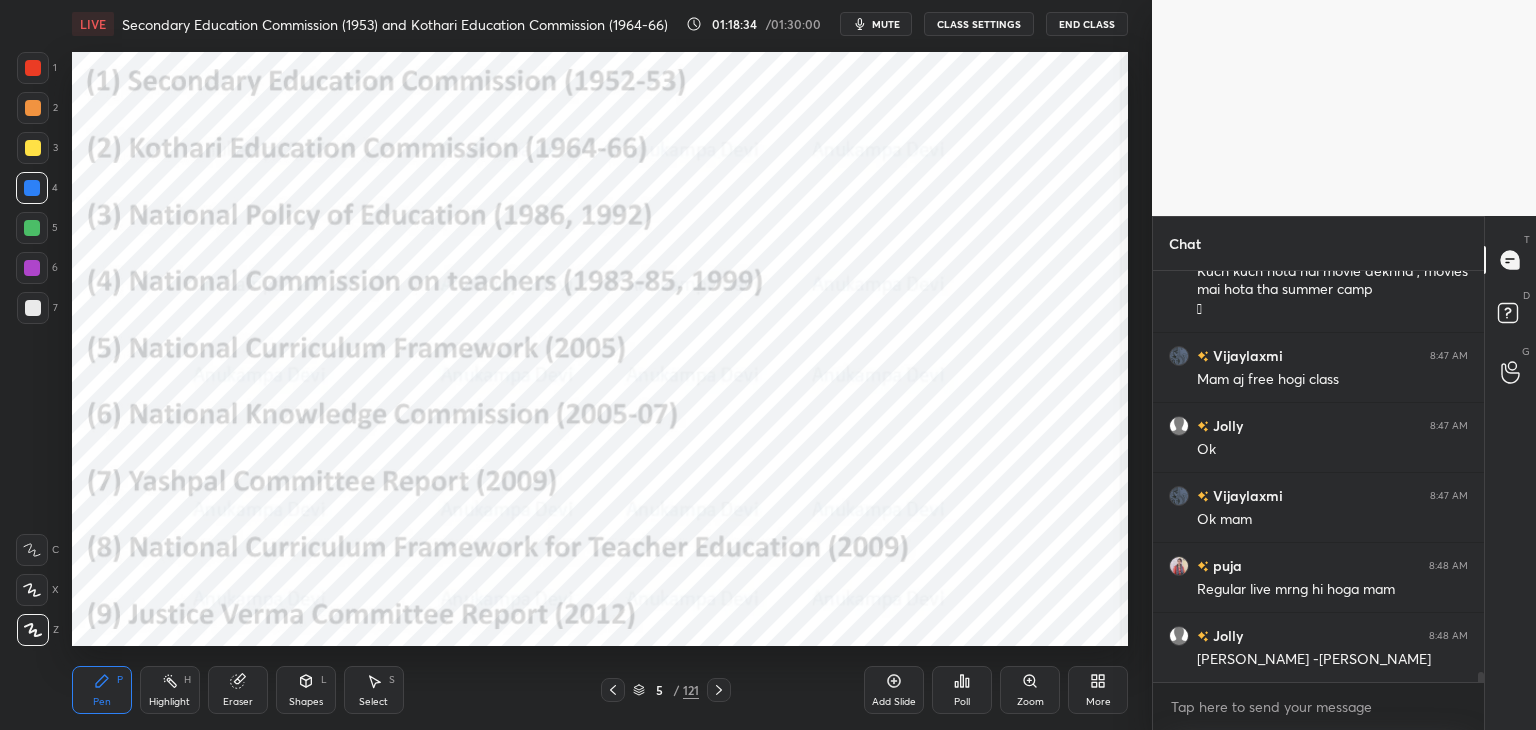 click 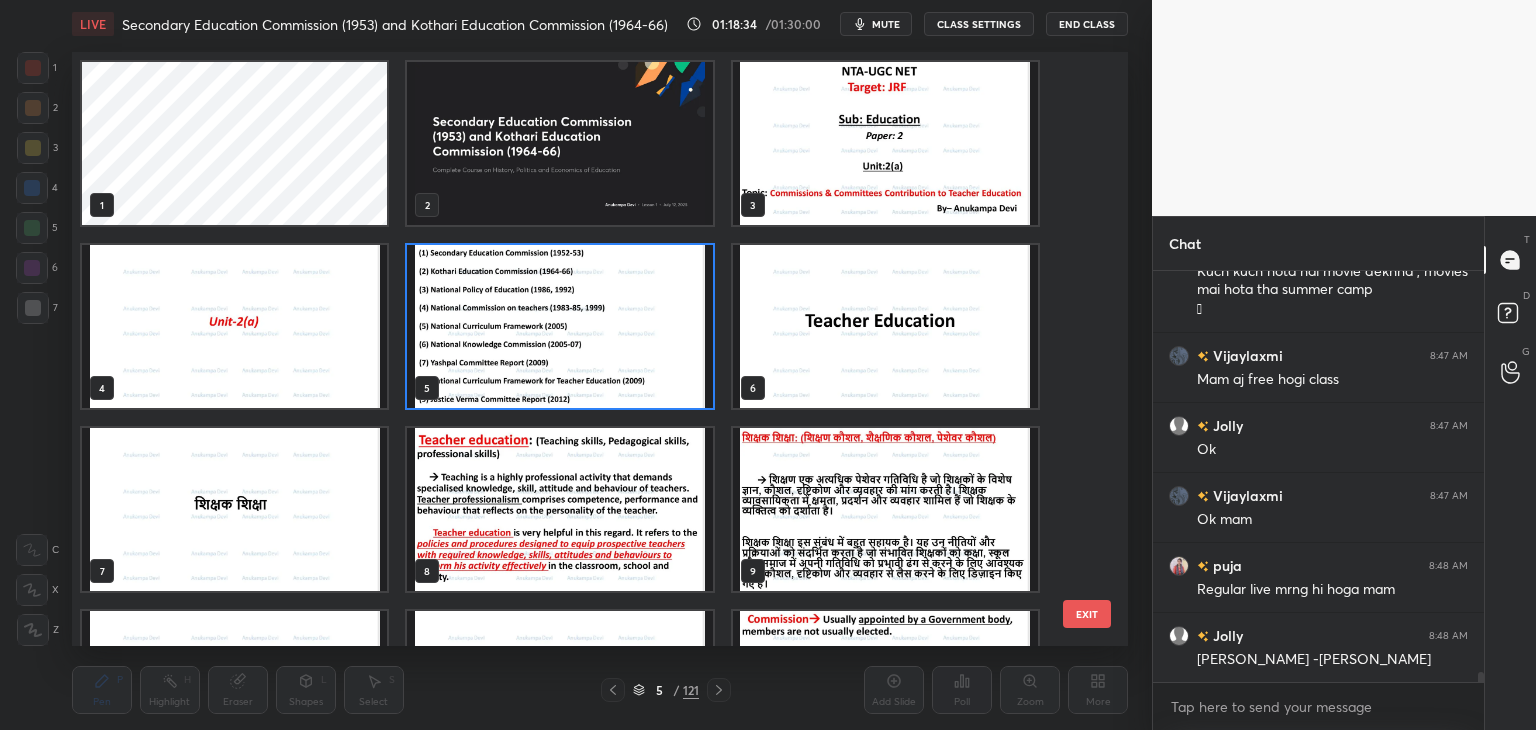scroll, scrollTop: 6, scrollLeft: 10, axis: both 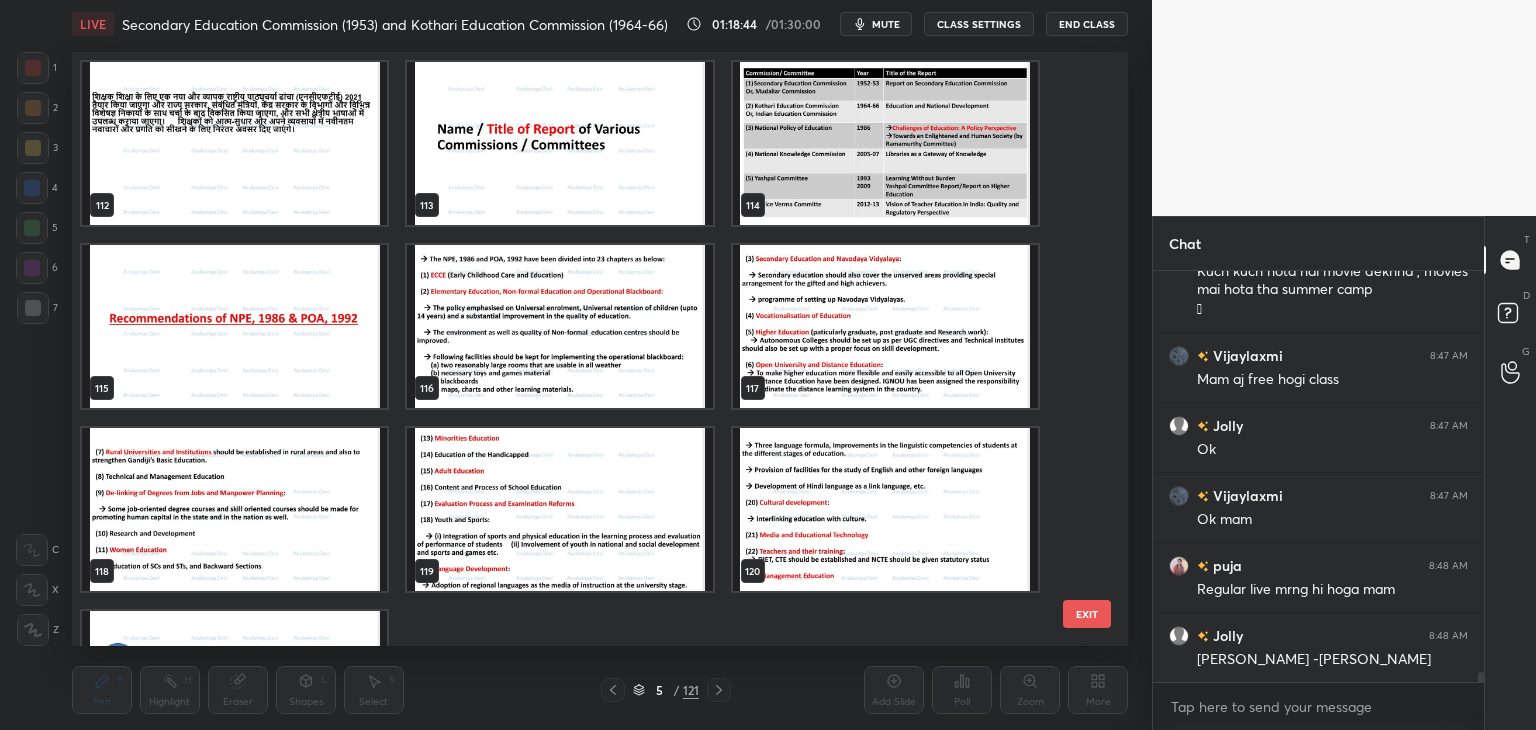 click at bounding box center (234, 326) 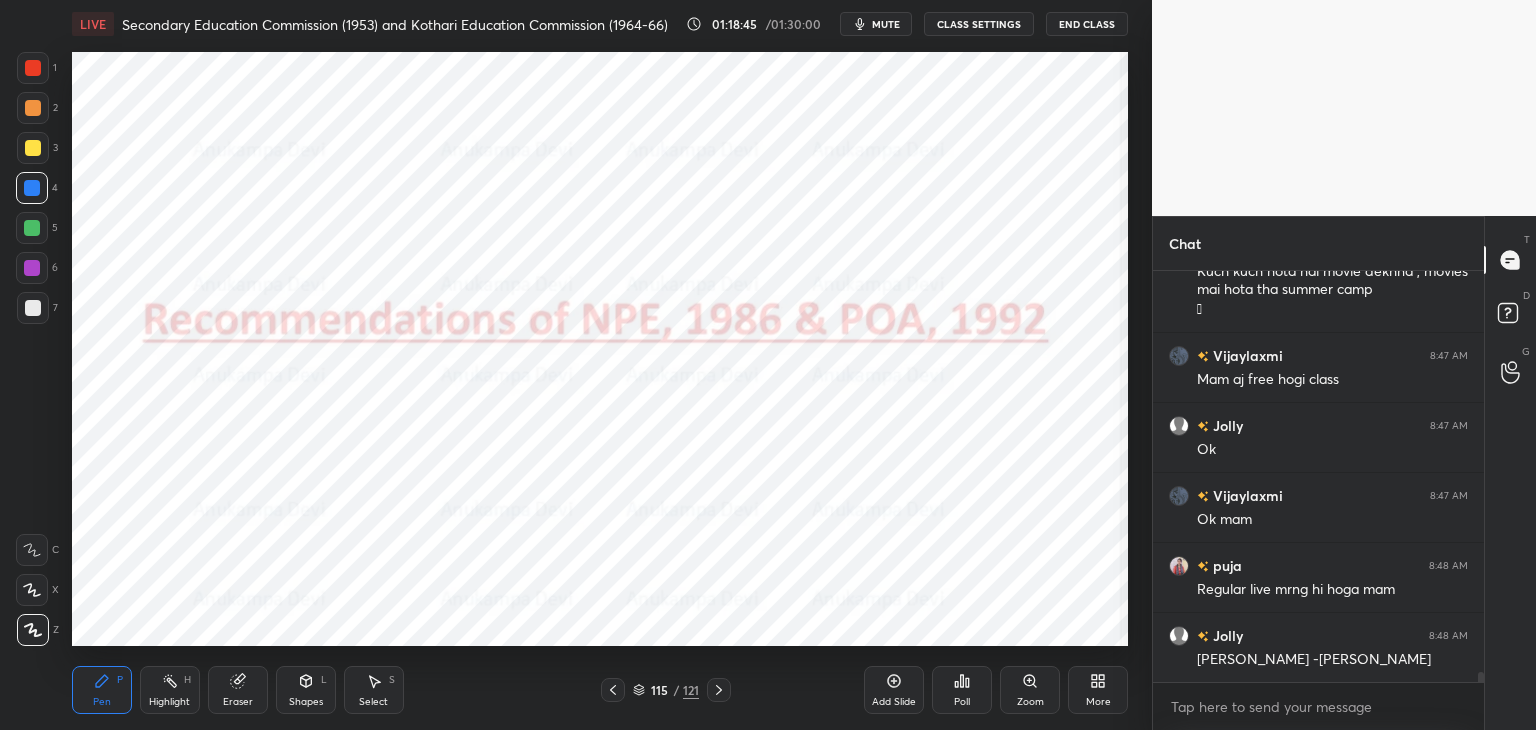 click at bounding box center (234, 326) 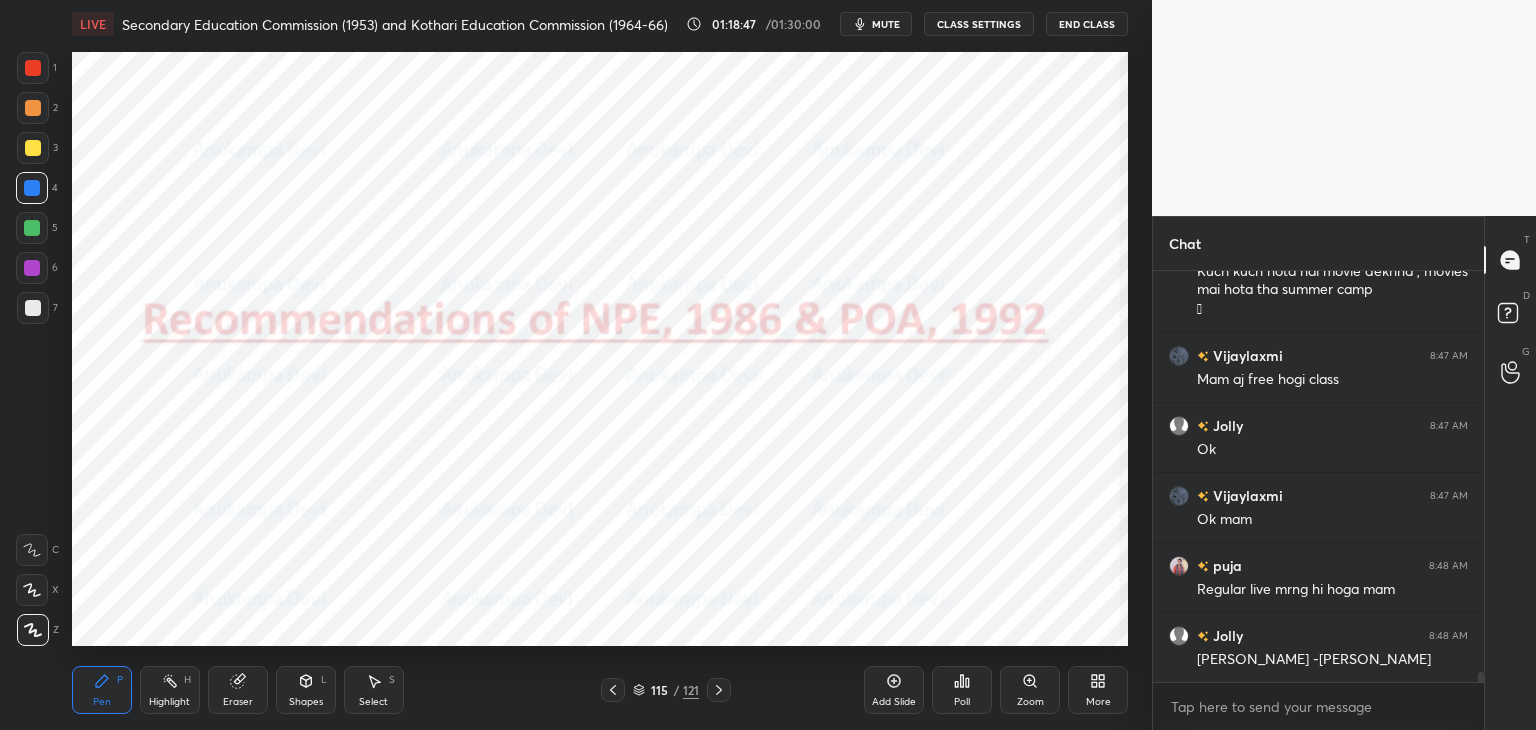 scroll, scrollTop: 16686, scrollLeft: 0, axis: vertical 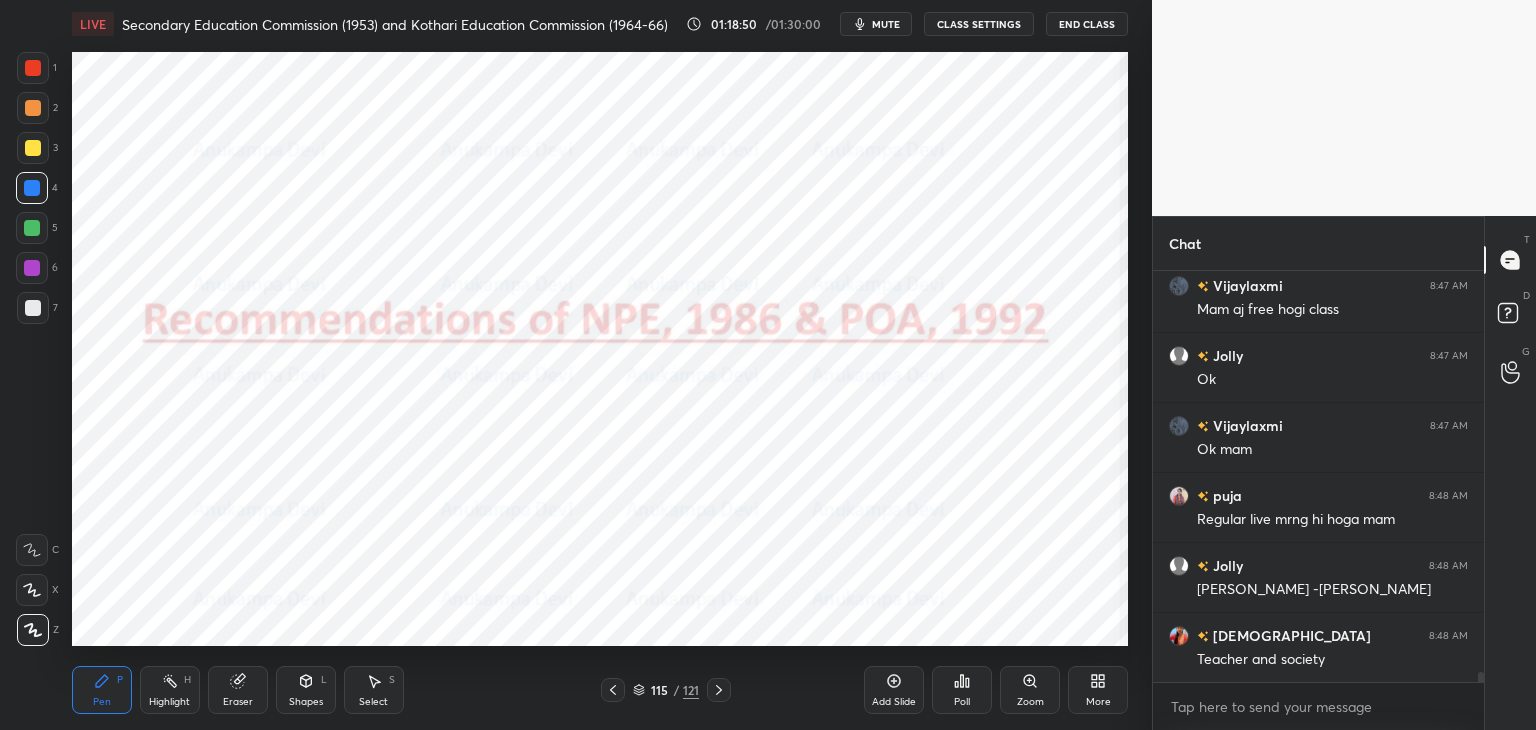 click at bounding box center (719, 690) 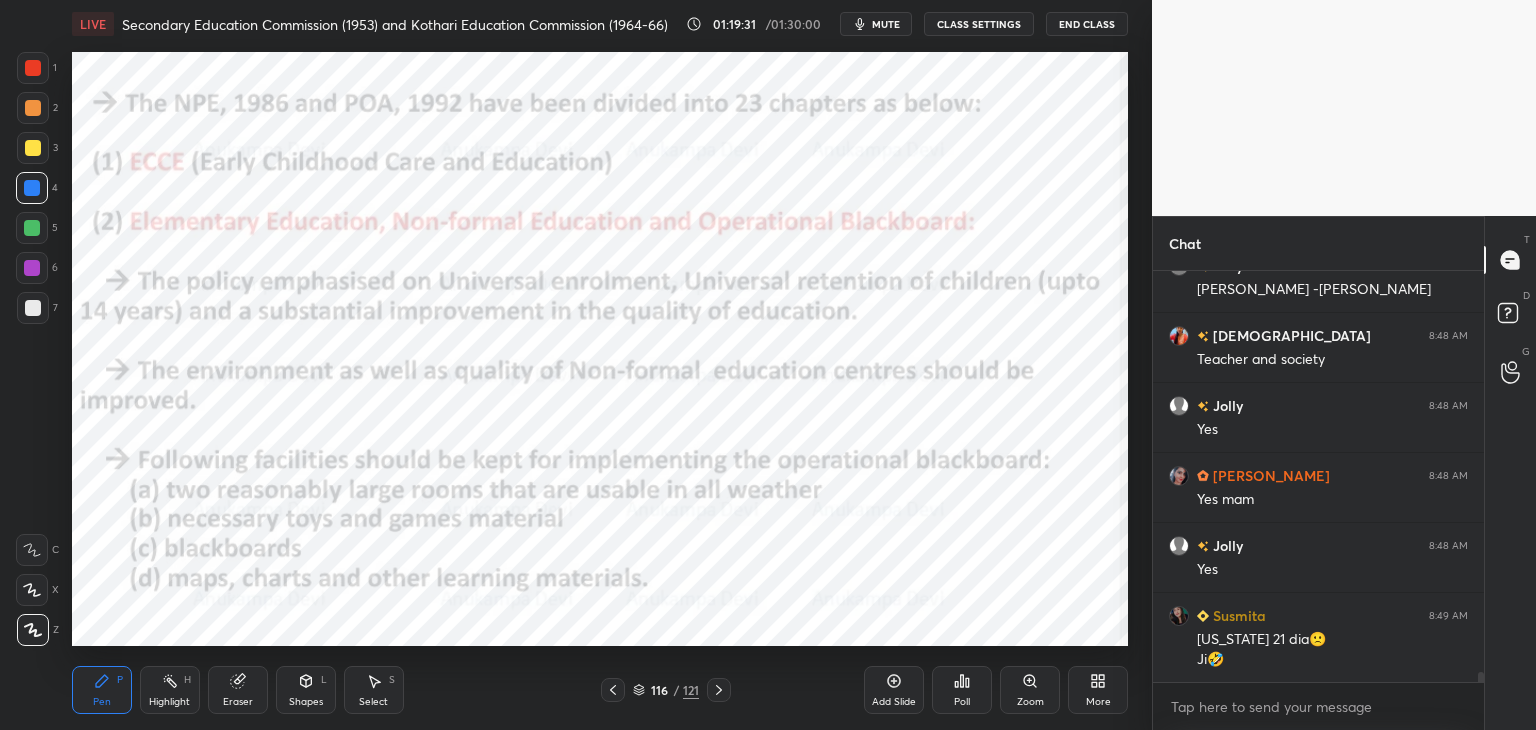 scroll, scrollTop: 17056, scrollLeft: 0, axis: vertical 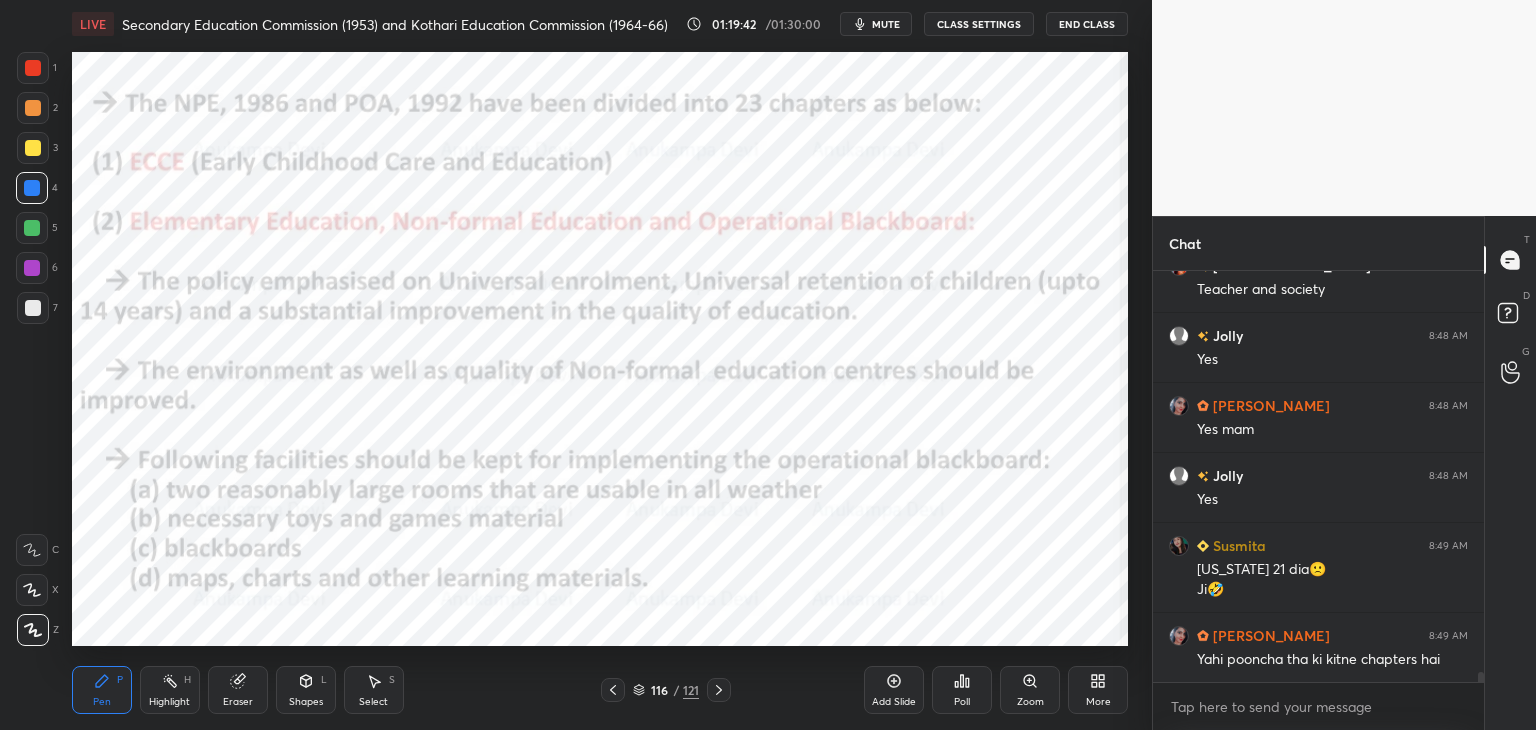 click 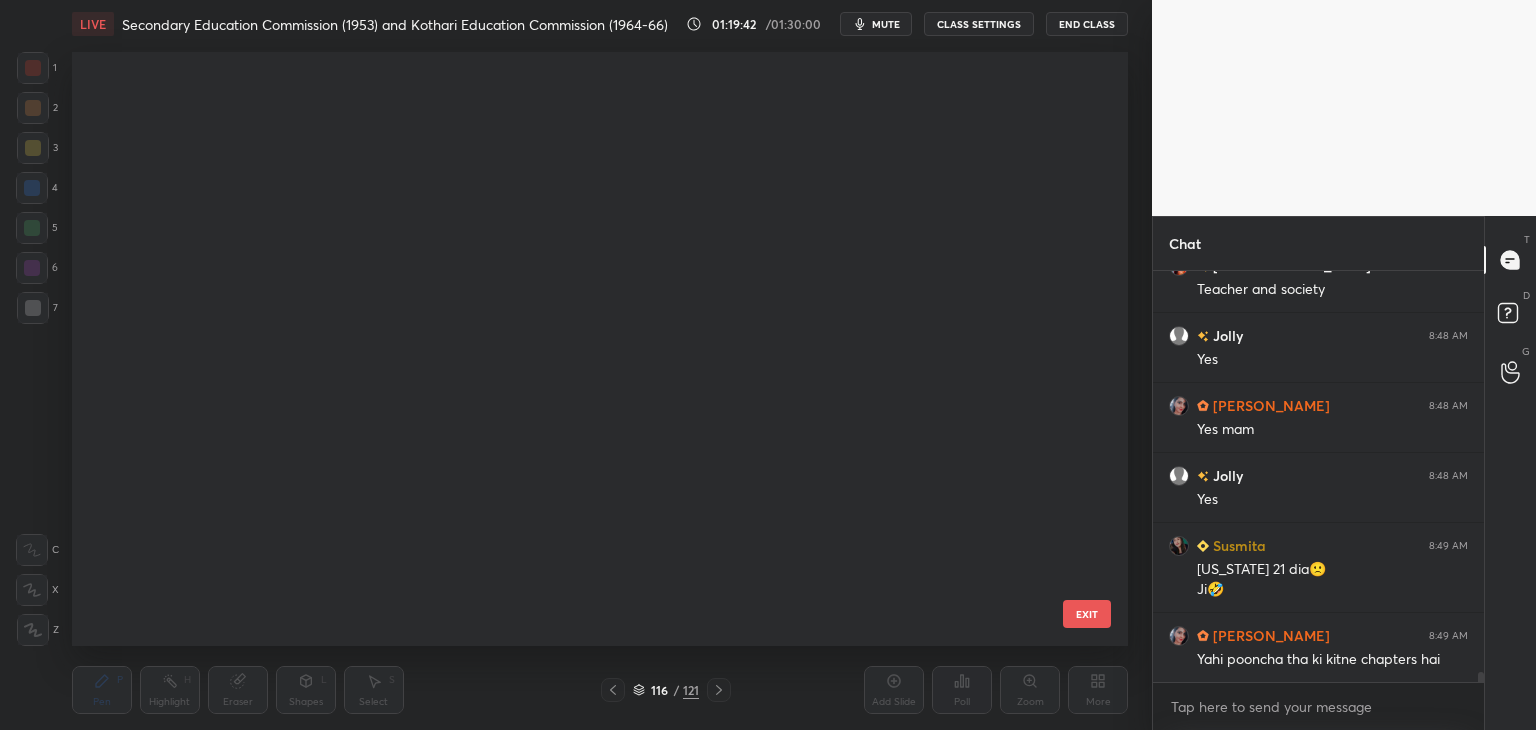 scroll, scrollTop: 6543, scrollLeft: 0, axis: vertical 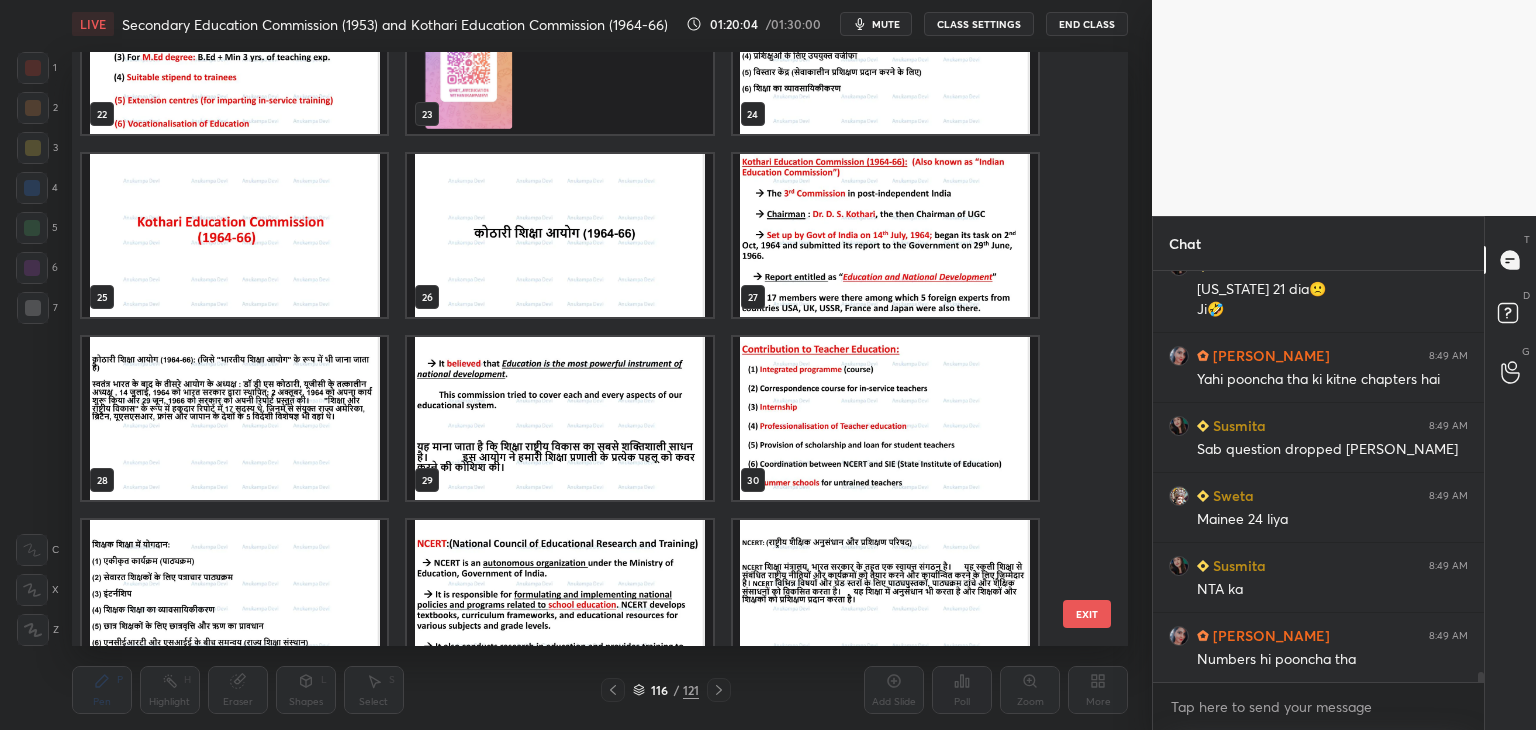 click at bounding box center [234, 235] 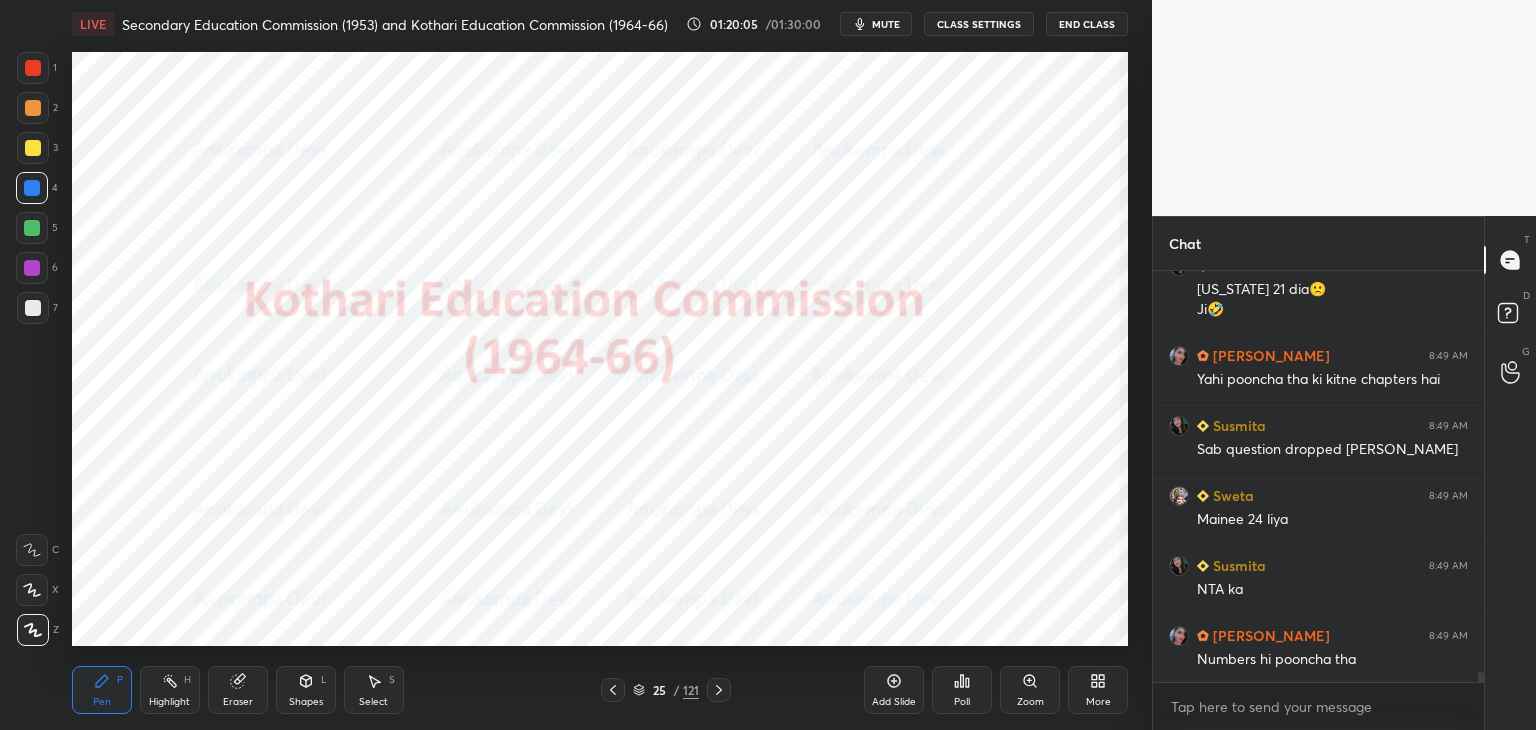 scroll, scrollTop: 17406, scrollLeft: 0, axis: vertical 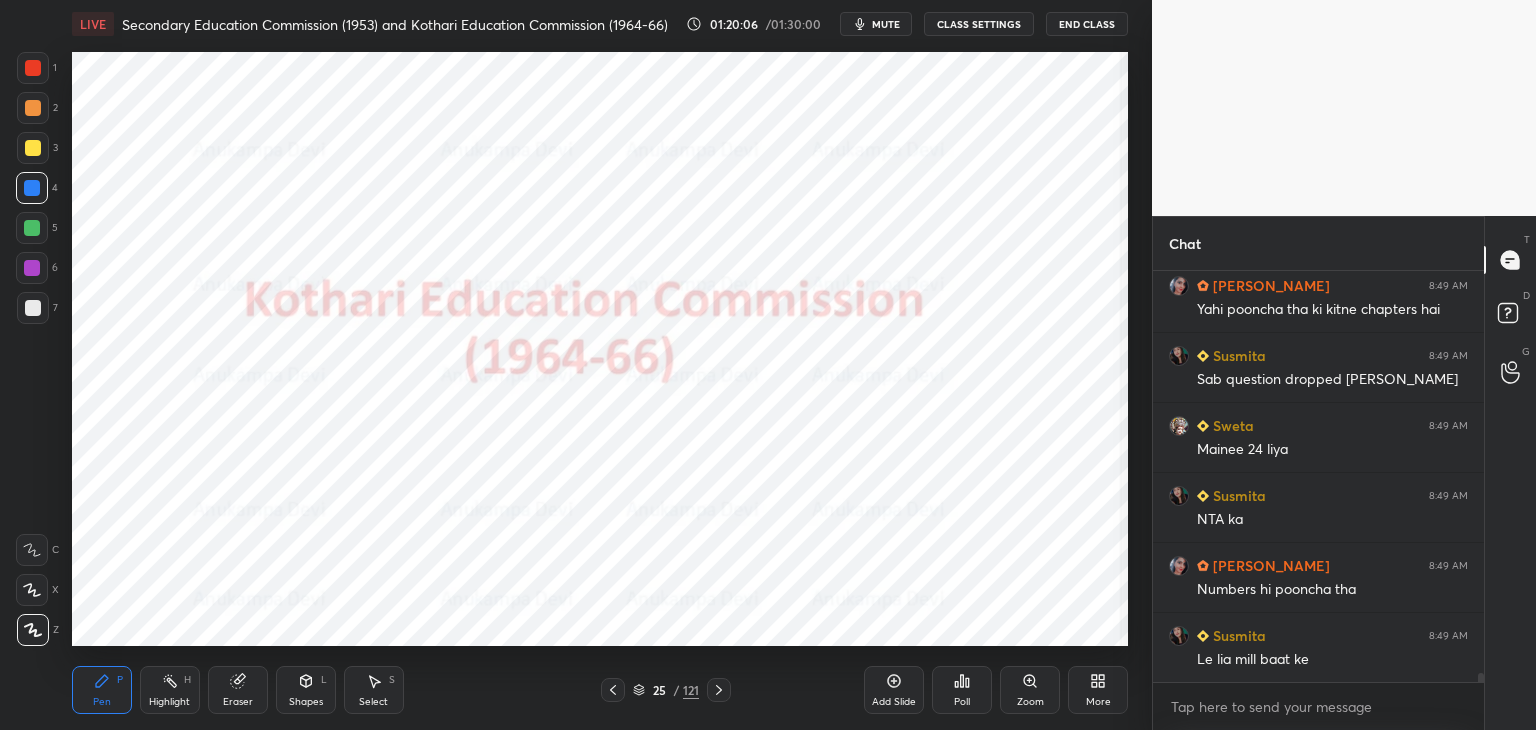 drag, startPoint x: 640, startPoint y: 691, endPoint x: 652, endPoint y: 663, distance: 30.463093 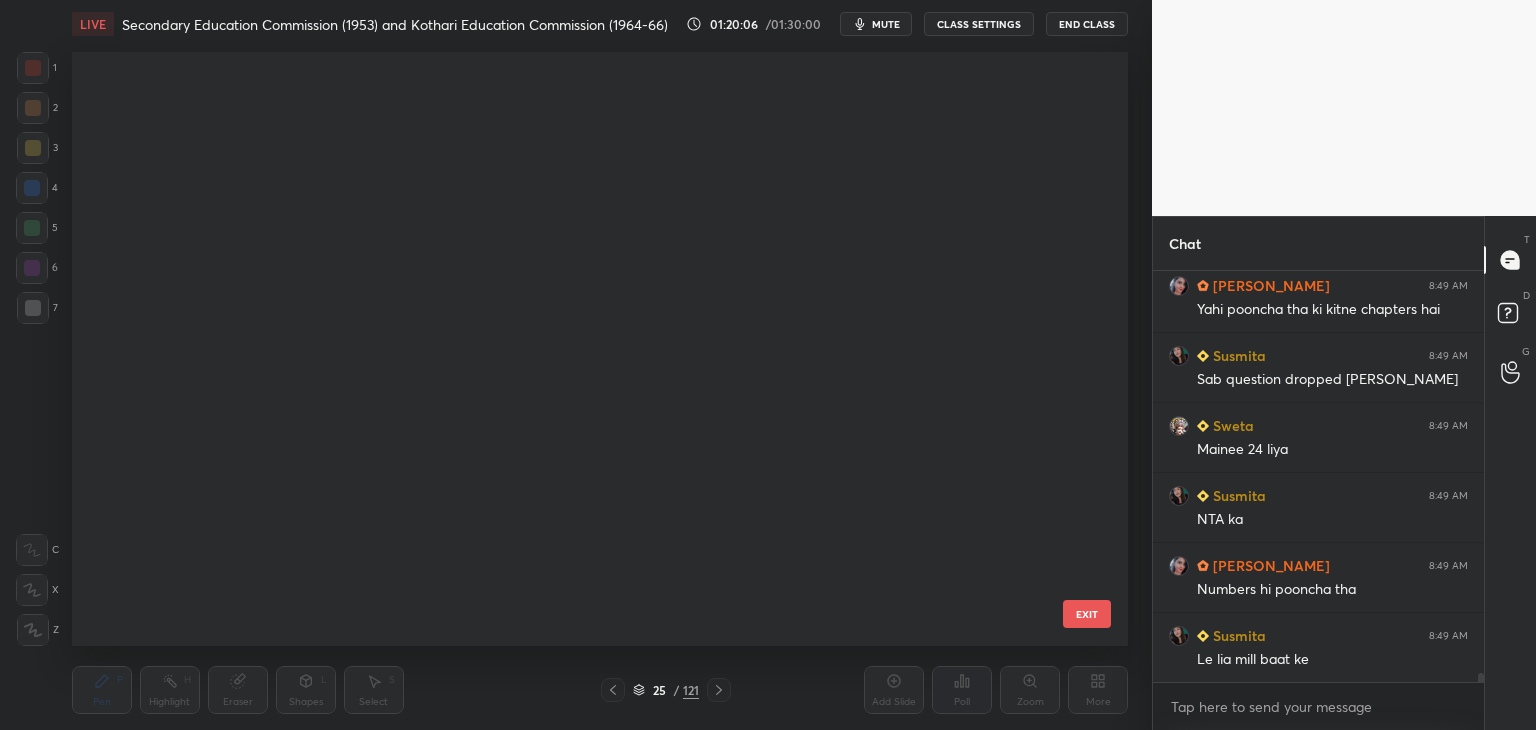 scroll, scrollTop: 1052, scrollLeft: 0, axis: vertical 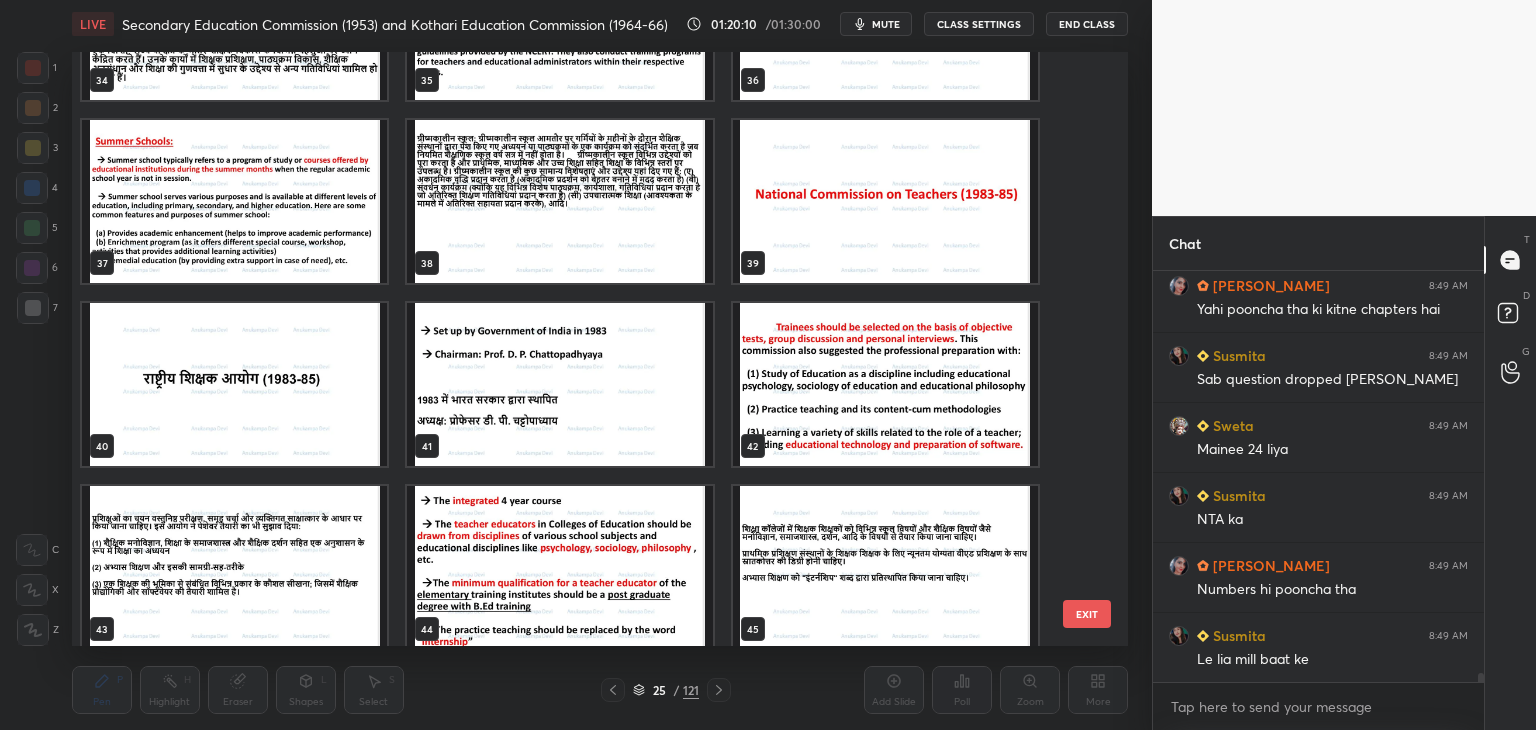 click at bounding box center (885, 201) 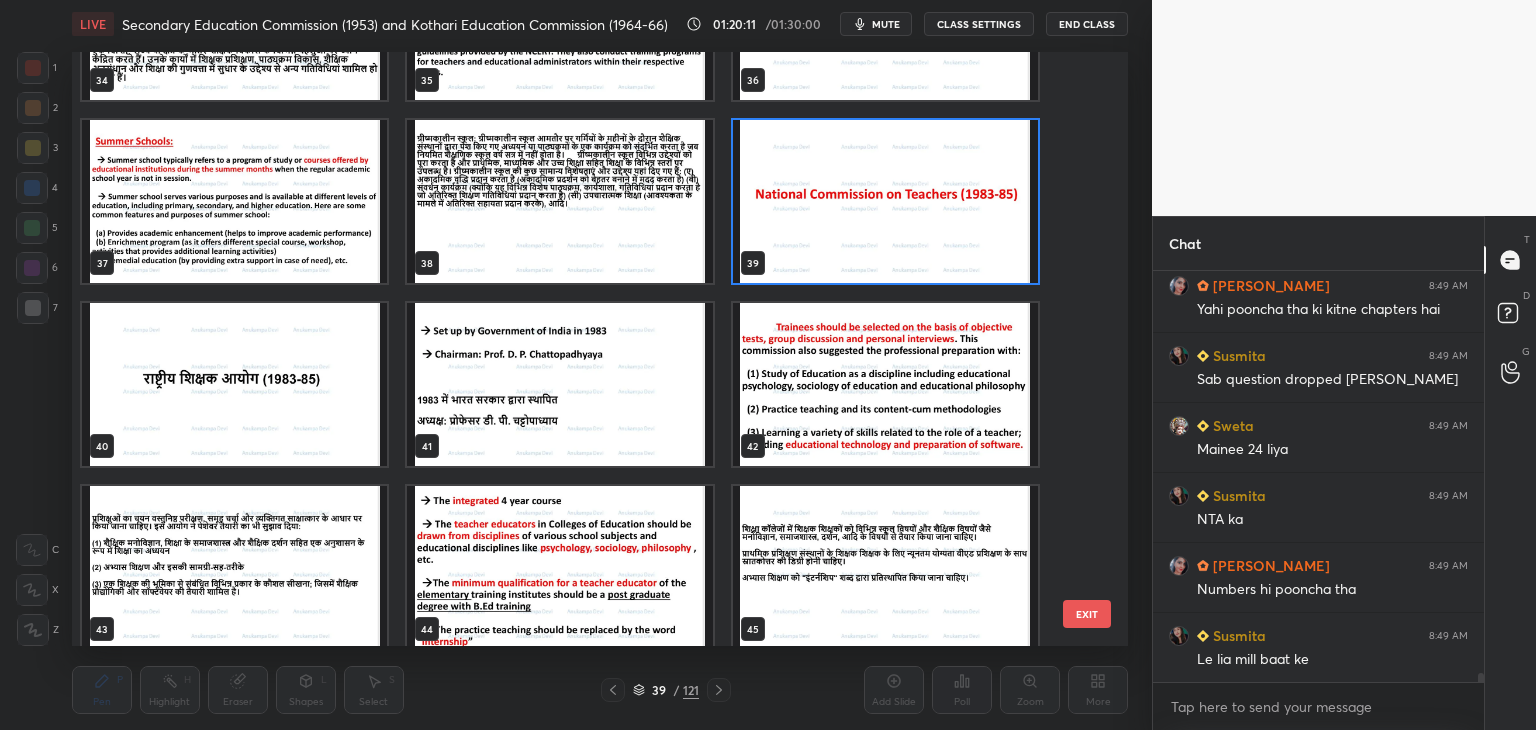 click at bounding box center (885, 201) 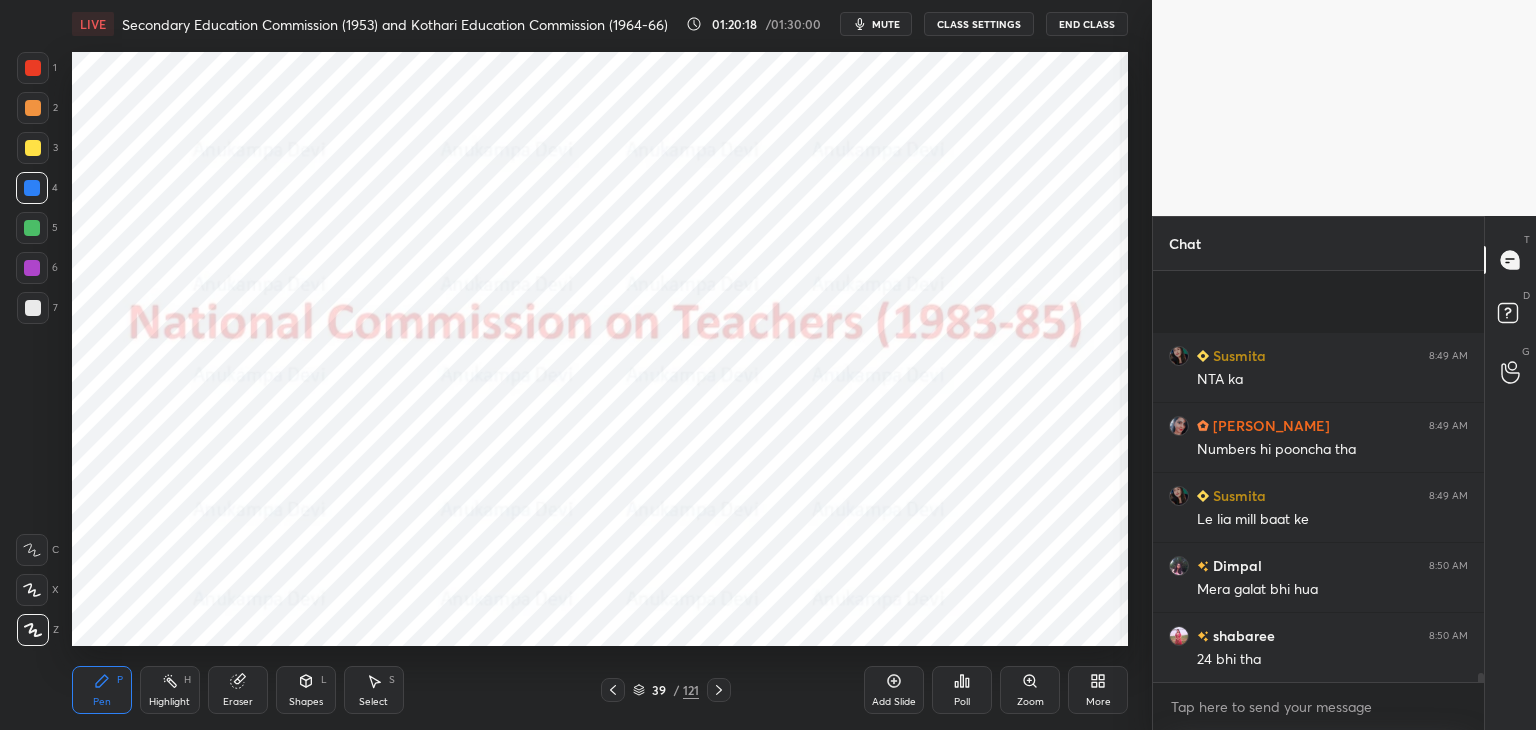 scroll, scrollTop: 17688, scrollLeft: 0, axis: vertical 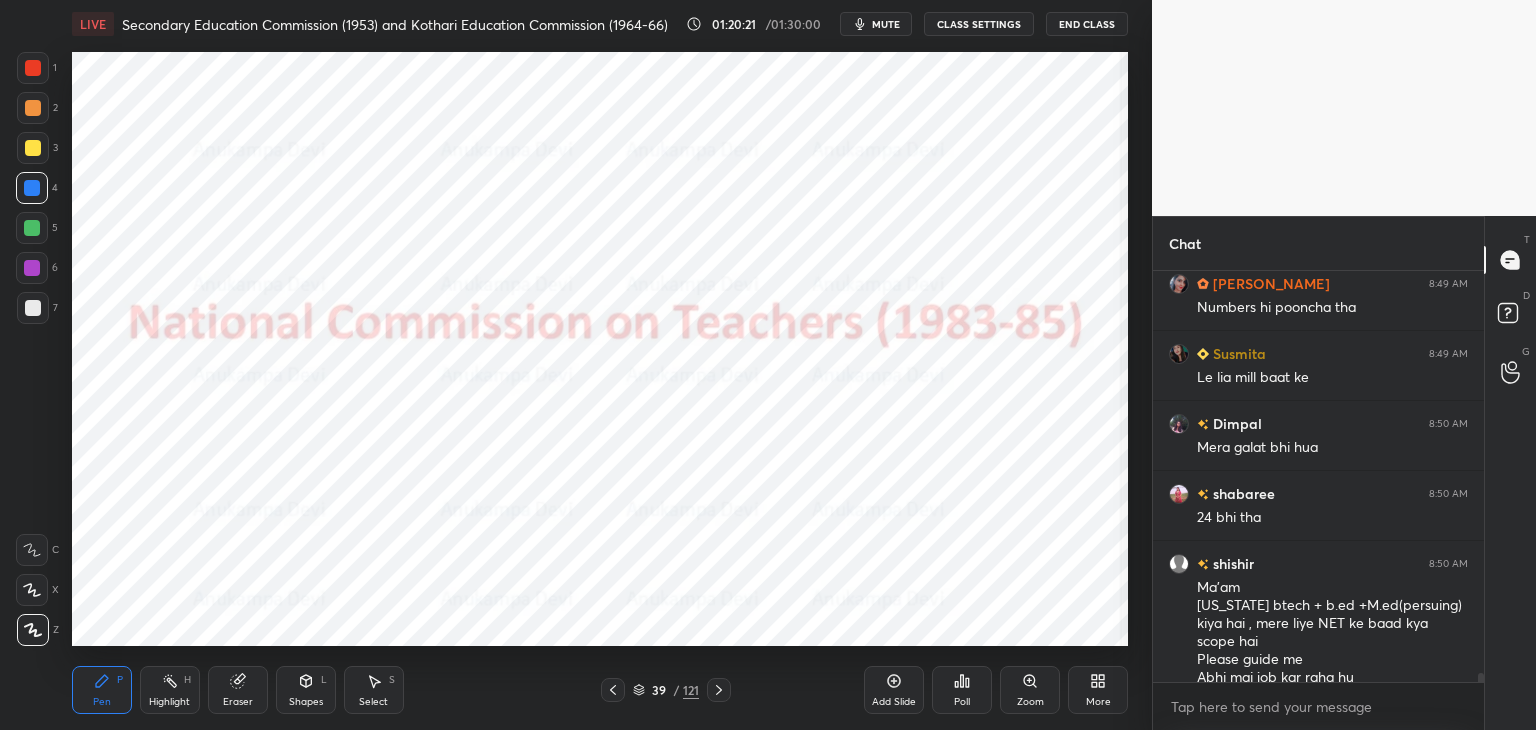 click at bounding box center [32, 268] 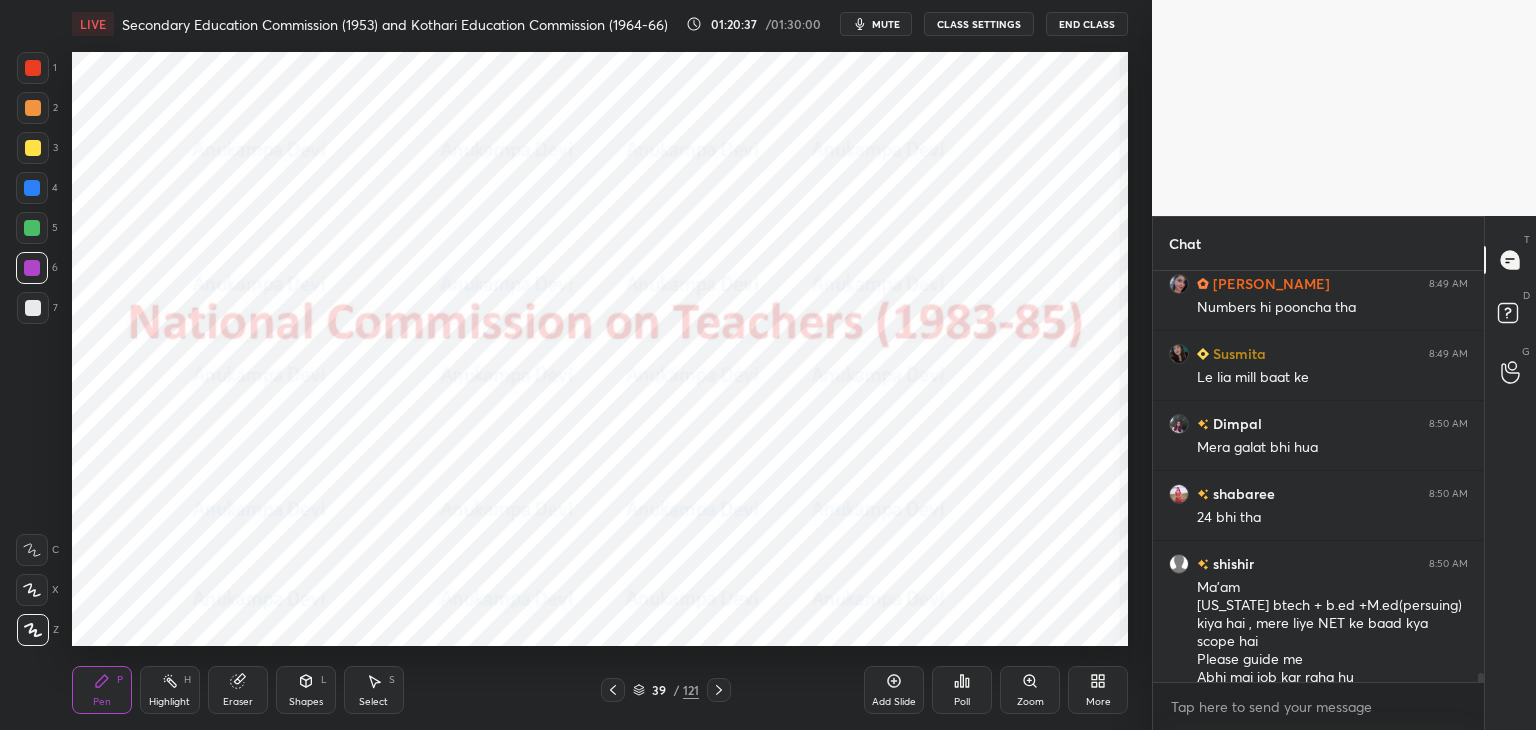 click on "mute" at bounding box center (886, 24) 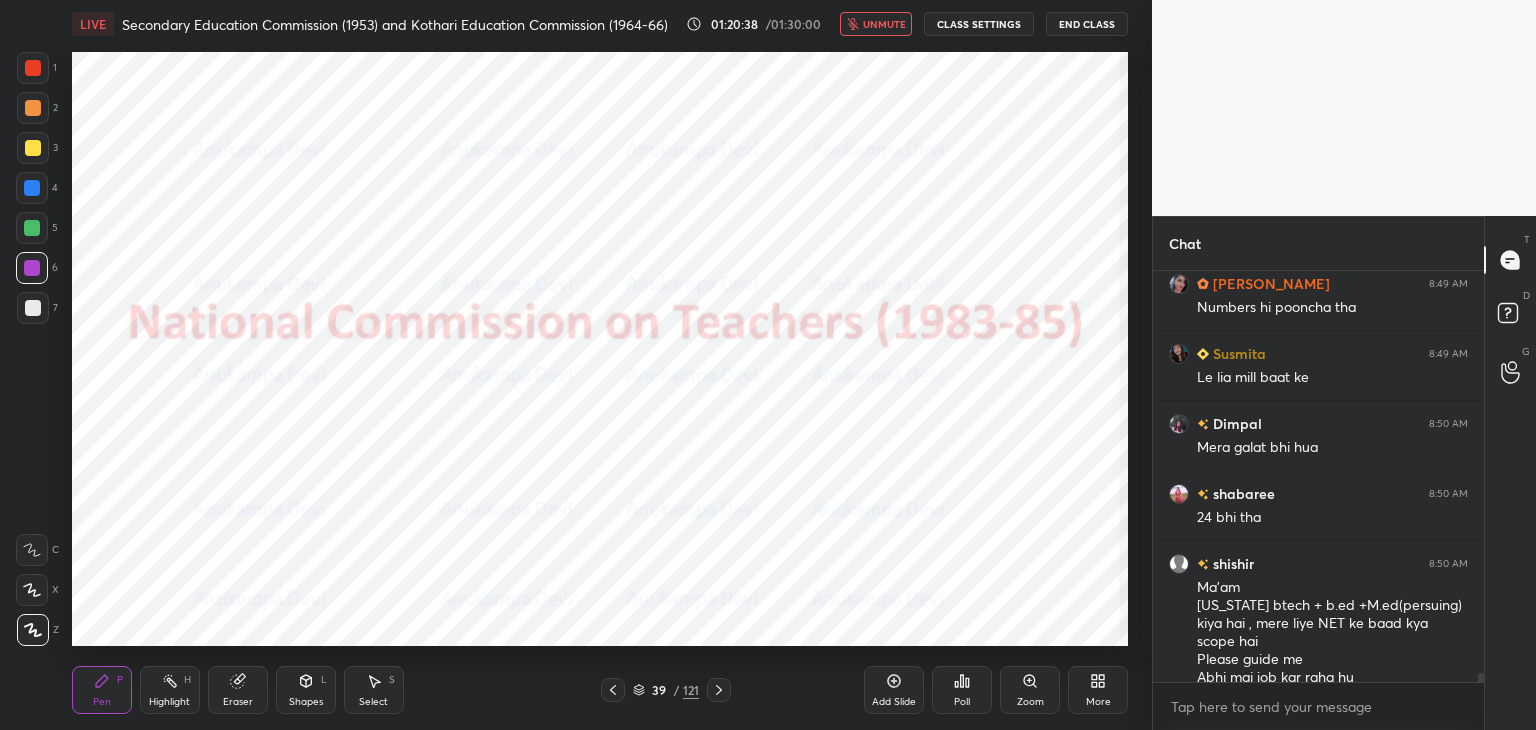 click on "unmute" at bounding box center [884, 24] 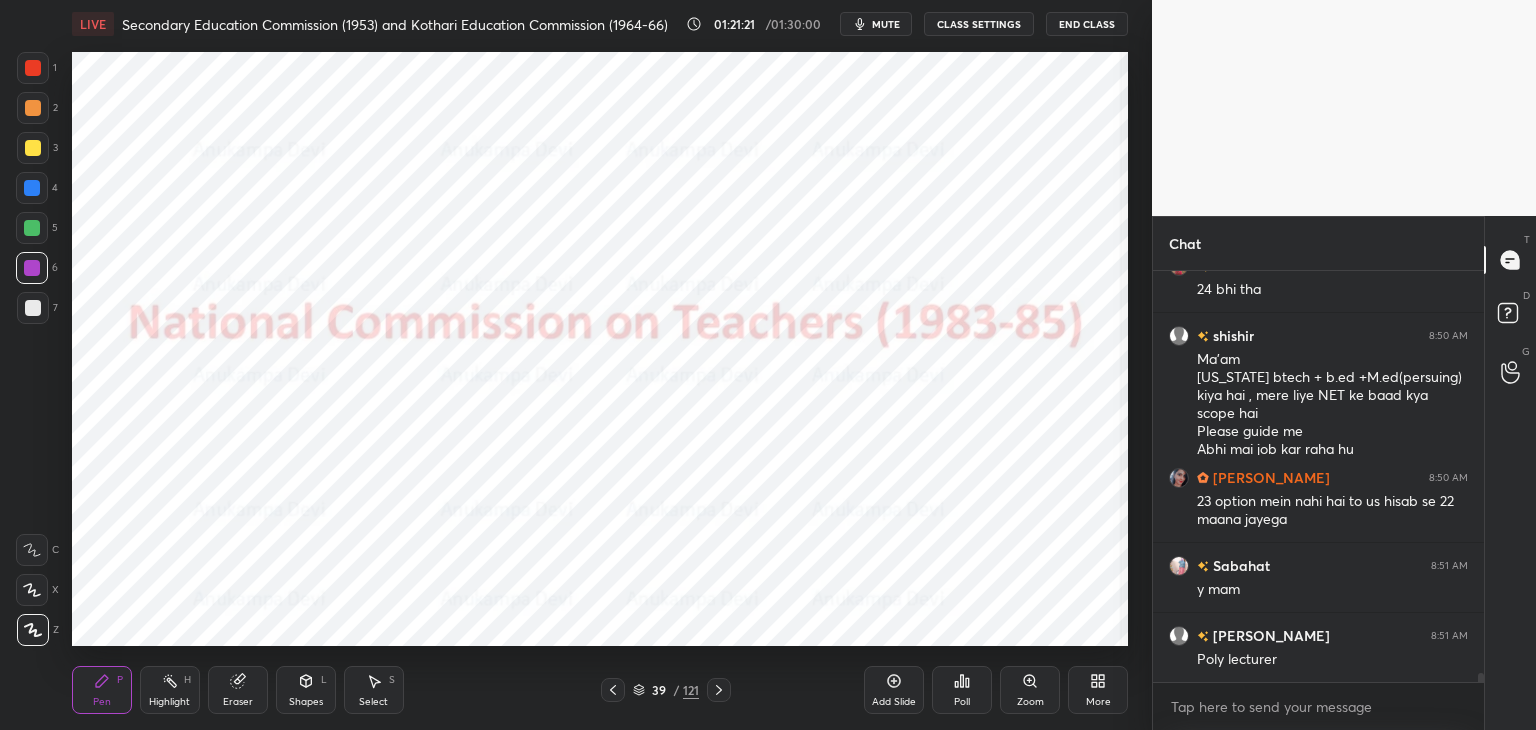 scroll, scrollTop: 17986, scrollLeft: 0, axis: vertical 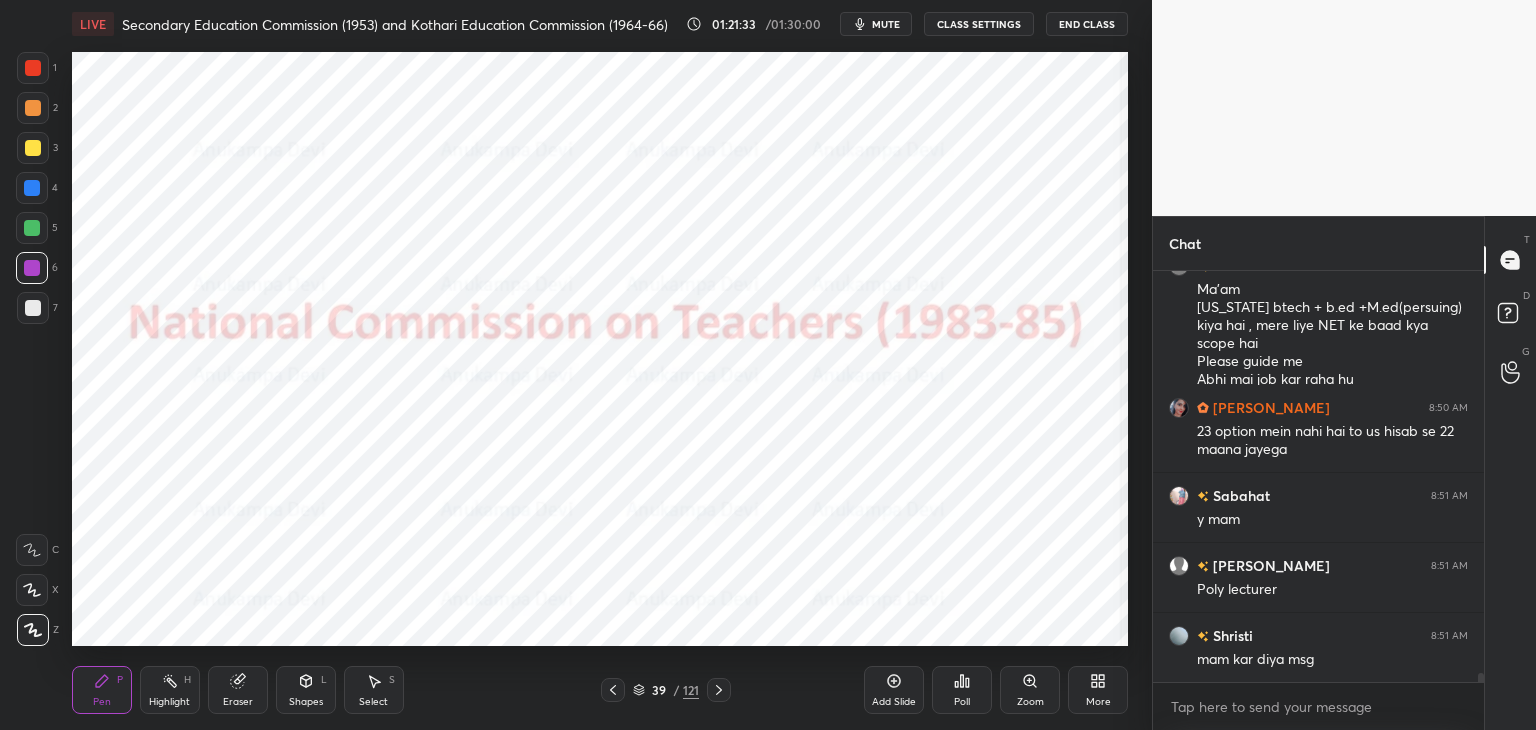 click on "mute" at bounding box center [886, 24] 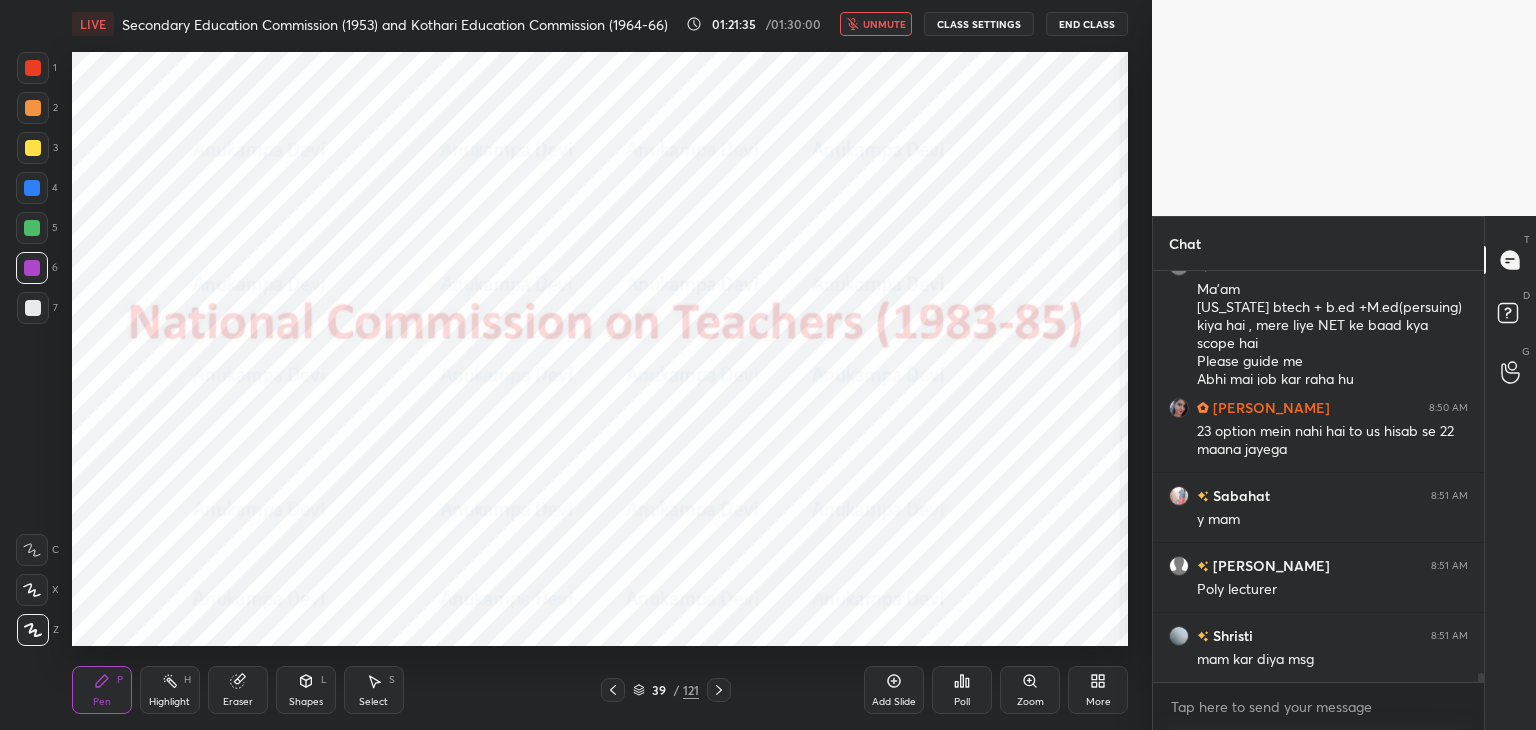 drag, startPoint x: 888, startPoint y: 22, endPoint x: 880, endPoint y: 37, distance: 17 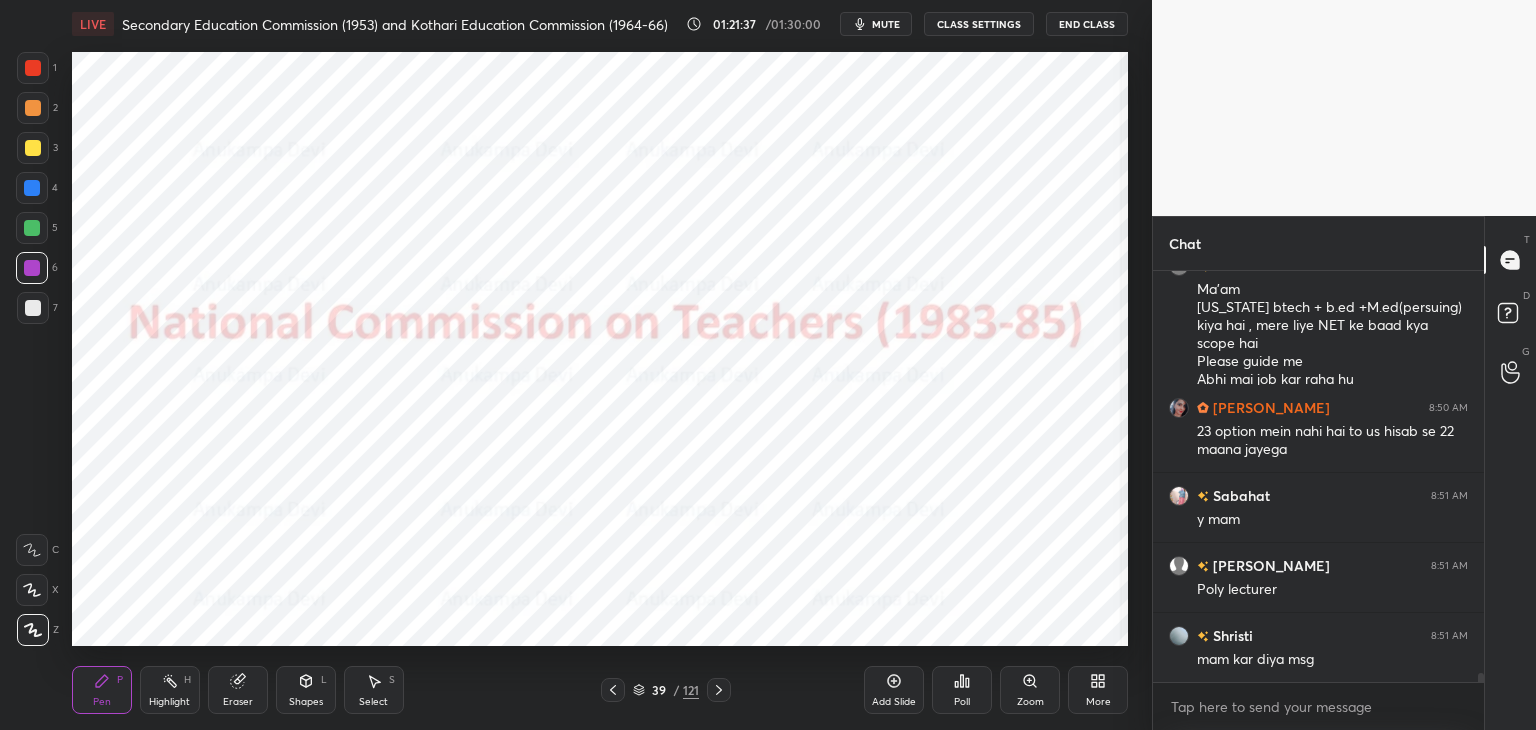 scroll, scrollTop: 18056, scrollLeft: 0, axis: vertical 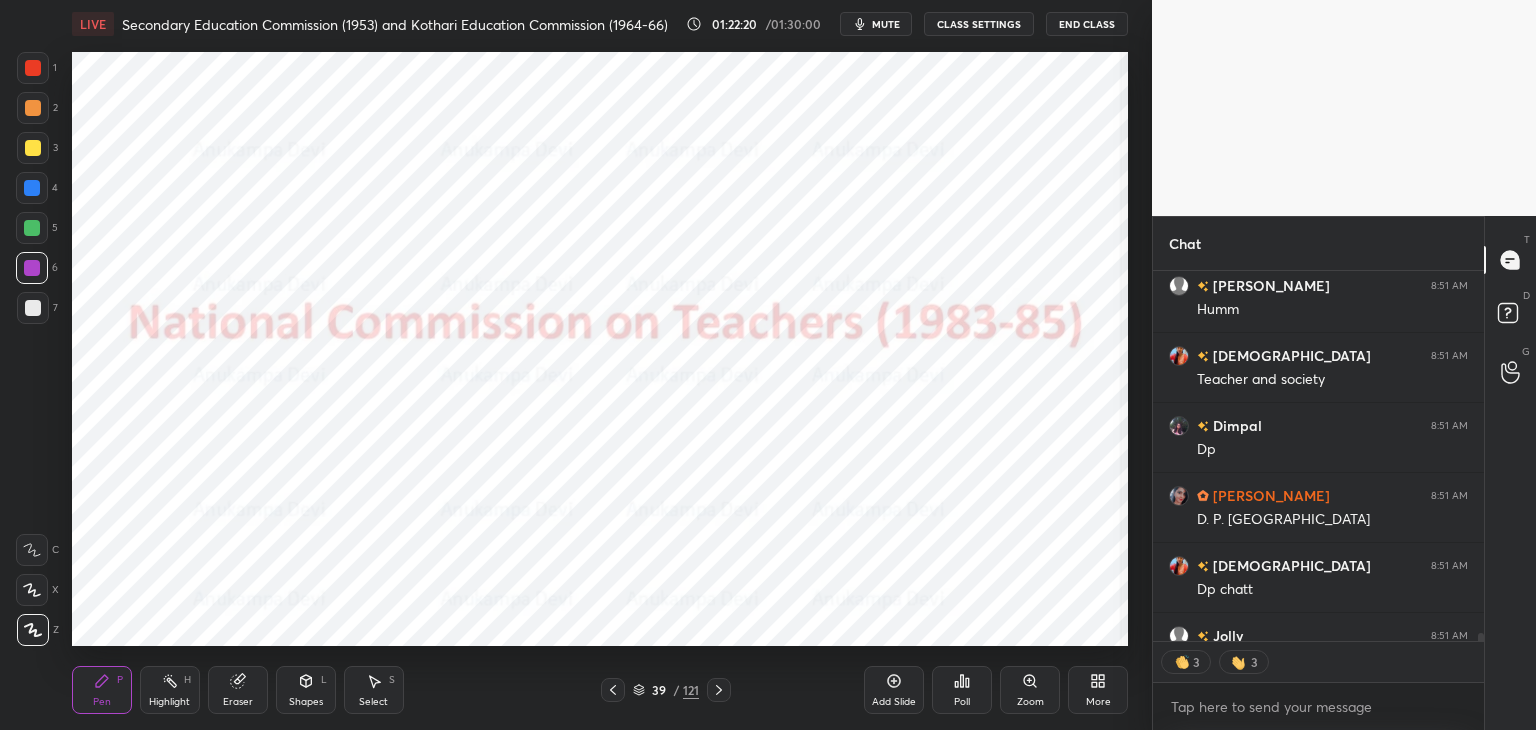drag, startPoint x: 636, startPoint y: 691, endPoint x: 657, endPoint y: 650, distance: 46.06517 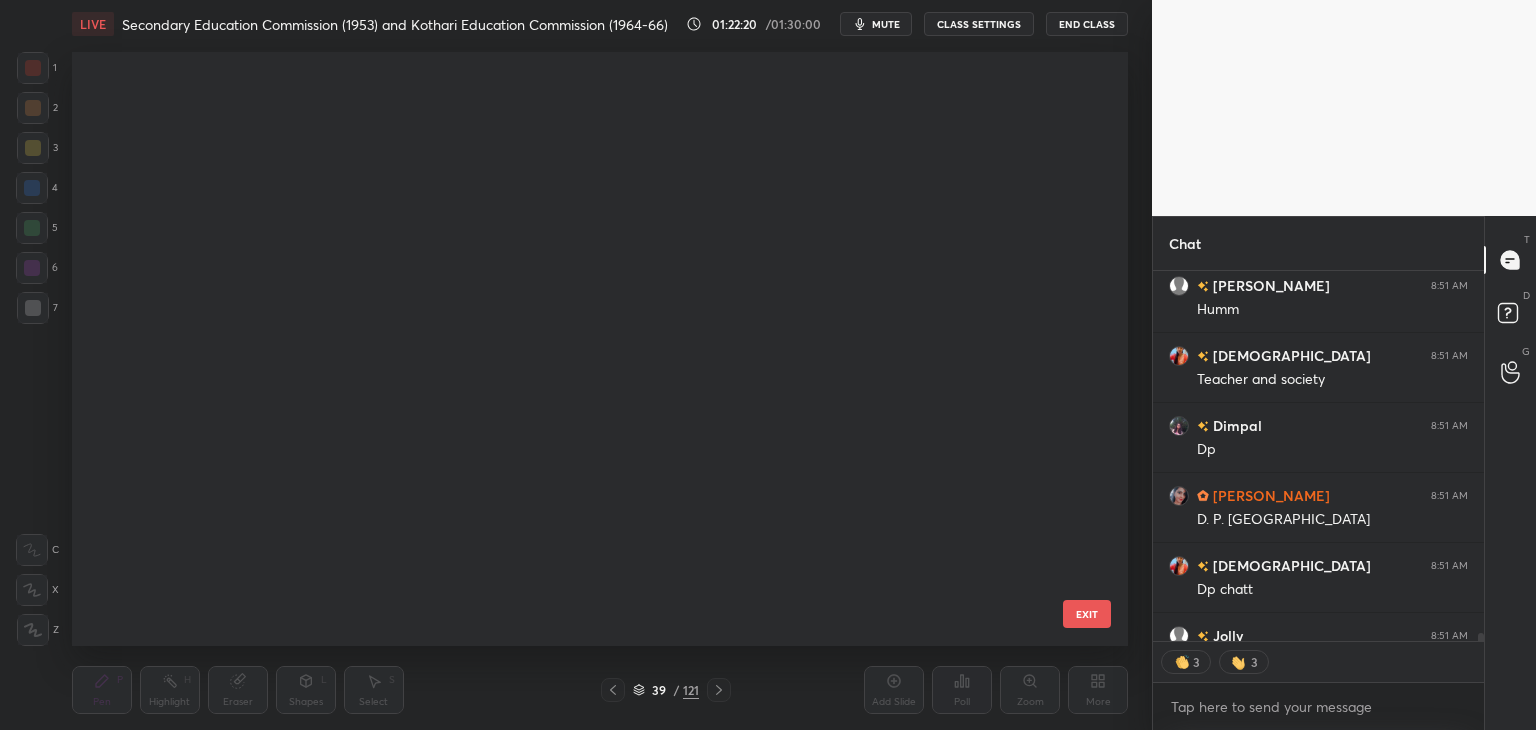 scroll, scrollTop: 1784, scrollLeft: 0, axis: vertical 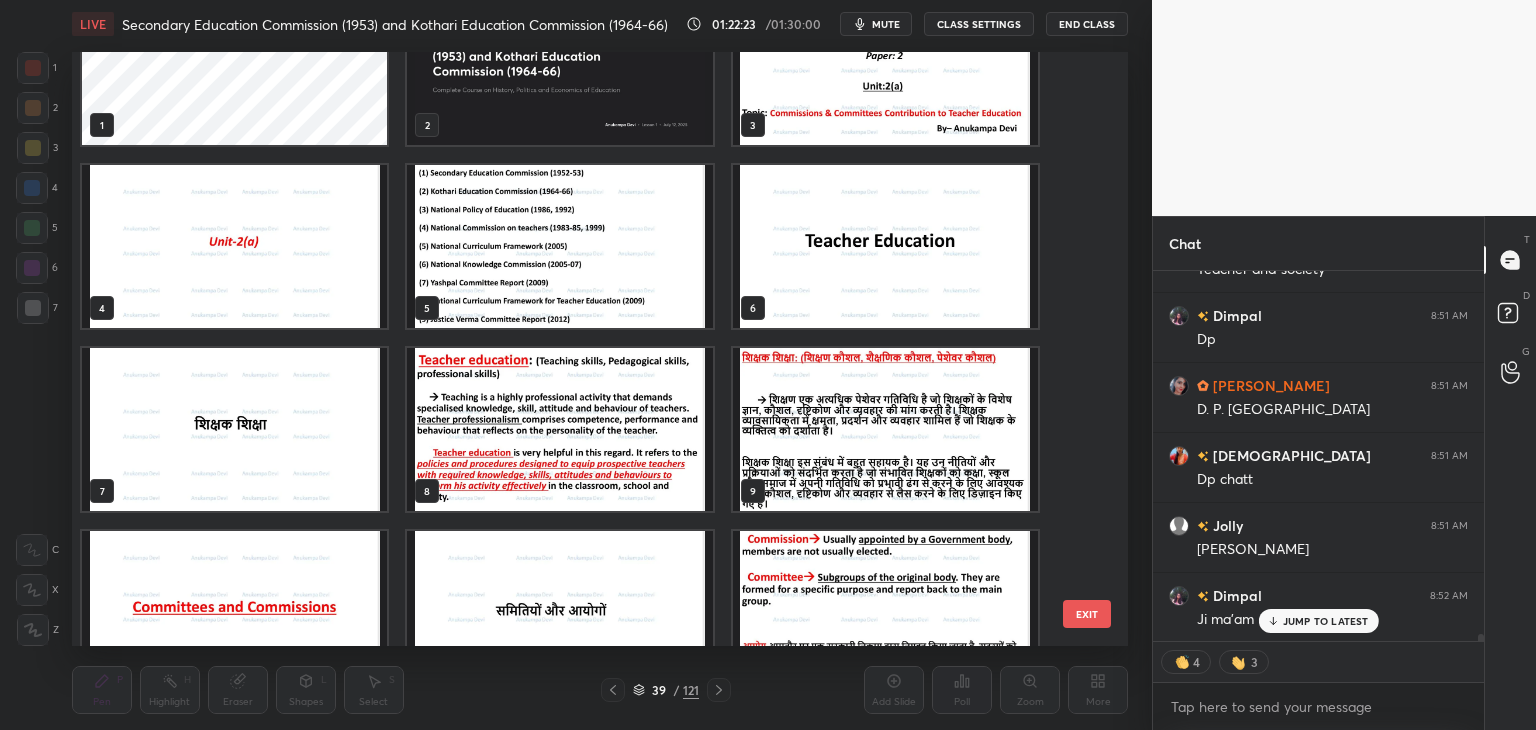 click at bounding box center [559, 246] 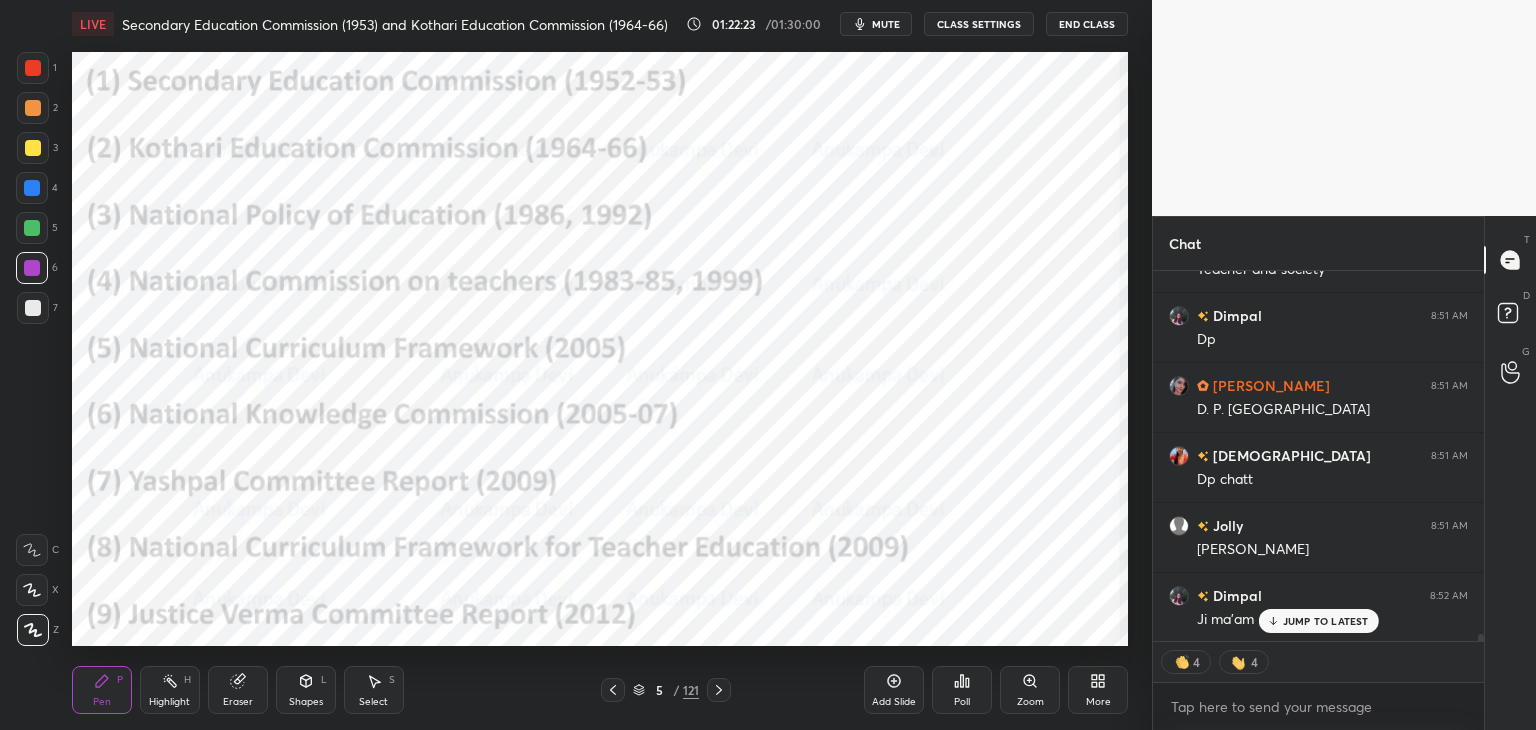 click at bounding box center [559, 246] 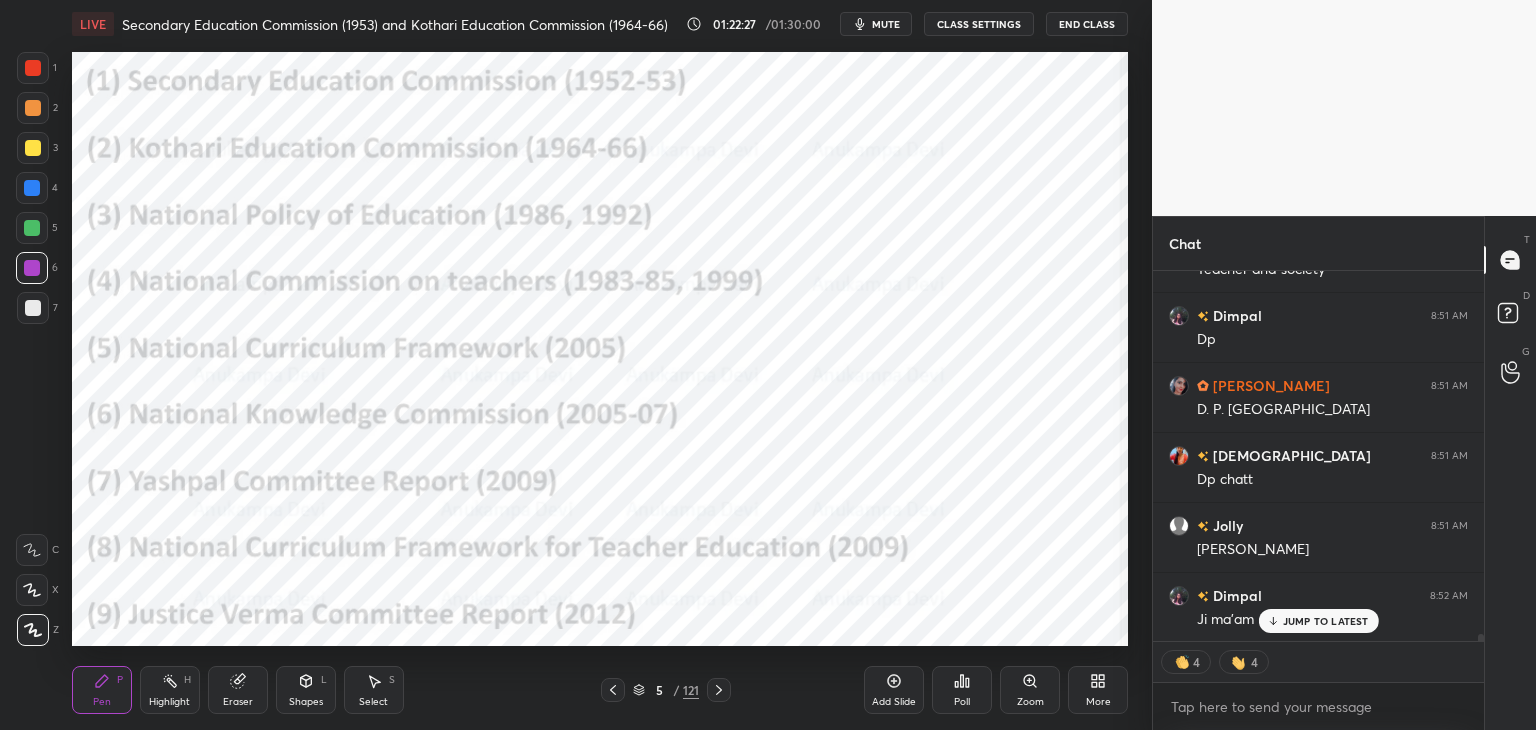 drag, startPoint x: 634, startPoint y: 693, endPoint x: 639, endPoint y: 678, distance: 15.811388 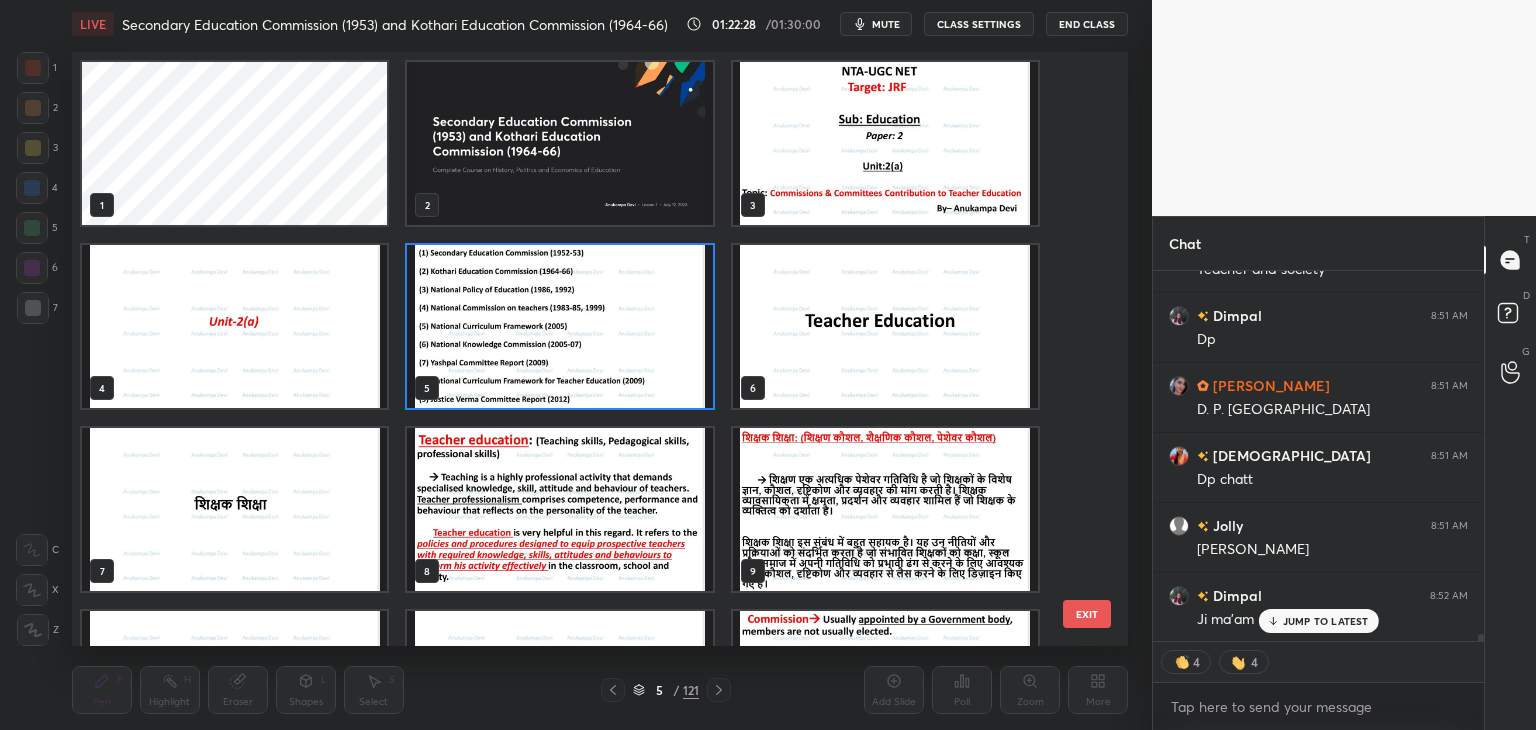 scroll, scrollTop: 6, scrollLeft: 10, axis: both 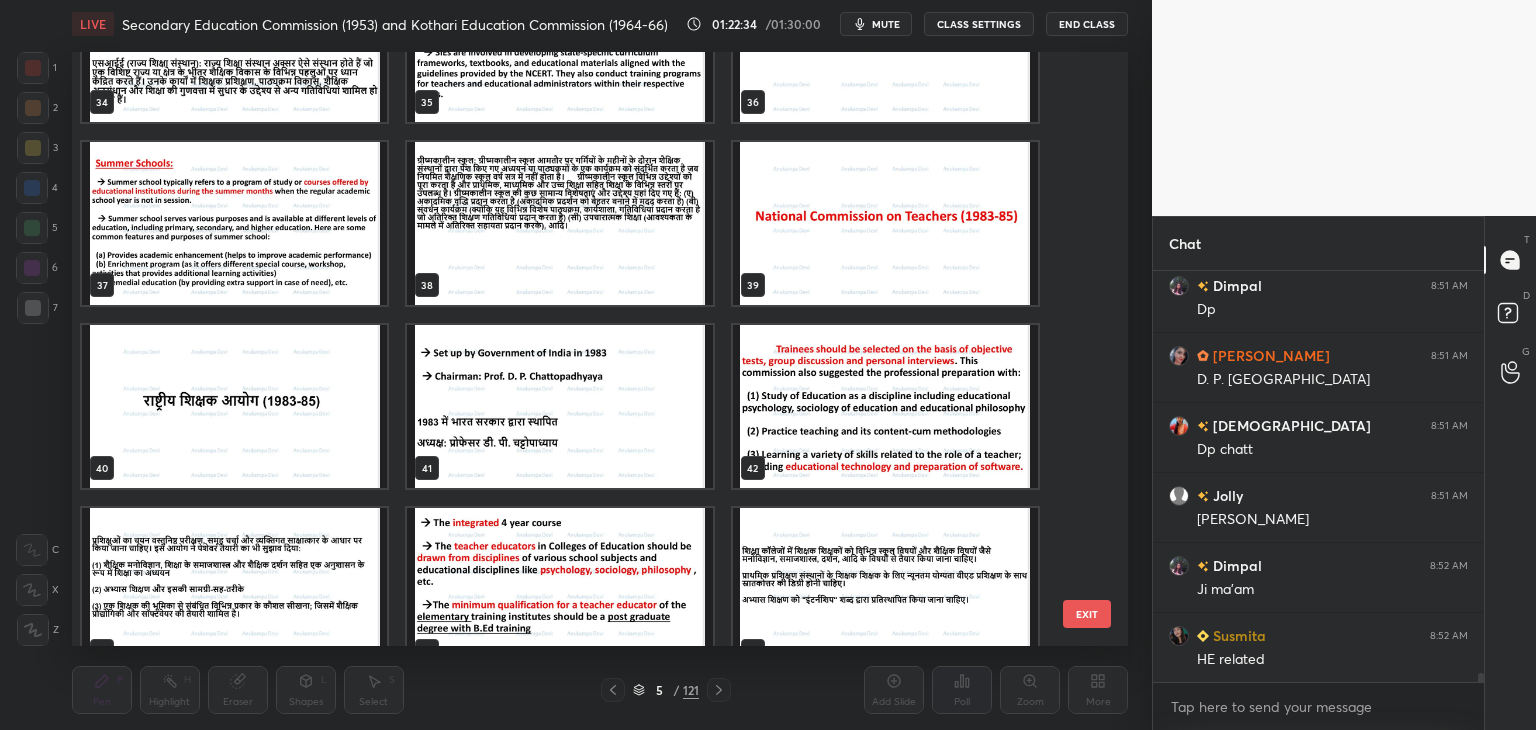 click at bounding box center (885, 223) 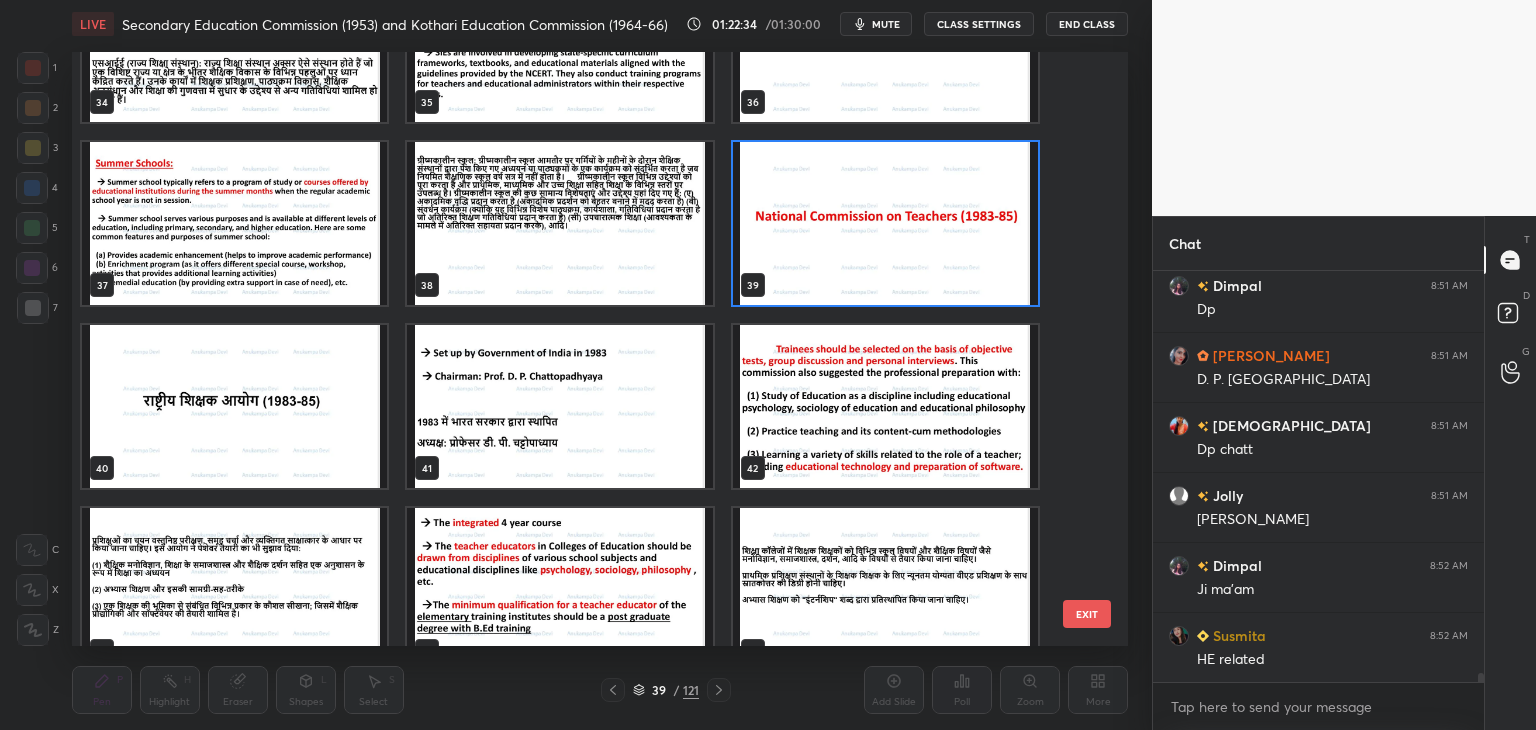 click at bounding box center (885, 223) 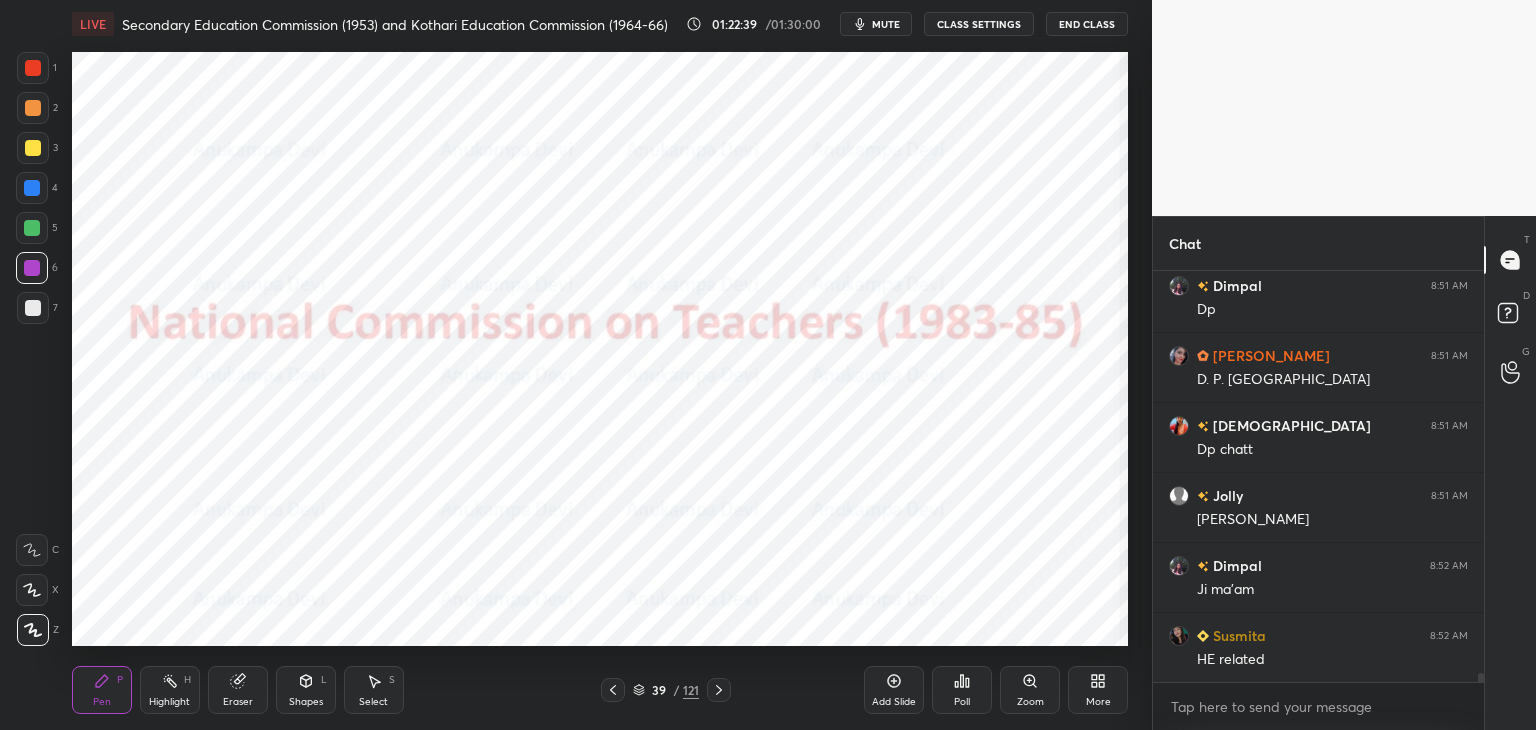 click 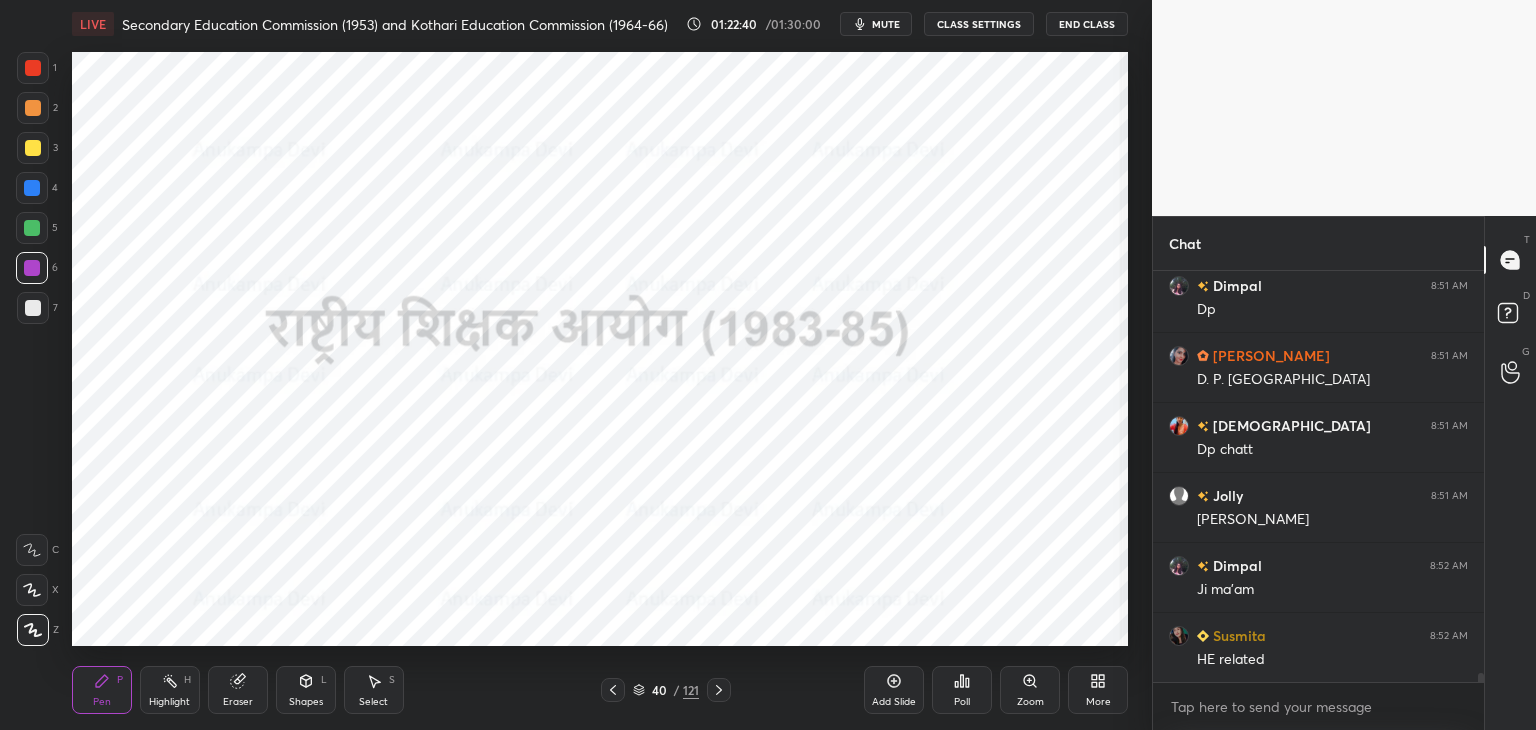 click 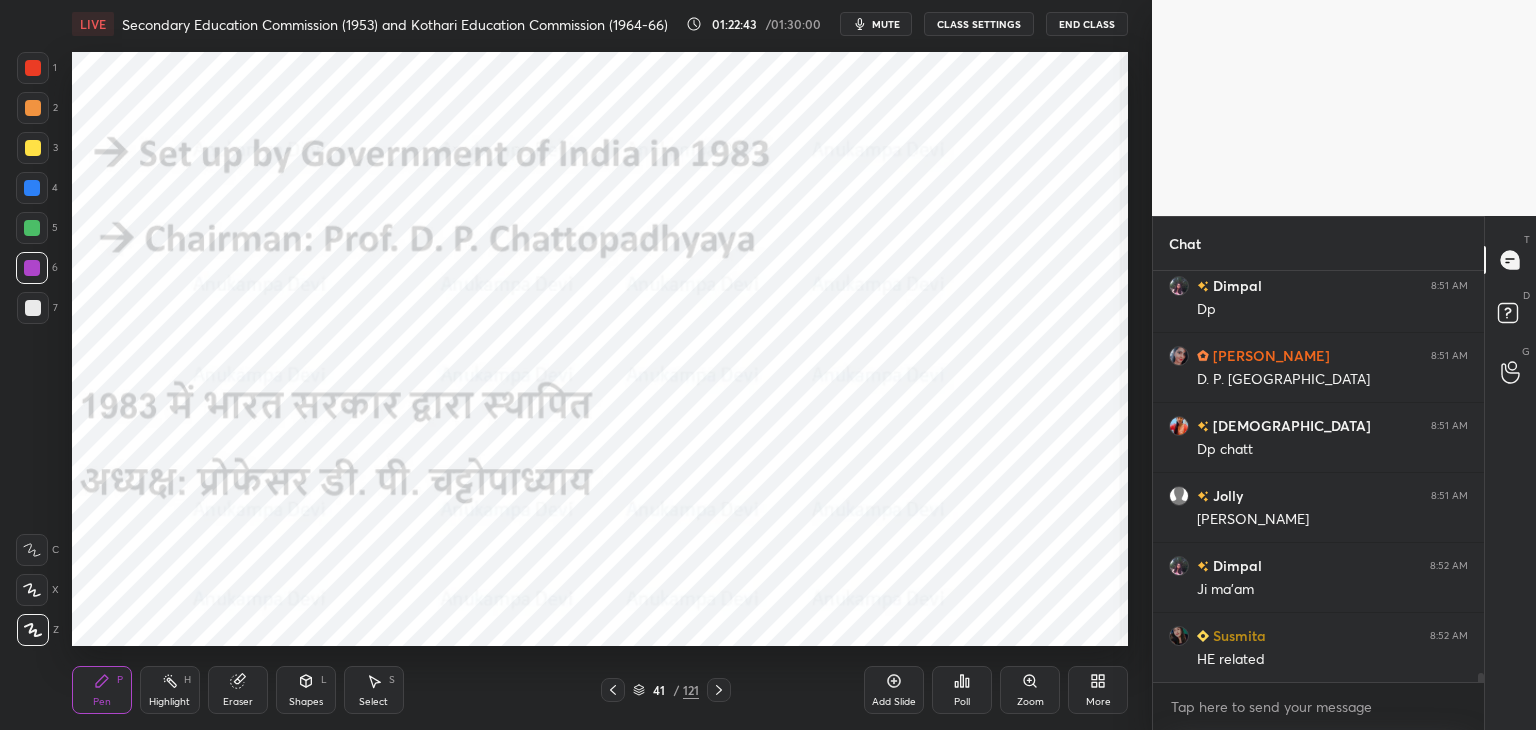 click 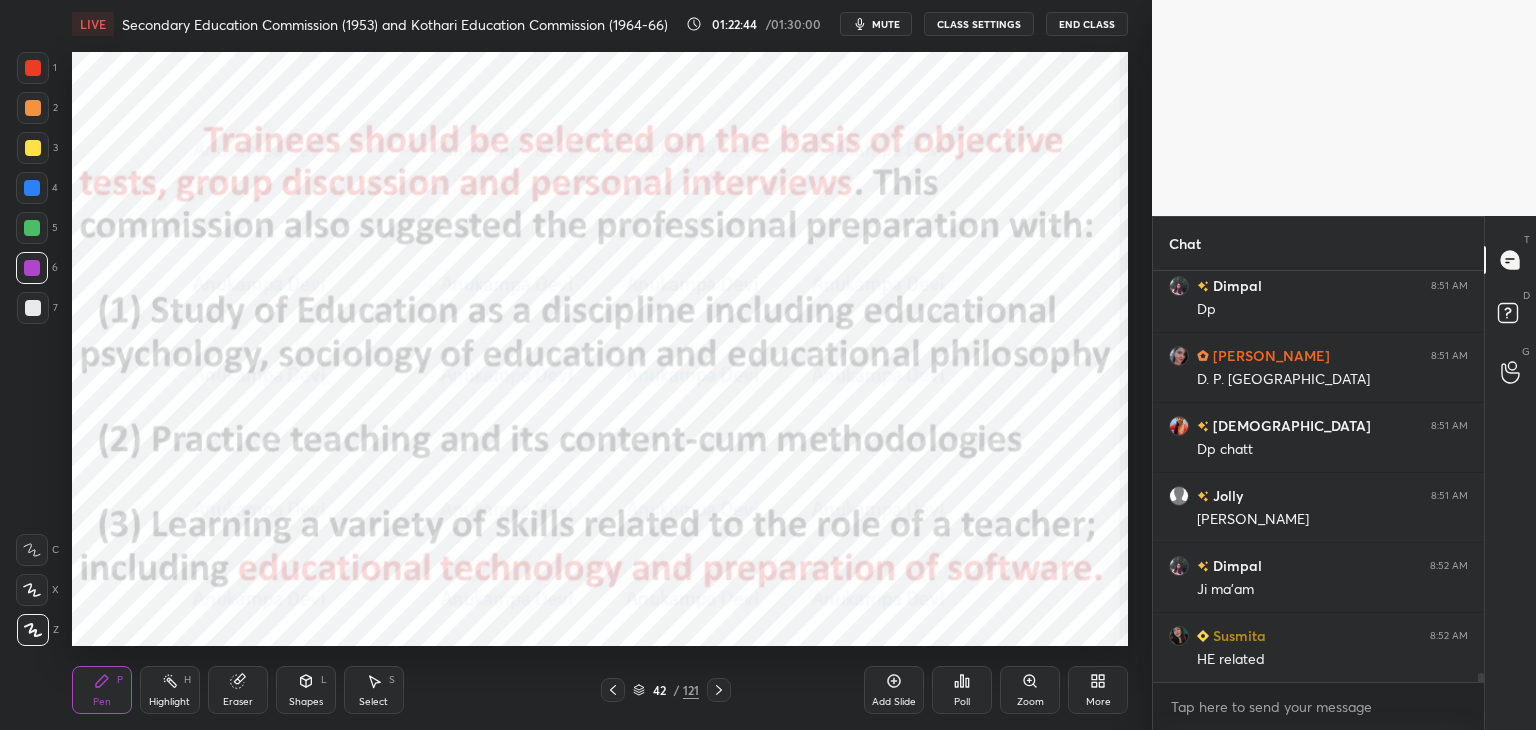 click 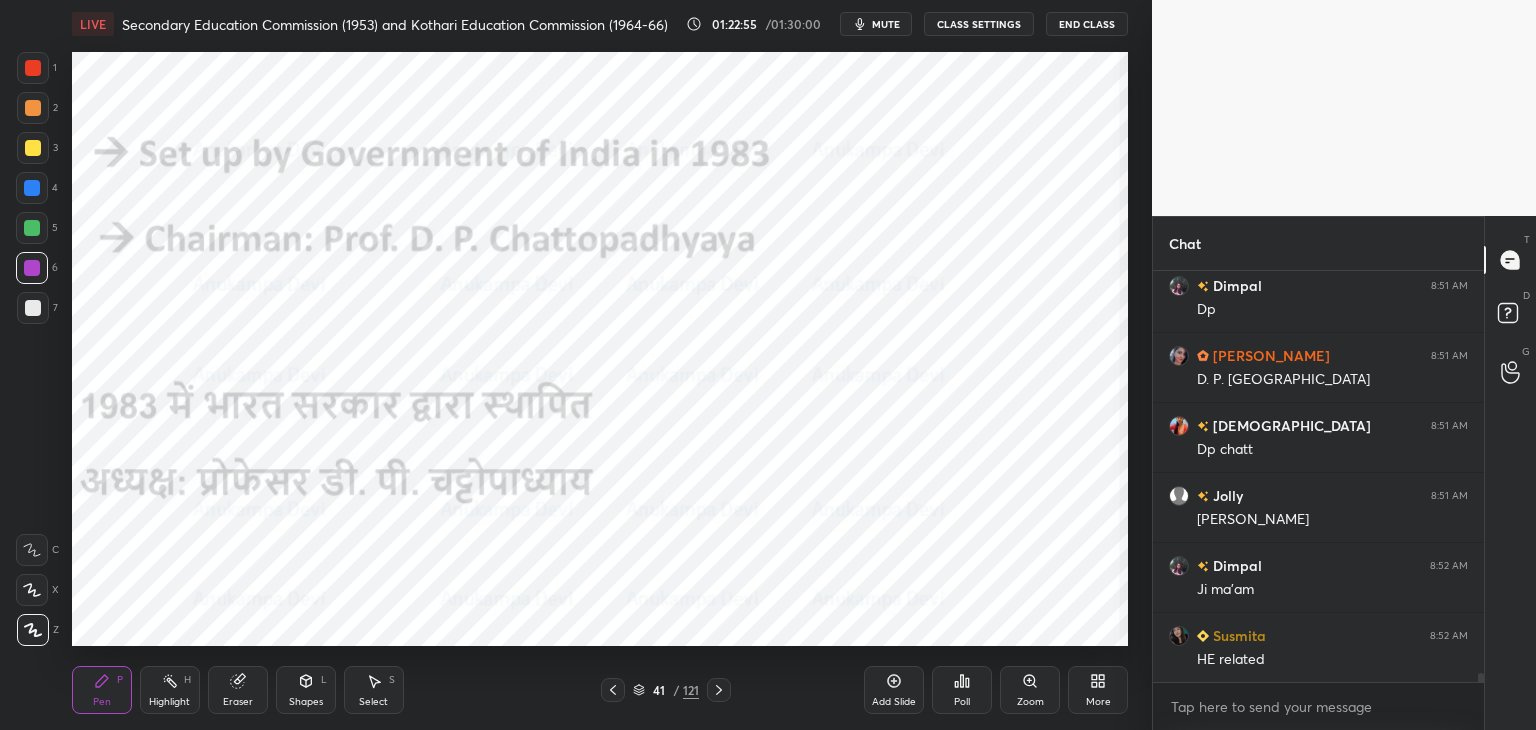 click 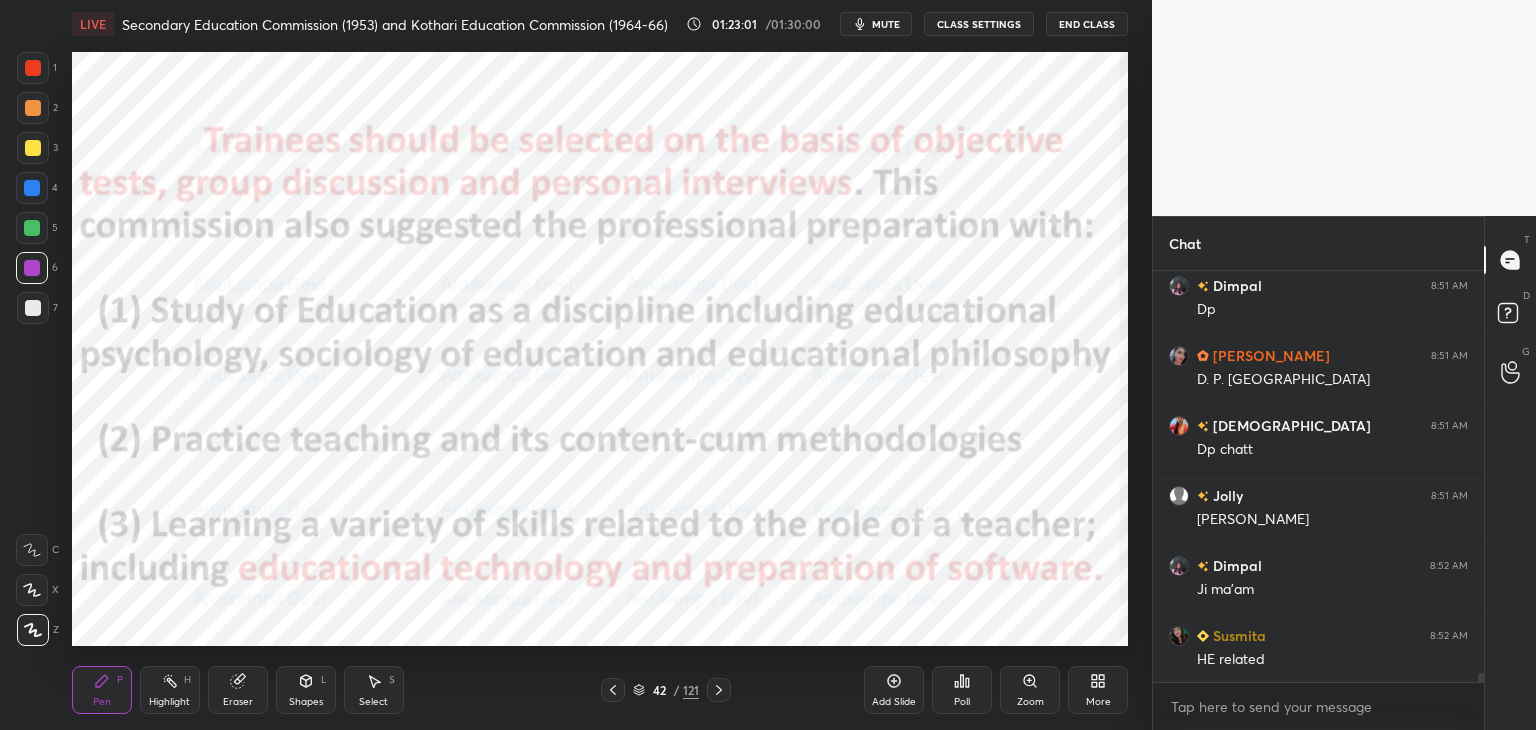 click at bounding box center (32, 228) 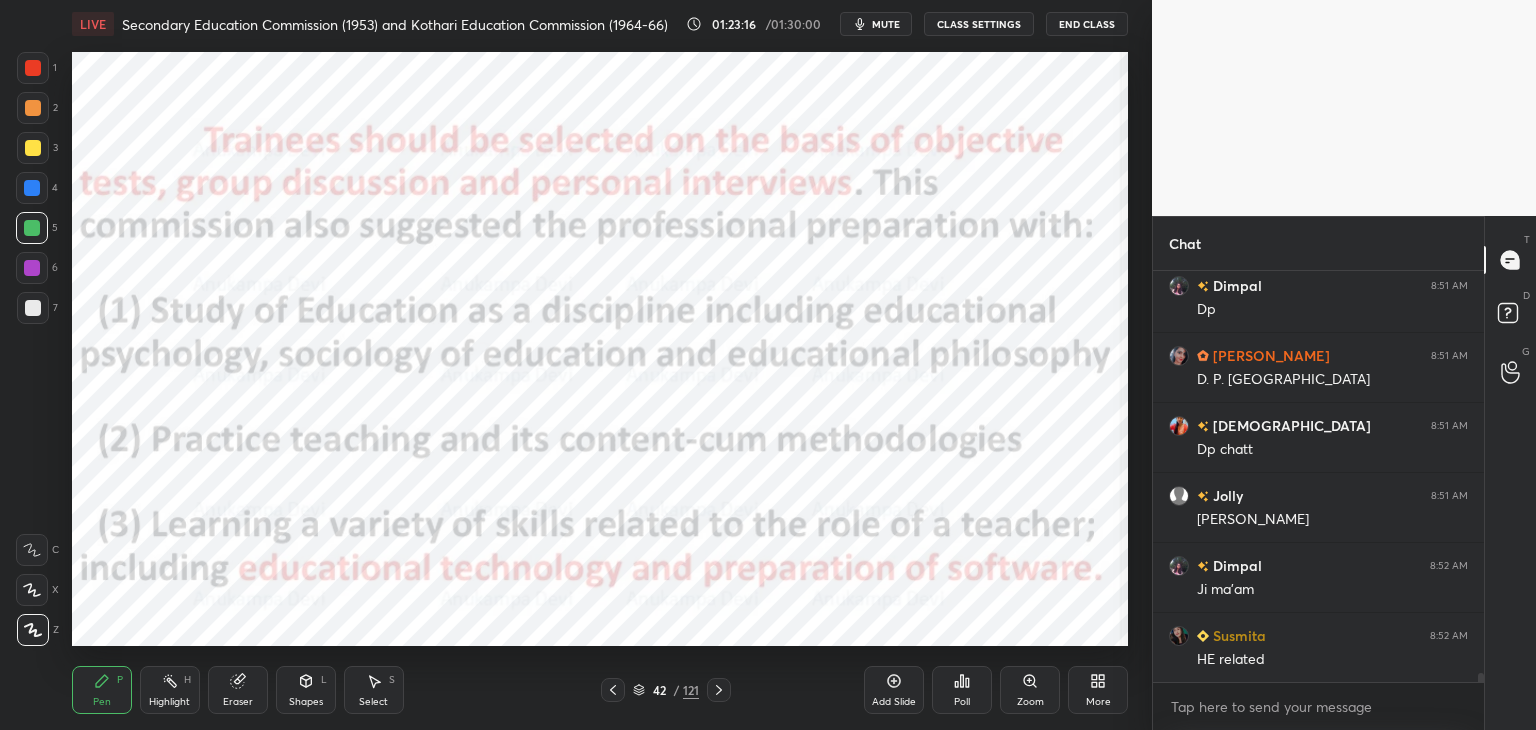 scroll, scrollTop: 18594, scrollLeft: 0, axis: vertical 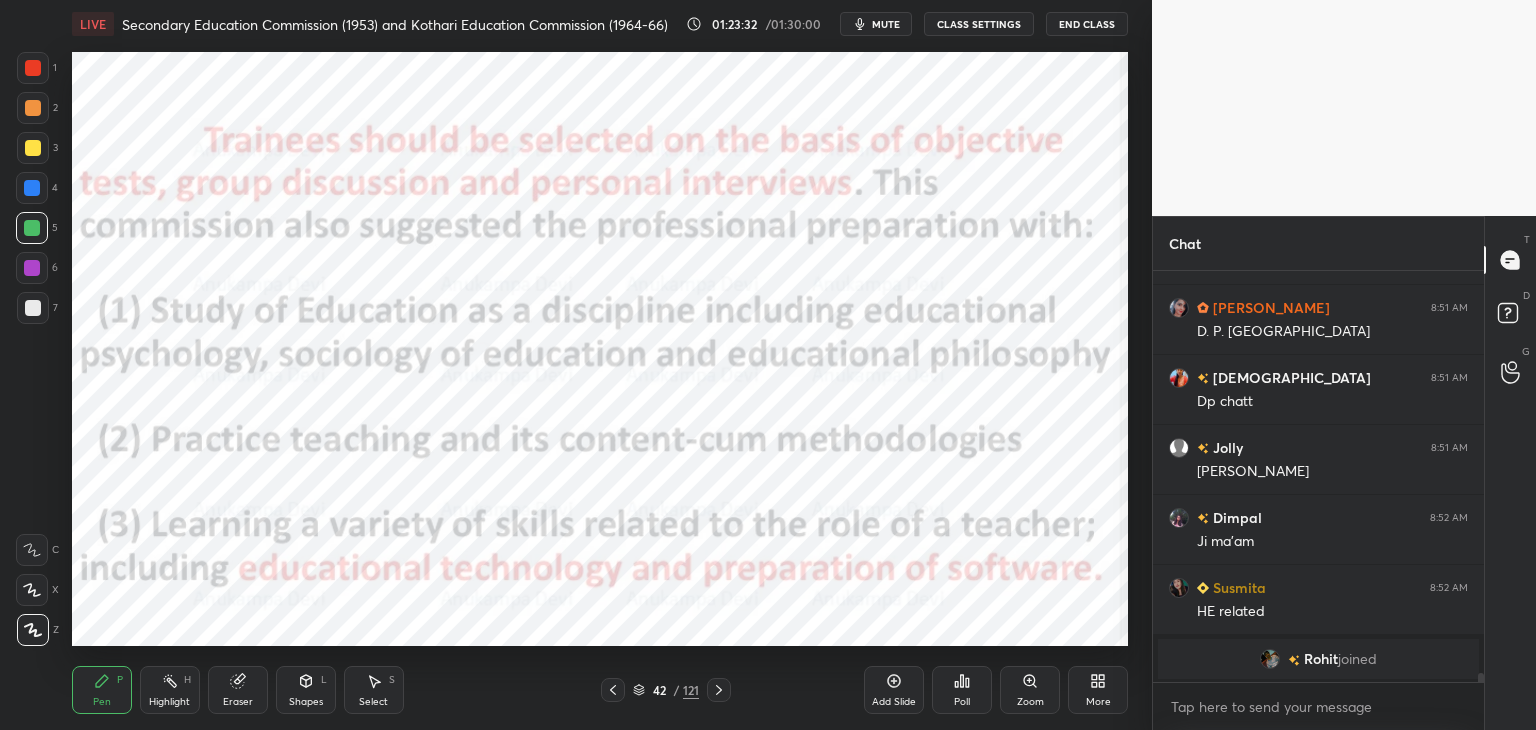 click on "mute" at bounding box center (886, 24) 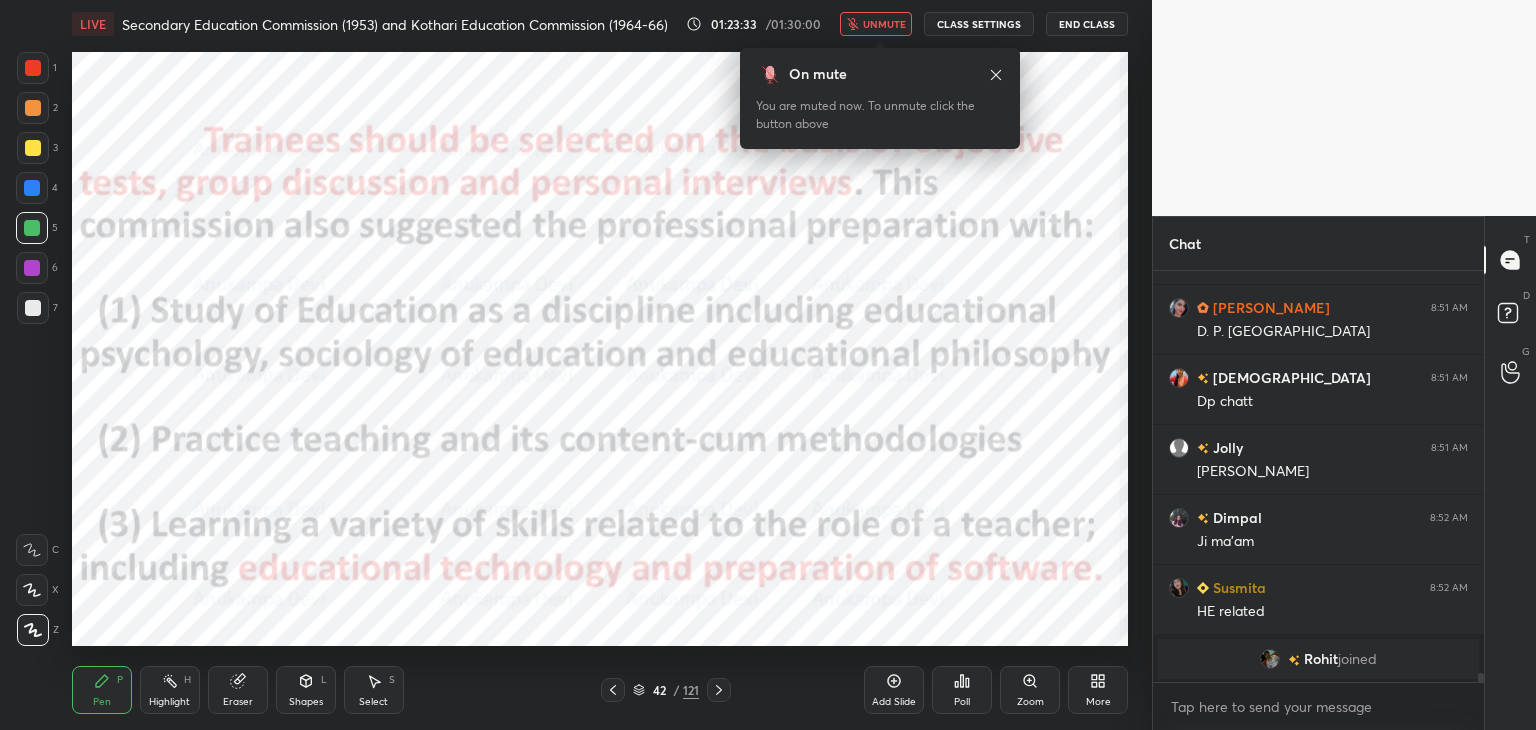 click on "unmute" at bounding box center (876, 24) 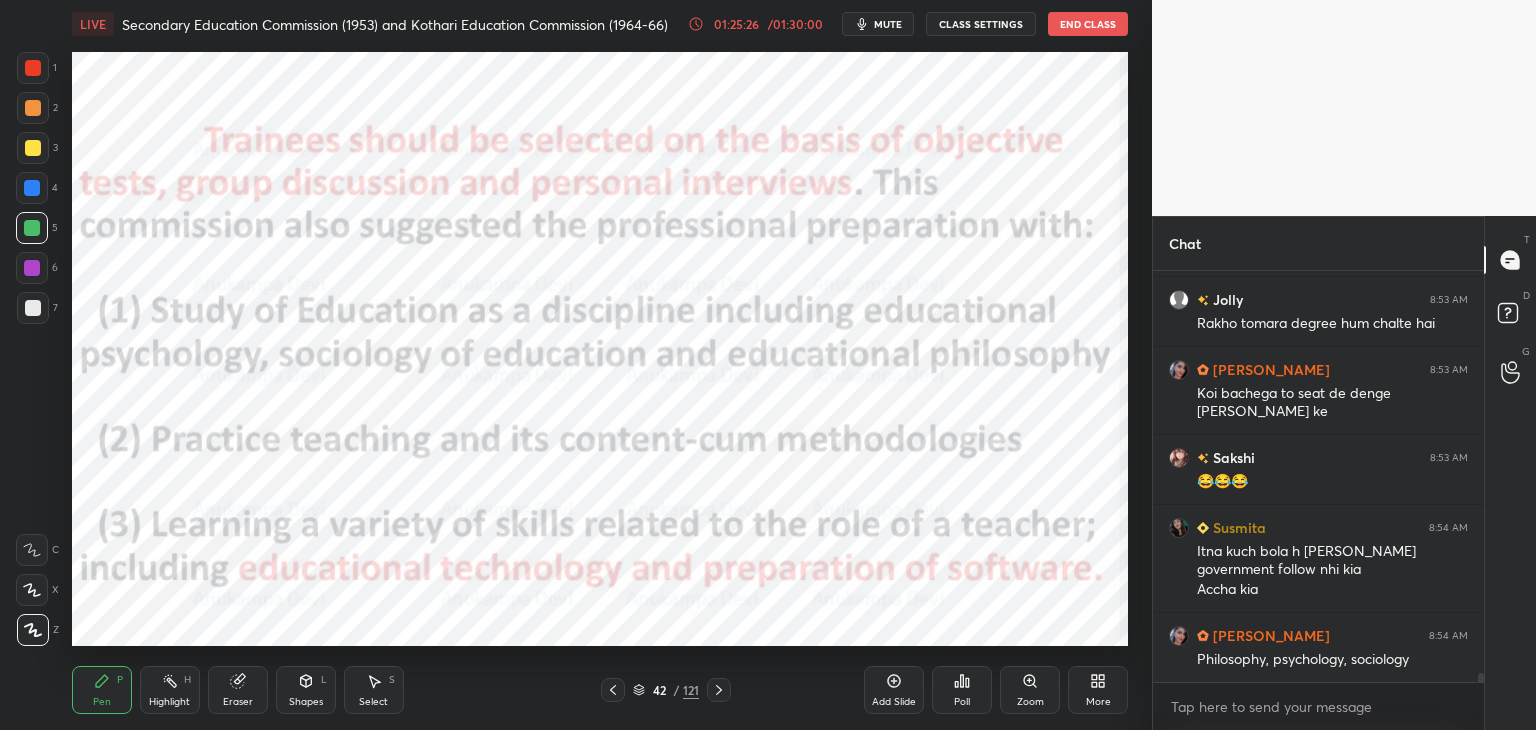 scroll, scrollTop: 17920, scrollLeft: 0, axis: vertical 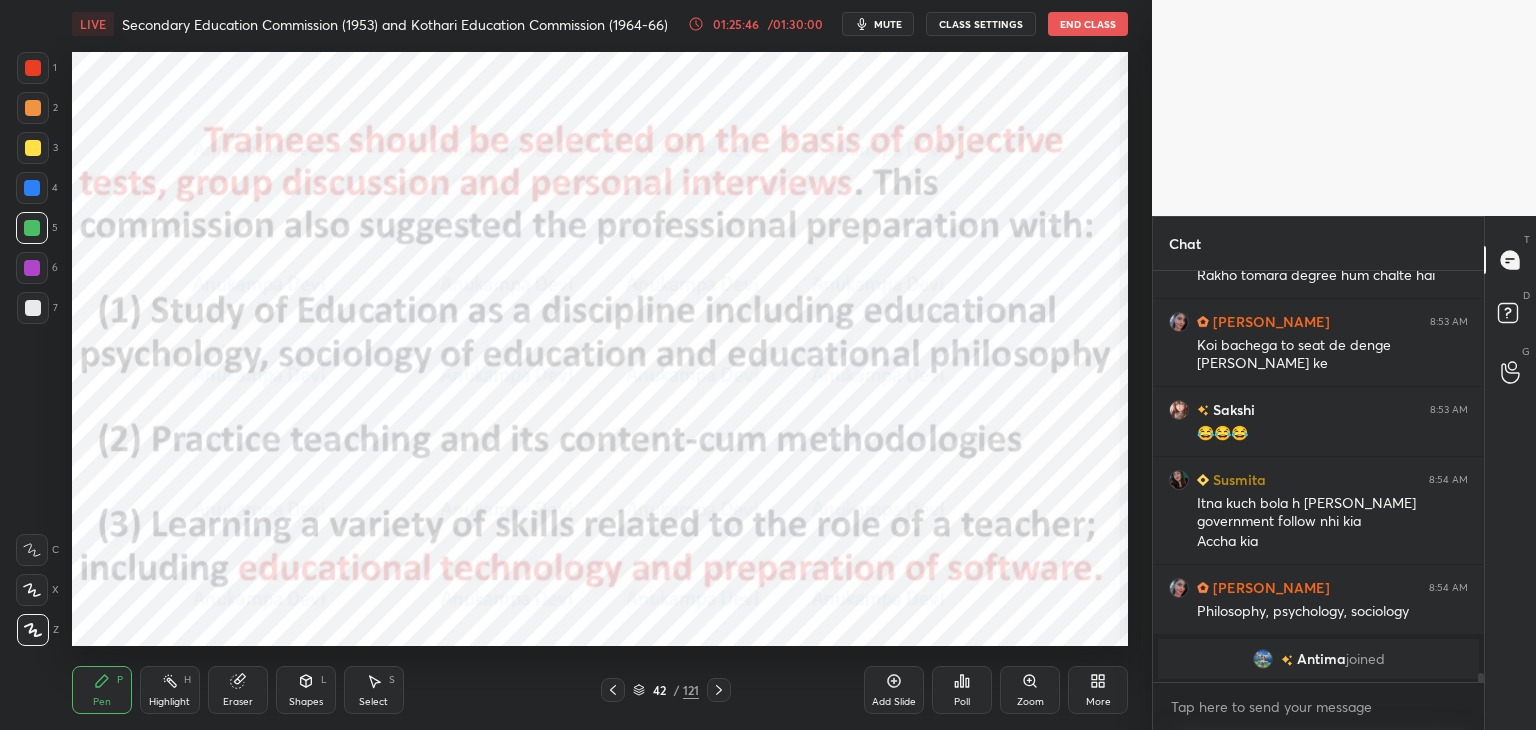 click 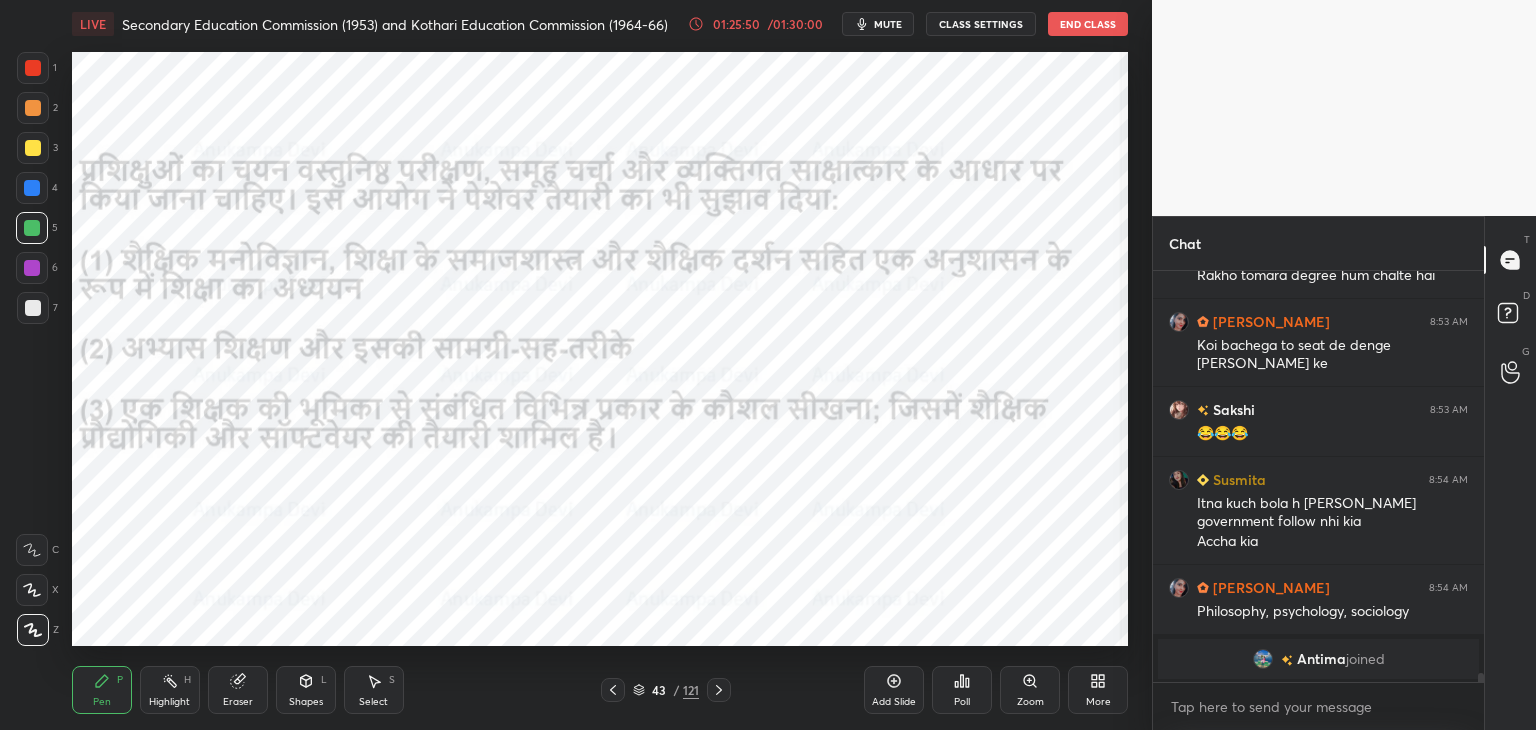click 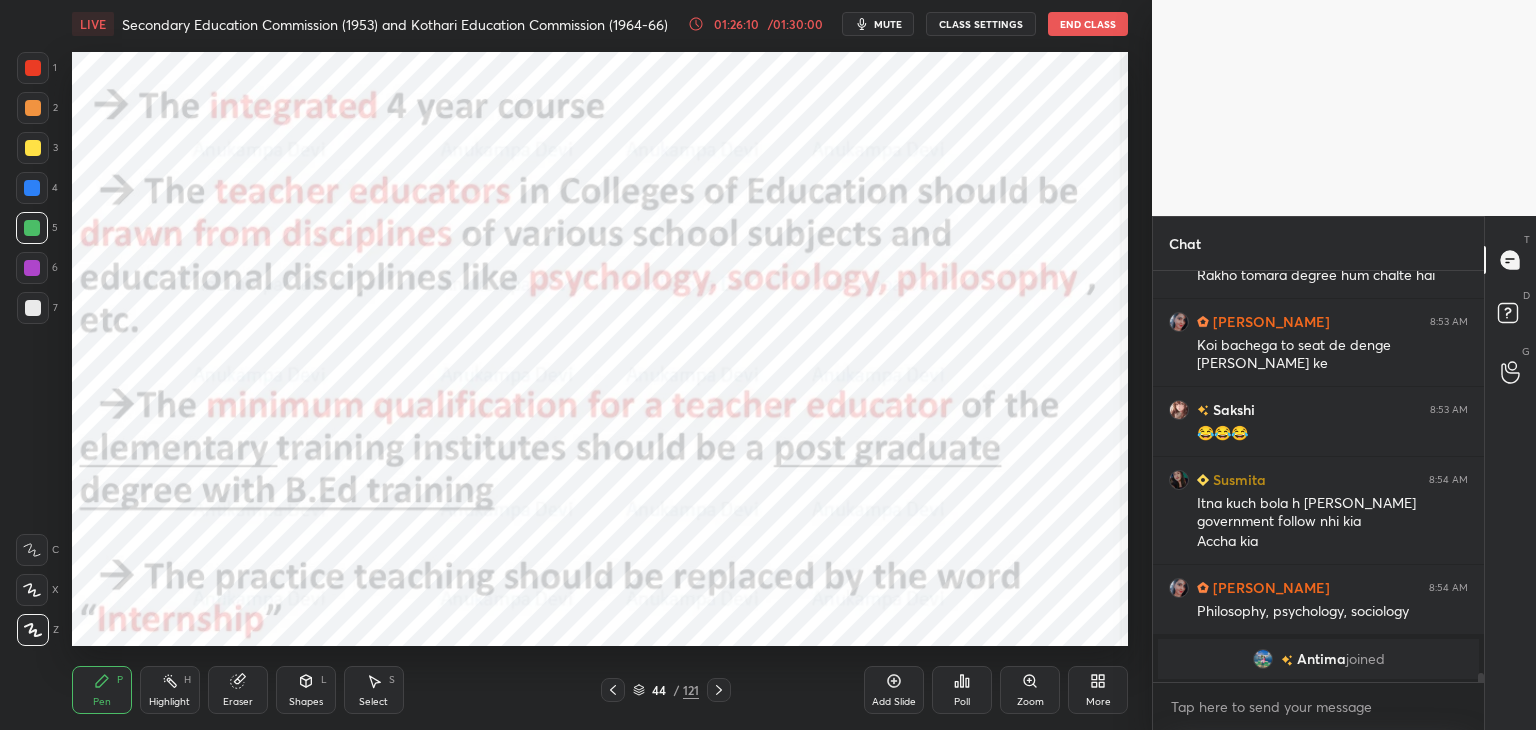 click on "Pen P Highlight H Eraser Shapes L Select S 44 / 121 Add Slide Poll Zoom More" at bounding box center (600, 690) 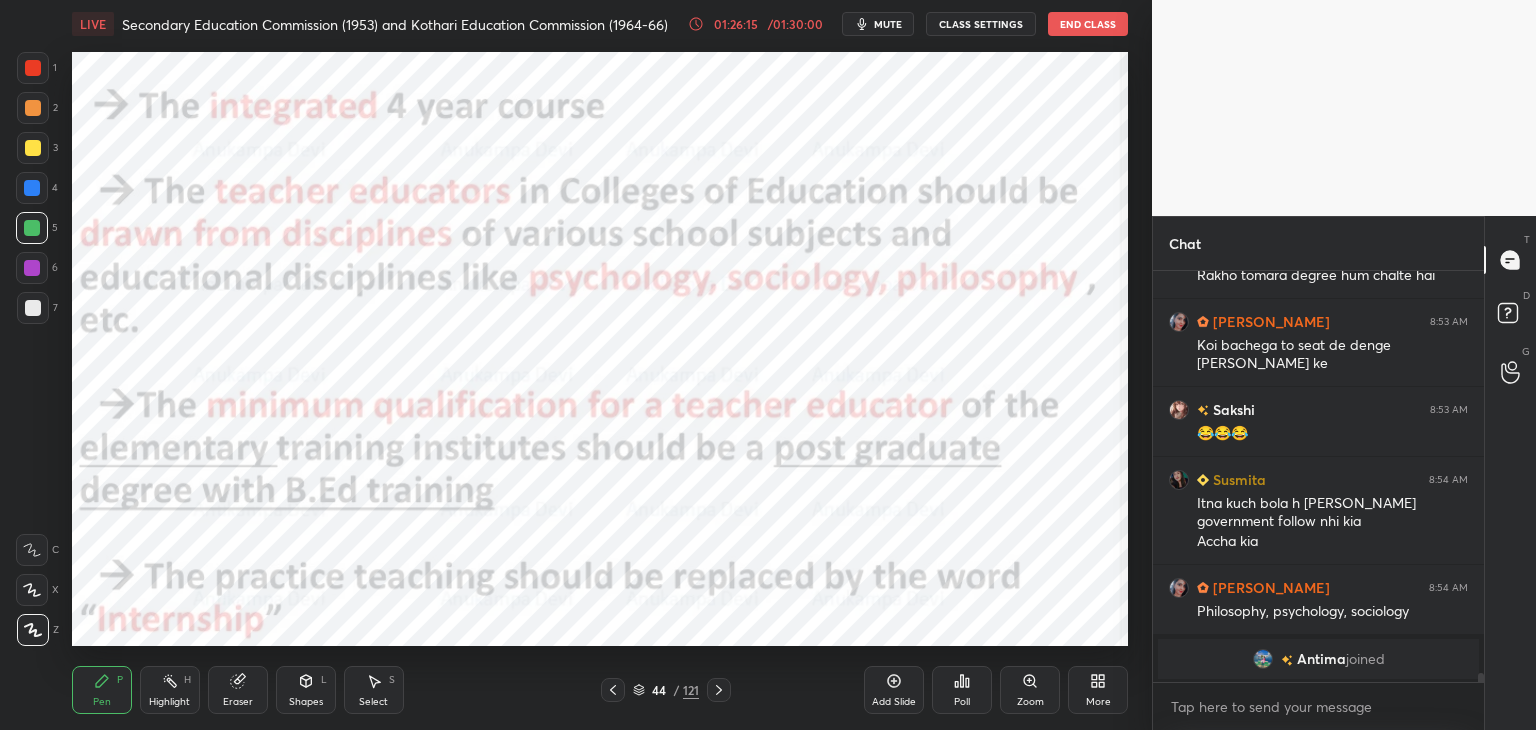 click 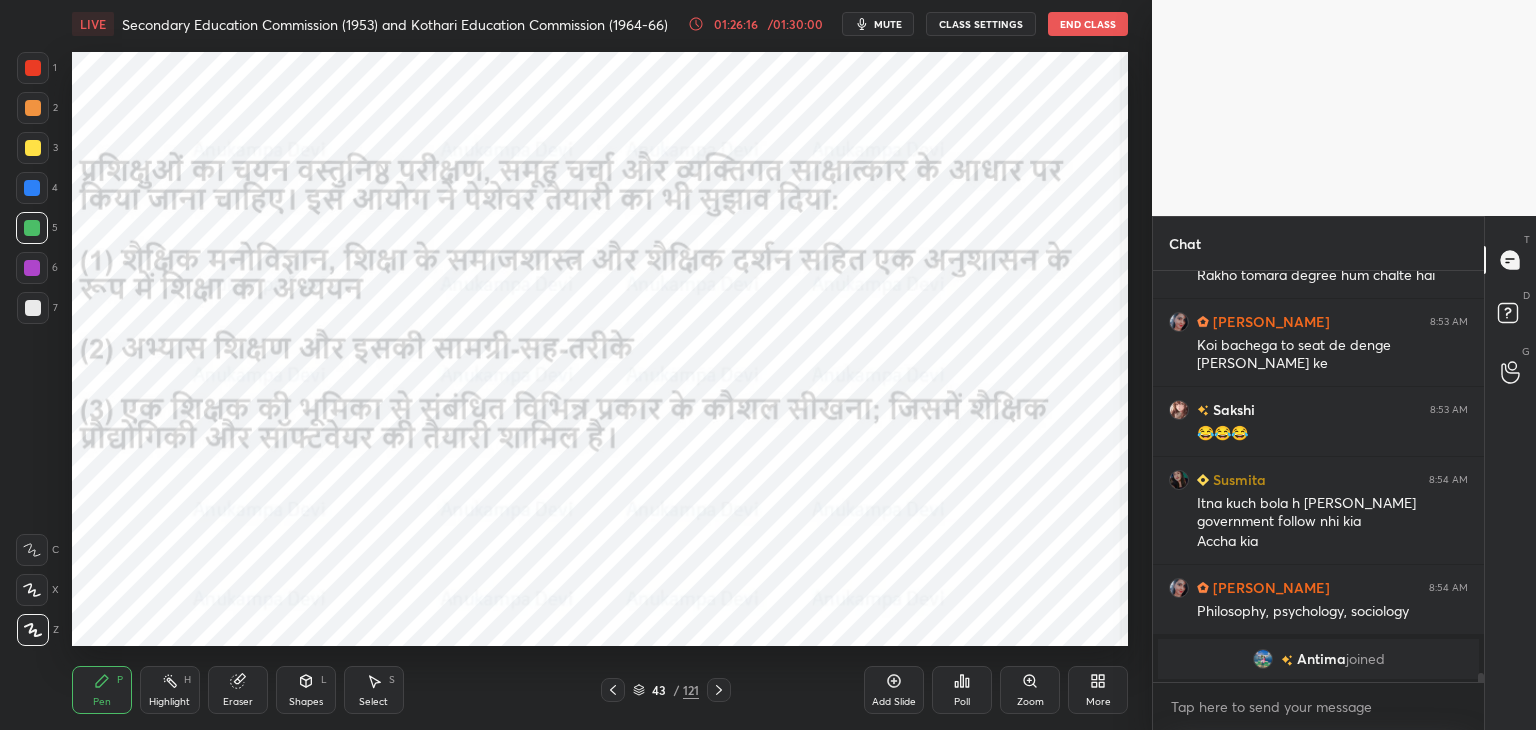 click 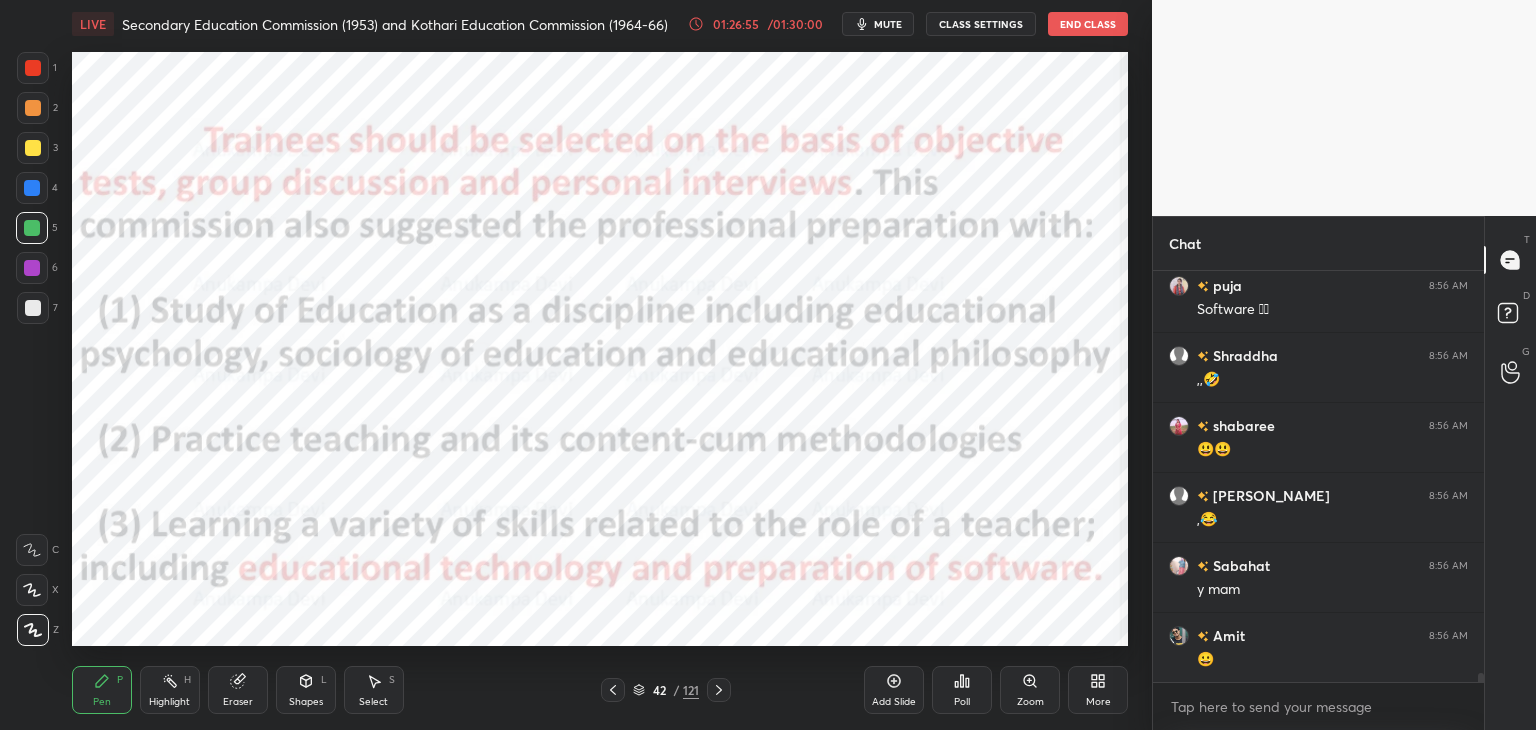 scroll, scrollTop: 18390, scrollLeft: 0, axis: vertical 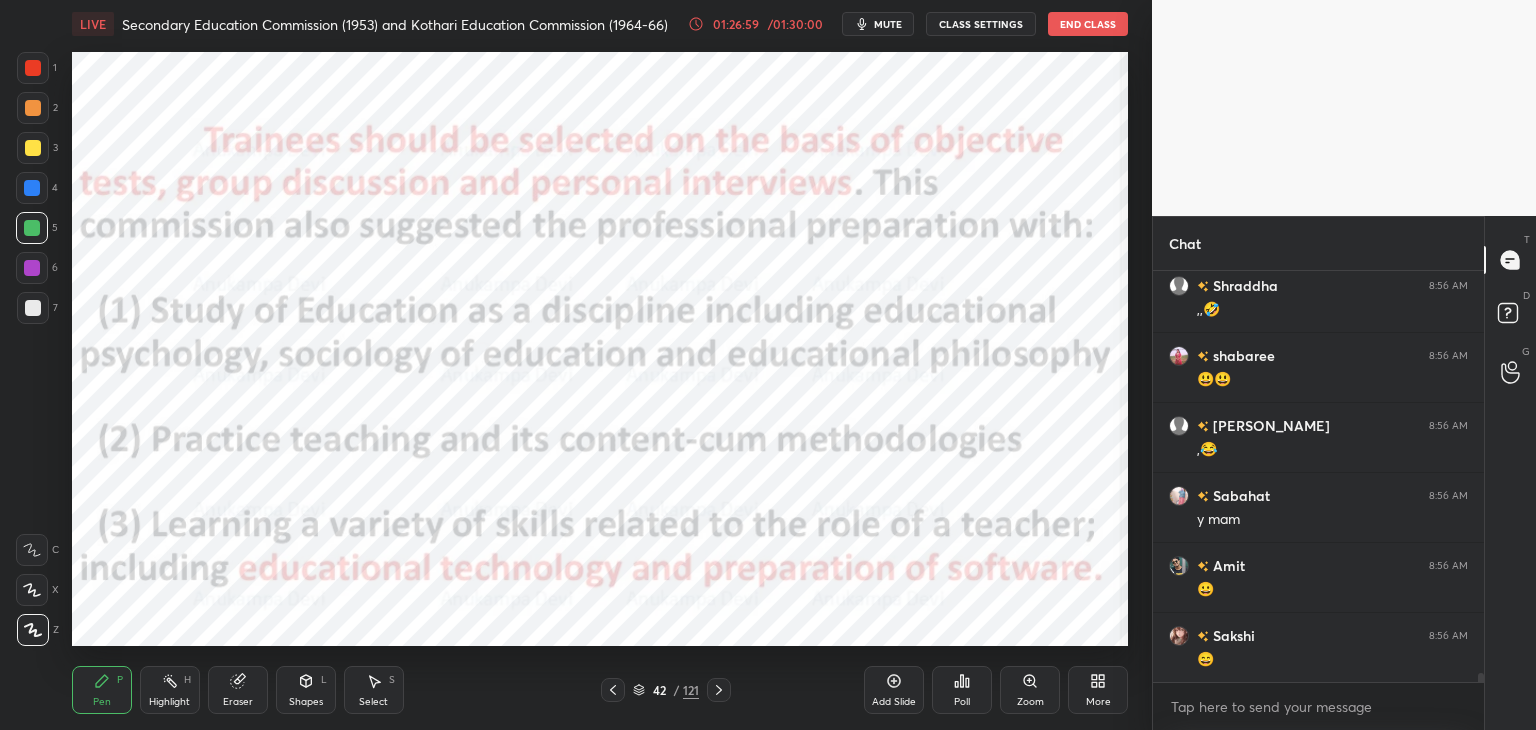 click 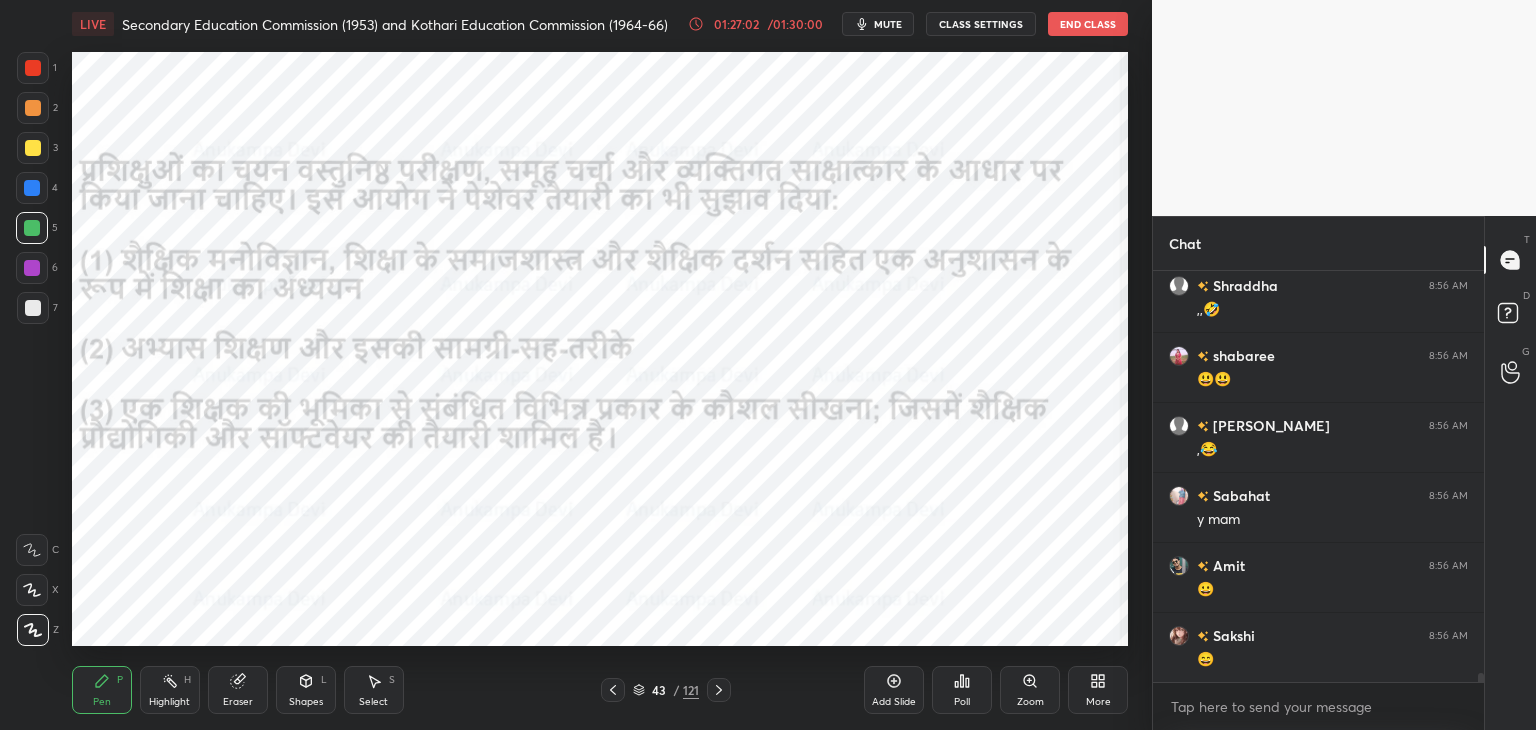 drag, startPoint x: 718, startPoint y: 690, endPoint x: 713, endPoint y: 672, distance: 18.681541 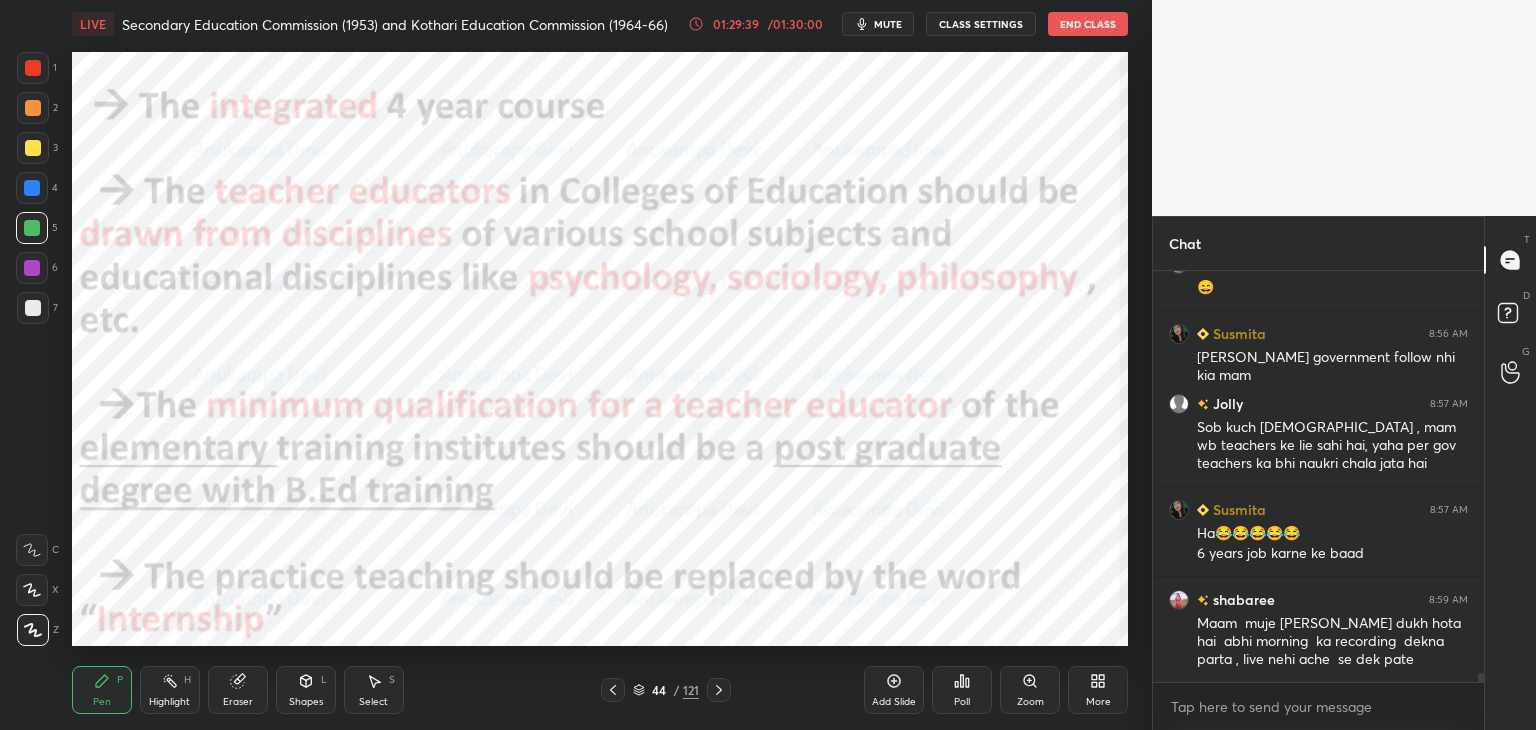 scroll, scrollTop: 18832, scrollLeft: 0, axis: vertical 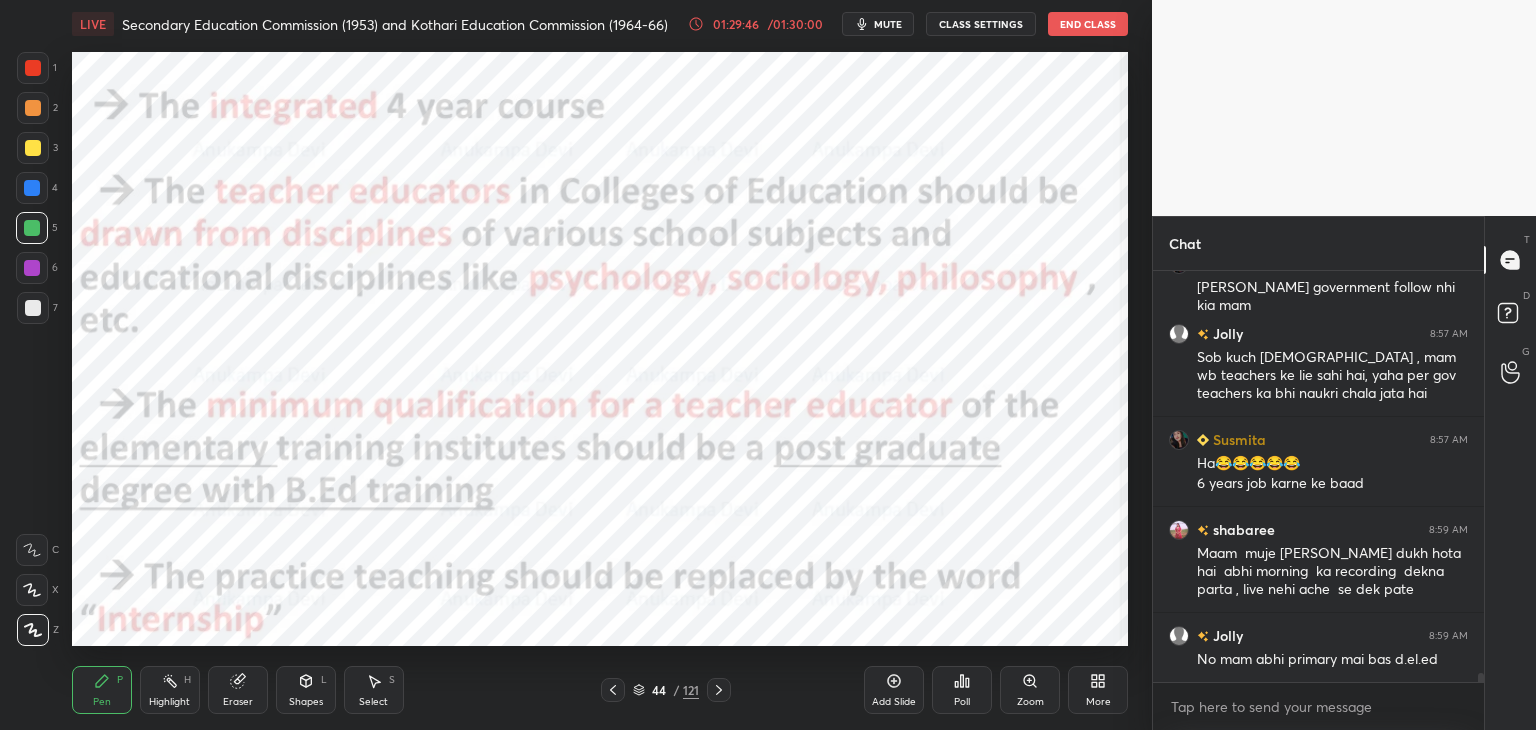 drag, startPoint x: 30, startPoint y: 272, endPoint x: 57, endPoint y: 337, distance: 70.38466 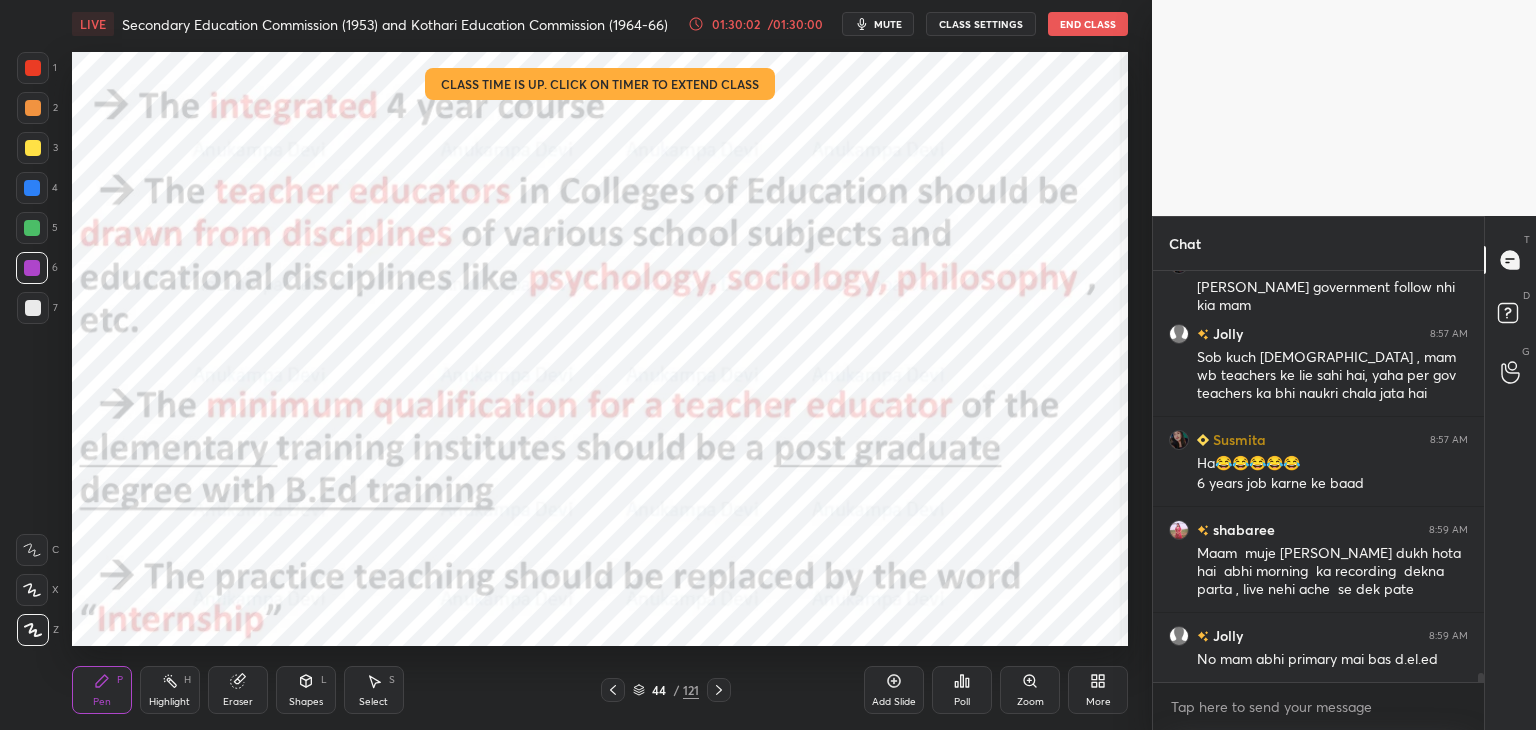 click on "mute" at bounding box center (888, 24) 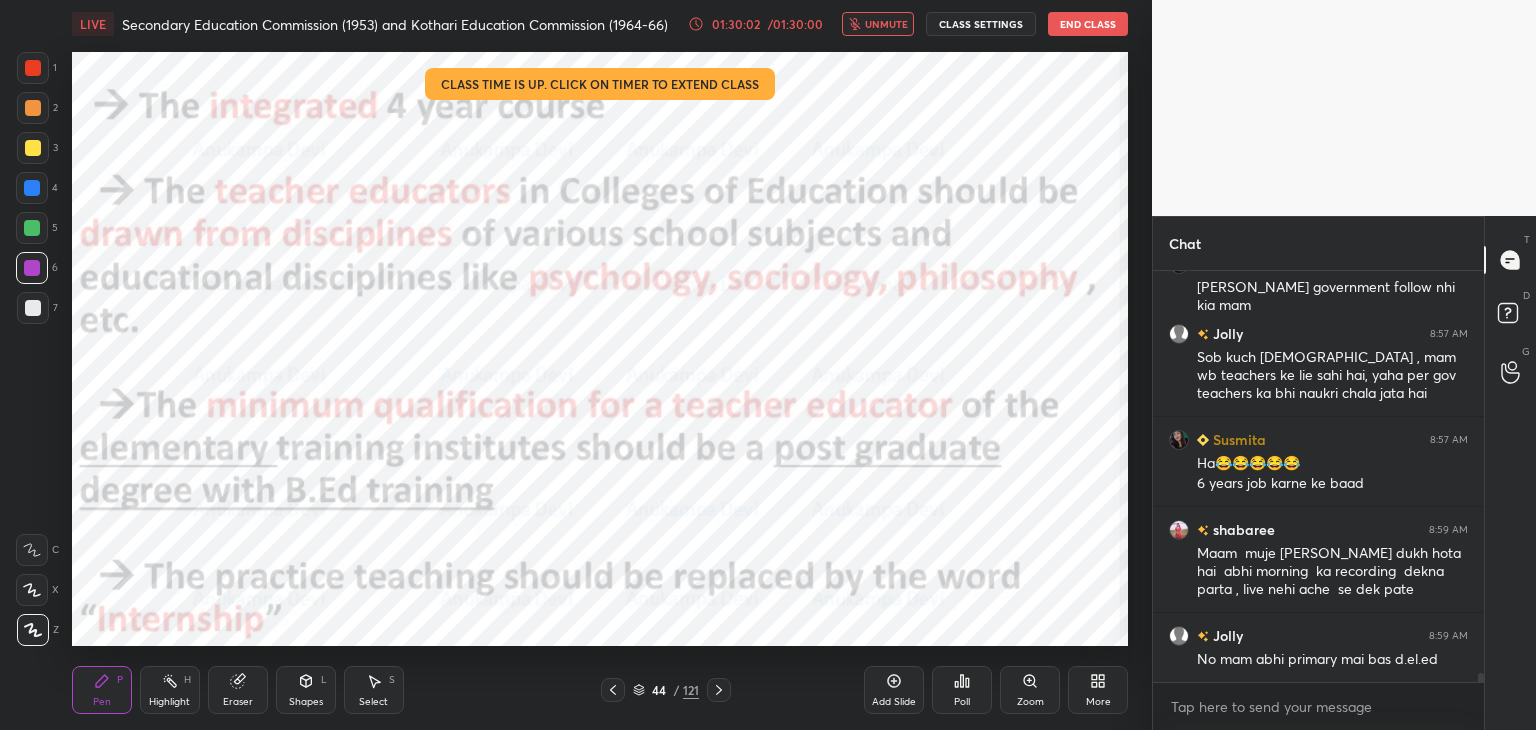 scroll, scrollTop: 18902, scrollLeft: 0, axis: vertical 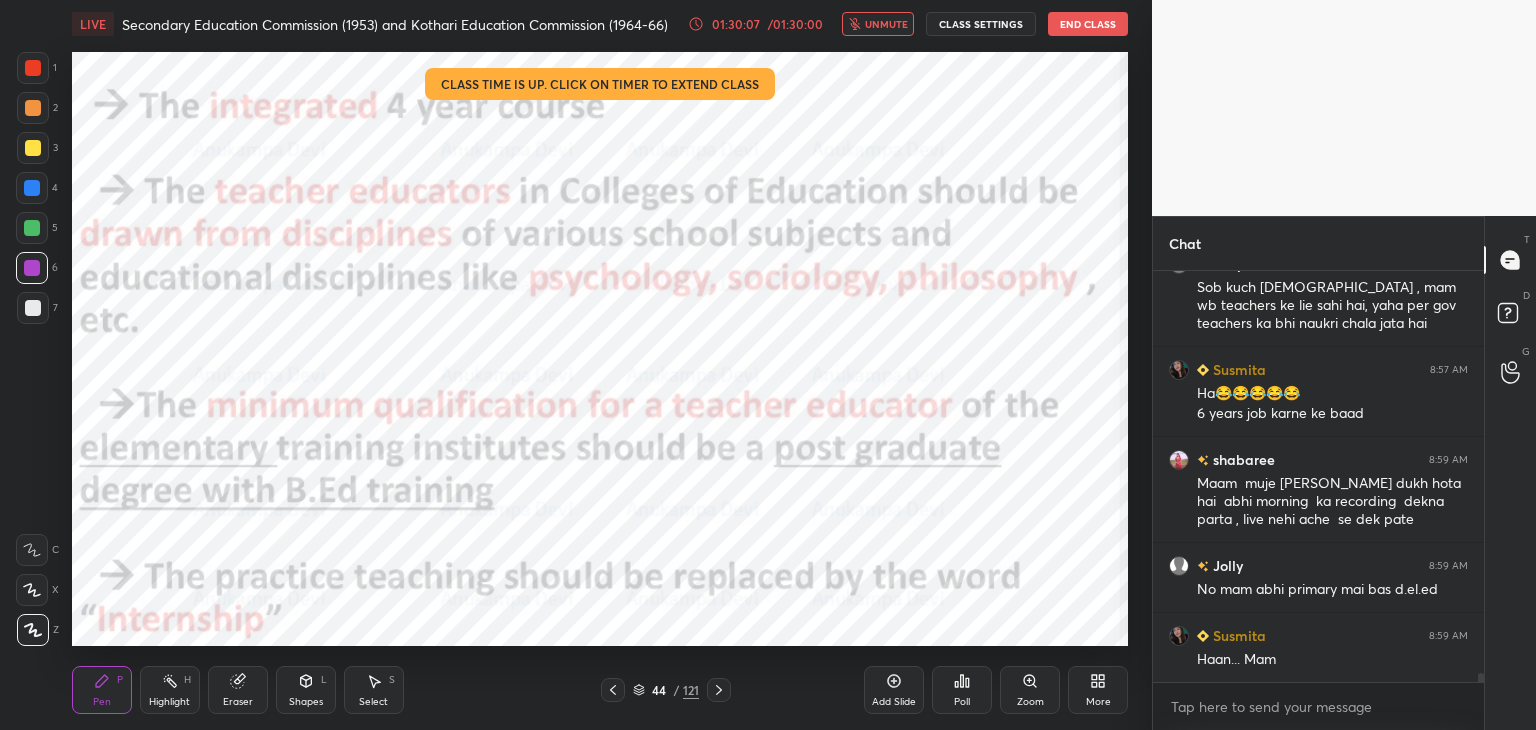click on "unmute" at bounding box center (886, 24) 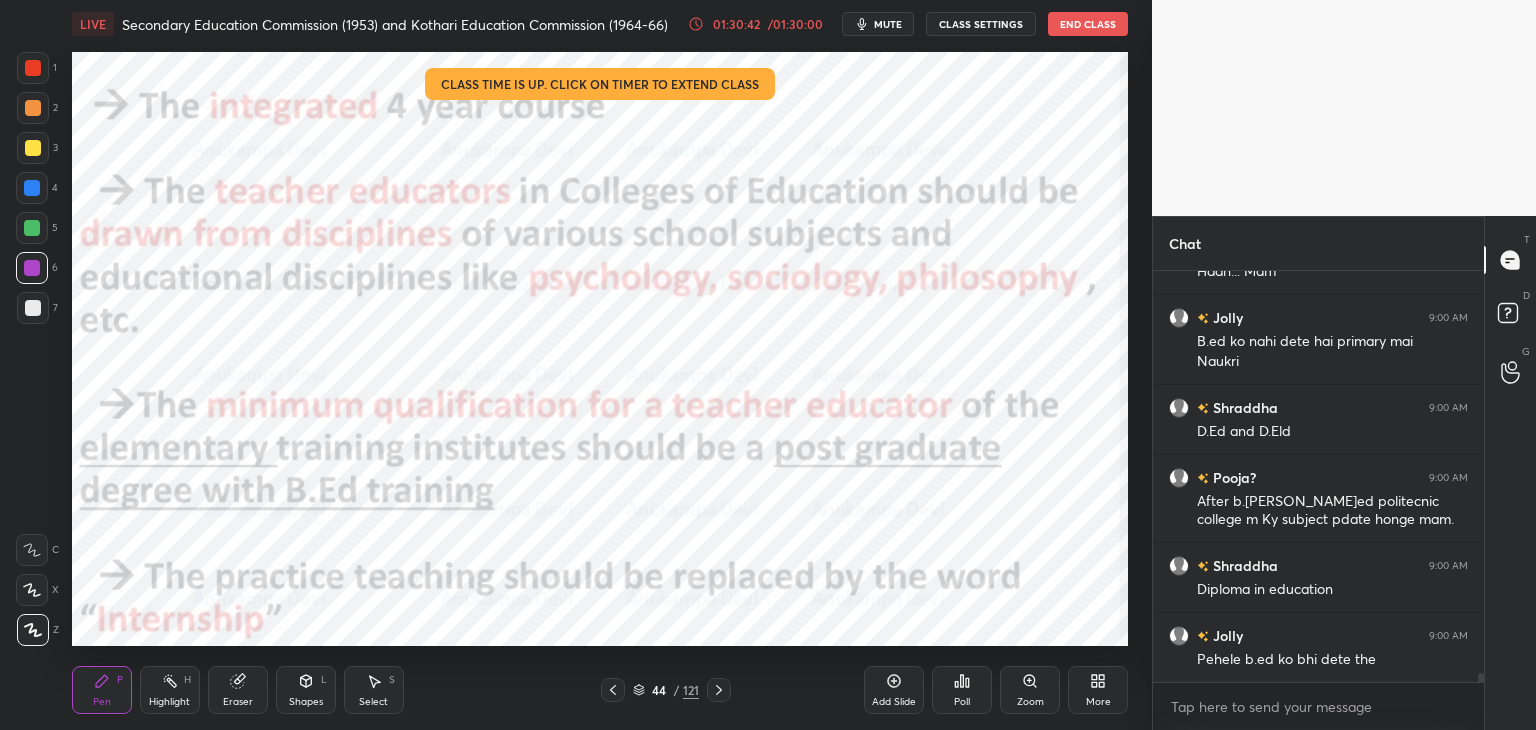 scroll, scrollTop: 19360, scrollLeft: 0, axis: vertical 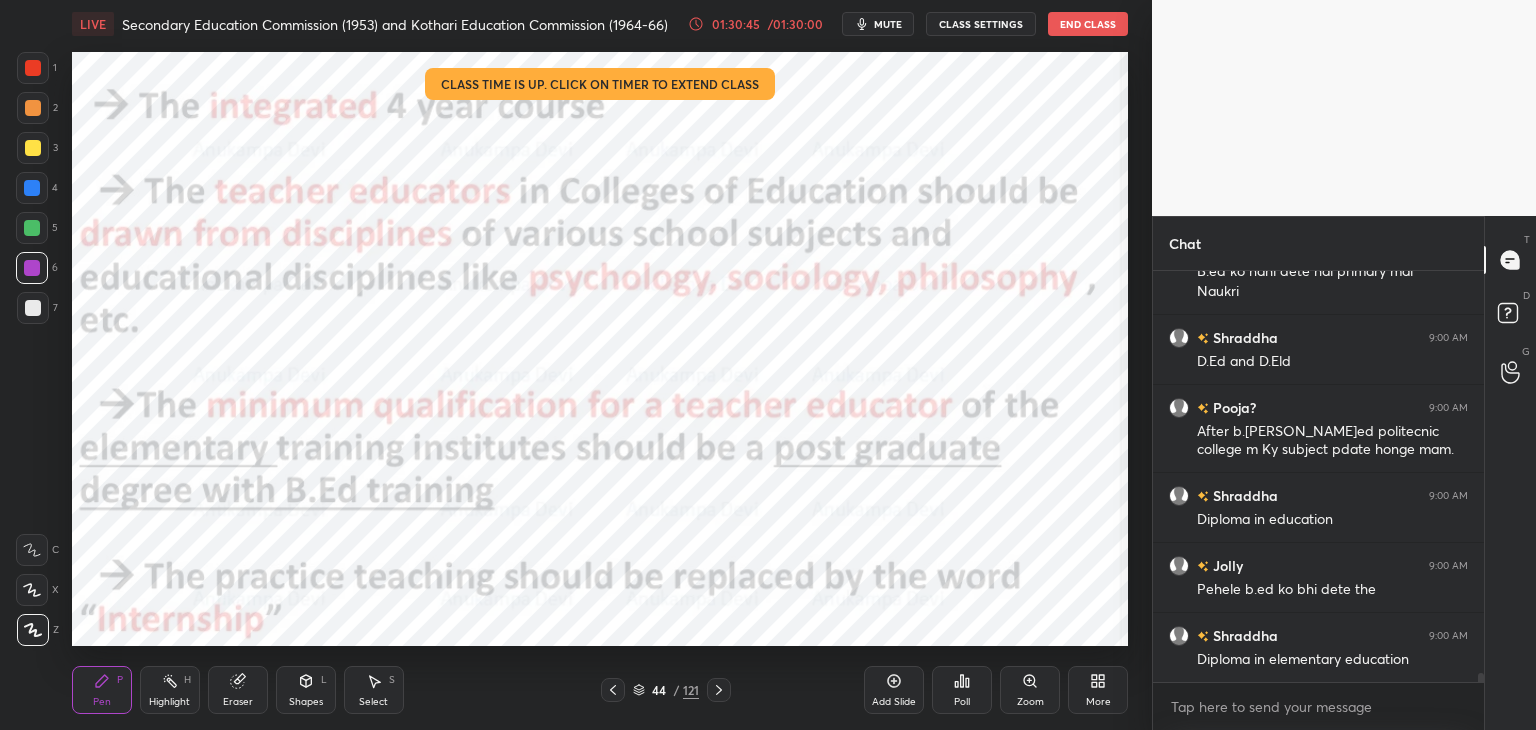 click on "mute" at bounding box center [888, 24] 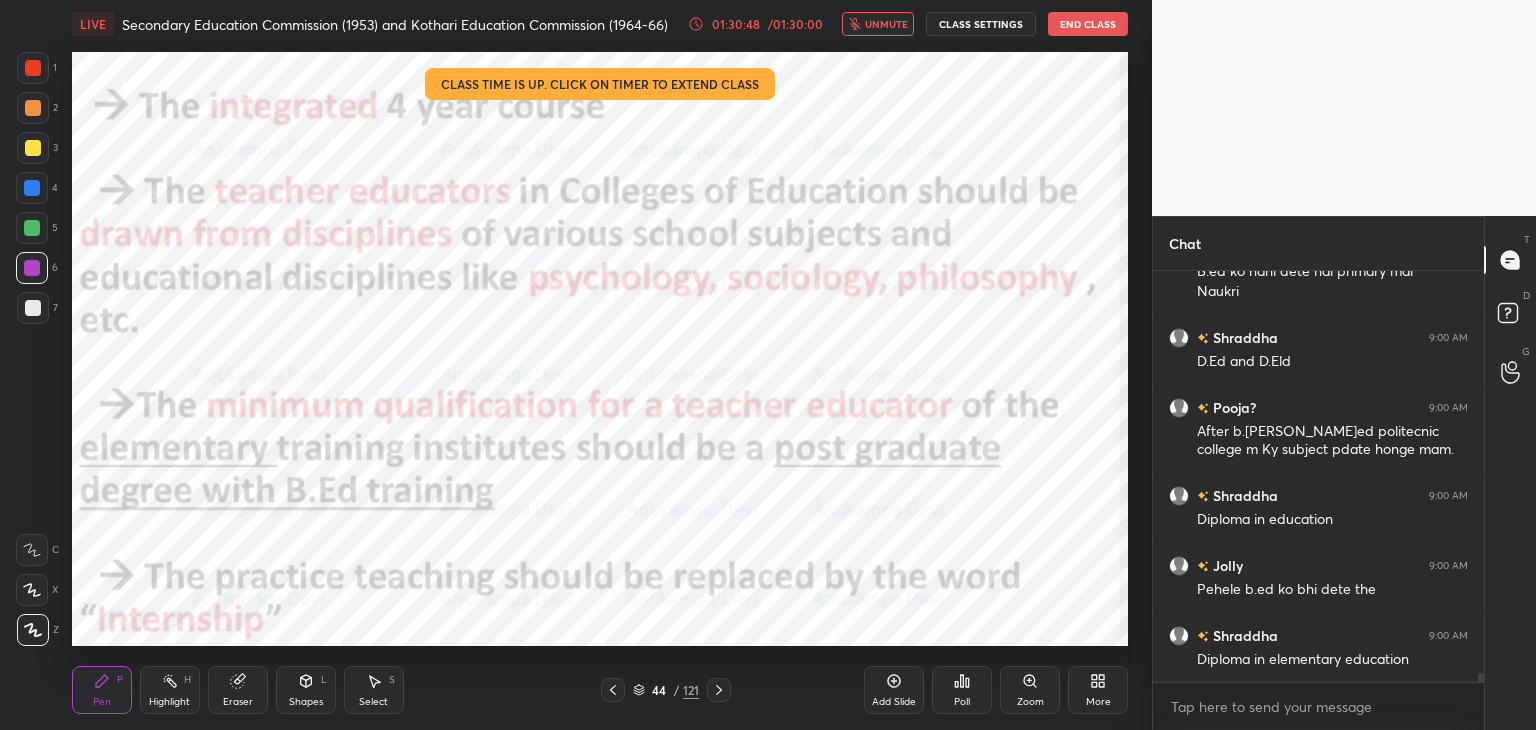 click on "unmute" at bounding box center [886, 24] 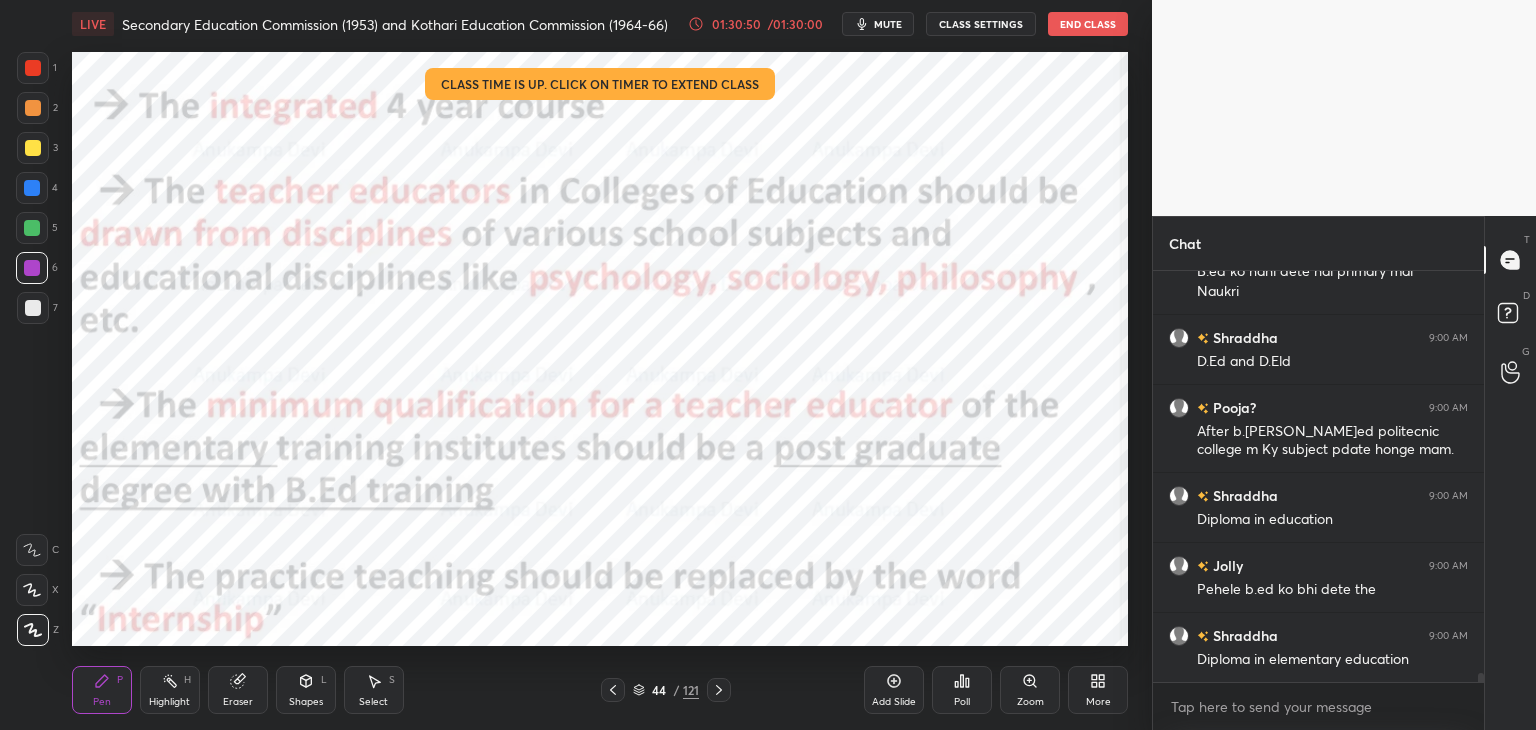 click on "mute" at bounding box center (888, 24) 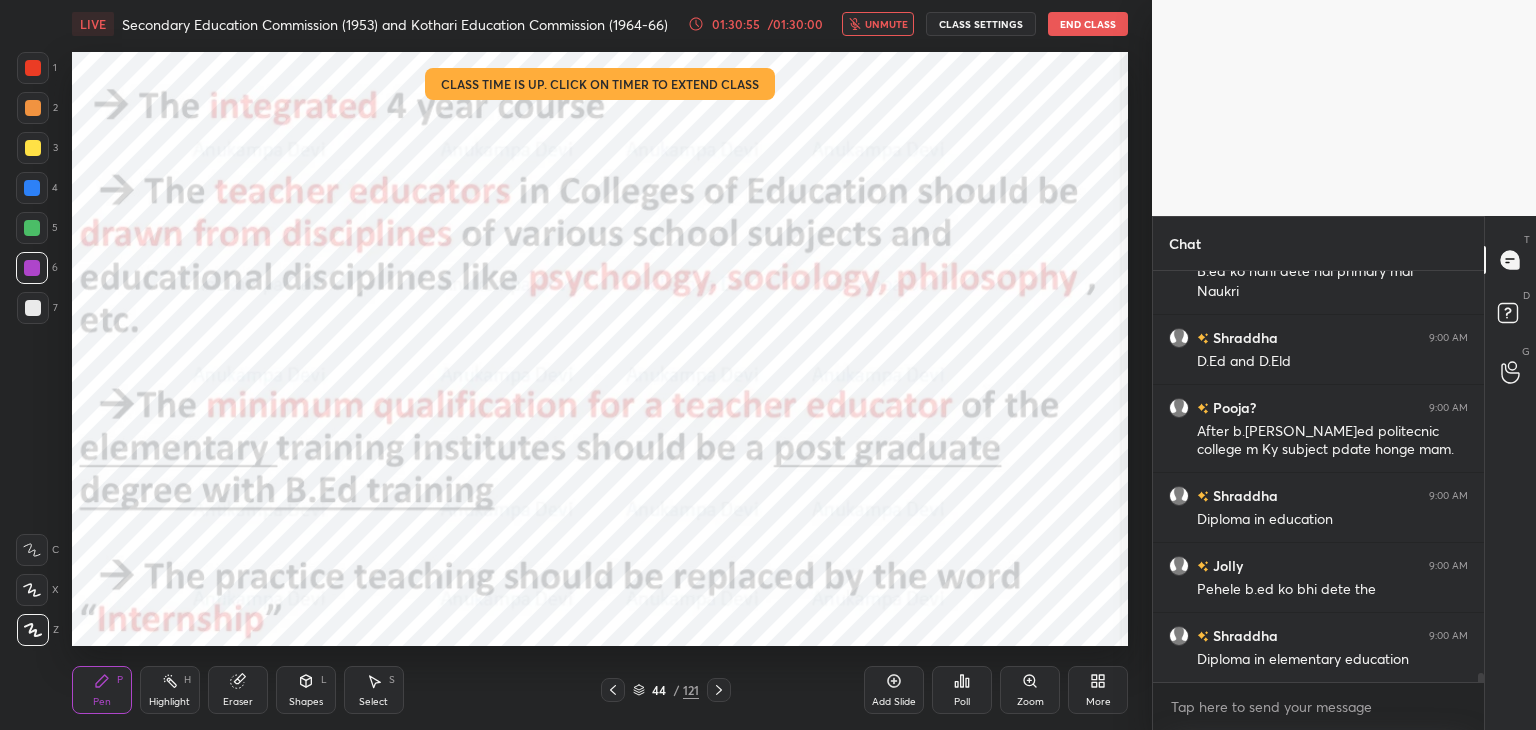 scroll, scrollTop: 19430, scrollLeft: 0, axis: vertical 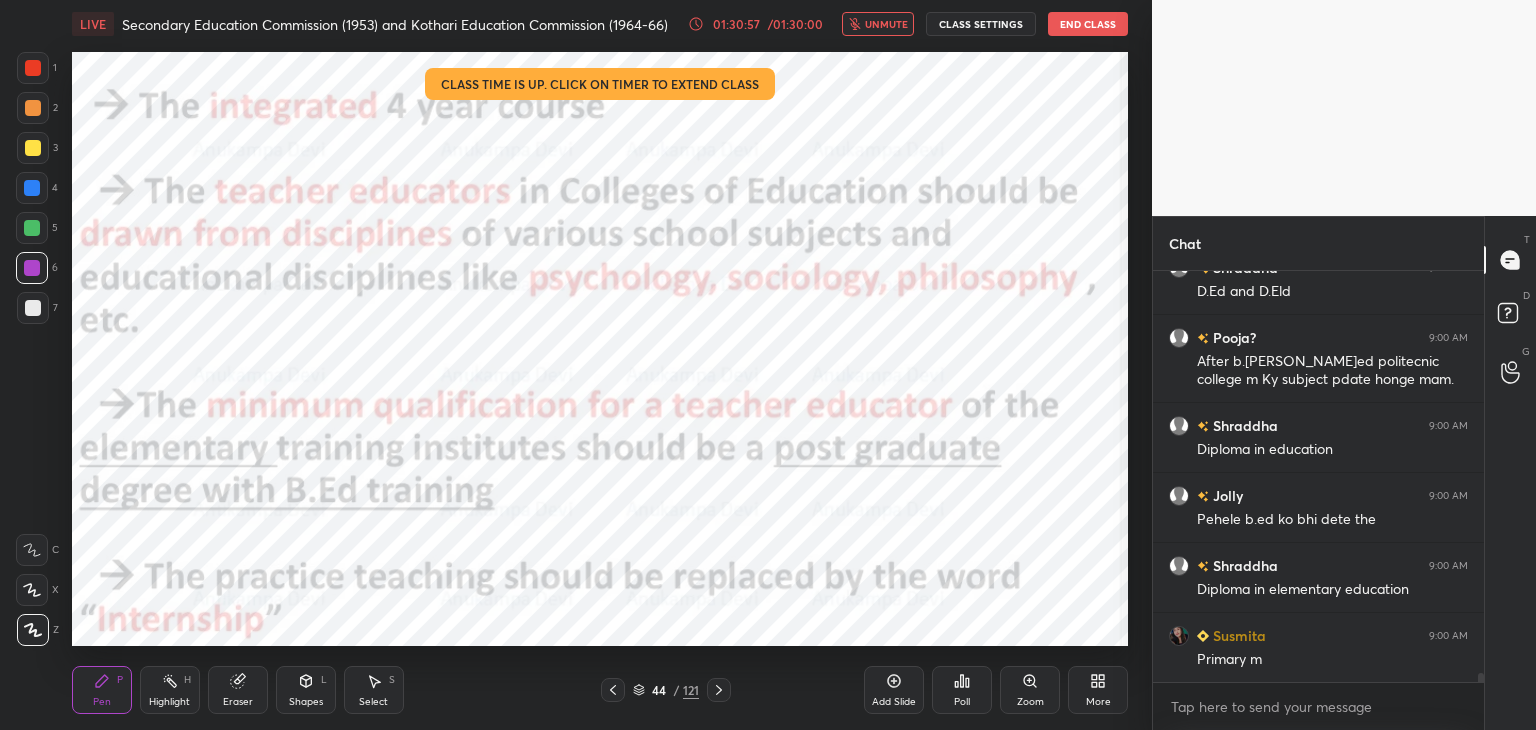 click on "unmute" at bounding box center [886, 24] 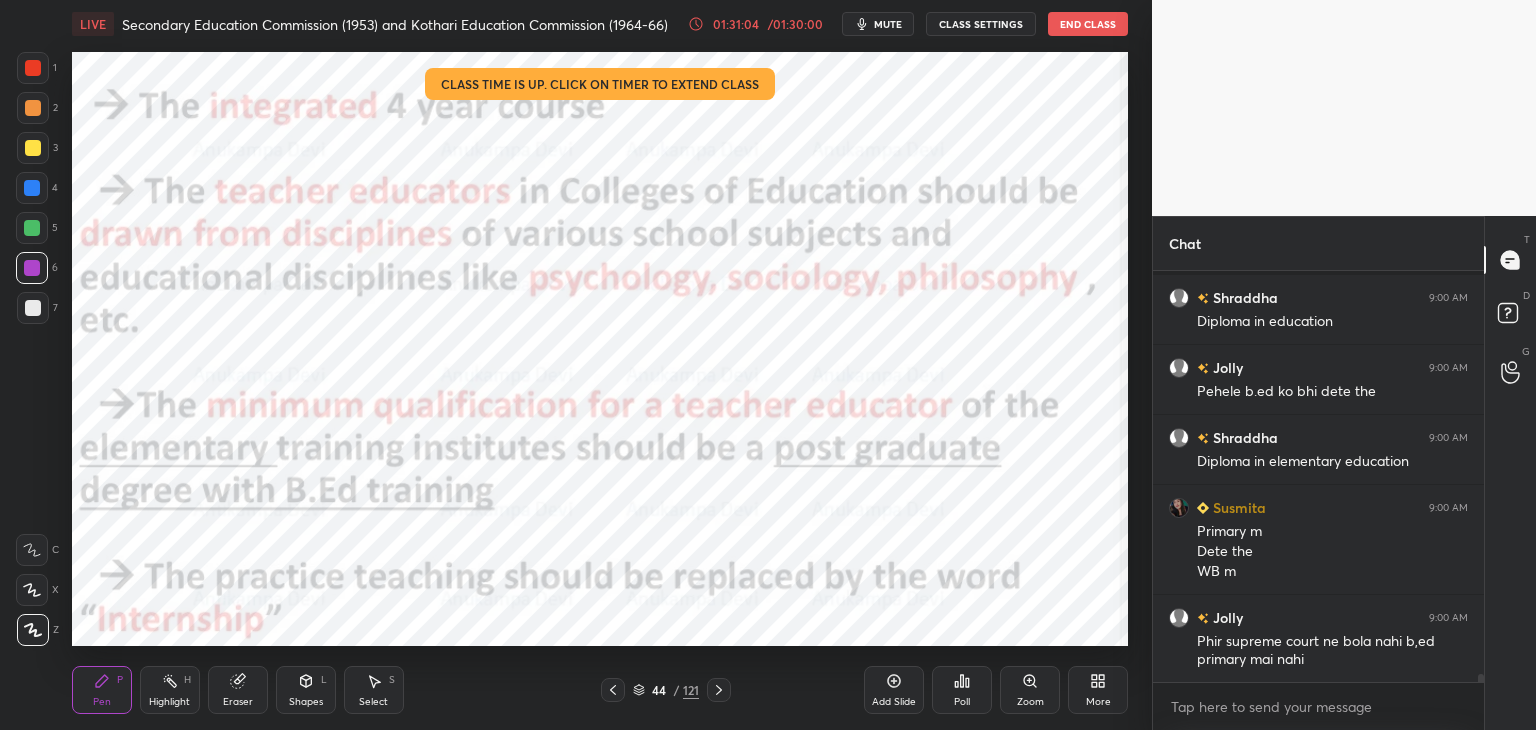 scroll, scrollTop: 19646, scrollLeft: 0, axis: vertical 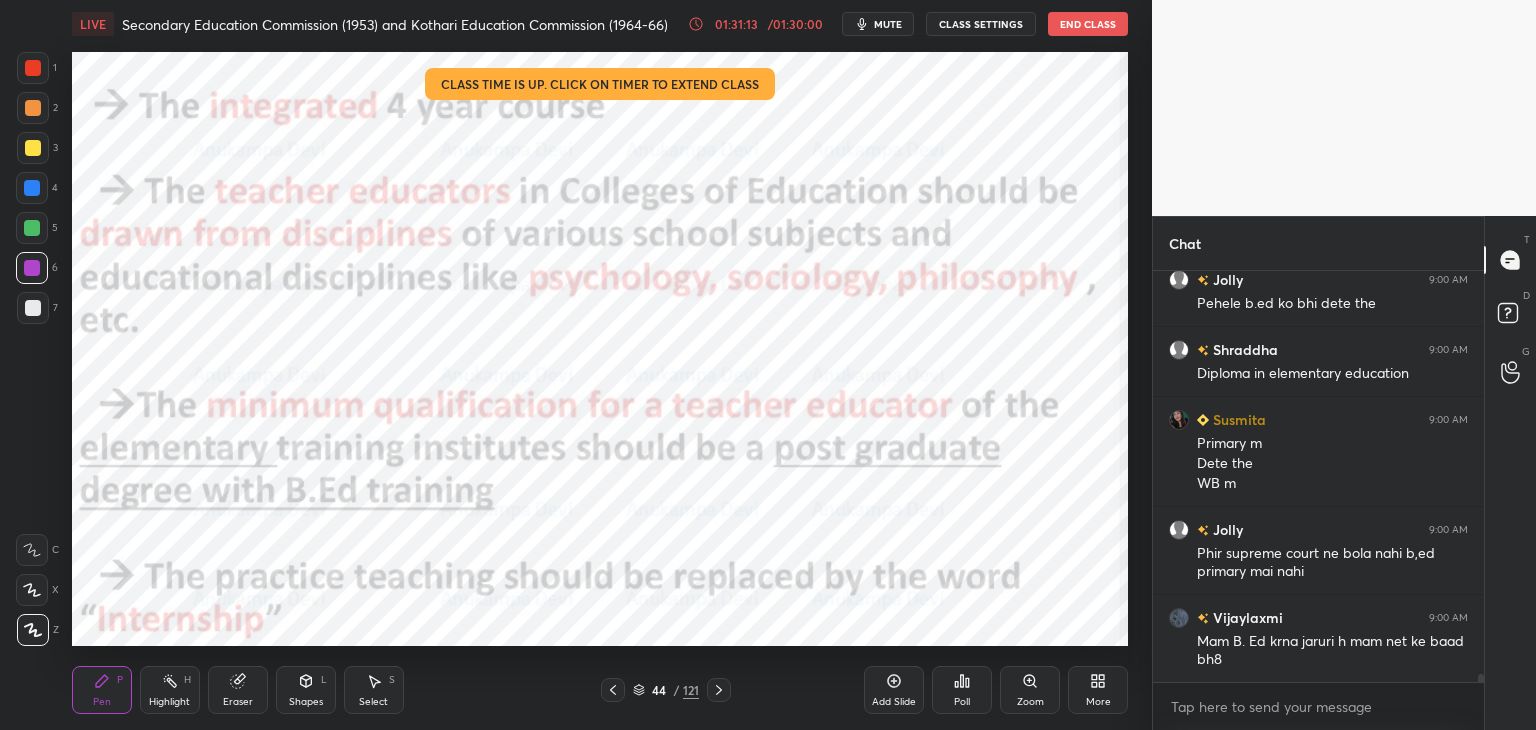 click on "mute" at bounding box center [888, 24] 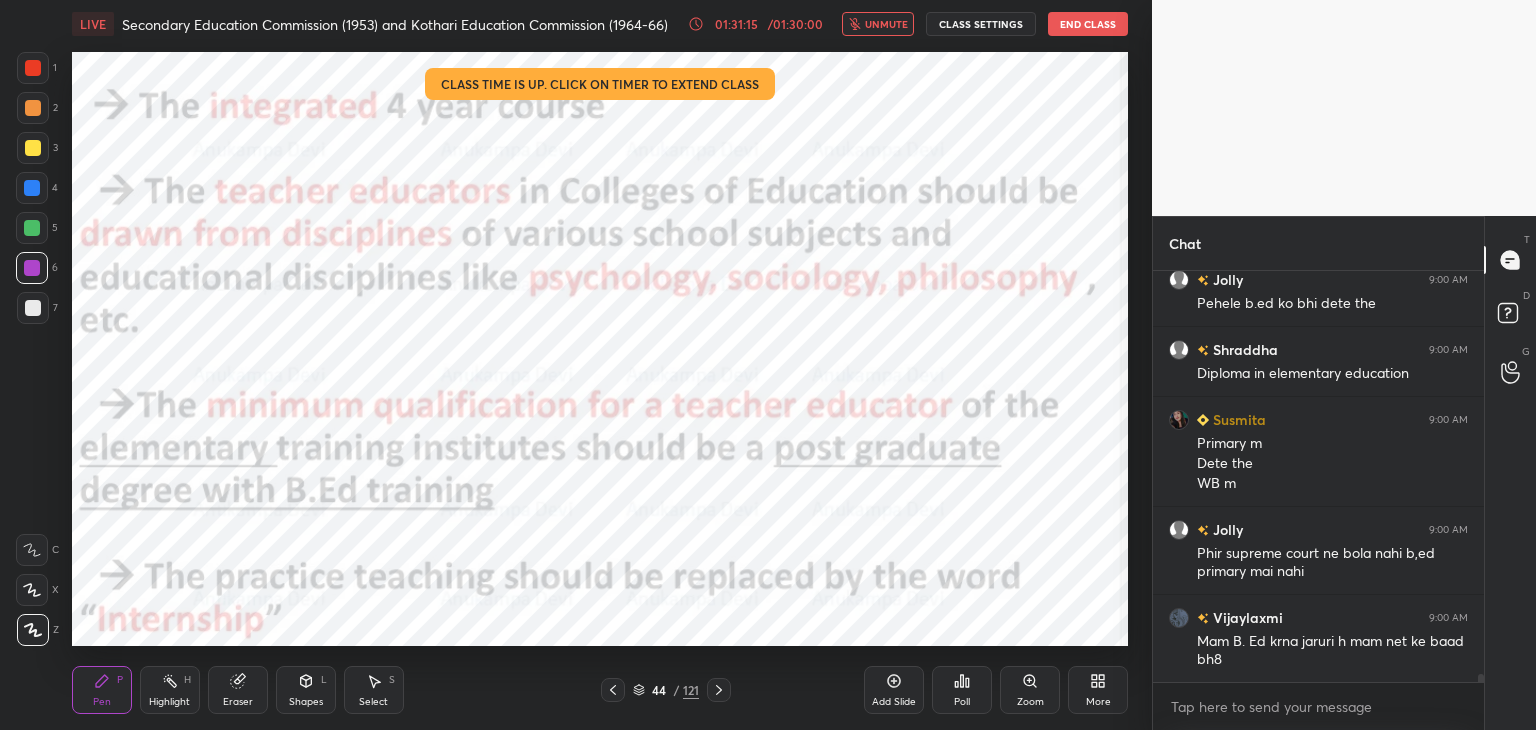 scroll, scrollTop: 19716, scrollLeft: 0, axis: vertical 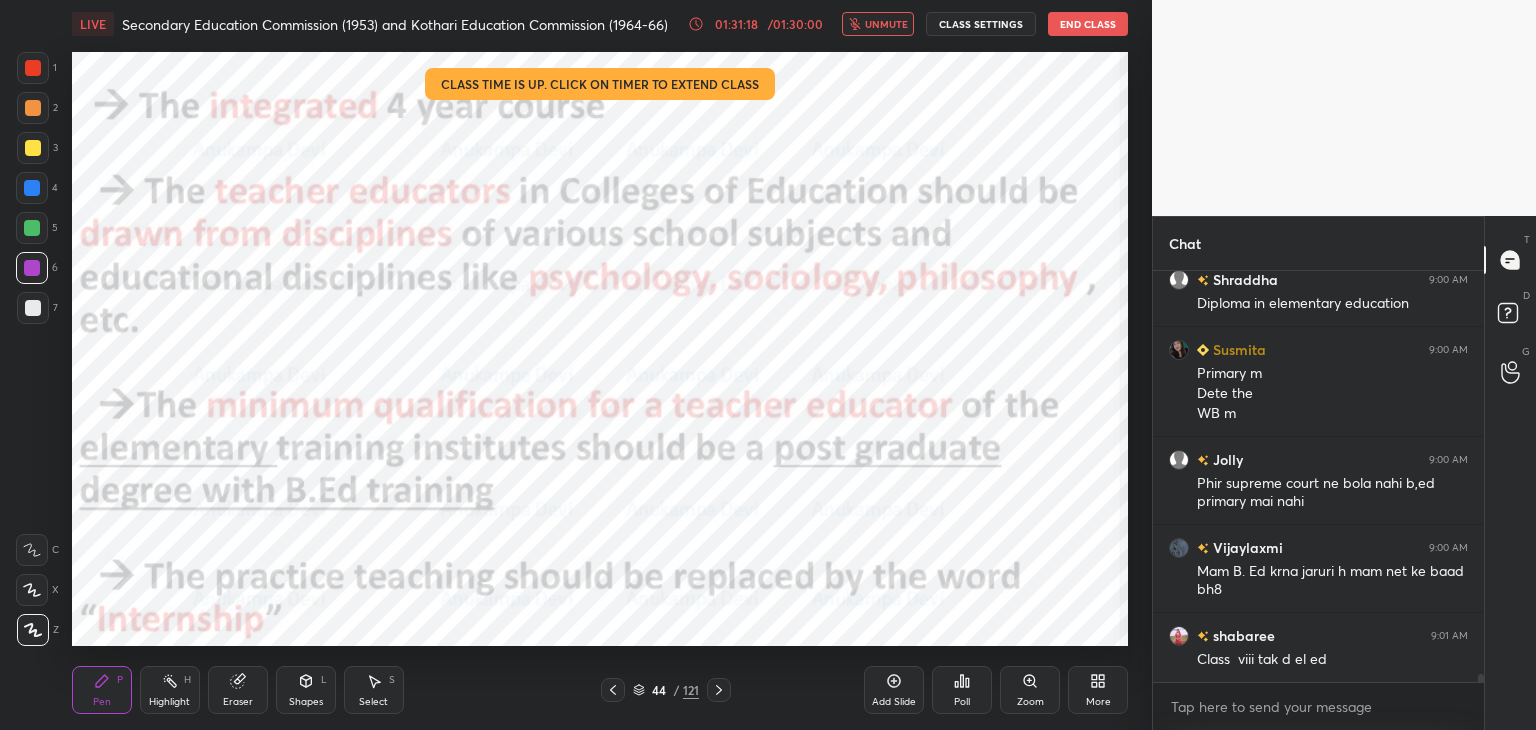 click on "unmute" at bounding box center [886, 24] 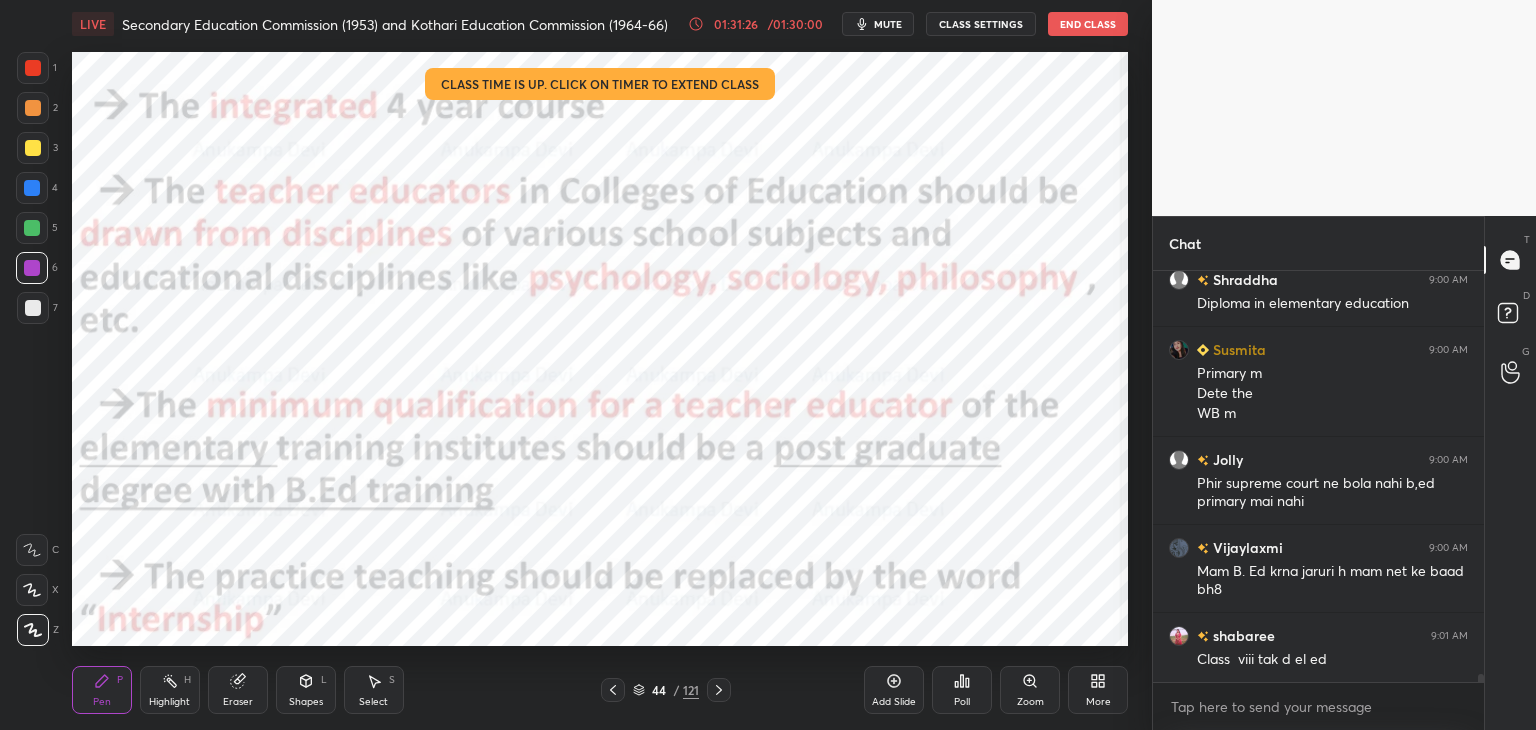 click on "mute" at bounding box center (888, 24) 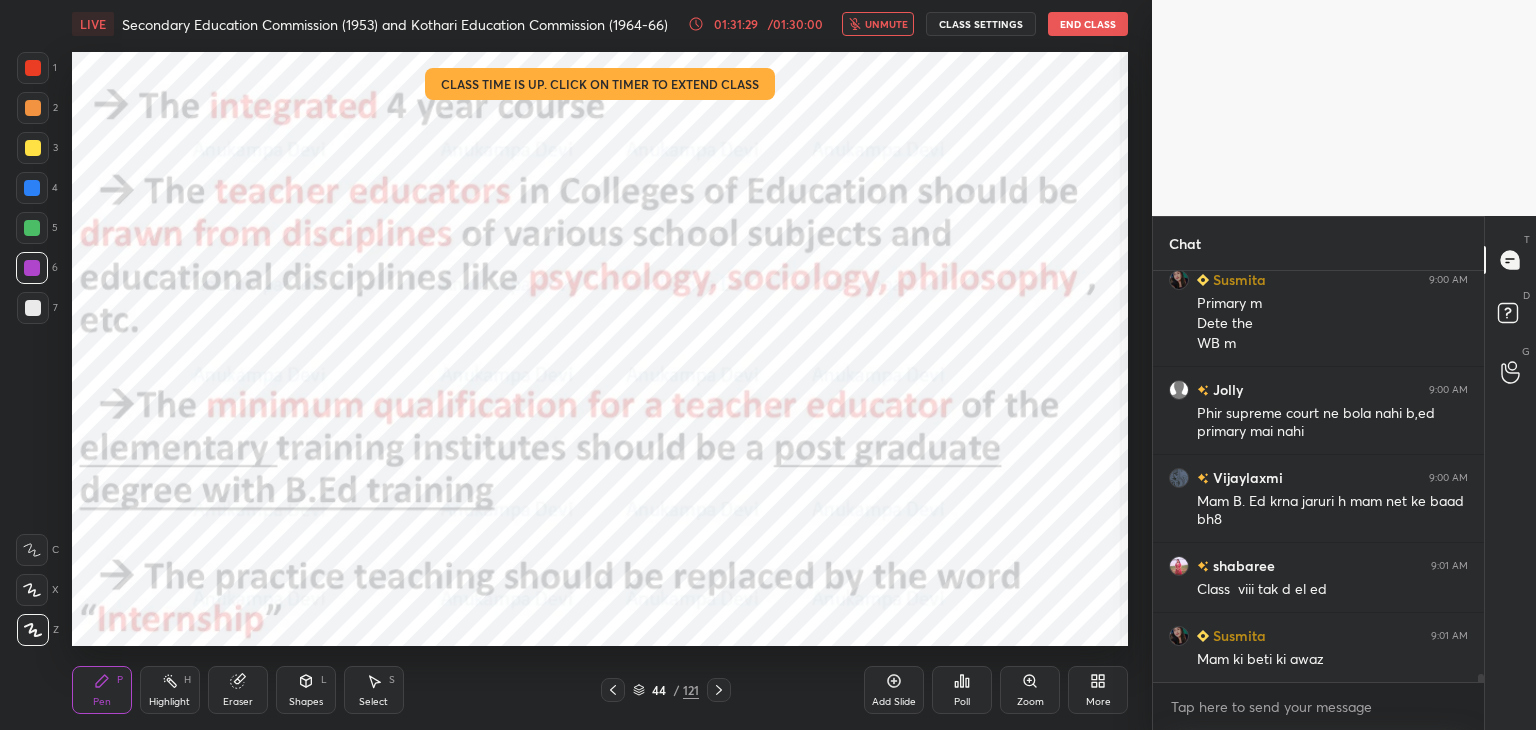 scroll, scrollTop: 19874, scrollLeft: 0, axis: vertical 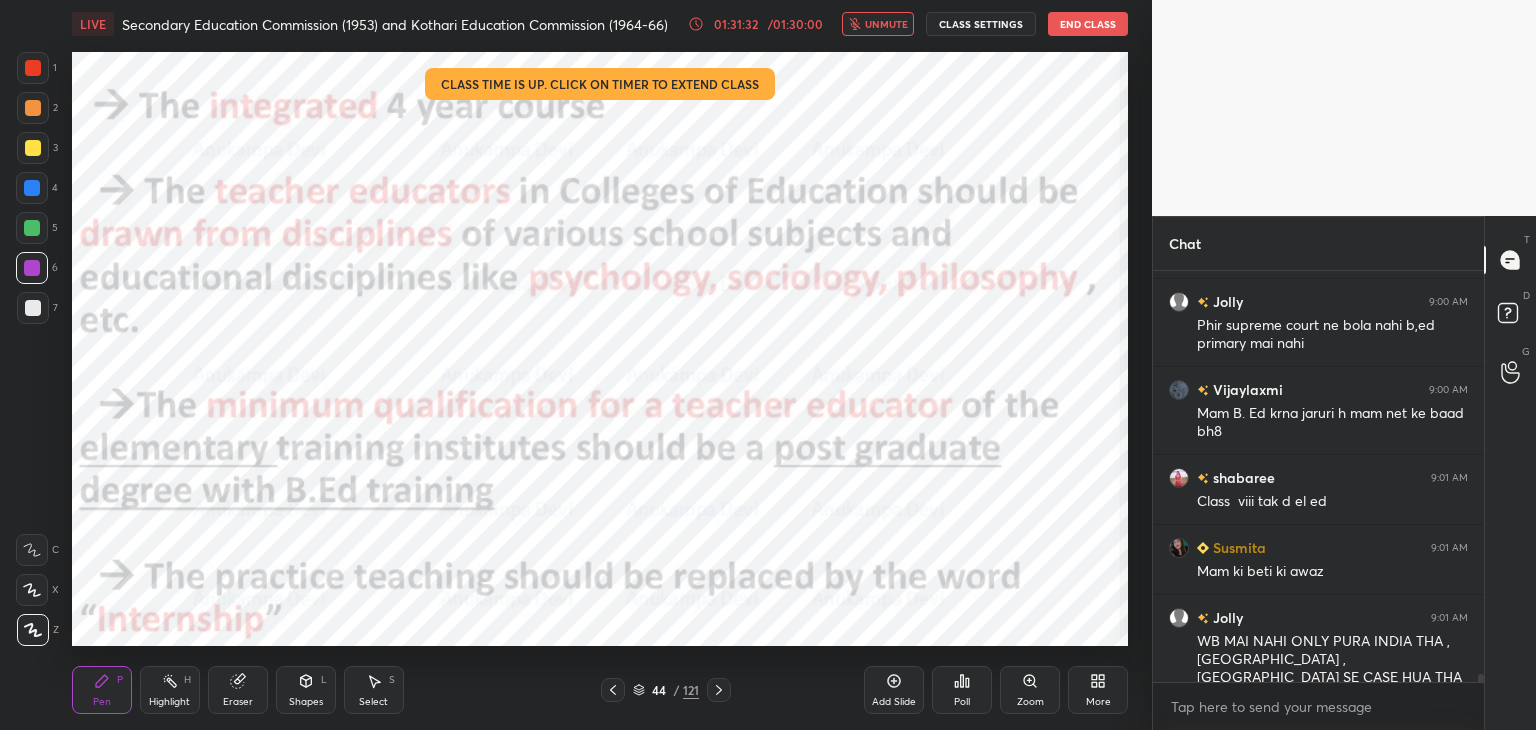 click on "unmute" at bounding box center [886, 24] 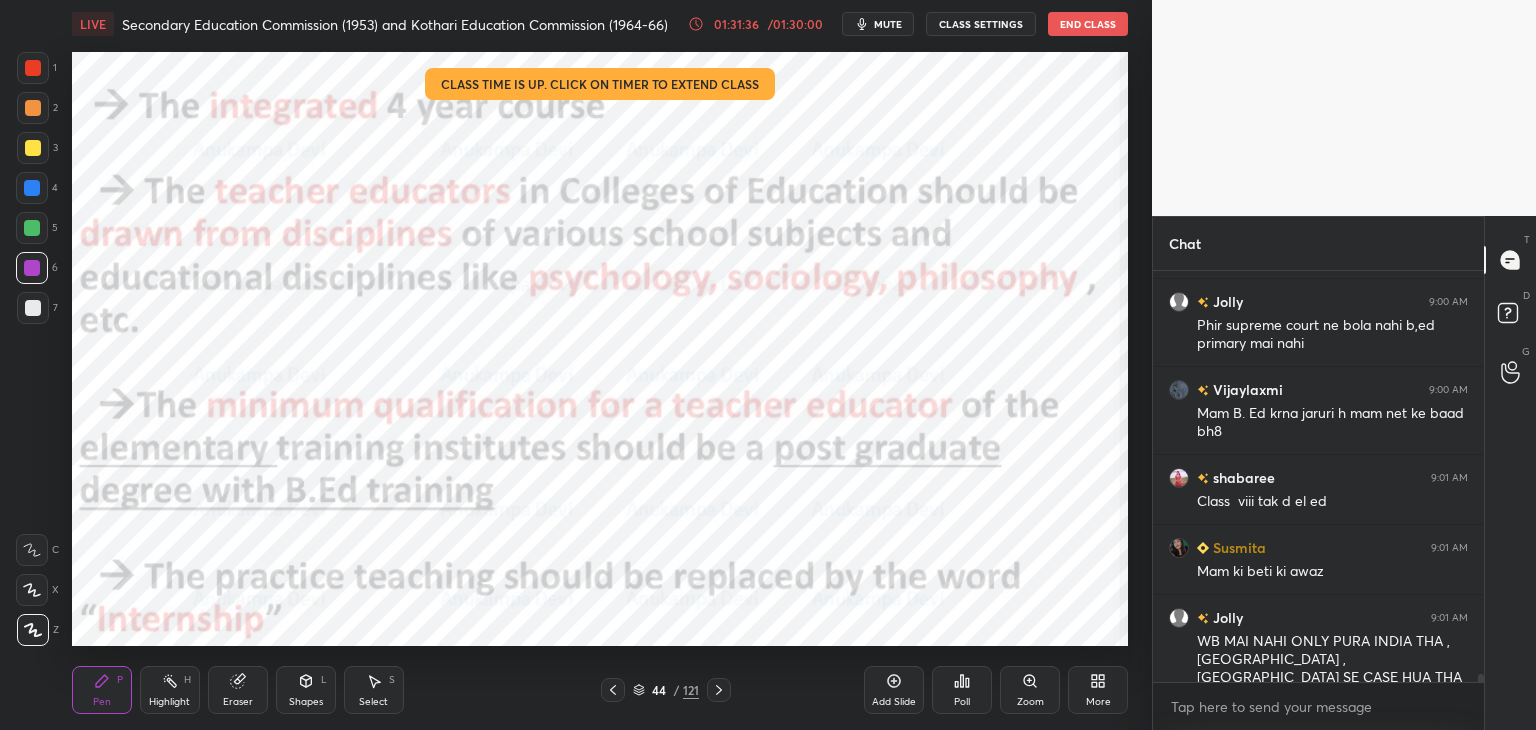 click on "mute" at bounding box center [888, 24] 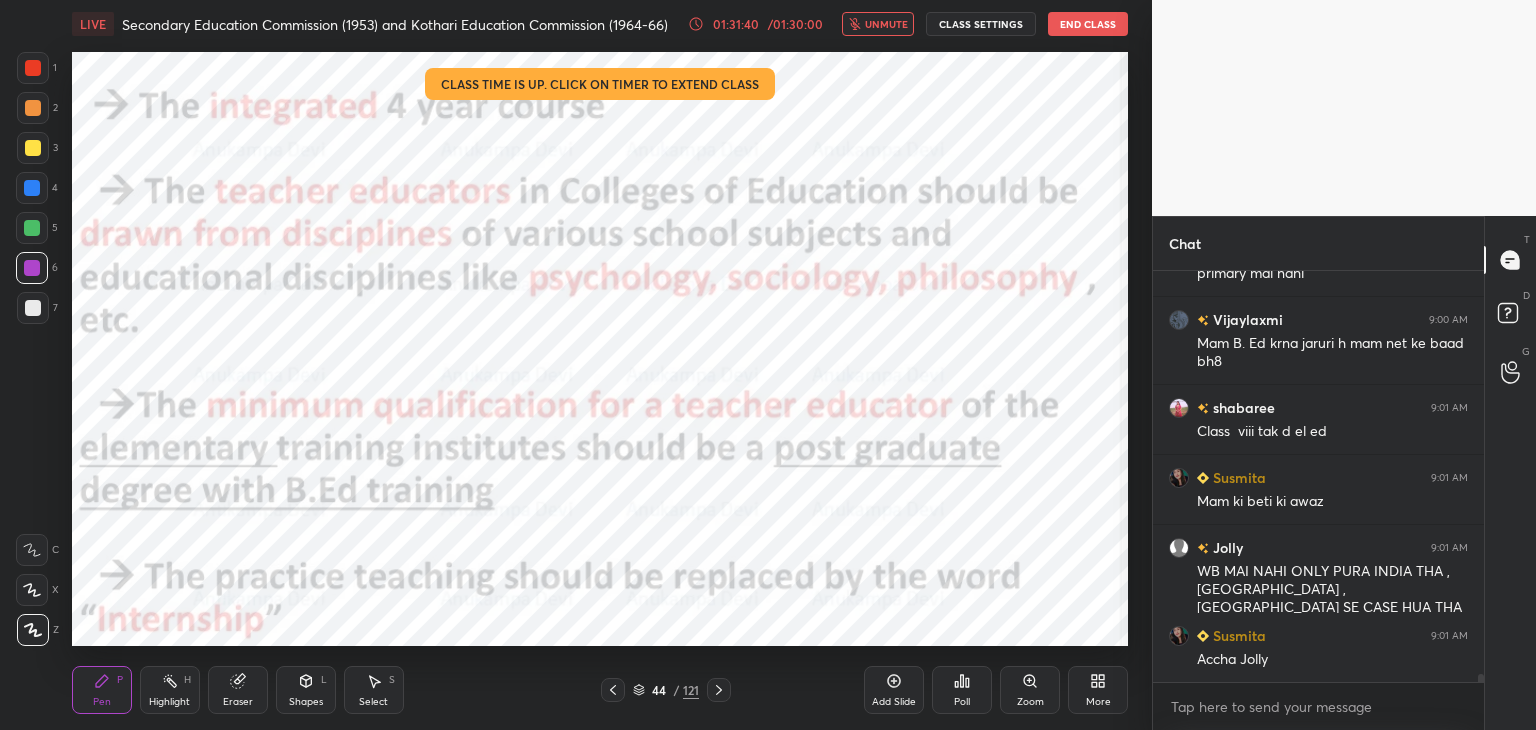 scroll, scrollTop: 20014, scrollLeft: 0, axis: vertical 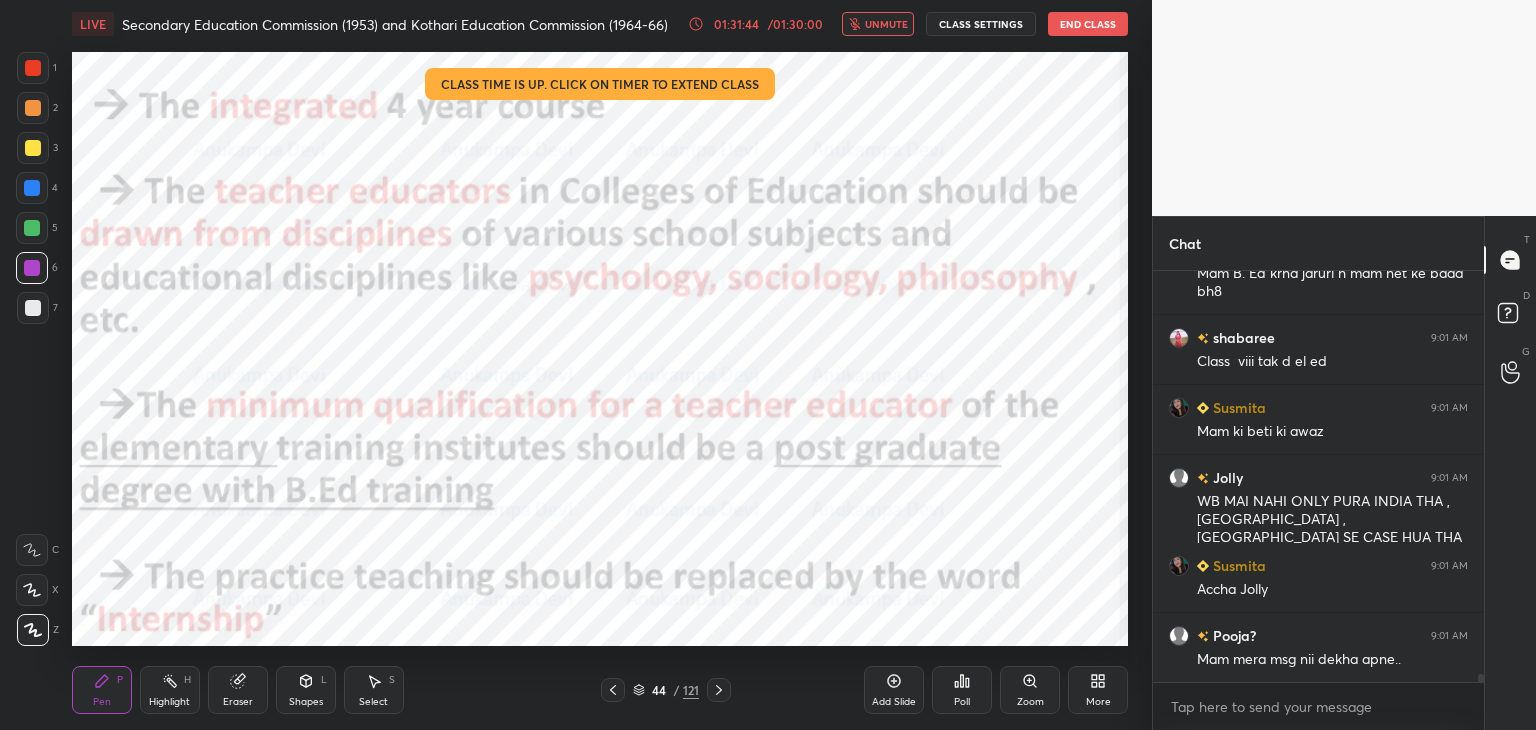 drag, startPoint x: 719, startPoint y: 691, endPoint x: 724, endPoint y: 661, distance: 30.413813 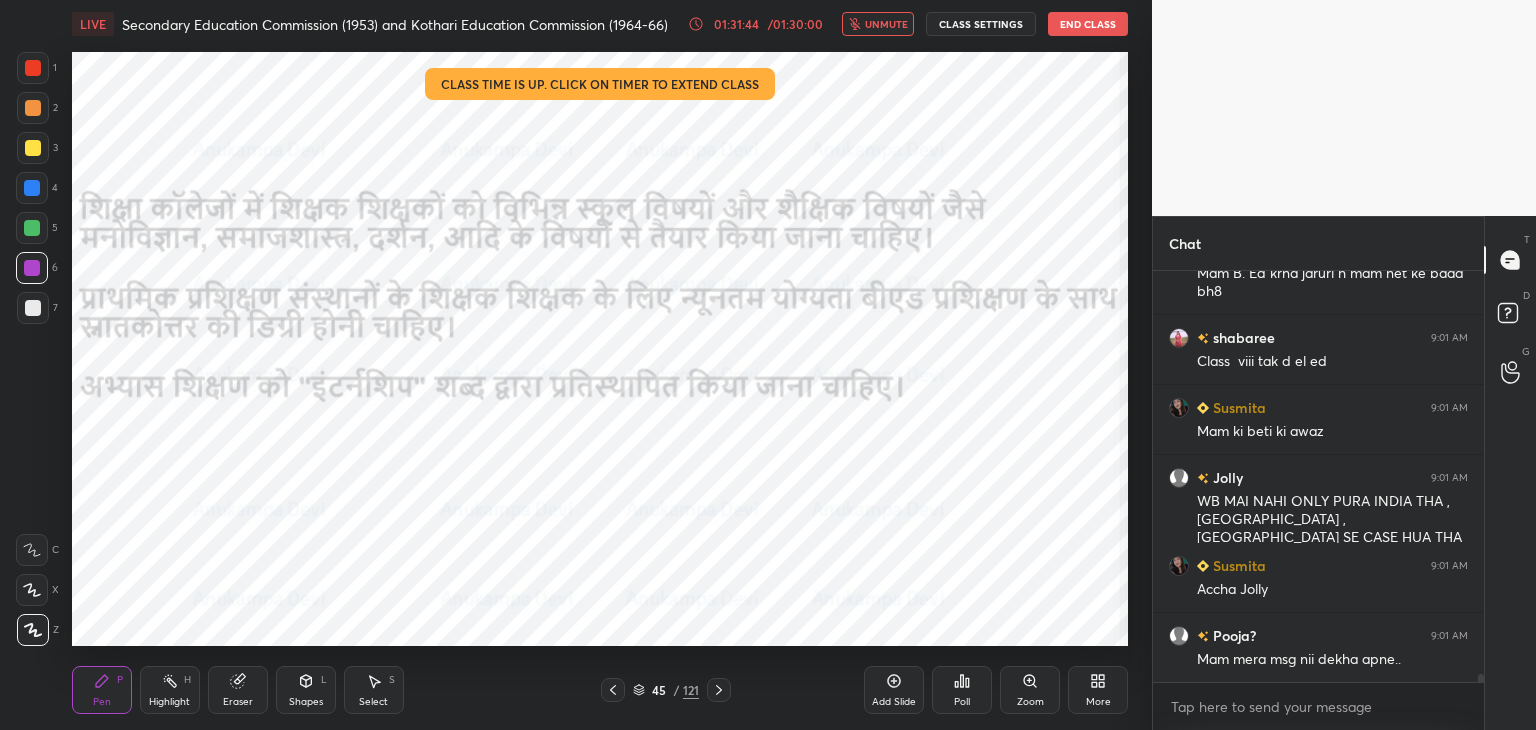 scroll, scrollTop: 20084, scrollLeft: 0, axis: vertical 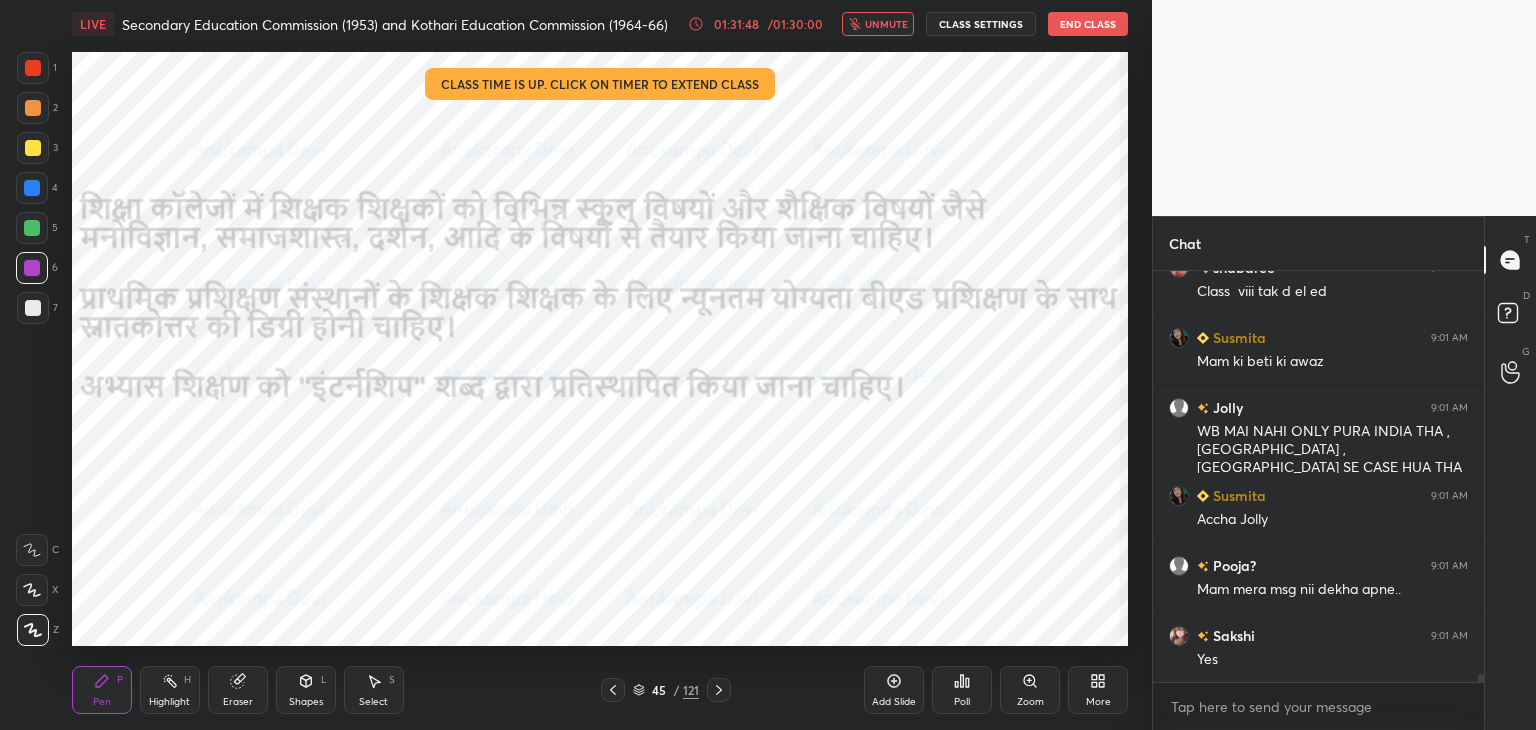 click on "unmute" at bounding box center (886, 24) 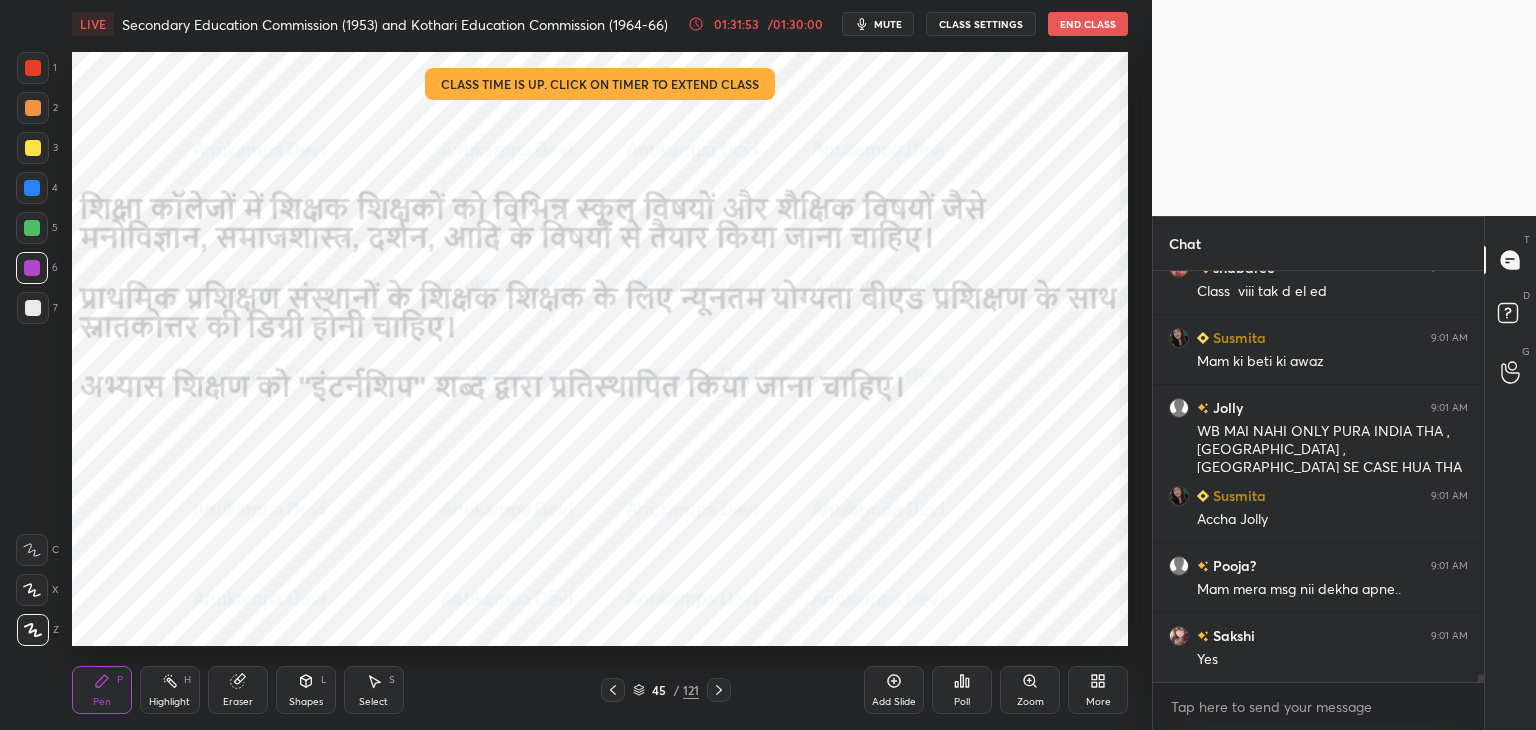 scroll, scrollTop: 20154, scrollLeft: 0, axis: vertical 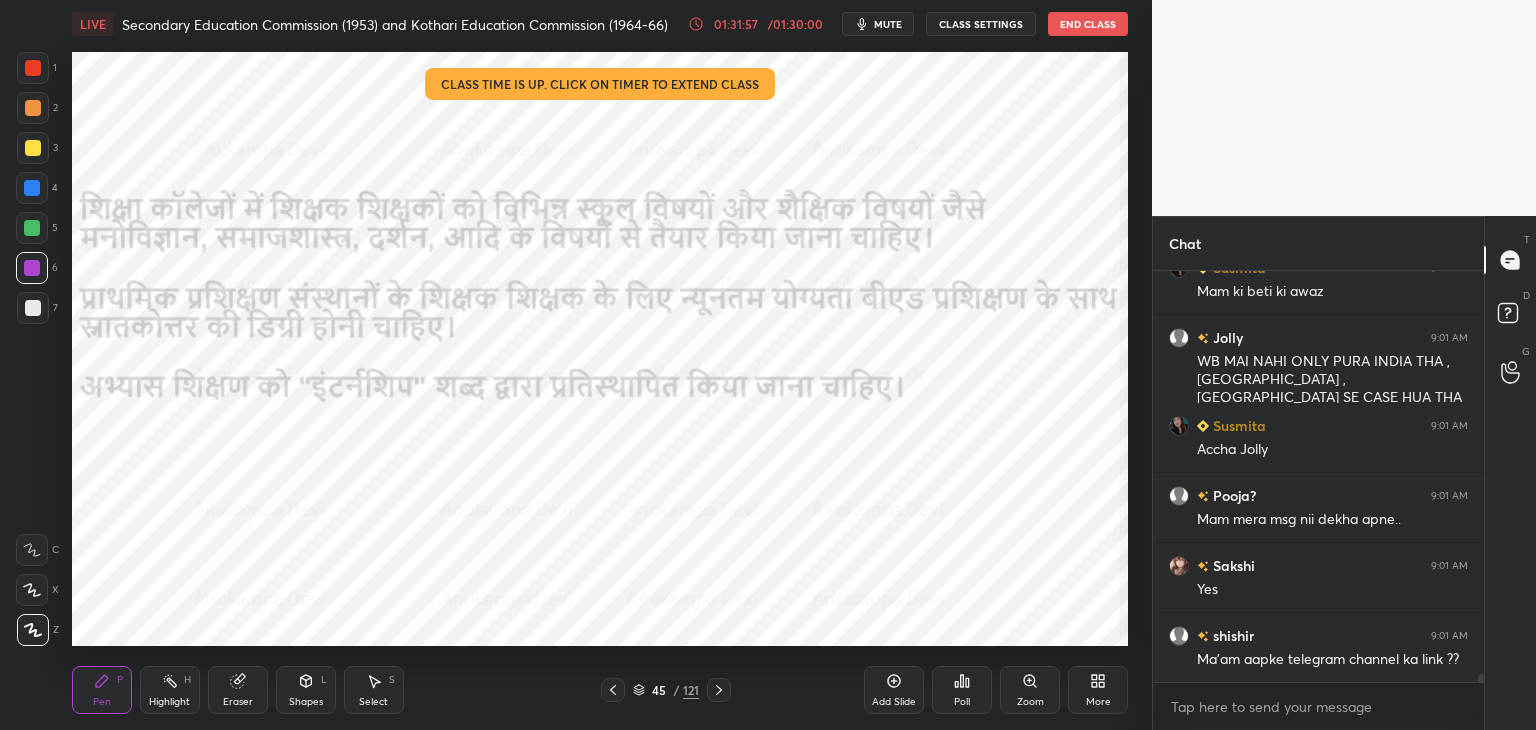 drag, startPoint x: 636, startPoint y: 689, endPoint x: 651, endPoint y: 656, distance: 36.249138 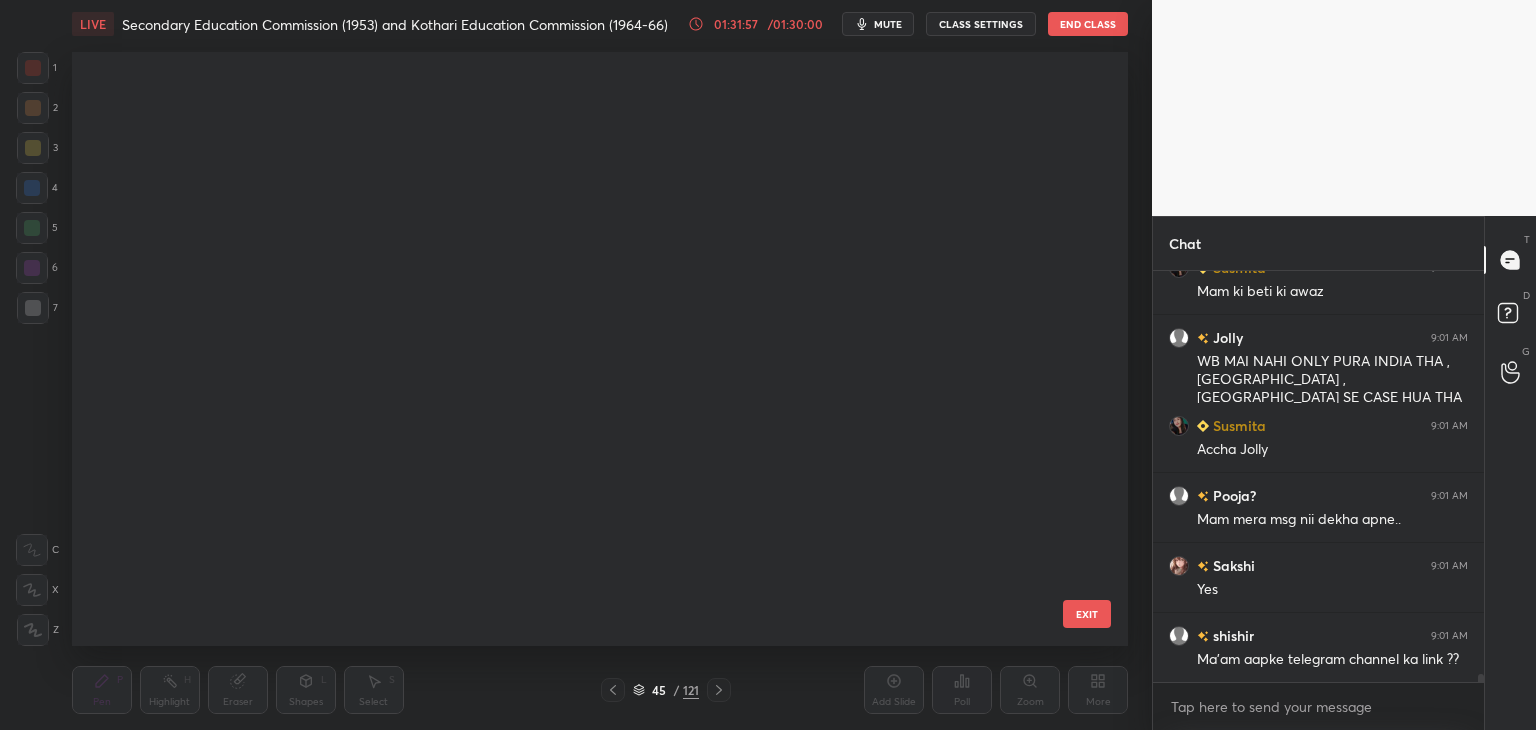 scroll, scrollTop: 20224, scrollLeft: 0, axis: vertical 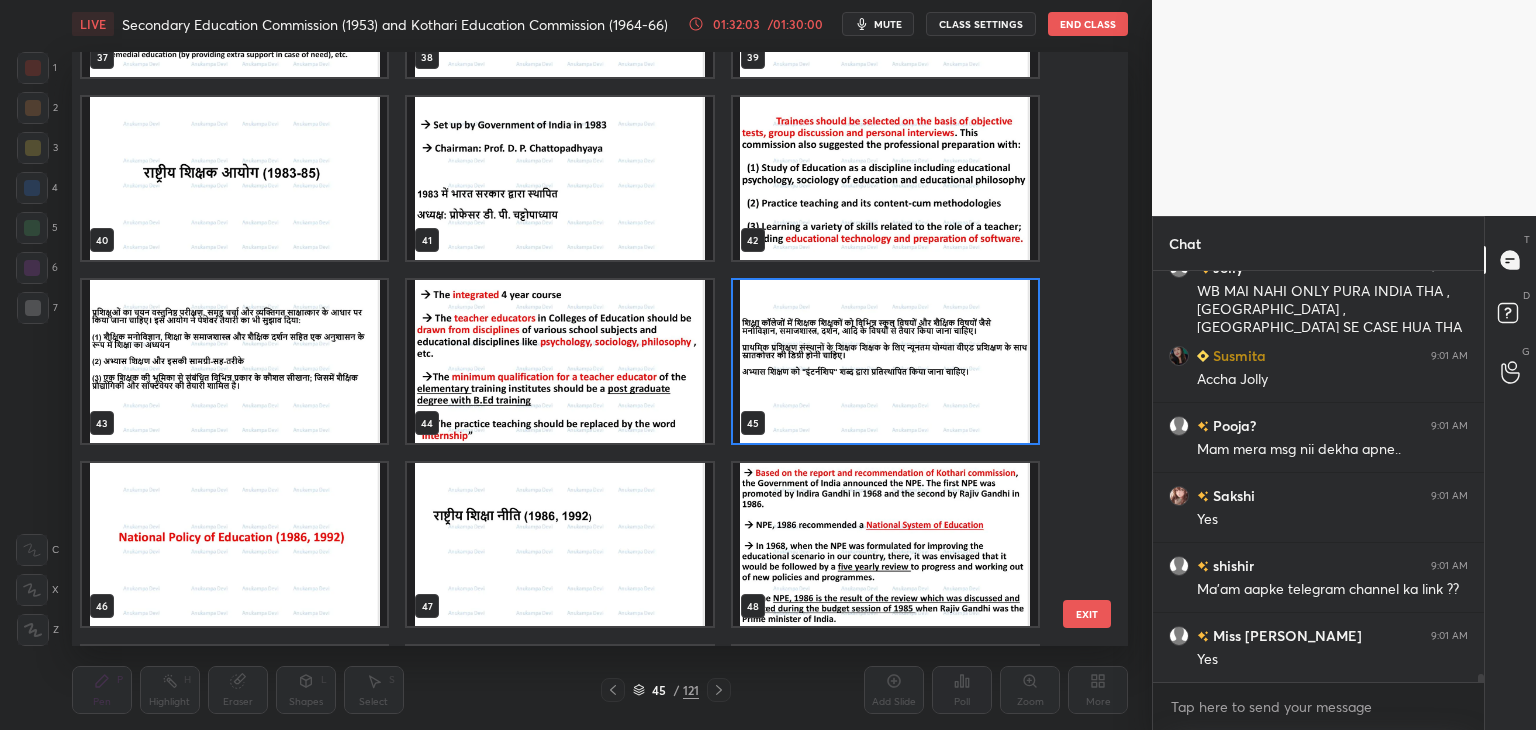 click on "mute" at bounding box center [888, 24] 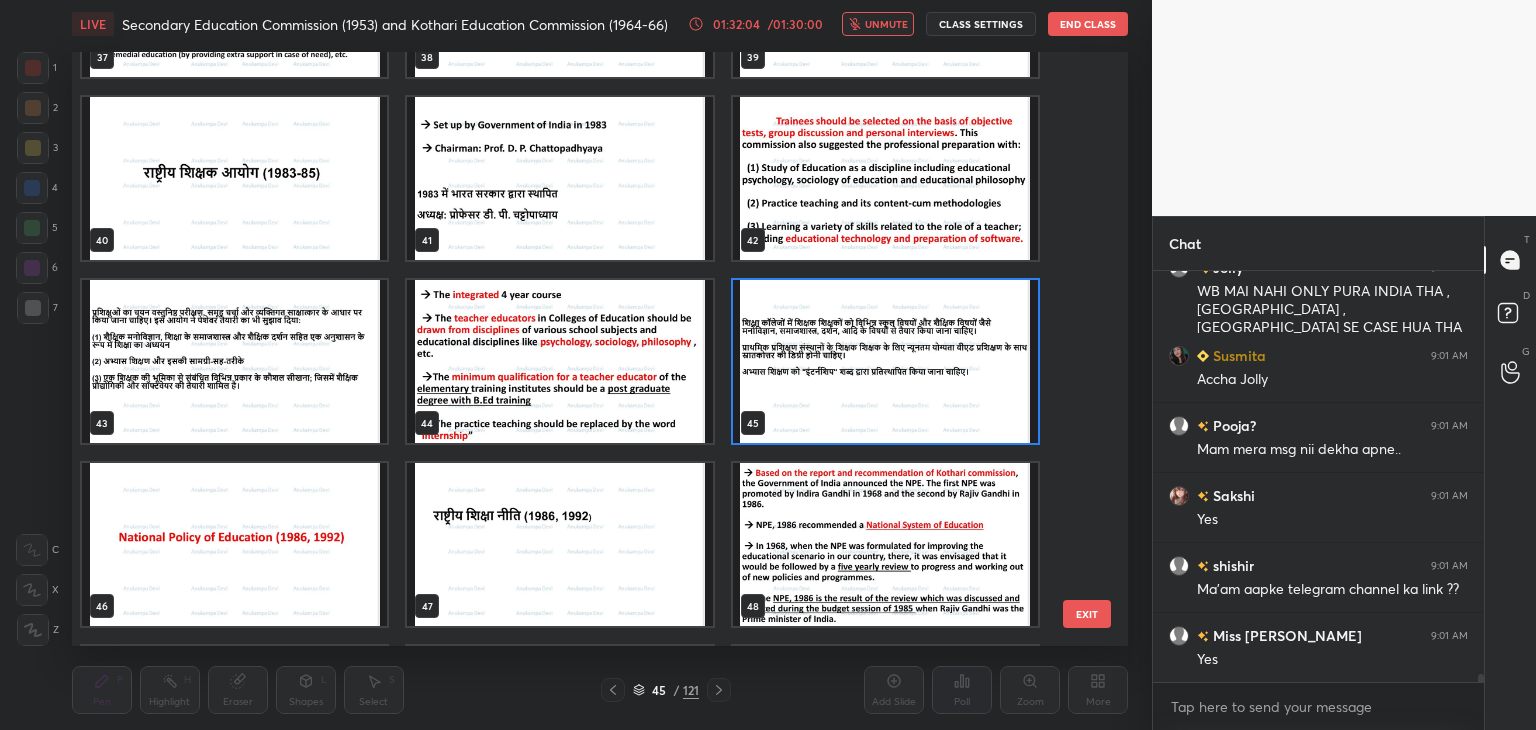 click on "unmute" at bounding box center (886, 24) 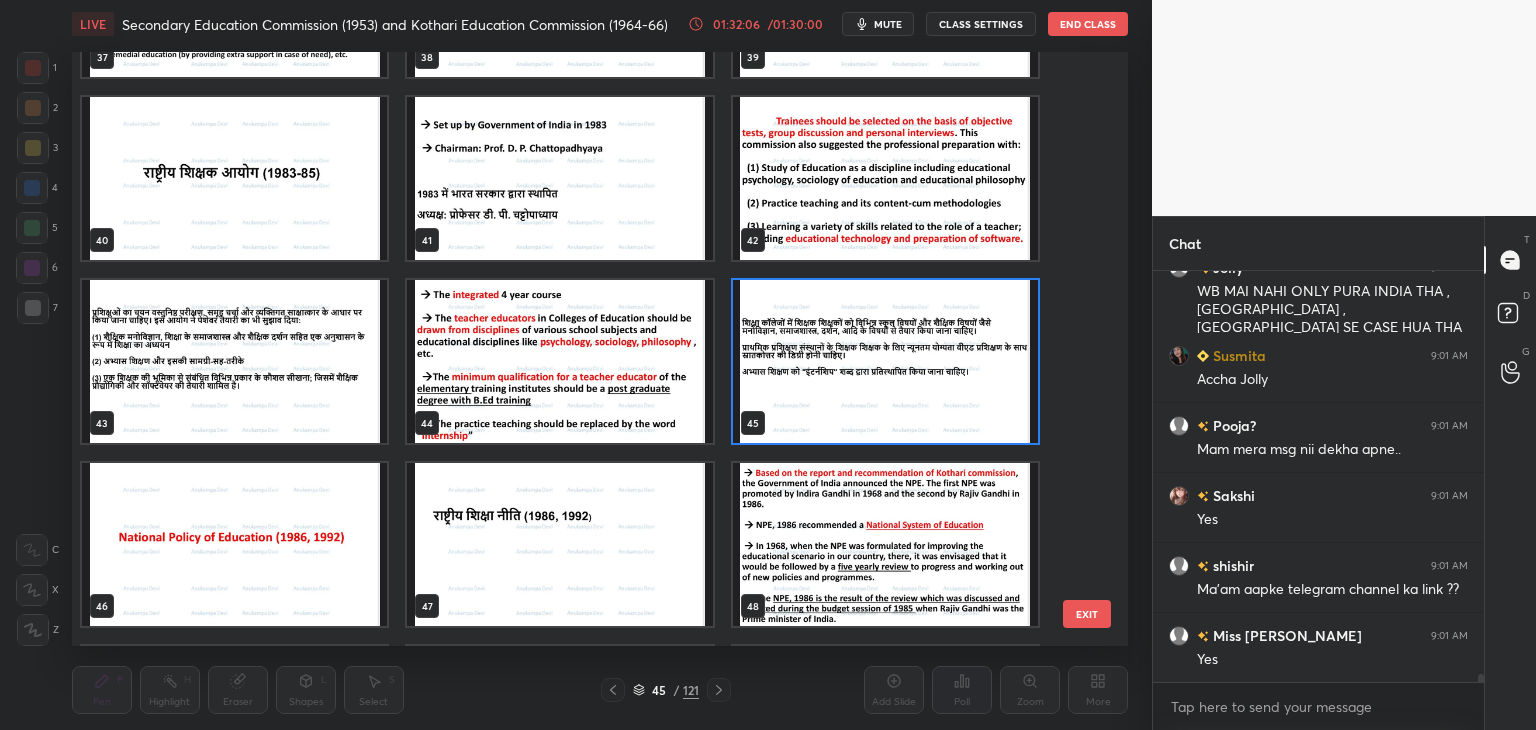 click on "mute" at bounding box center (888, 24) 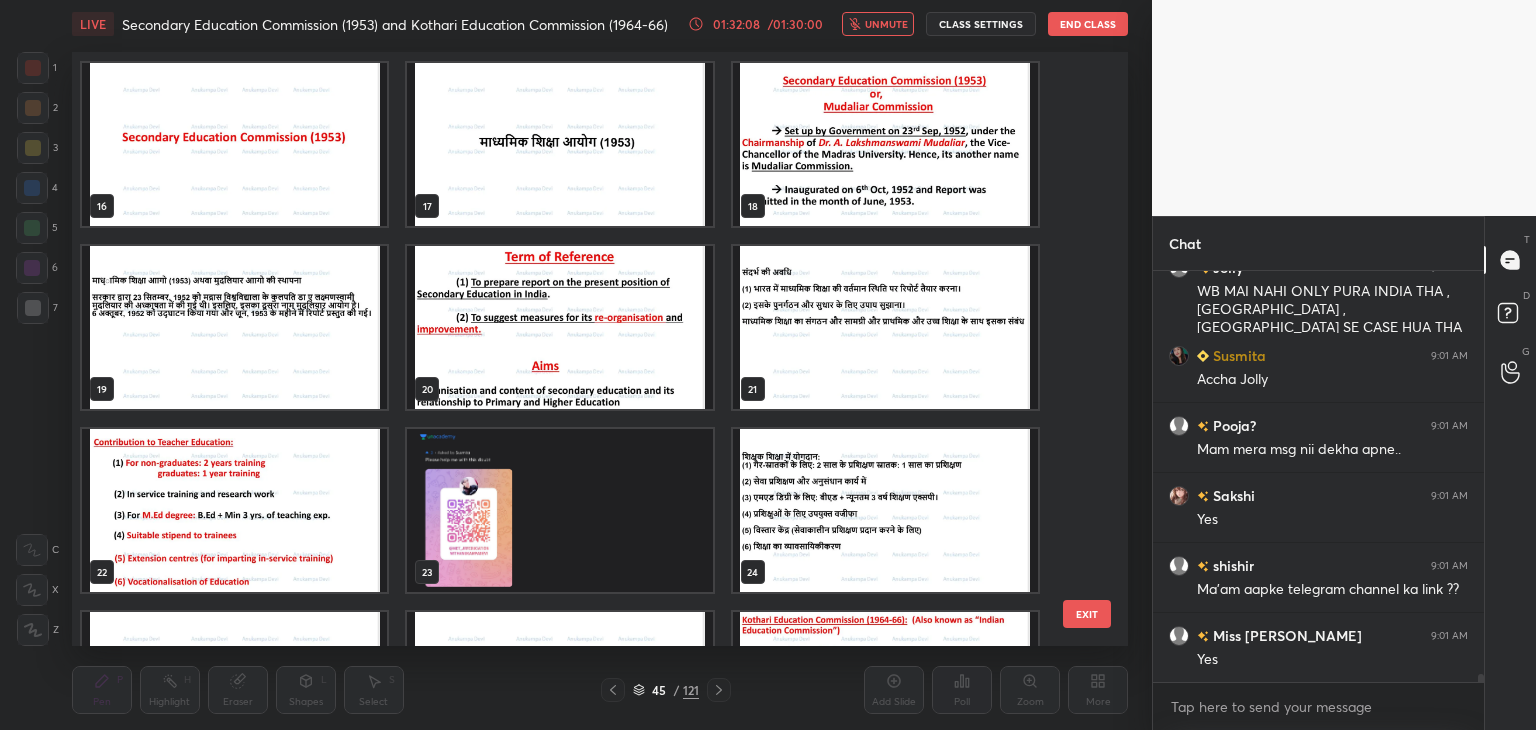 scroll, scrollTop: 948, scrollLeft: 0, axis: vertical 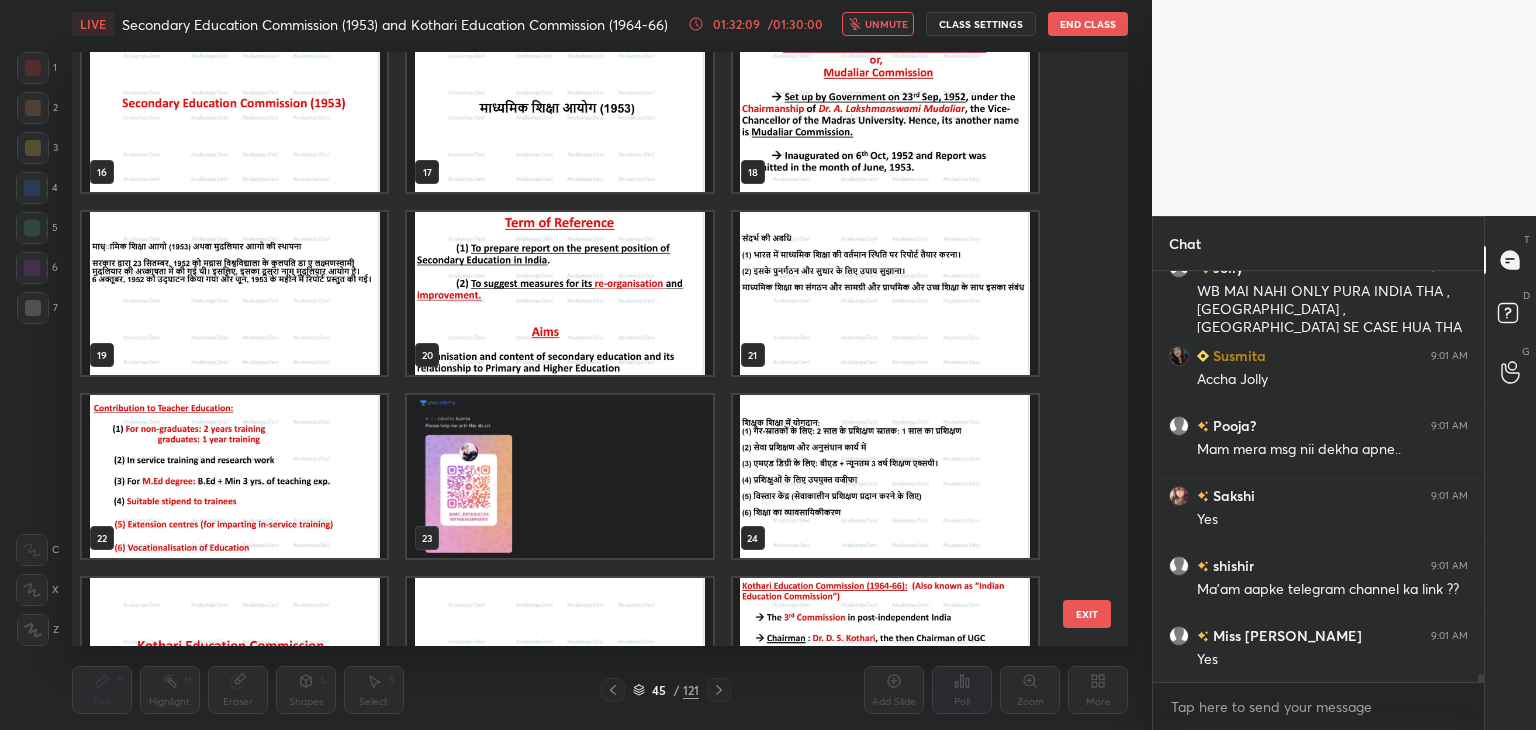 click at bounding box center [559, 476] 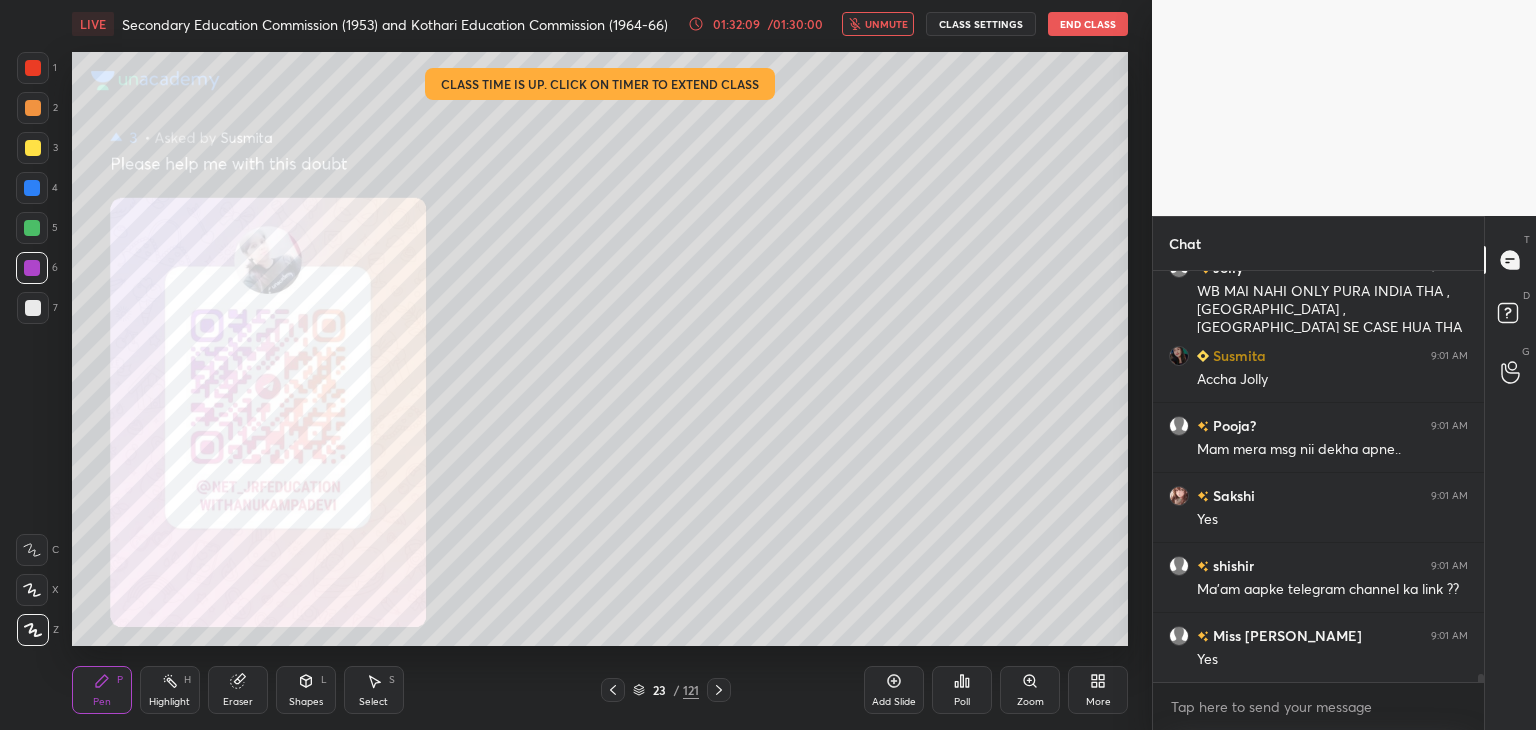click at bounding box center (559, 476) 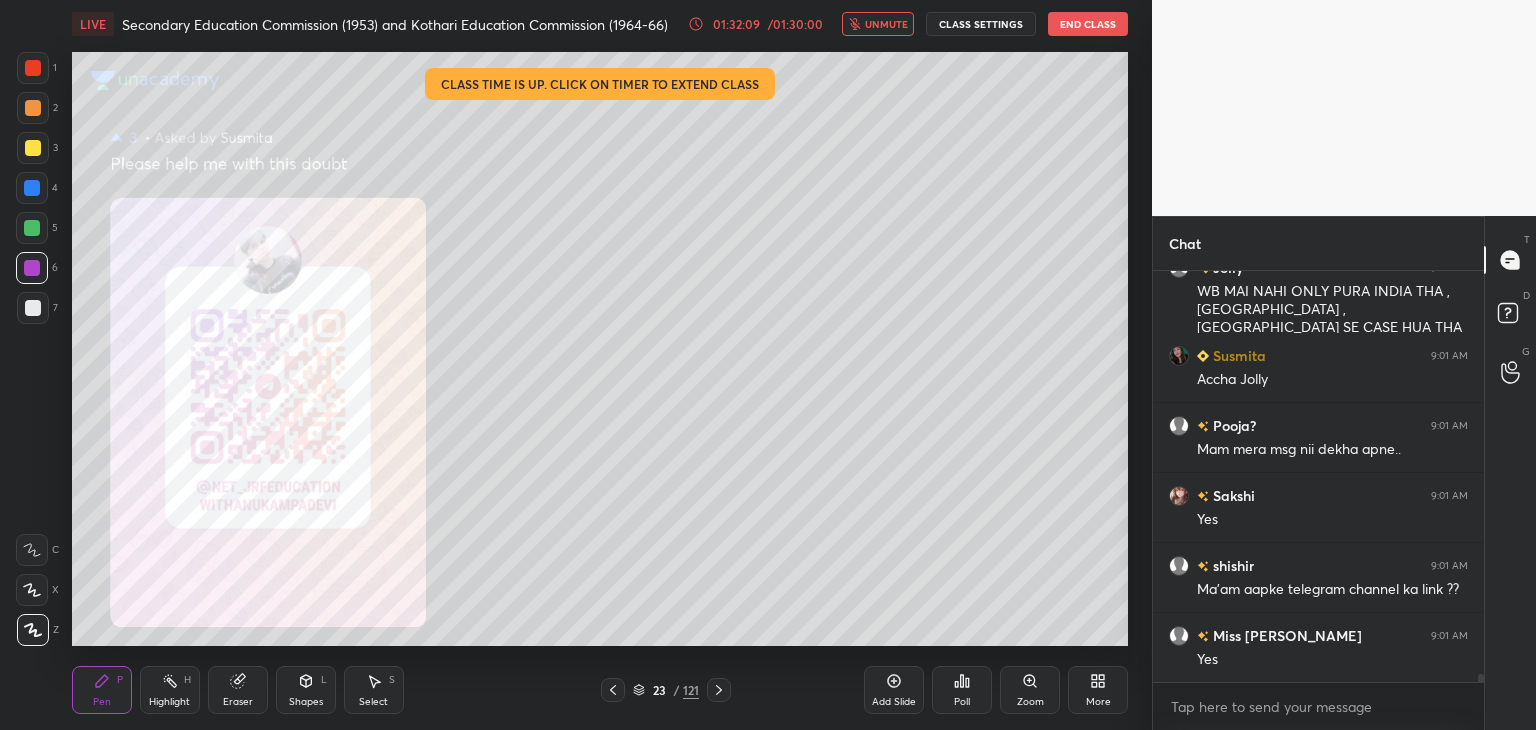 drag, startPoint x: 664, startPoint y: 485, endPoint x: 669, endPoint y: 465, distance: 20.615528 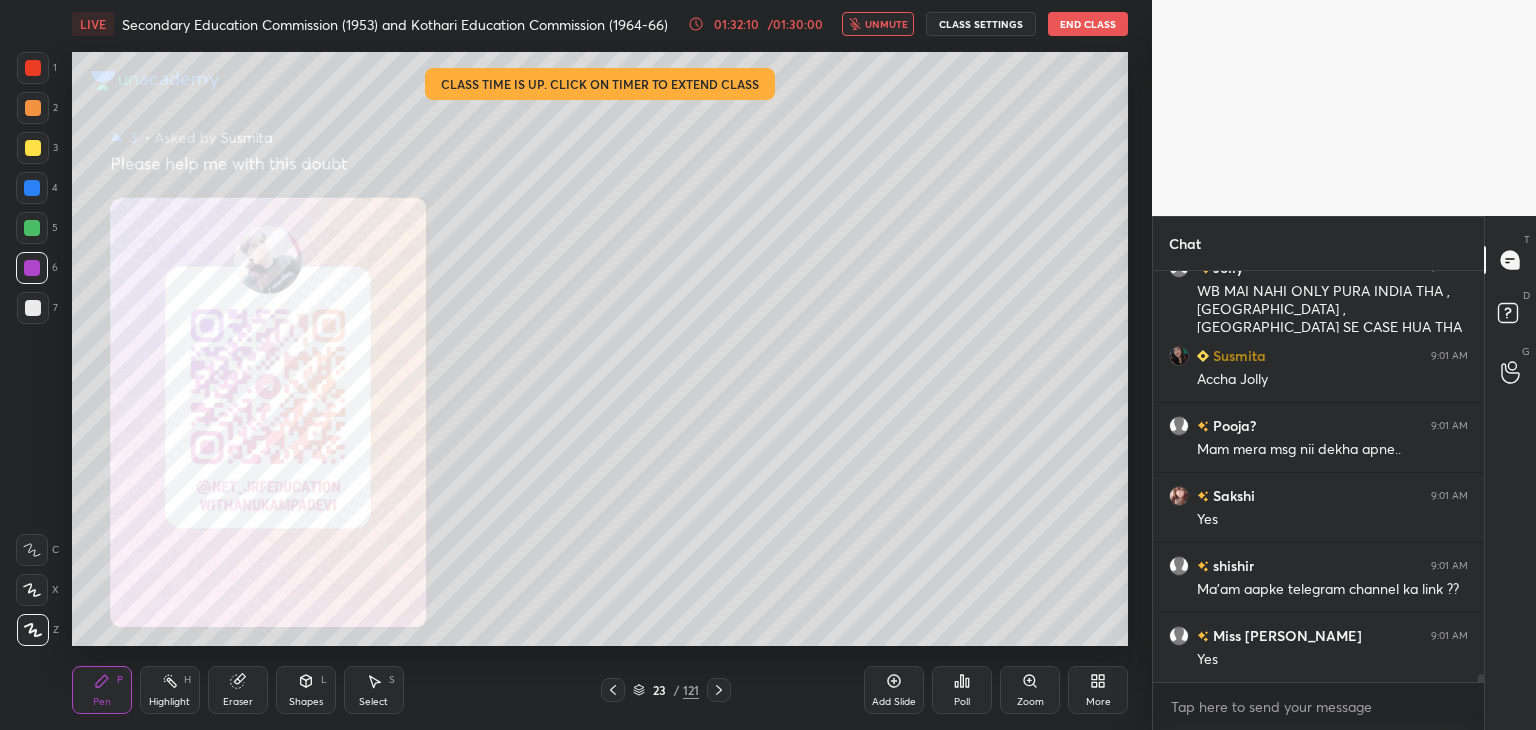 click on "unmute" at bounding box center [886, 24] 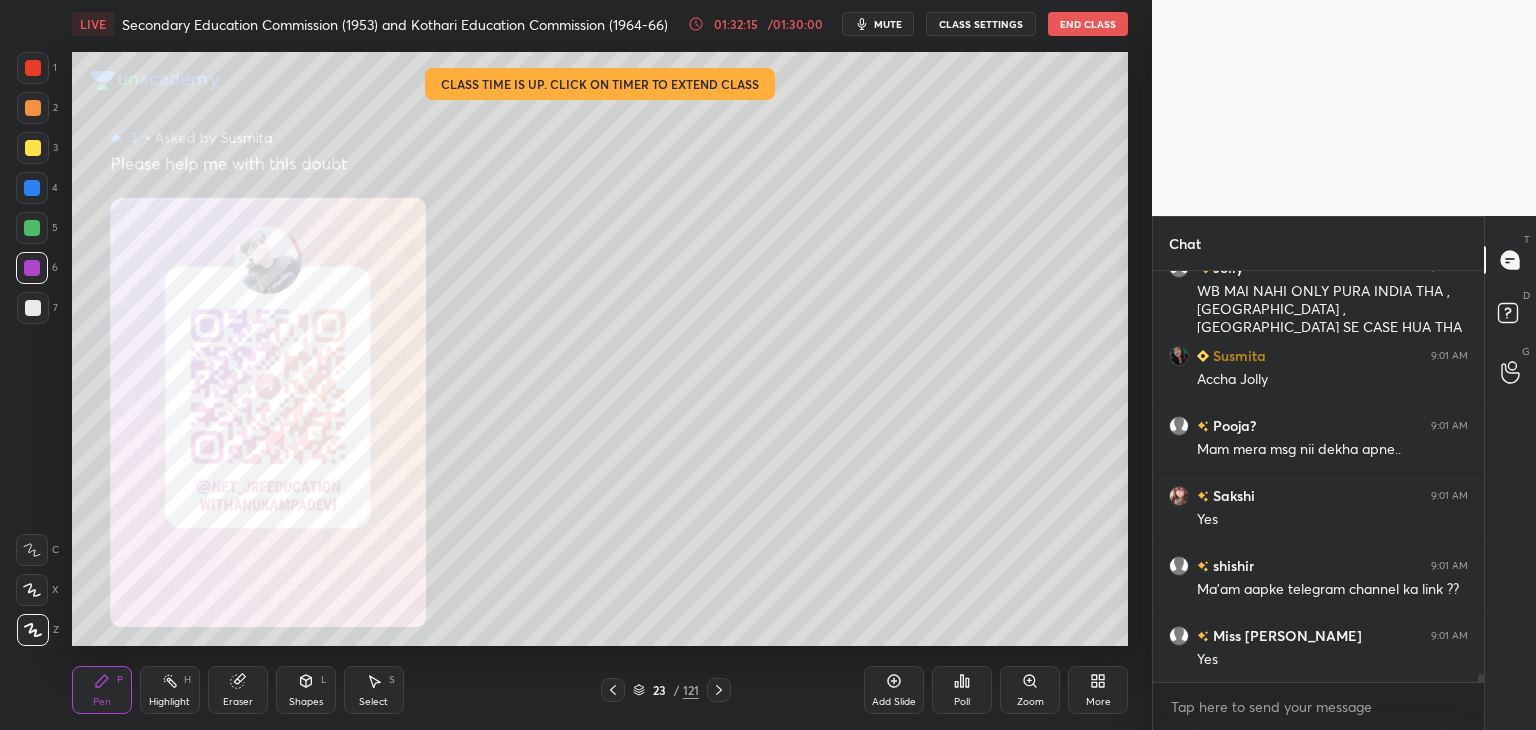 click on "mute" at bounding box center [888, 24] 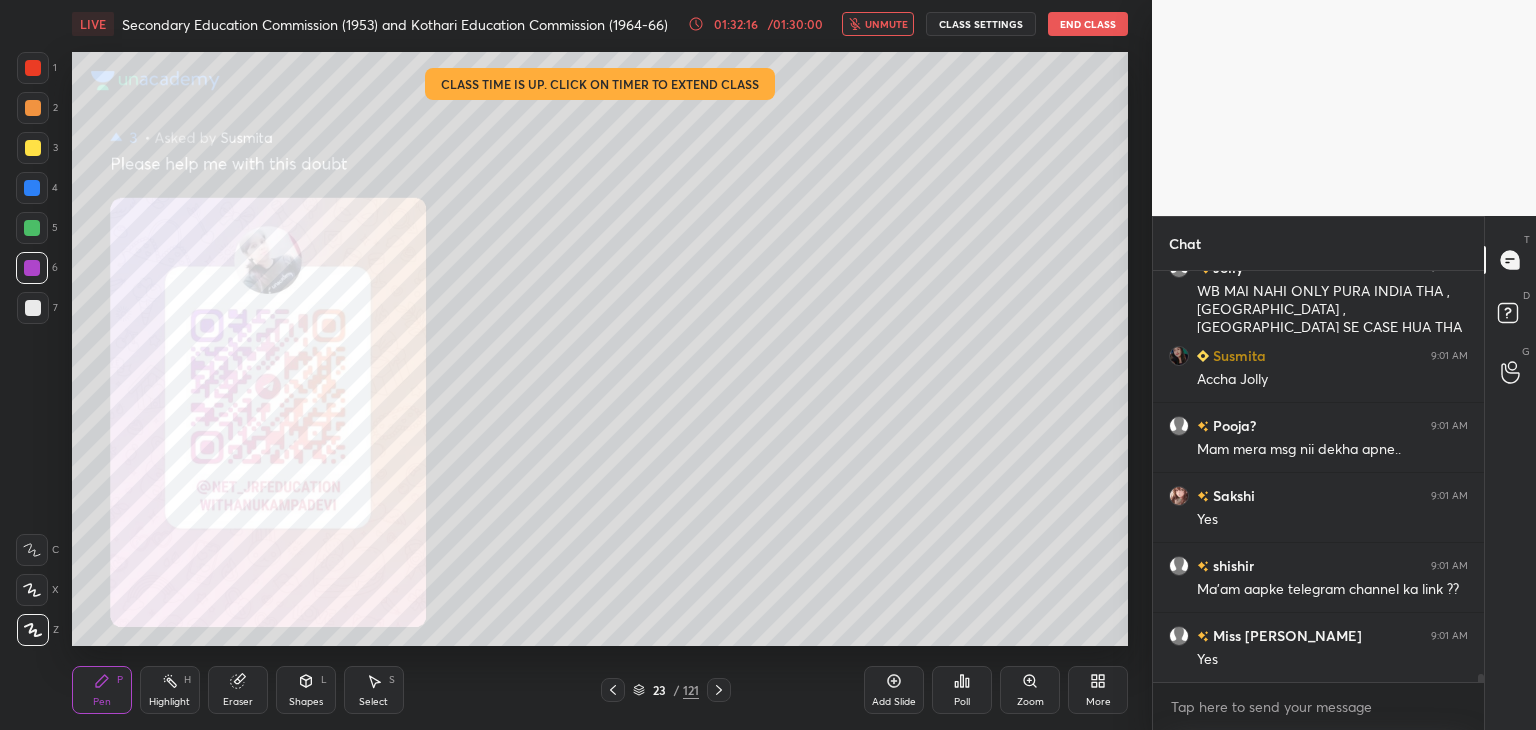 scroll, scrollTop: 20294, scrollLeft: 0, axis: vertical 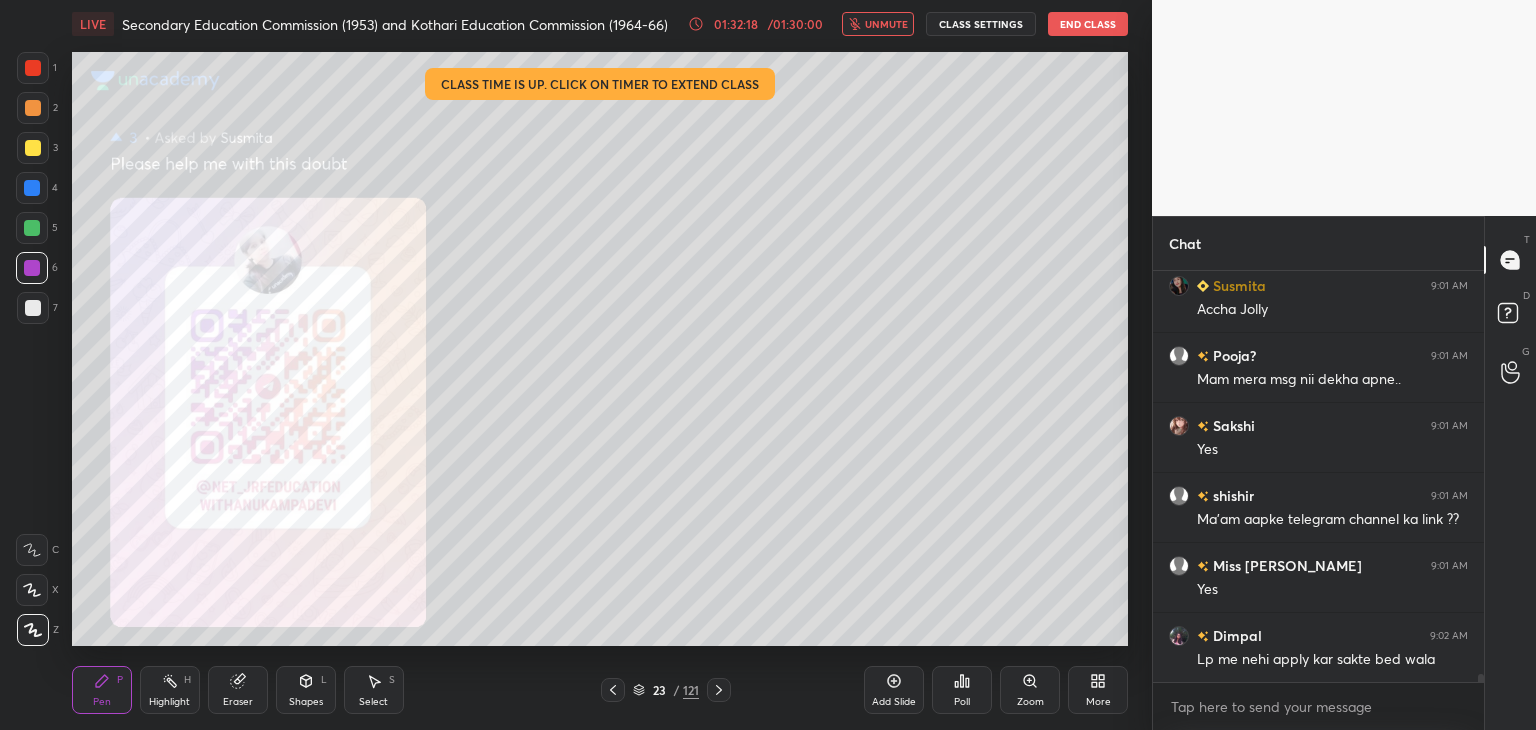 drag, startPoint x: 891, startPoint y: 17, endPoint x: 886, endPoint y: 33, distance: 16.763054 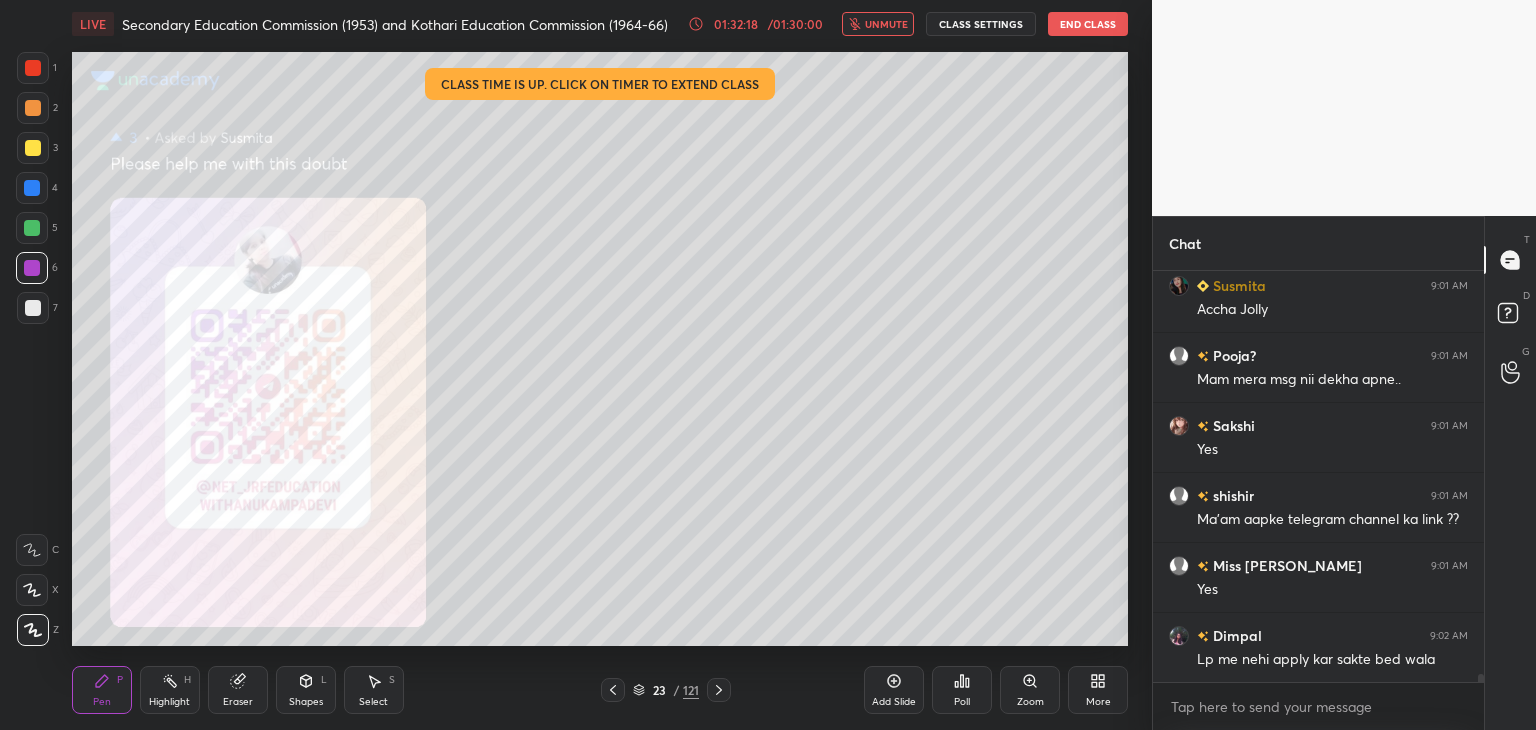 click on "unmute" at bounding box center (878, 24) 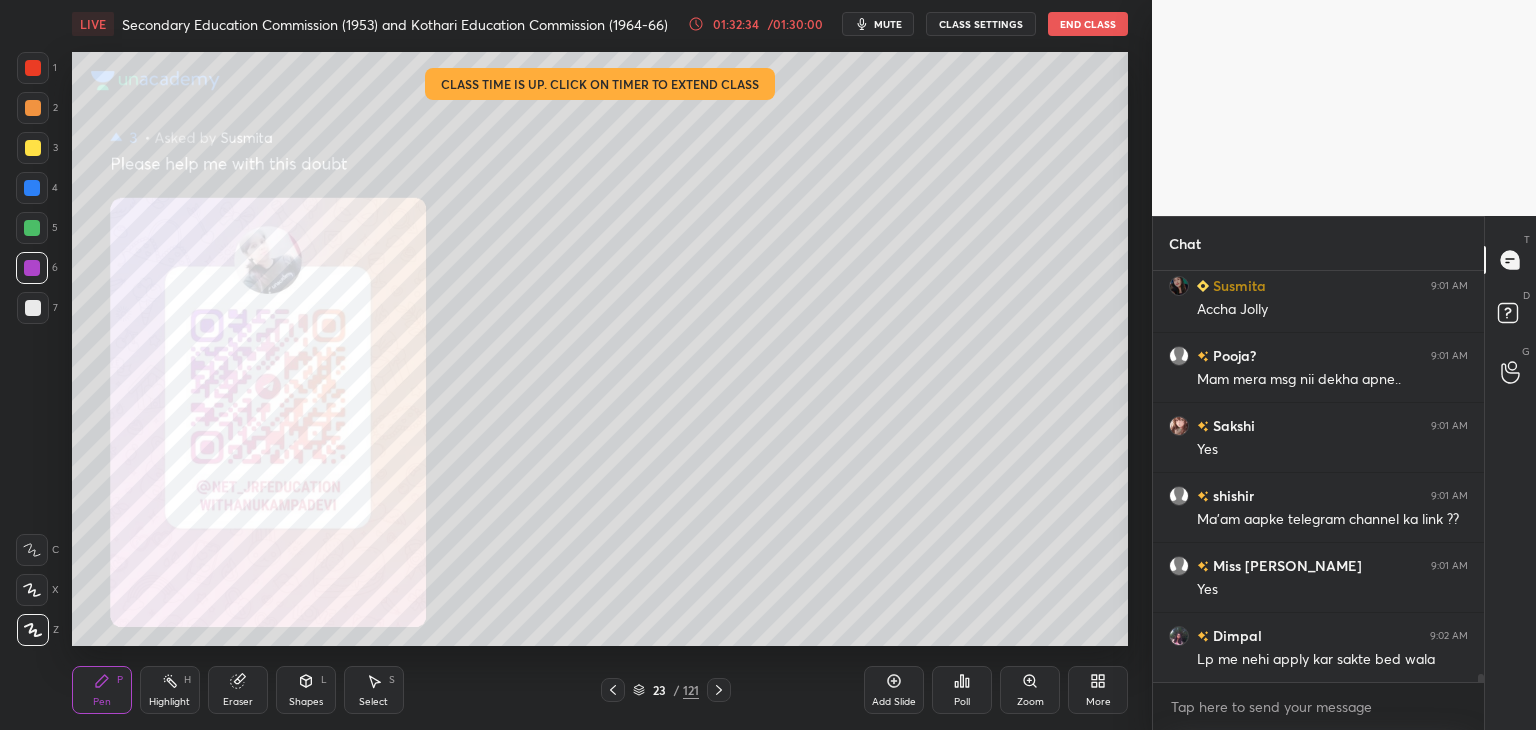 click on "23 / 121" at bounding box center [666, 690] 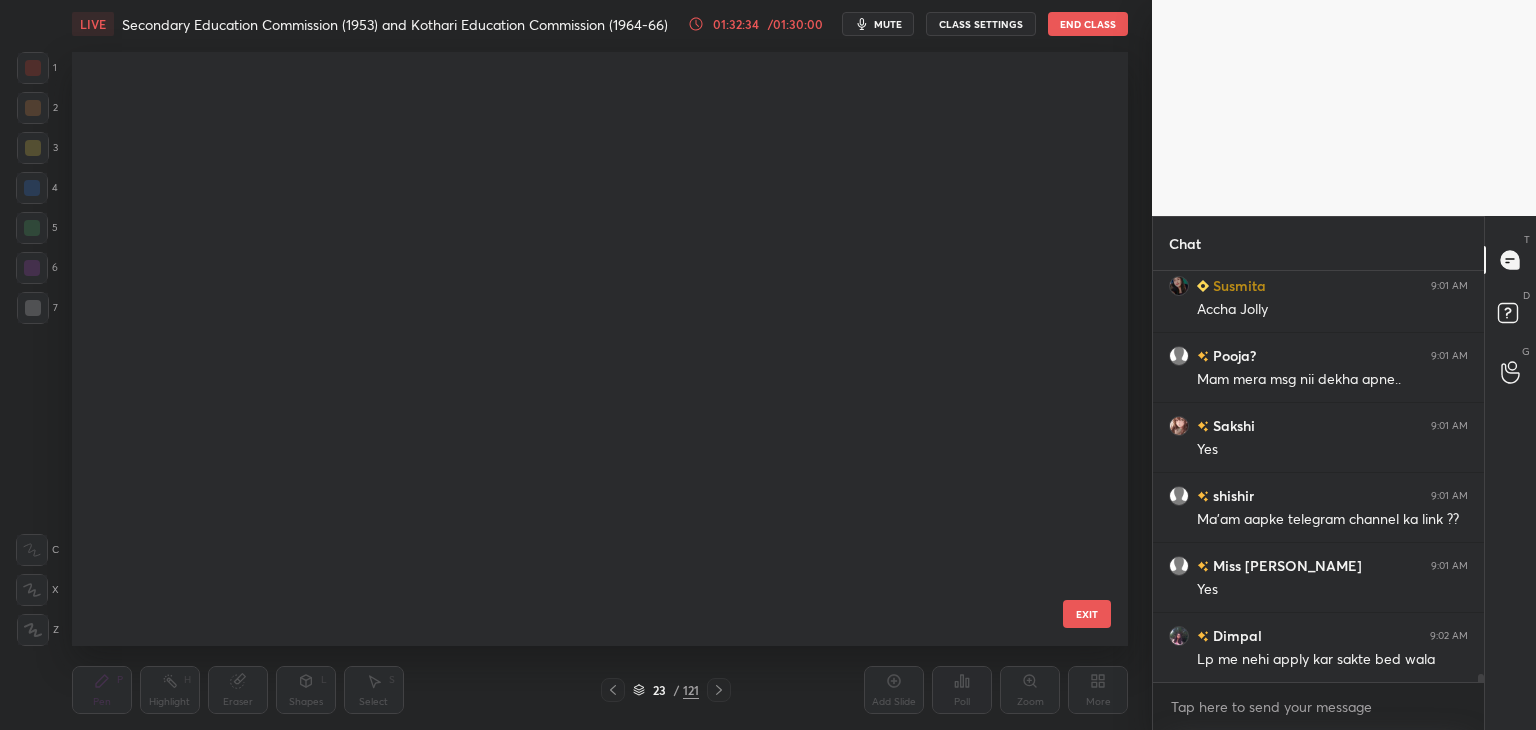 scroll, scrollTop: 870, scrollLeft: 0, axis: vertical 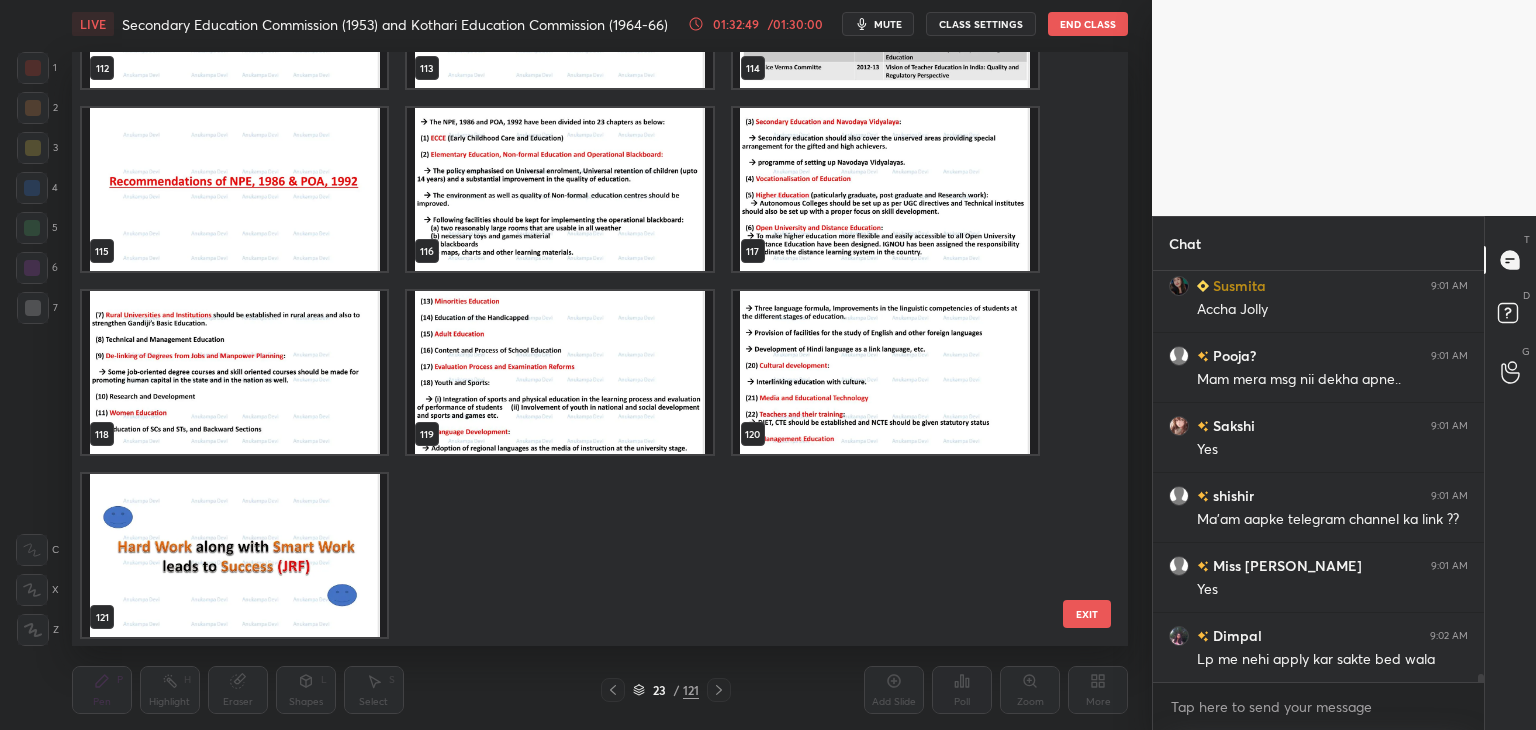click at bounding box center [234, 555] 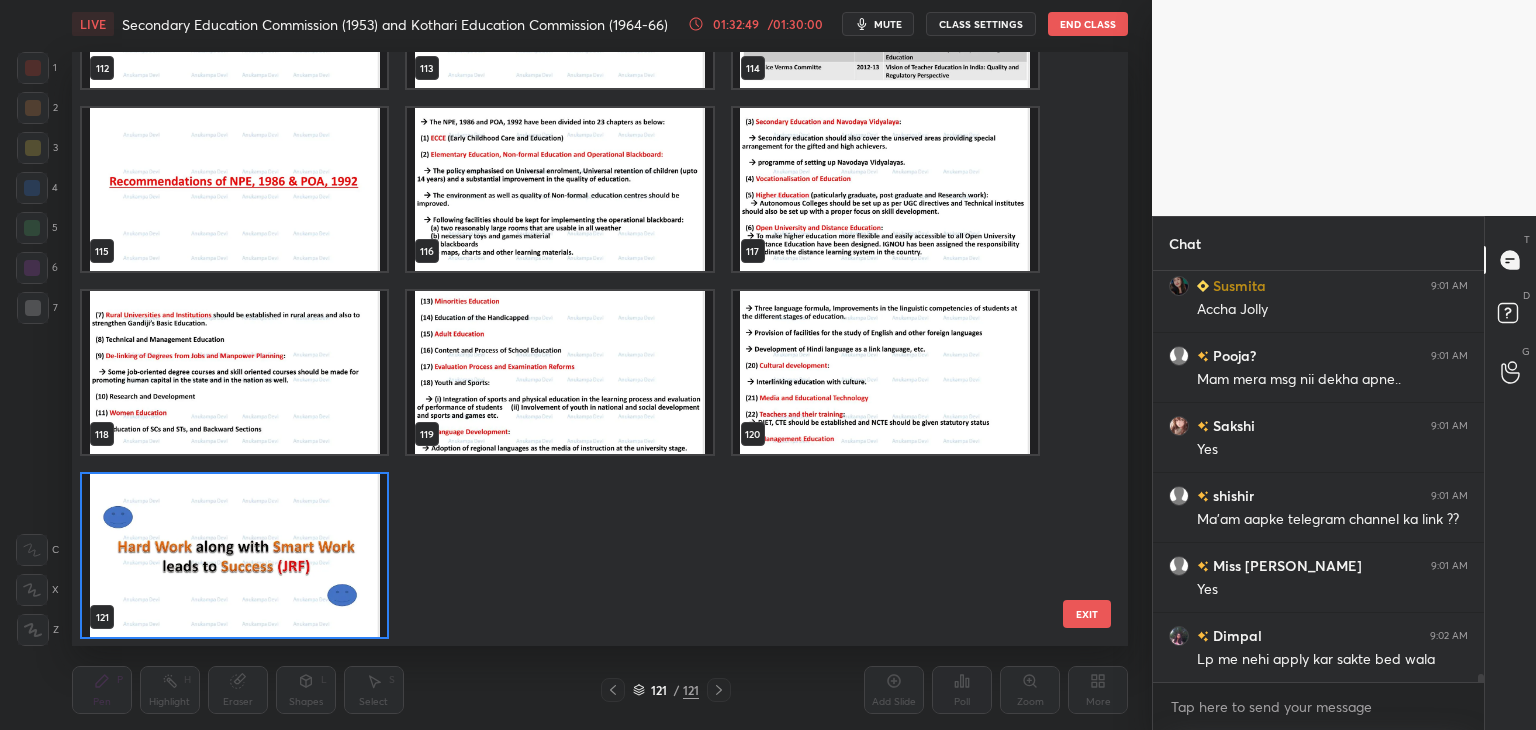 click at bounding box center [234, 555] 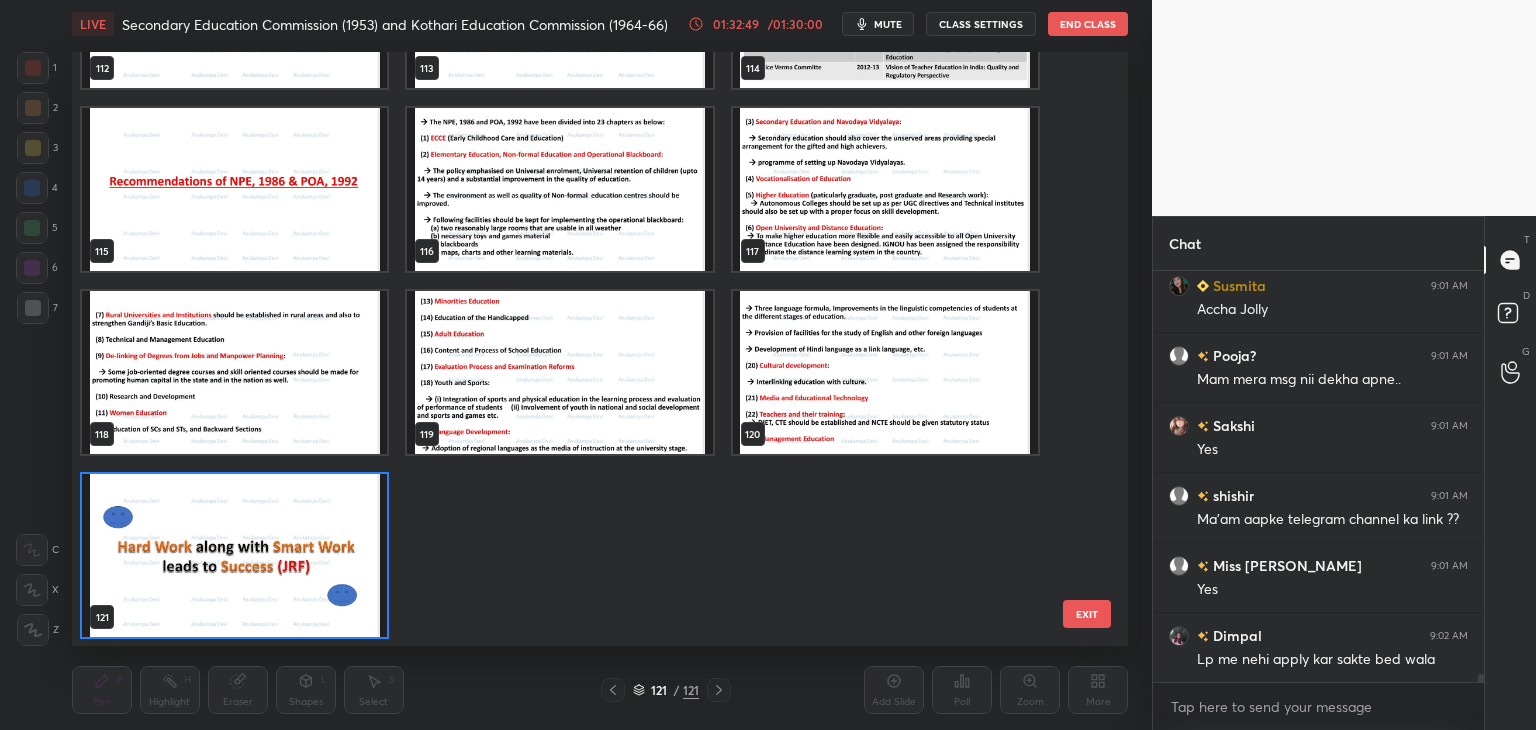 click at bounding box center [234, 555] 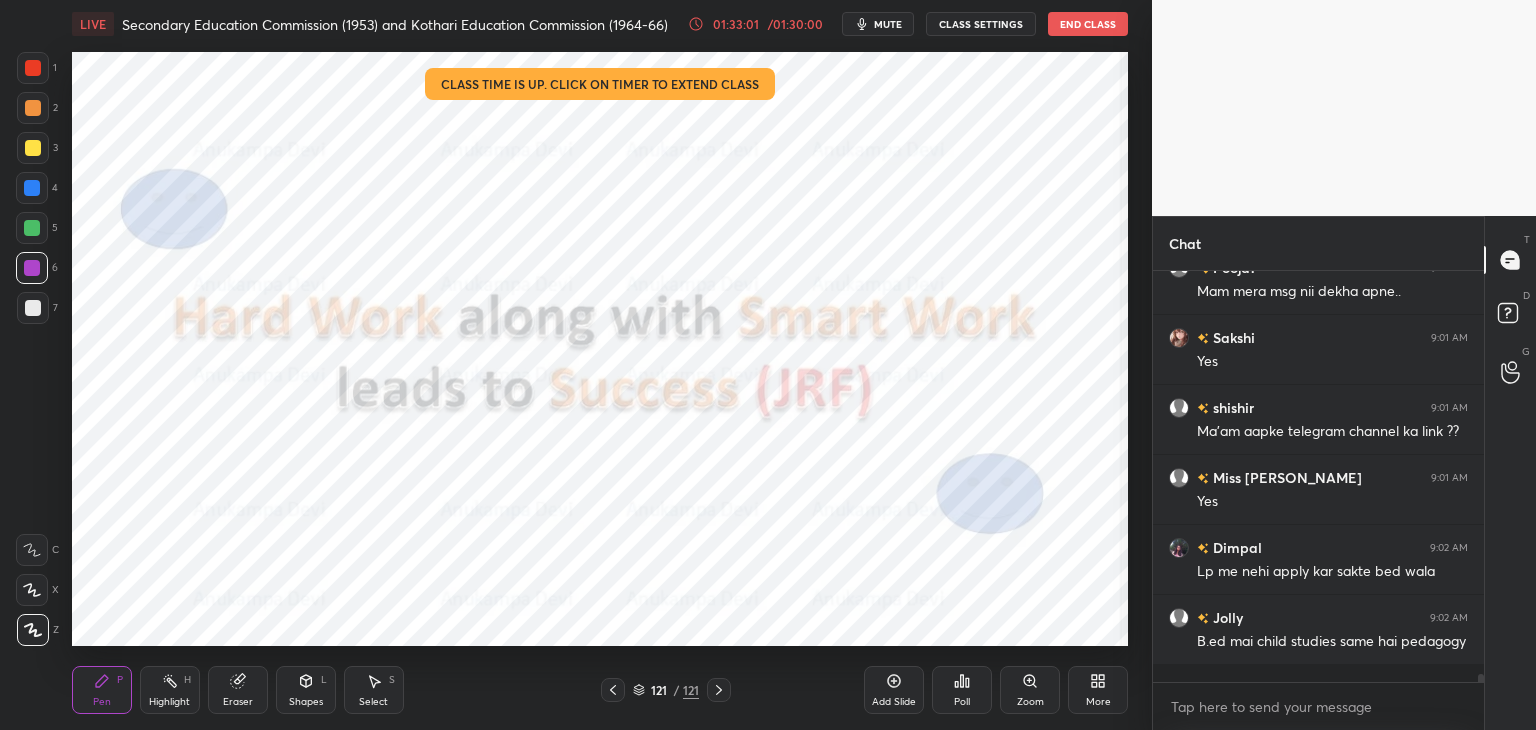 scroll, scrollTop: 20452, scrollLeft: 0, axis: vertical 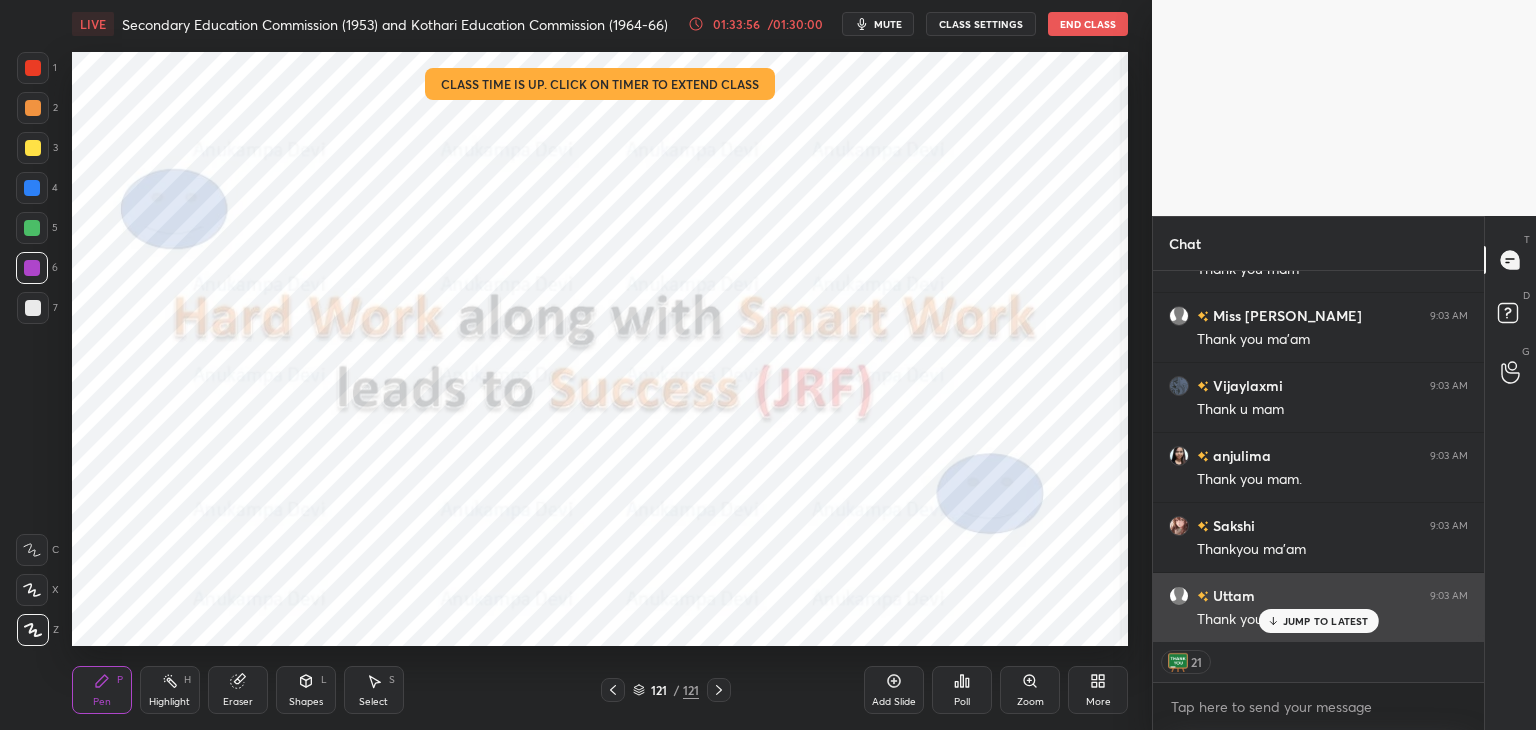 drag, startPoint x: 1276, startPoint y: 621, endPoint x: 1242, endPoint y: 628, distance: 34.713108 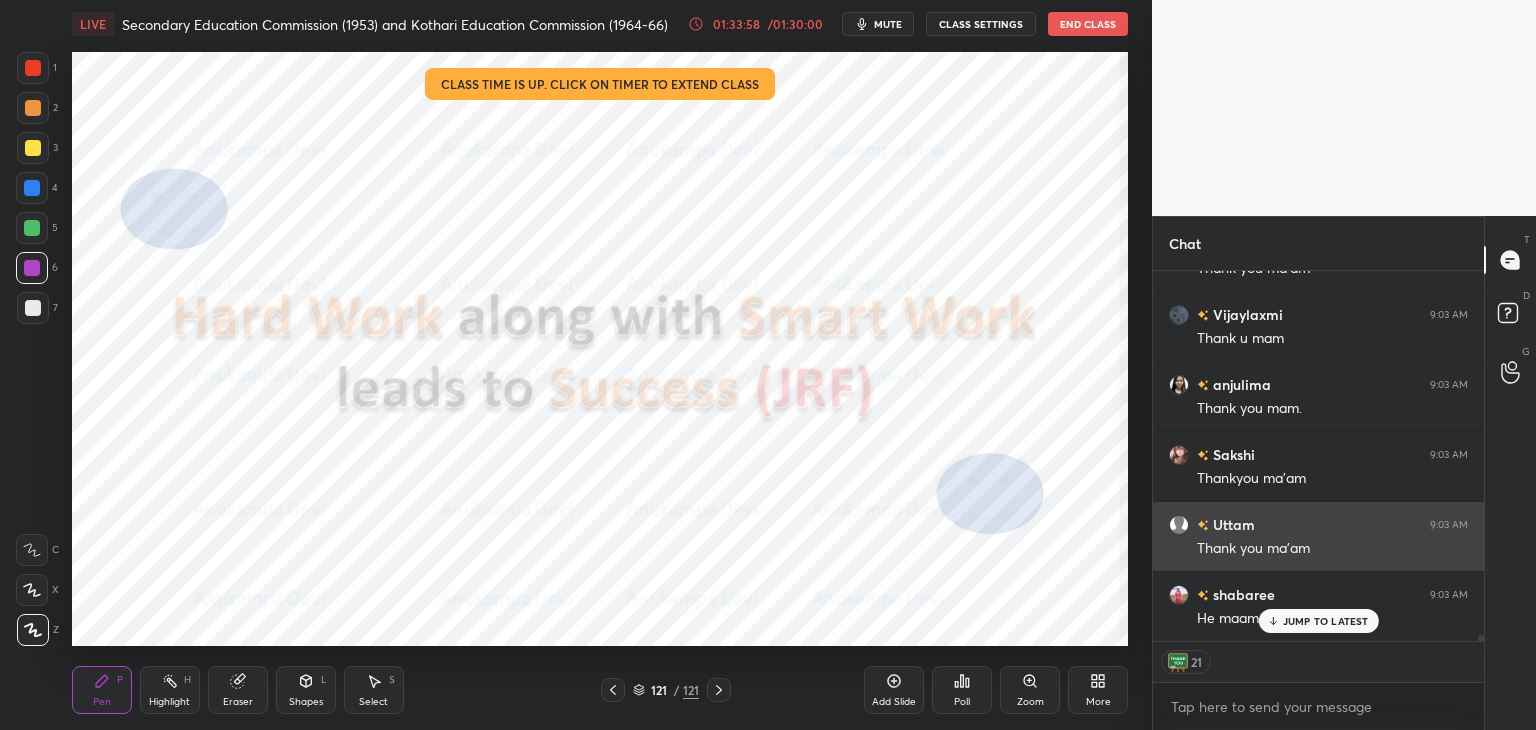 scroll, scrollTop: 21456, scrollLeft: 0, axis: vertical 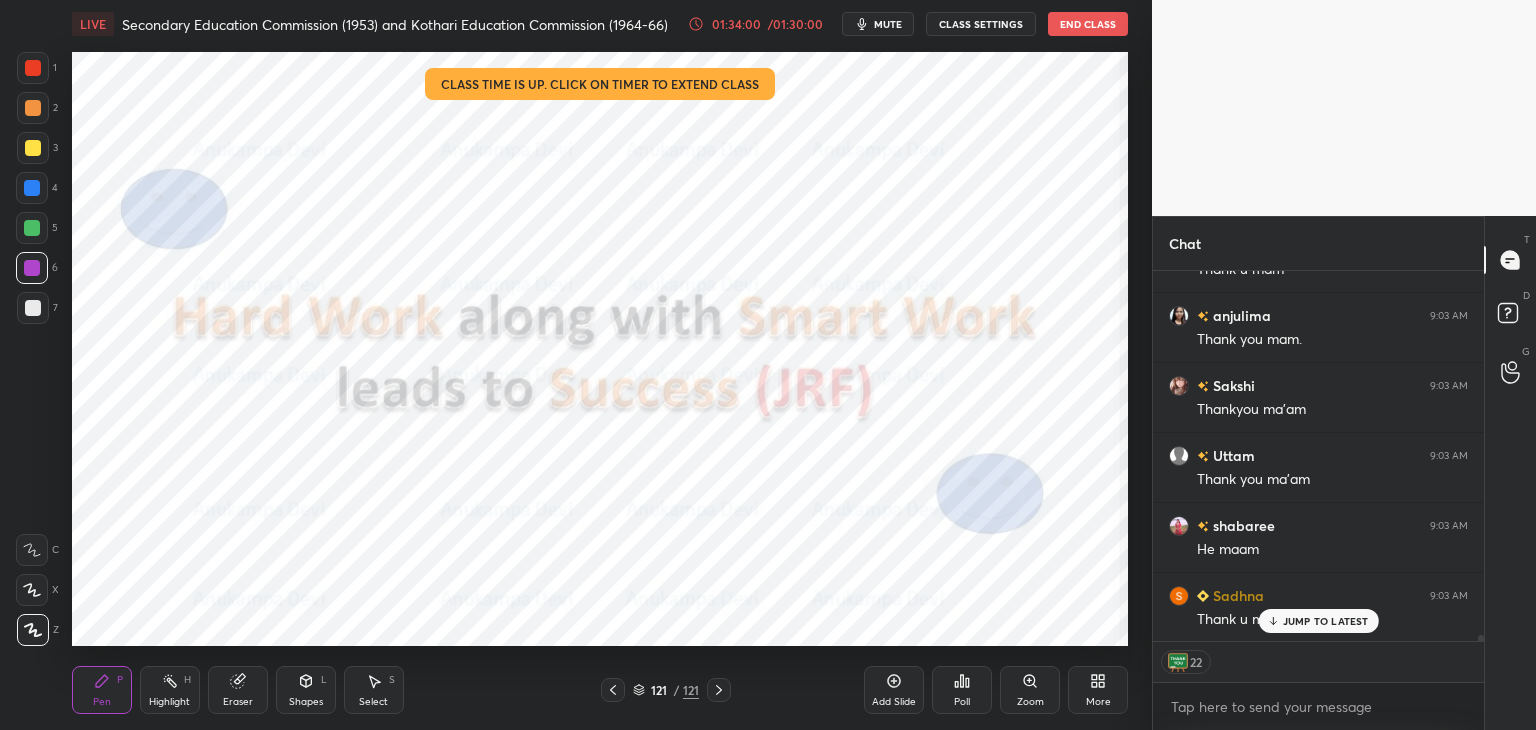 drag, startPoint x: 1285, startPoint y: 625, endPoint x: 1133, endPoint y: 613, distance: 152.47295 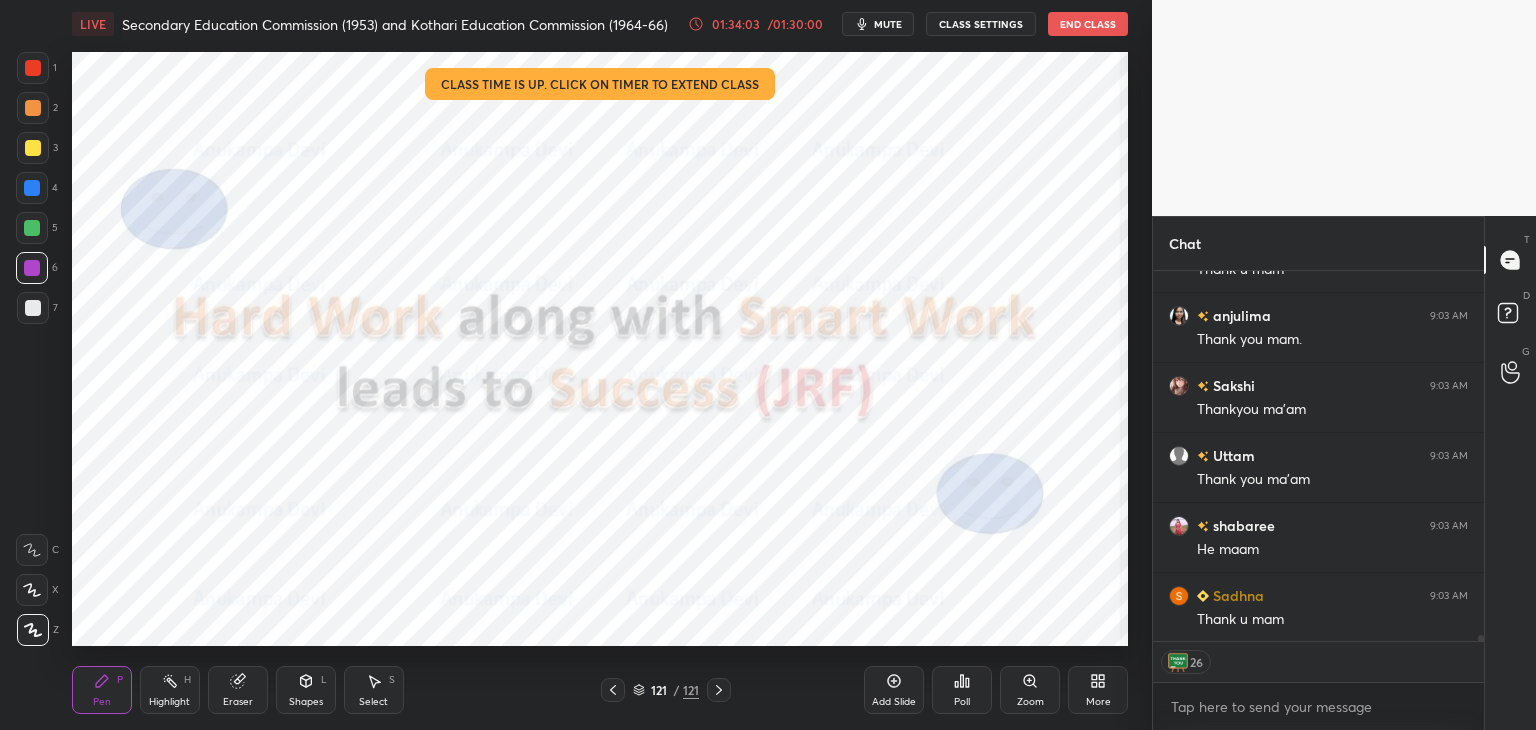 click at bounding box center [32, 228] 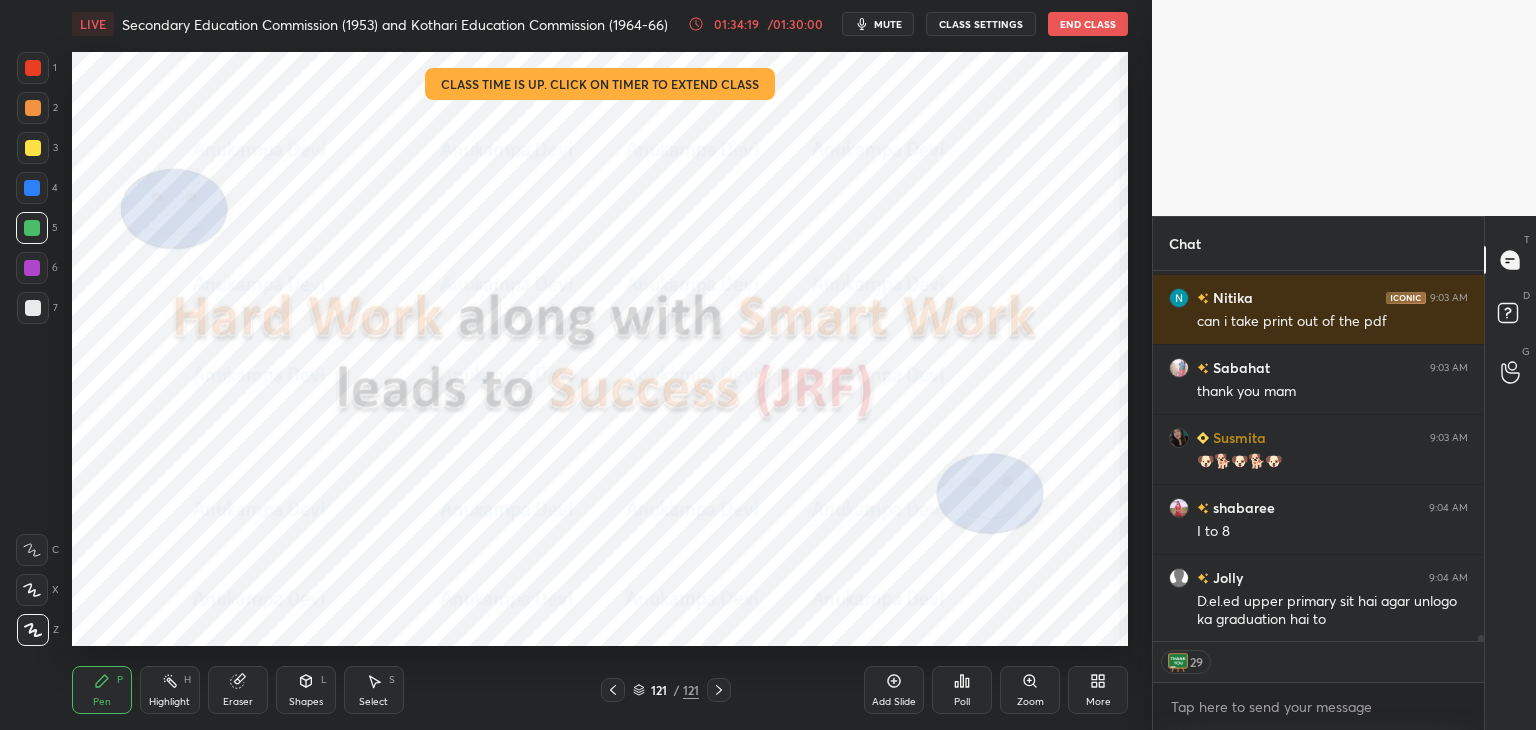 scroll, scrollTop: 21895, scrollLeft: 0, axis: vertical 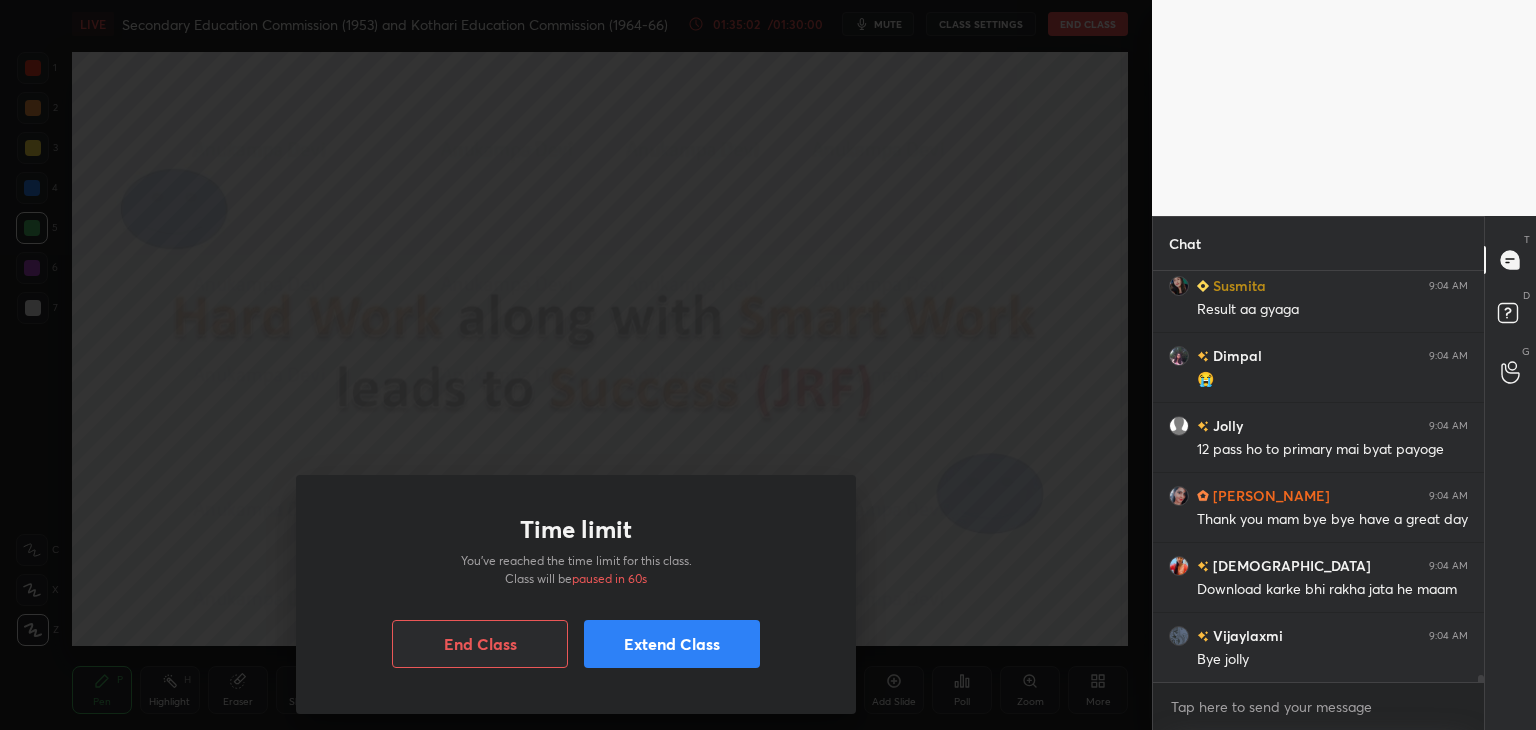 drag, startPoint x: 686, startPoint y: 646, endPoint x: 567, endPoint y: 617, distance: 122.48265 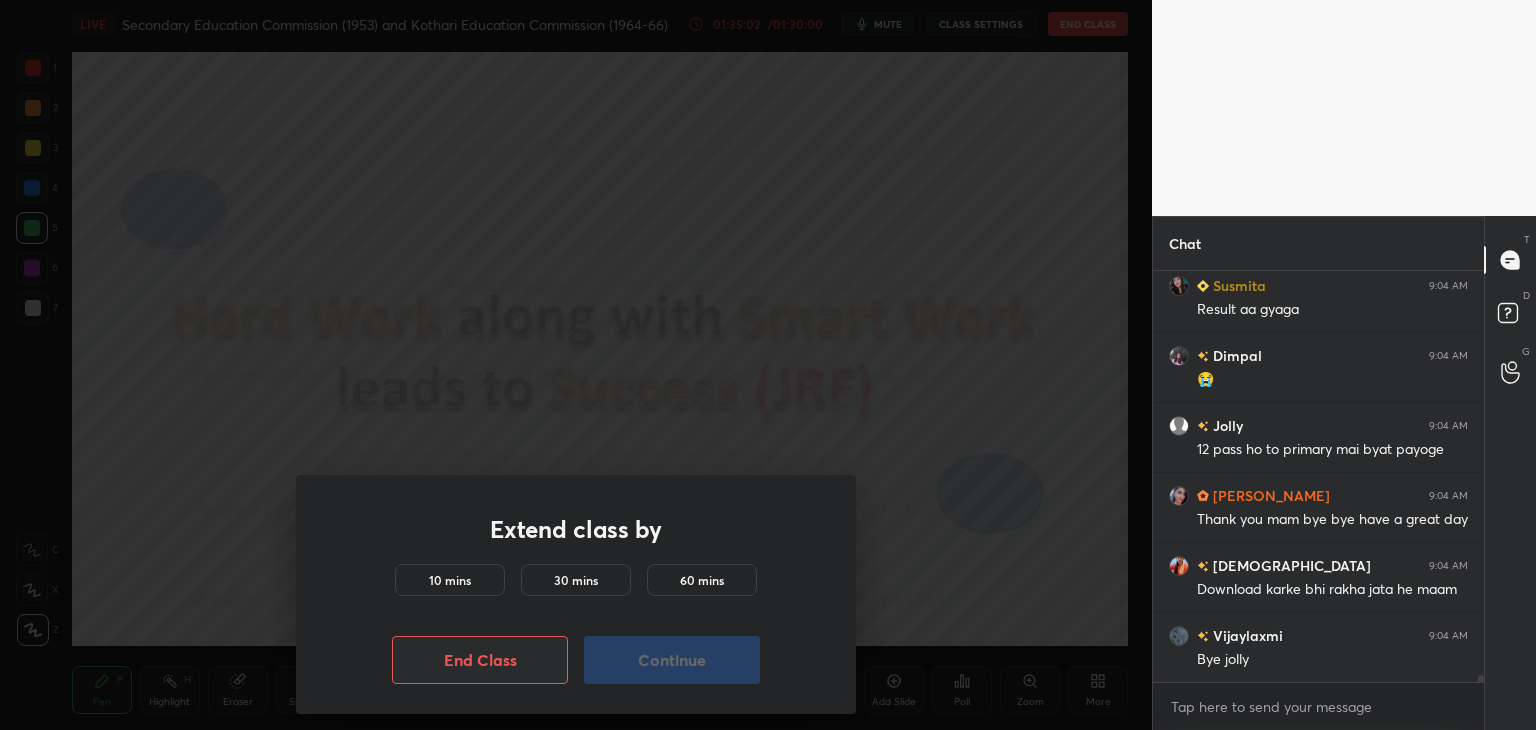 click on "10 mins" at bounding box center (450, 580) 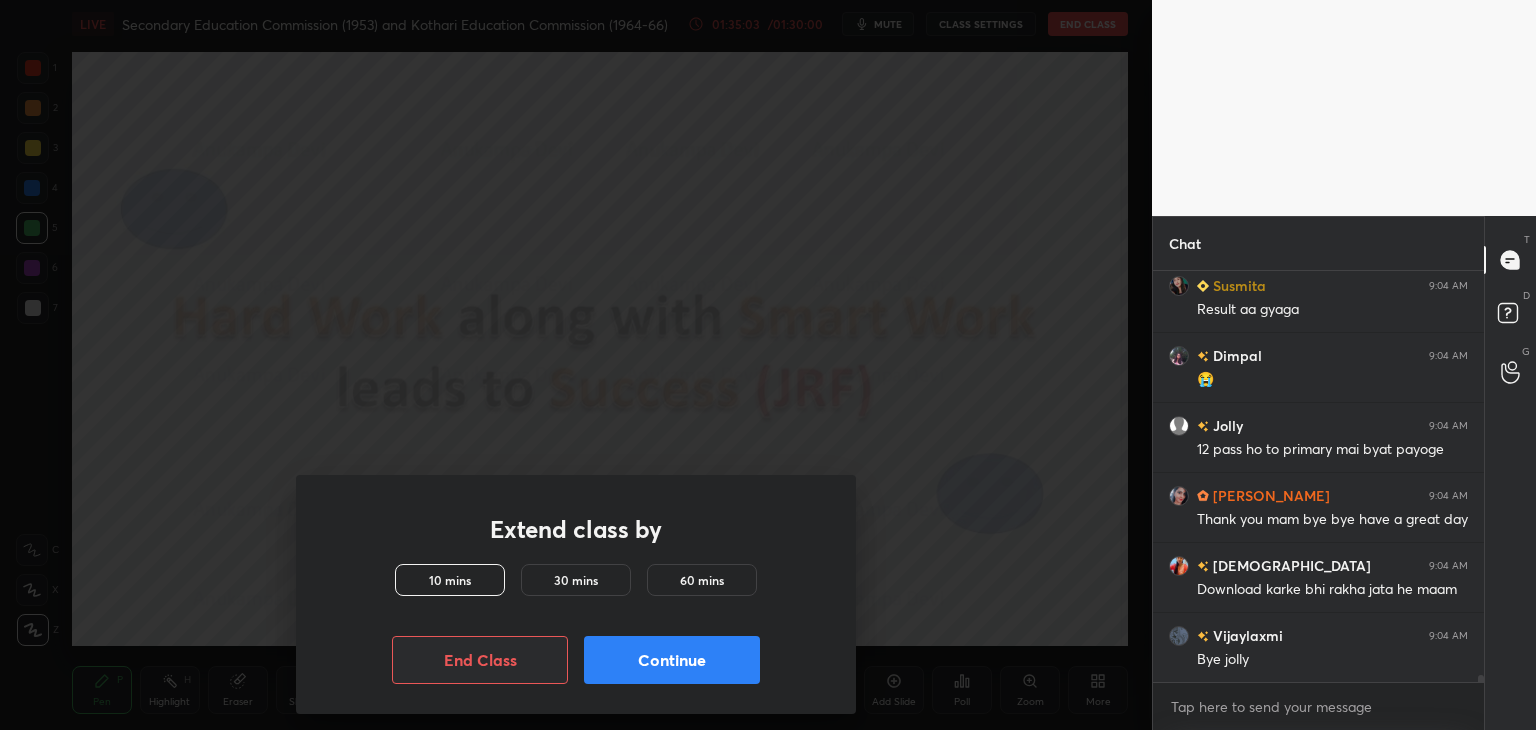 click on "Continue" at bounding box center [672, 660] 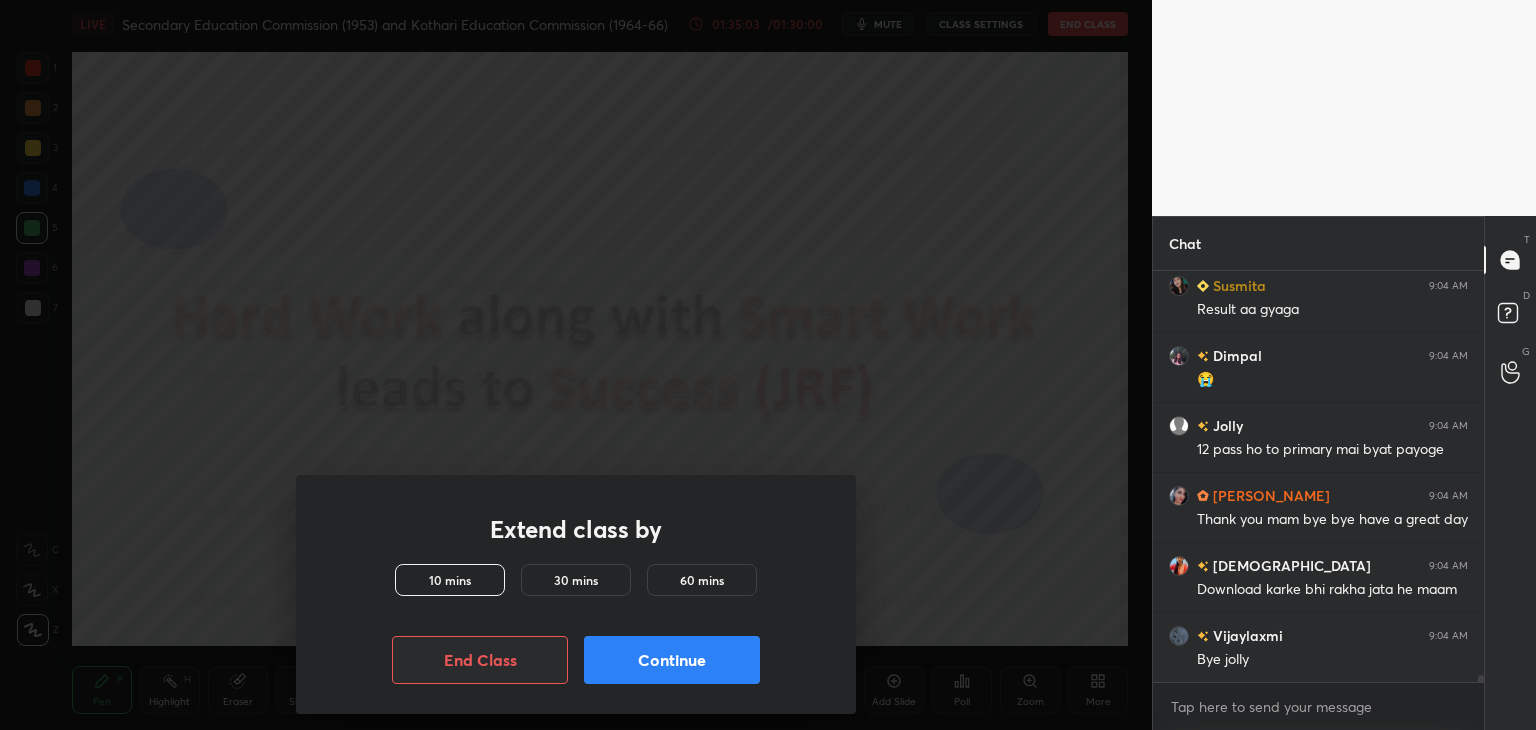 click on "Continue" at bounding box center [672, 660] 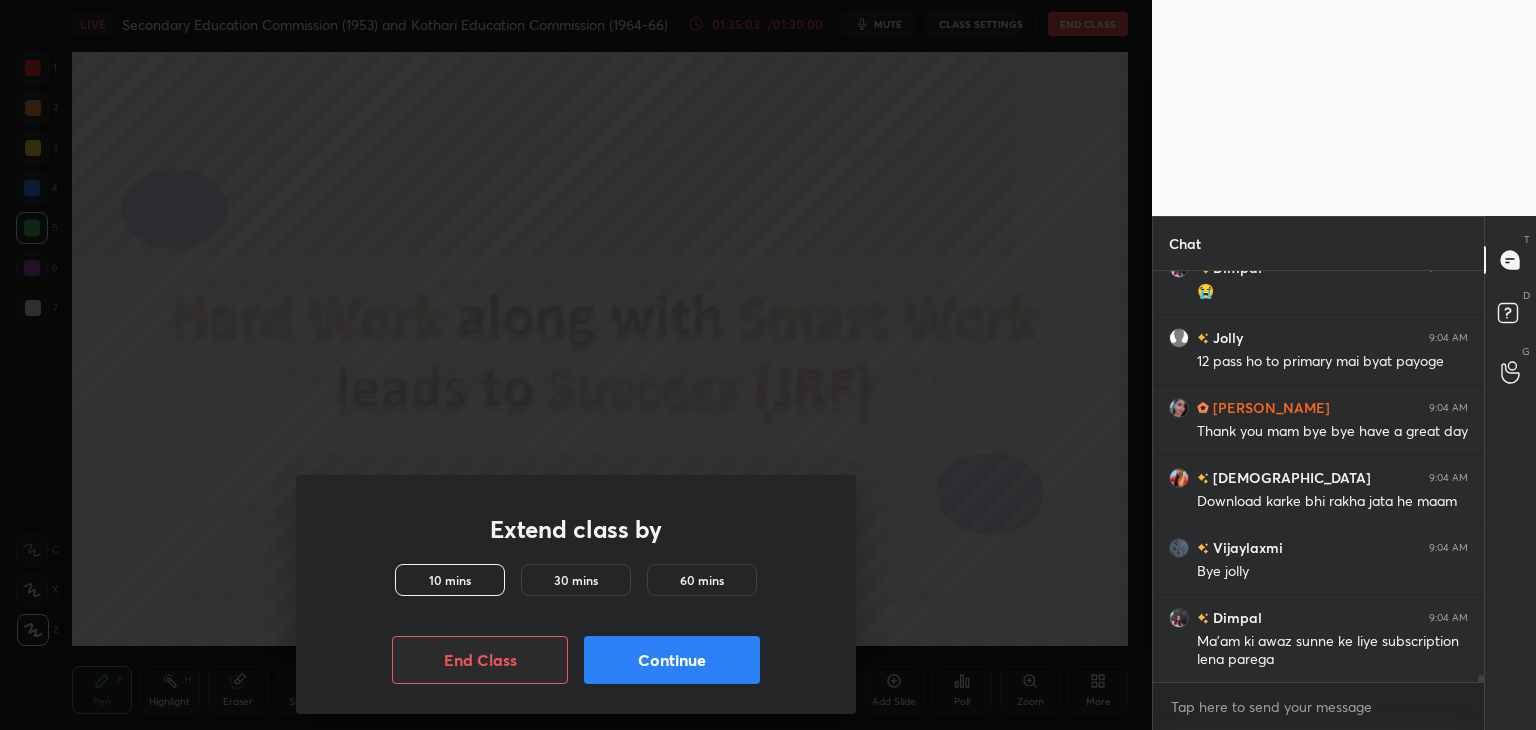 click on "Continue" at bounding box center [672, 660] 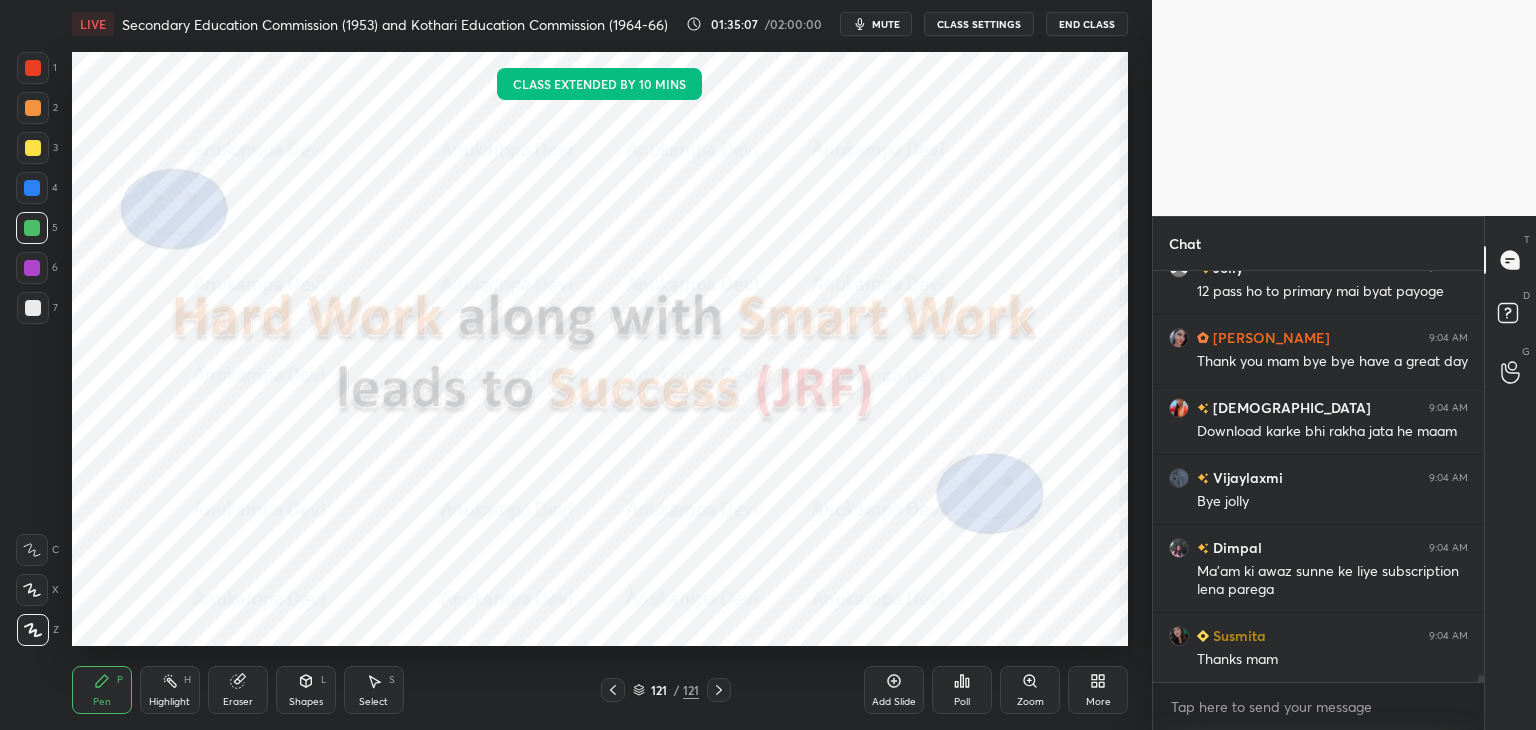 scroll, scrollTop: 22572, scrollLeft: 0, axis: vertical 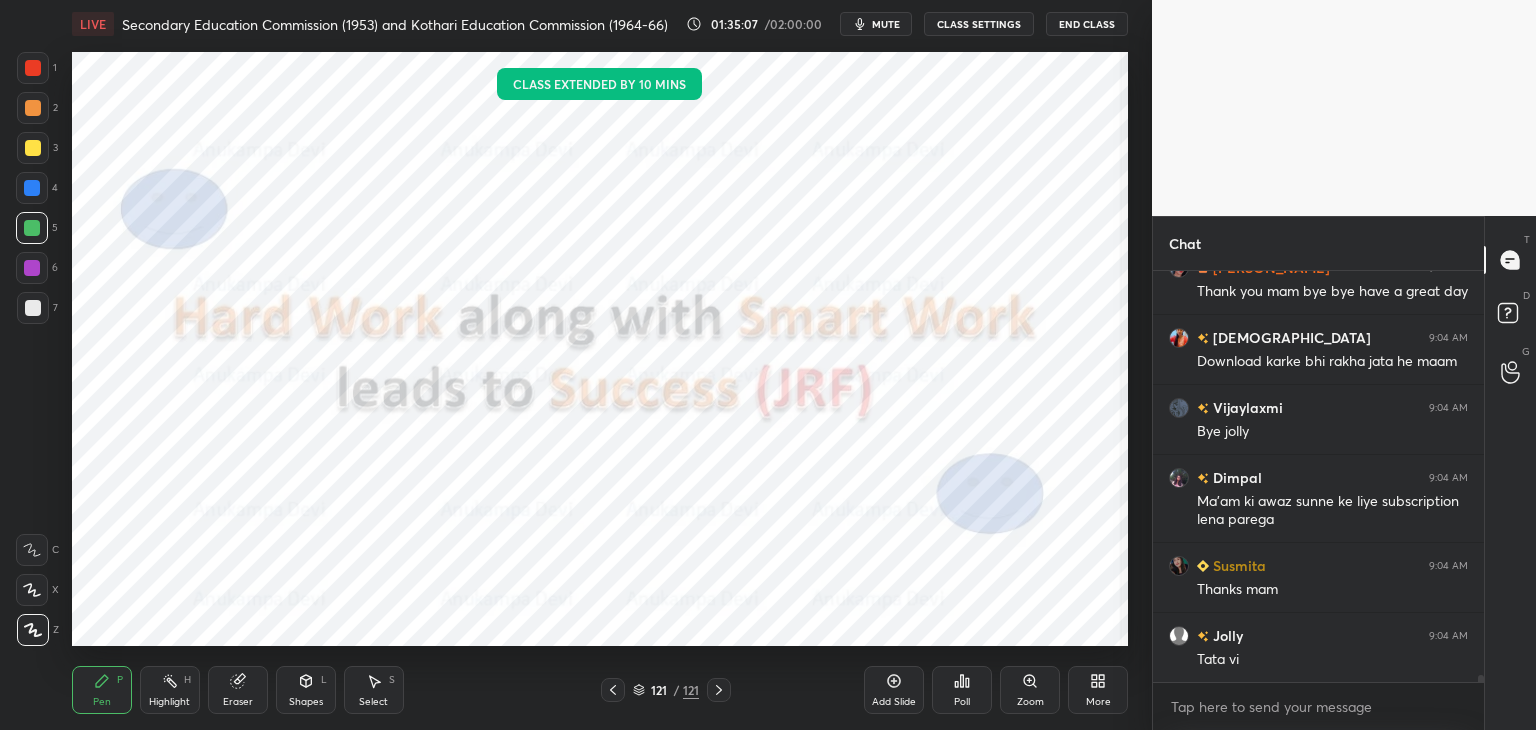 click on "mute" at bounding box center [886, 24] 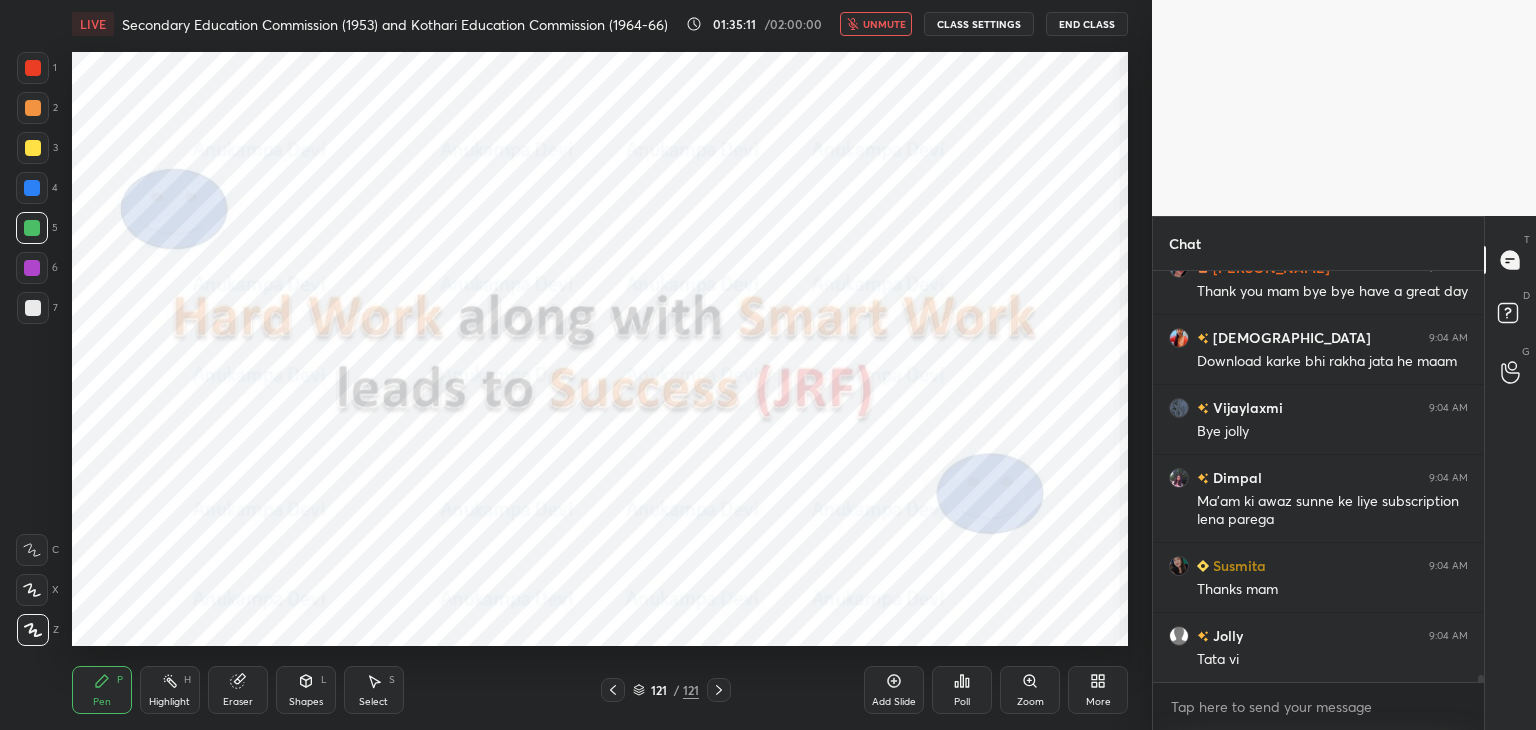 scroll, scrollTop: 370, scrollLeft: 325, axis: both 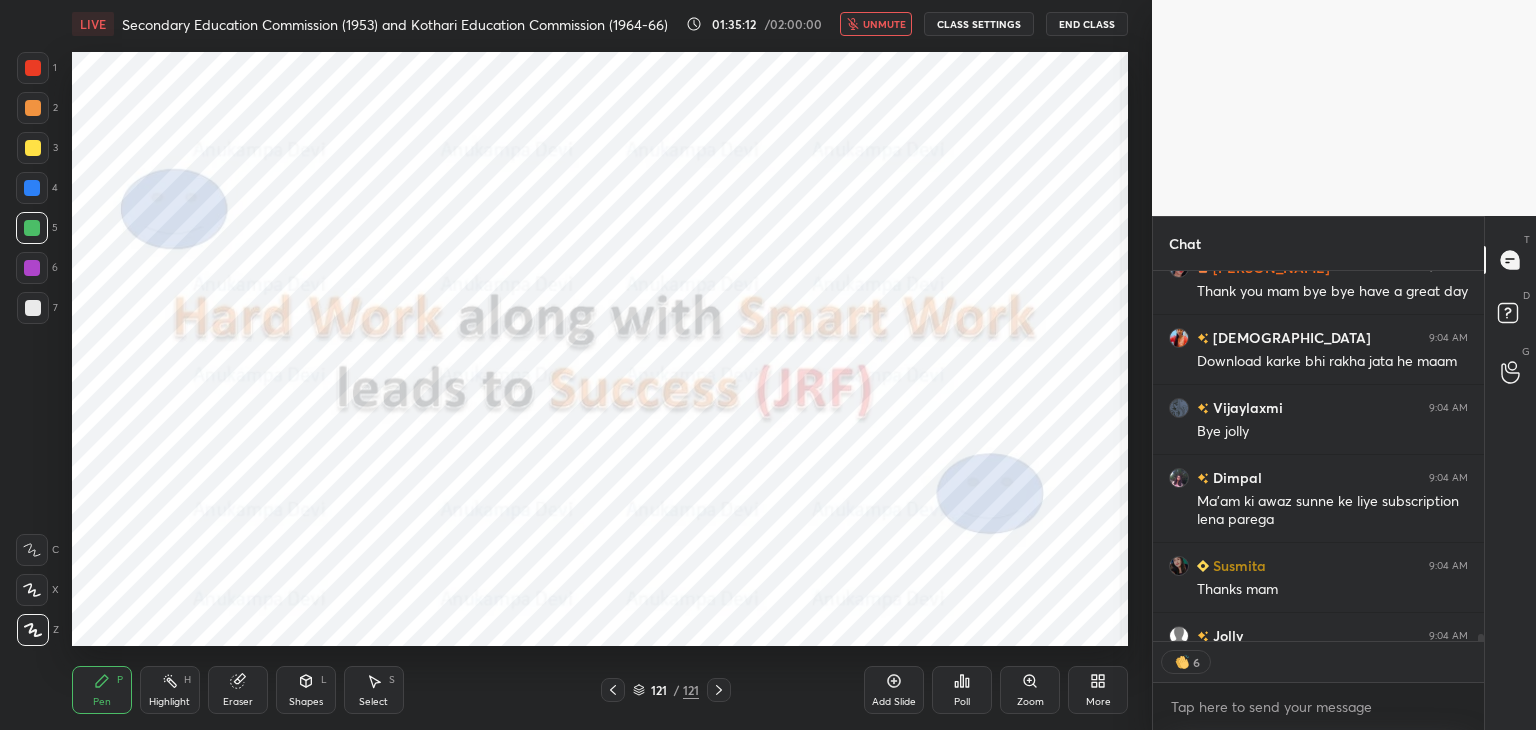 click on "unmute" at bounding box center [884, 24] 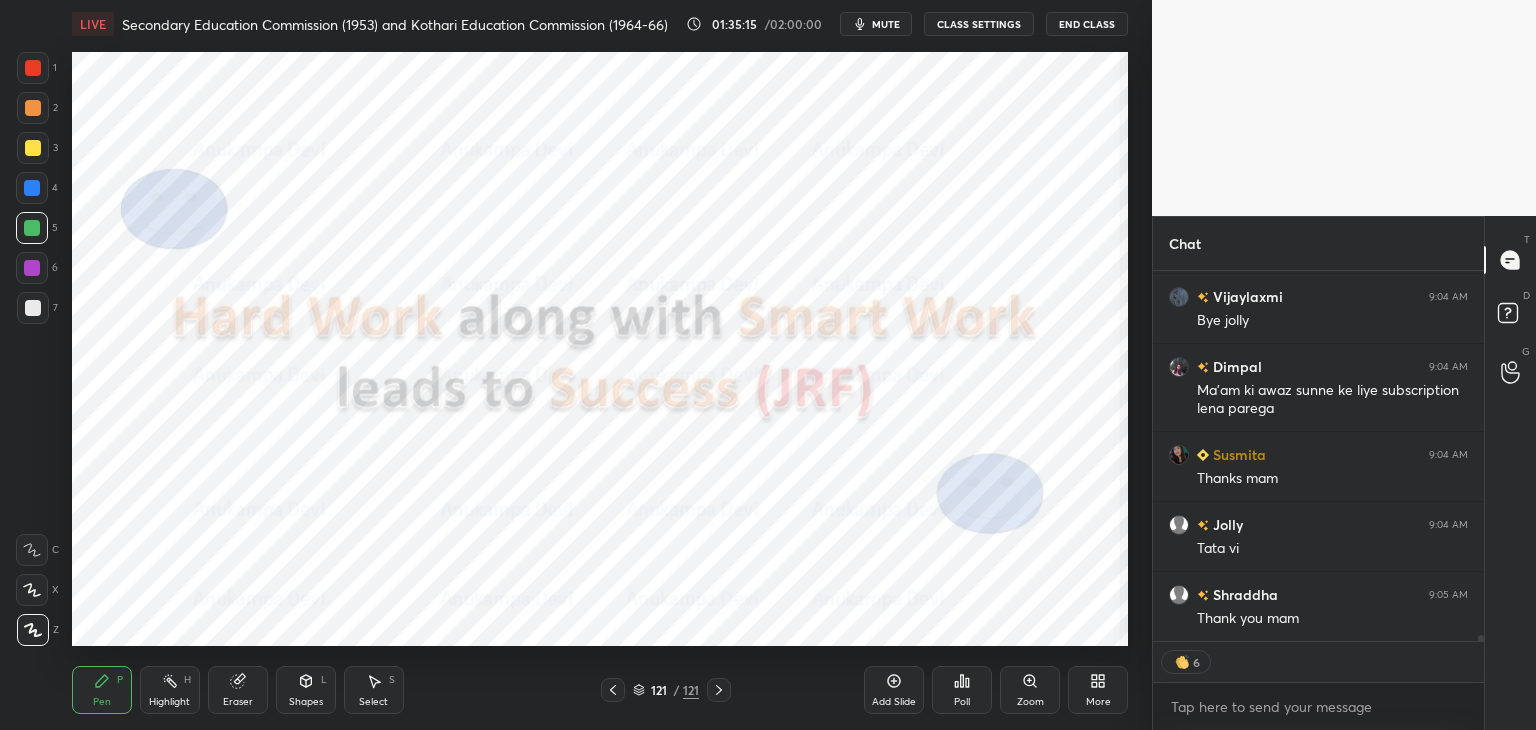 scroll, scrollTop: 22752, scrollLeft: 0, axis: vertical 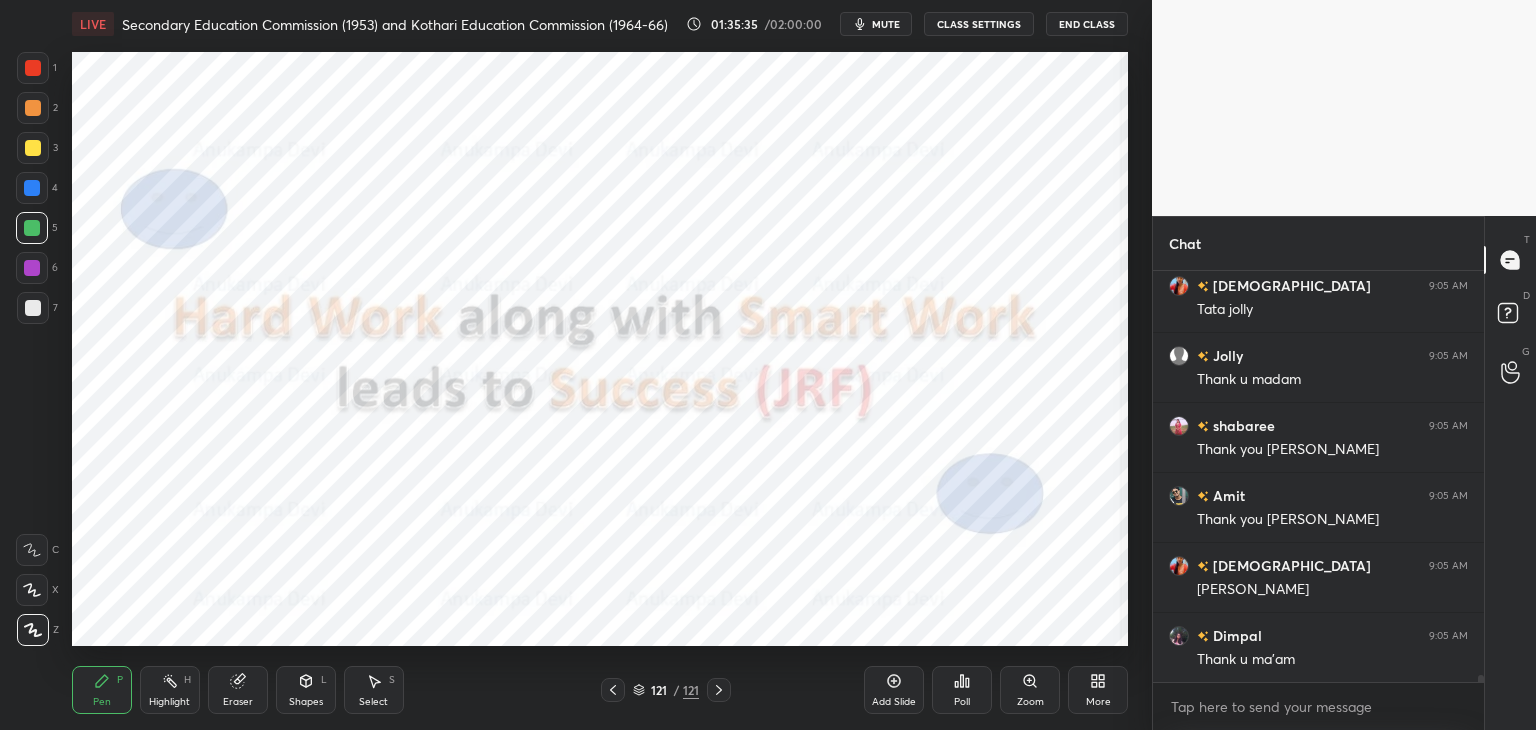 click on "End Class" at bounding box center [1087, 24] 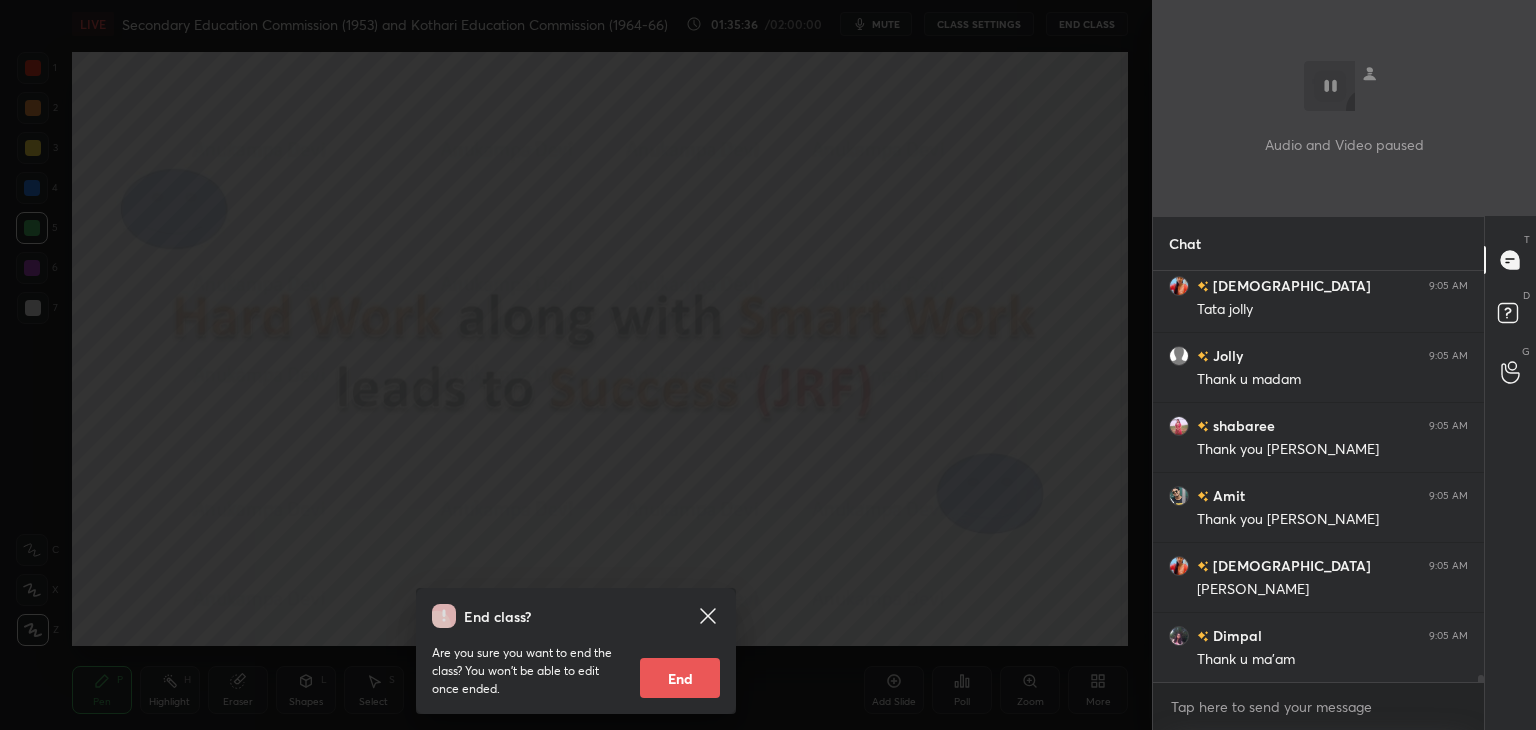 click on "End" at bounding box center (680, 678) 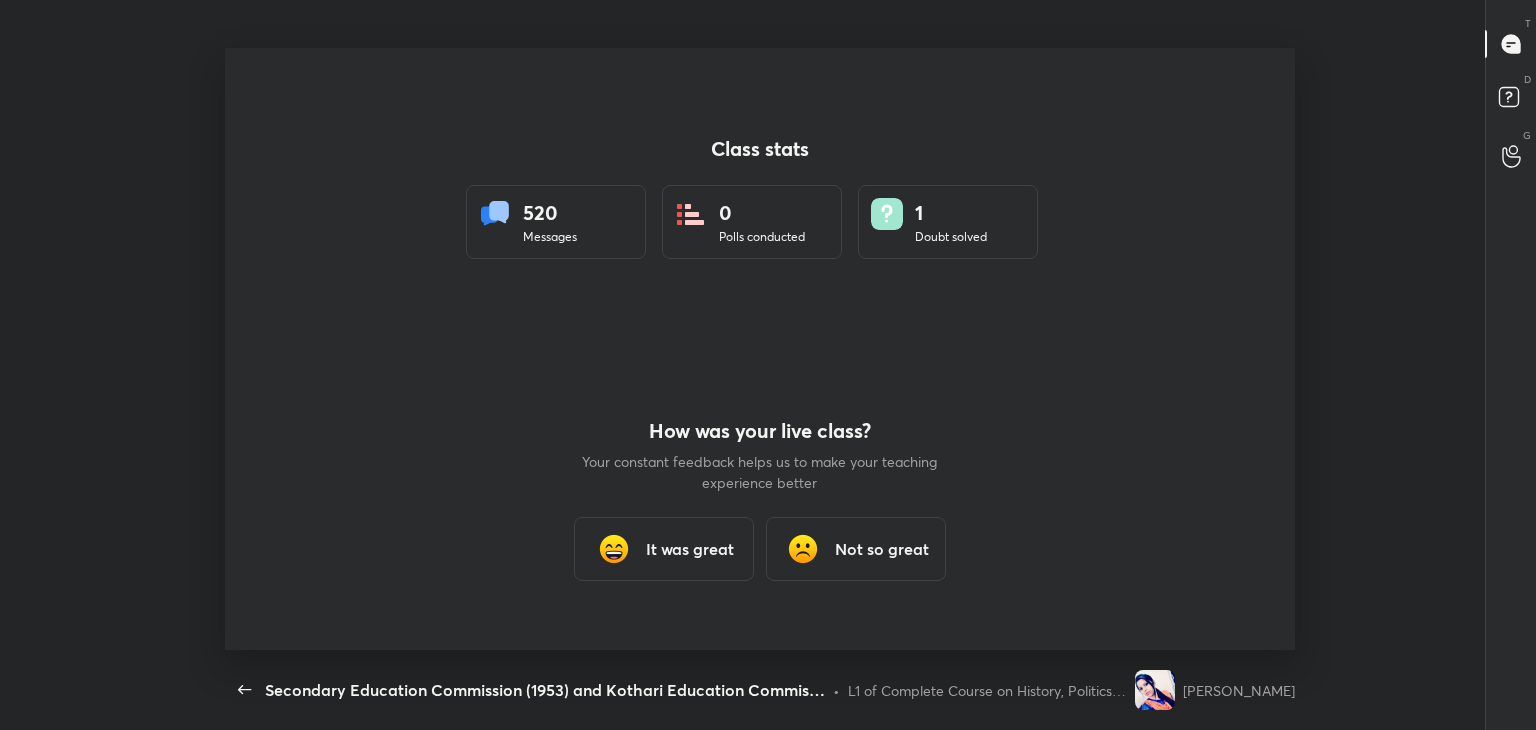 scroll, scrollTop: 99397, scrollLeft: 98853, axis: both 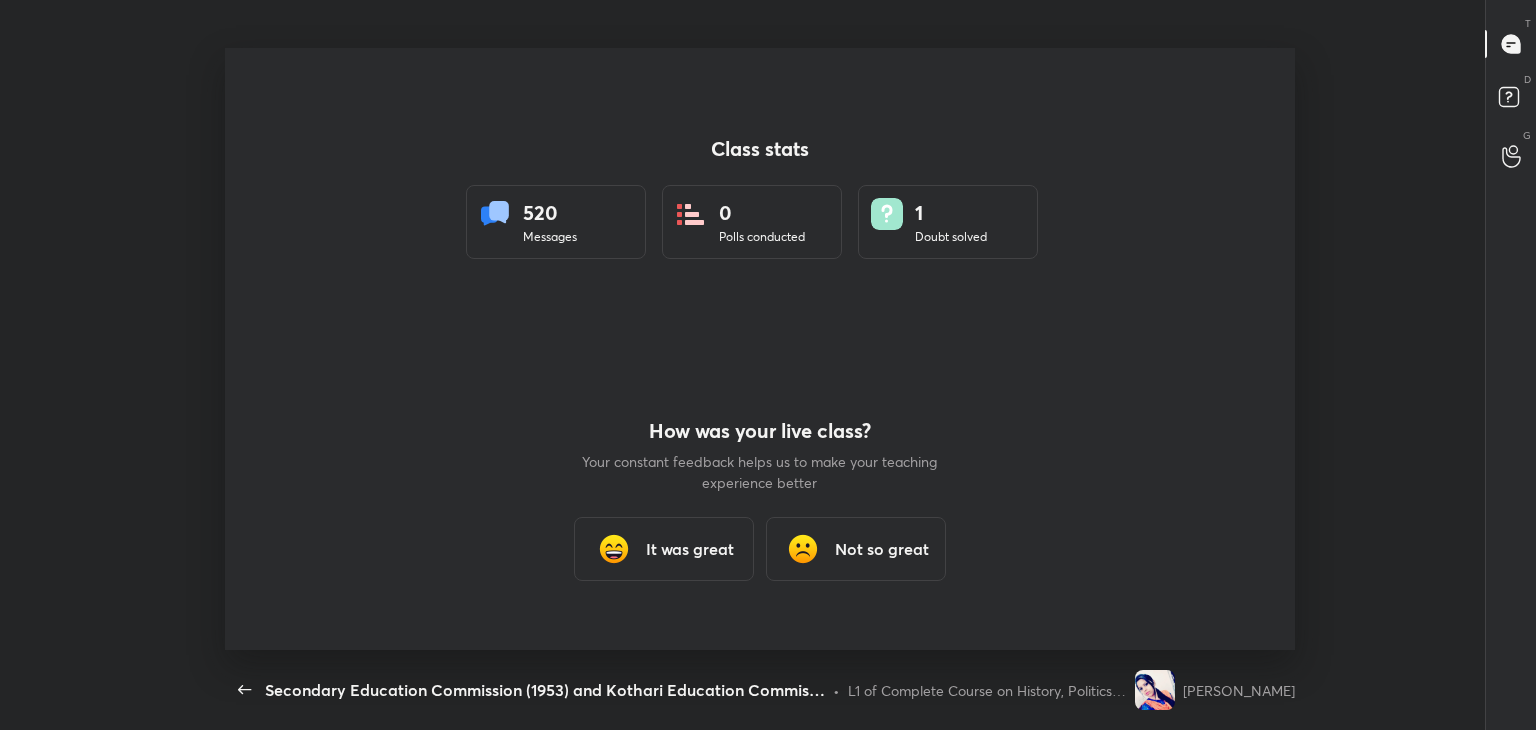 click on "It was great" at bounding box center (690, 549) 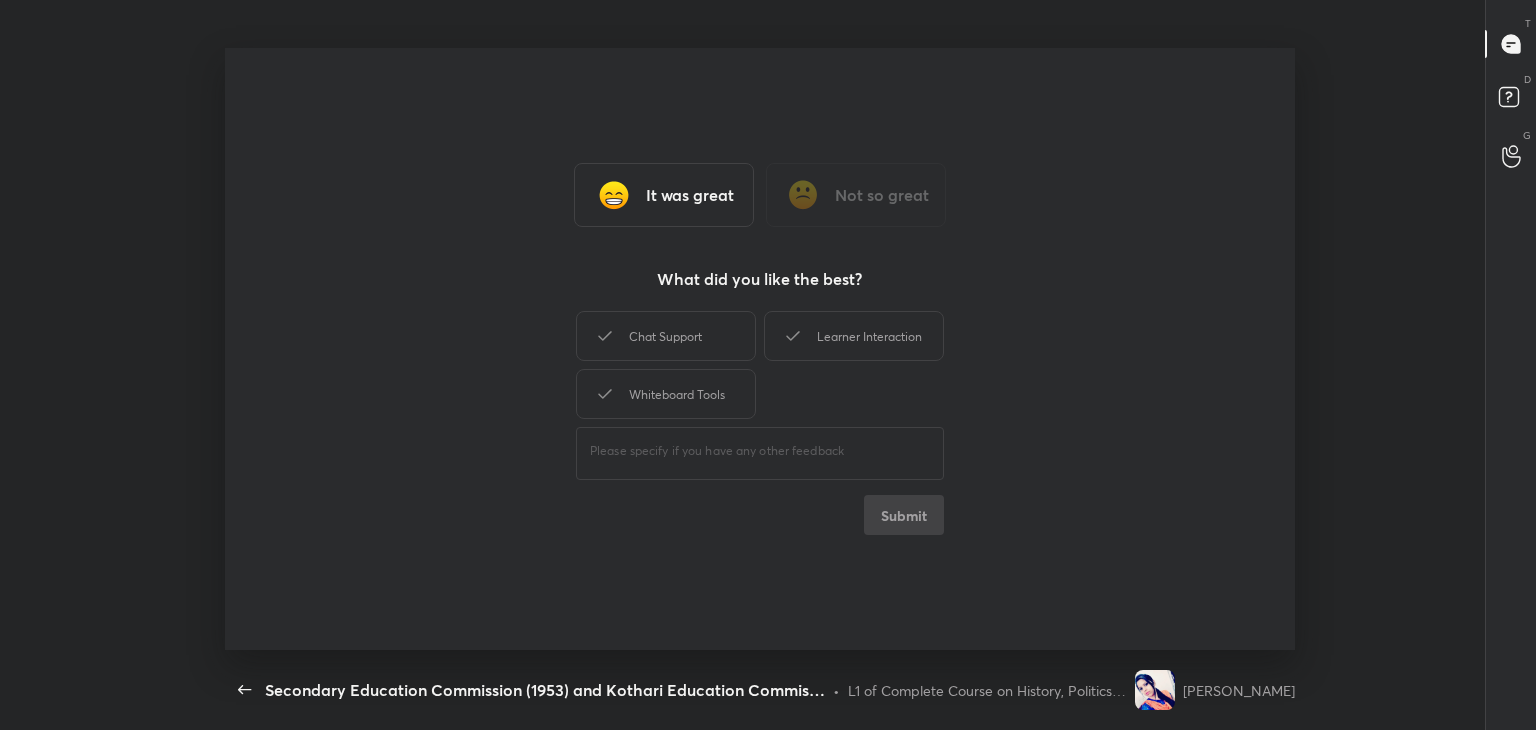 drag, startPoint x: 899, startPoint y: 331, endPoint x: 908, endPoint y: 423, distance: 92.43917 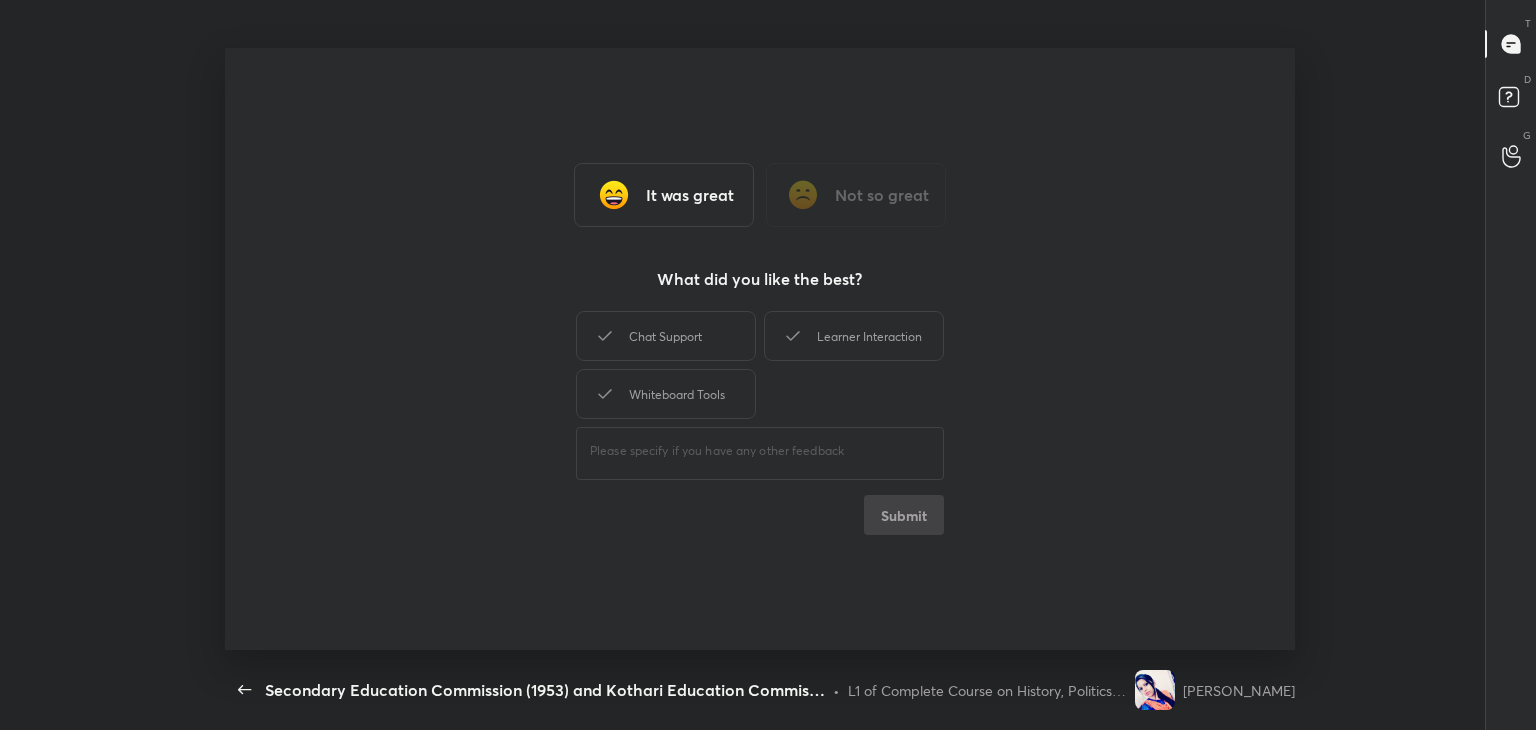 click on "Learner Interaction" at bounding box center (854, 336) 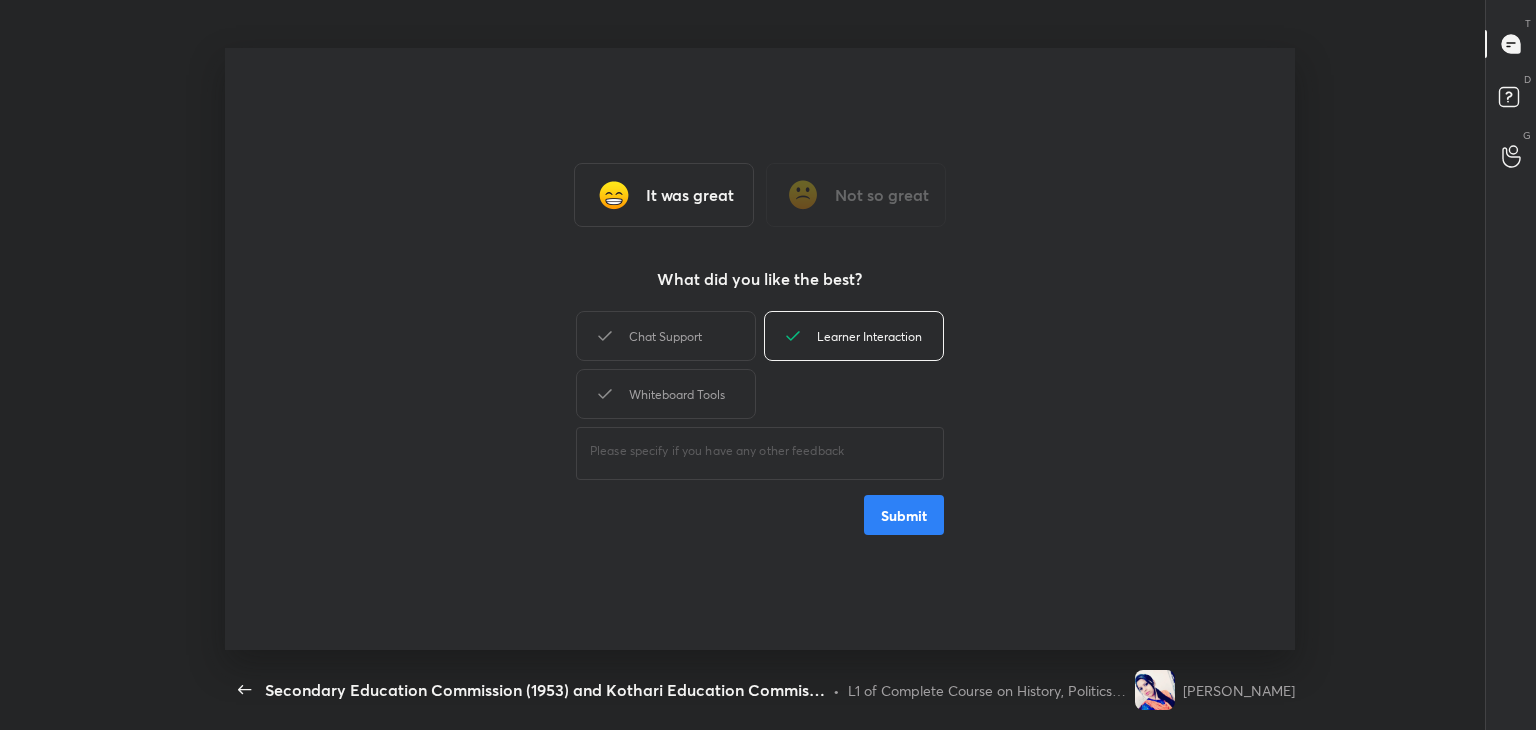 drag, startPoint x: 915, startPoint y: 519, endPoint x: 974, endPoint y: 326, distance: 201.81674 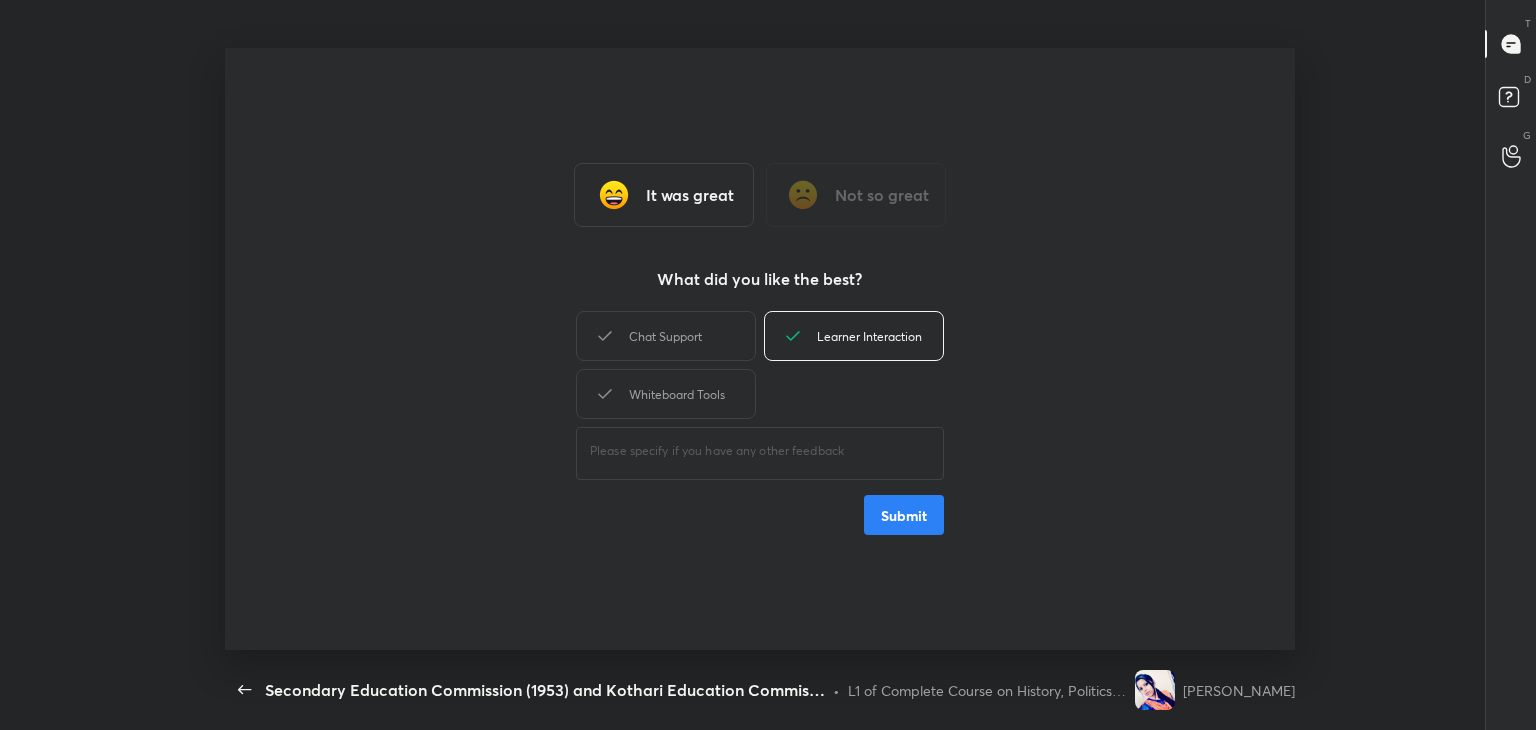 click on "Submit" at bounding box center [904, 515] 